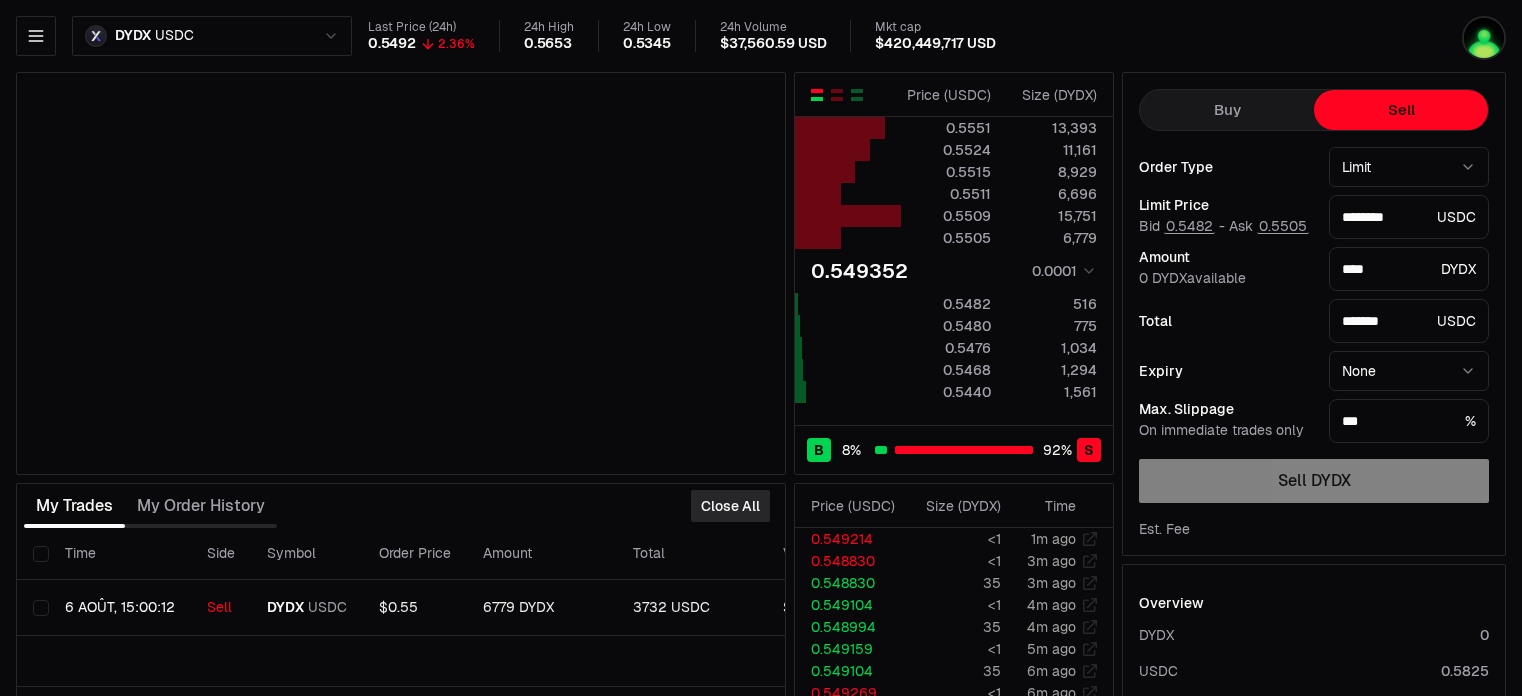 scroll, scrollTop: 0, scrollLeft: 0, axis: both 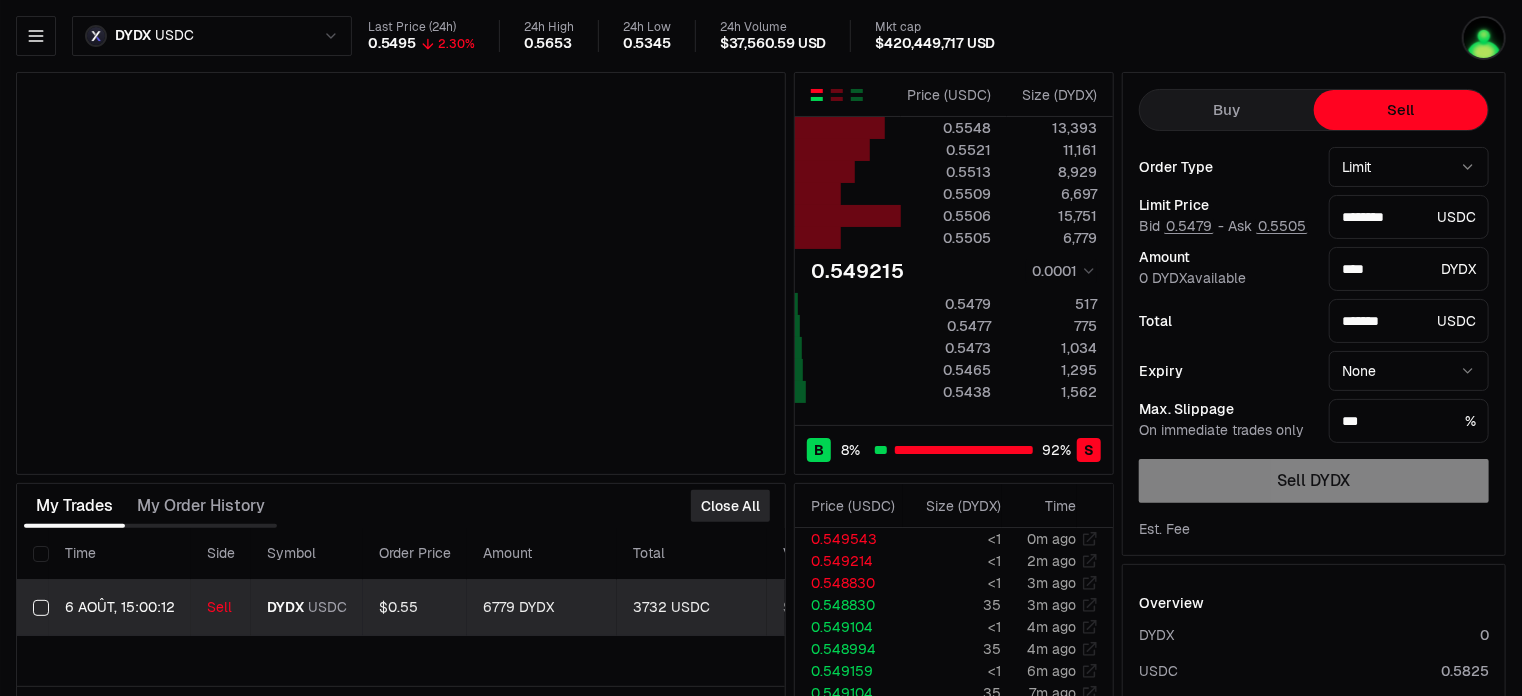 type on "********" 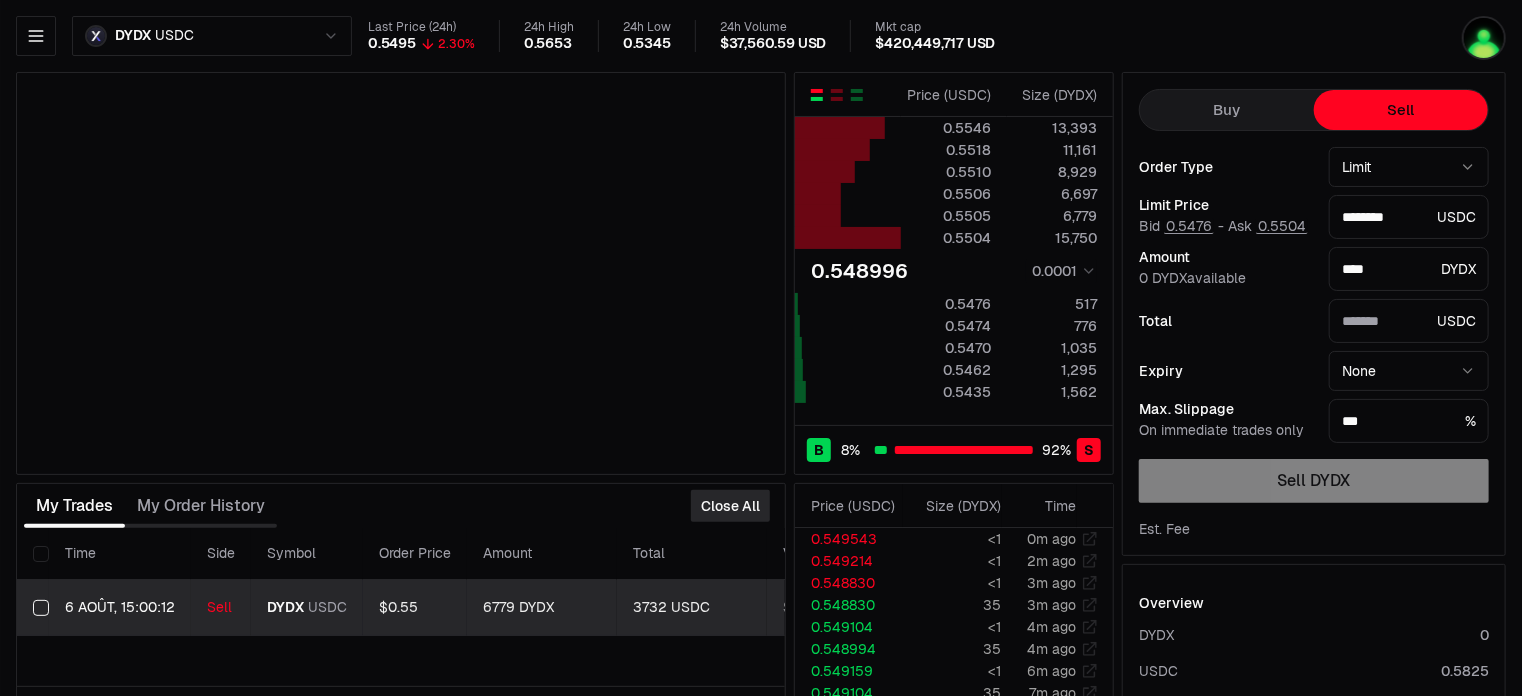 type on "********" 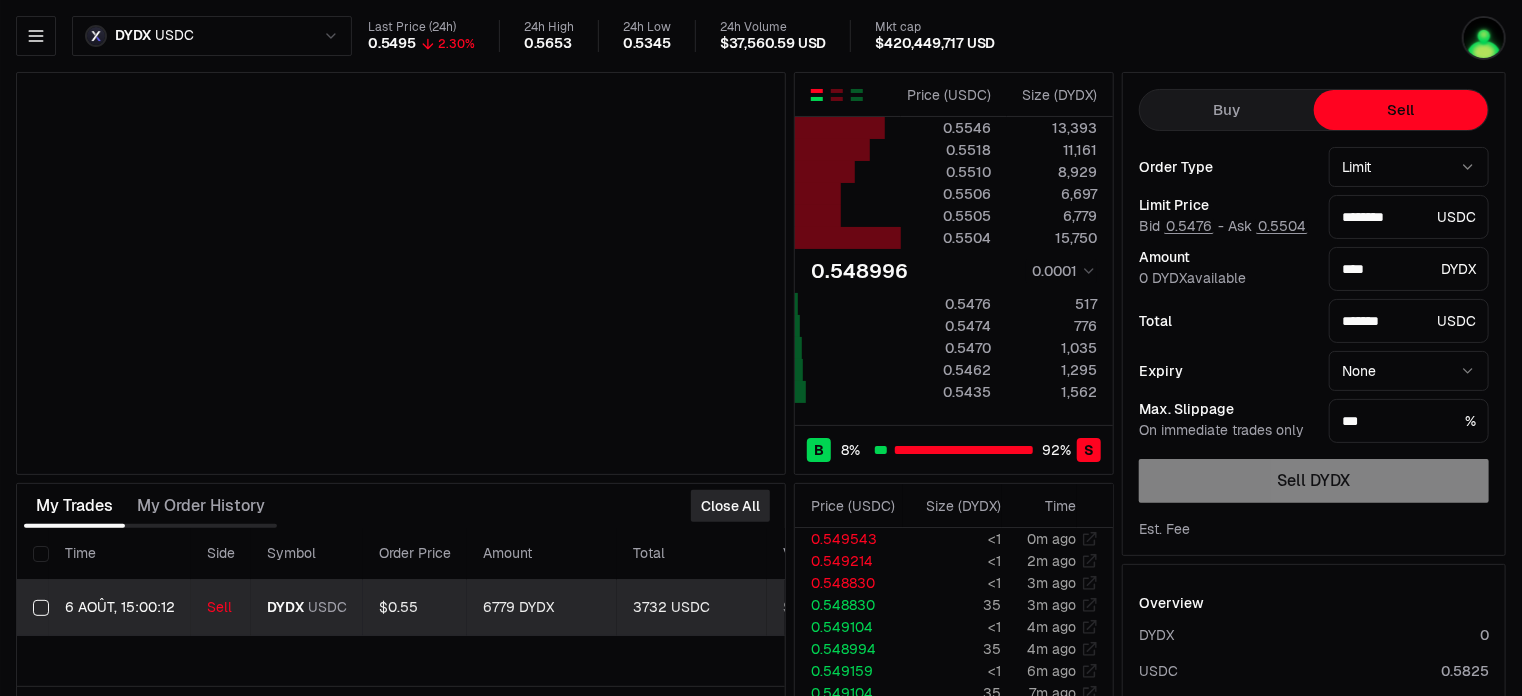 type on "********" 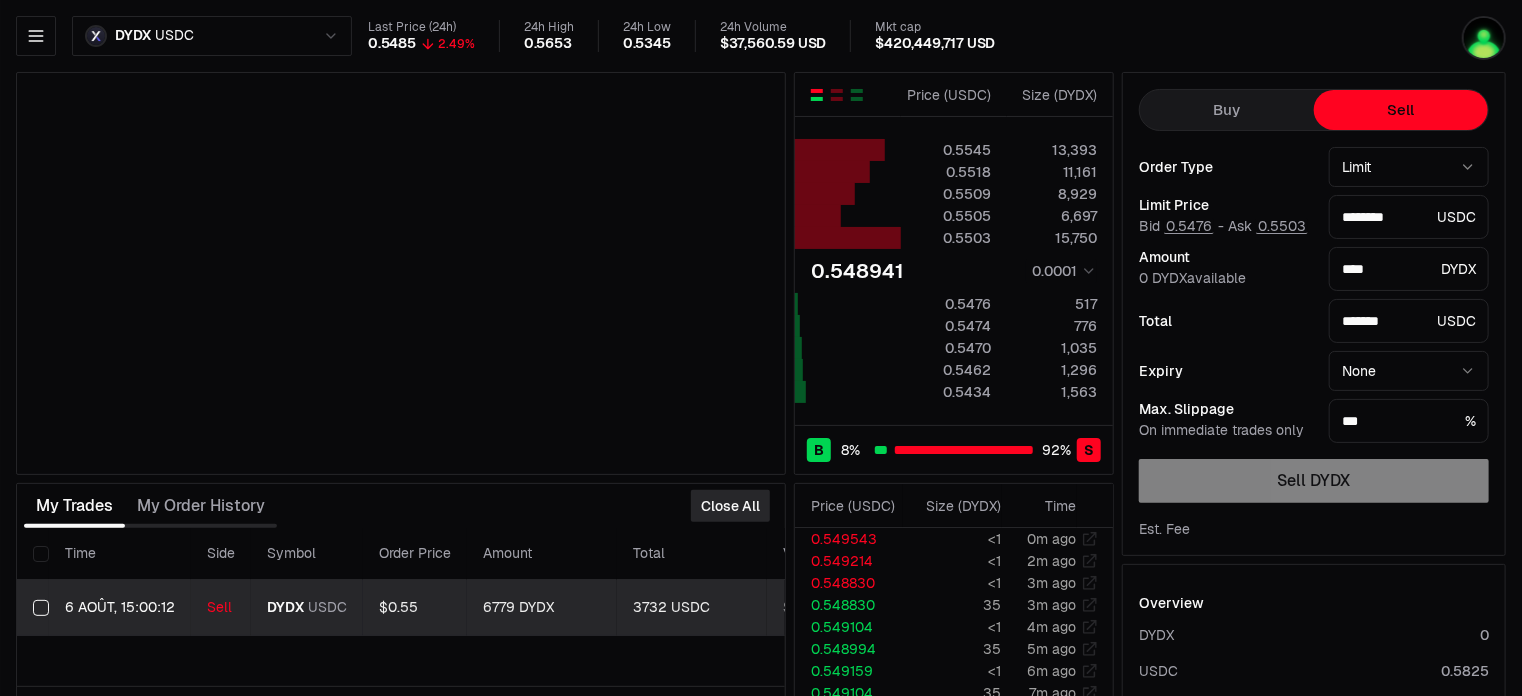 type on "********" 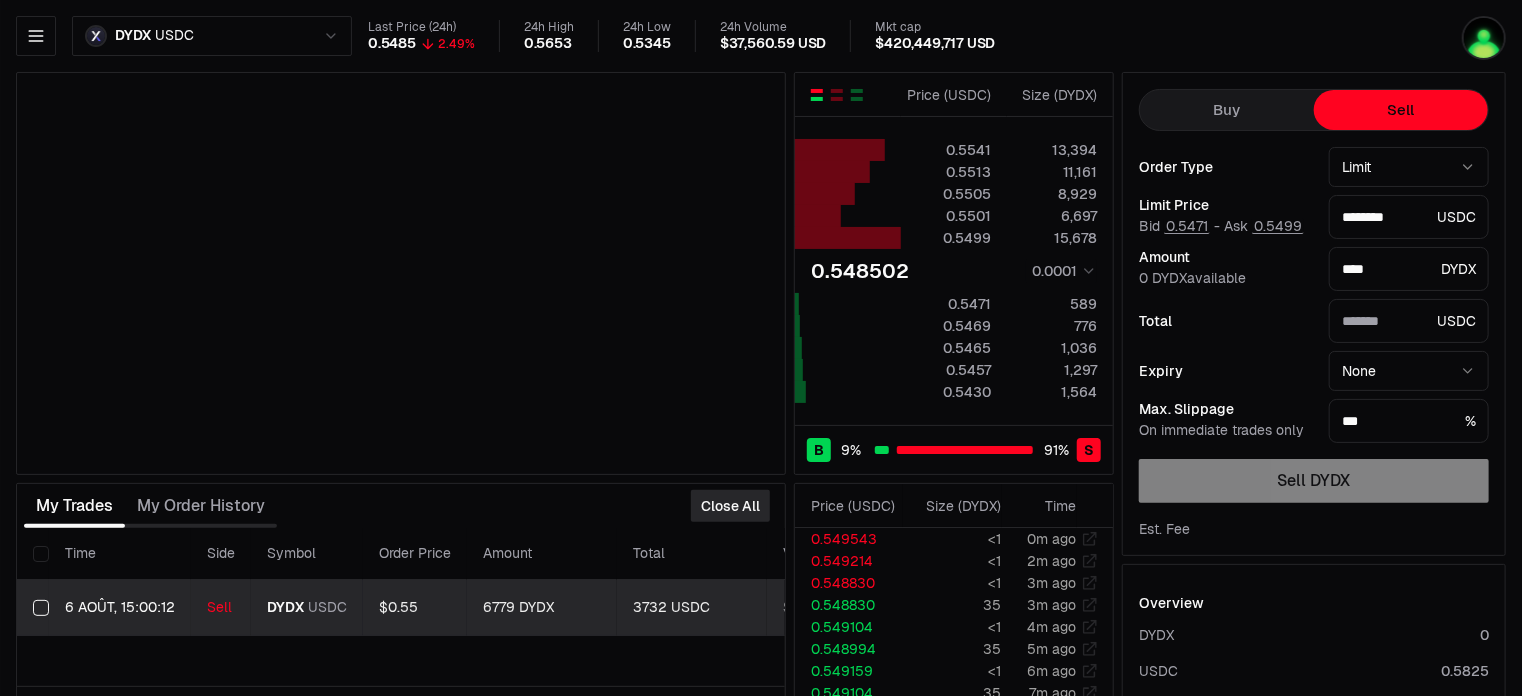 type on "*******" 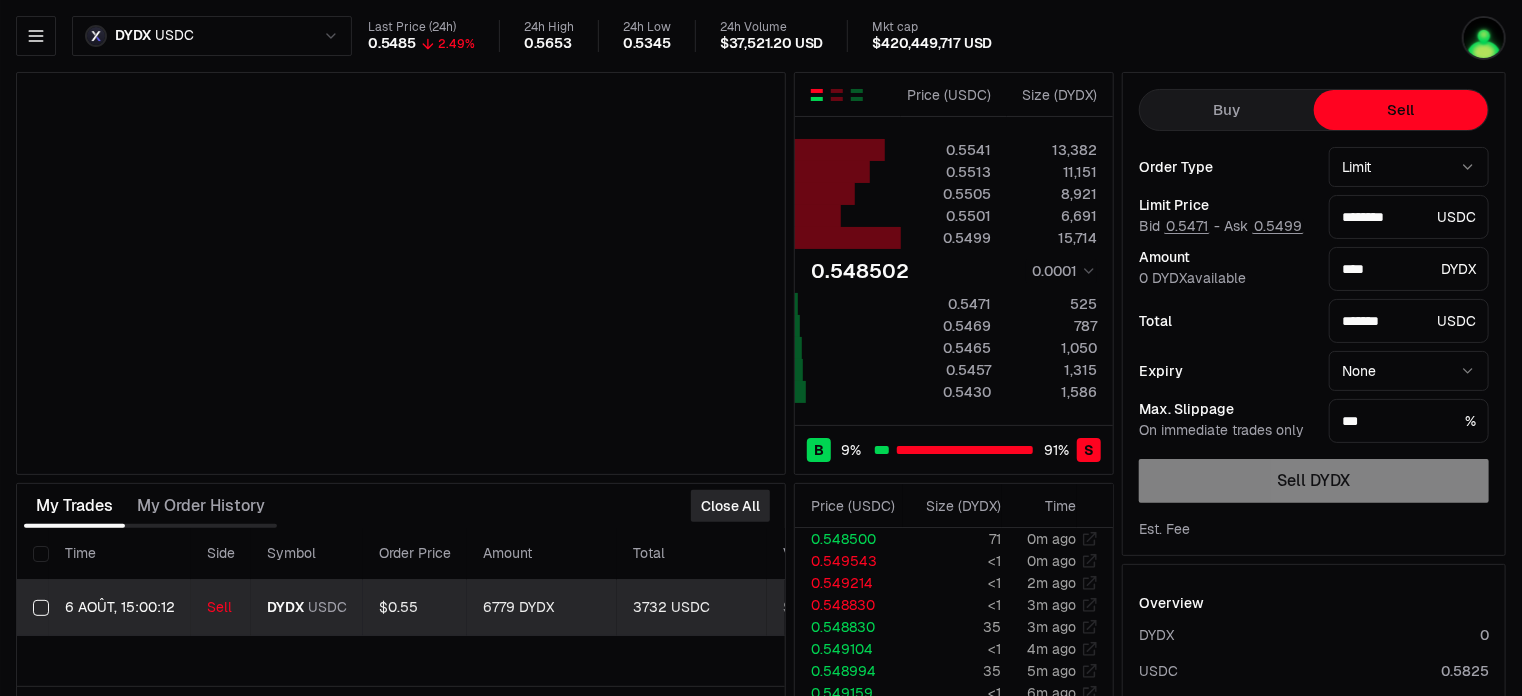 type on "********" 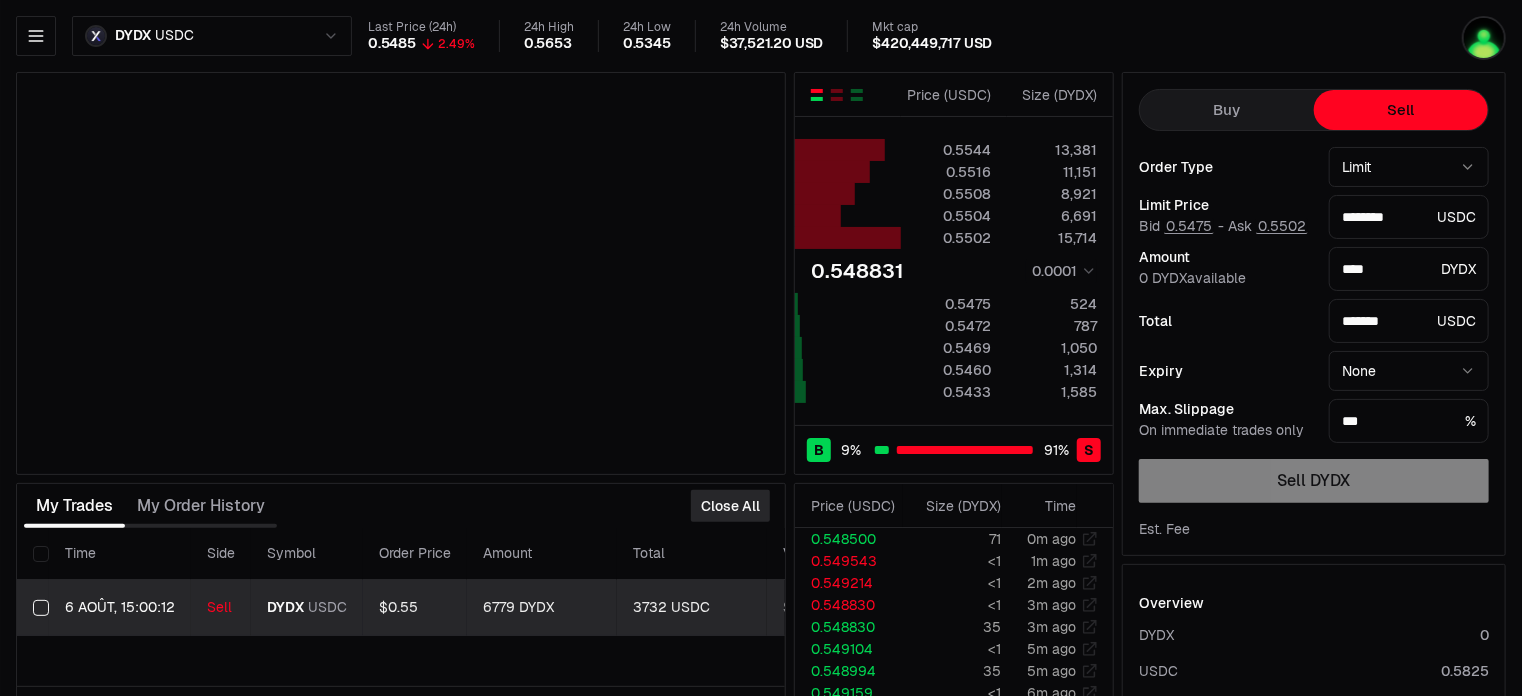 type on "********" 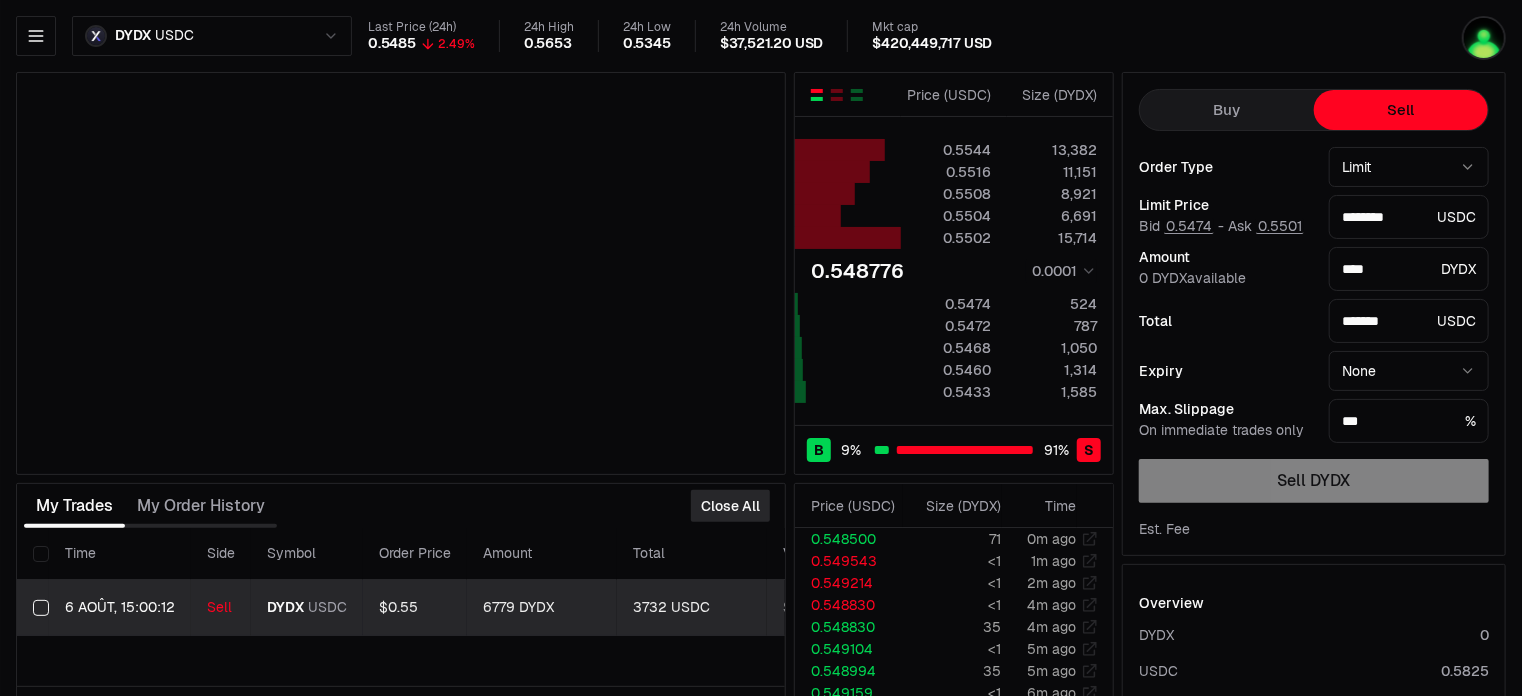 type on "********" 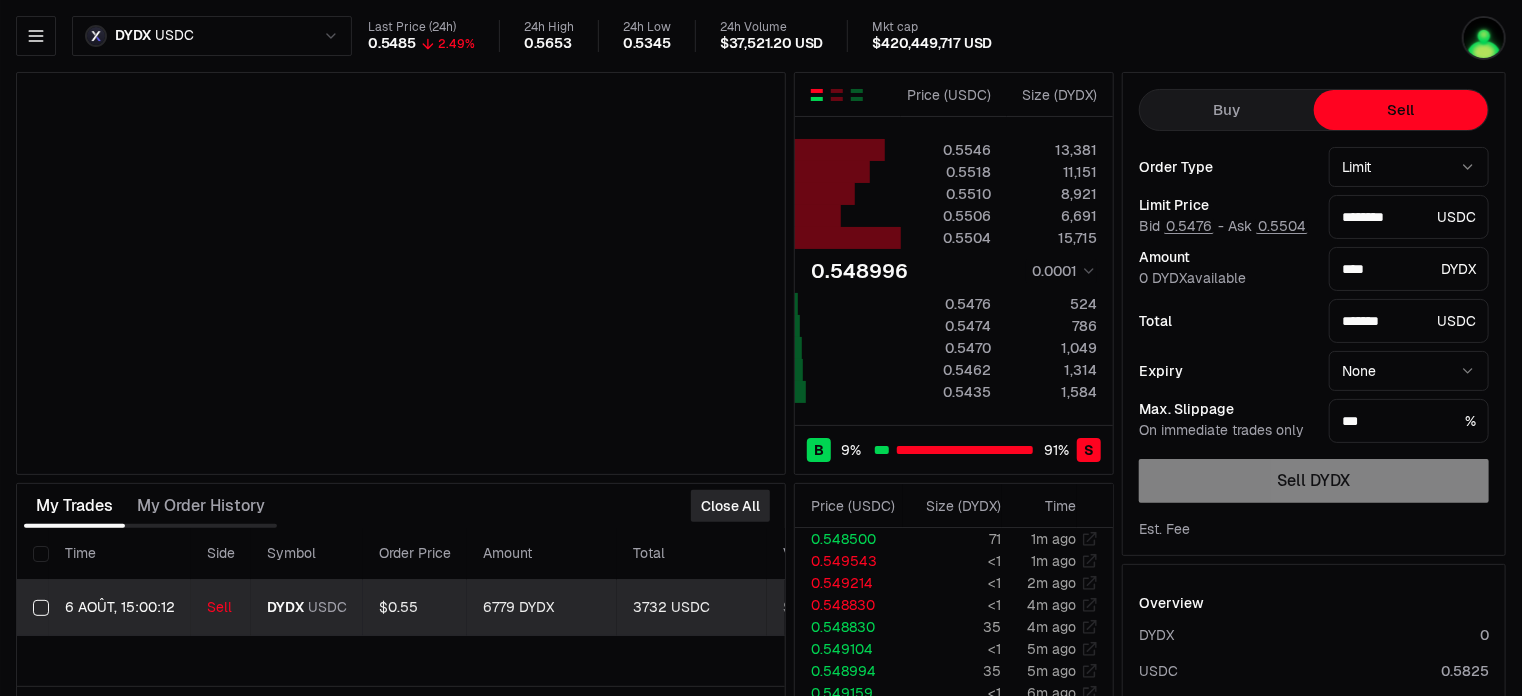 type on "********" 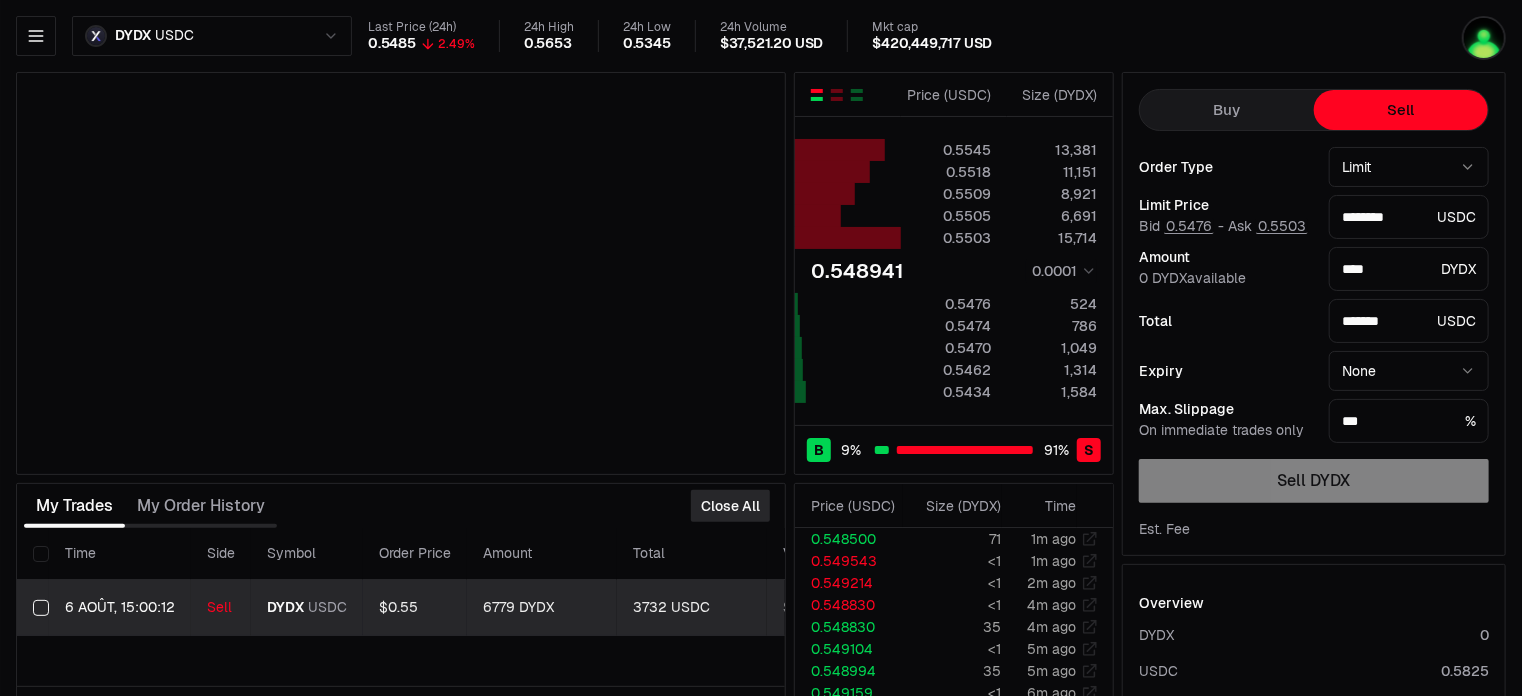 type on "********" 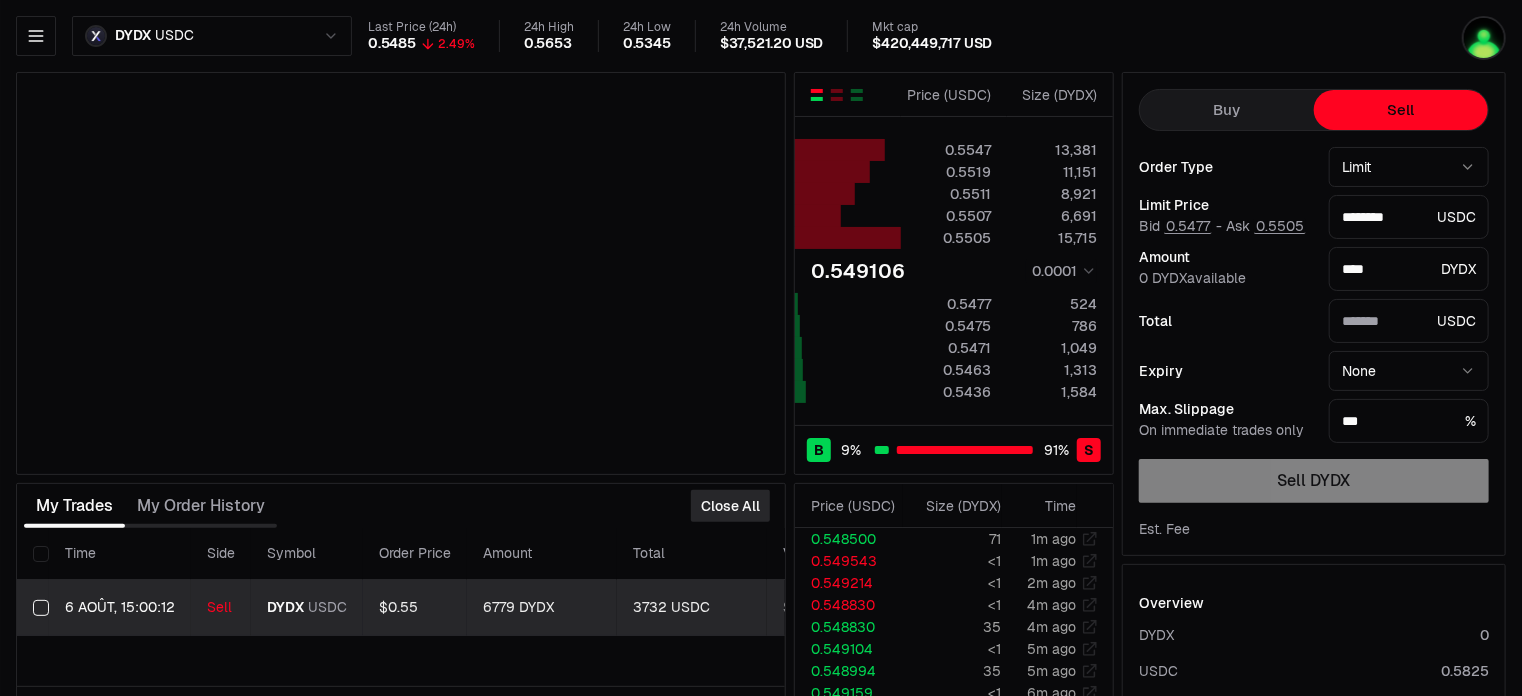 type on "*******" 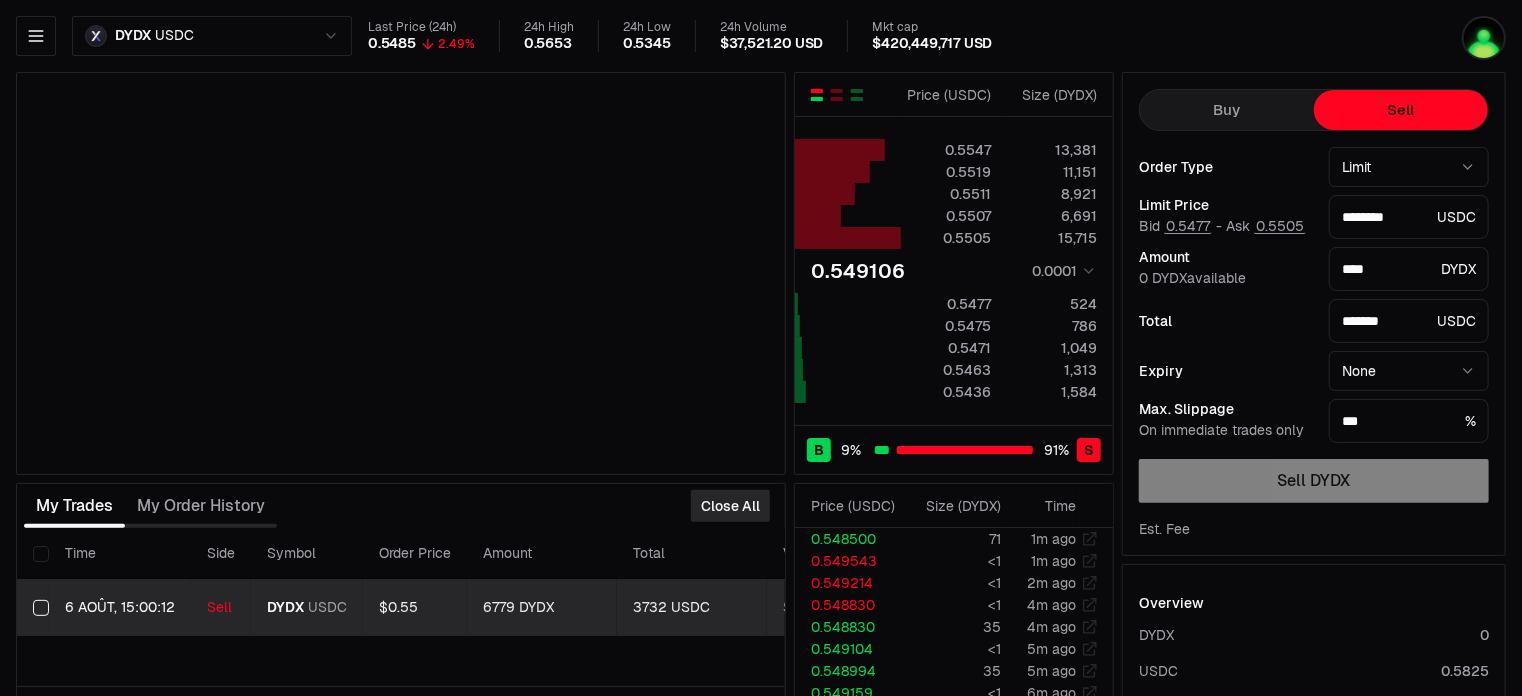 type on "********" 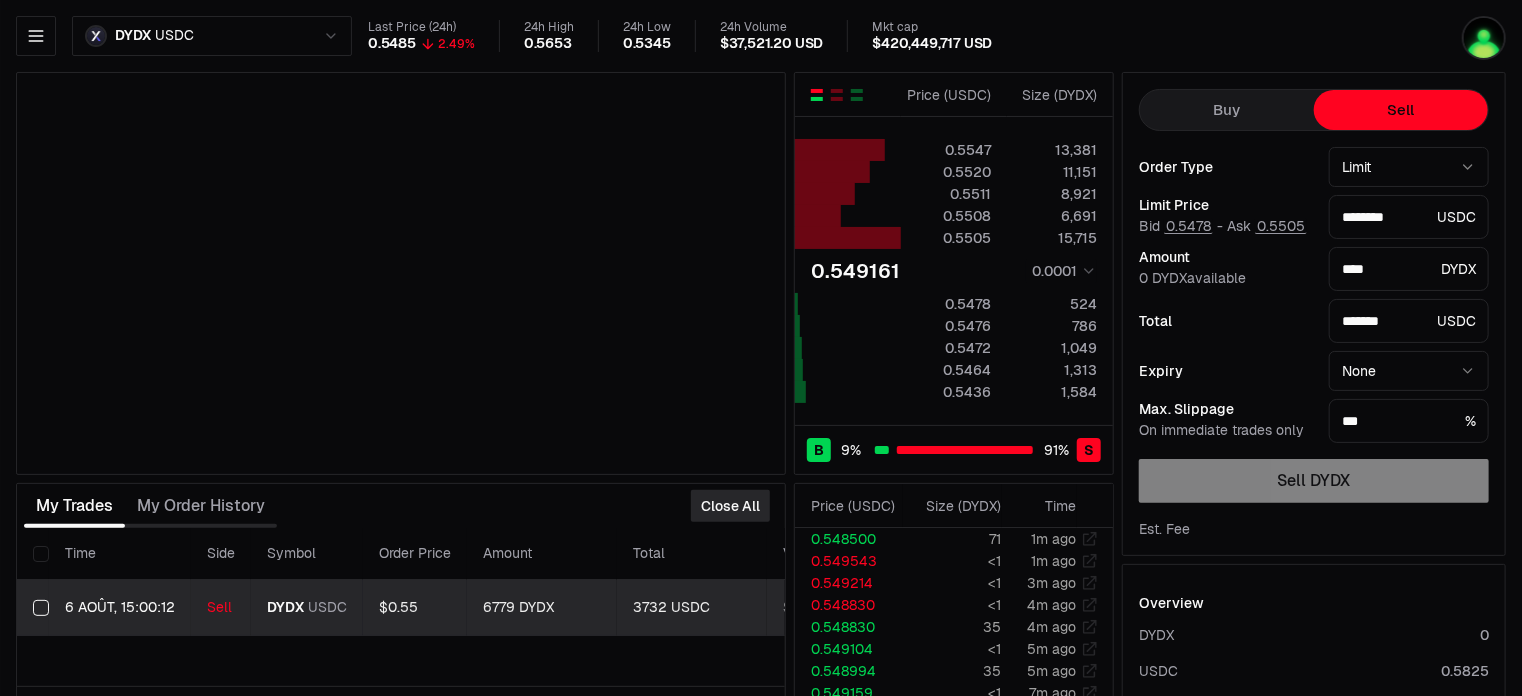 type on "********" 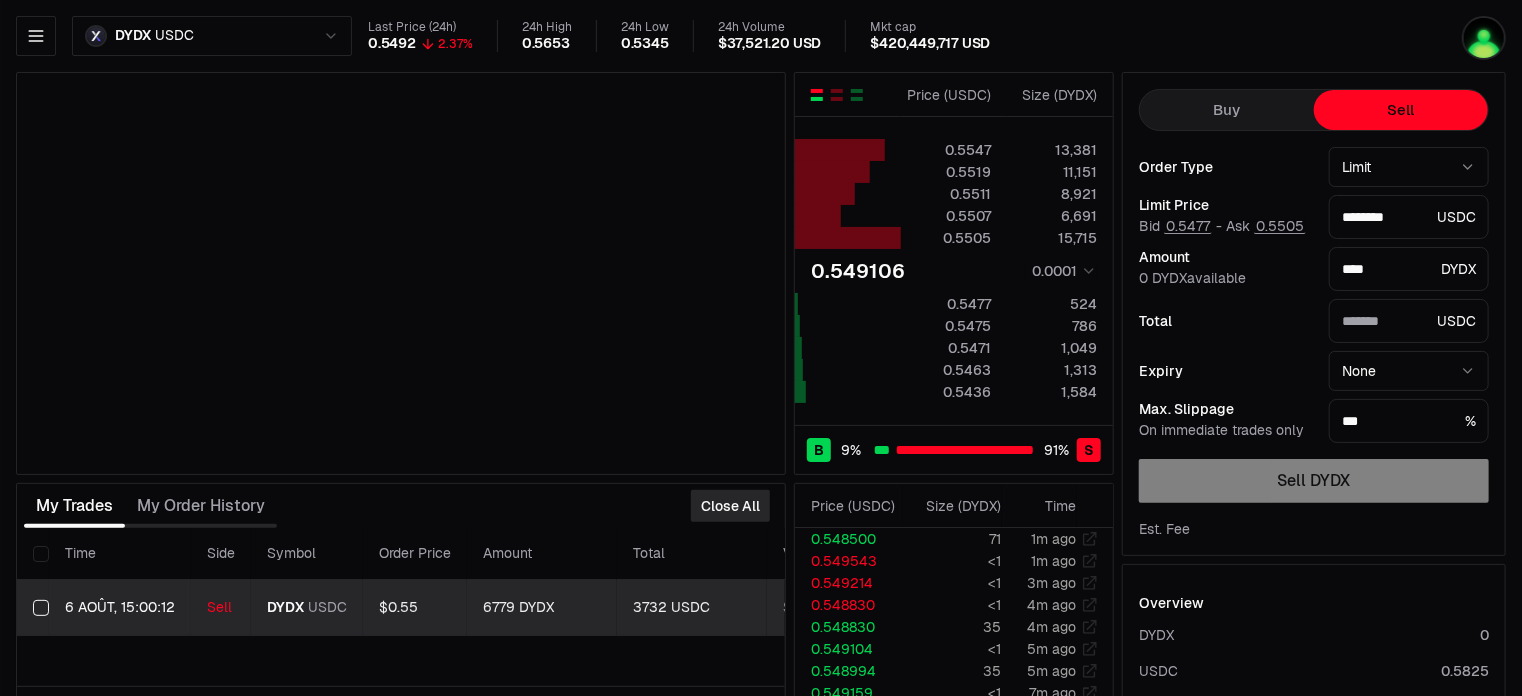 type on "*******" 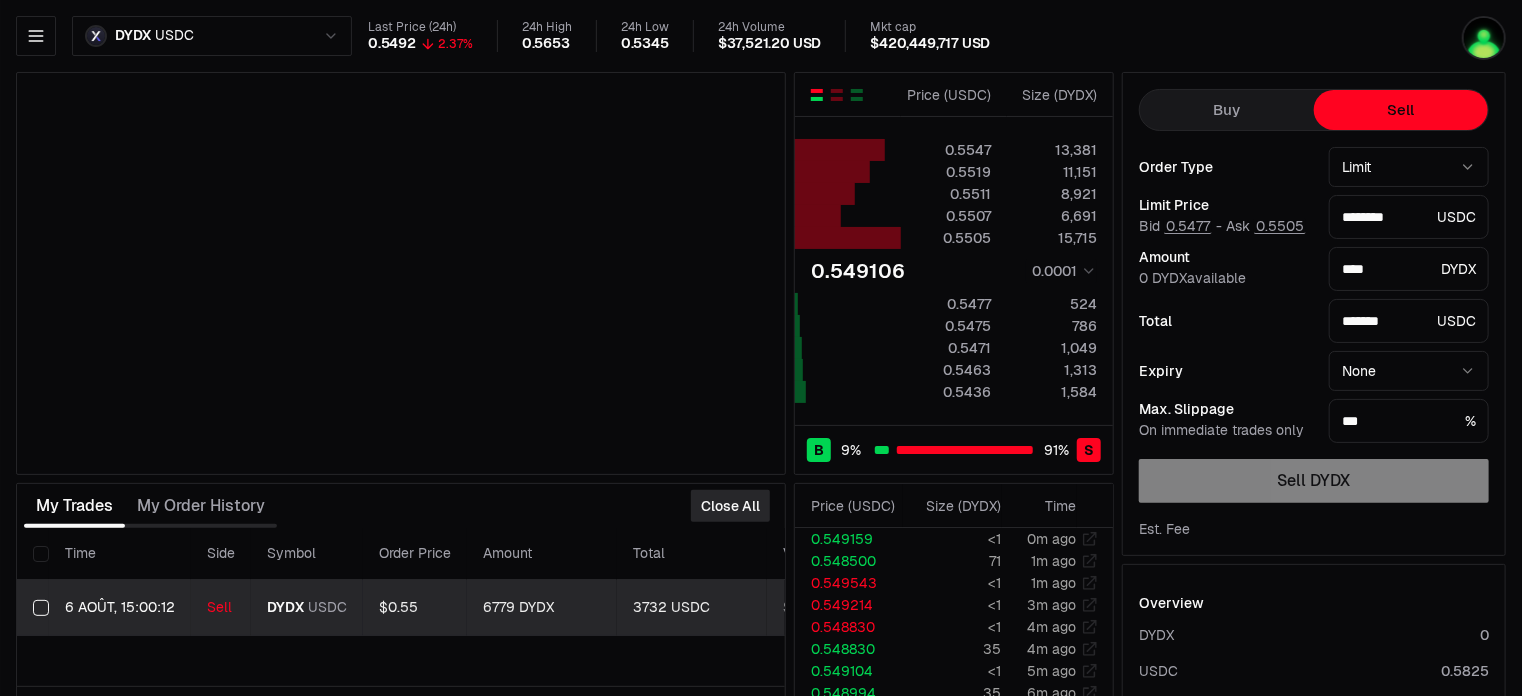 type on "********" 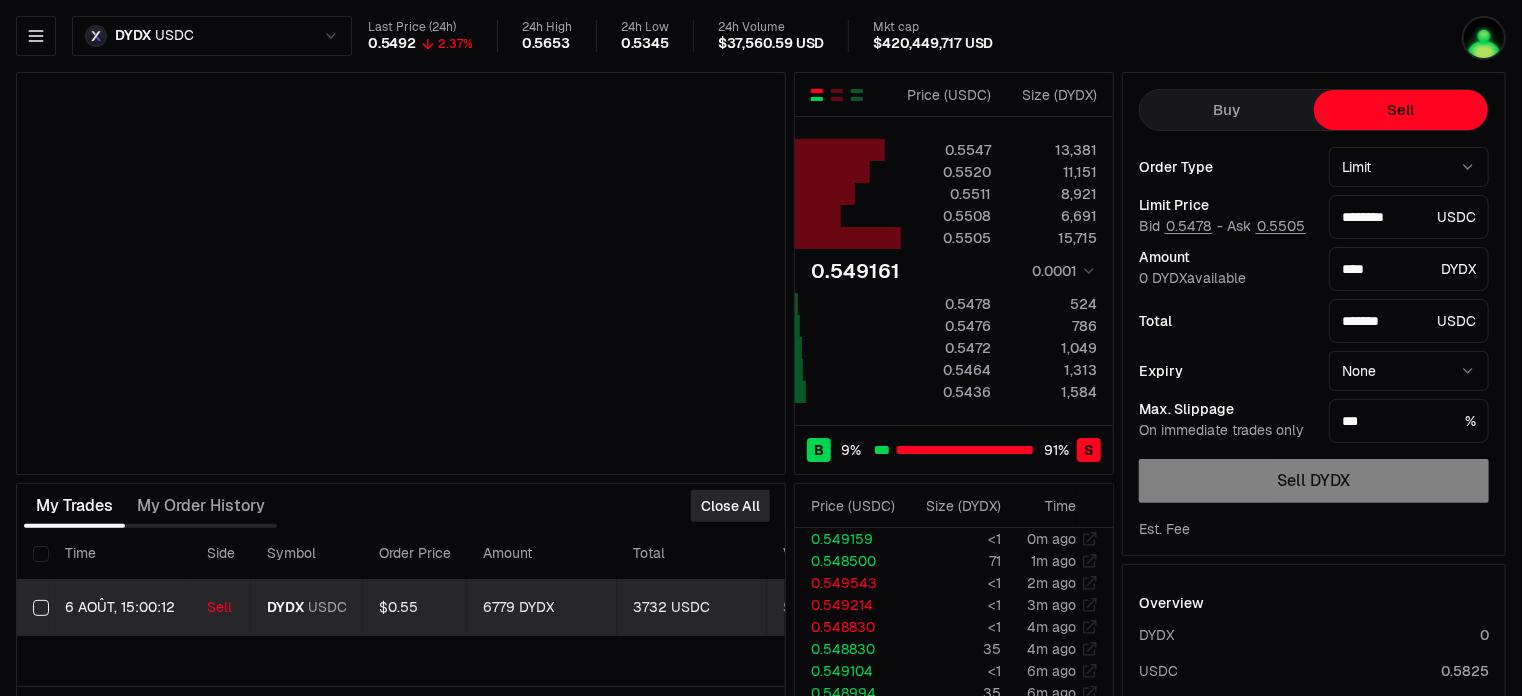 type on "********" 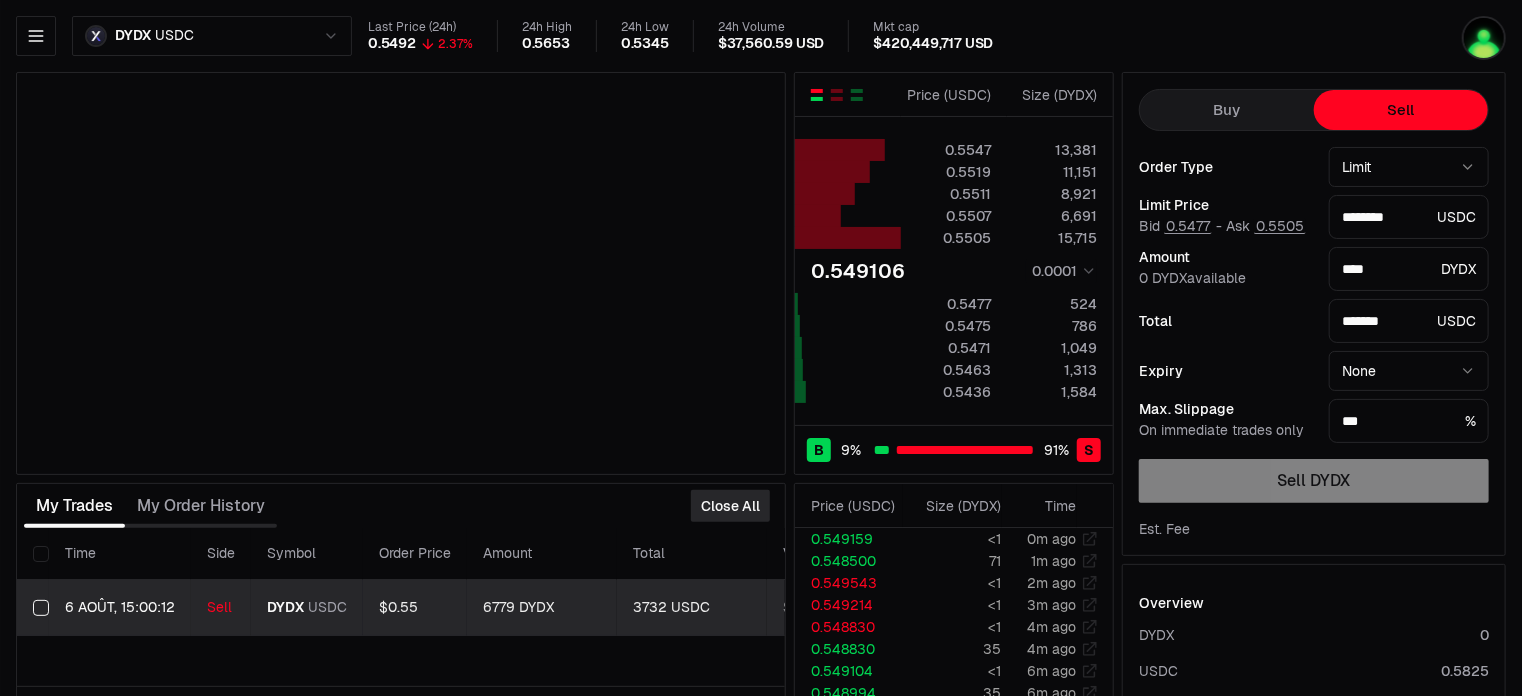 type on "********" 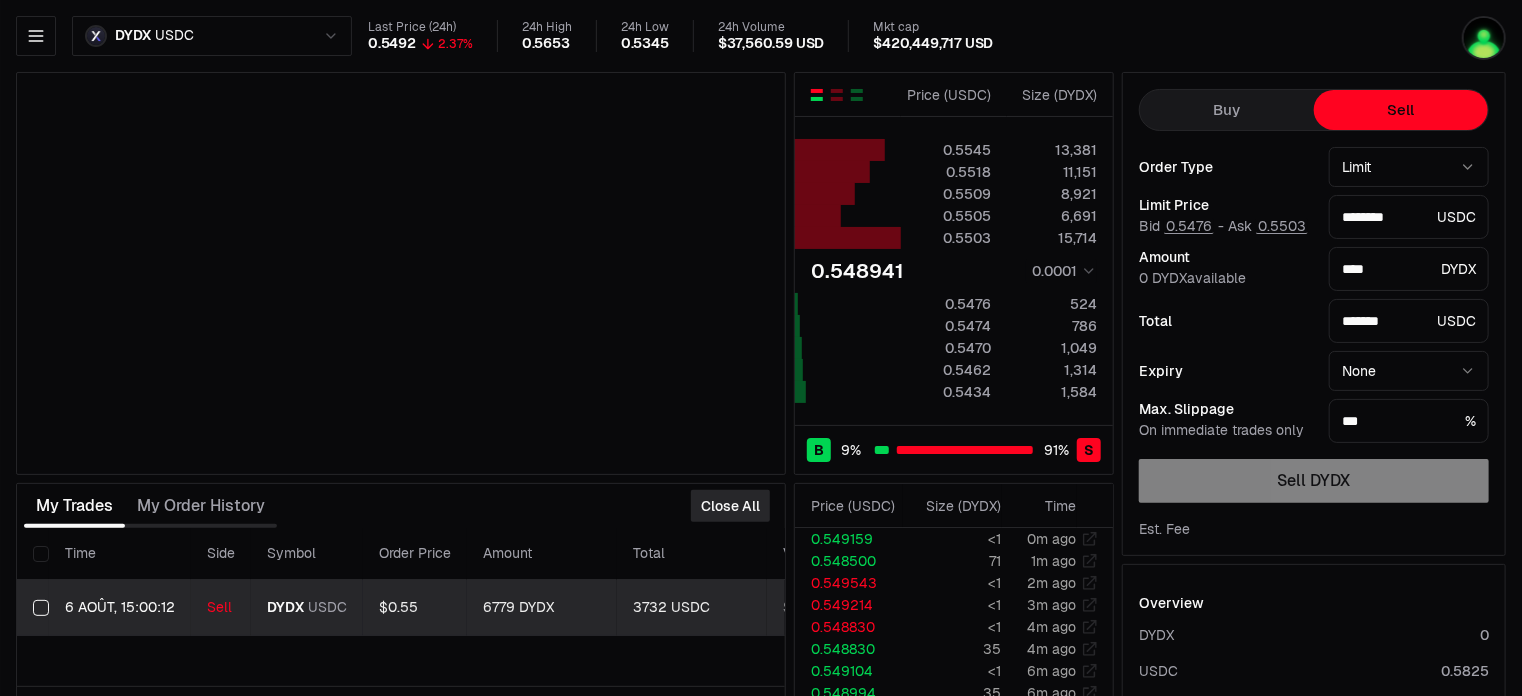 type on "********" 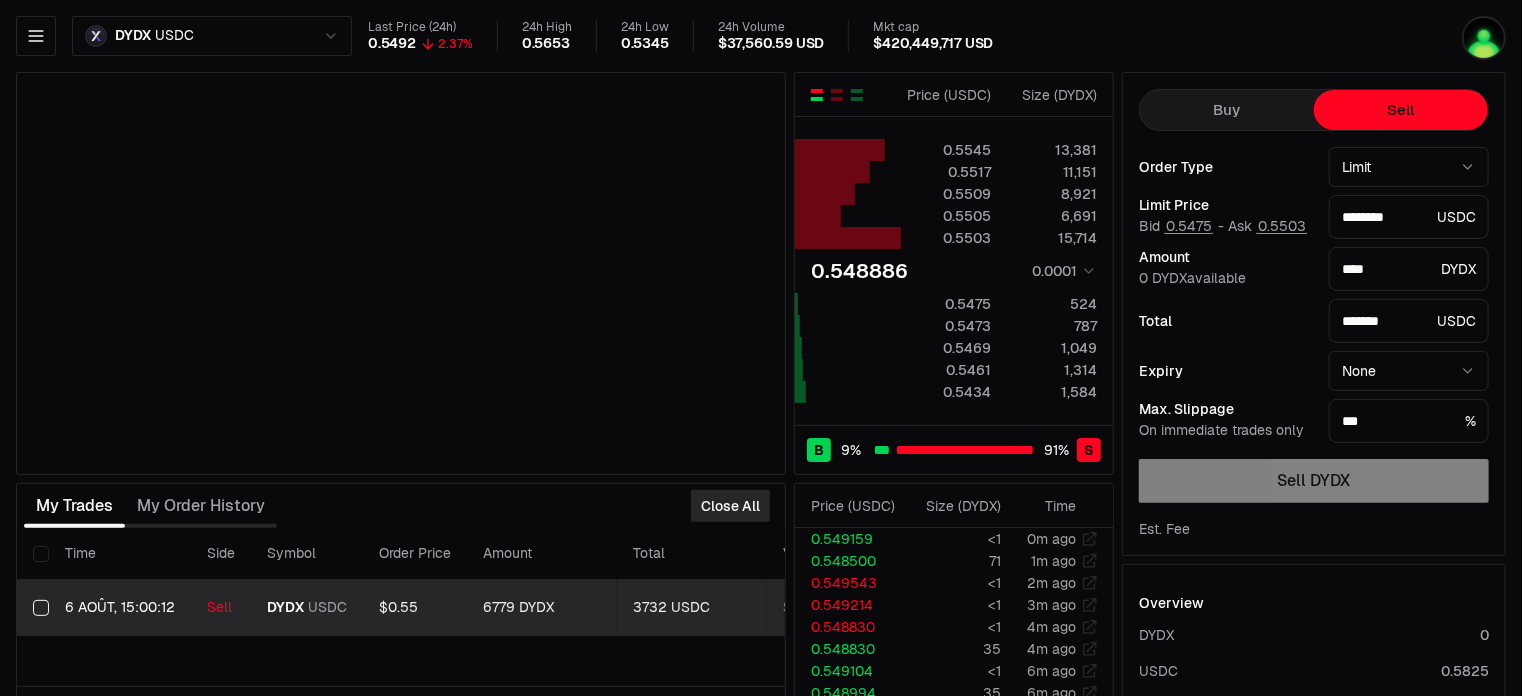 type on "********" 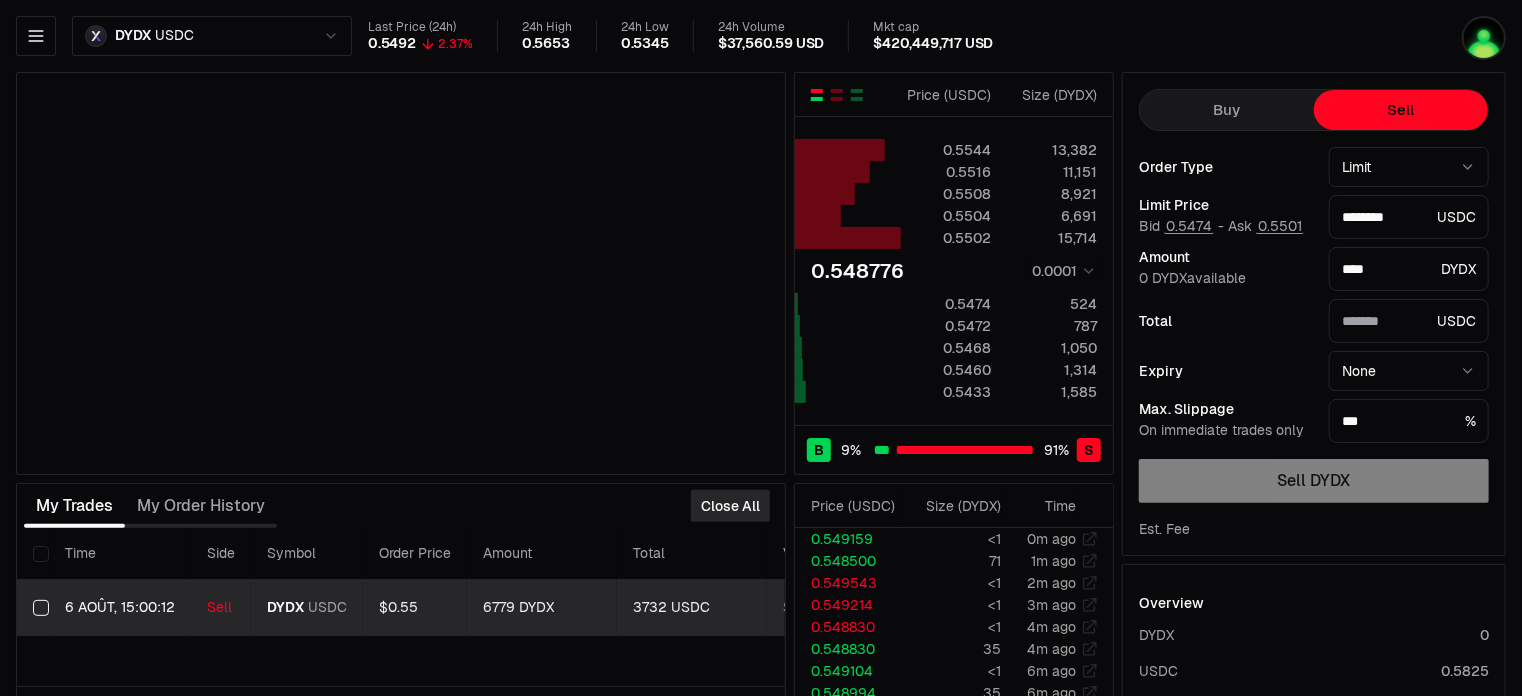 type on "*******" 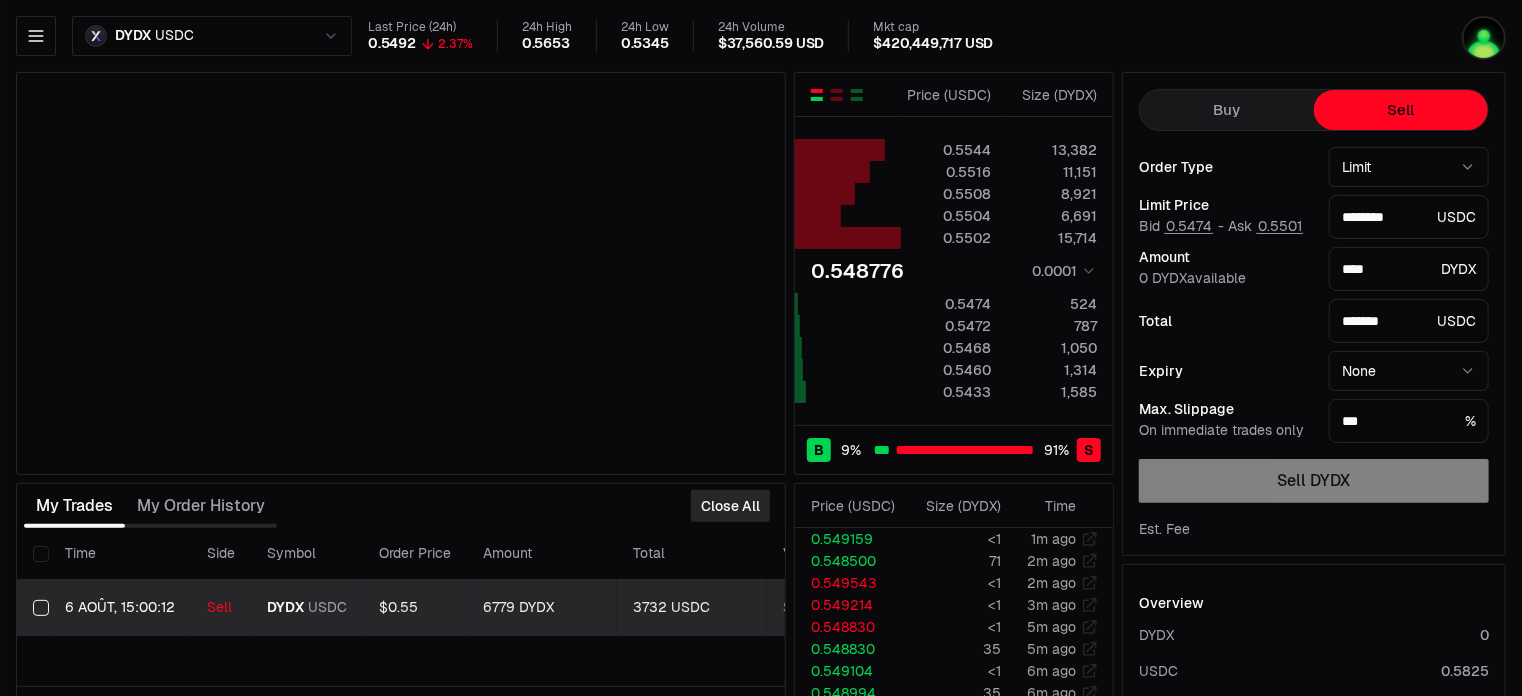 type on "********" 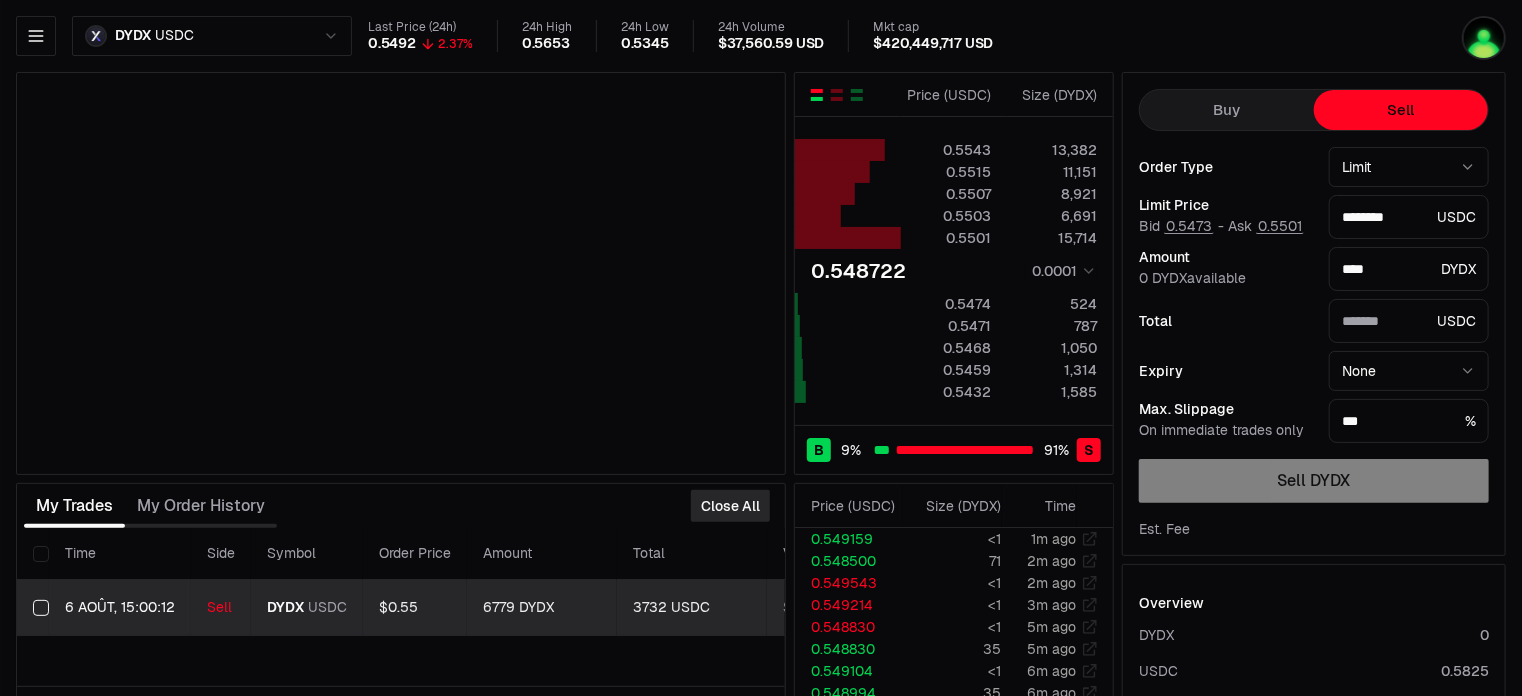 type on "*******" 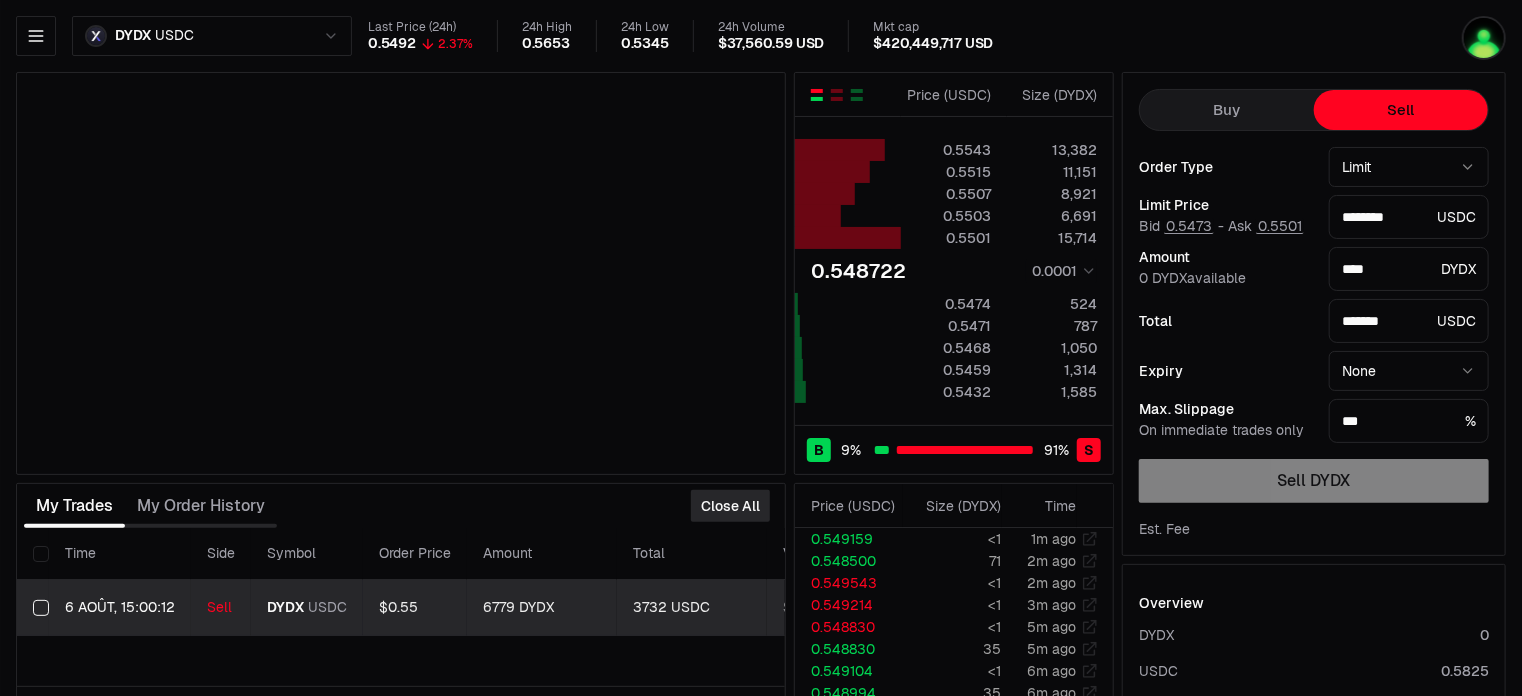 type on "********" 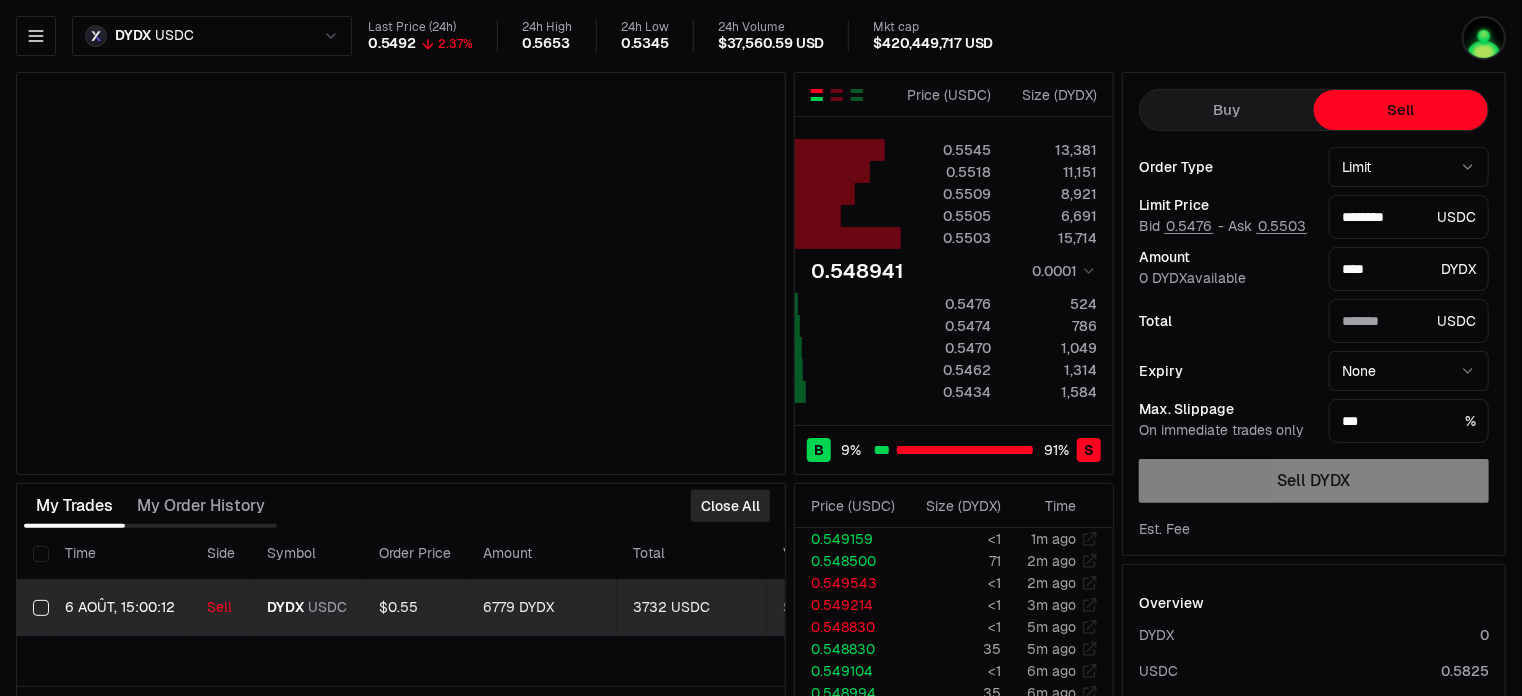 type on "*******" 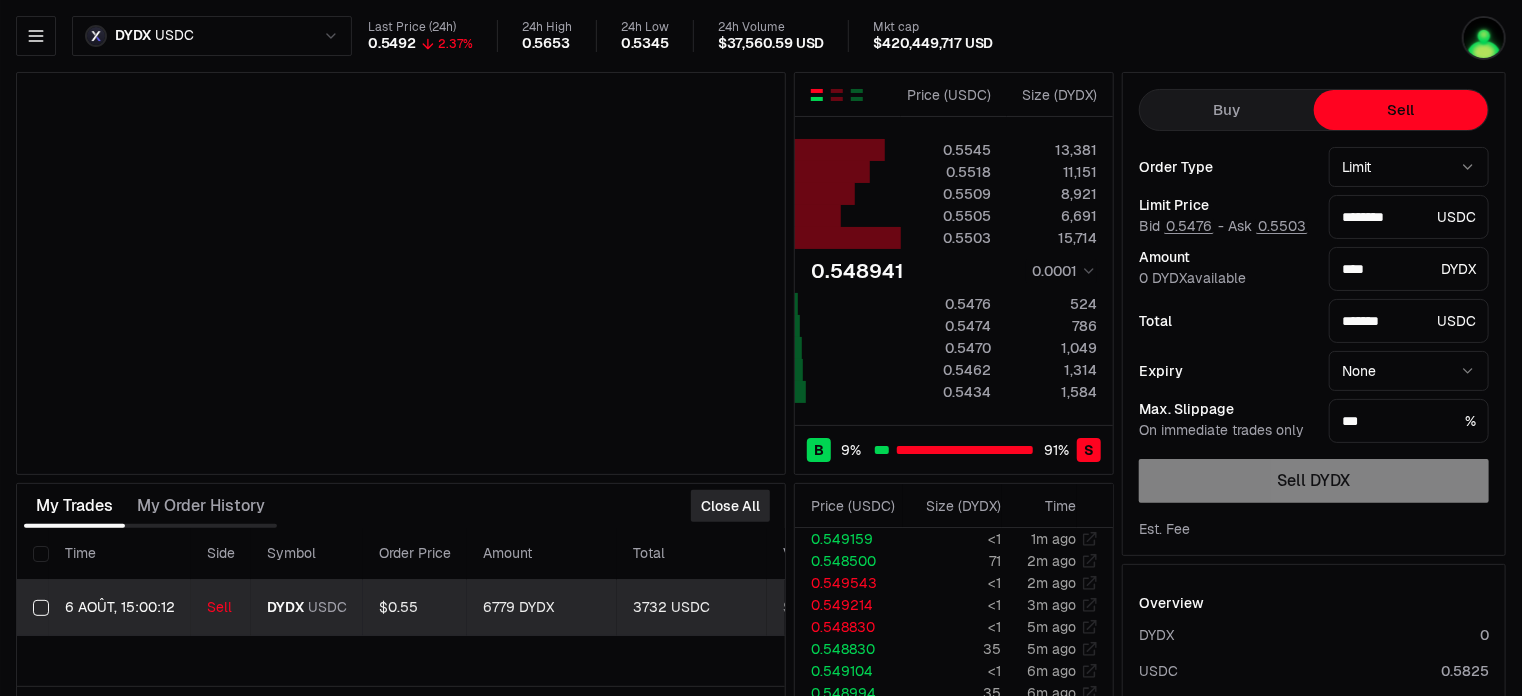 type on "********" 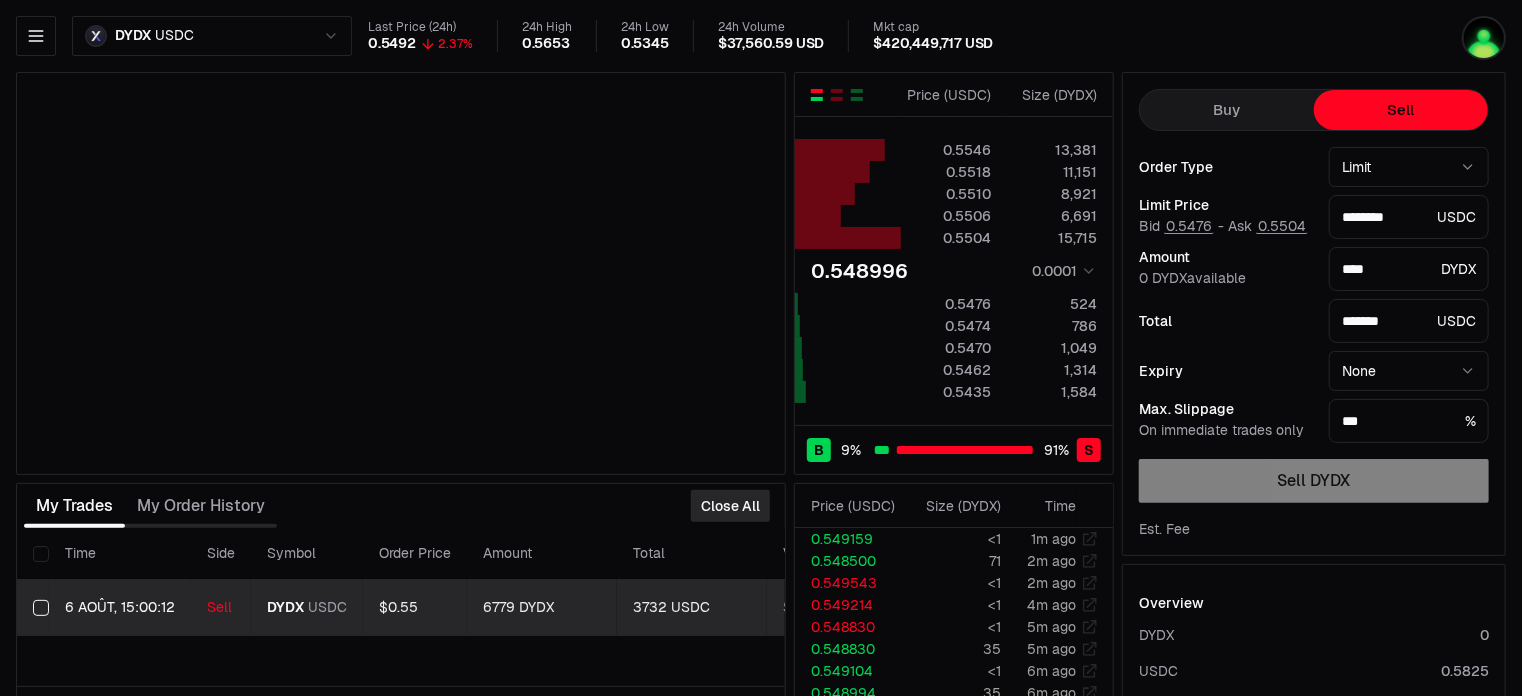 type on "********" 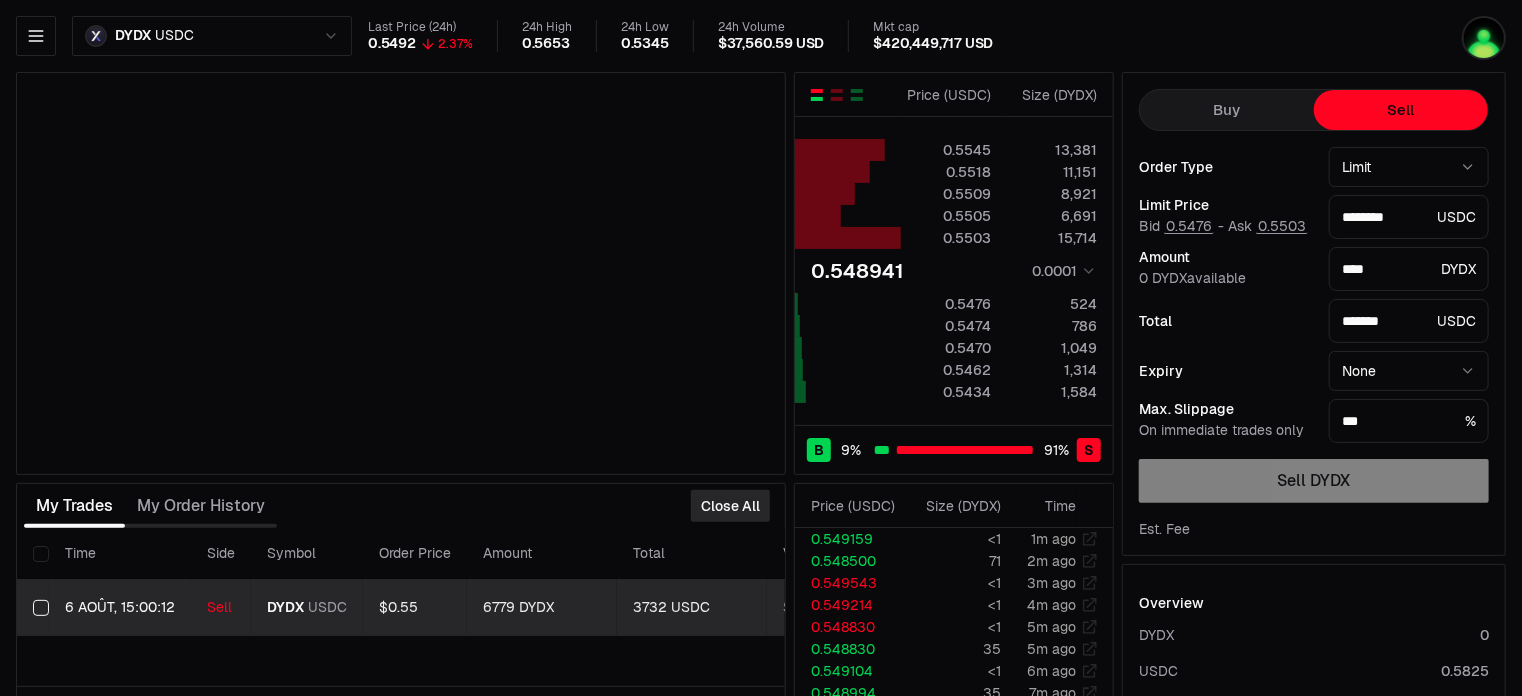 type on "********" 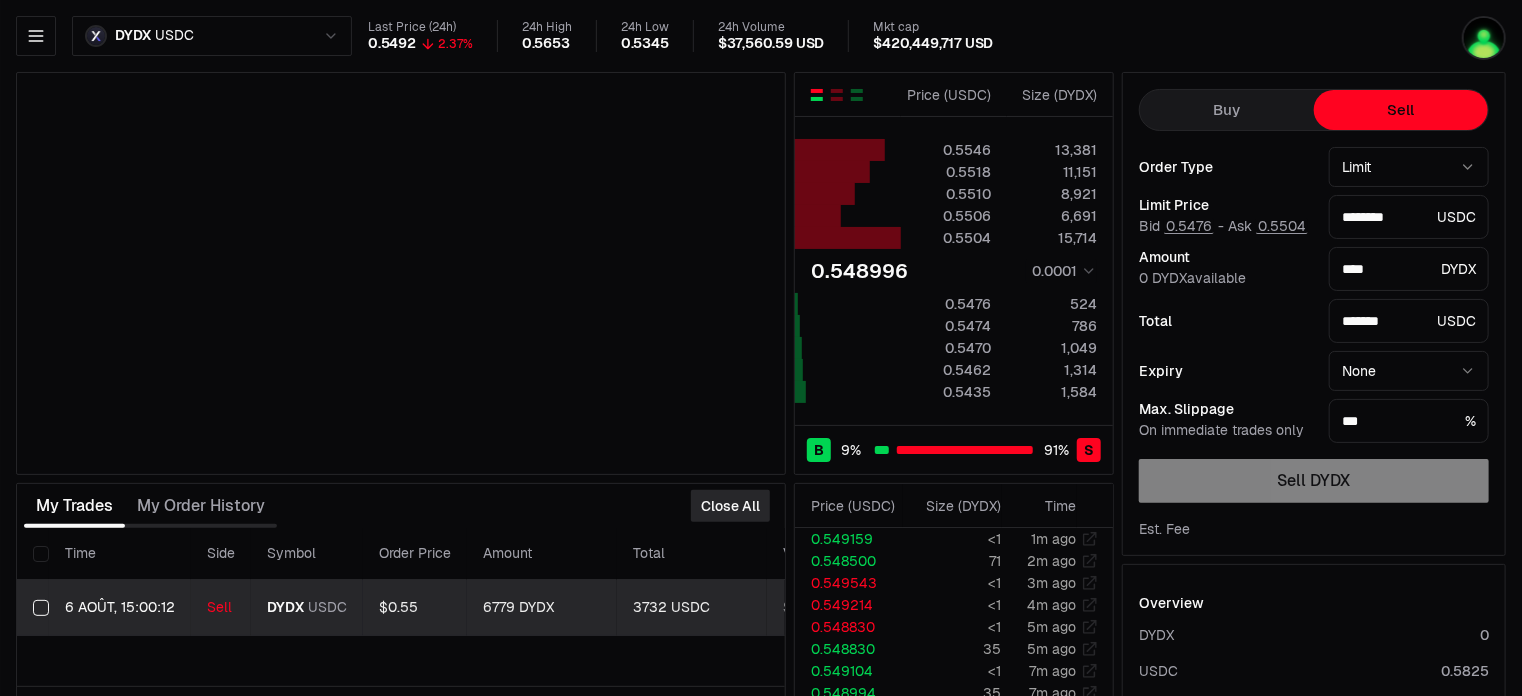 type on "********" 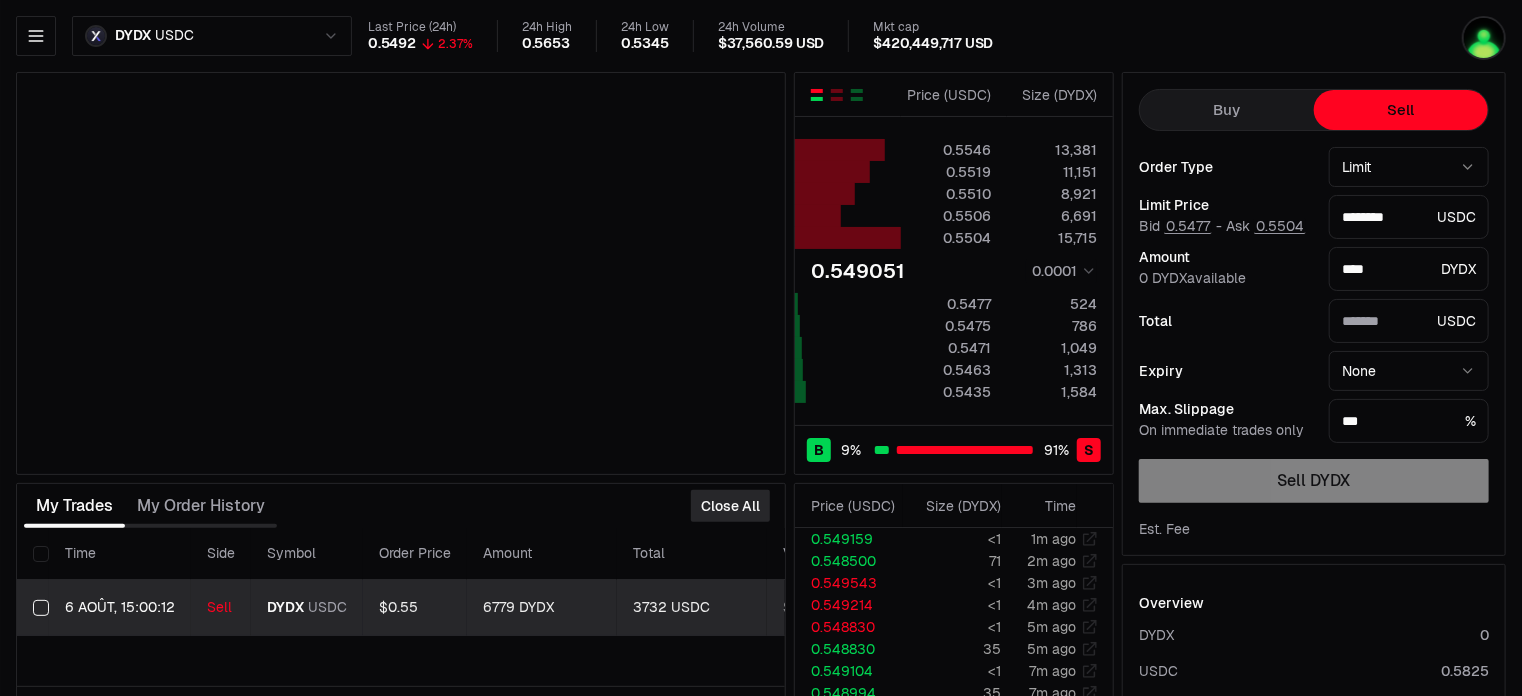 type on "*******" 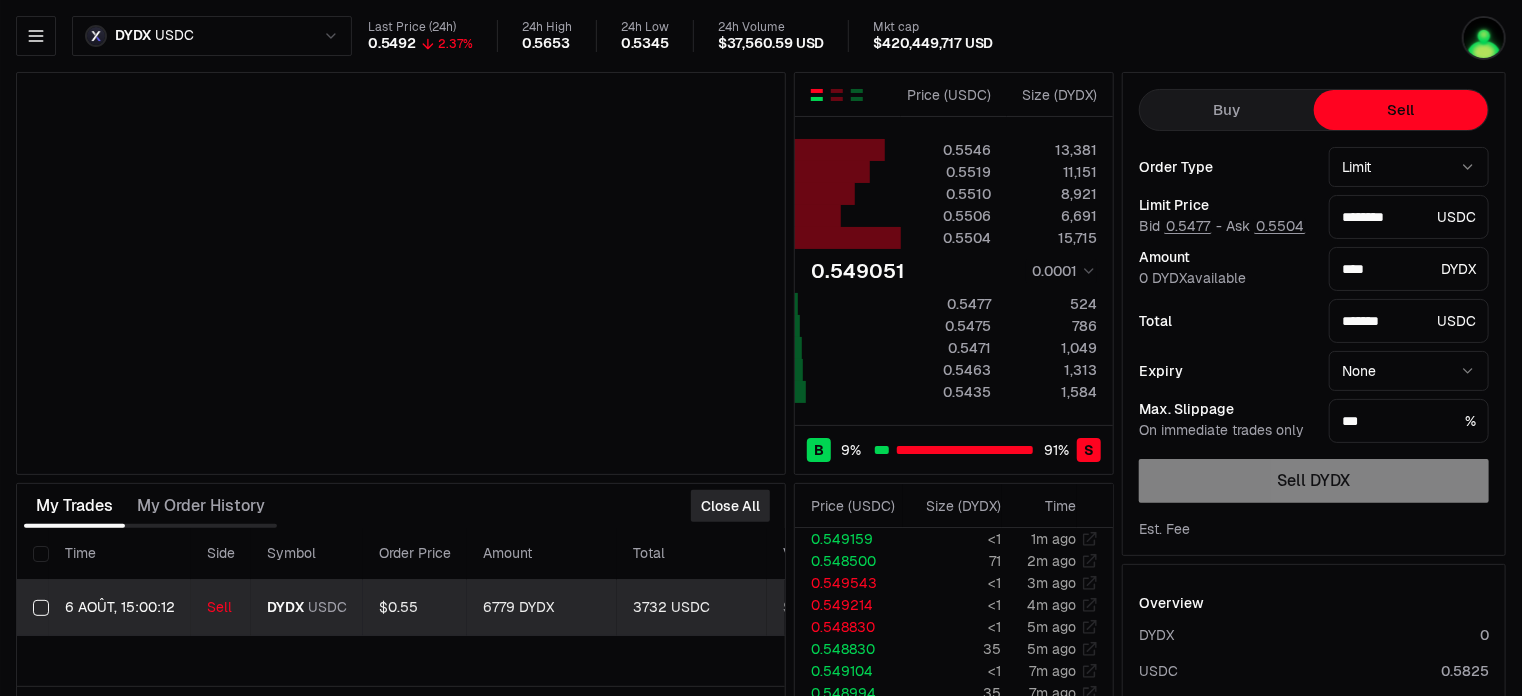 type on "********" 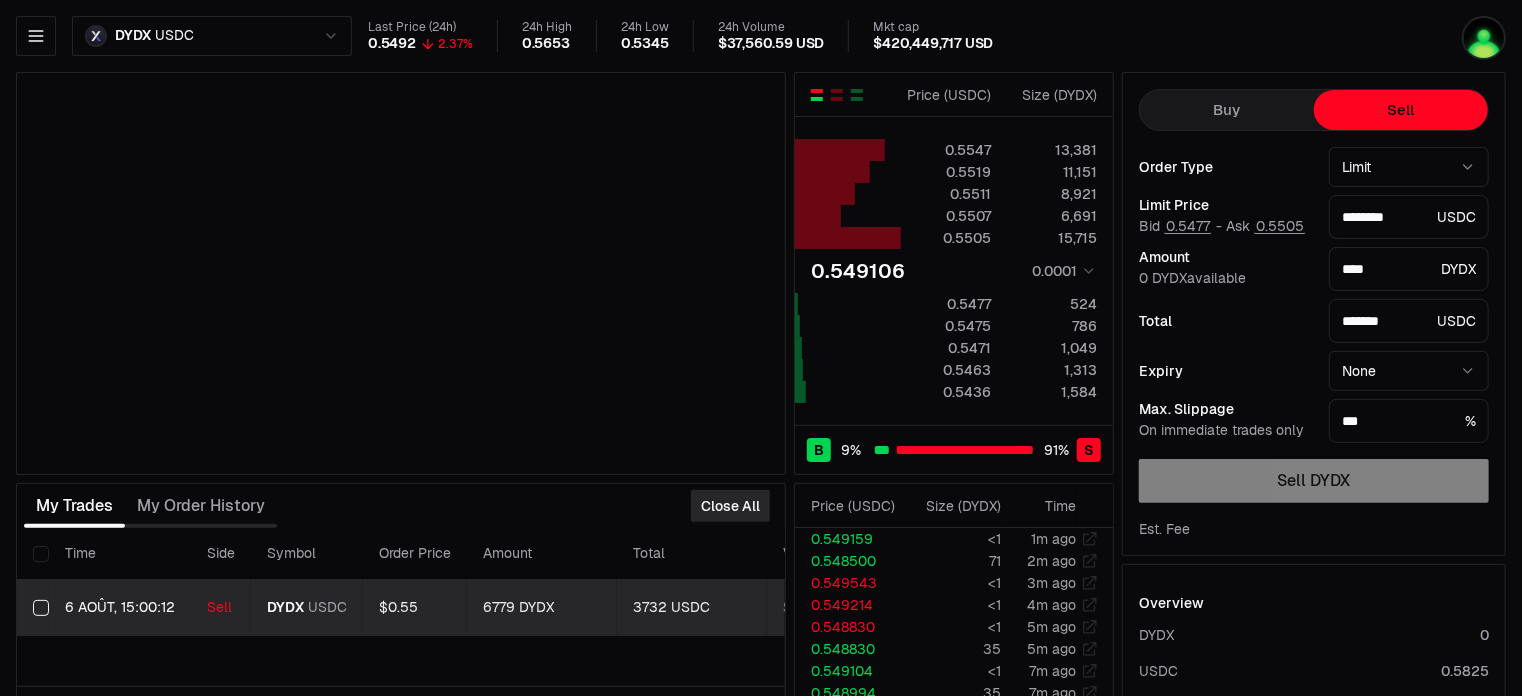 type on "********" 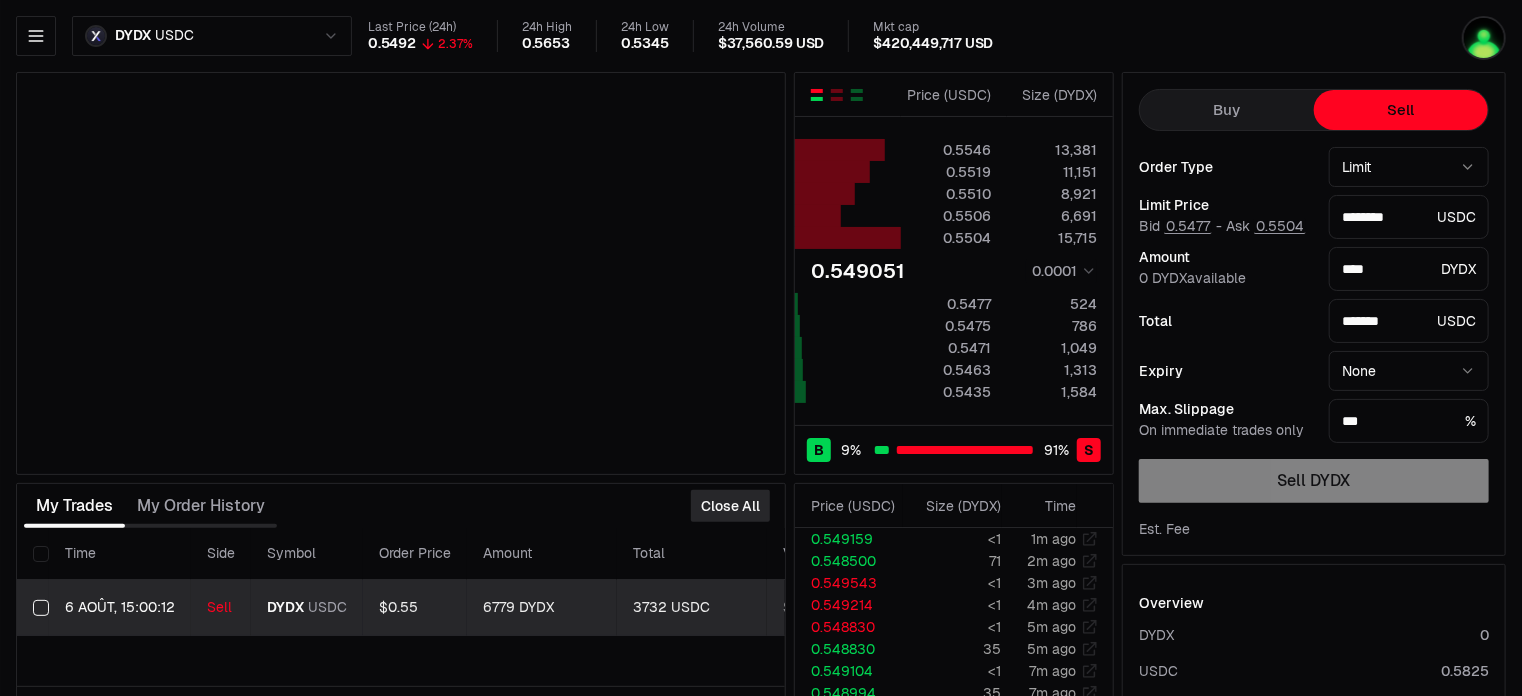 type on "********" 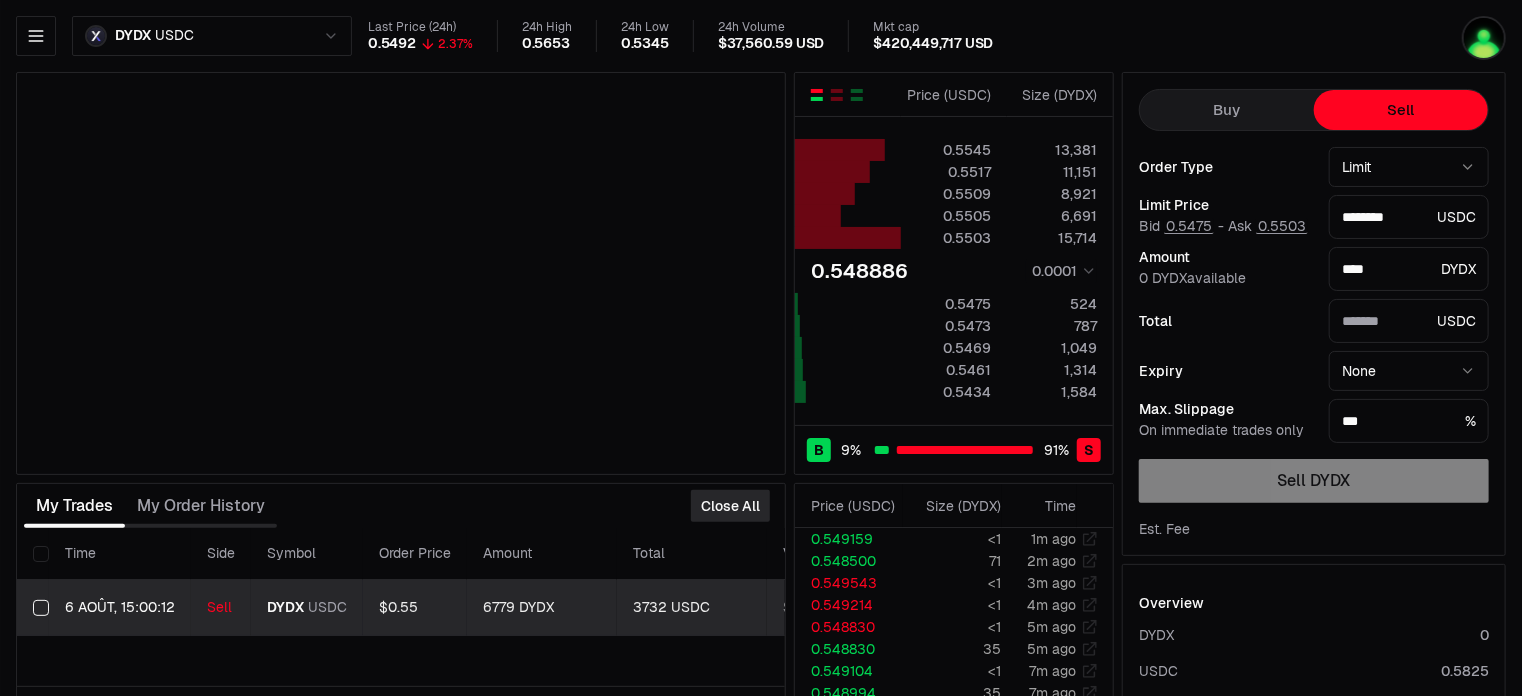type on "*******" 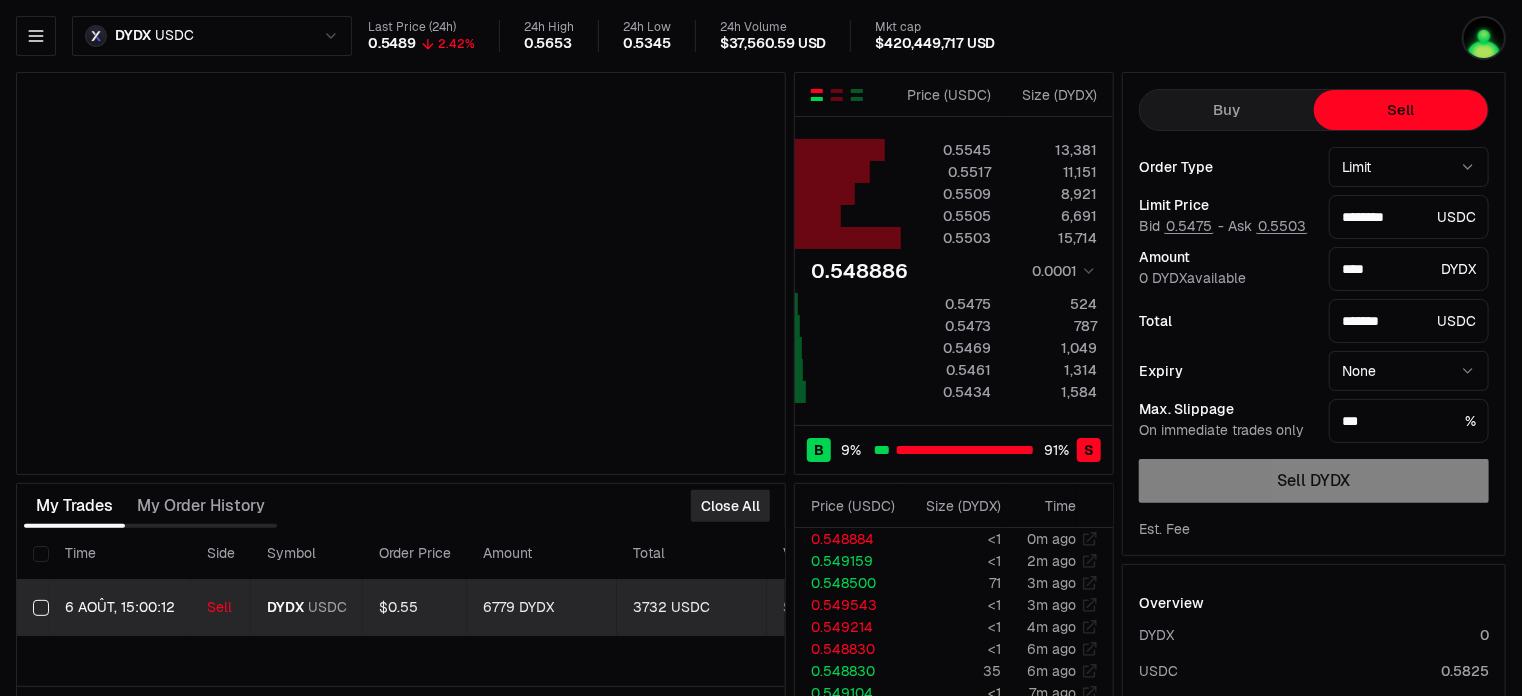 type on "********" 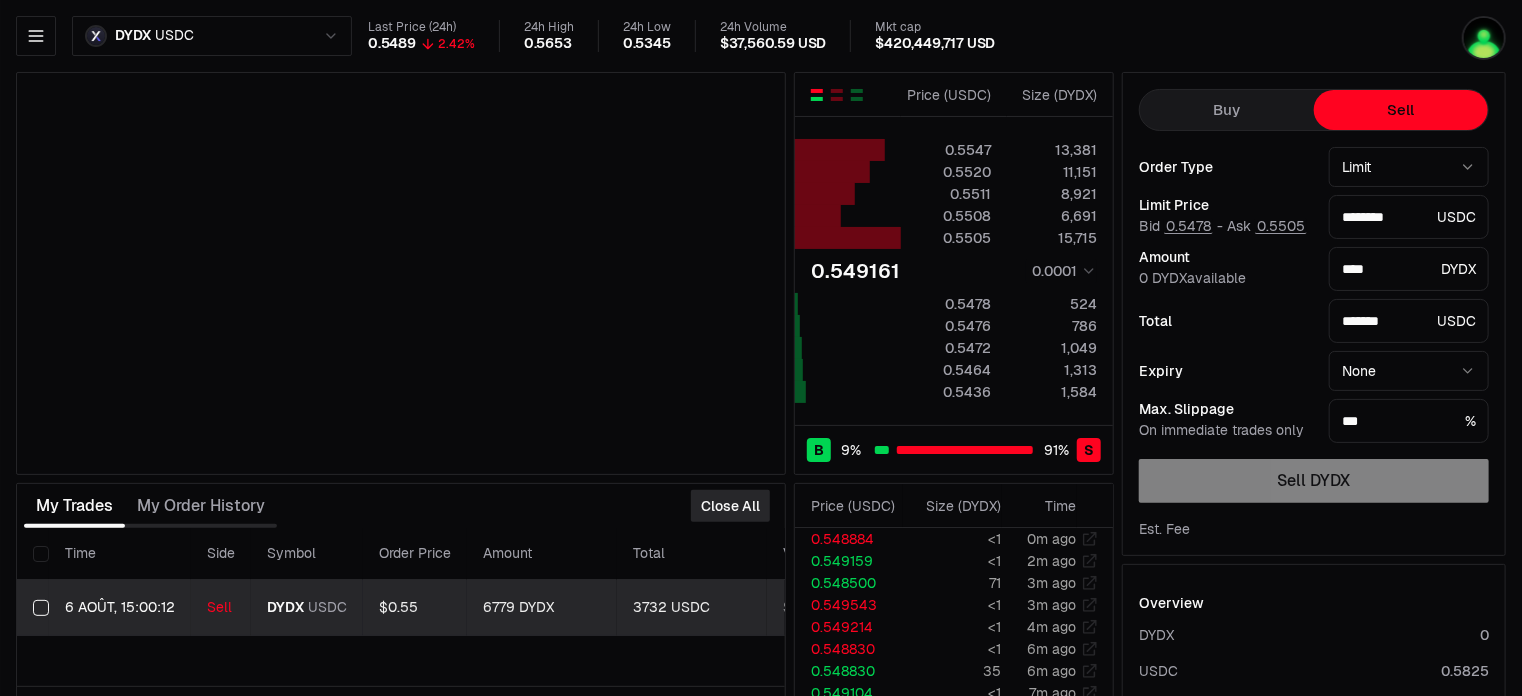 type on "********" 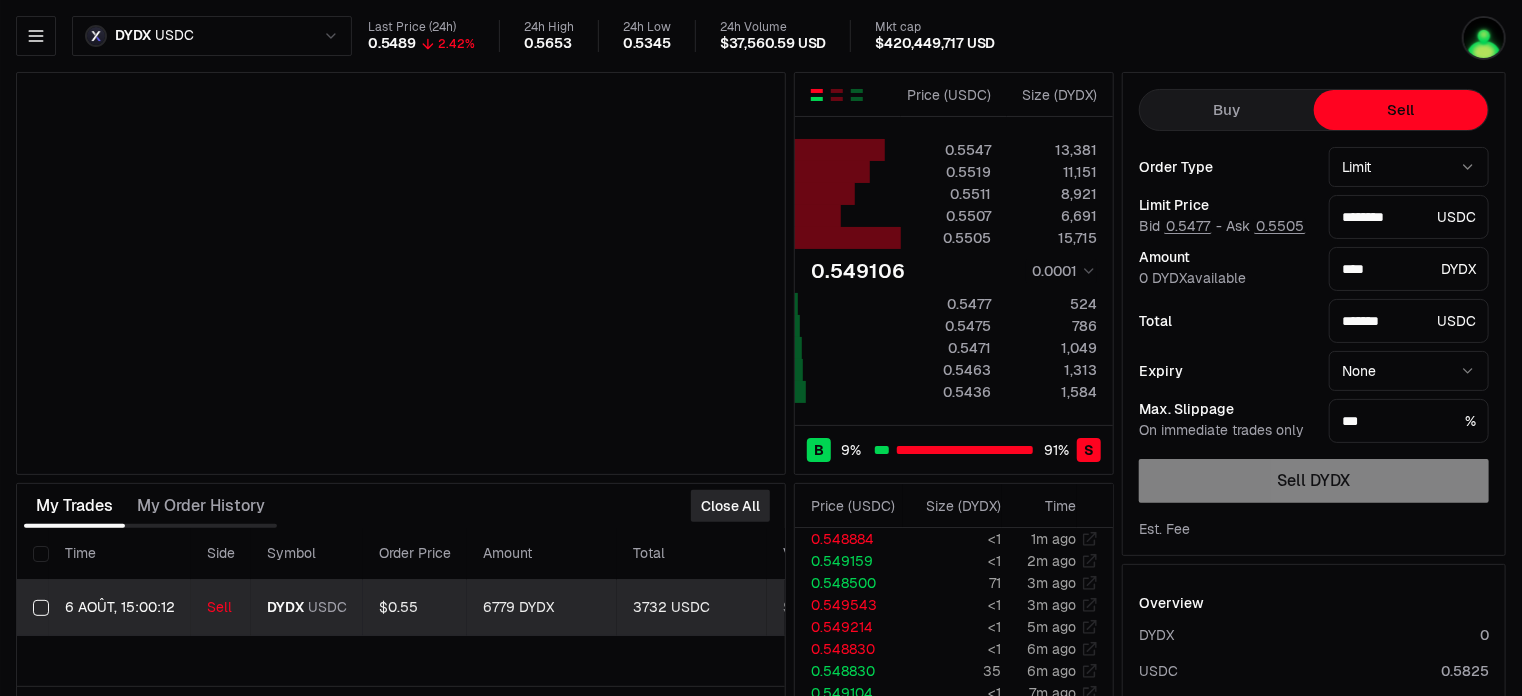 type on "********" 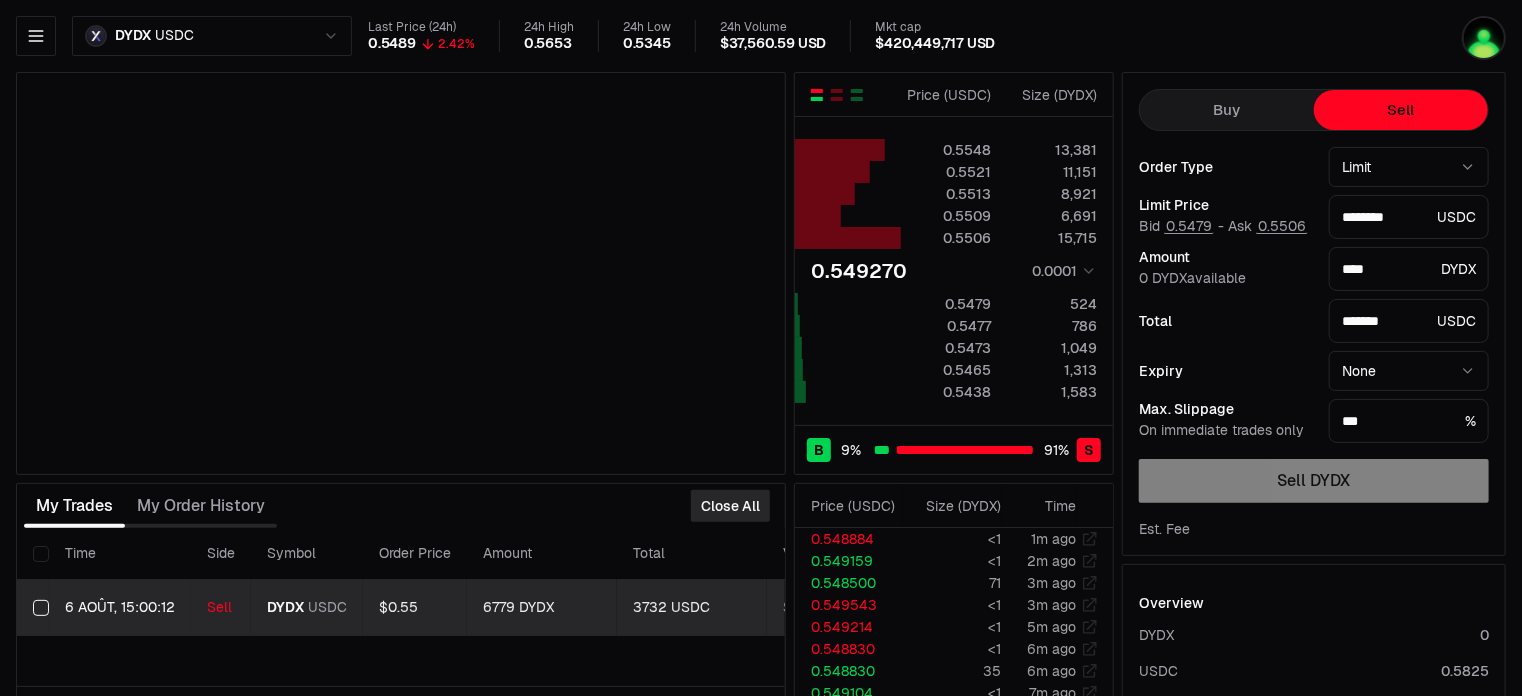 type on "********" 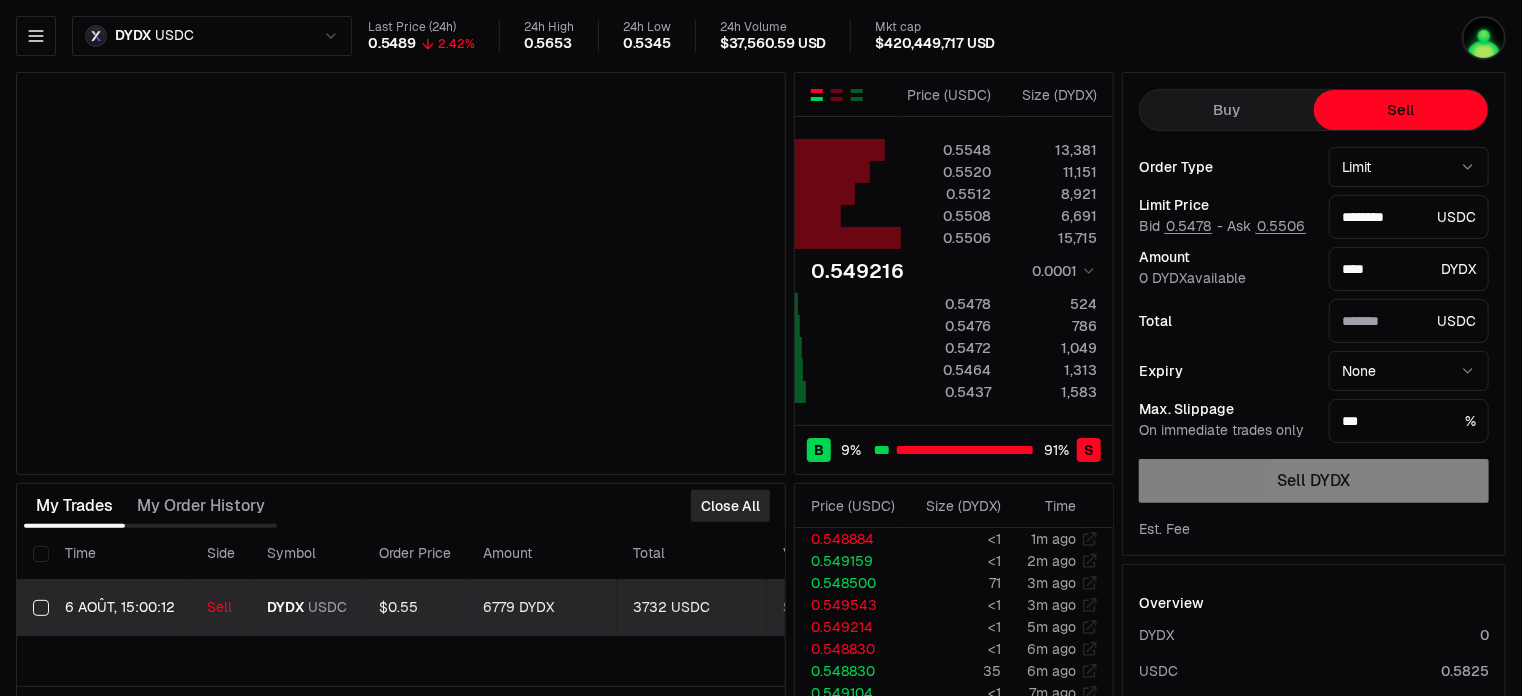 type on "*******" 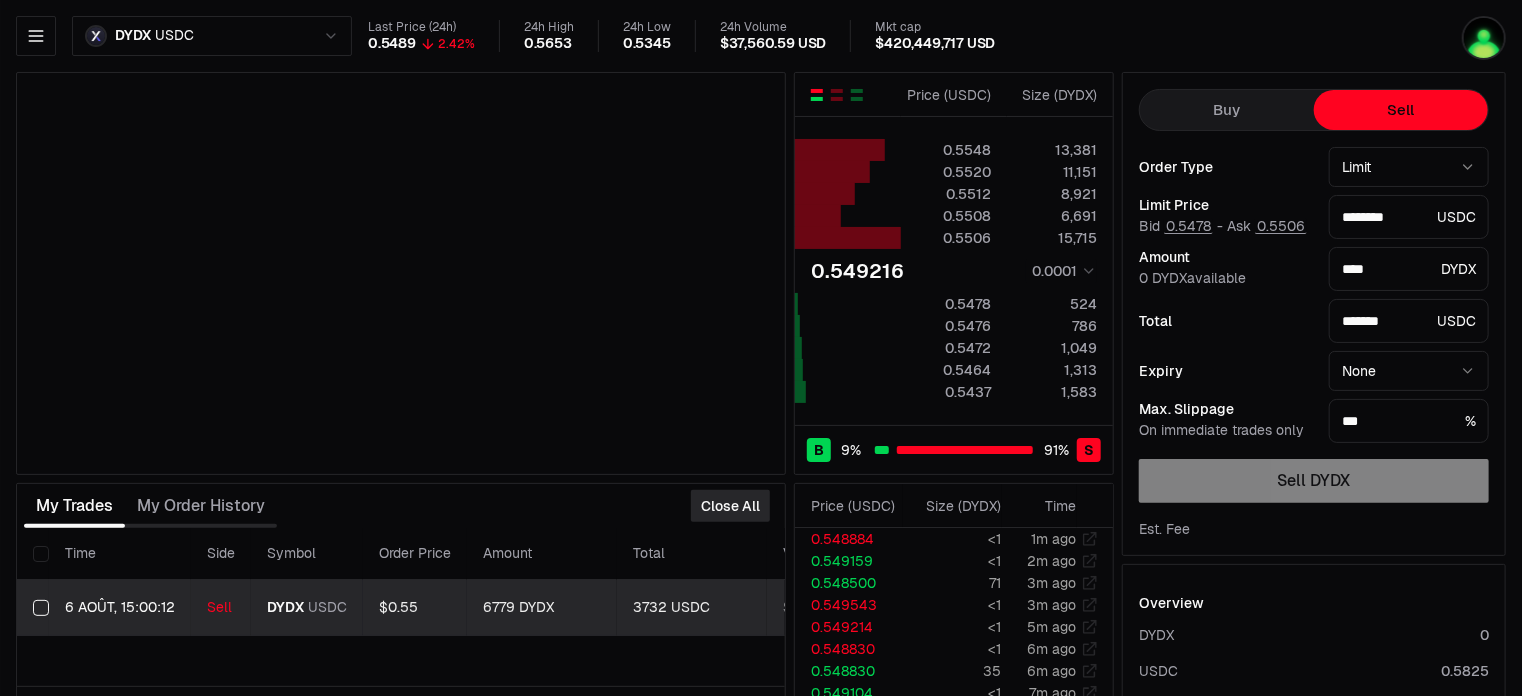 type on "********" 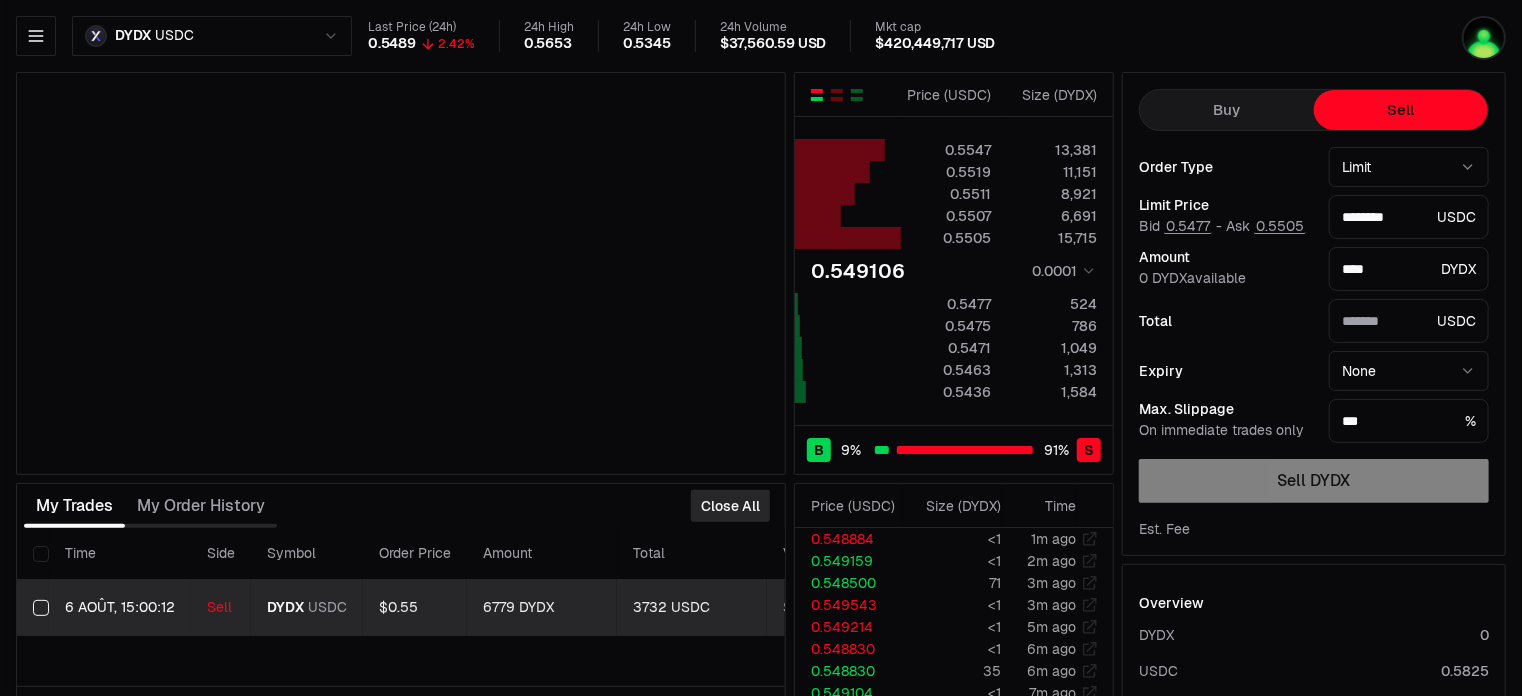 type on "*******" 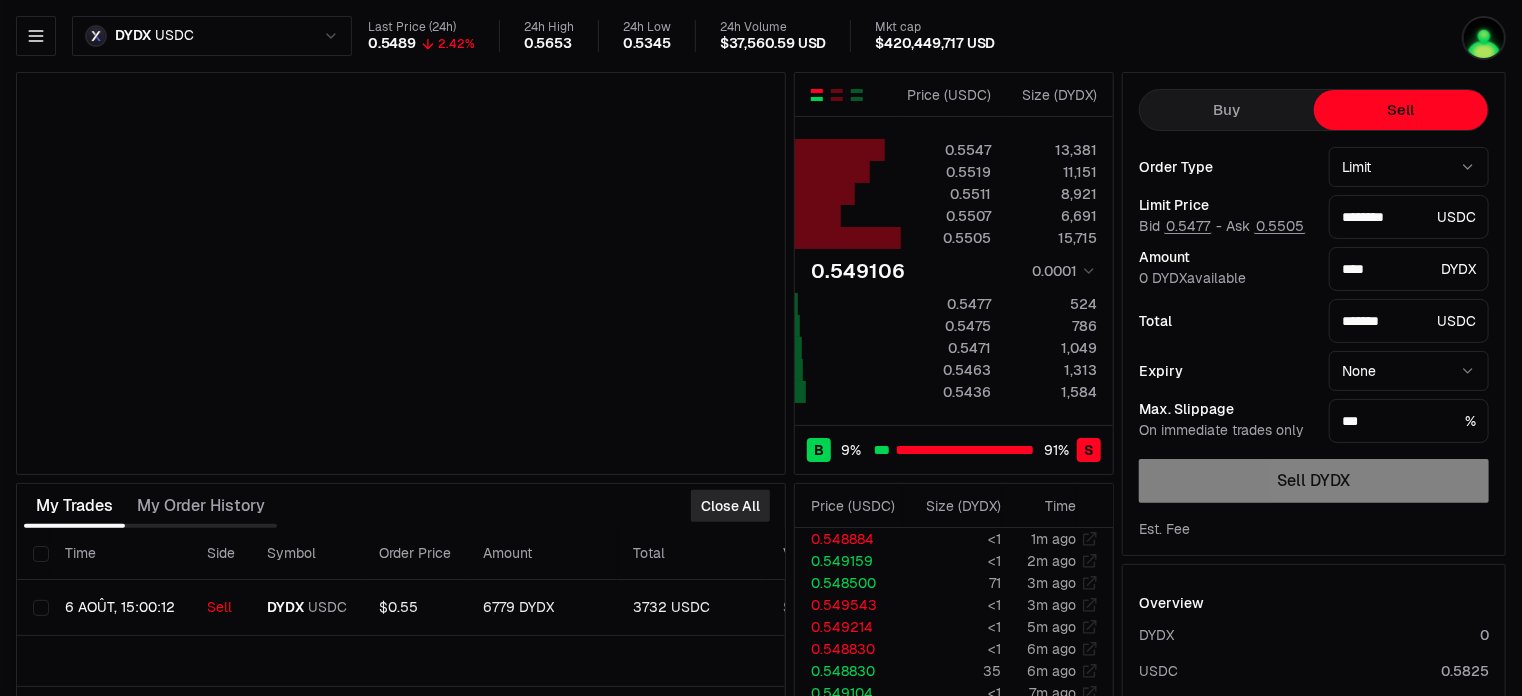 type on "********" 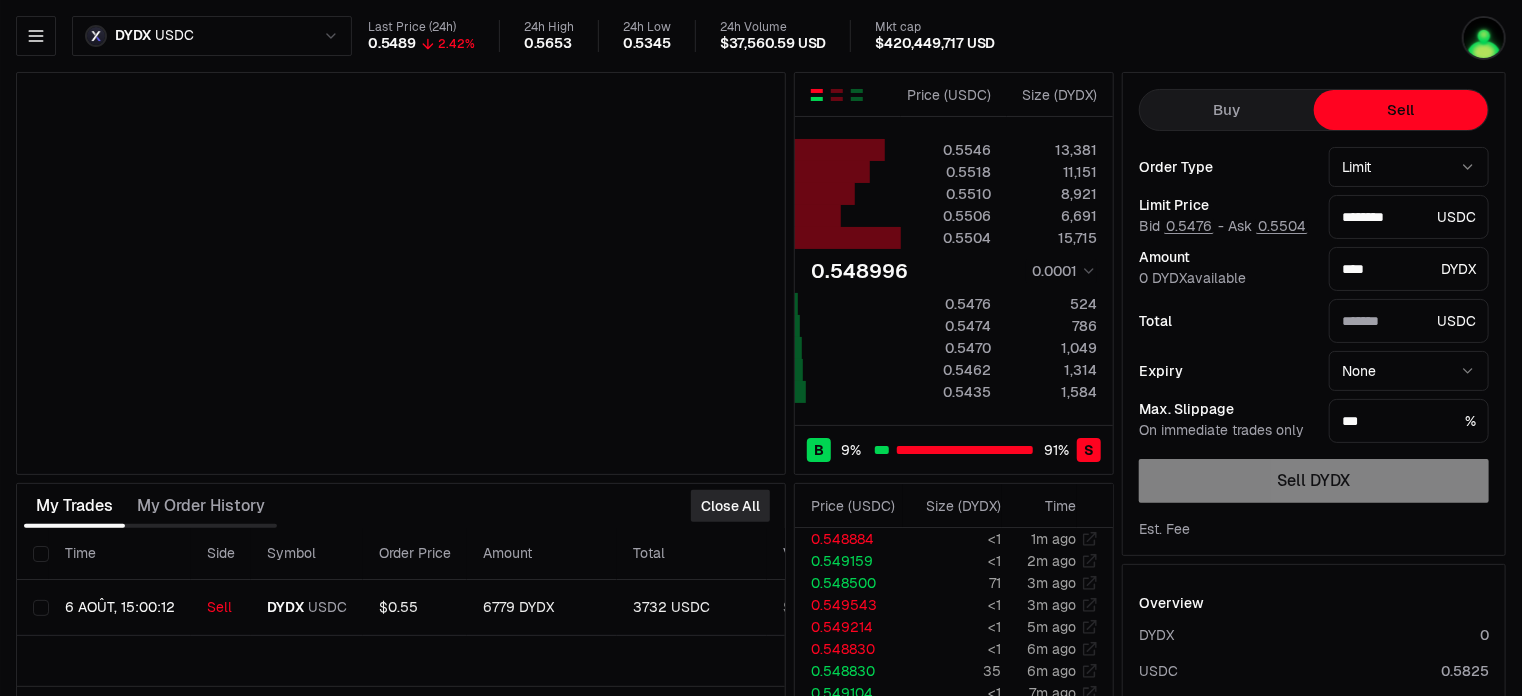 type on "*******" 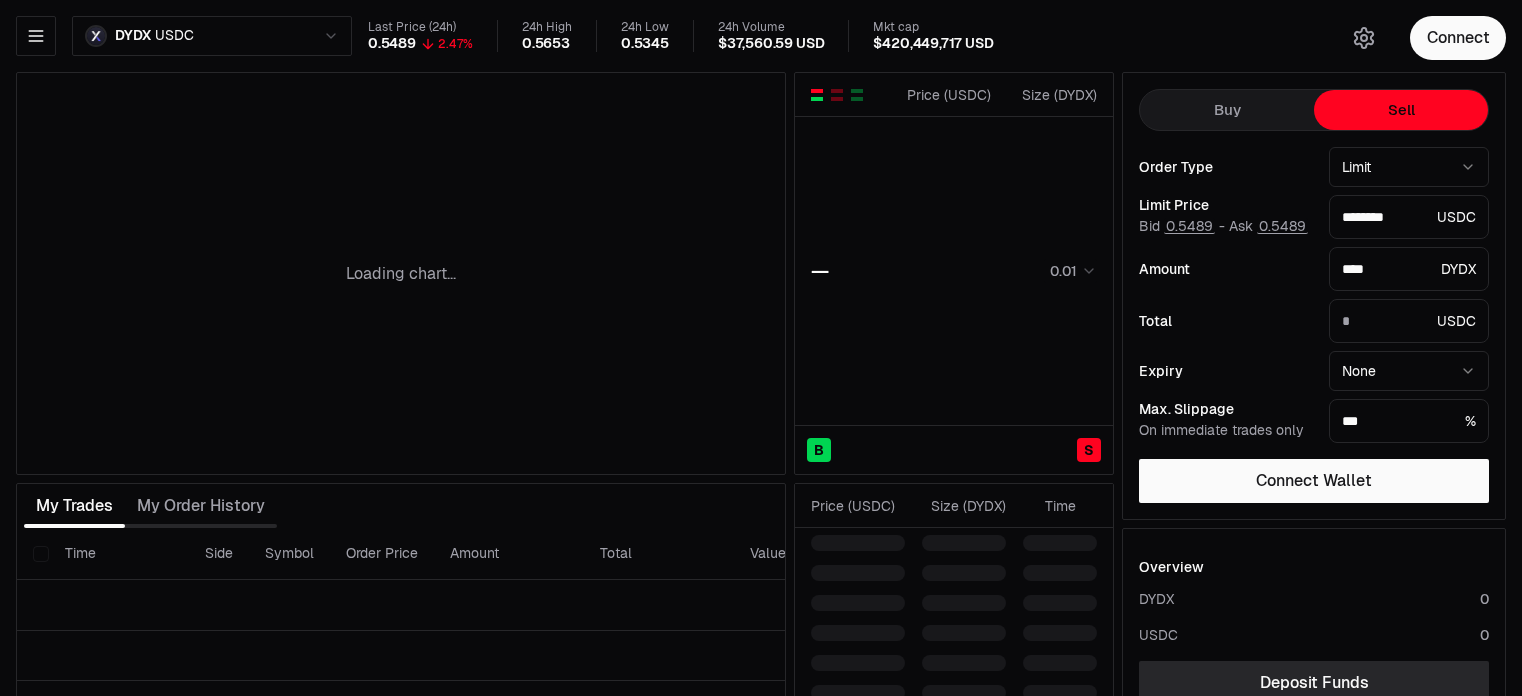 type on "*******" 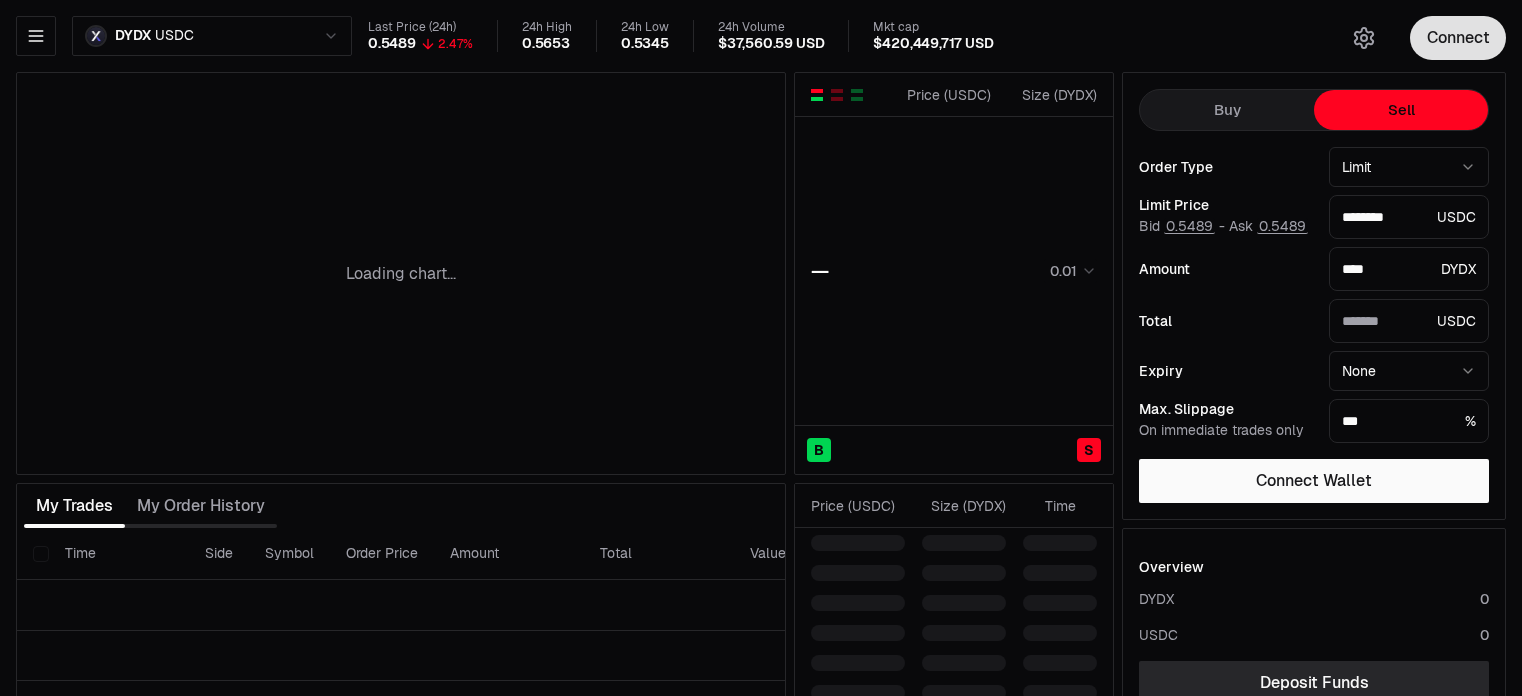click on "Connect" at bounding box center [1458, 38] 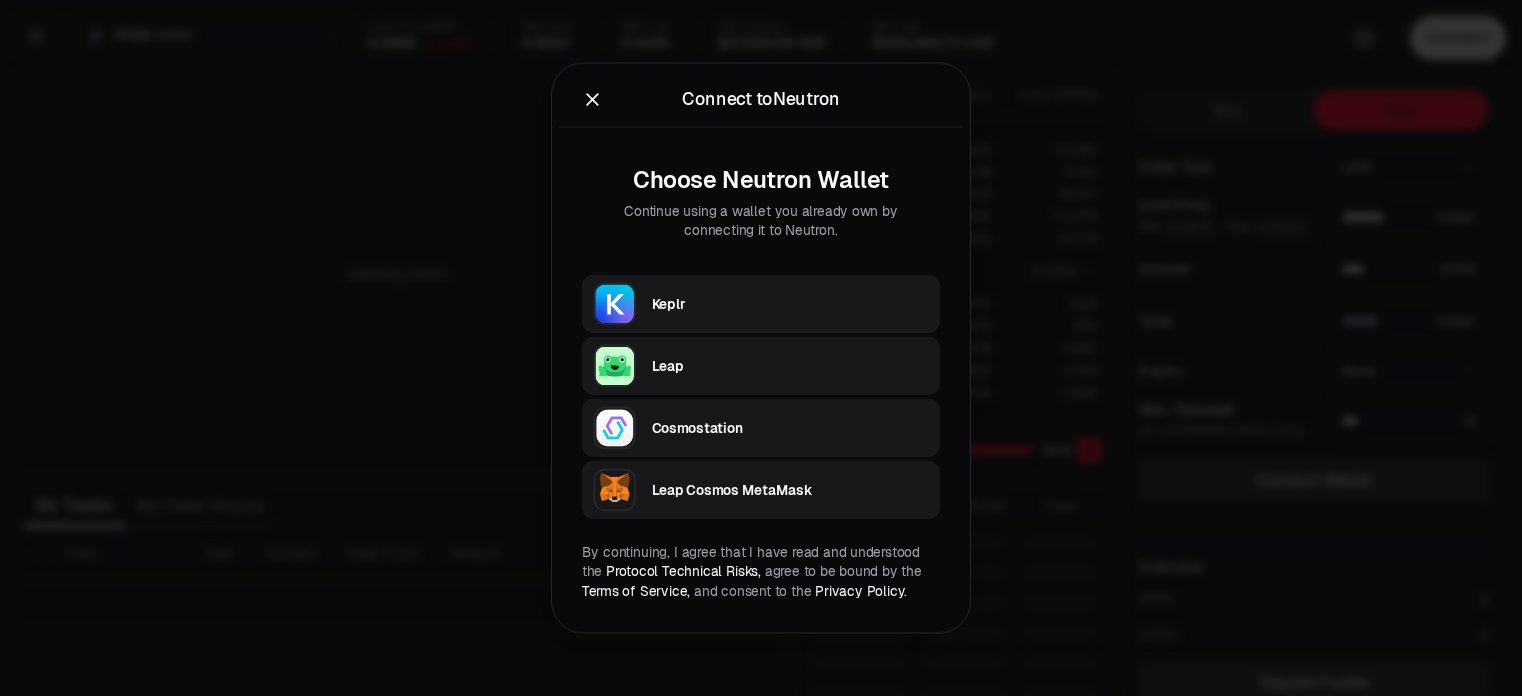 scroll, scrollTop: 0, scrollLeft: 0, axis: both 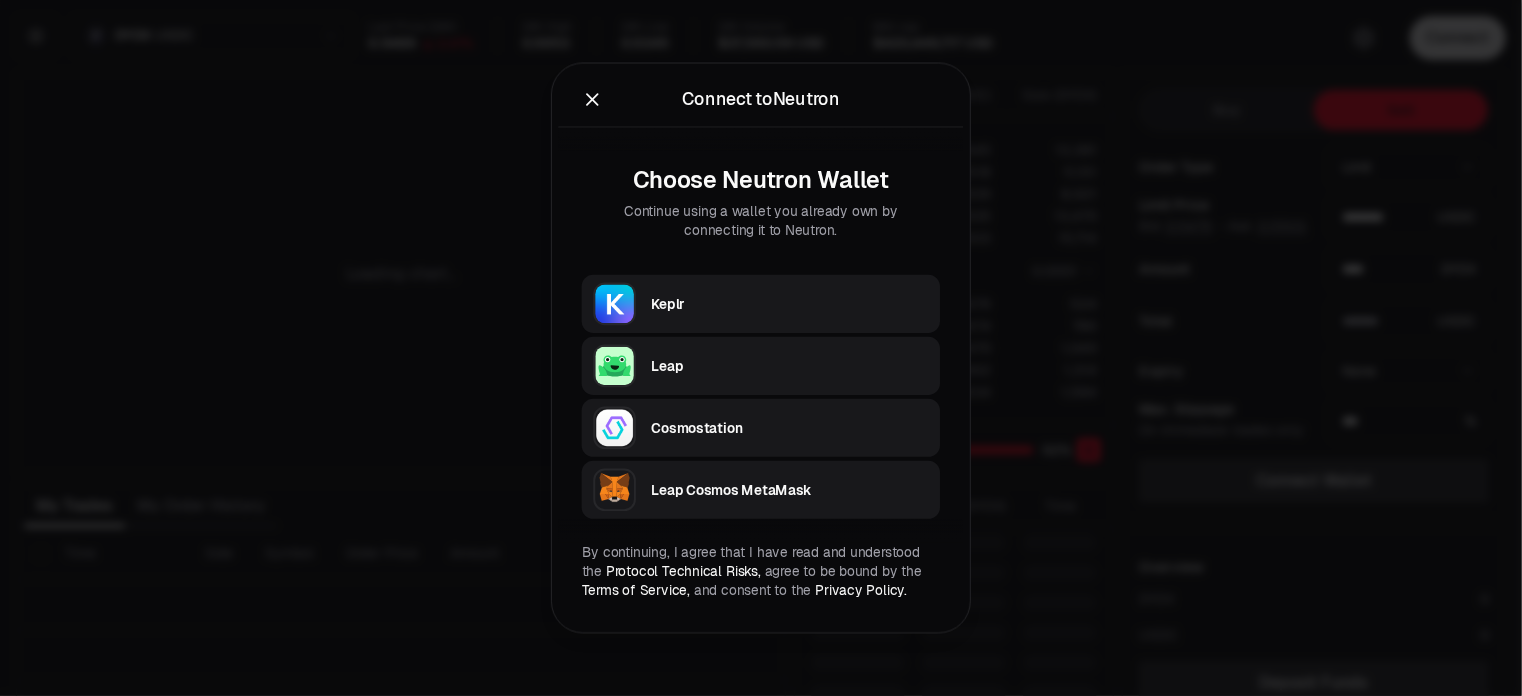 type on "********" 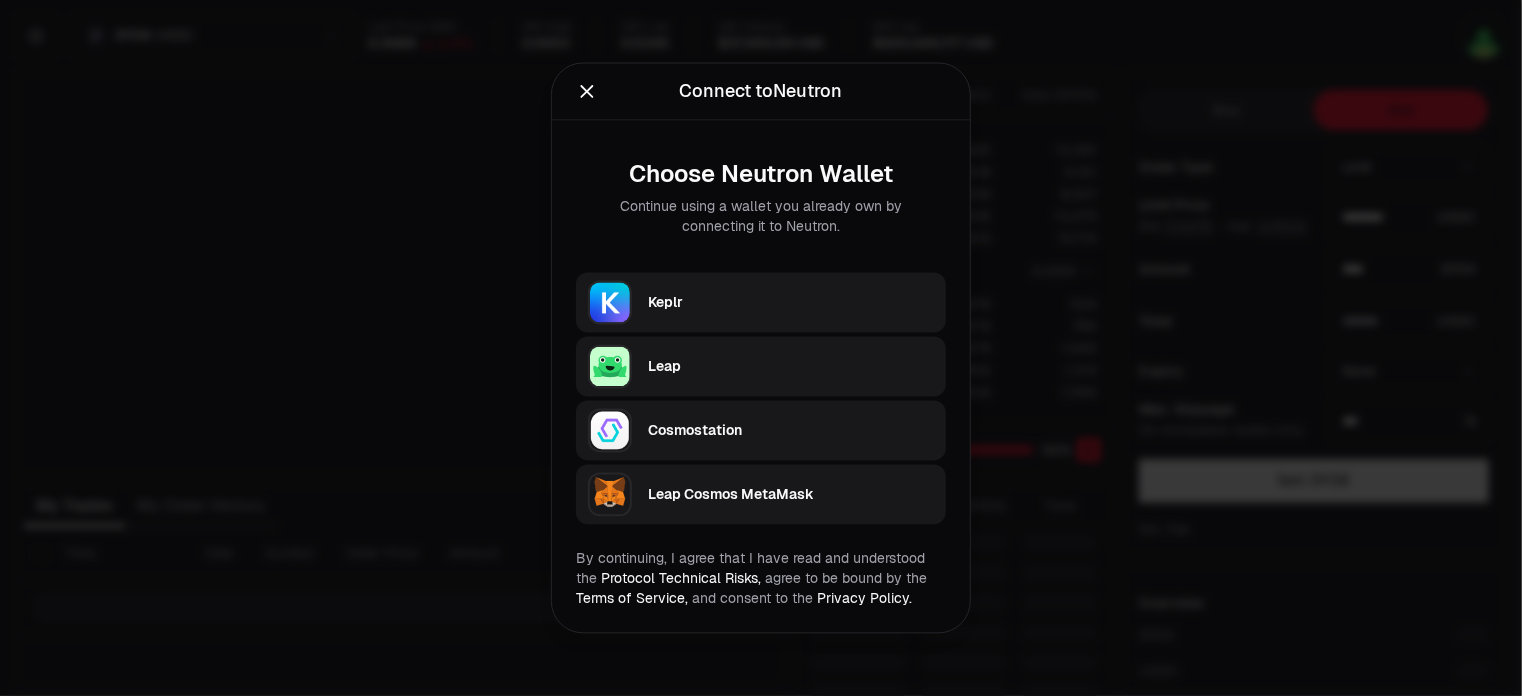 type on "*******" 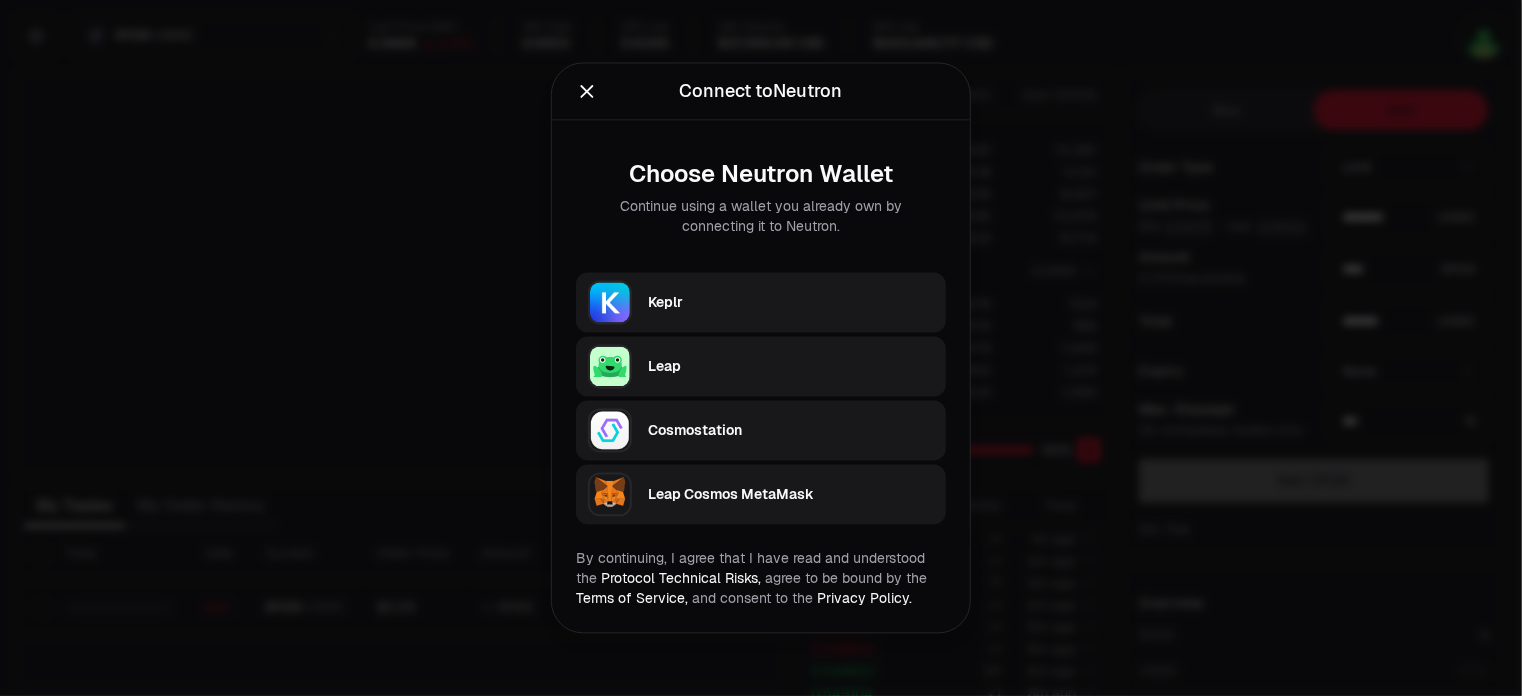 click on "Keplr" at bounding box center [791, 303] 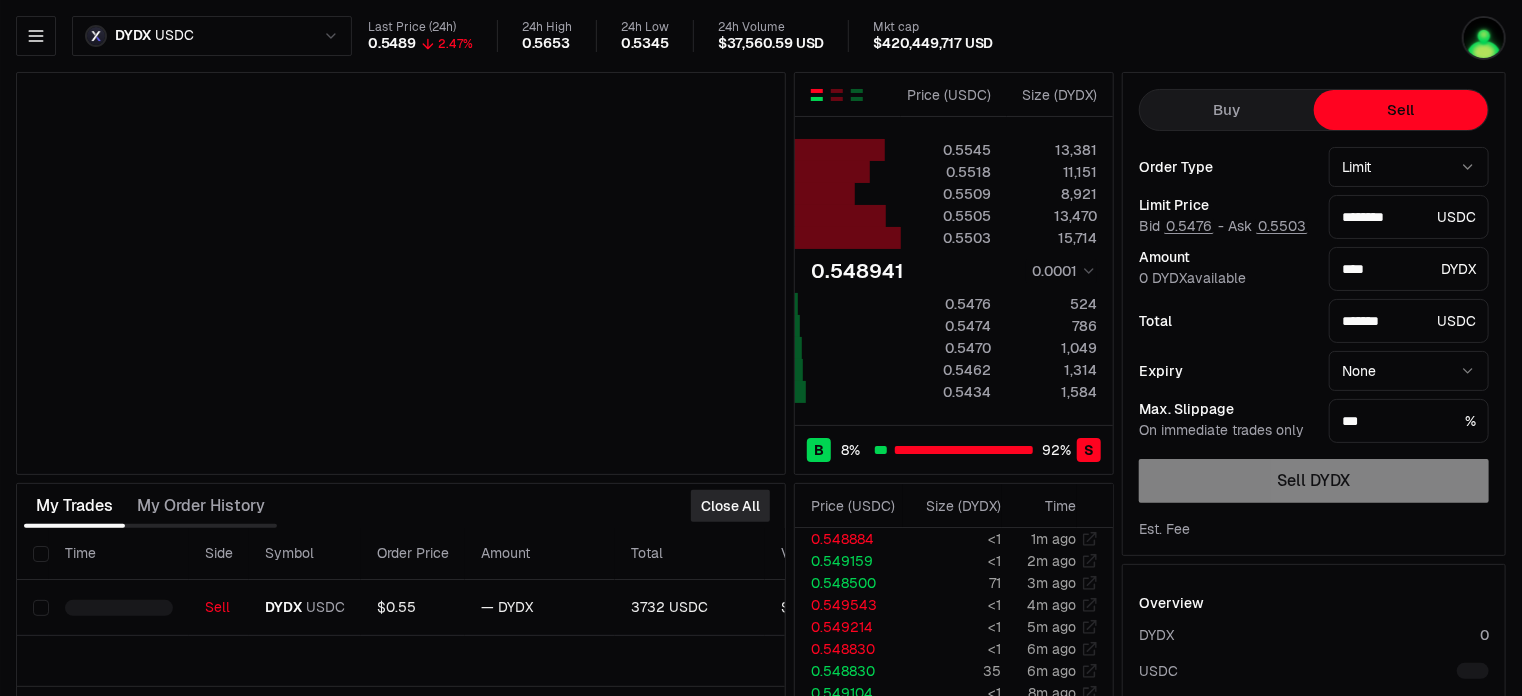 type on "********" 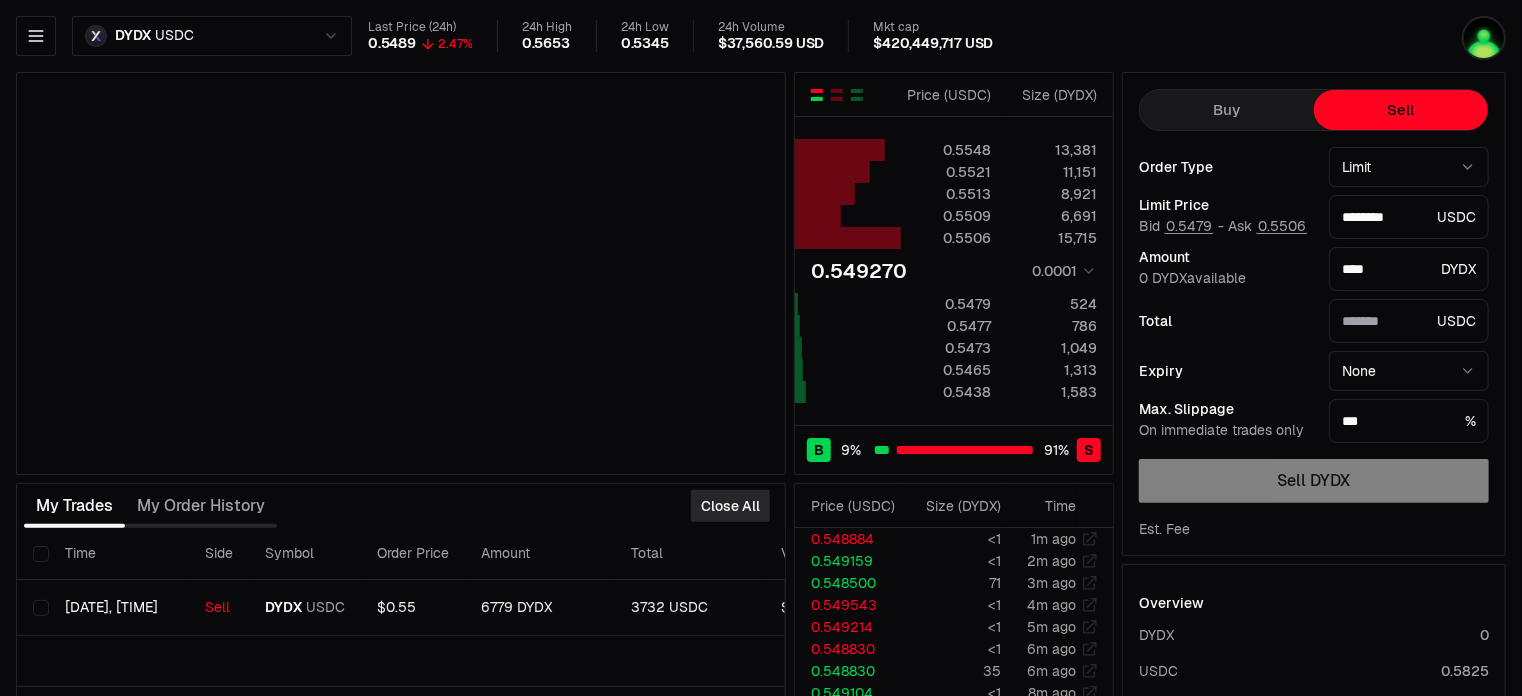 type on "*******" 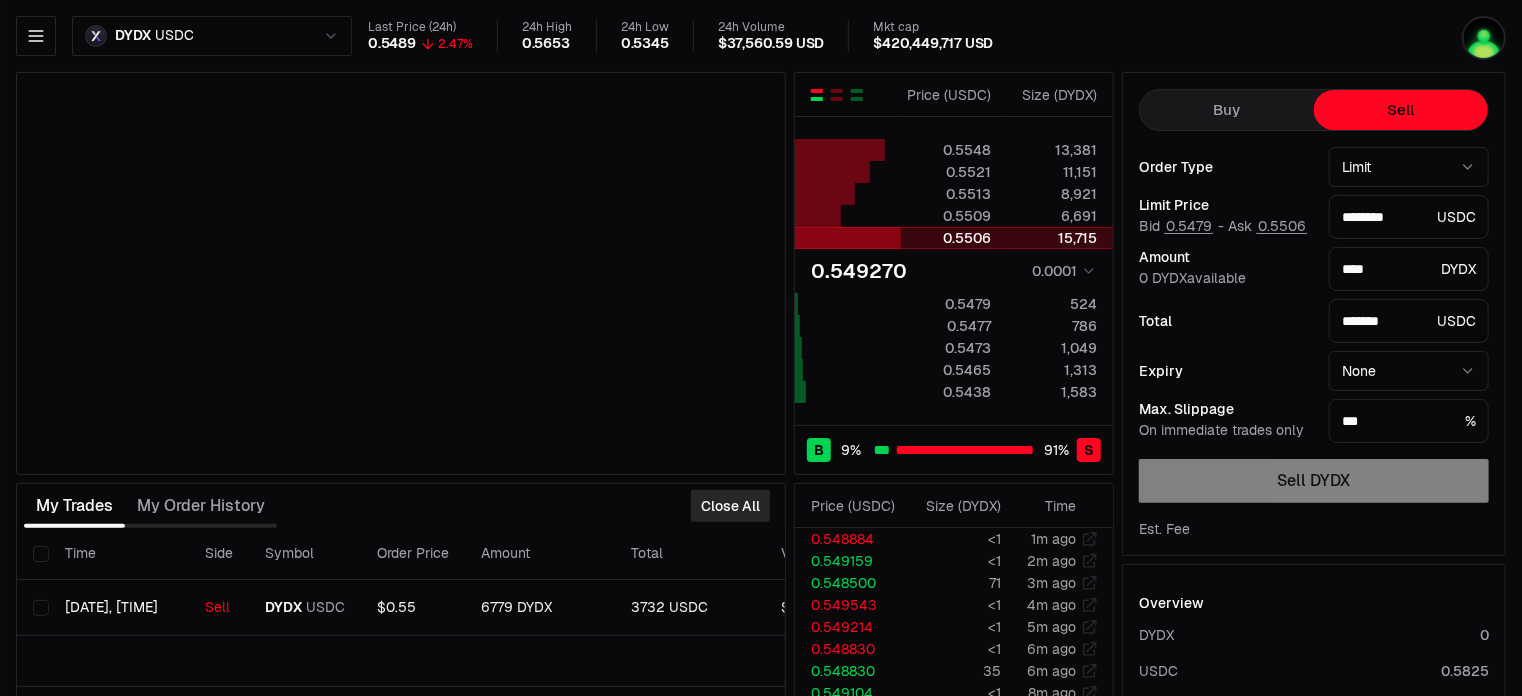 type on "********" 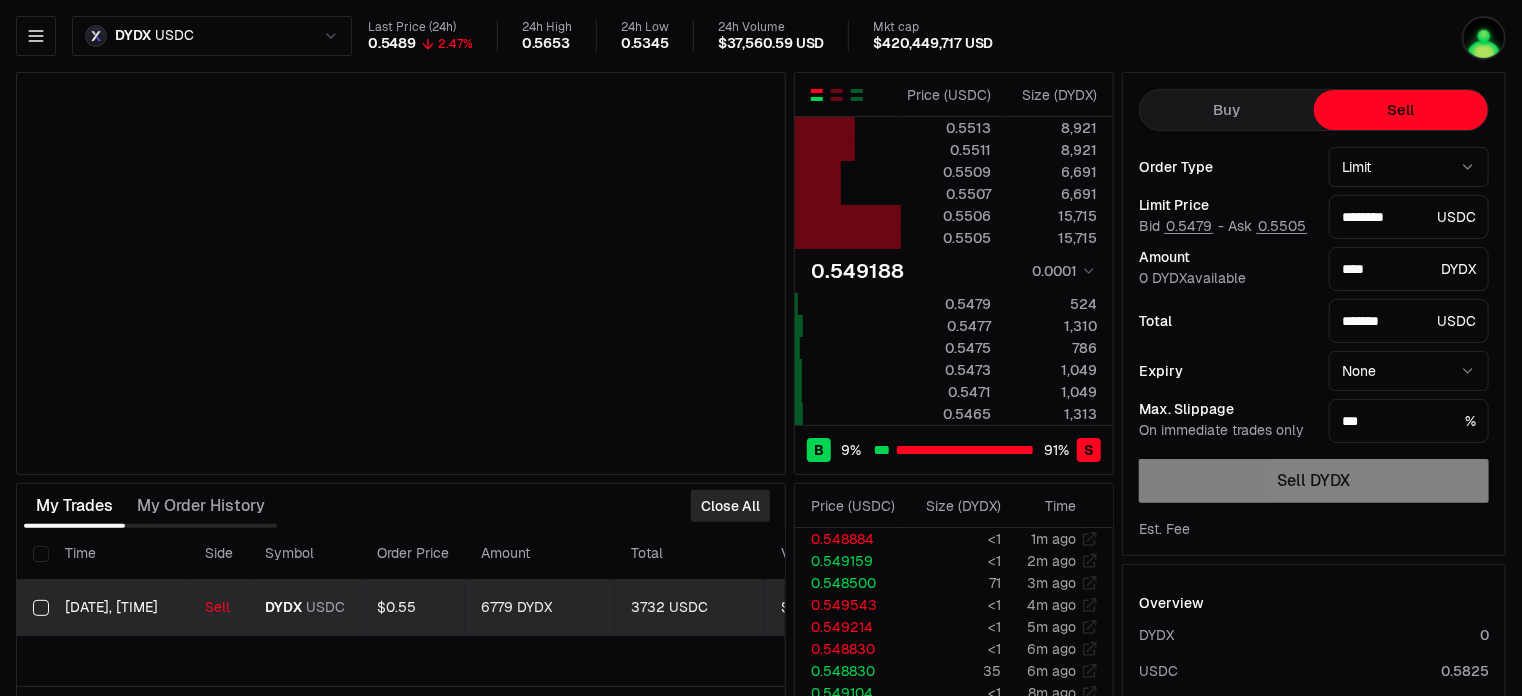 type on "********" 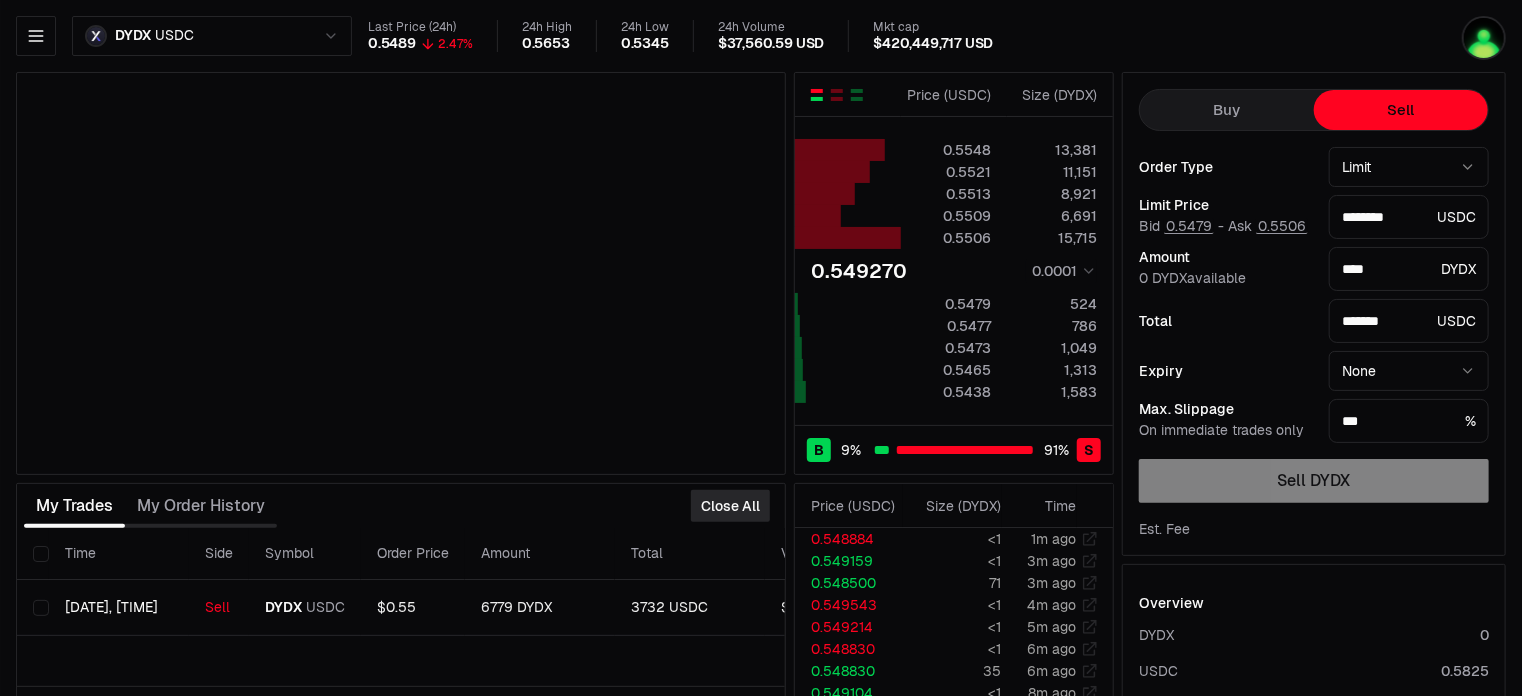 type on "********" 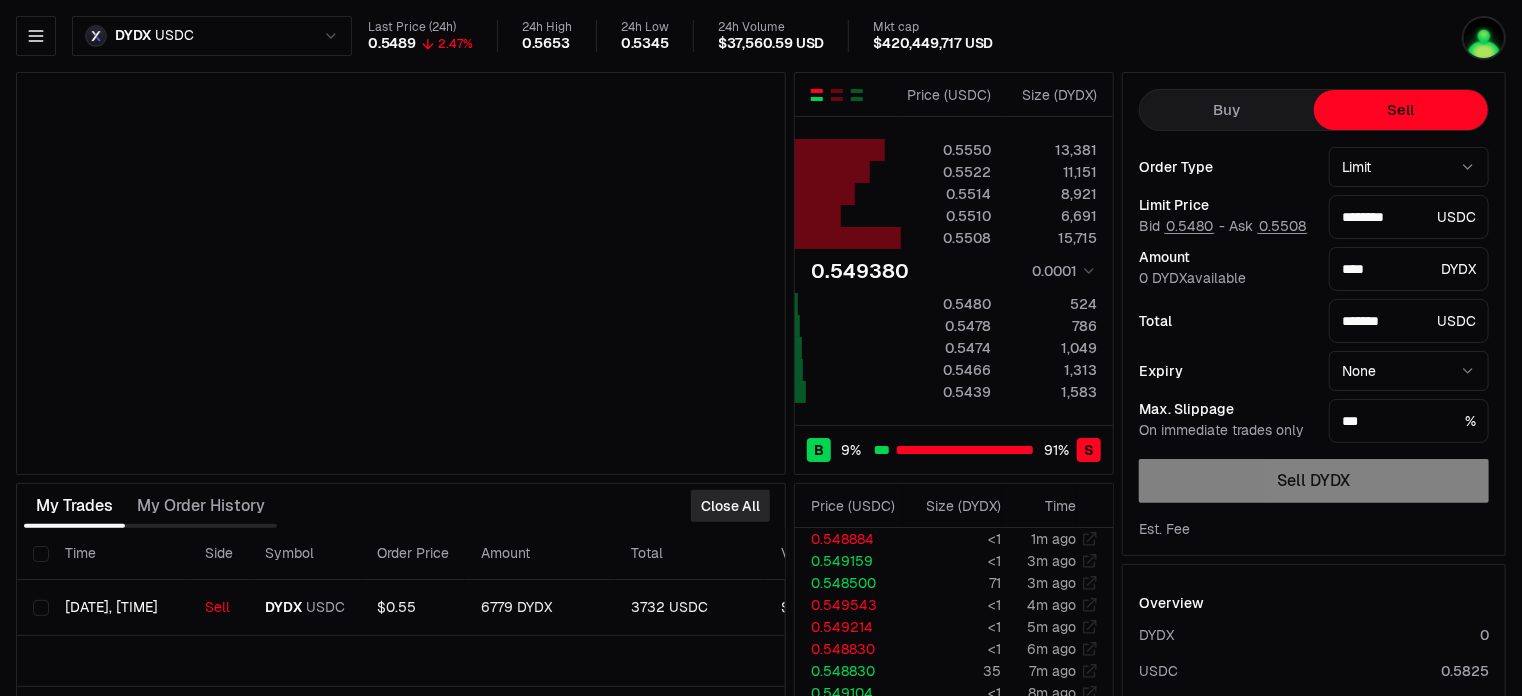 type on "********" 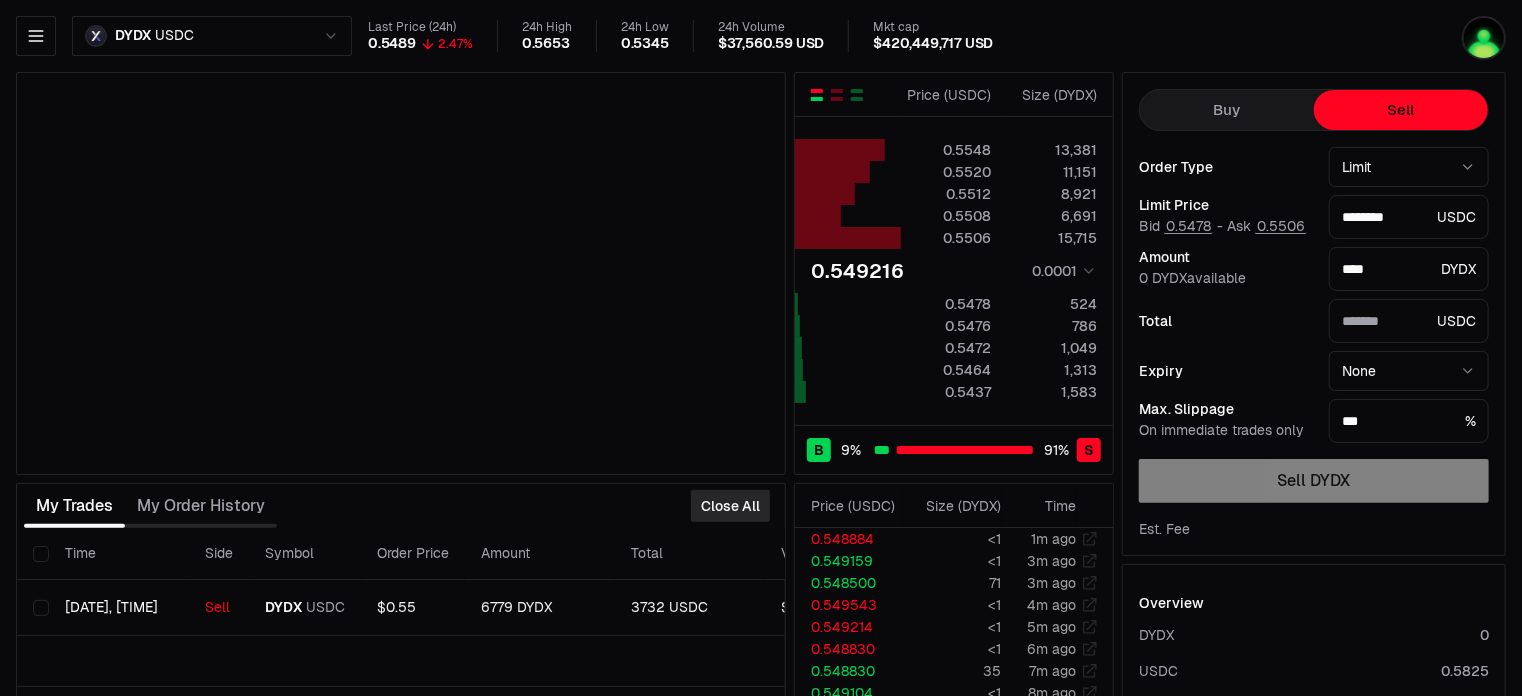 type on "*******" 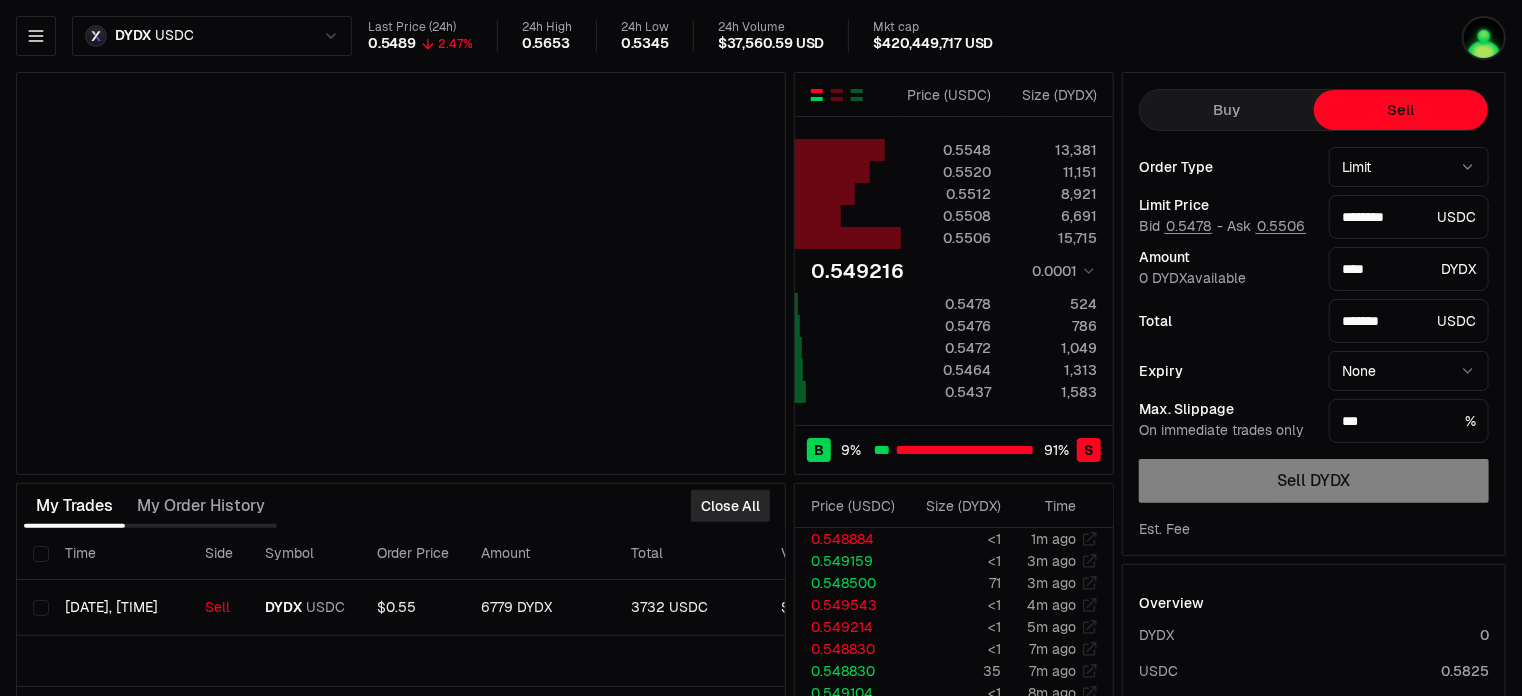 type on "********" 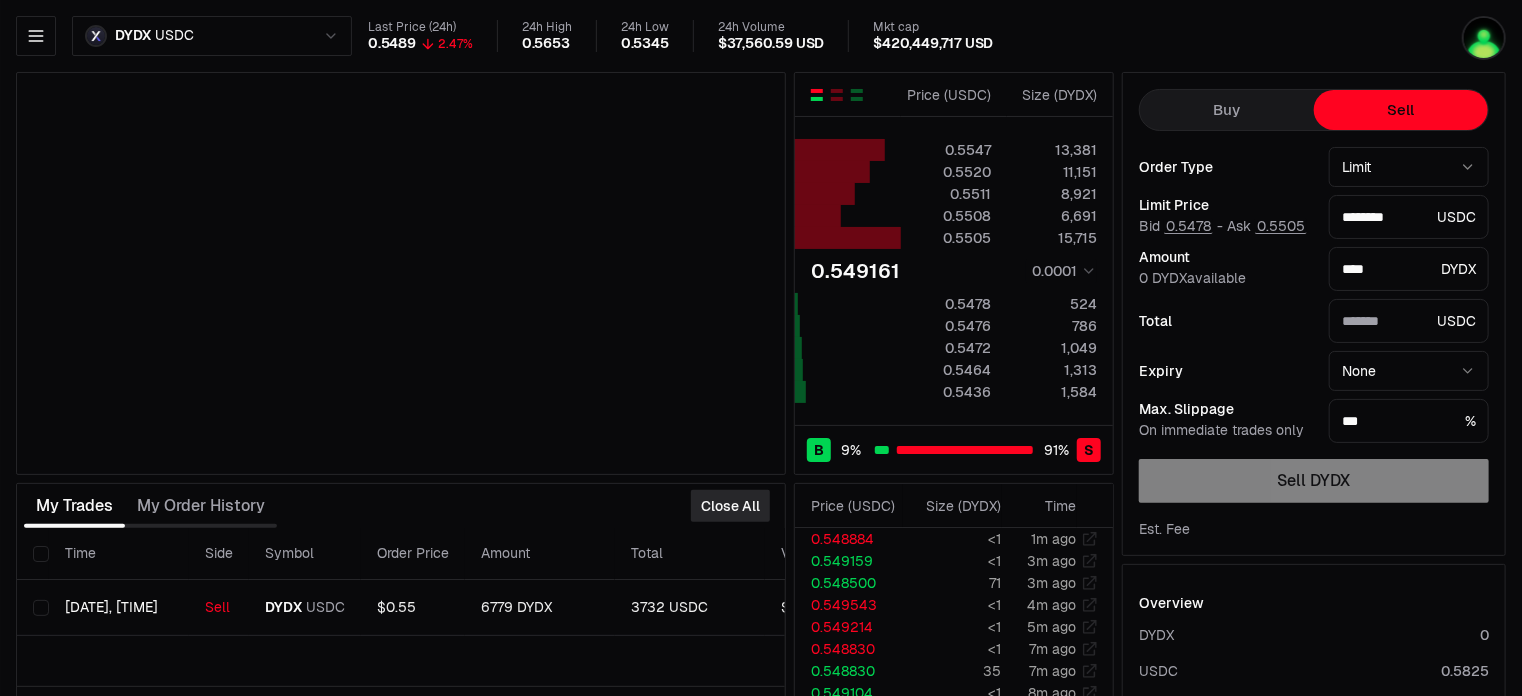 type on "*******" 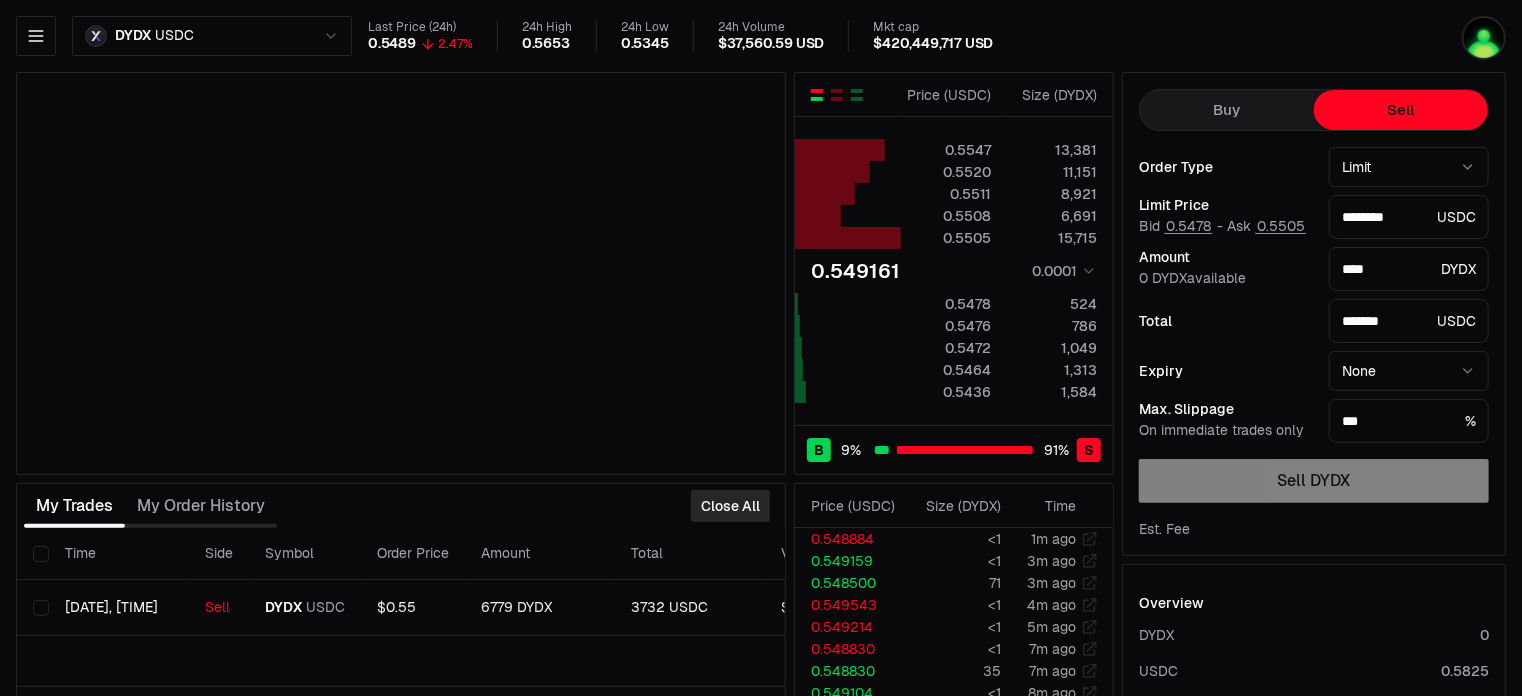 type on "********" 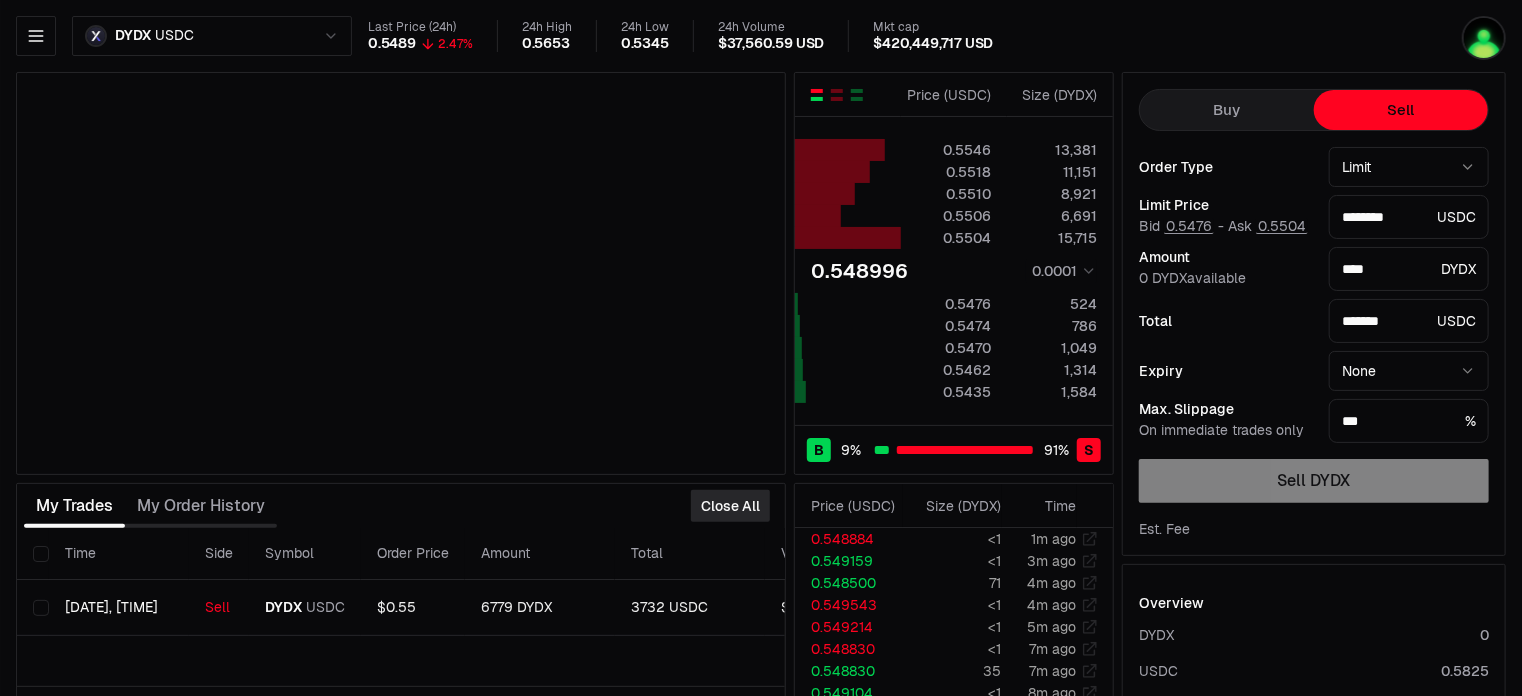 type on "********" 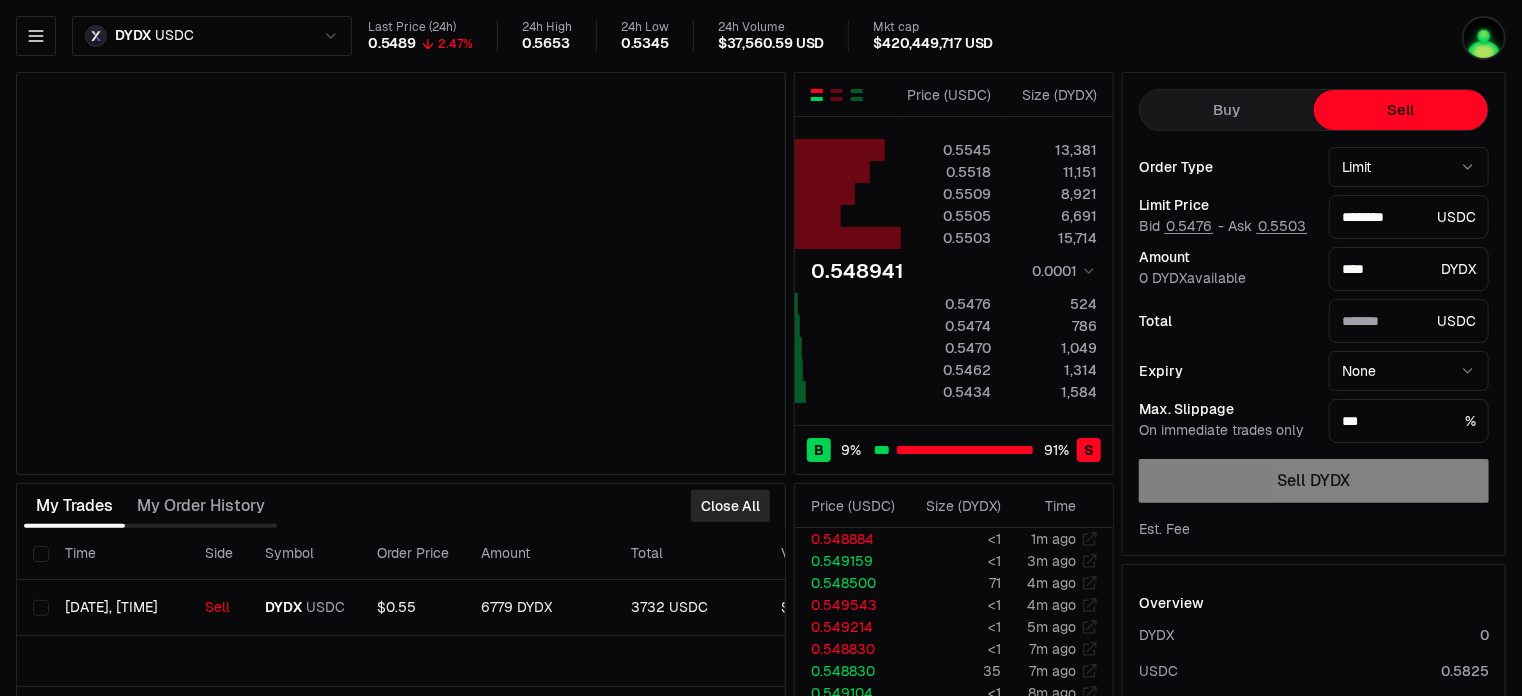 type on "*******" 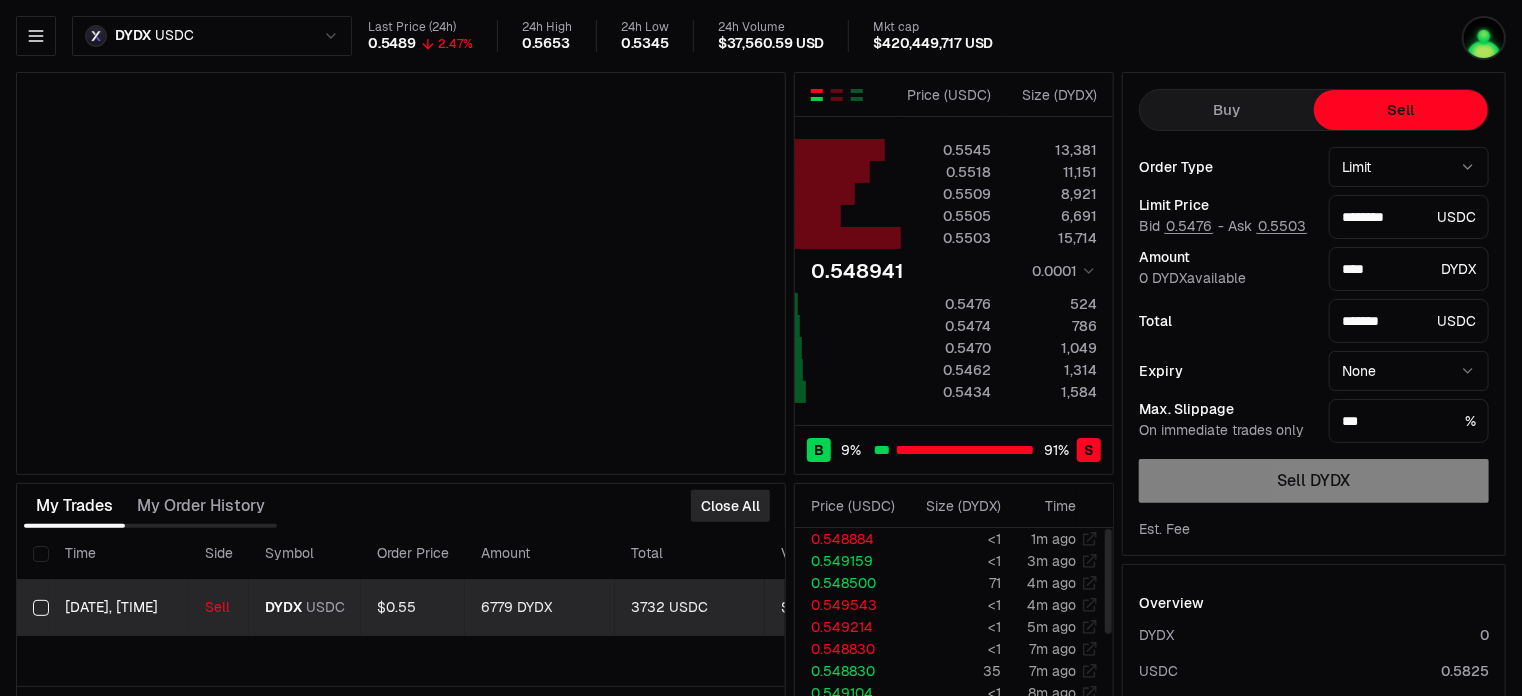 type on "********" 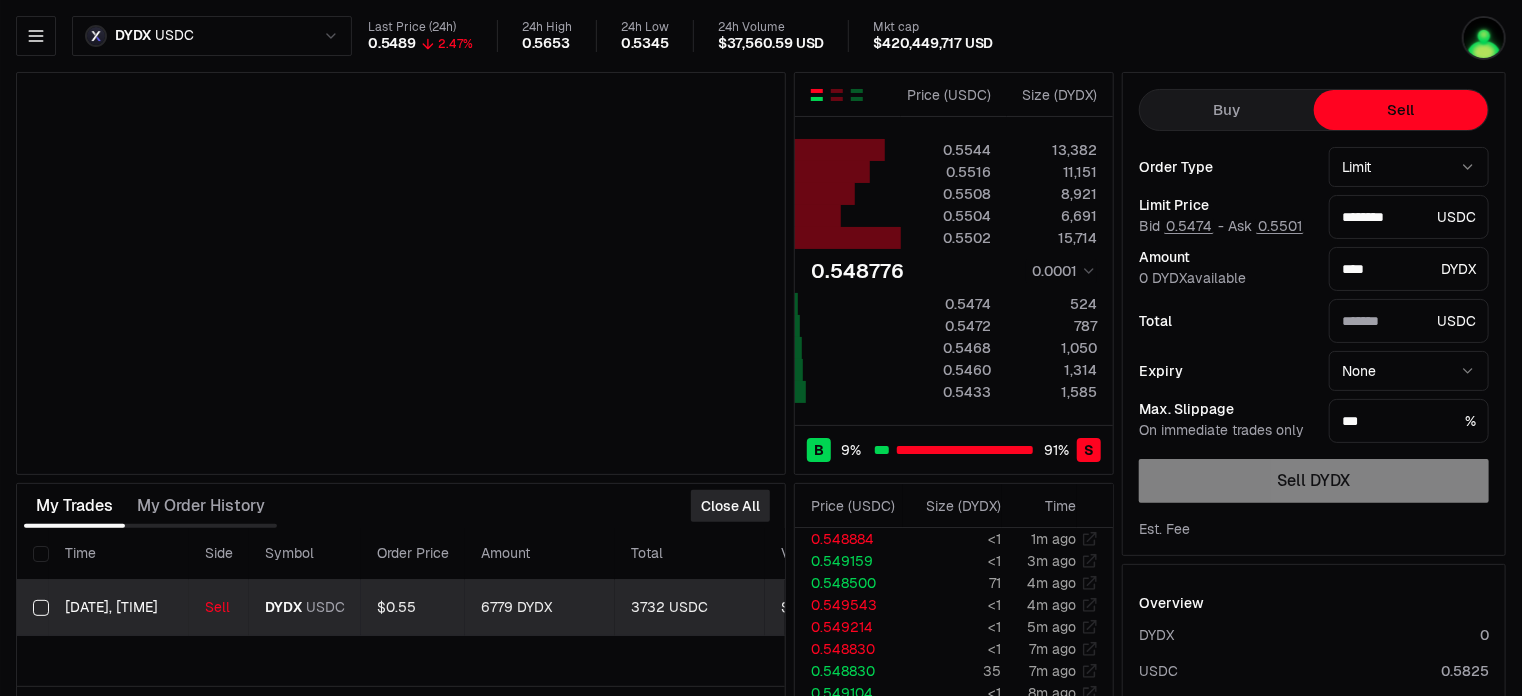 type on "*******" 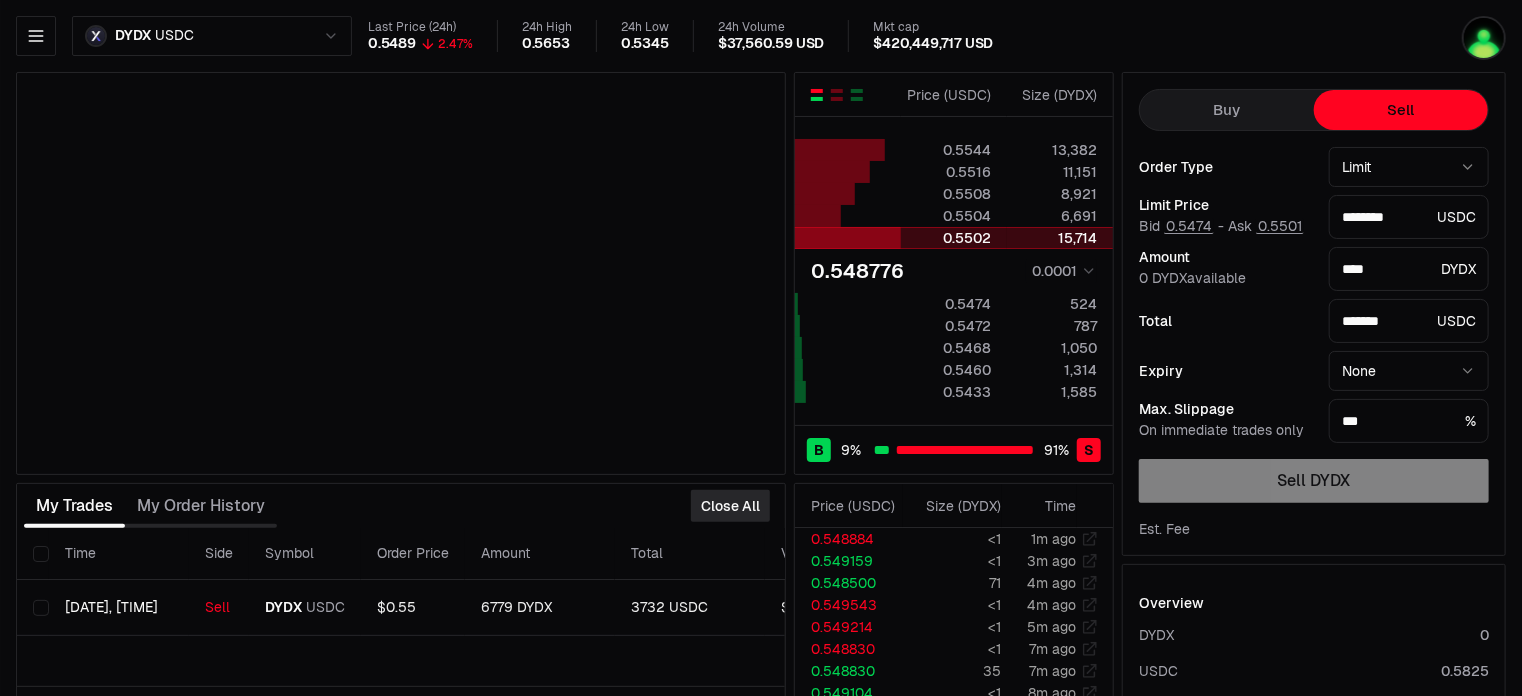 type on "********" 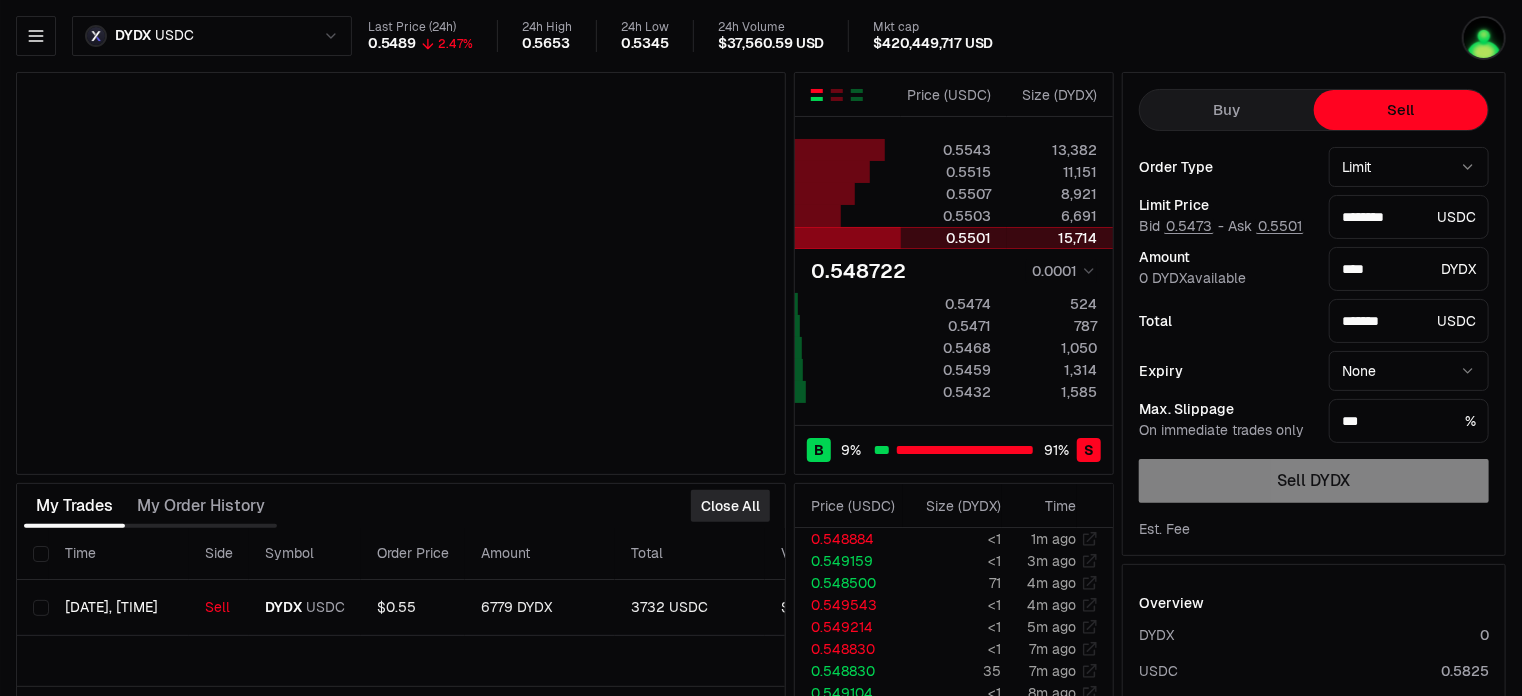 type on "********" 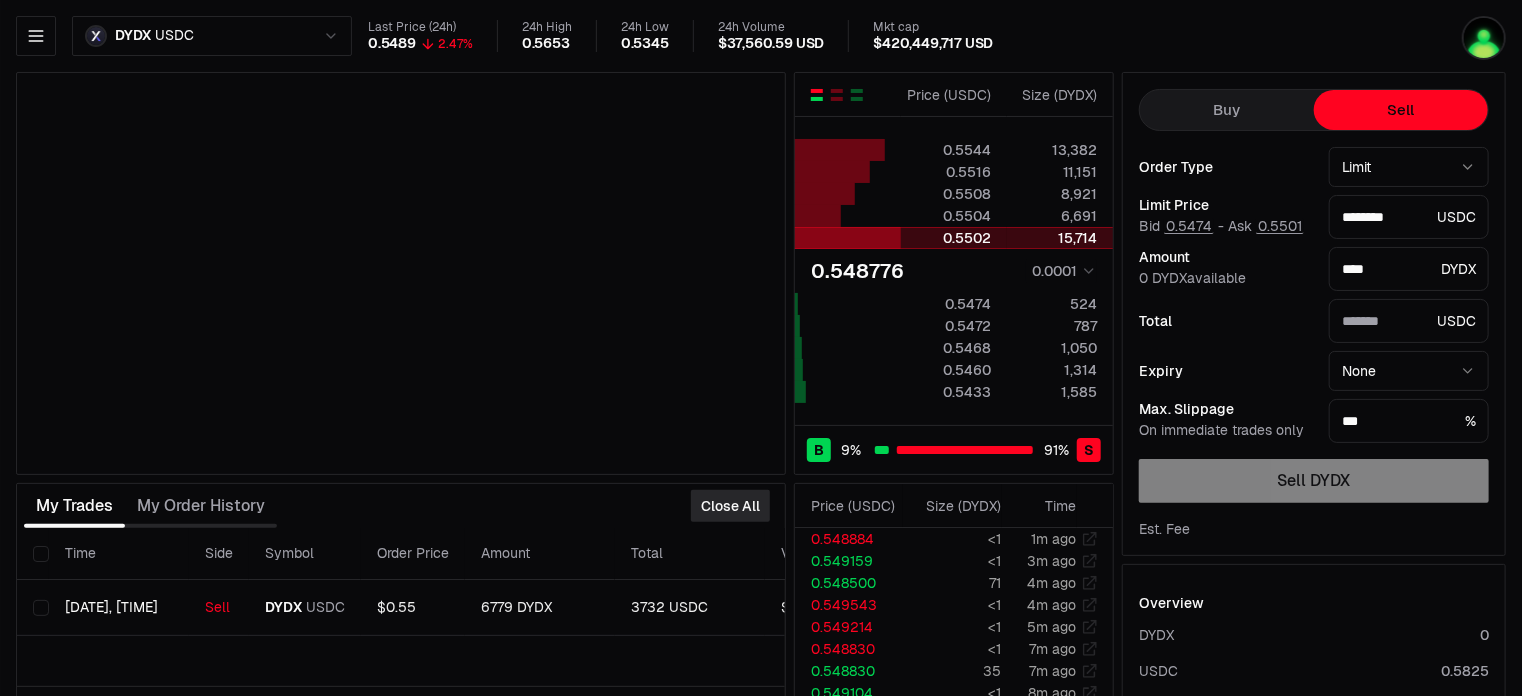 type on "*******" 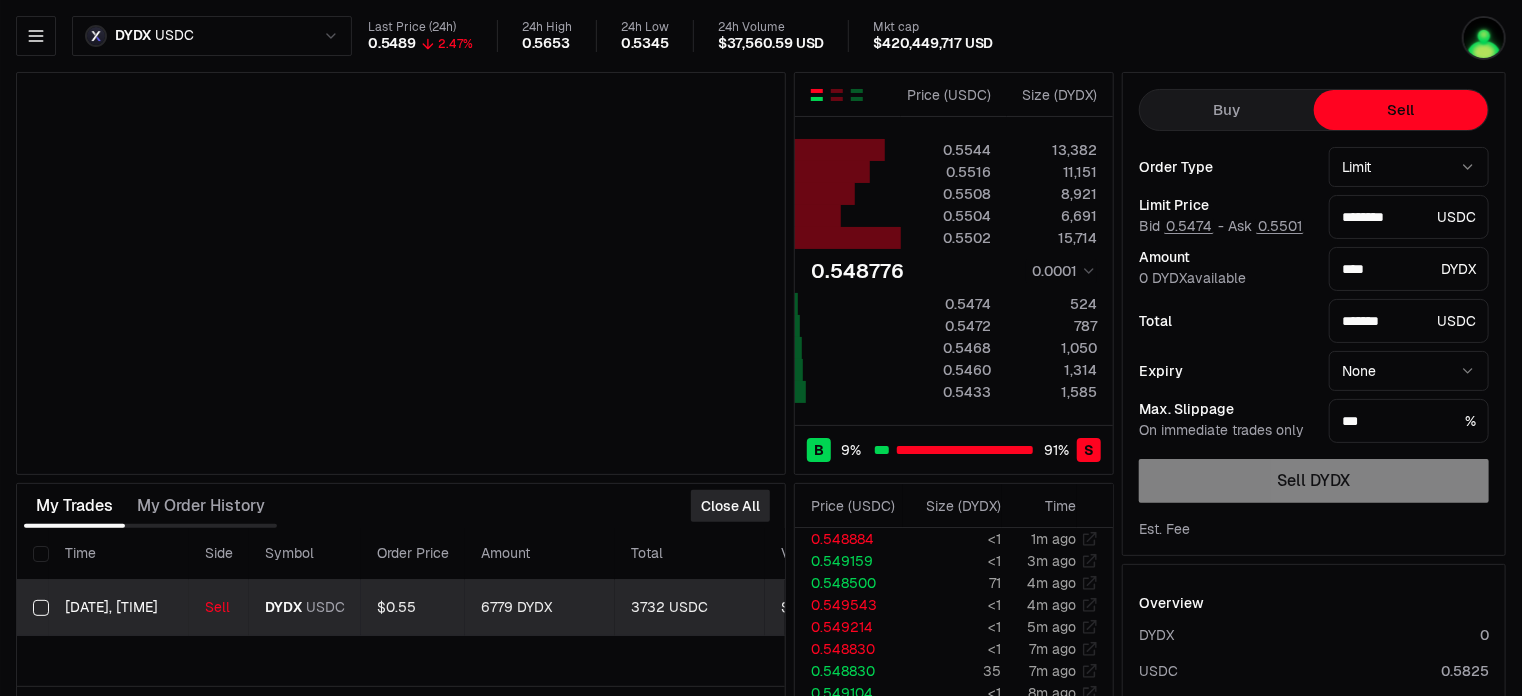 click on "0%" at bounding box center (895, 608) 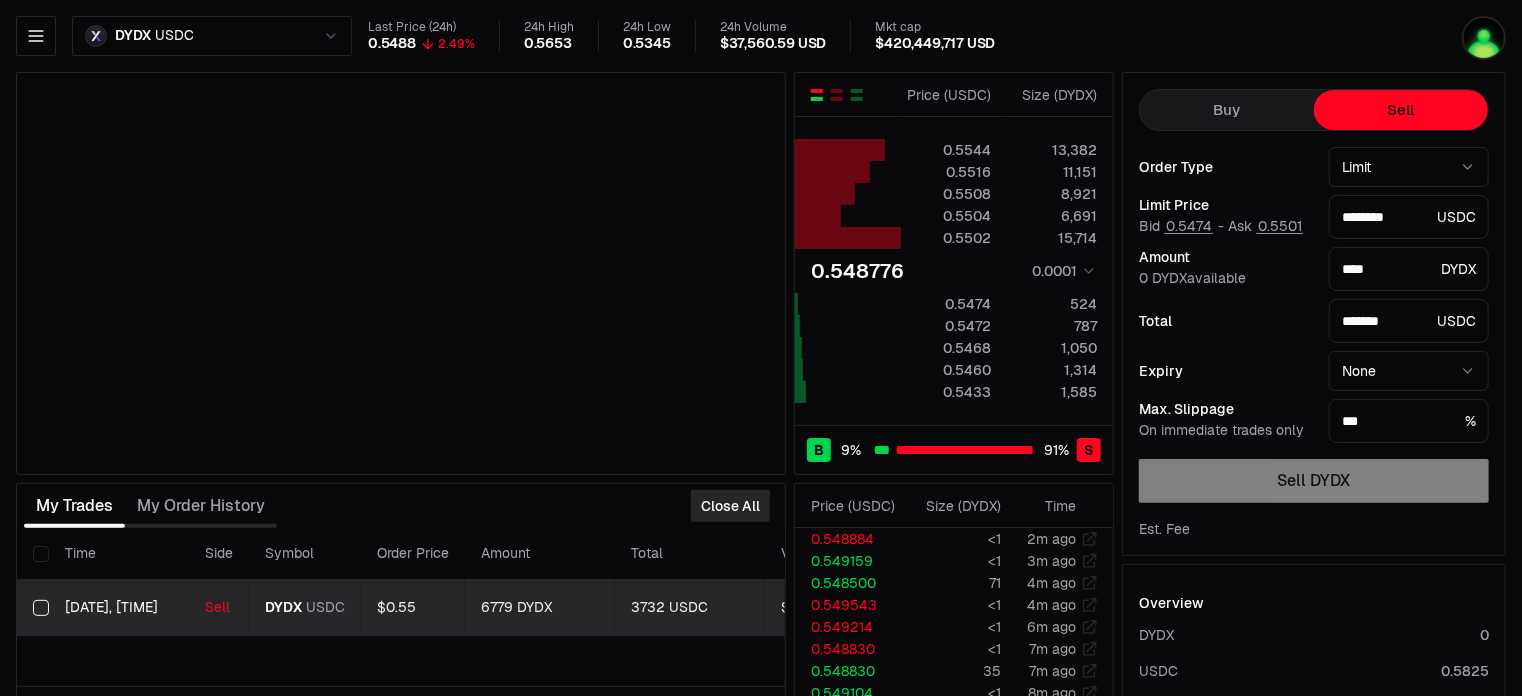 click on "0%" at bounding box center [895, 608] 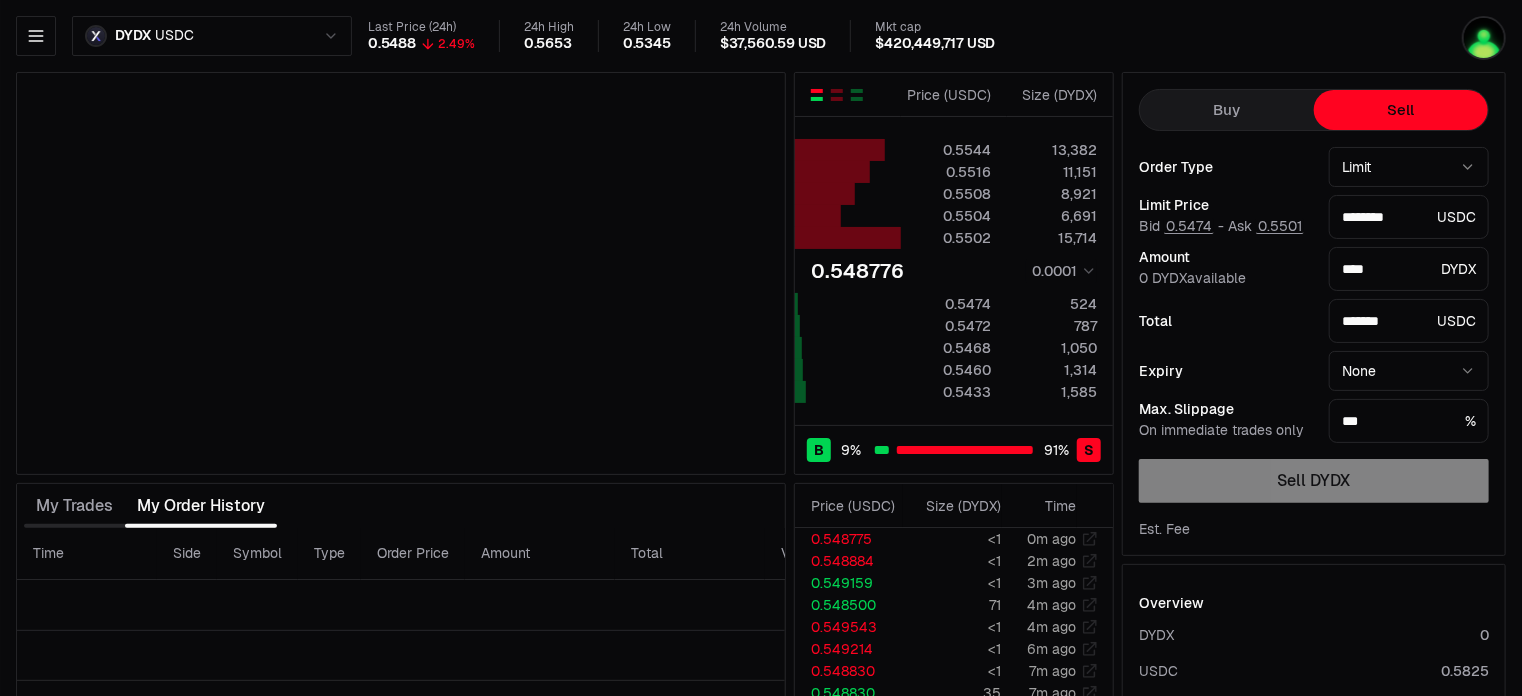 type on "********" 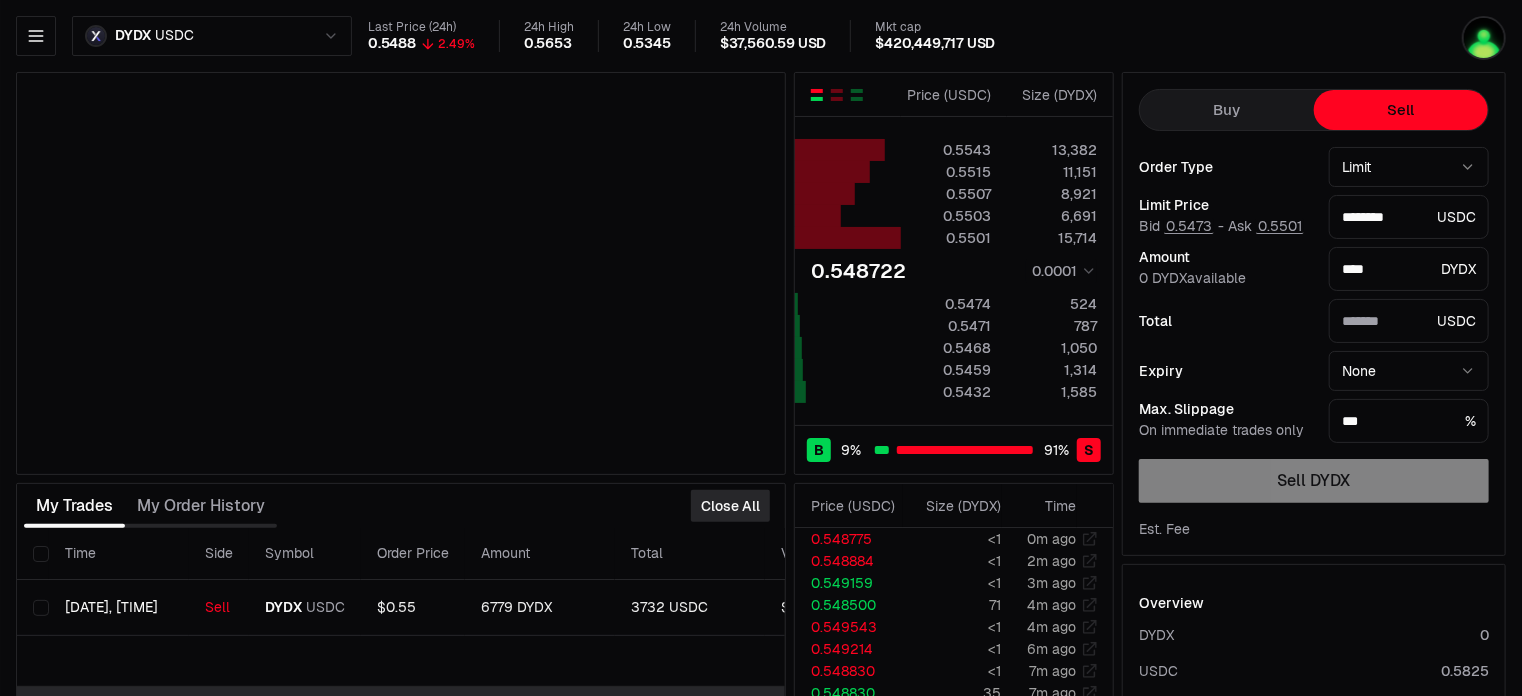 type on "*******" 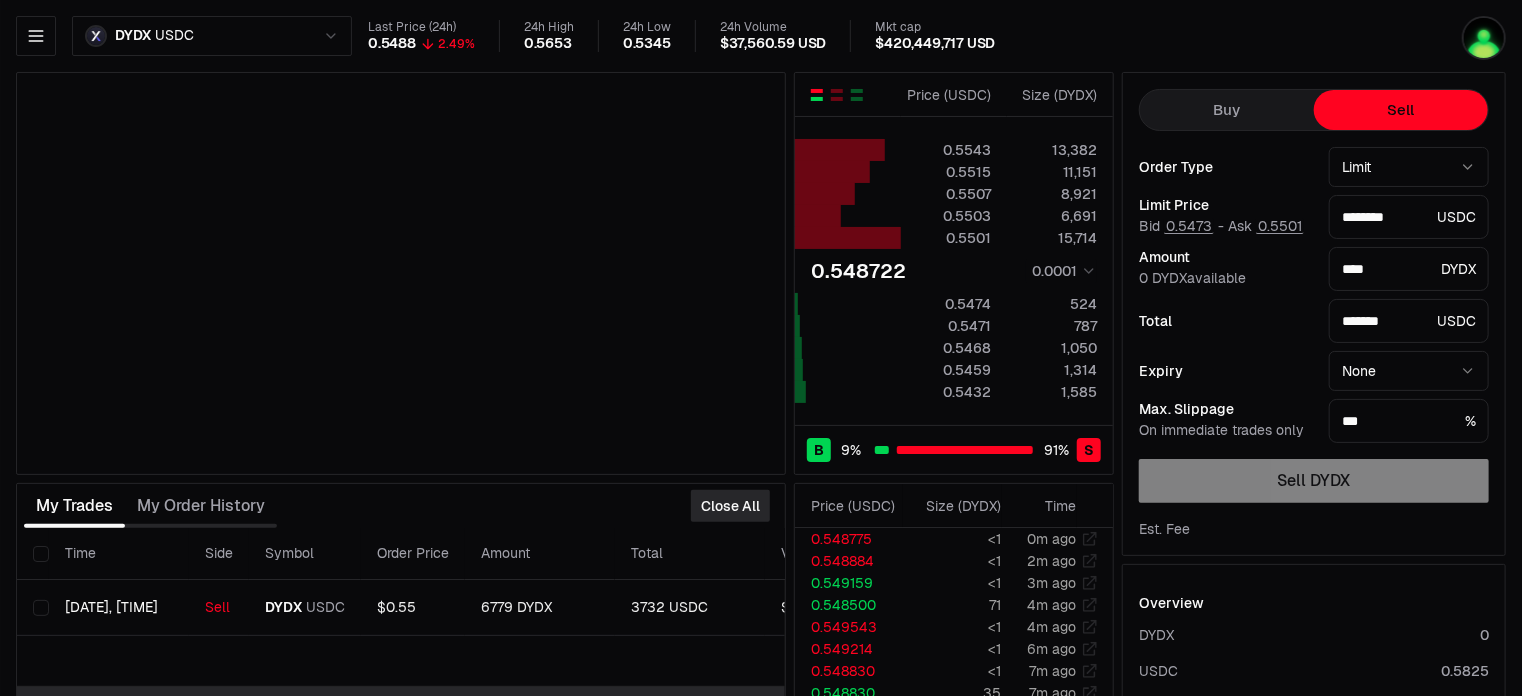 type on "********" 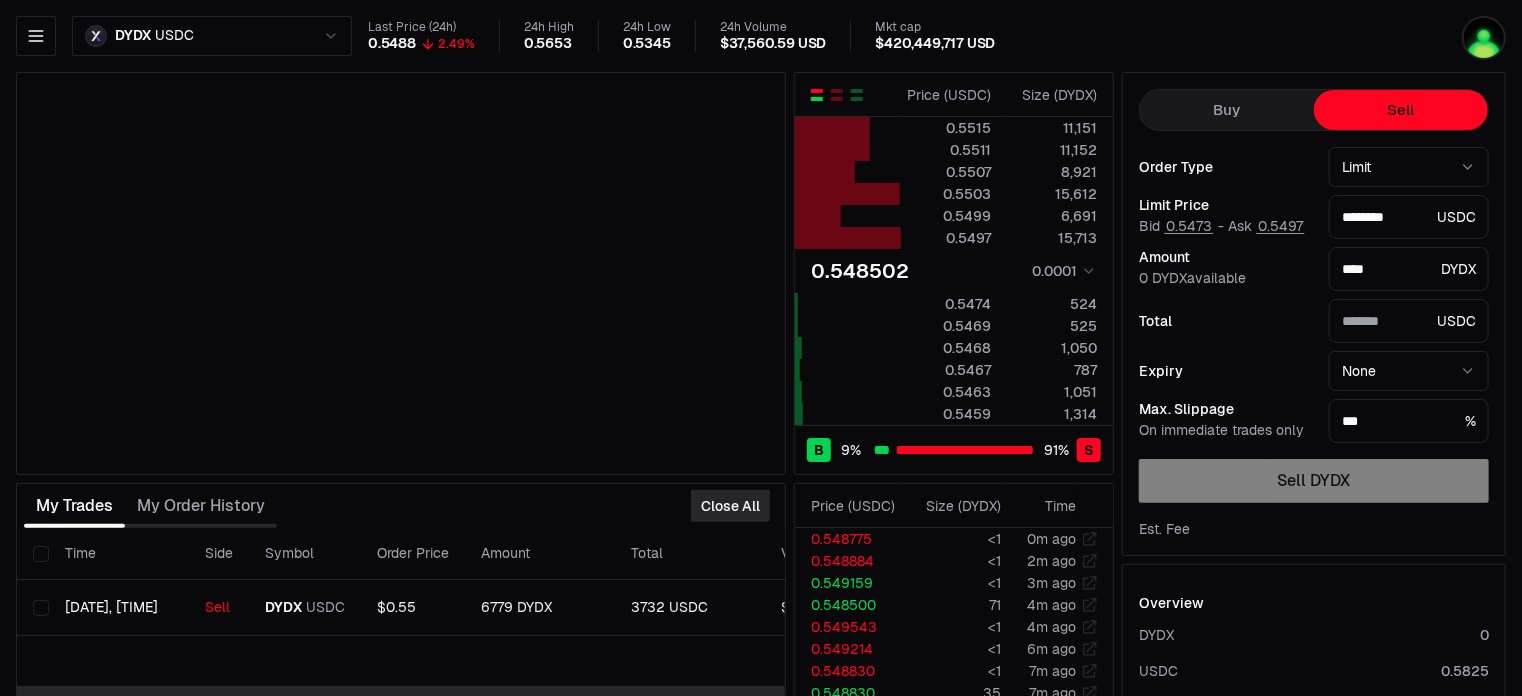 type on "*******" 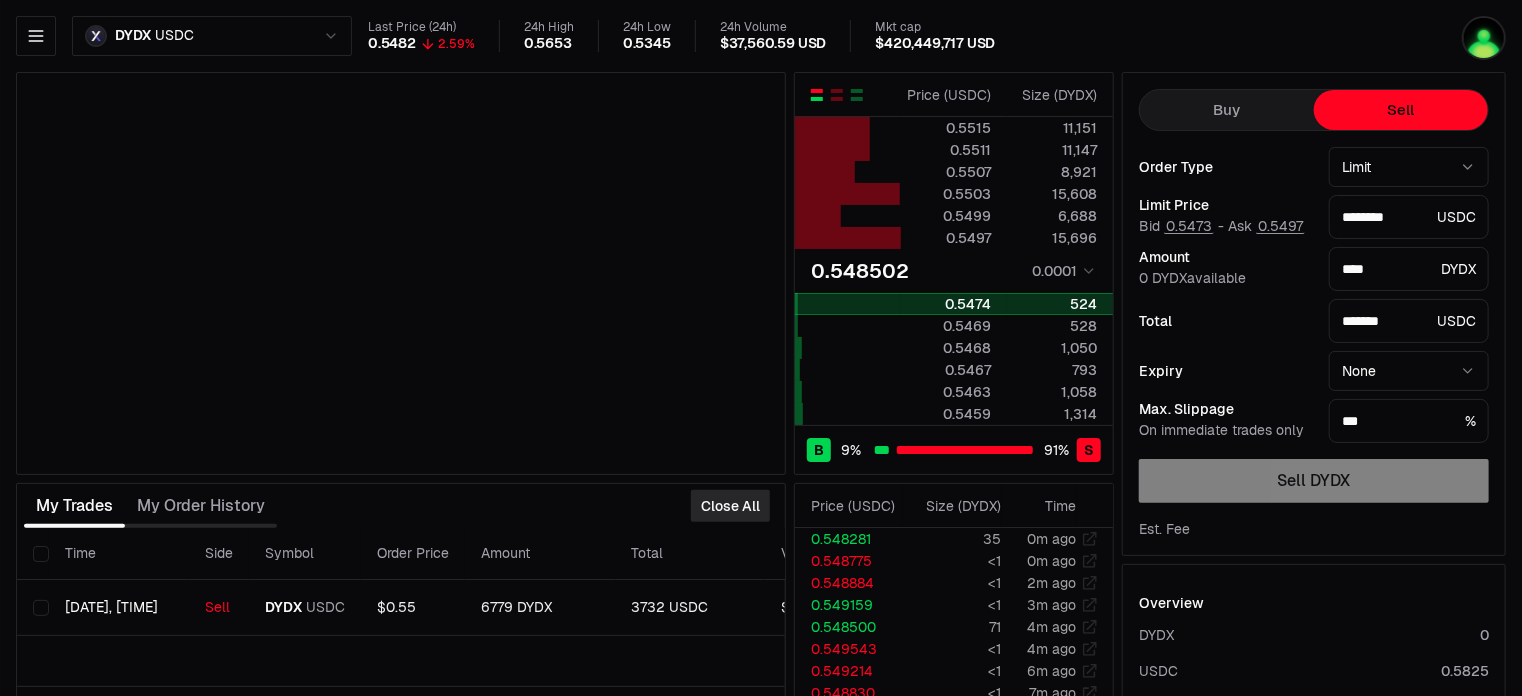 type on "********" 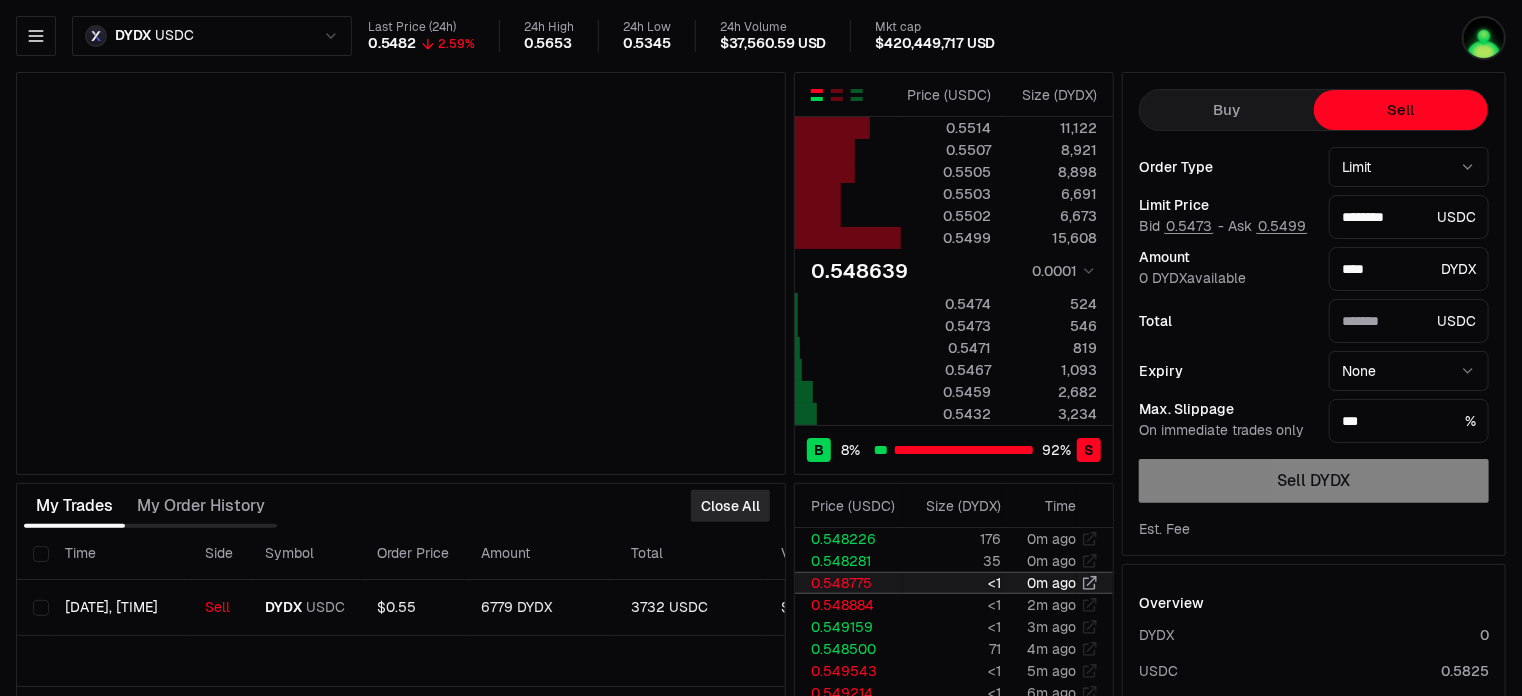 type on "********" 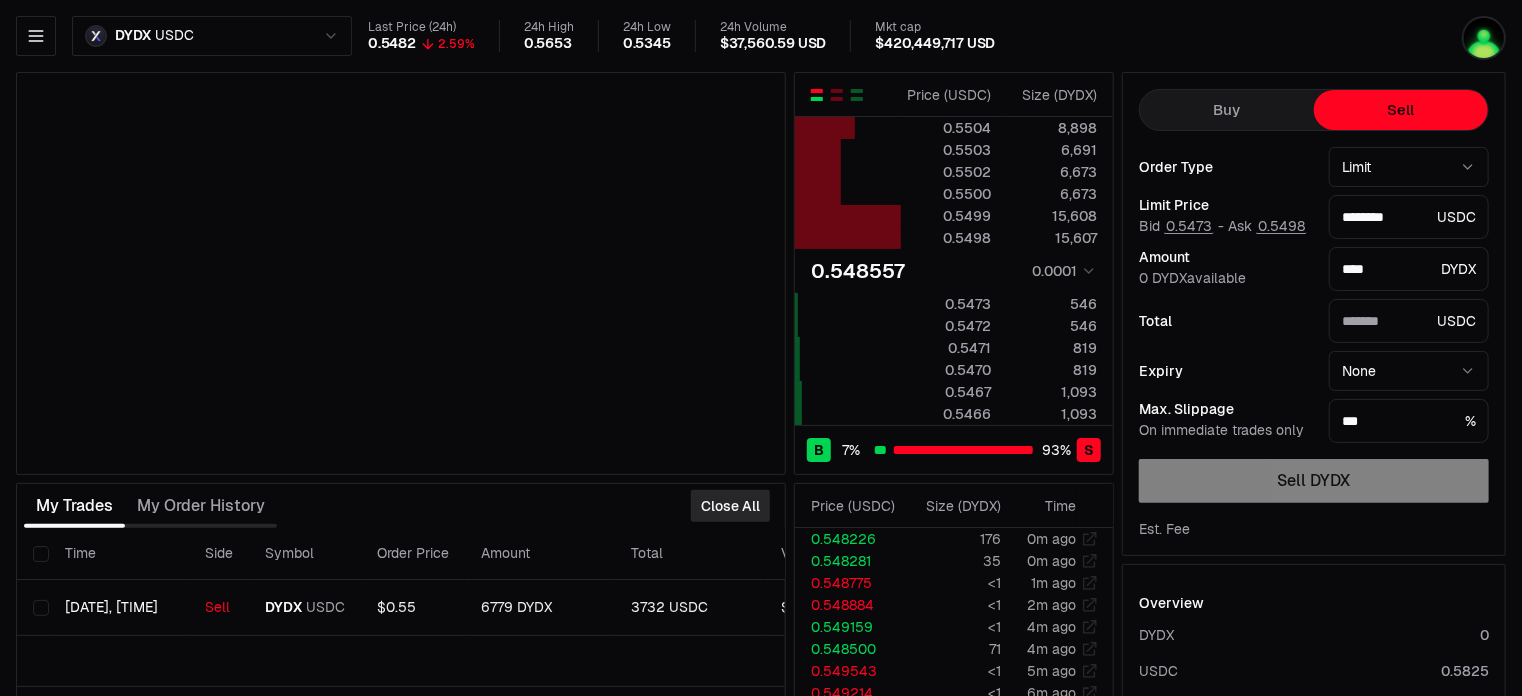 type on "********" 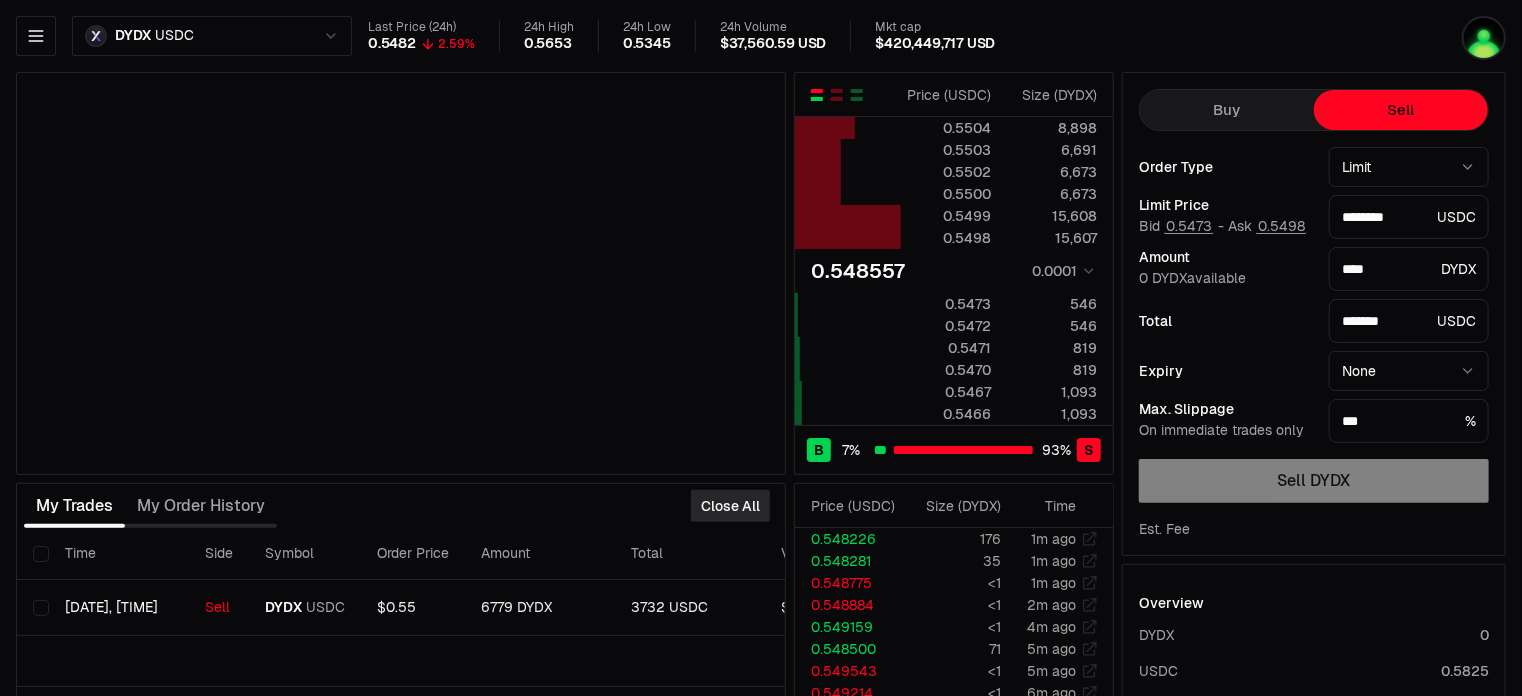 type on "********" 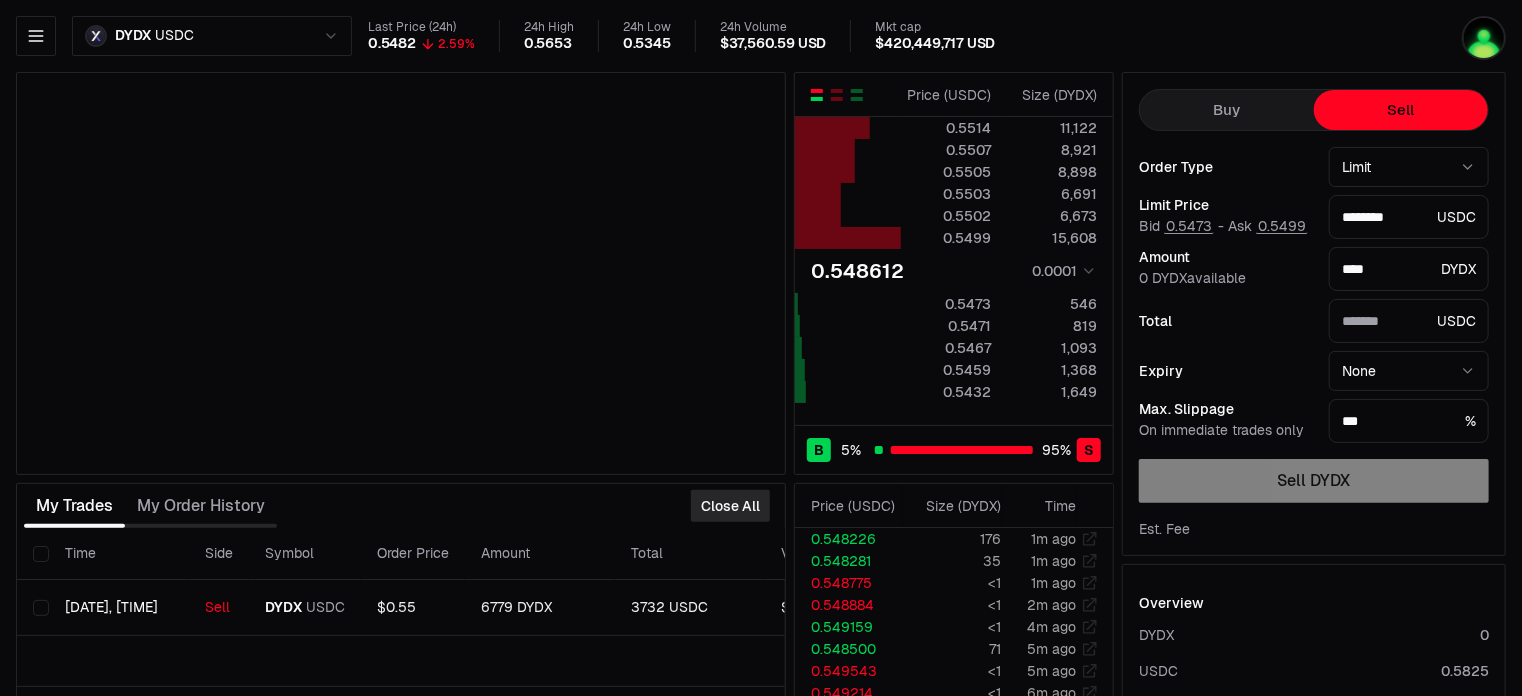 type on "*******" 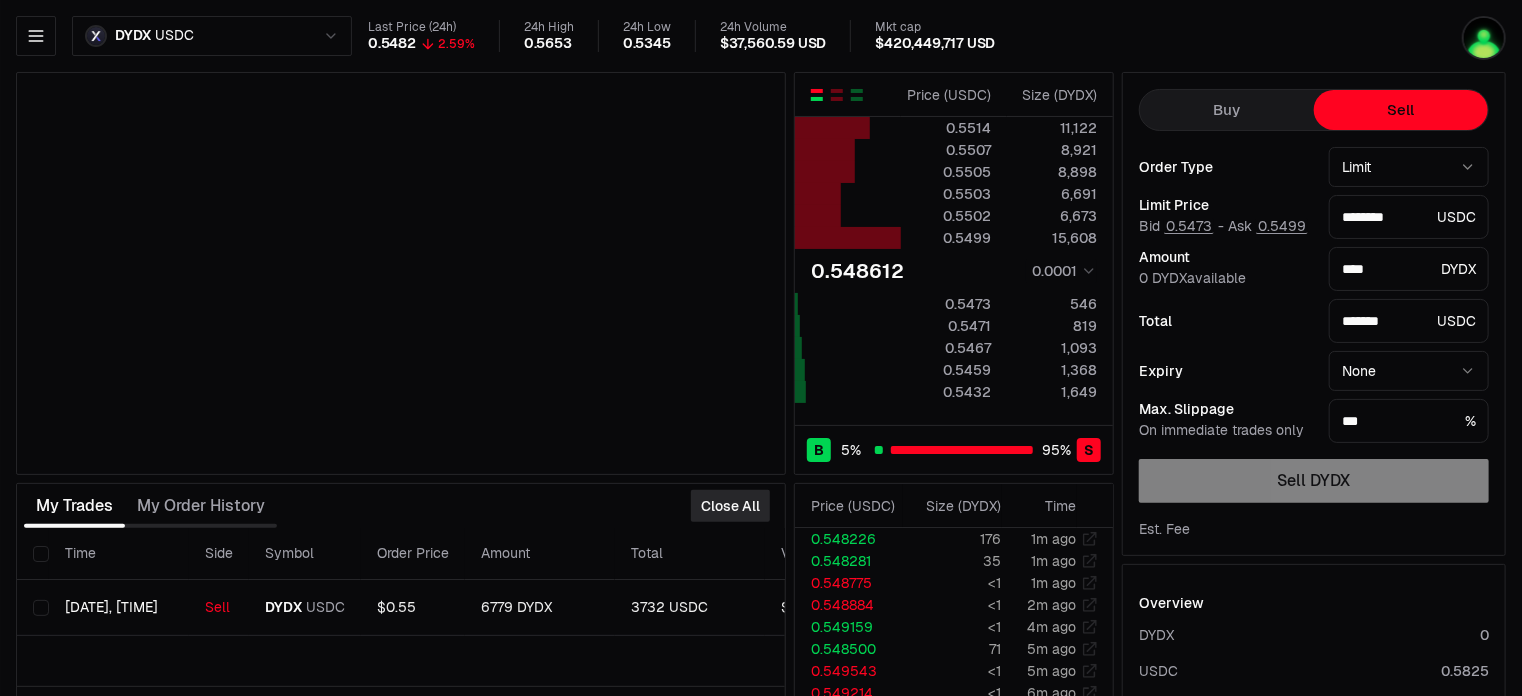 type on "********" 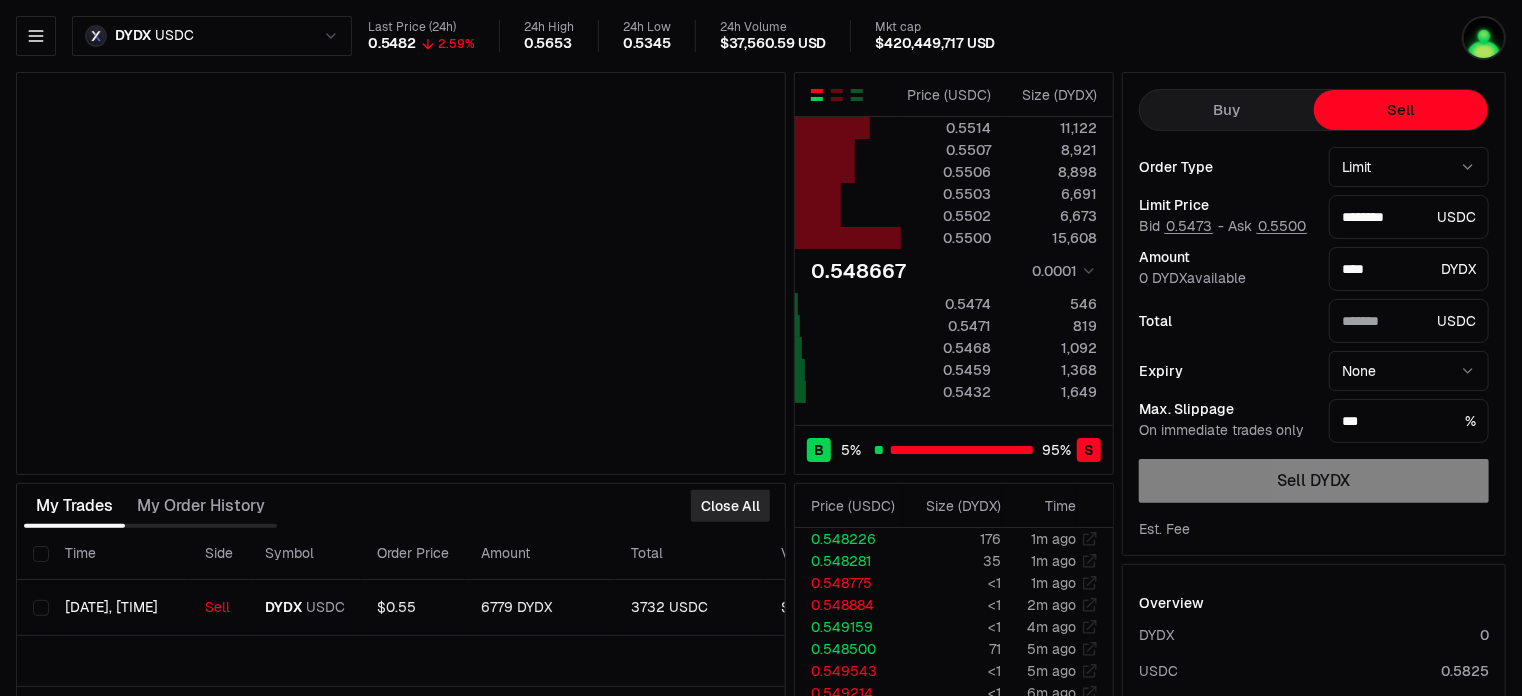 type on "*******" 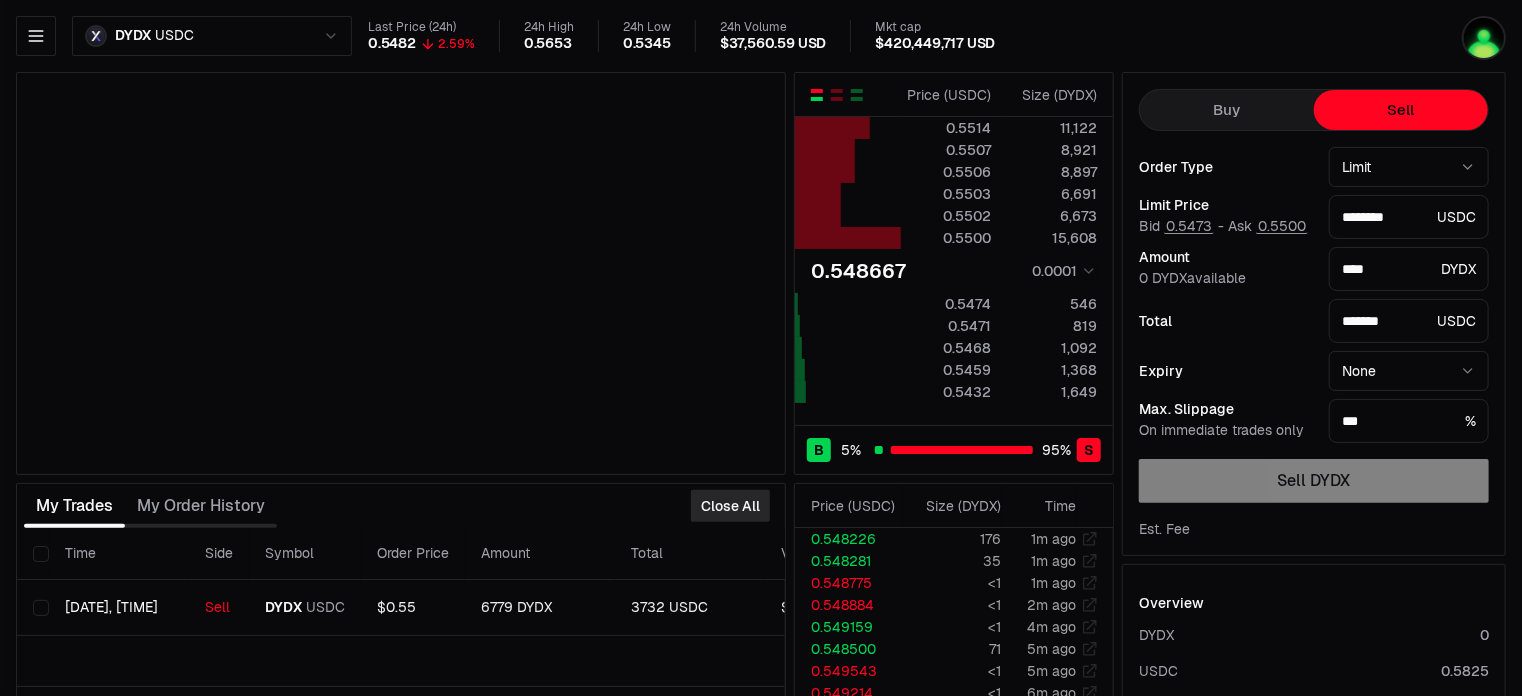 type on "********" 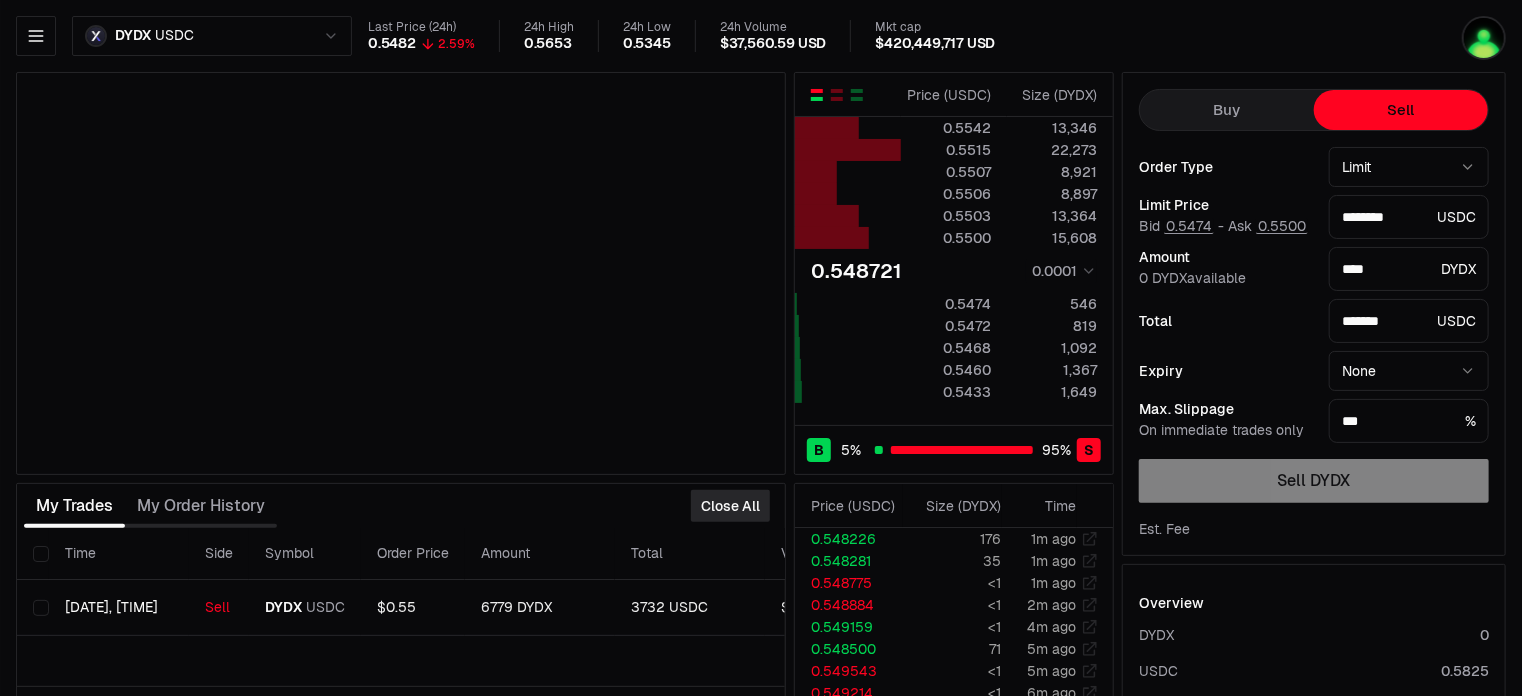 type on "********" 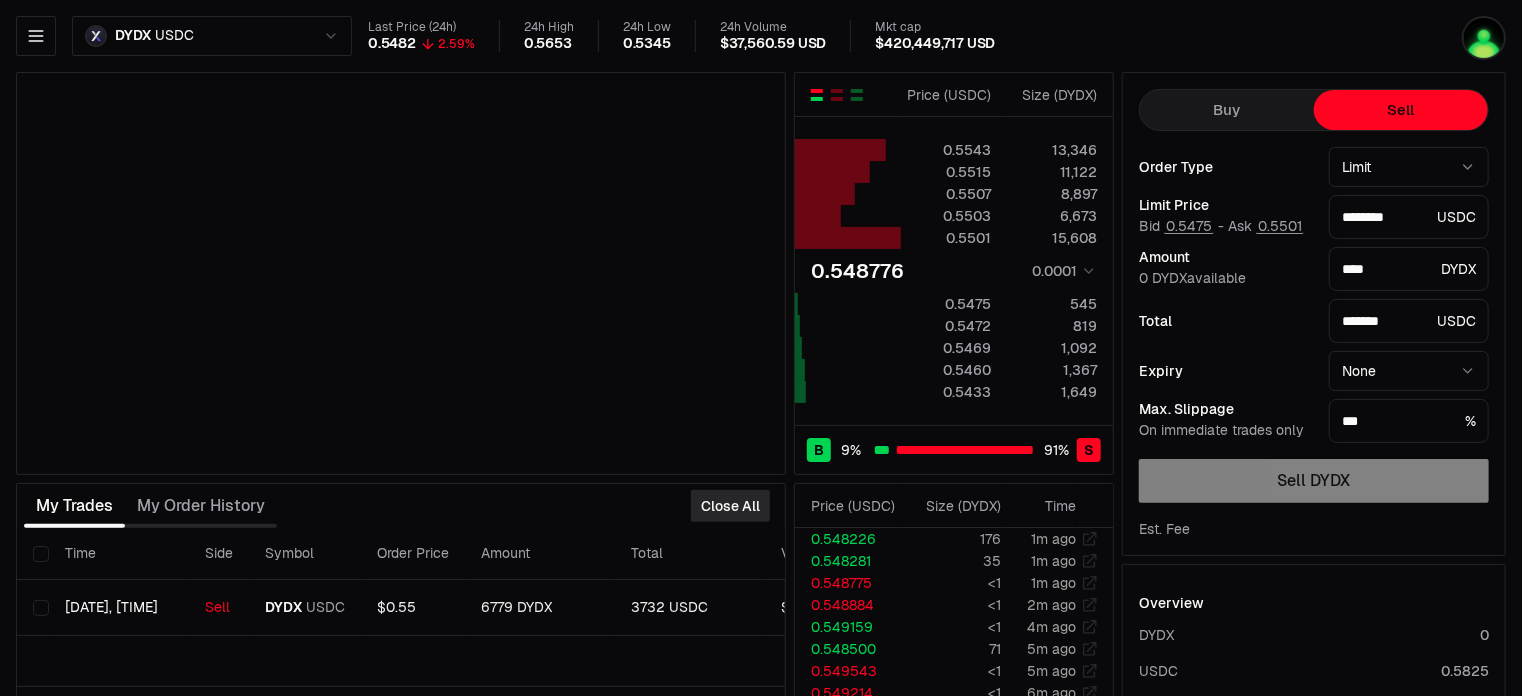 type on "********" 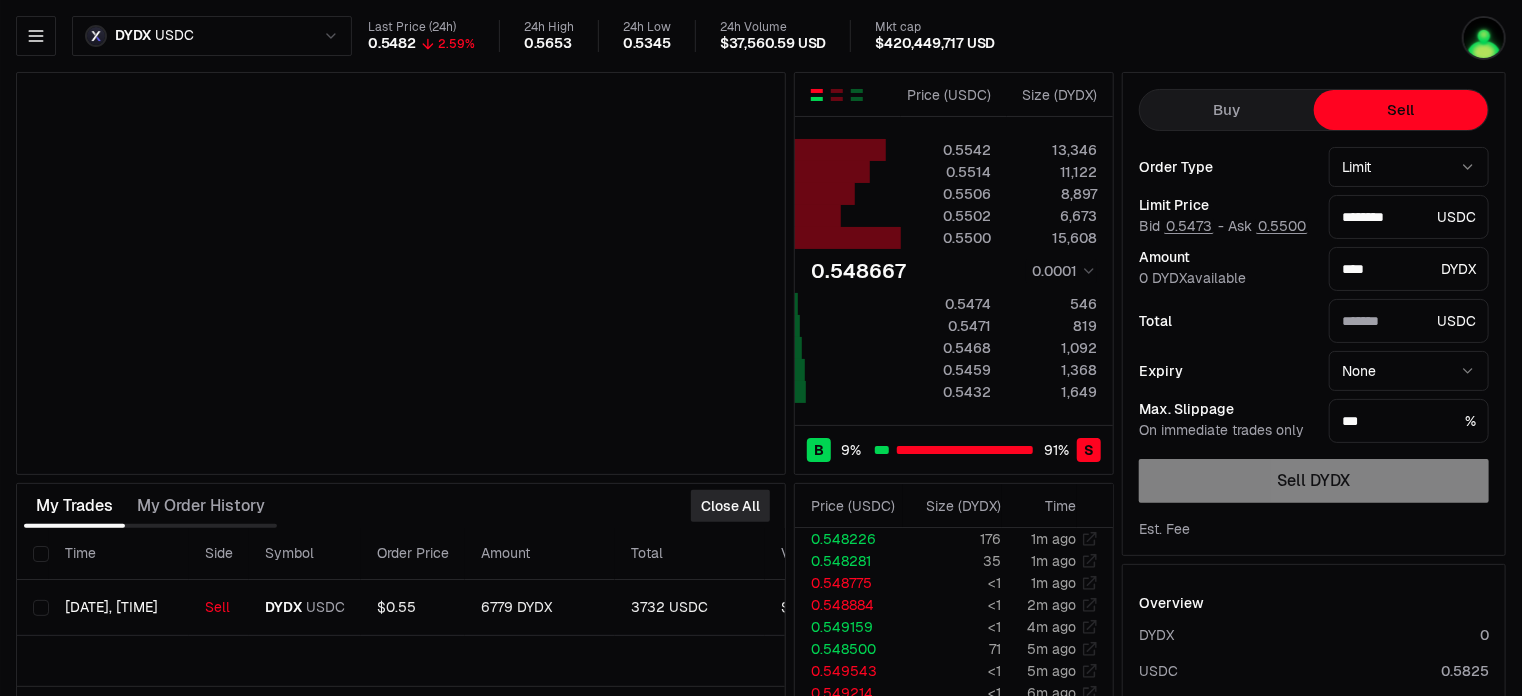 type on "*******" 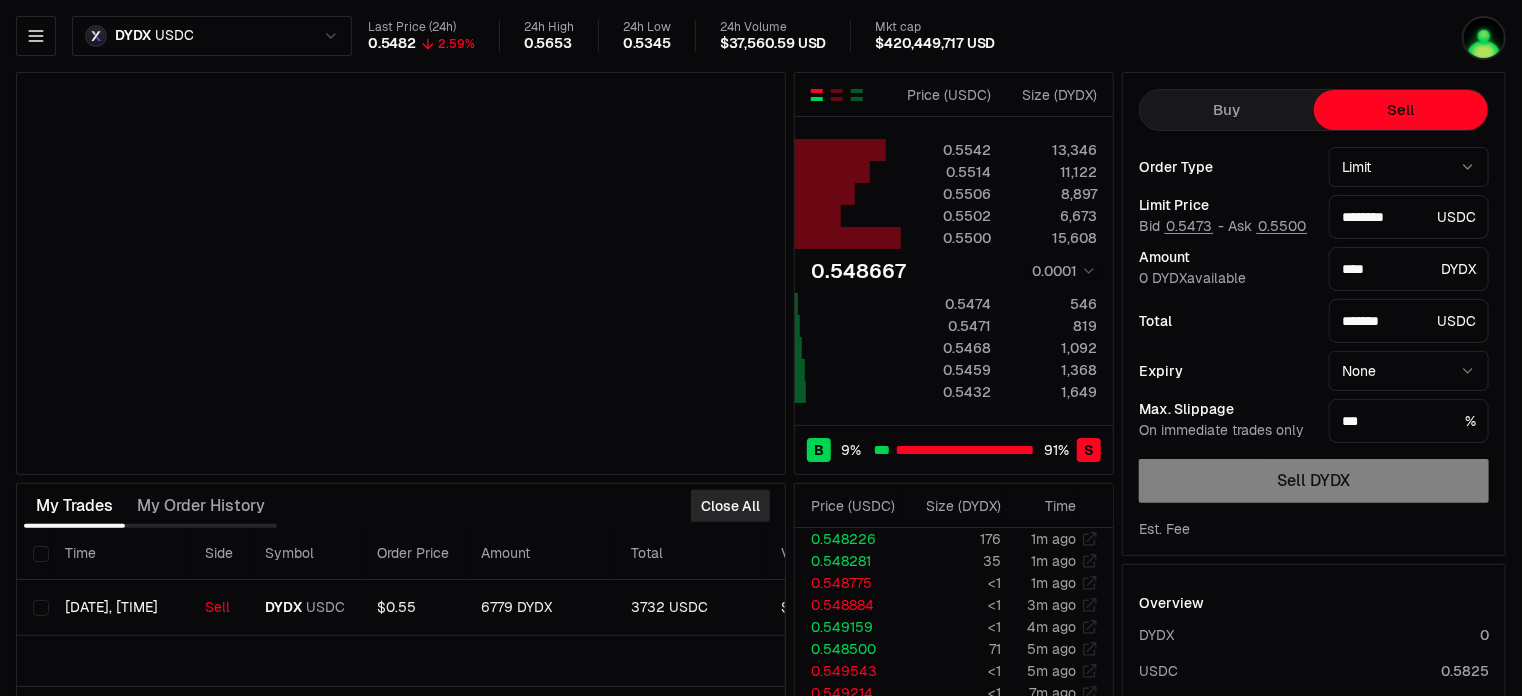 type on "********" 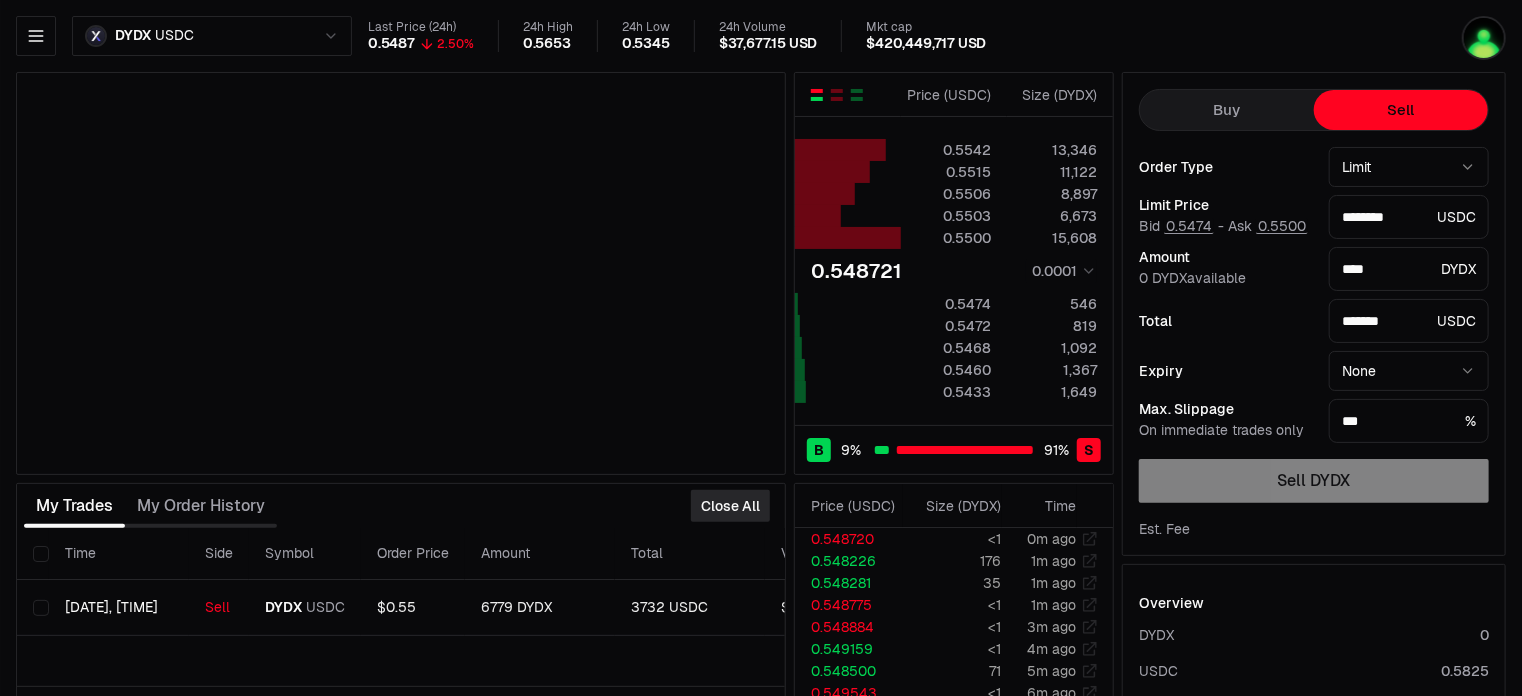 type on "********" 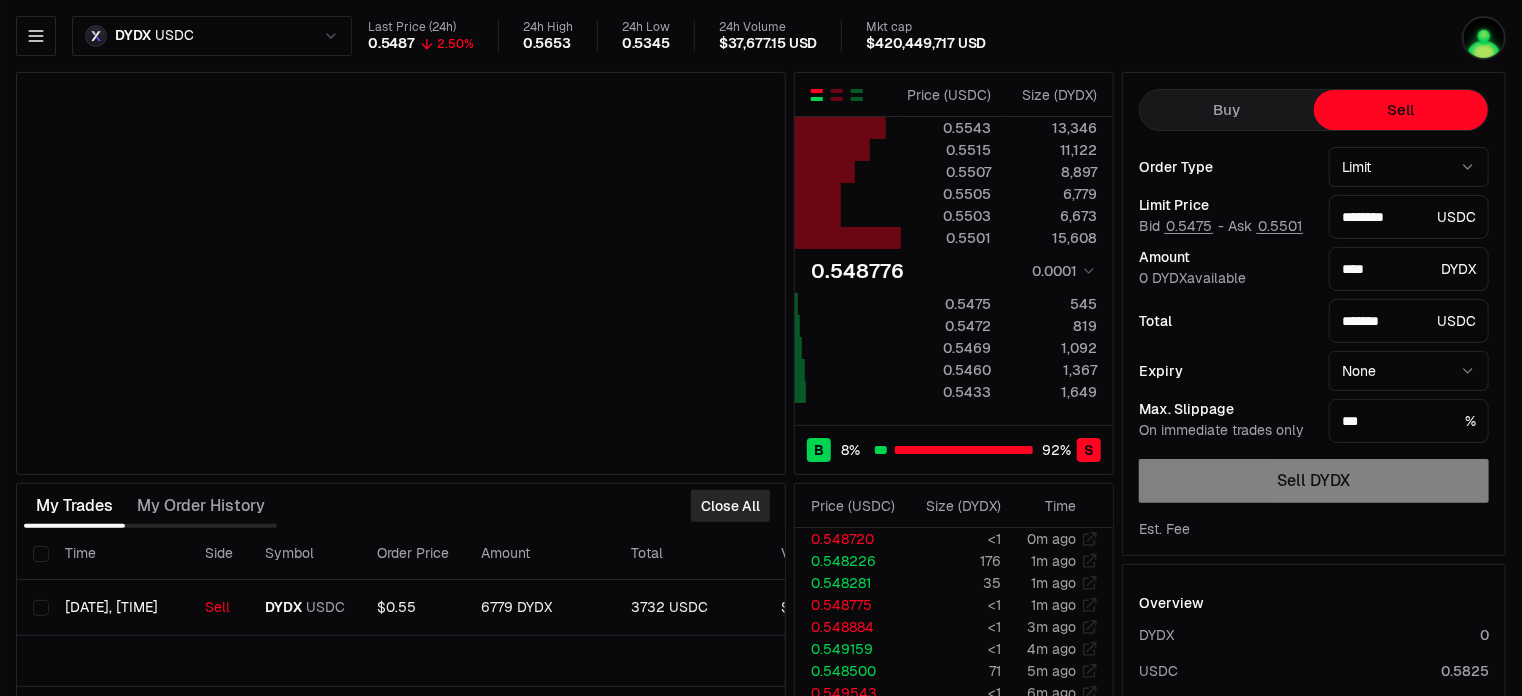 type on "********" 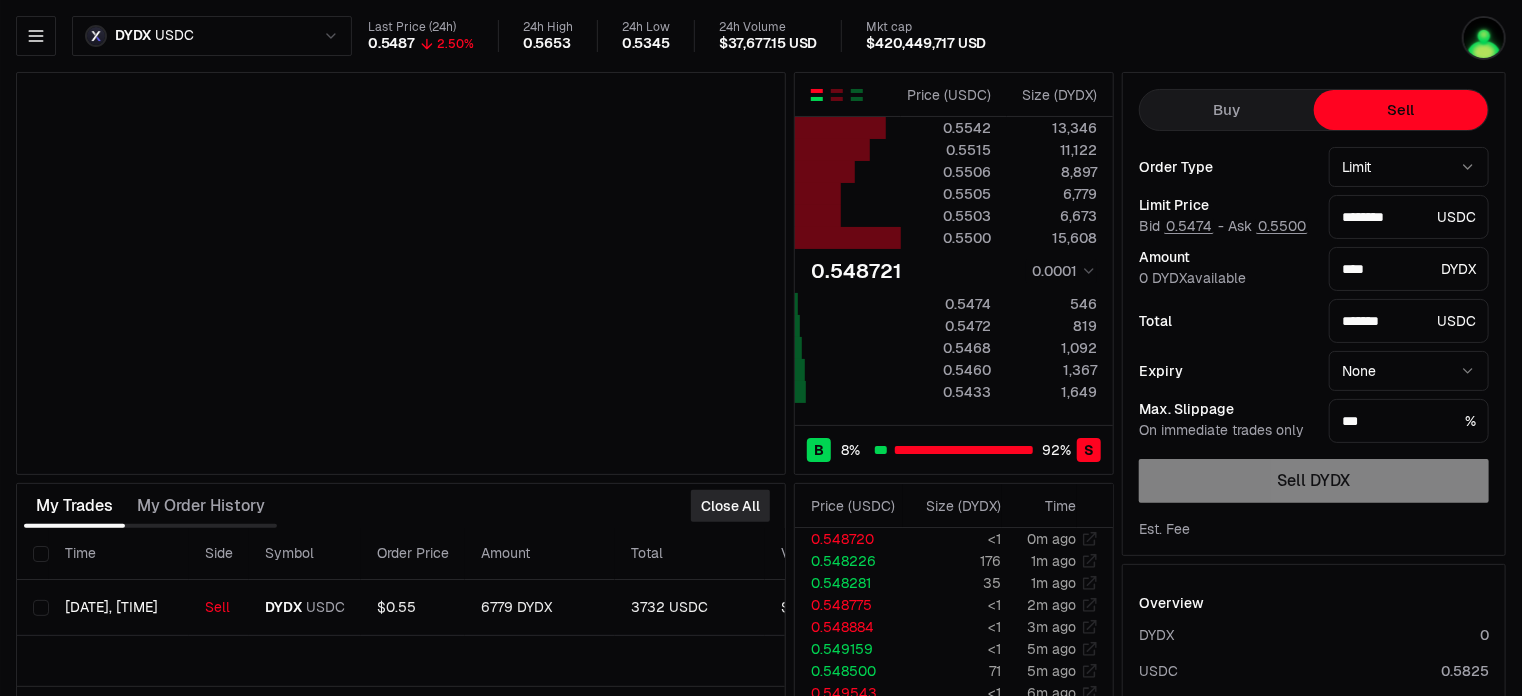 type on "********" 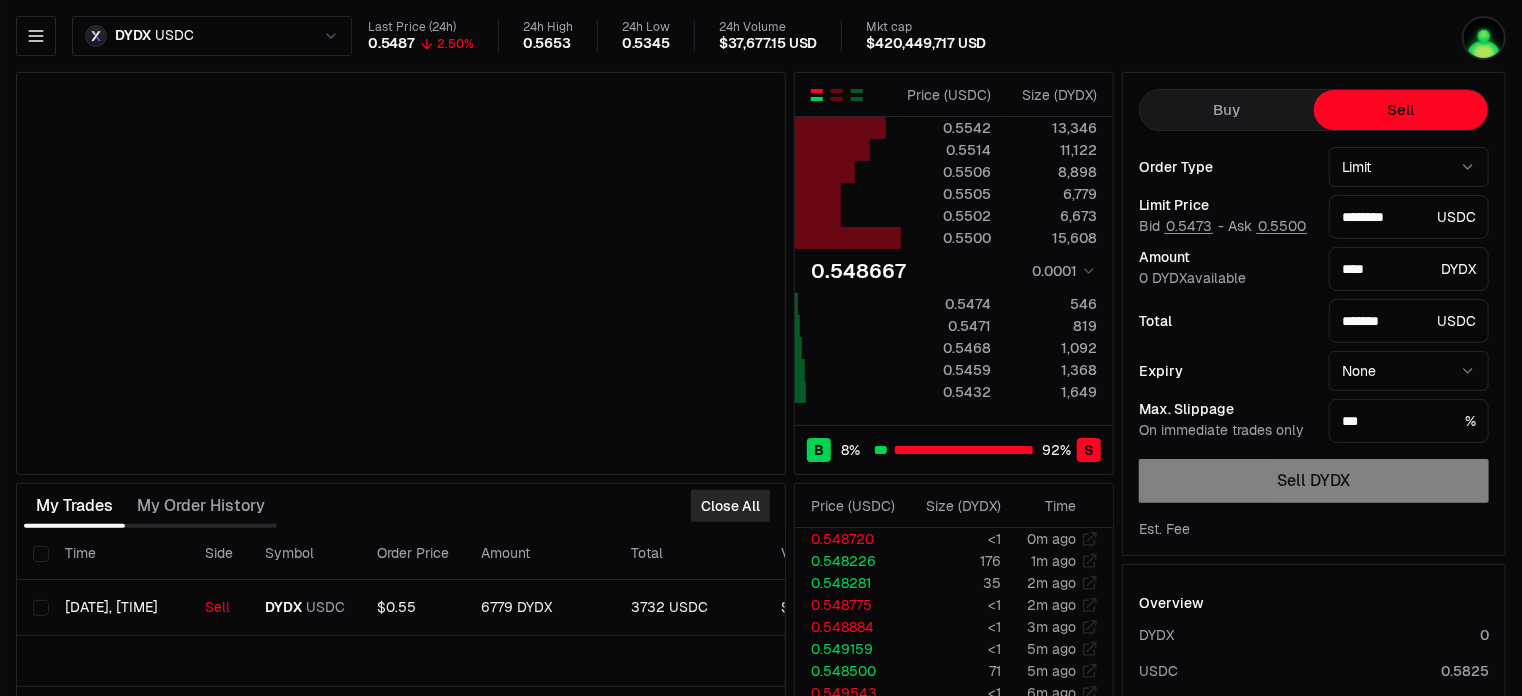 type on "********" 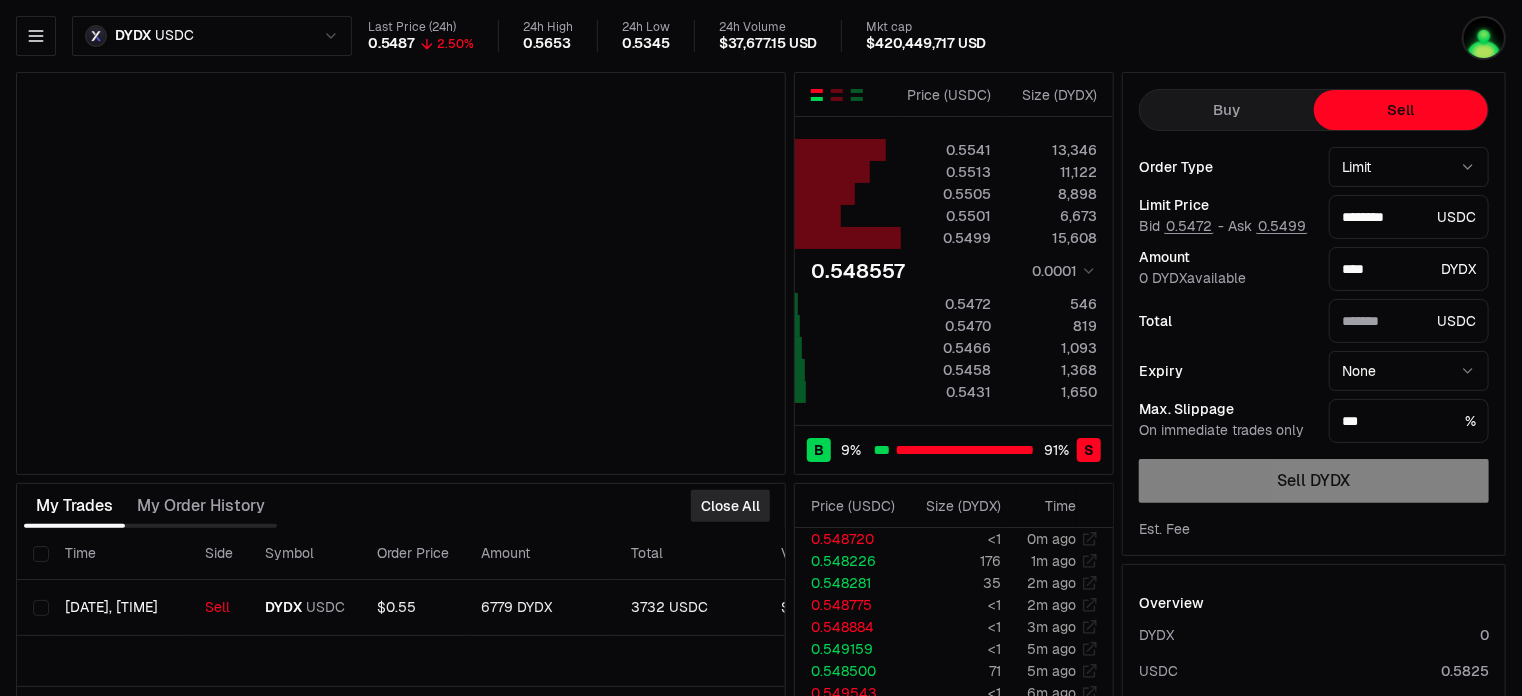 type on "*******" 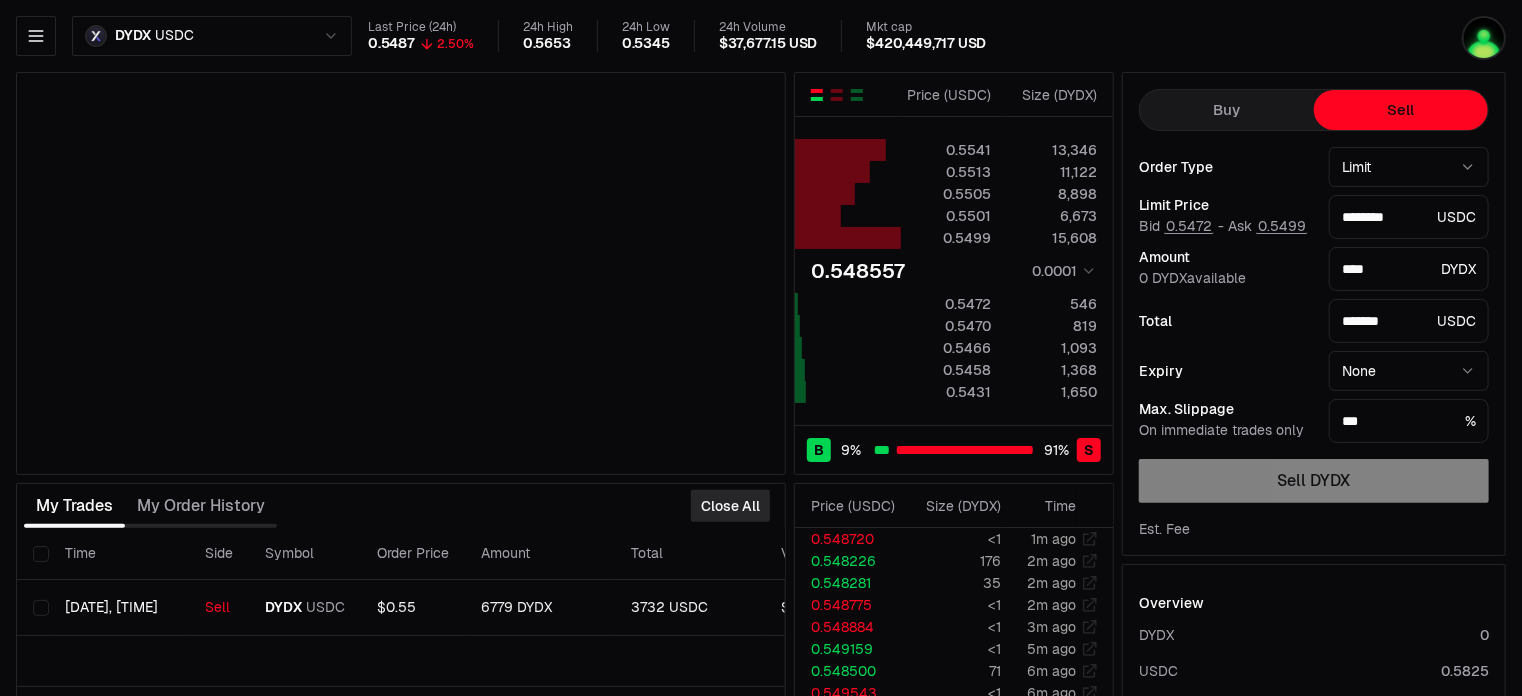 type on "********" 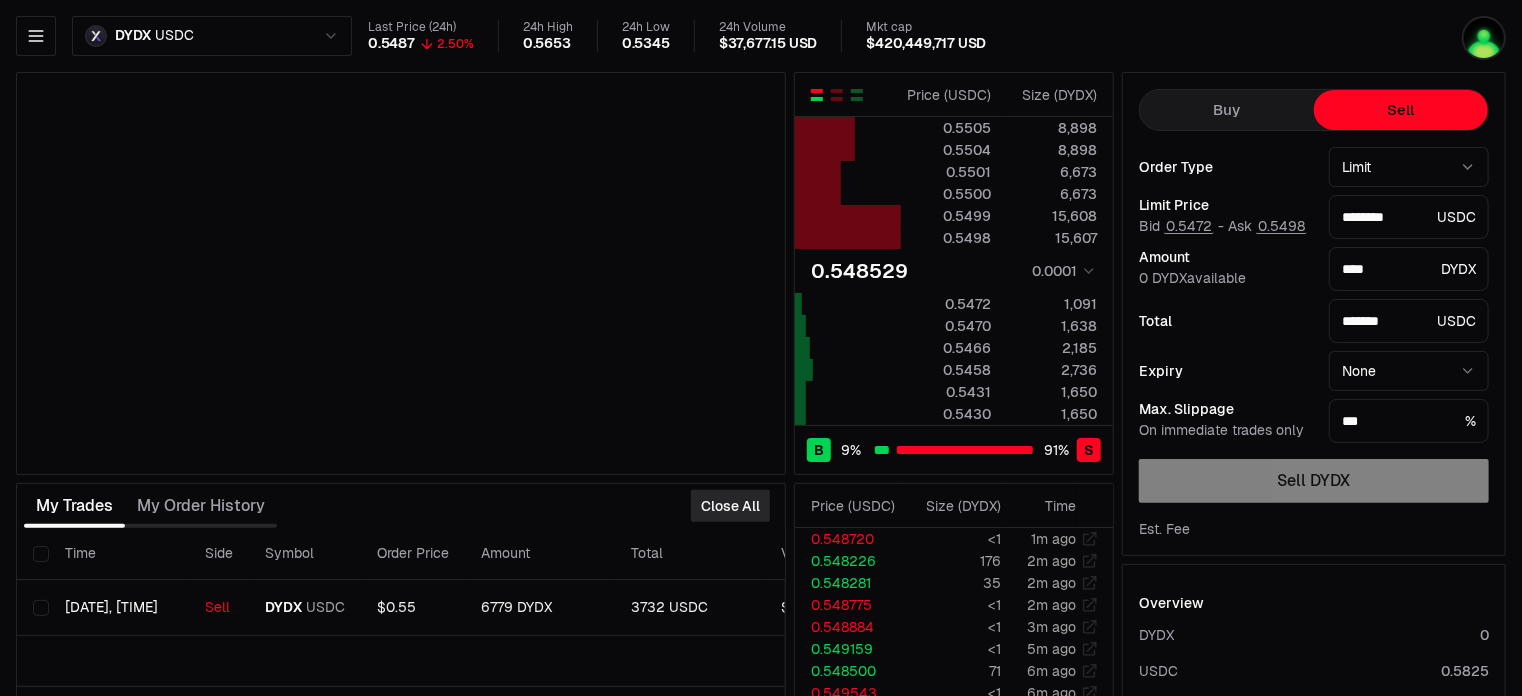 type on "********" 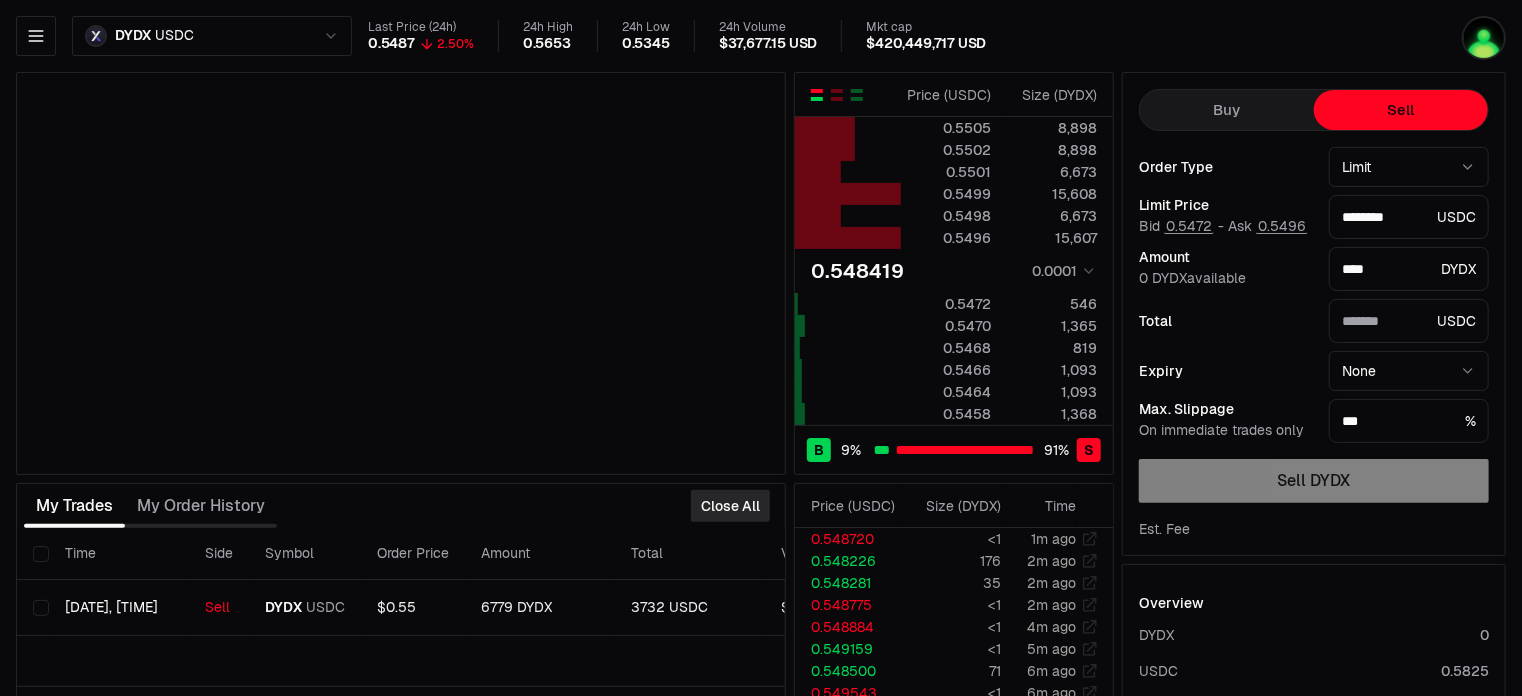 type on "*******" 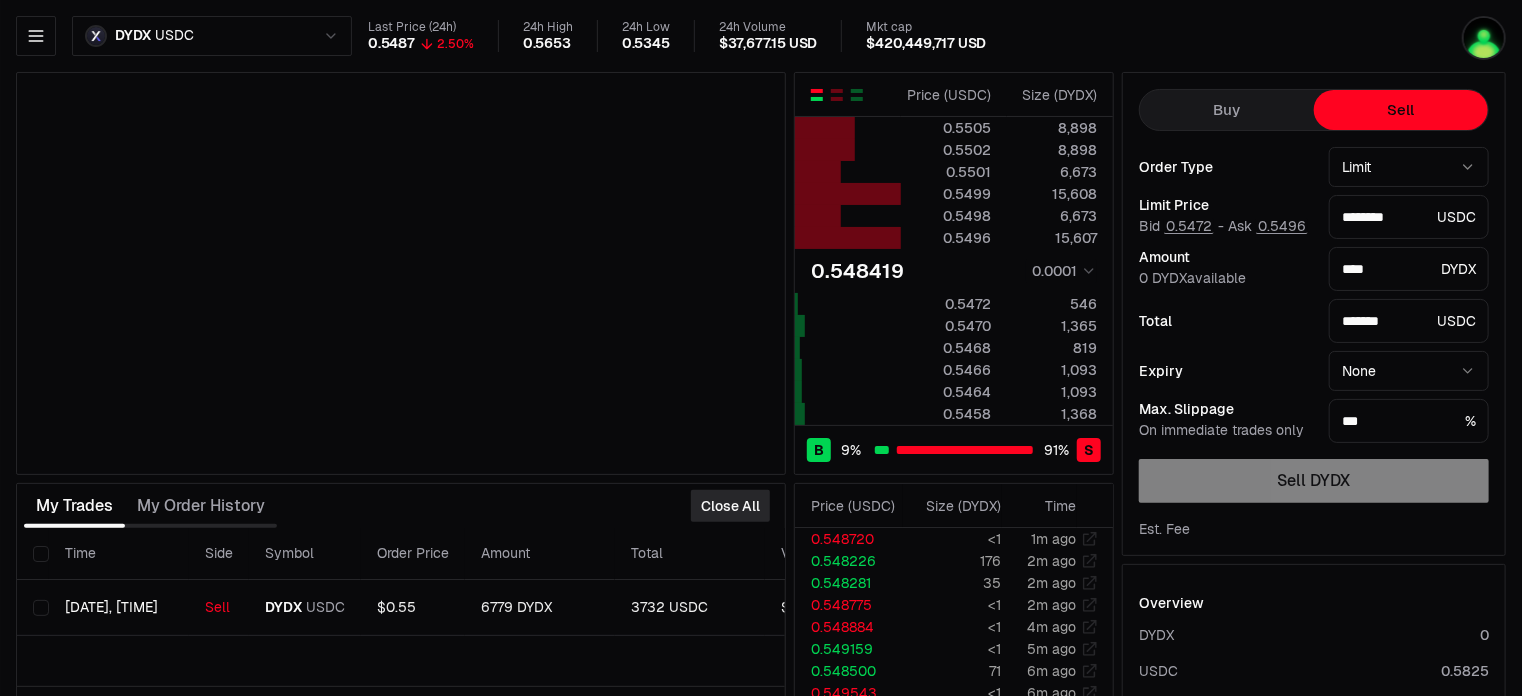 type on "********" 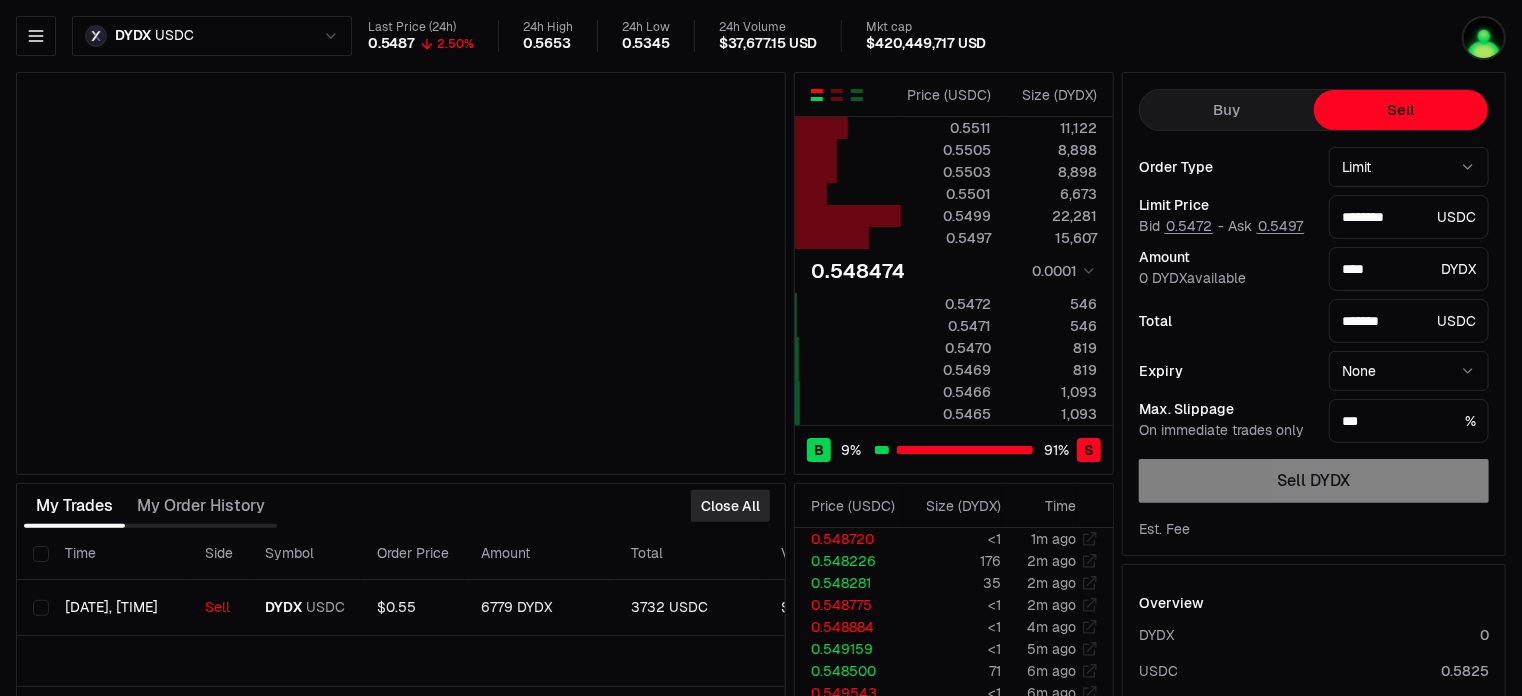type on "********" 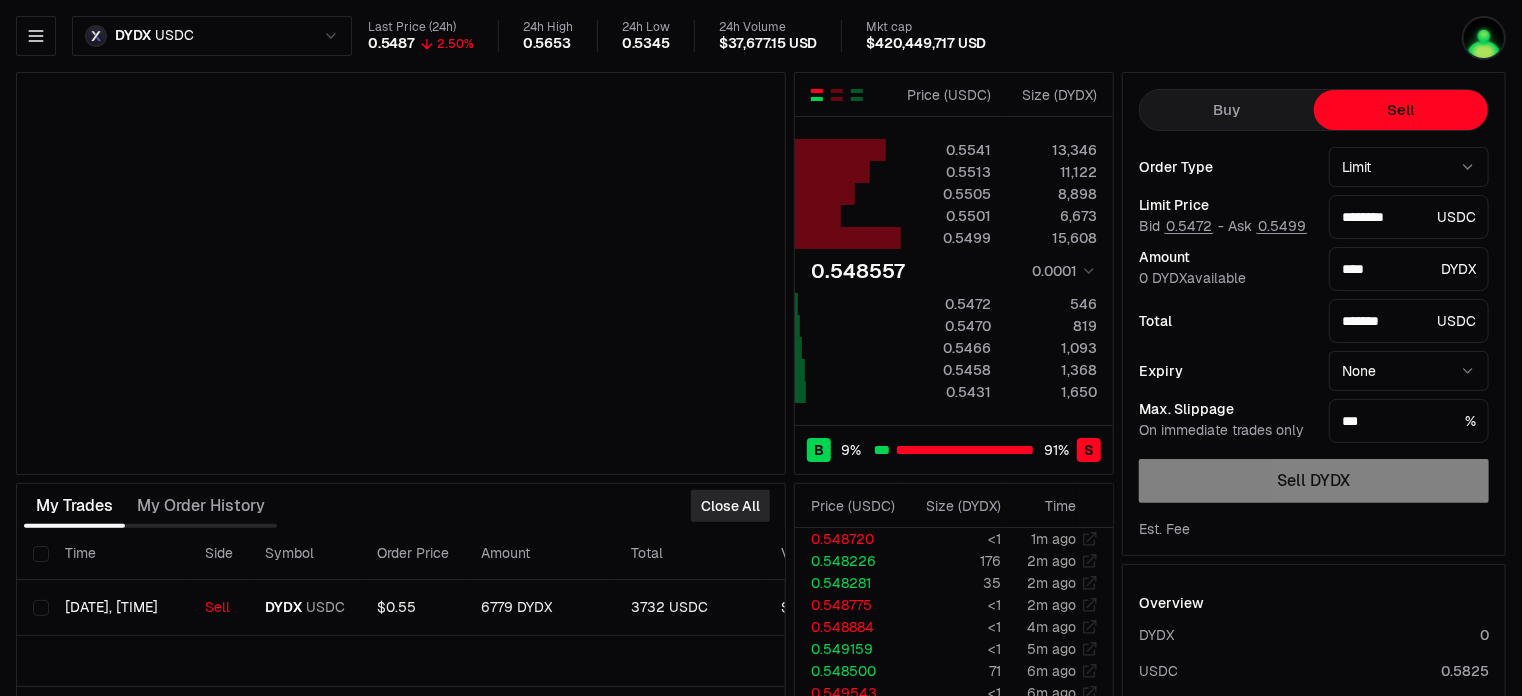 type on "********" 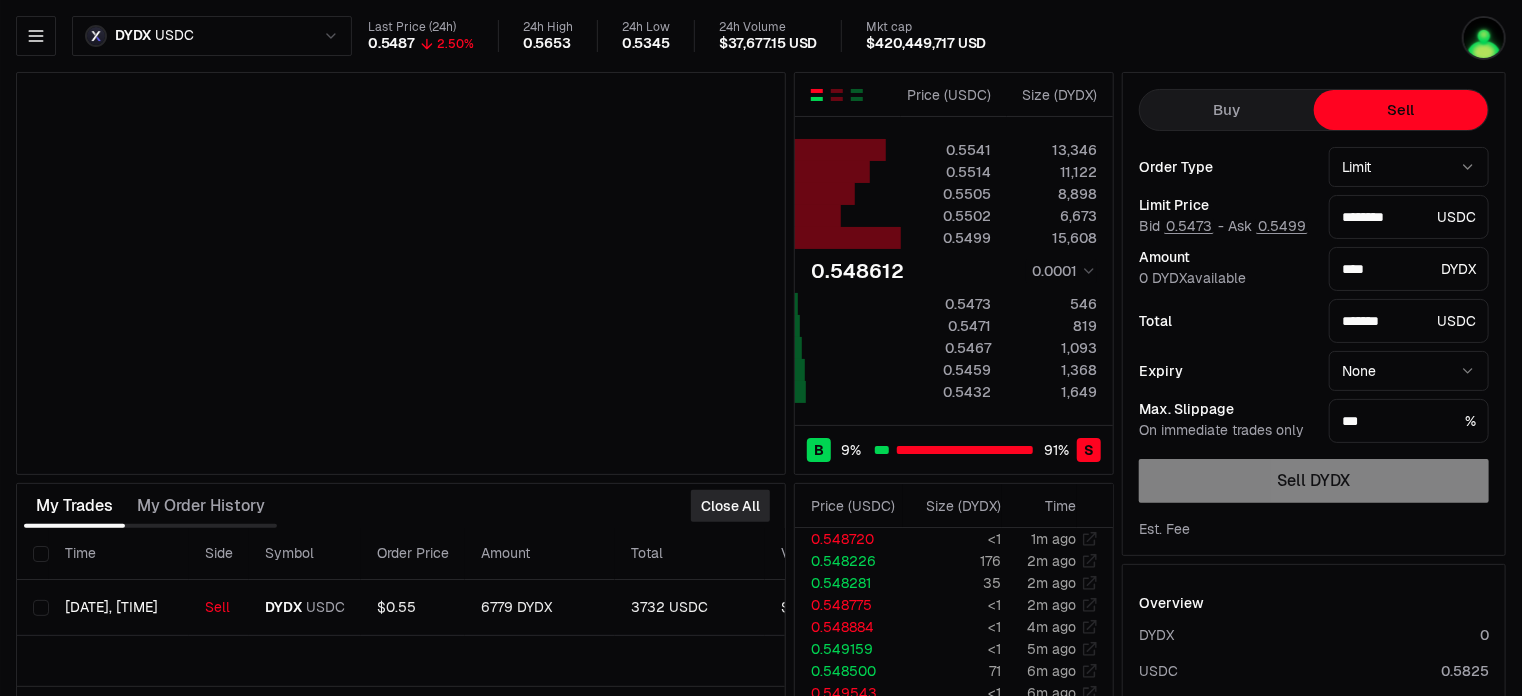 type on "********" 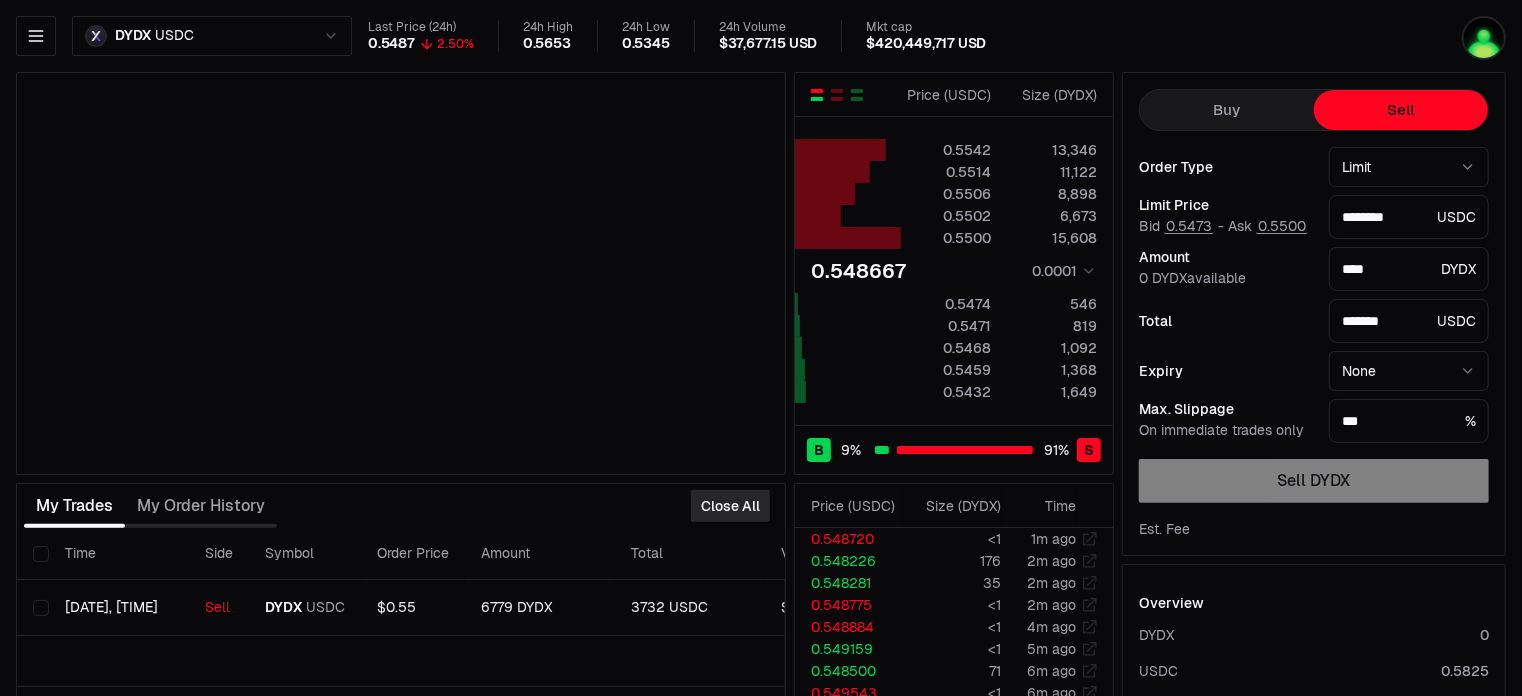 type on "********" 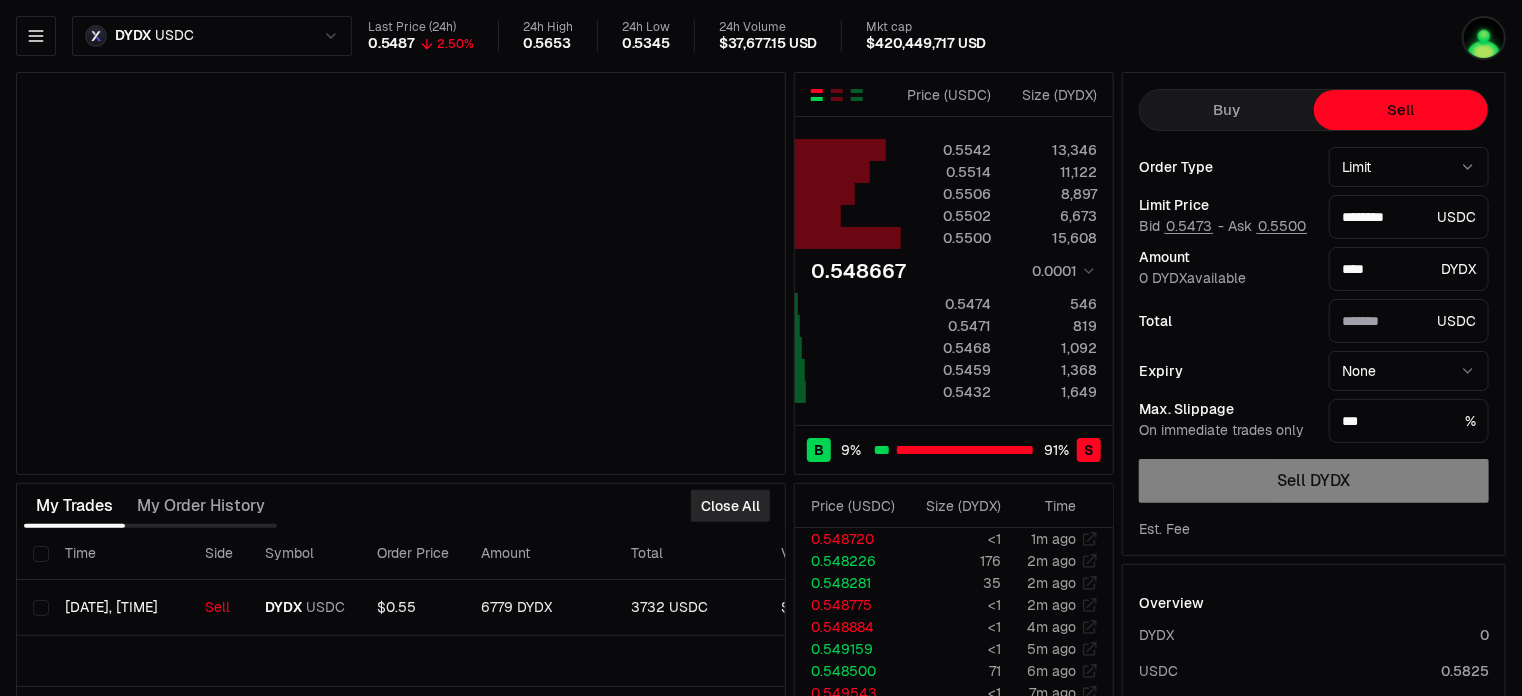 type on "********" 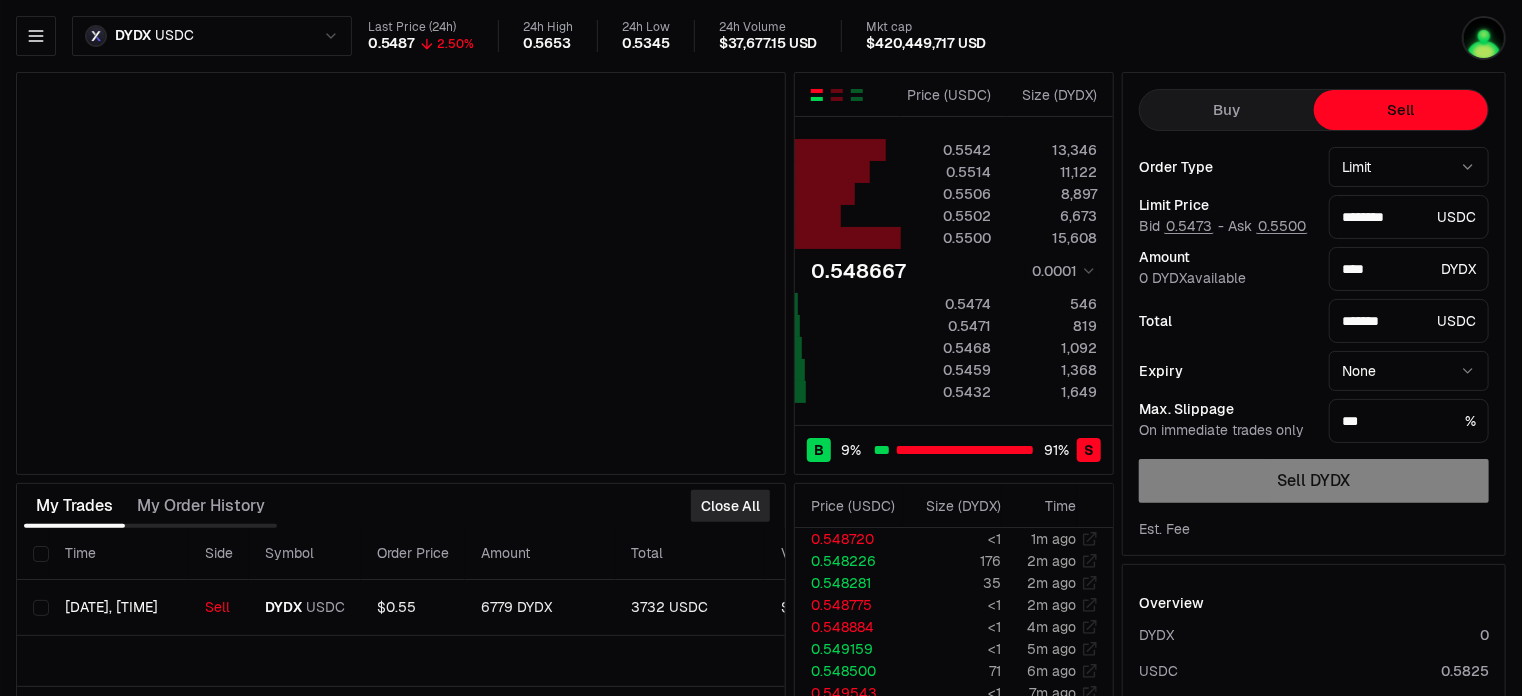 type on "********" 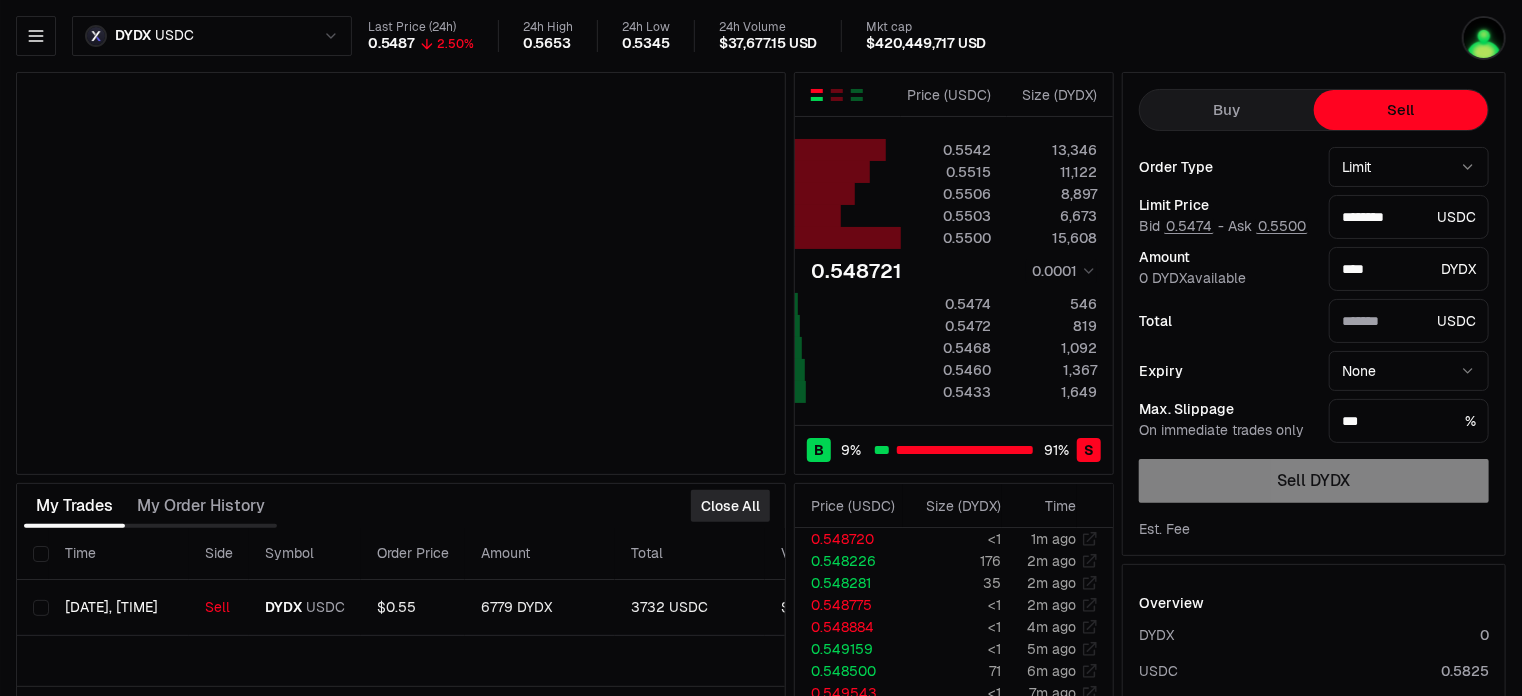 type on "*******" 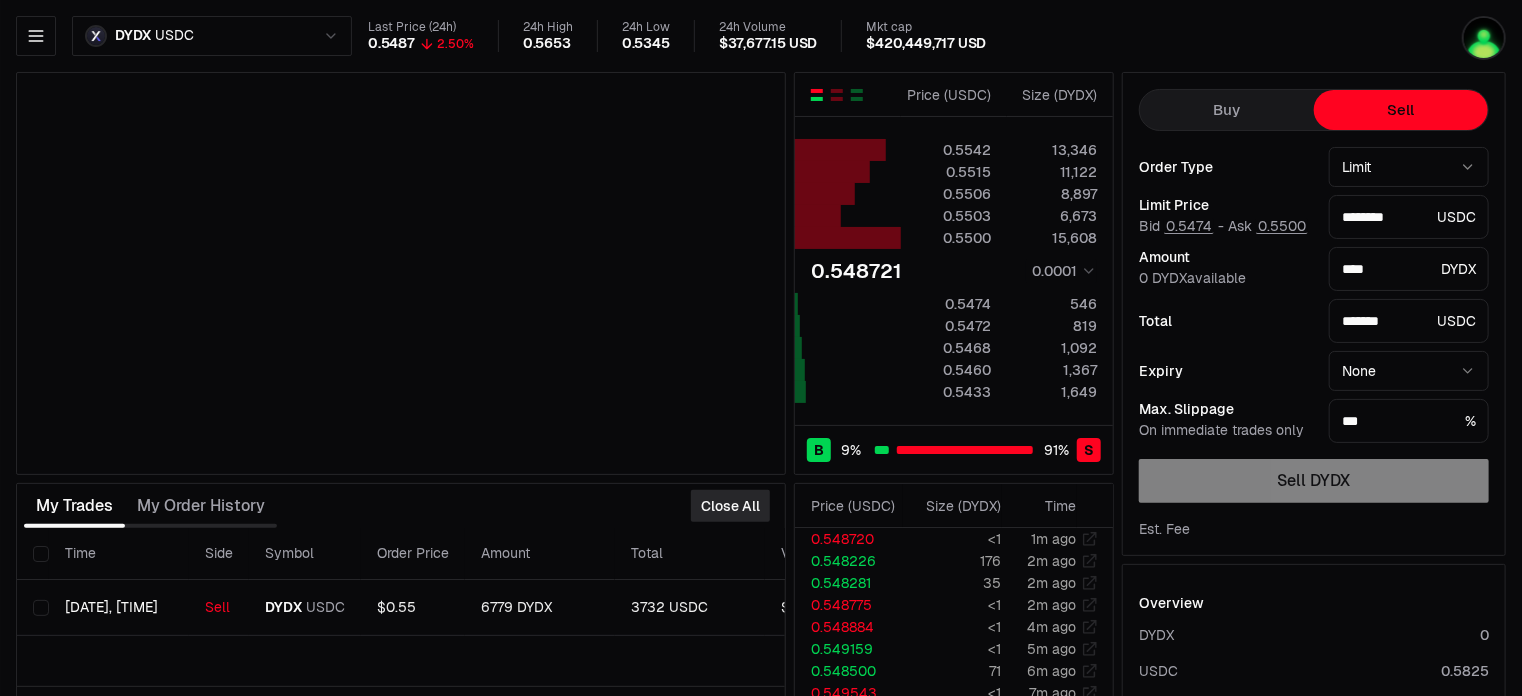 type on "********" 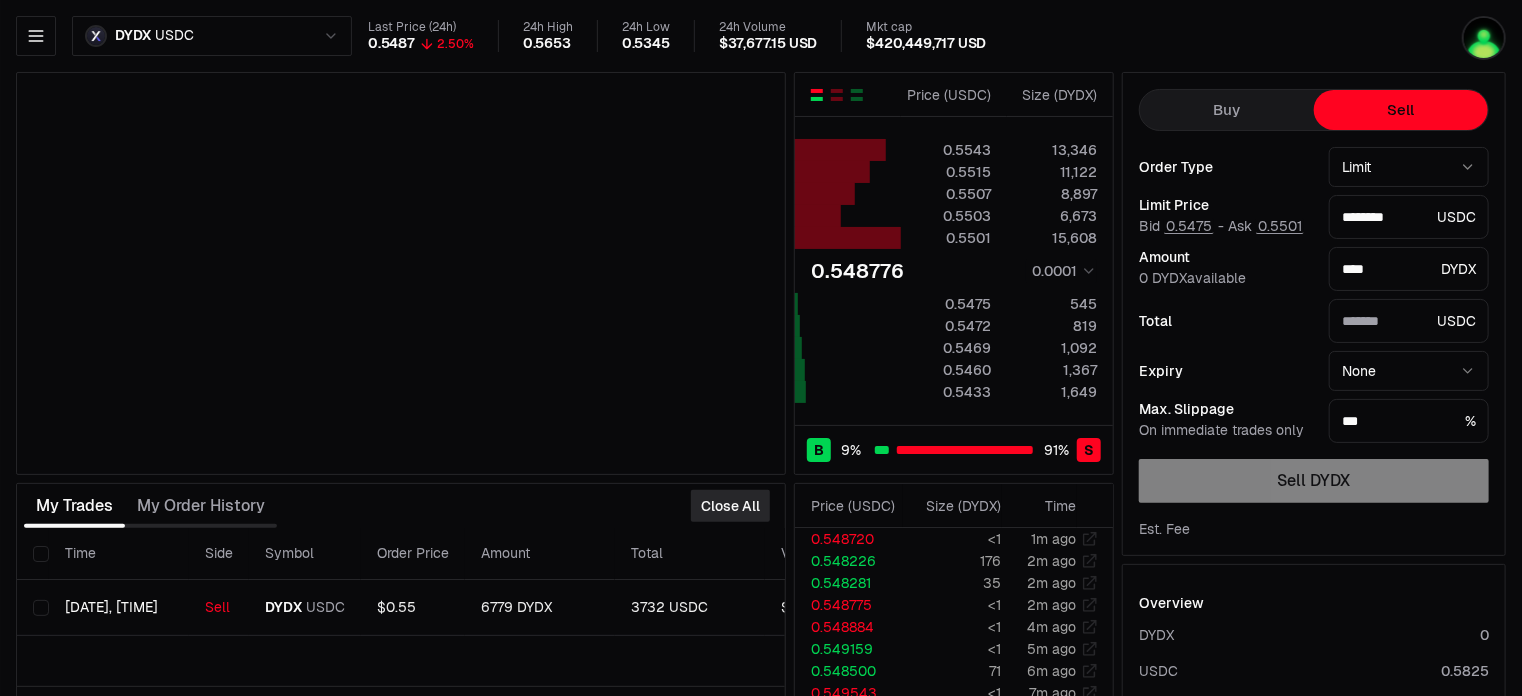 type on "*******" 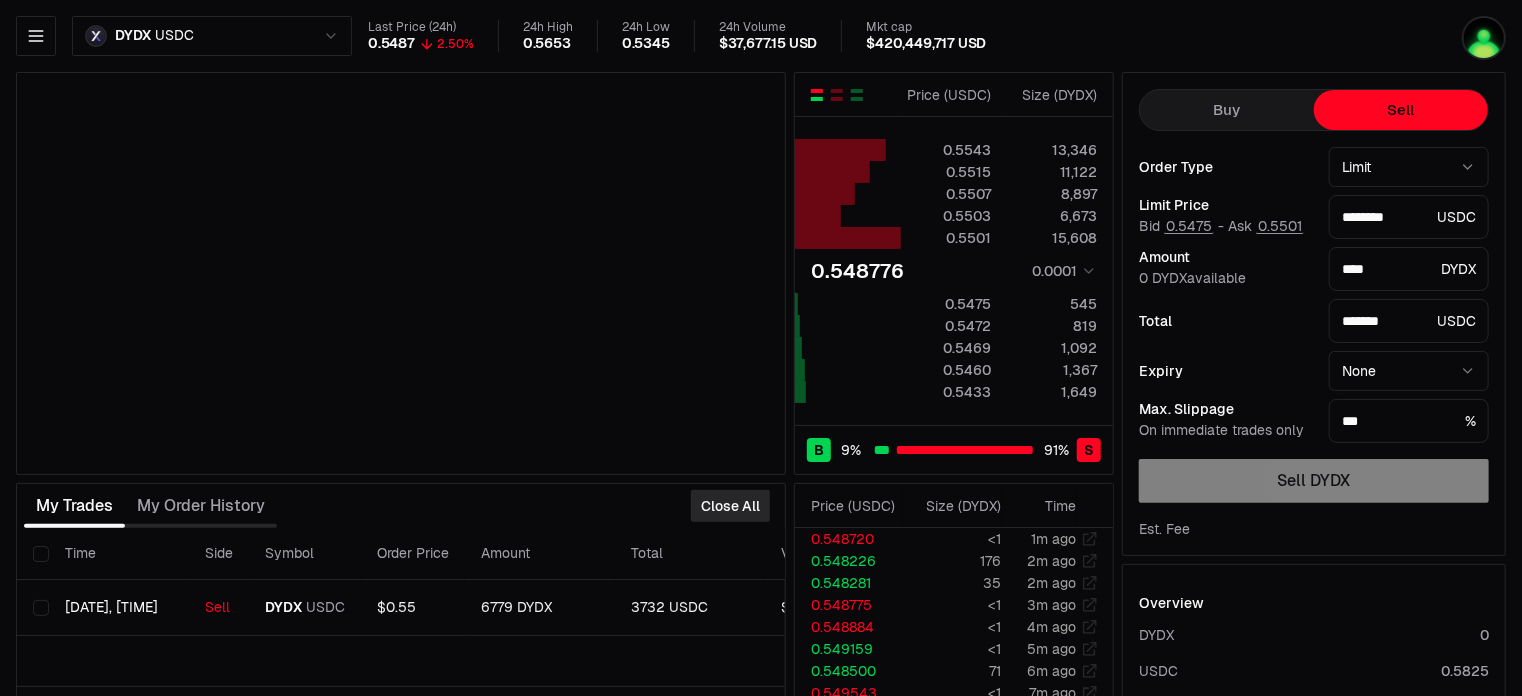 type on "********" 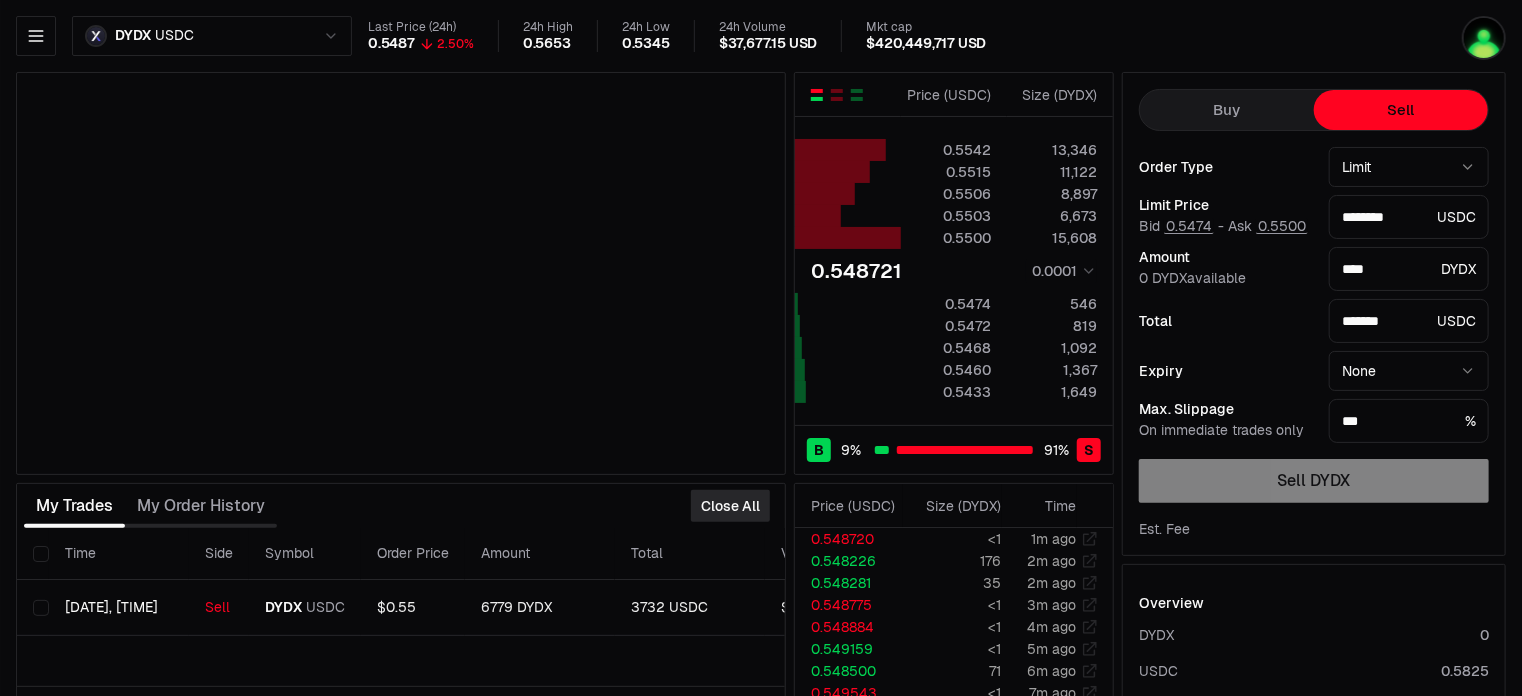 type on "********" 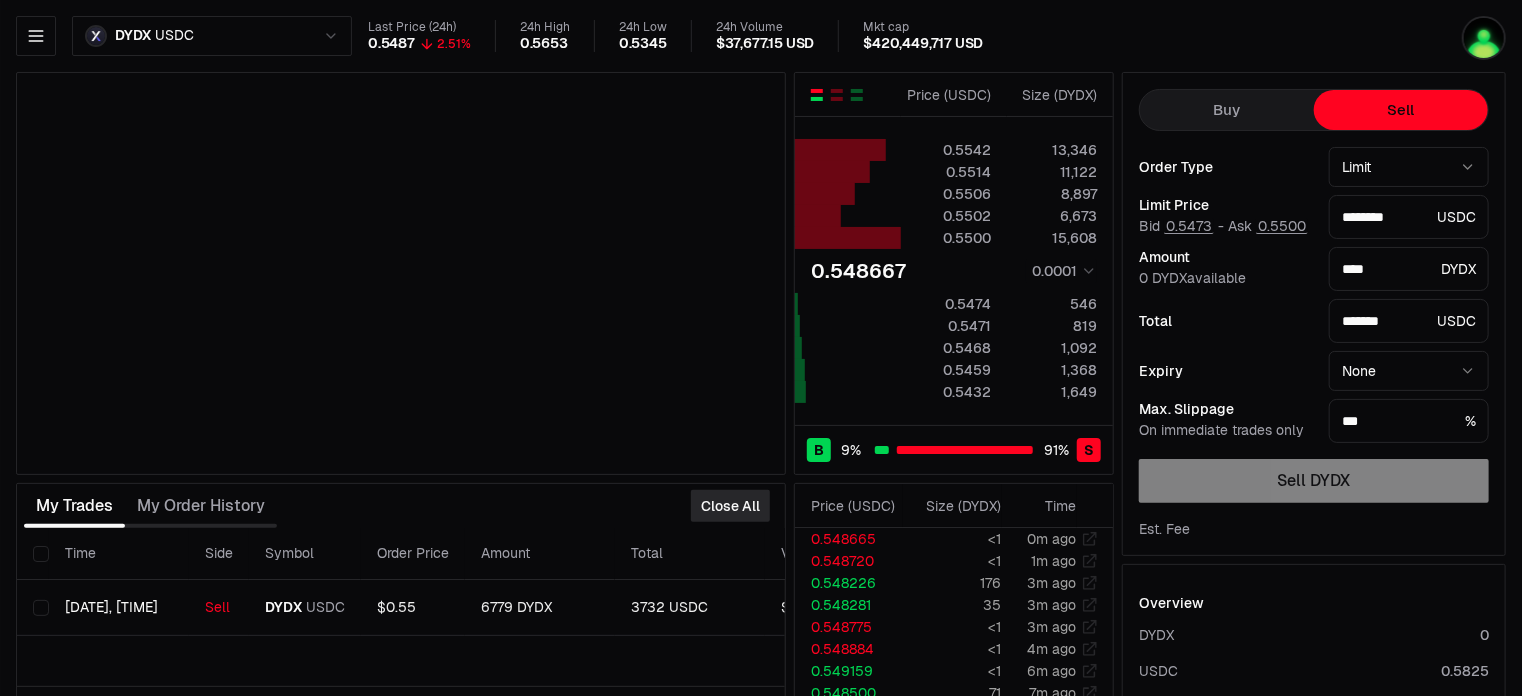 type on "********" 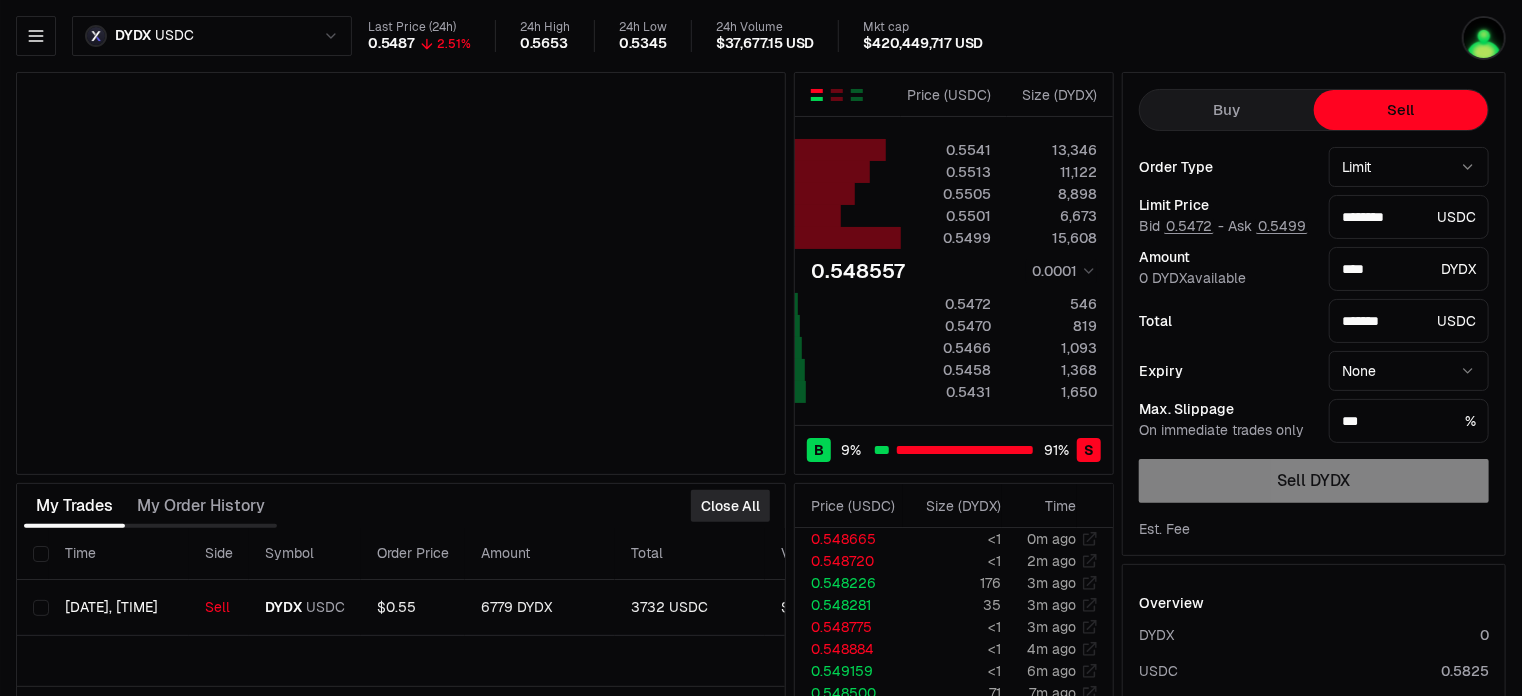 type on "********" 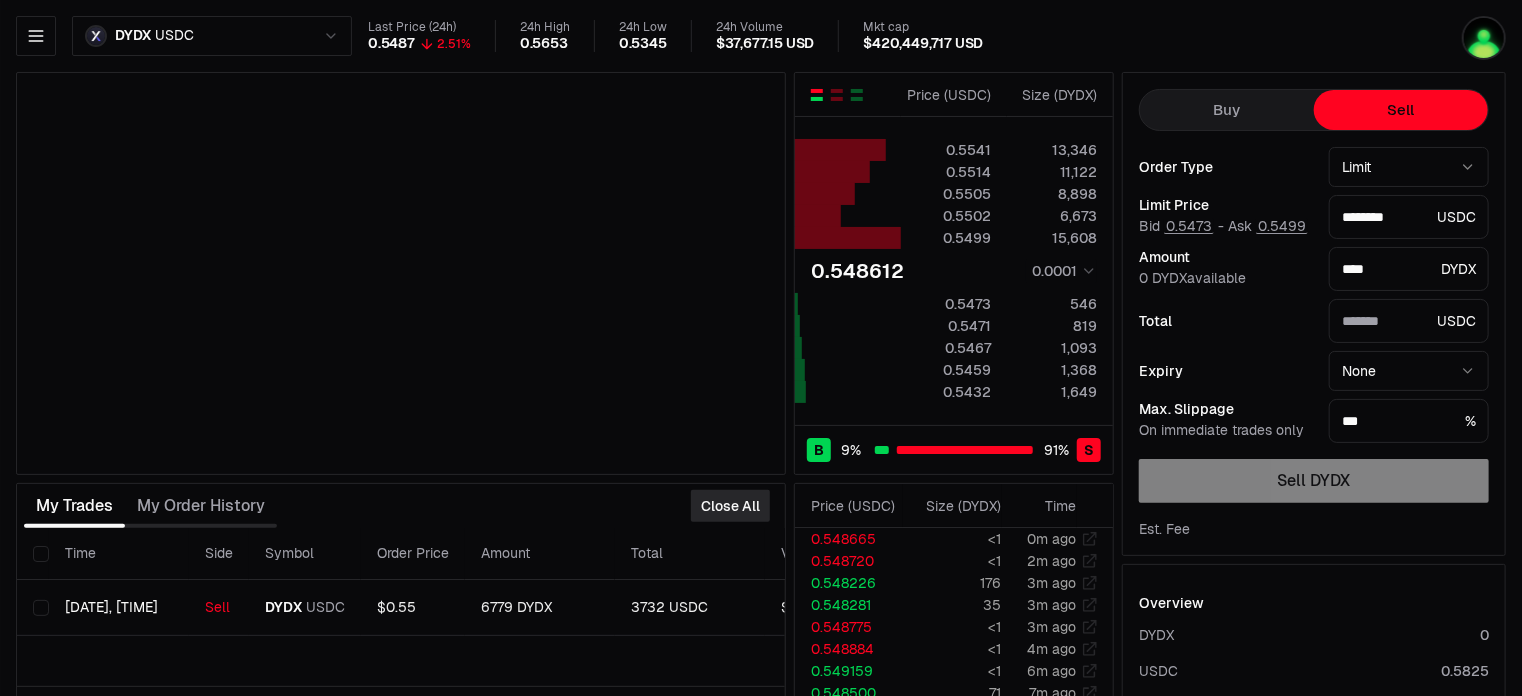type on "*******" 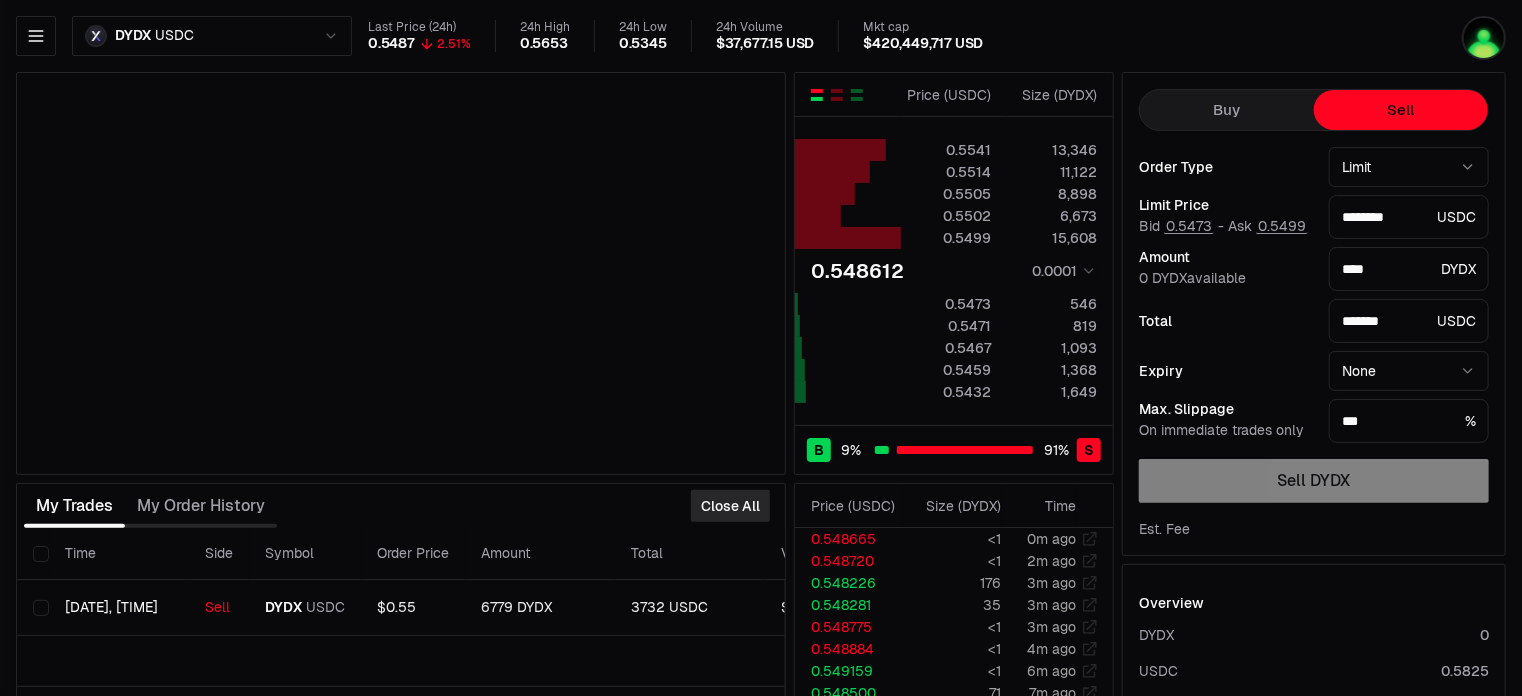 type on "********" 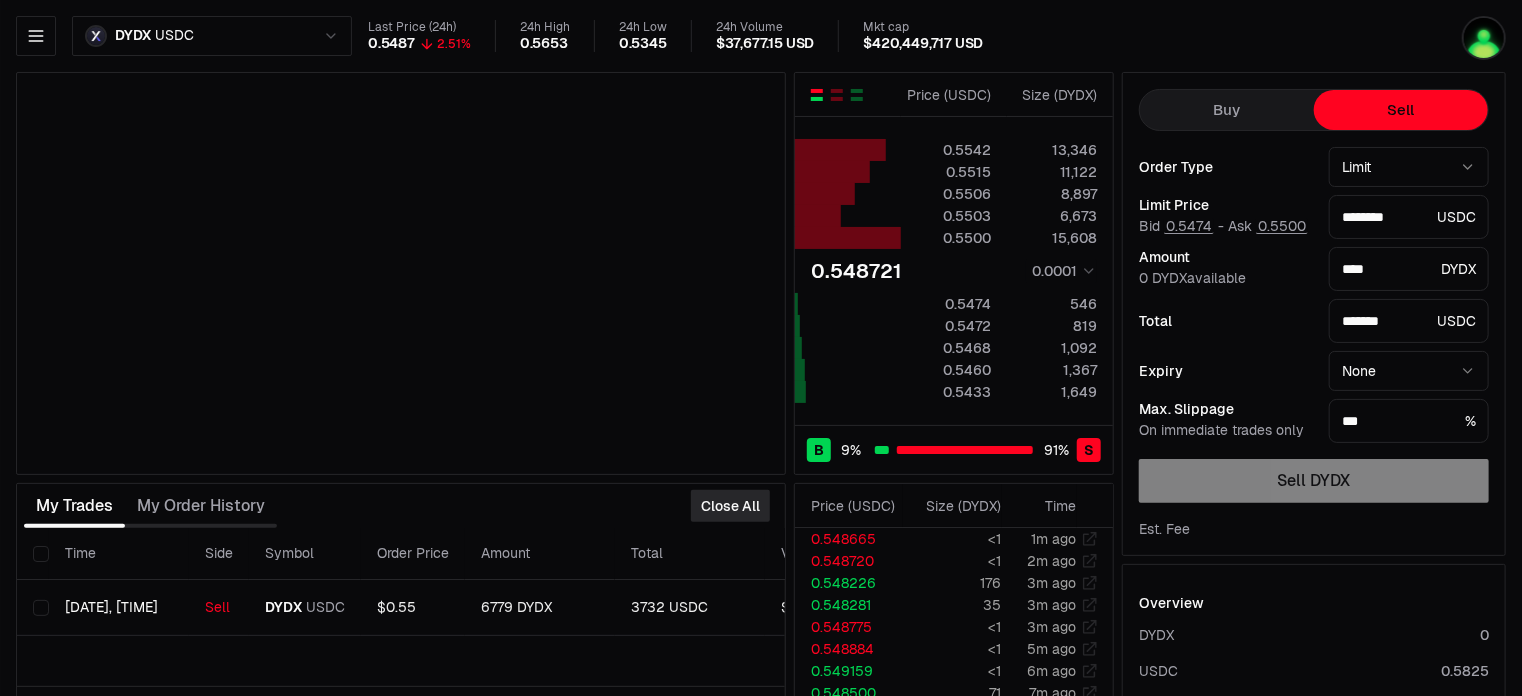 type on "********" 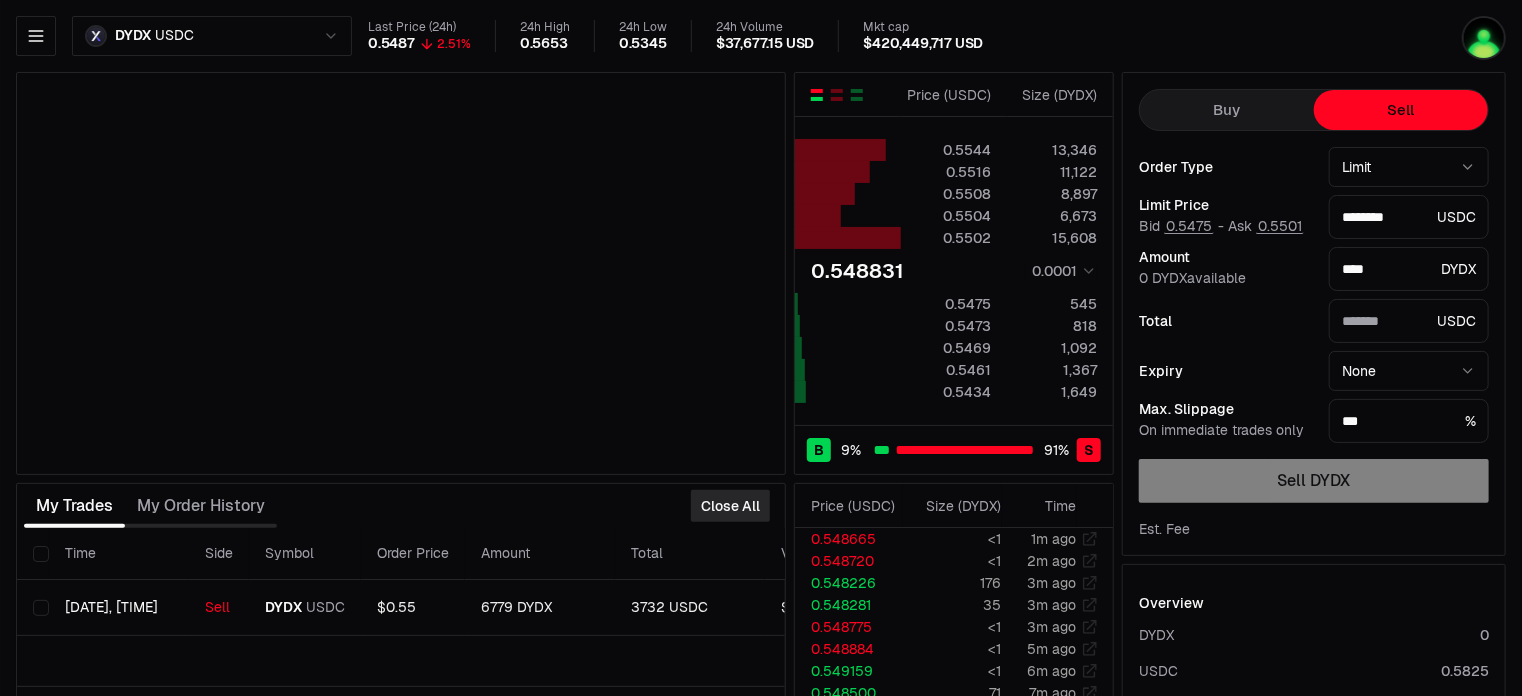 type on "*******" 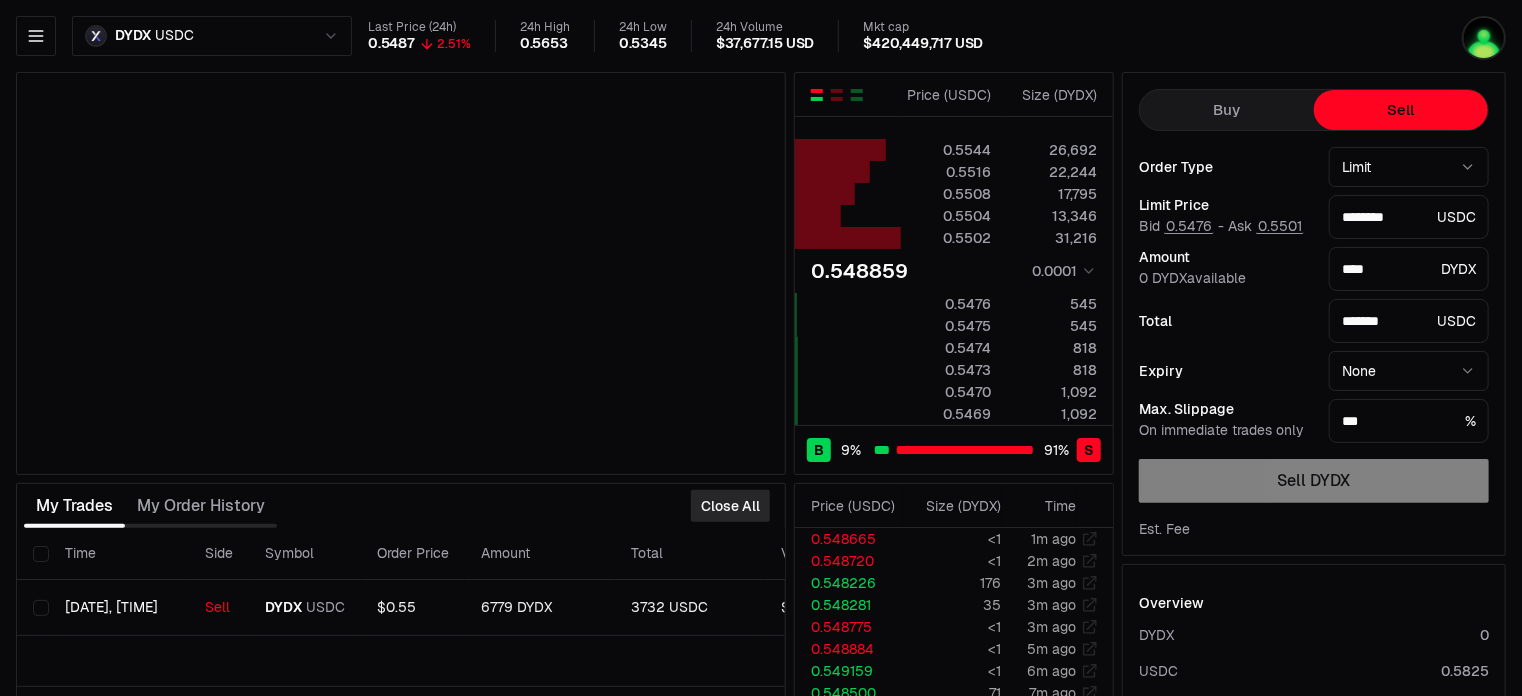 type on "********" 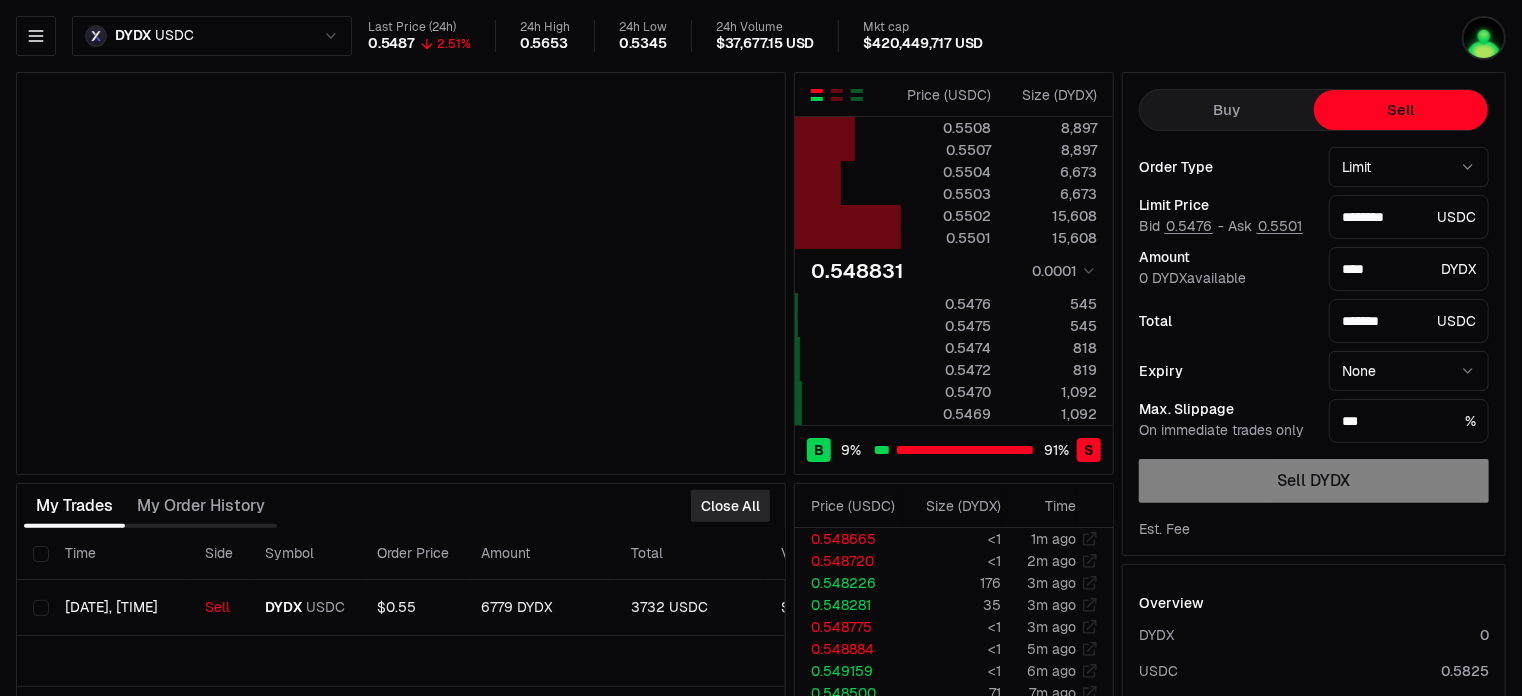 type on "********" 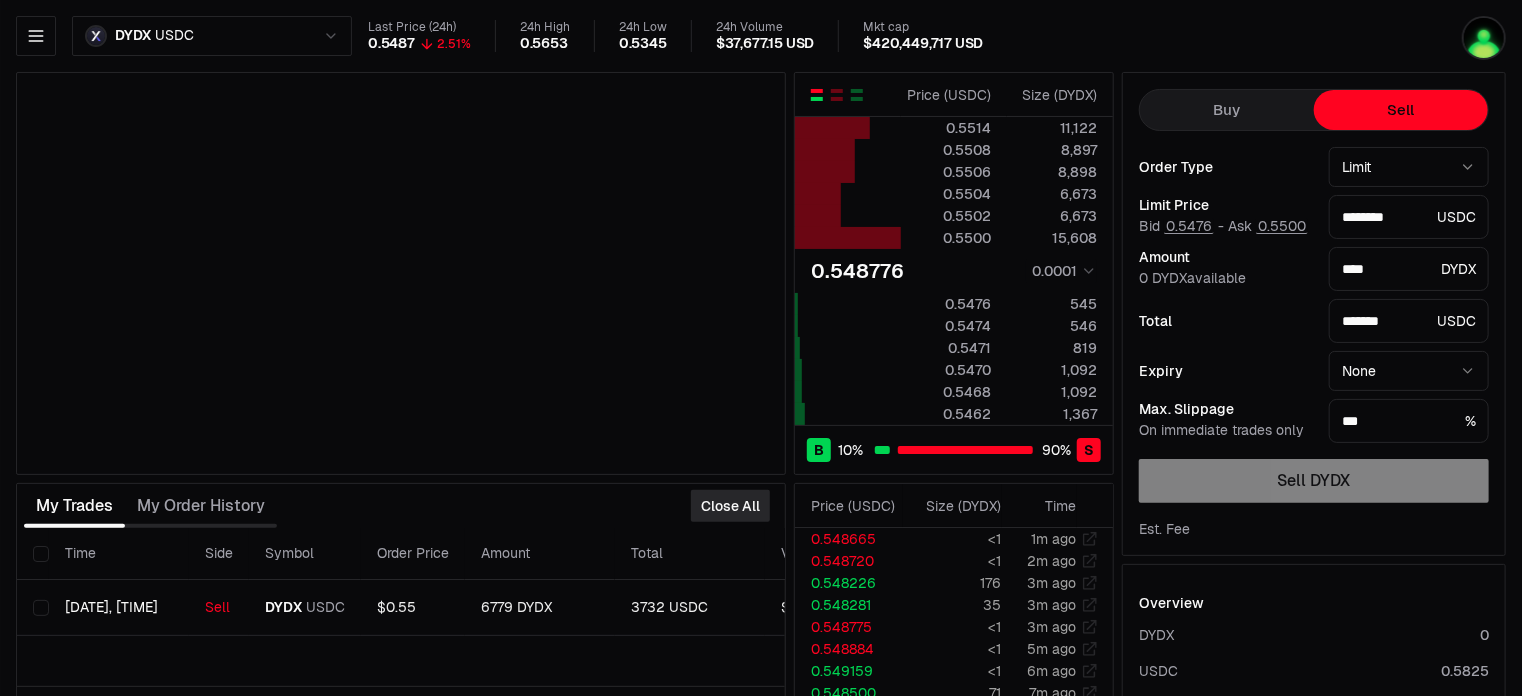type on "********" 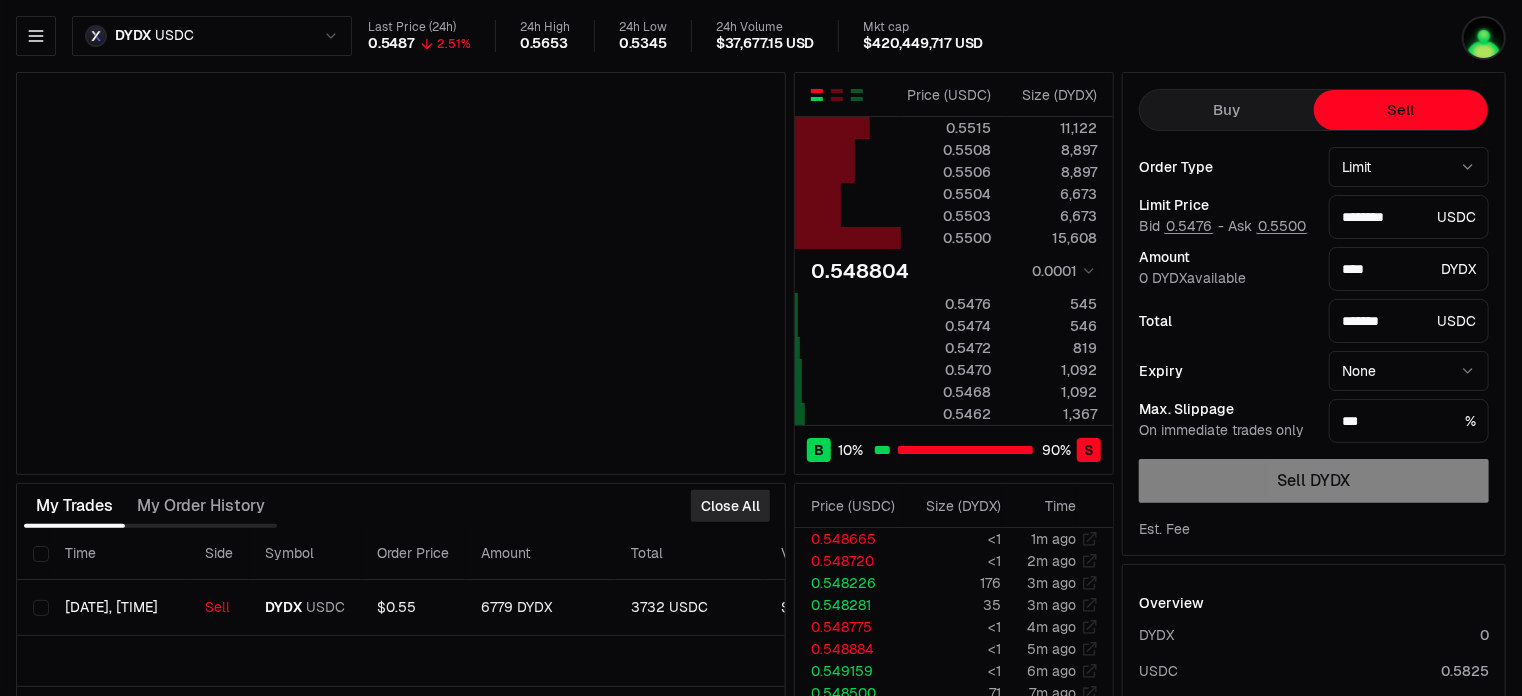 type on "********" 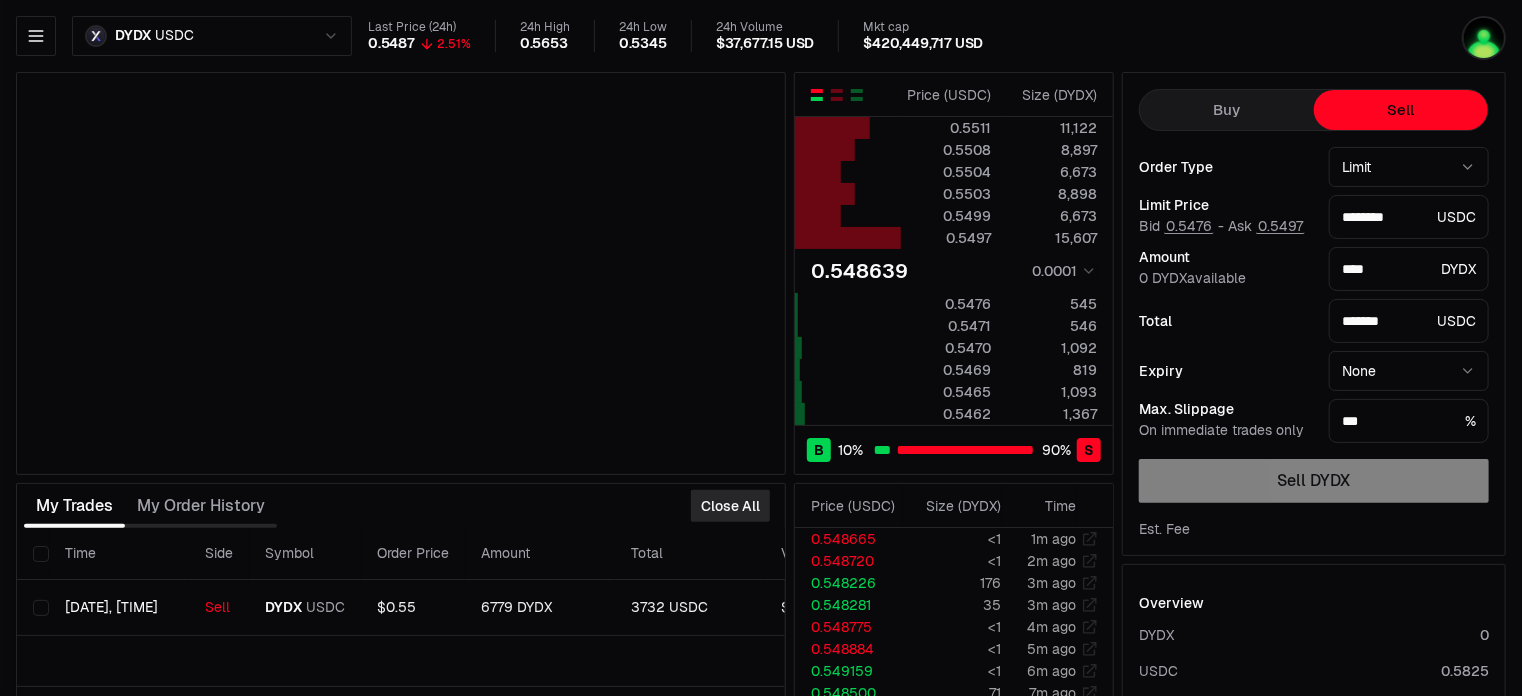 type on "********" 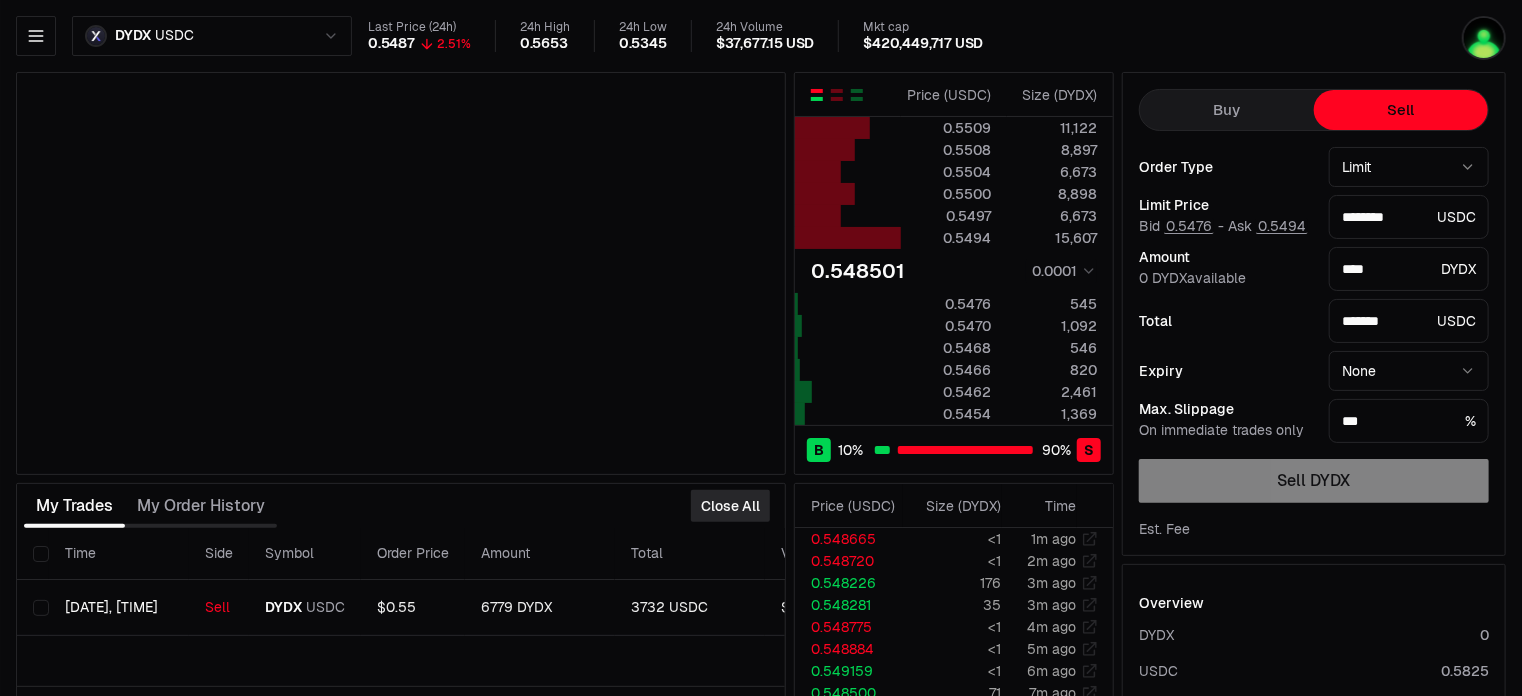 type on "********" 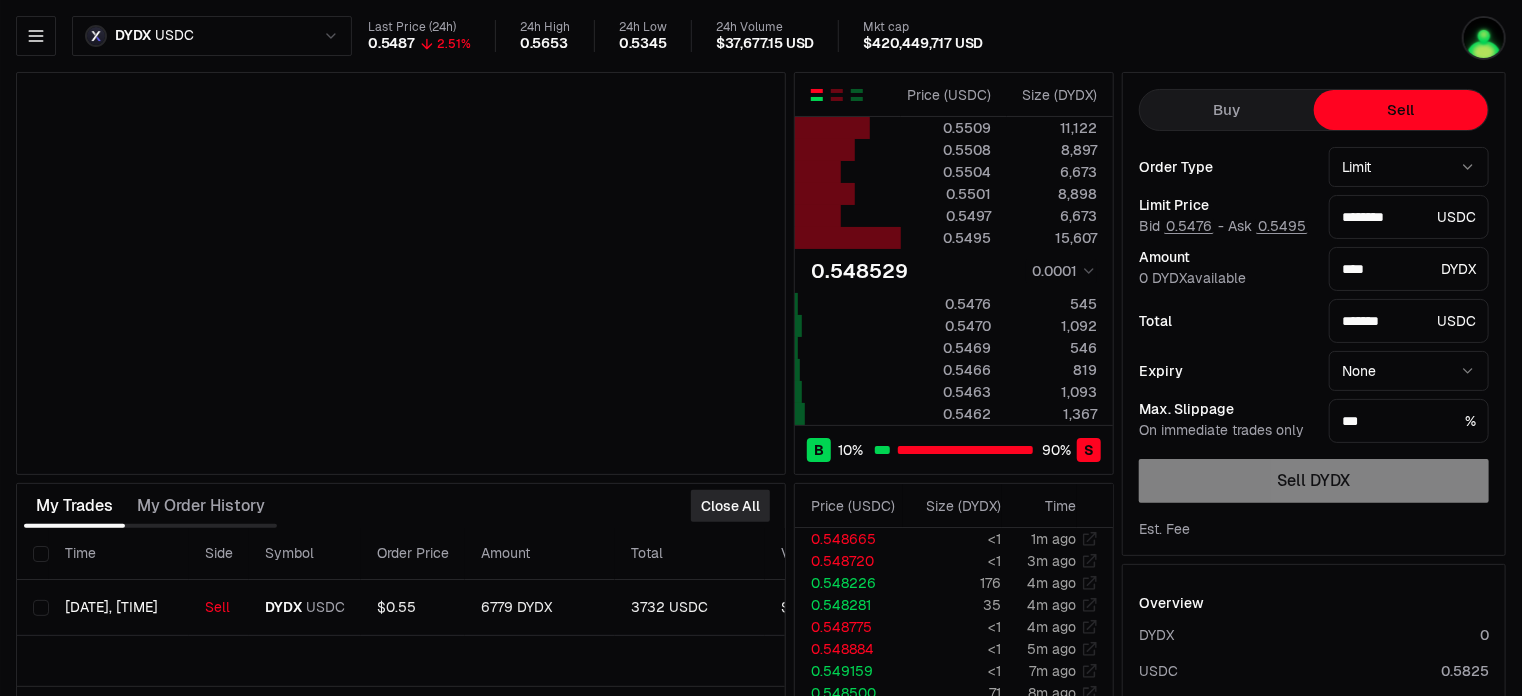 type on "********" 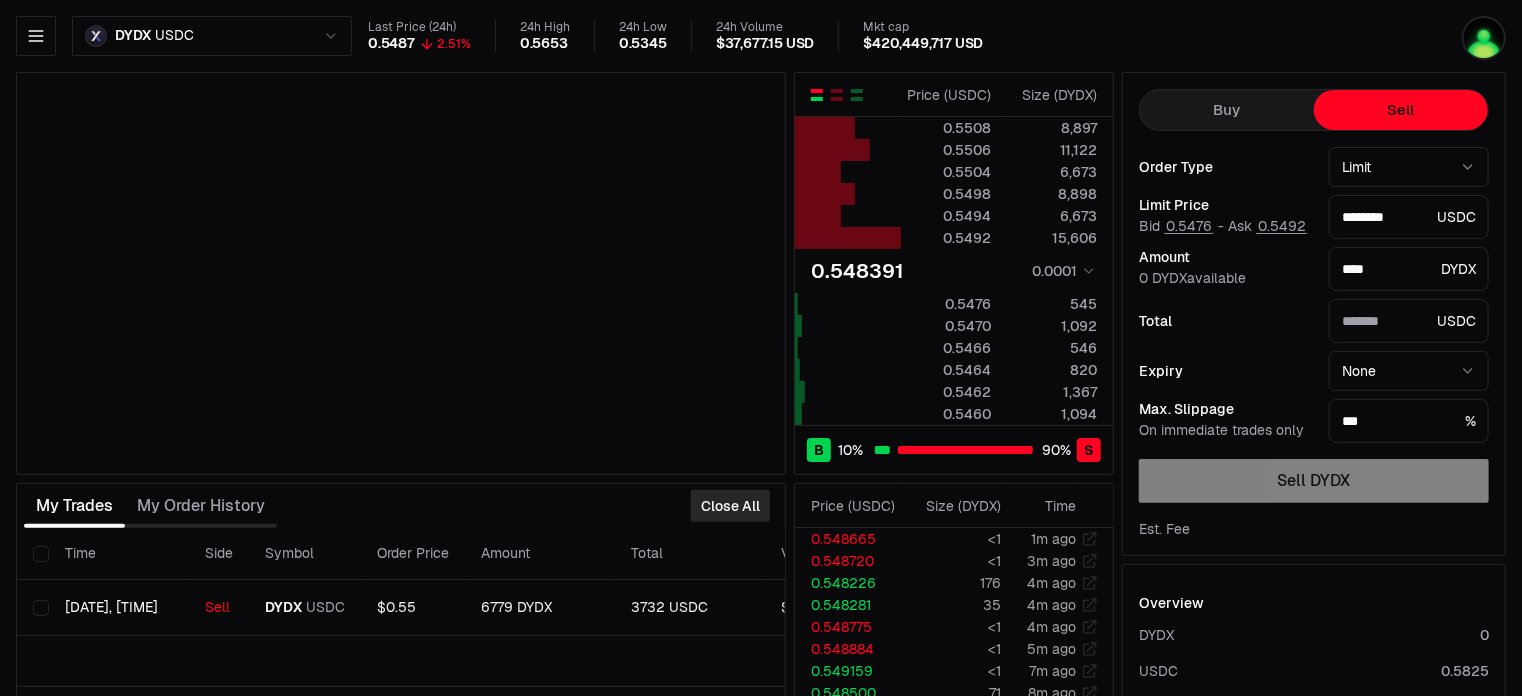type on "*******" 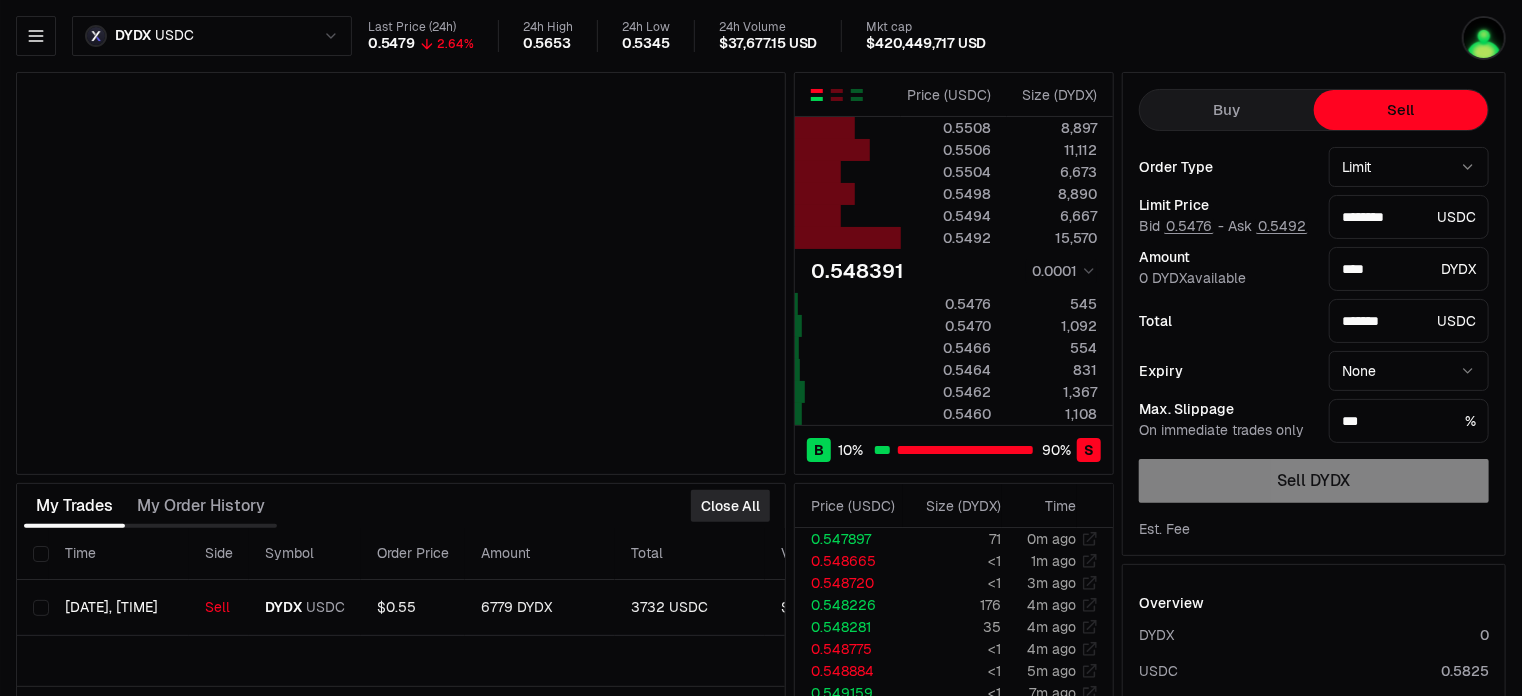 type on "********" 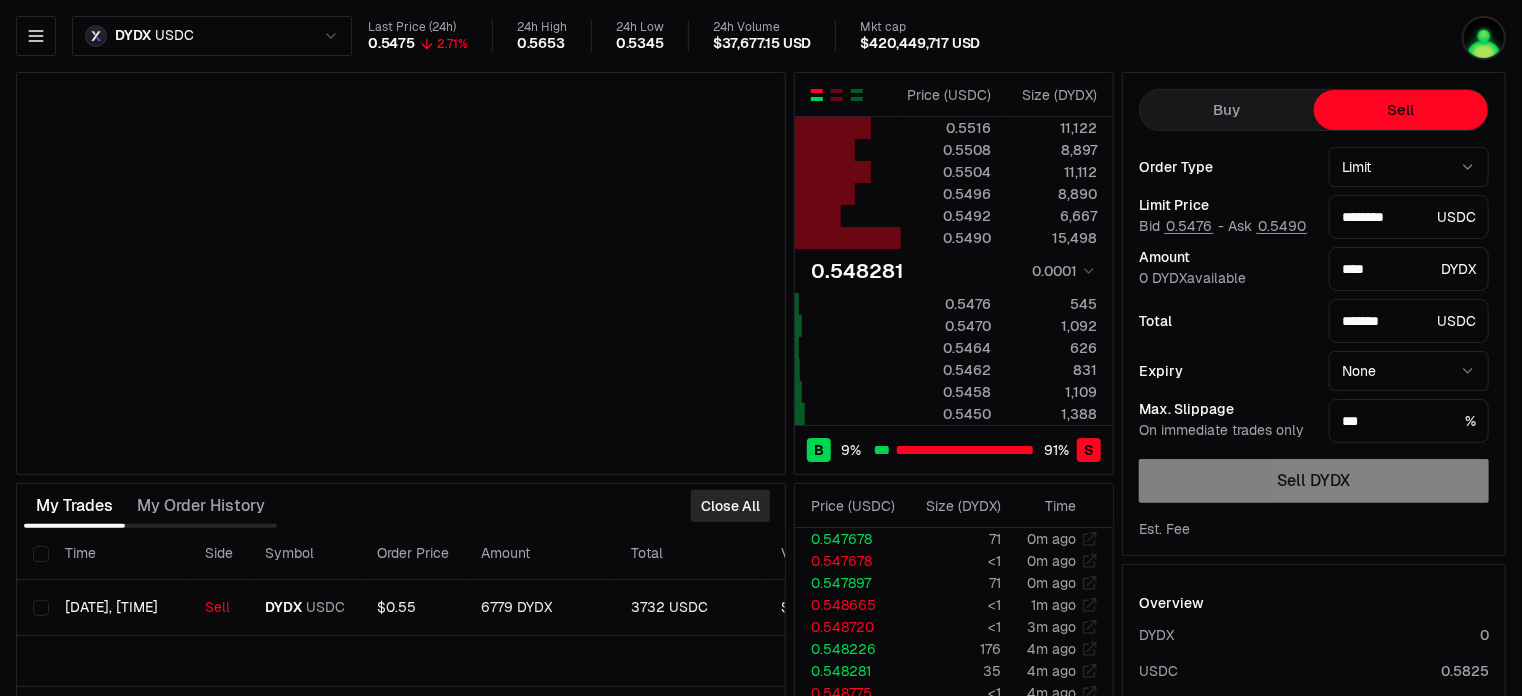 type on "********" 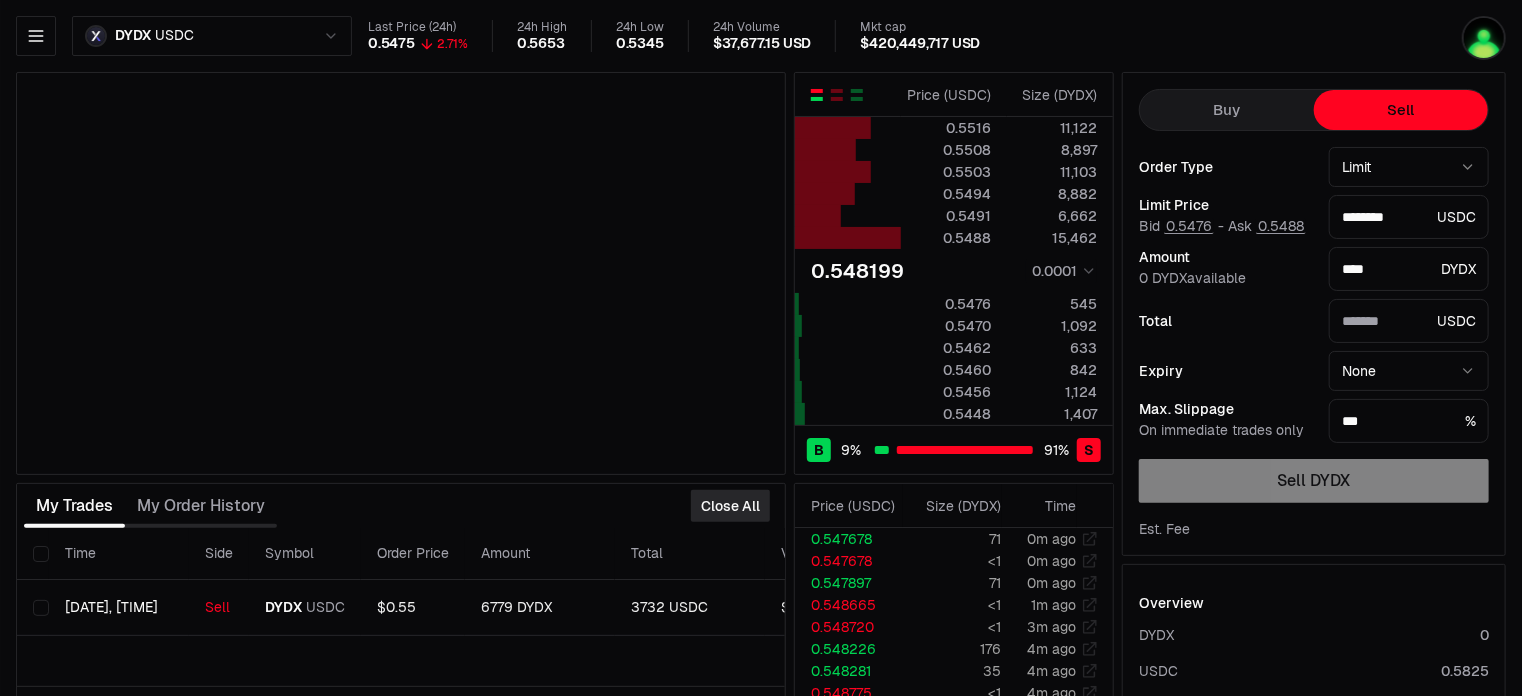 type on "*******" 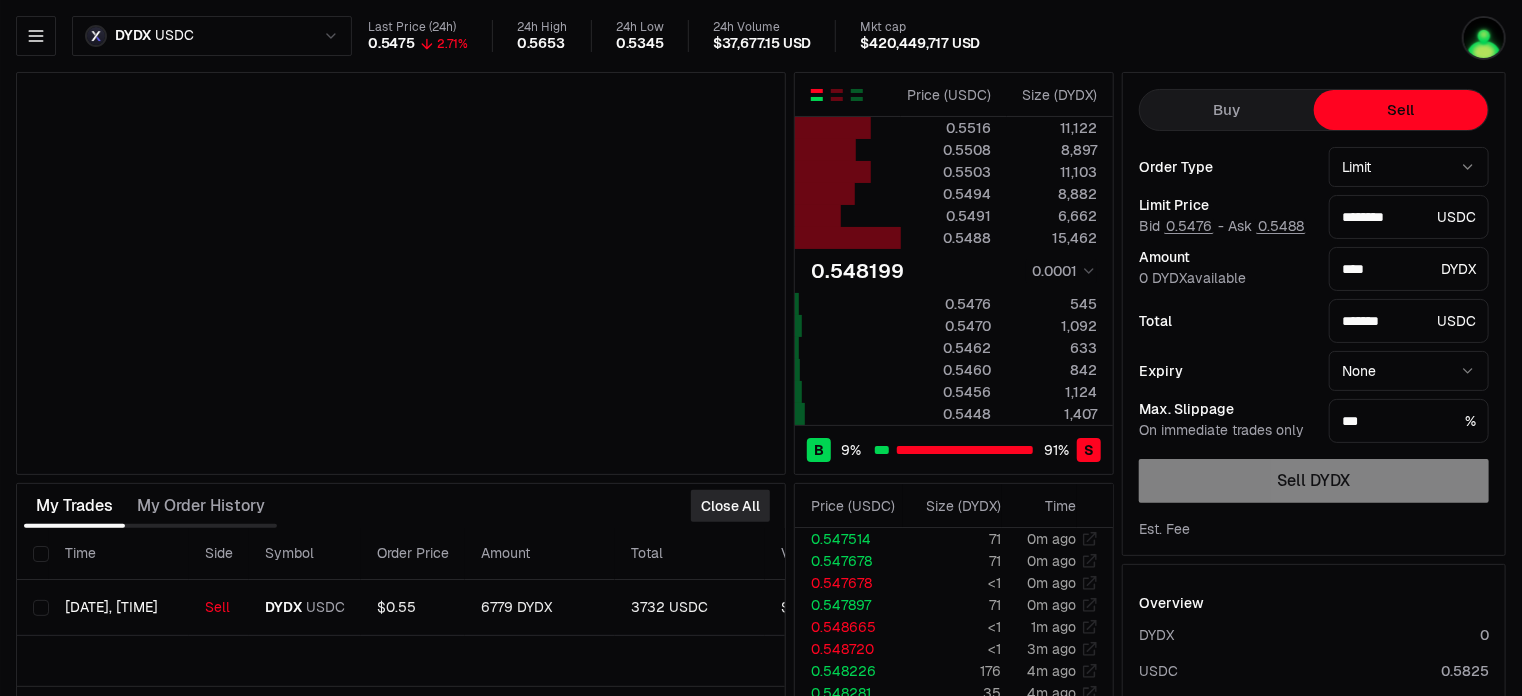 type on "********" 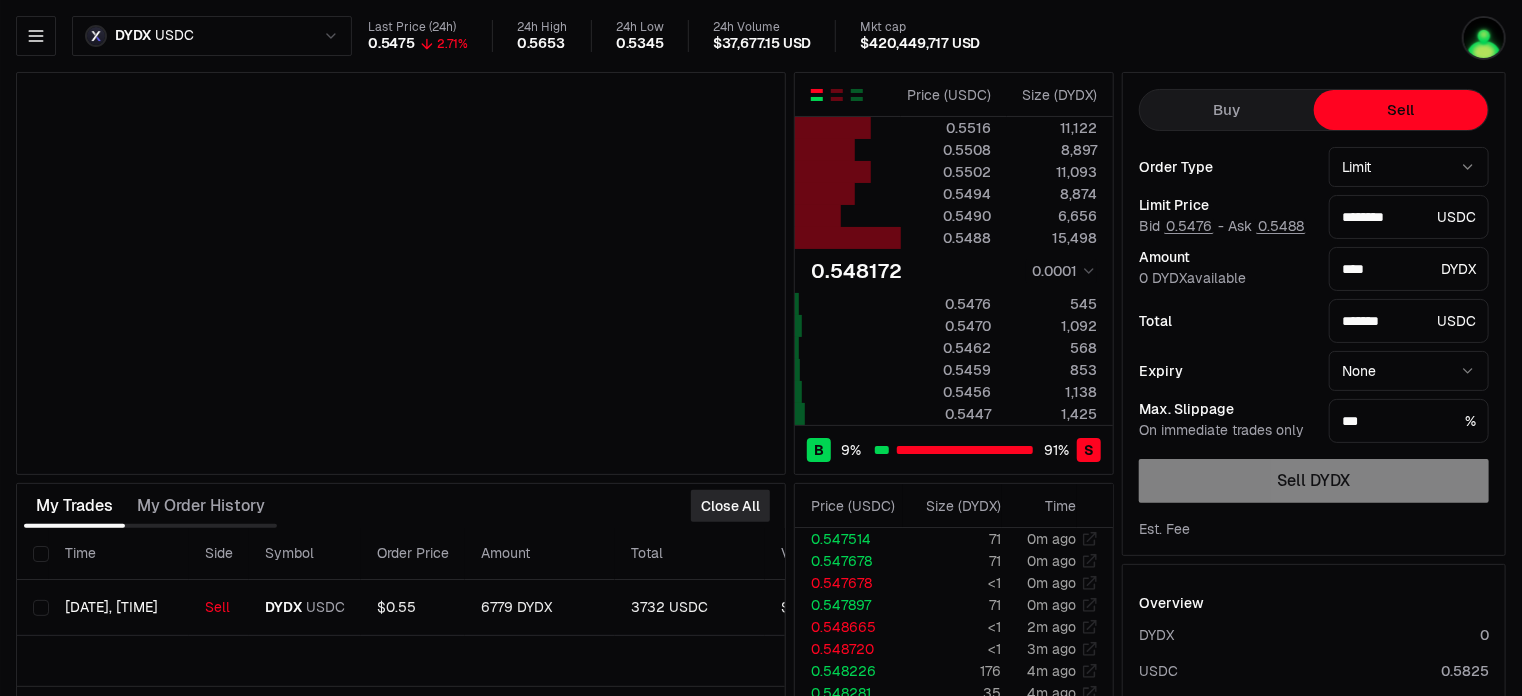 type on "********" 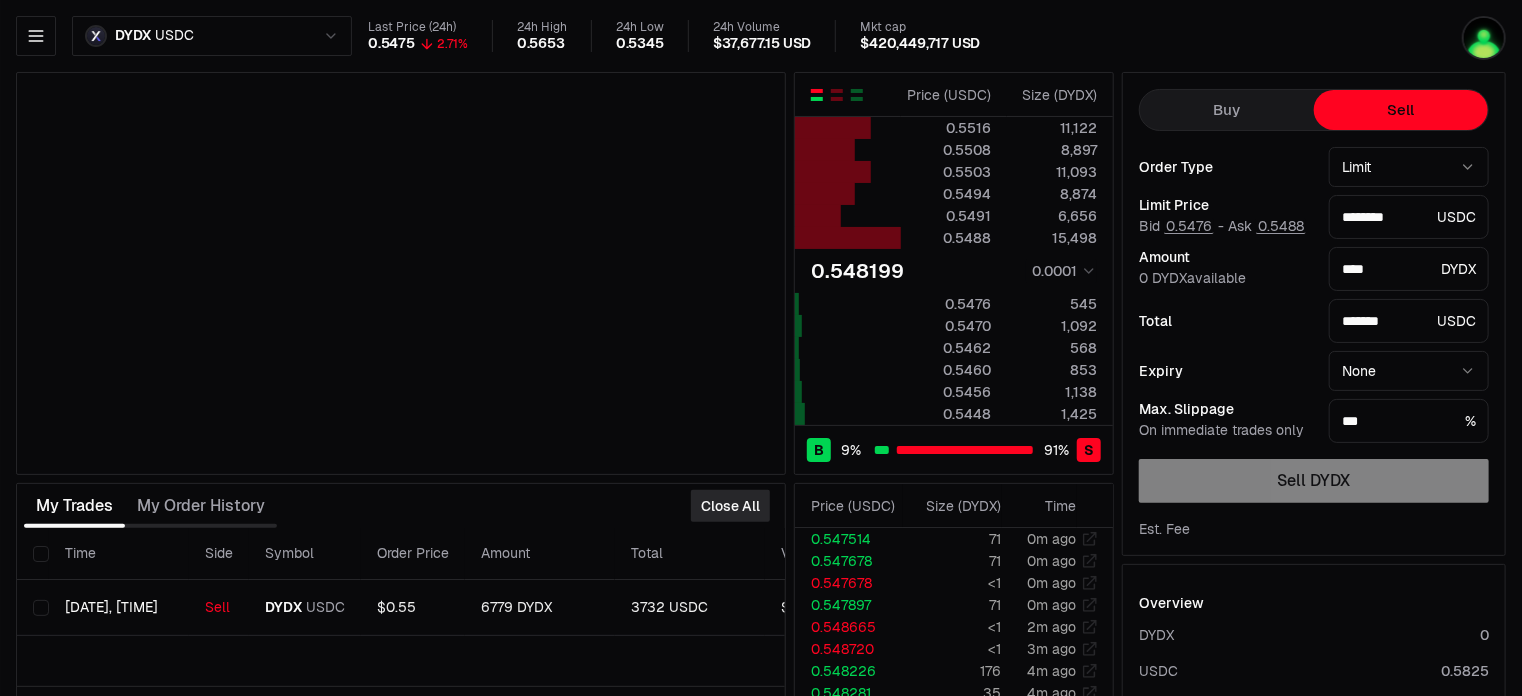 type on "********" 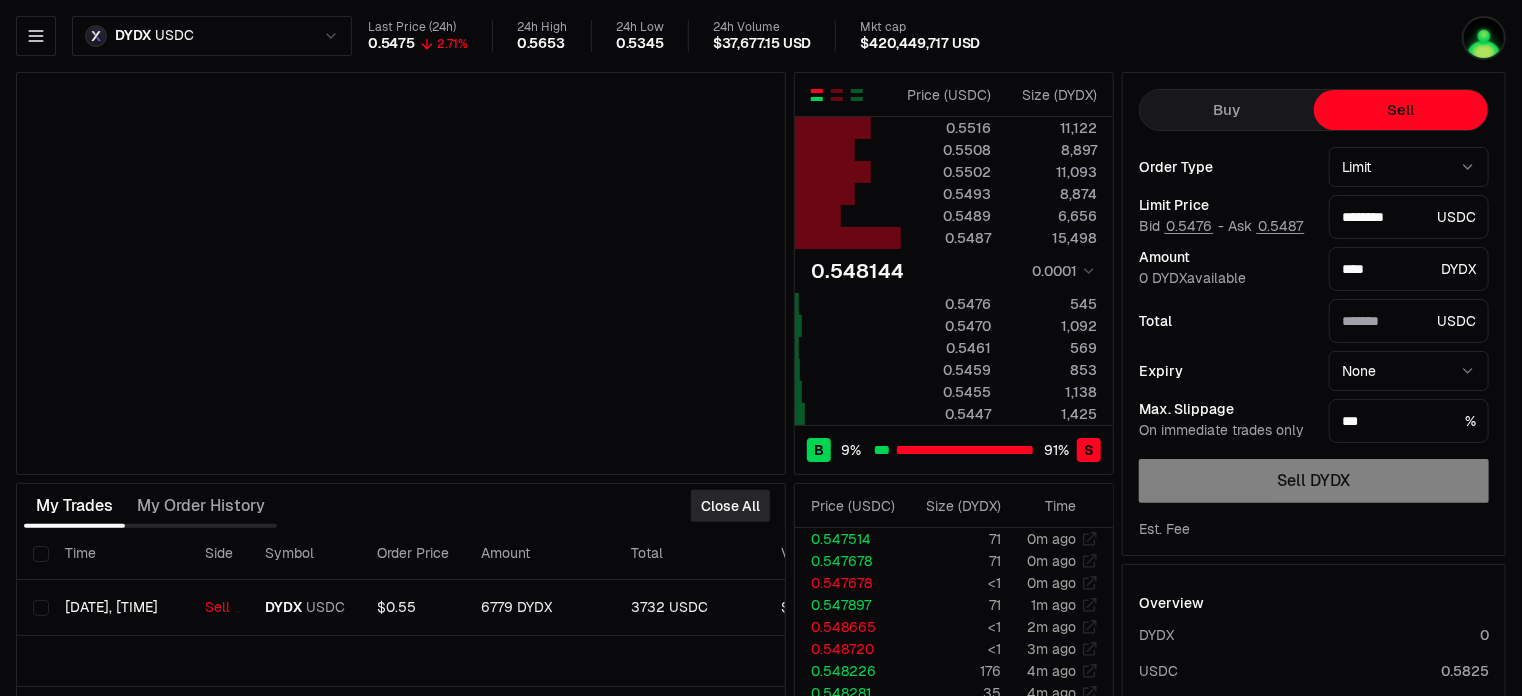 type on "*******" 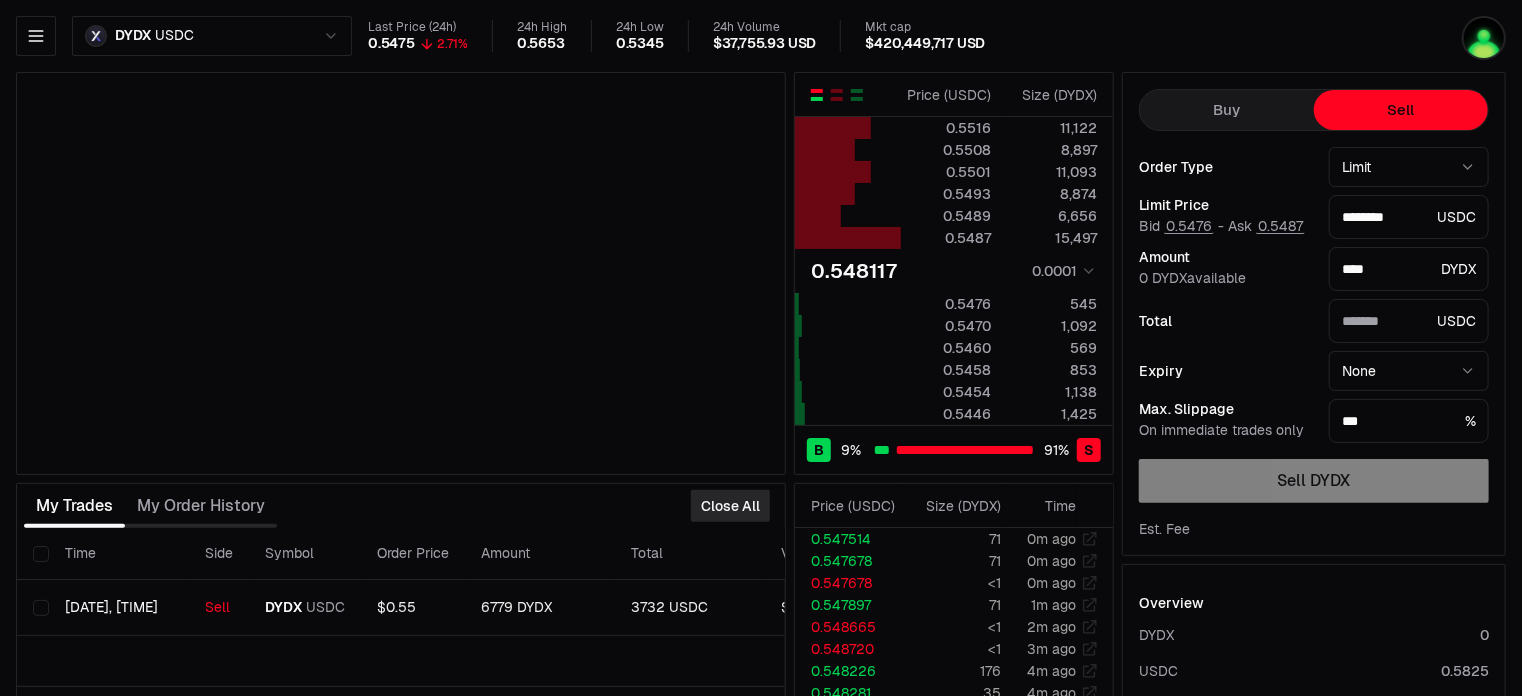 type on "********" 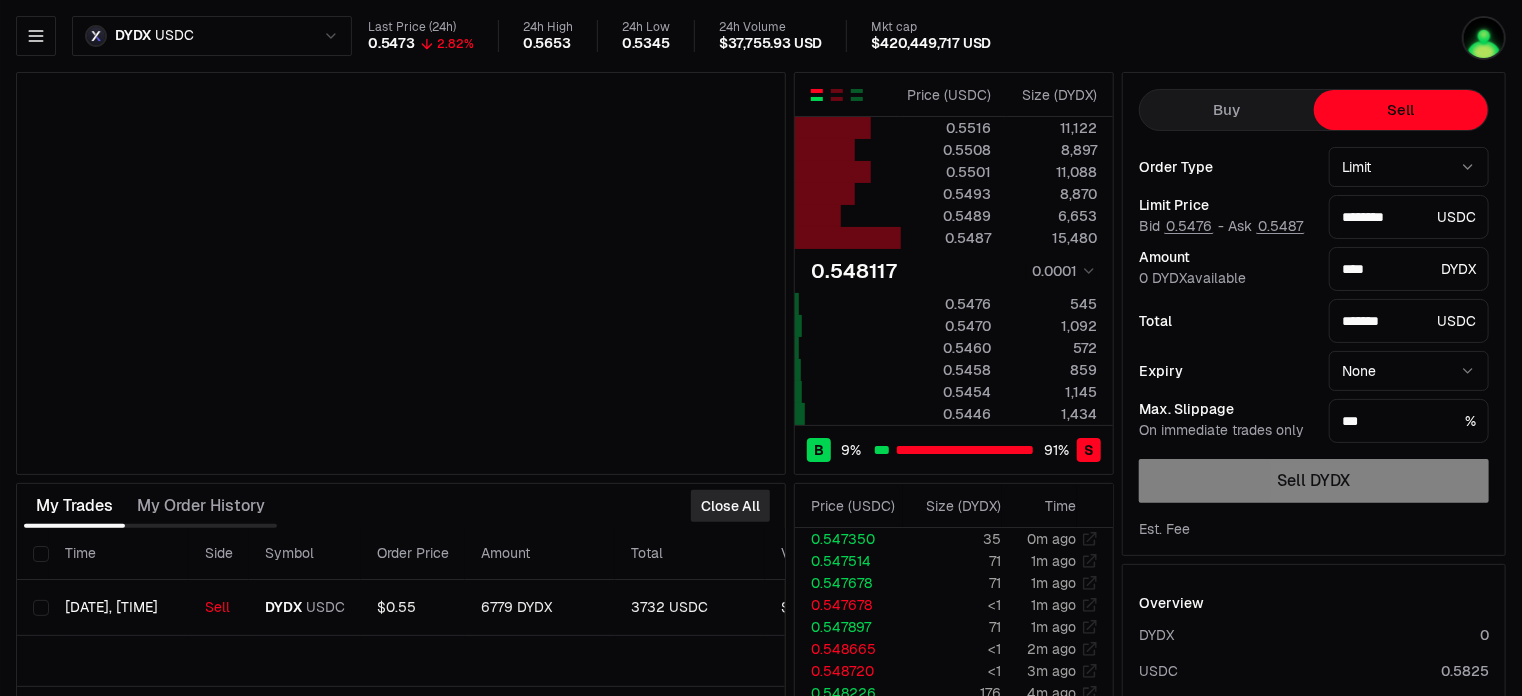 type on "********" 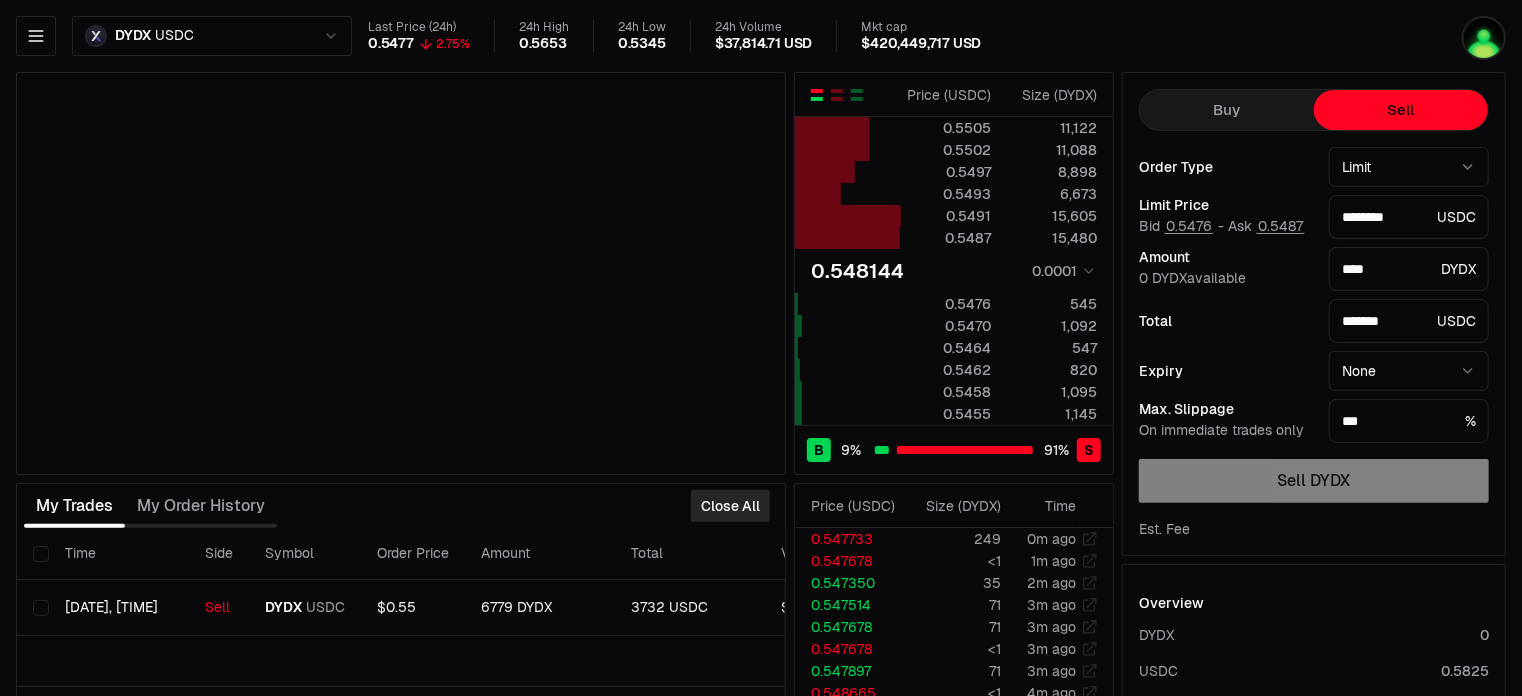 type on "********" 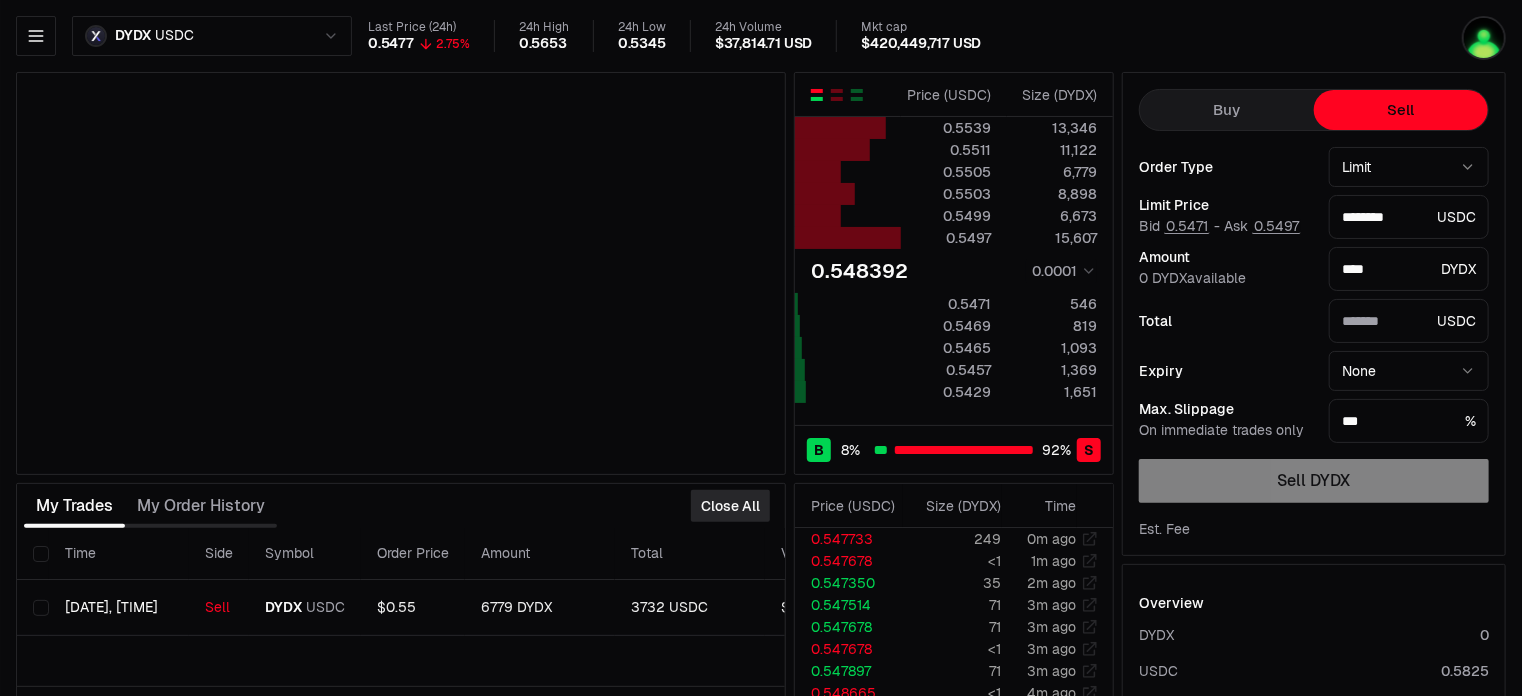 type on "*******" 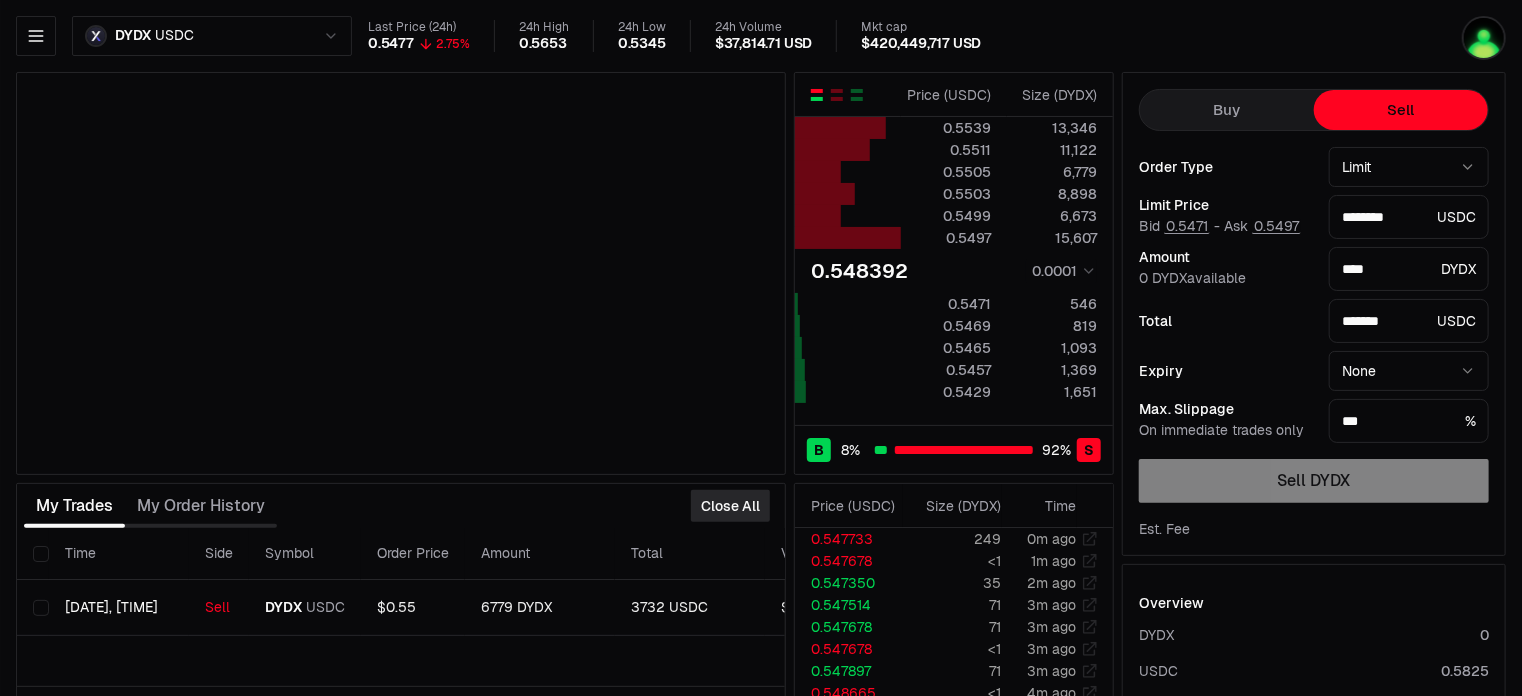 type on "********" 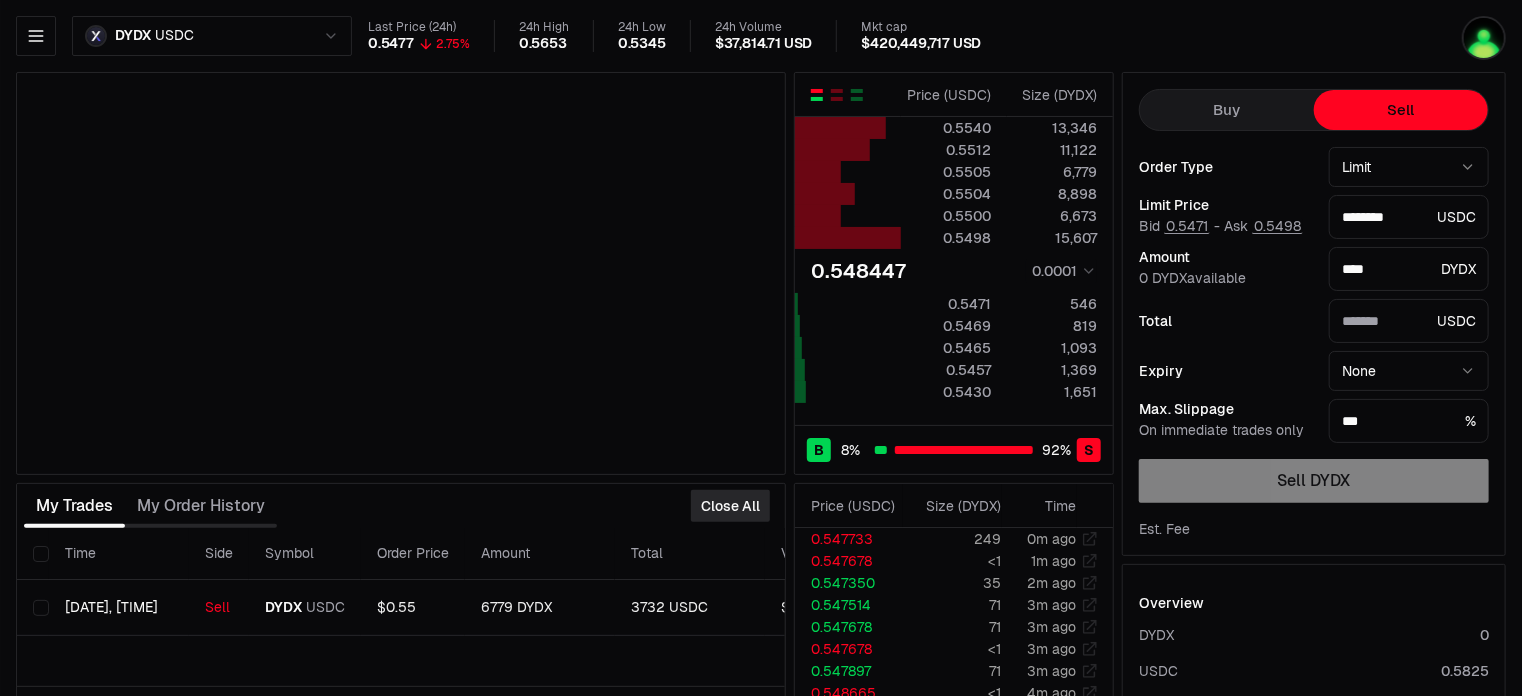 type on "*******" 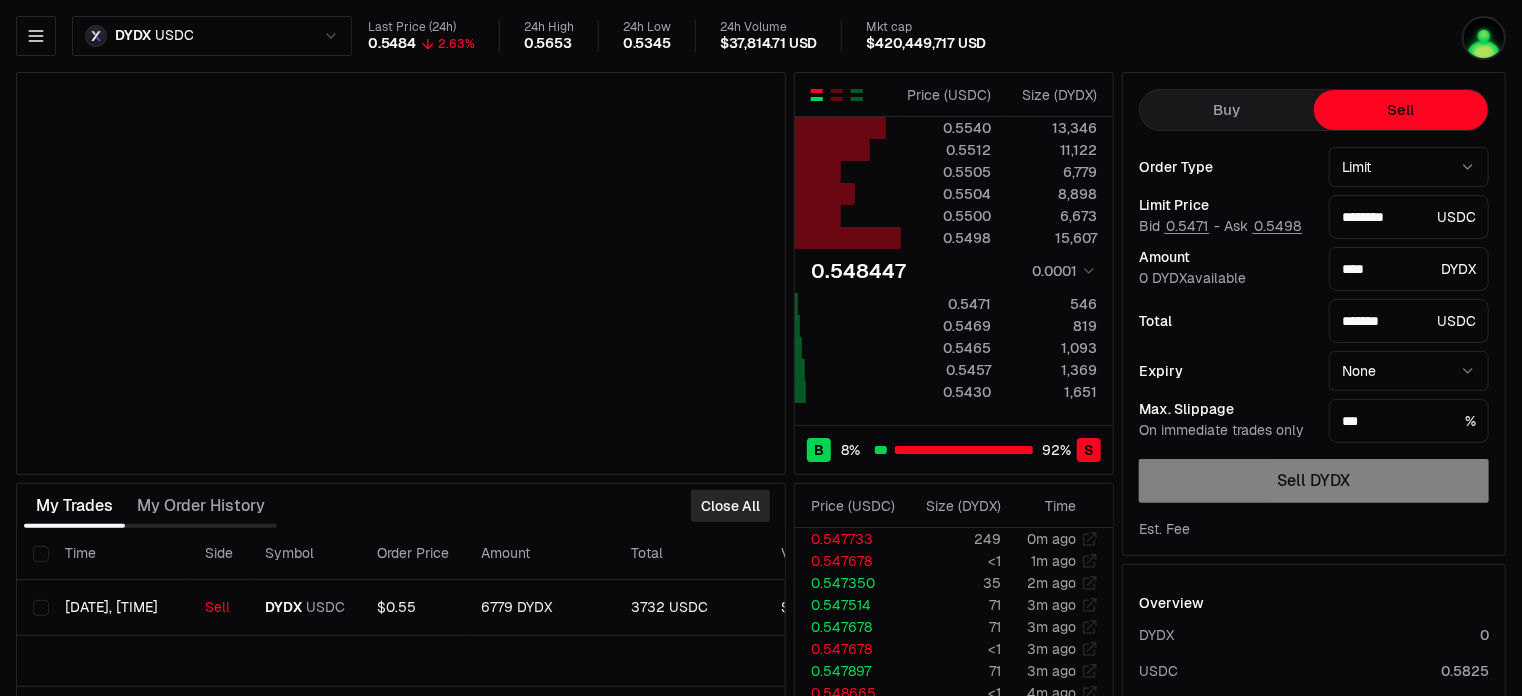 type on "********" 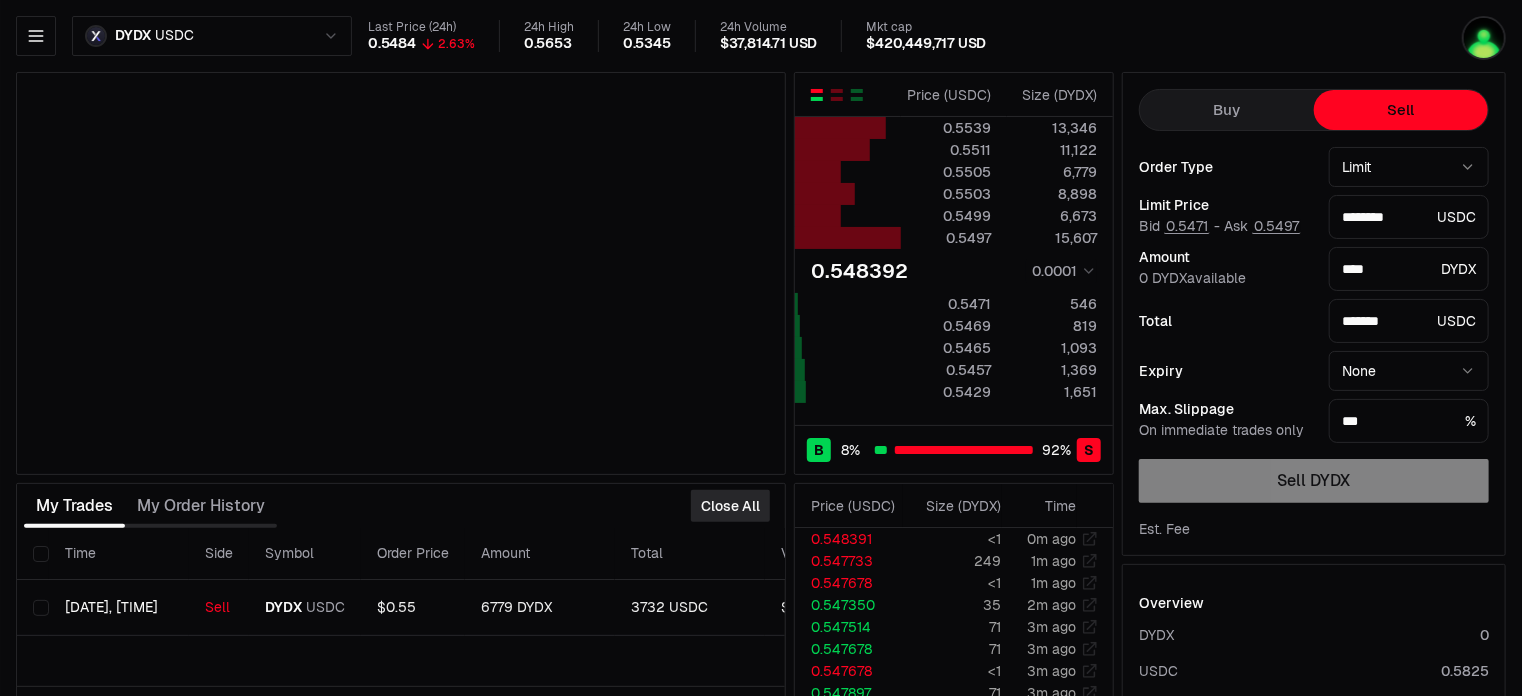 type on "********" 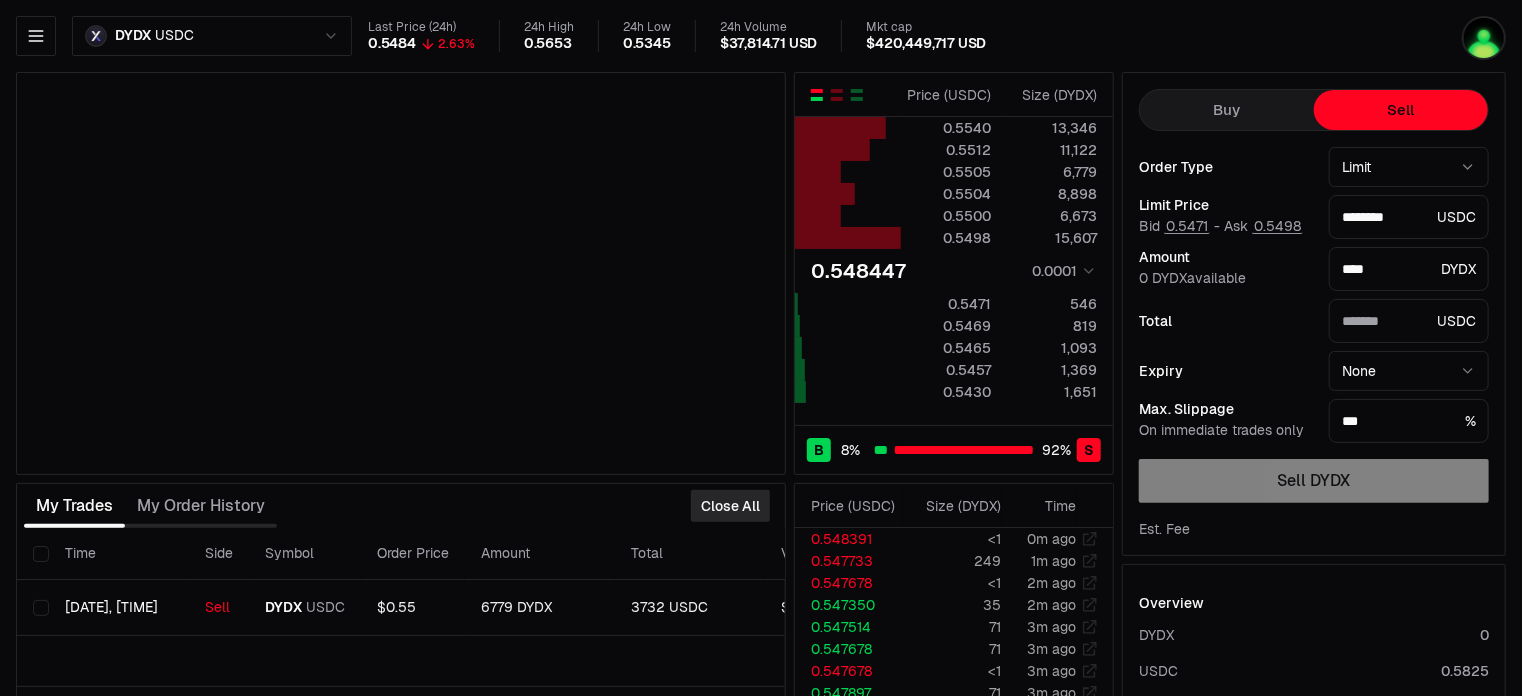 type on "*******" 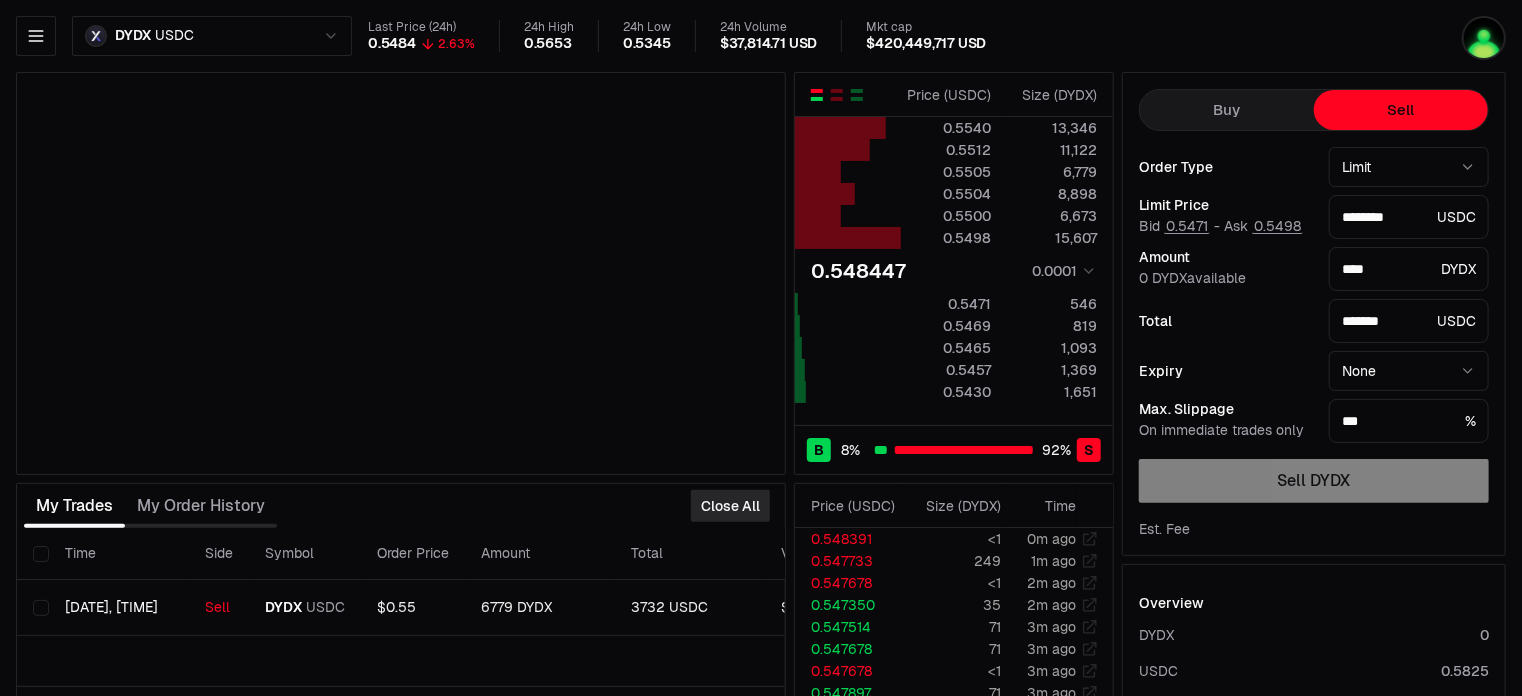 type on "********" 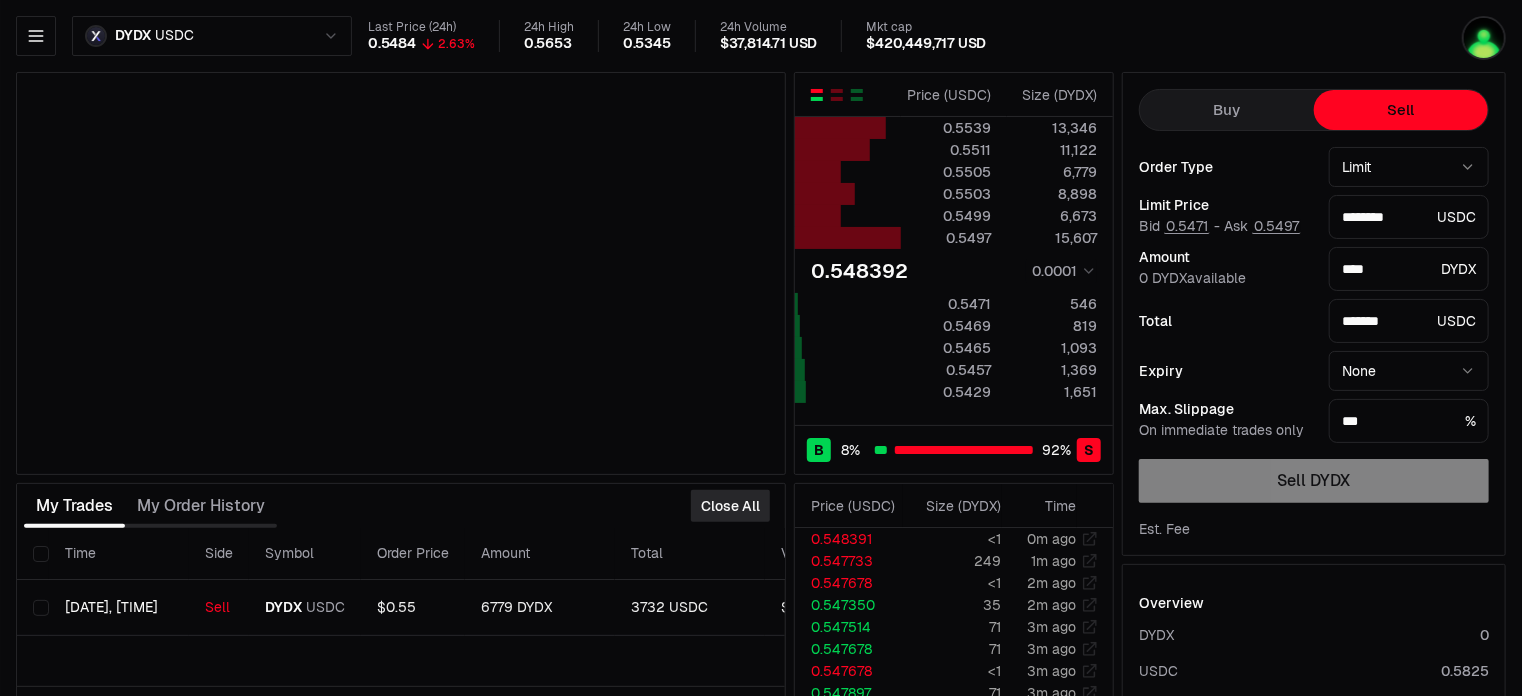 type on "********" 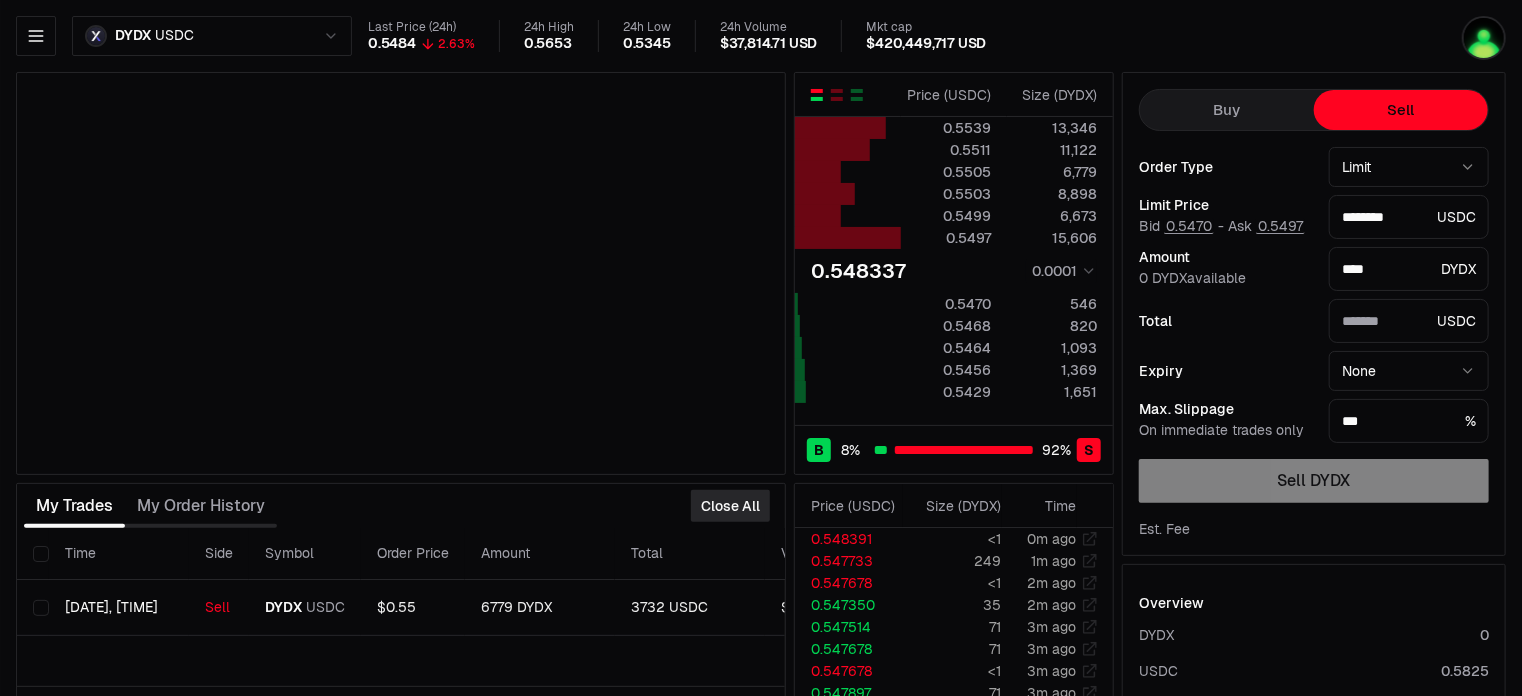 type on "*******" 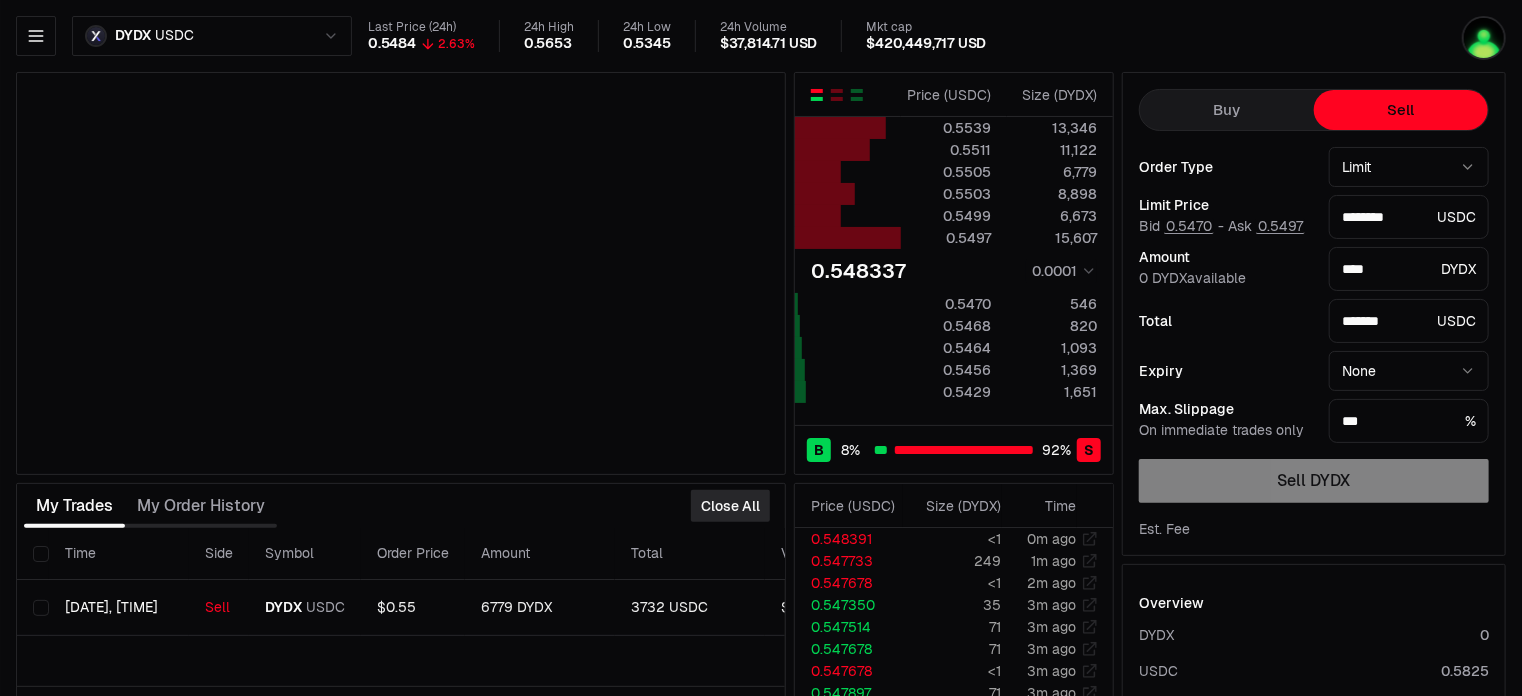type on "********" 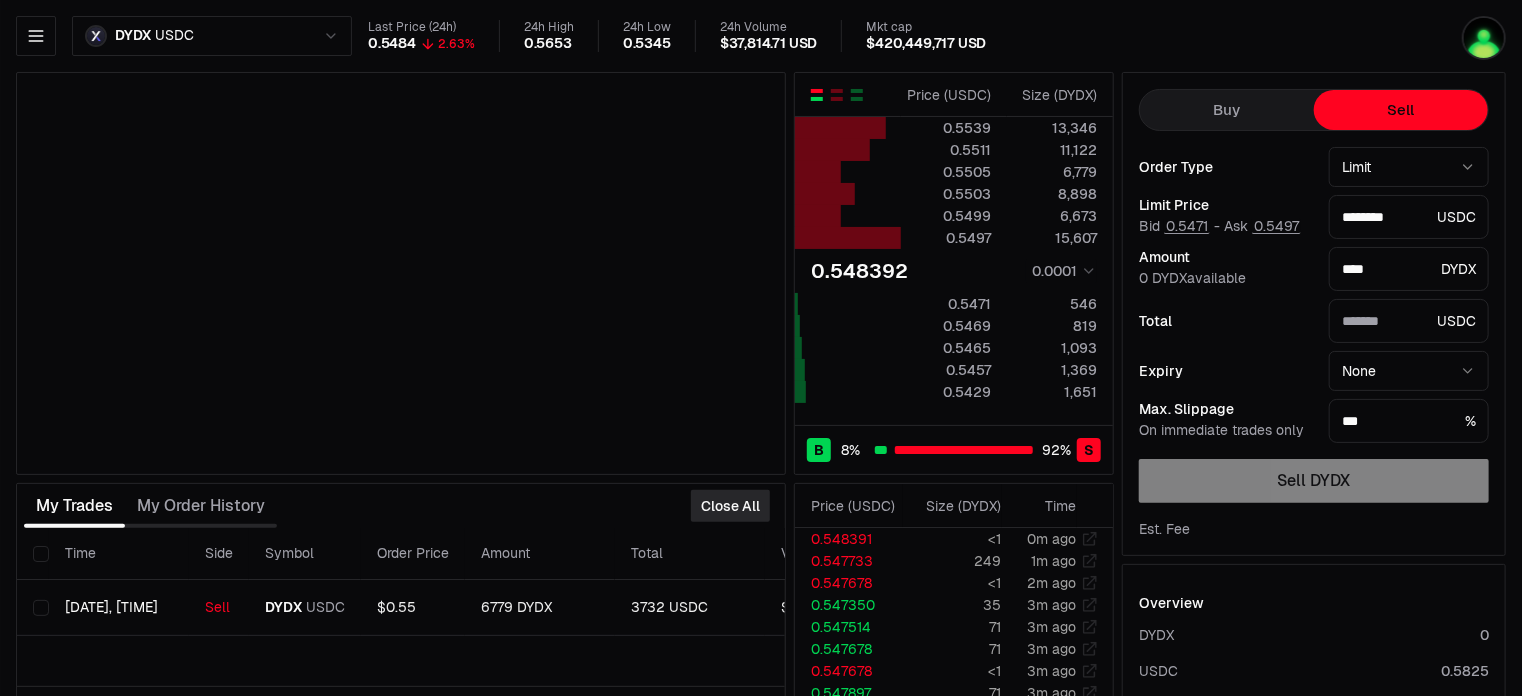 type on "*******" 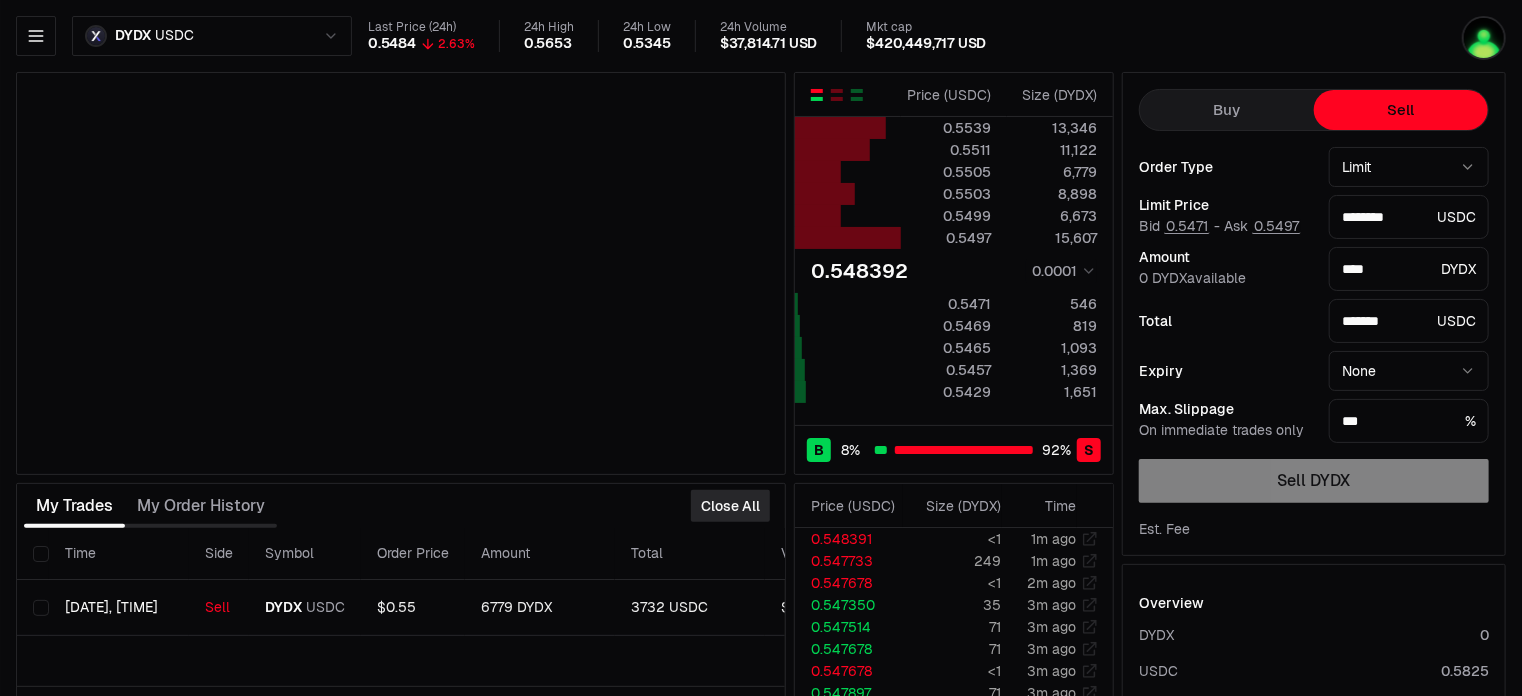 type on "********" 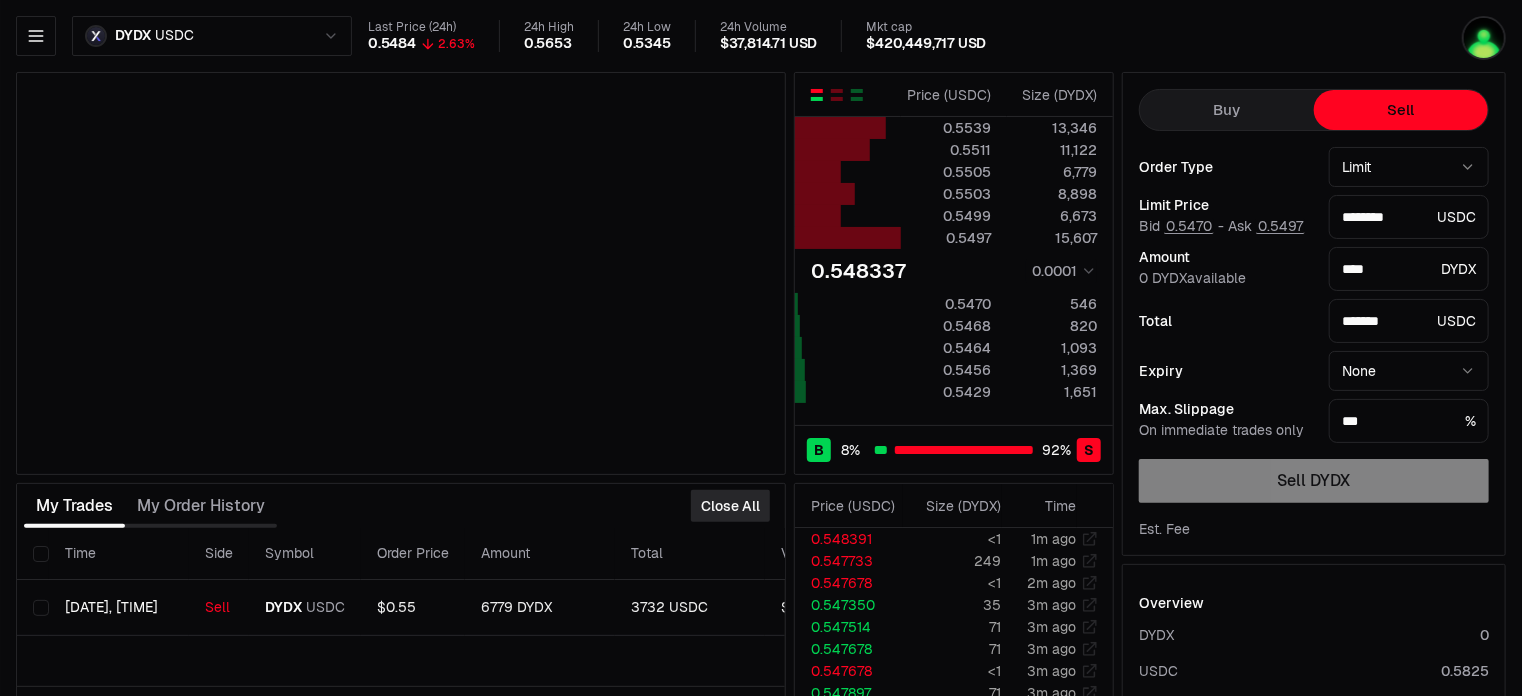 type on "********" 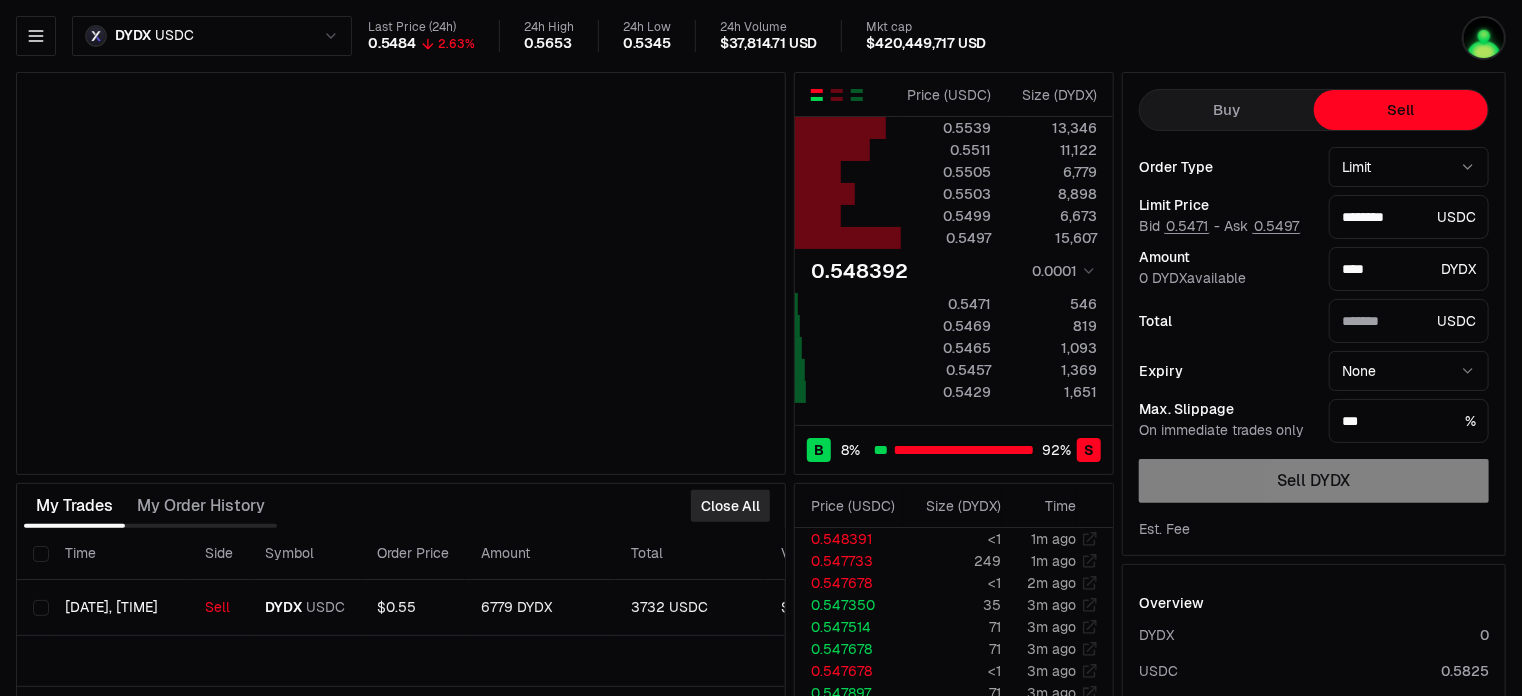 type on "*******" 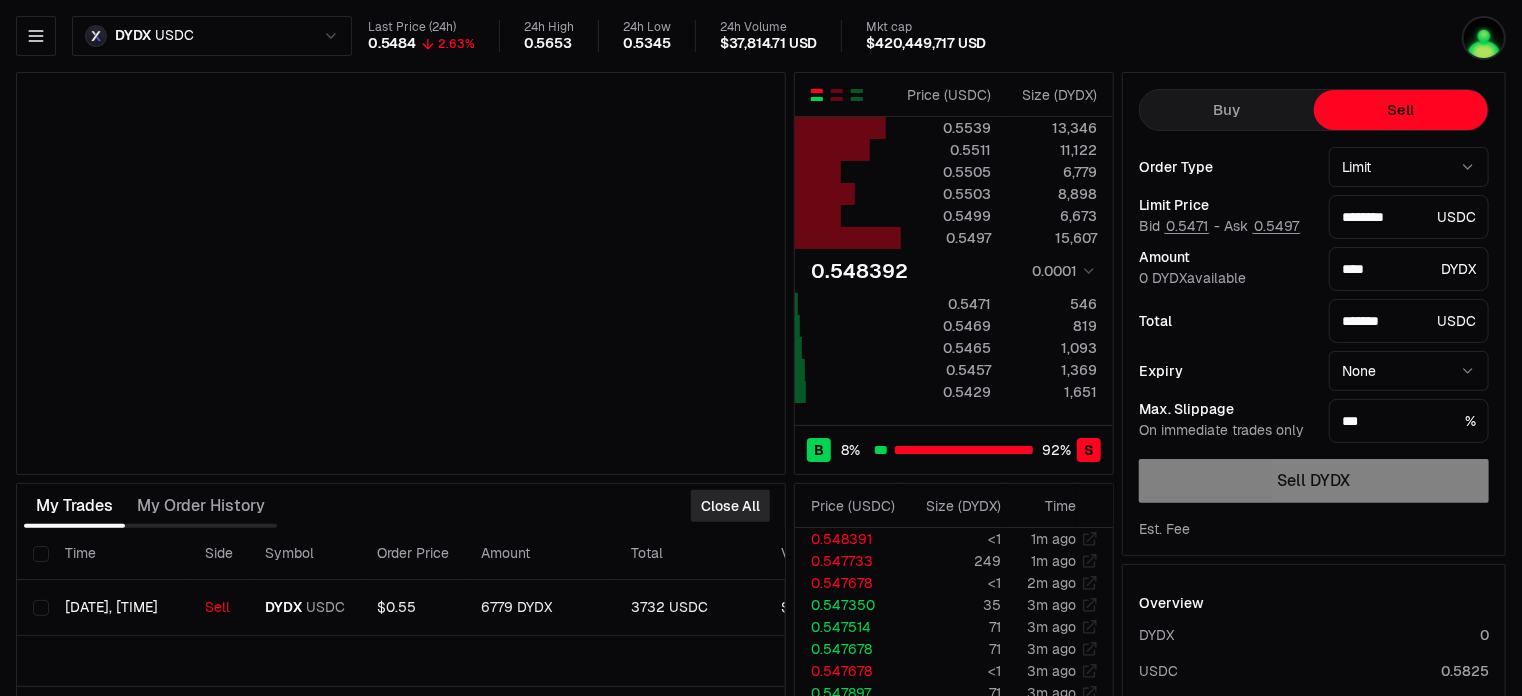 type on "********" 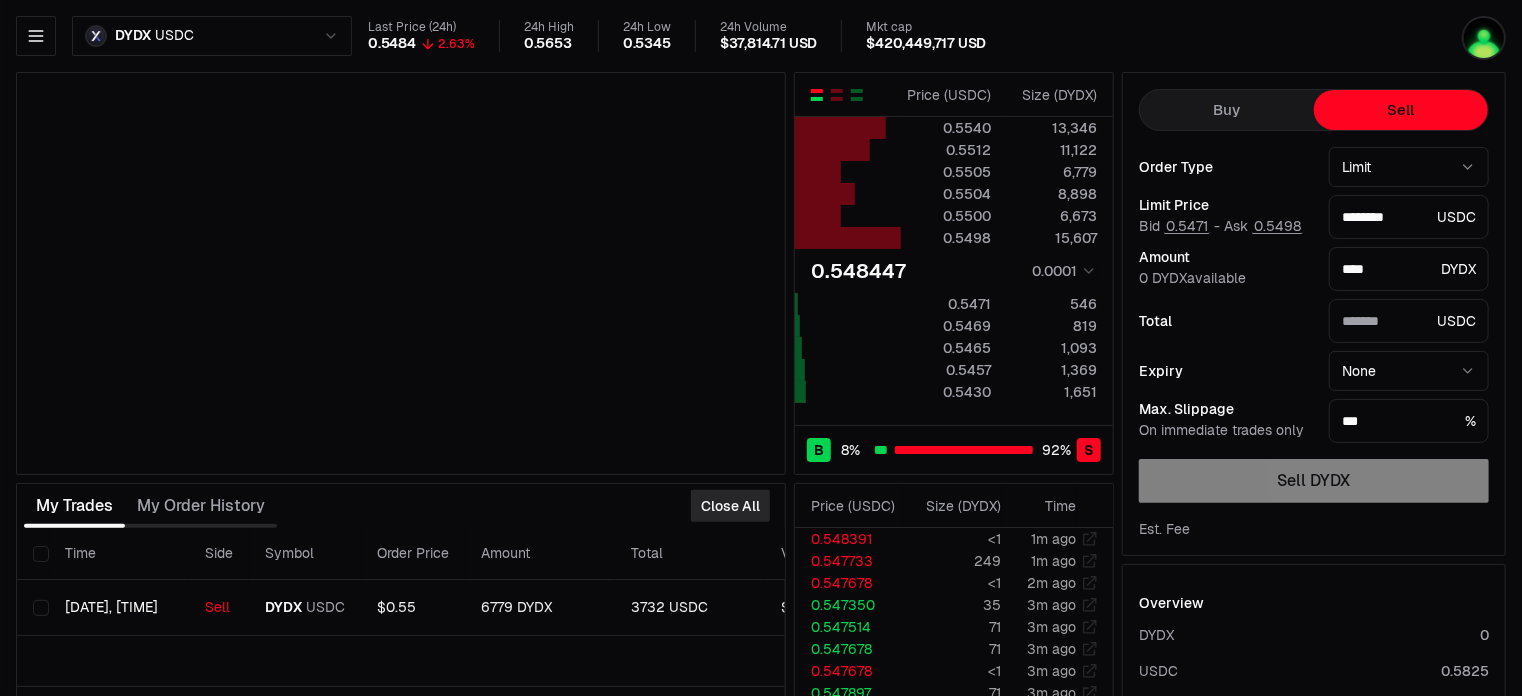 type on "*******" 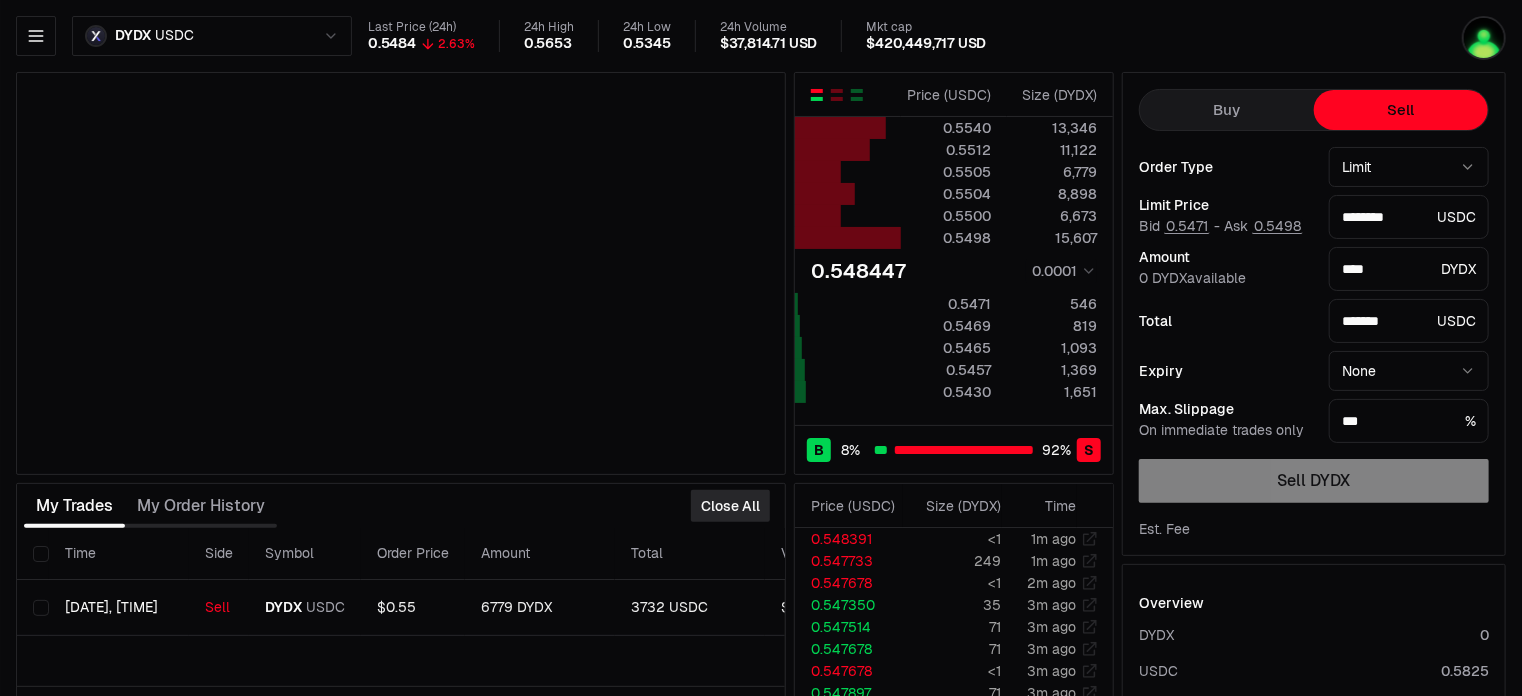 type on "********" 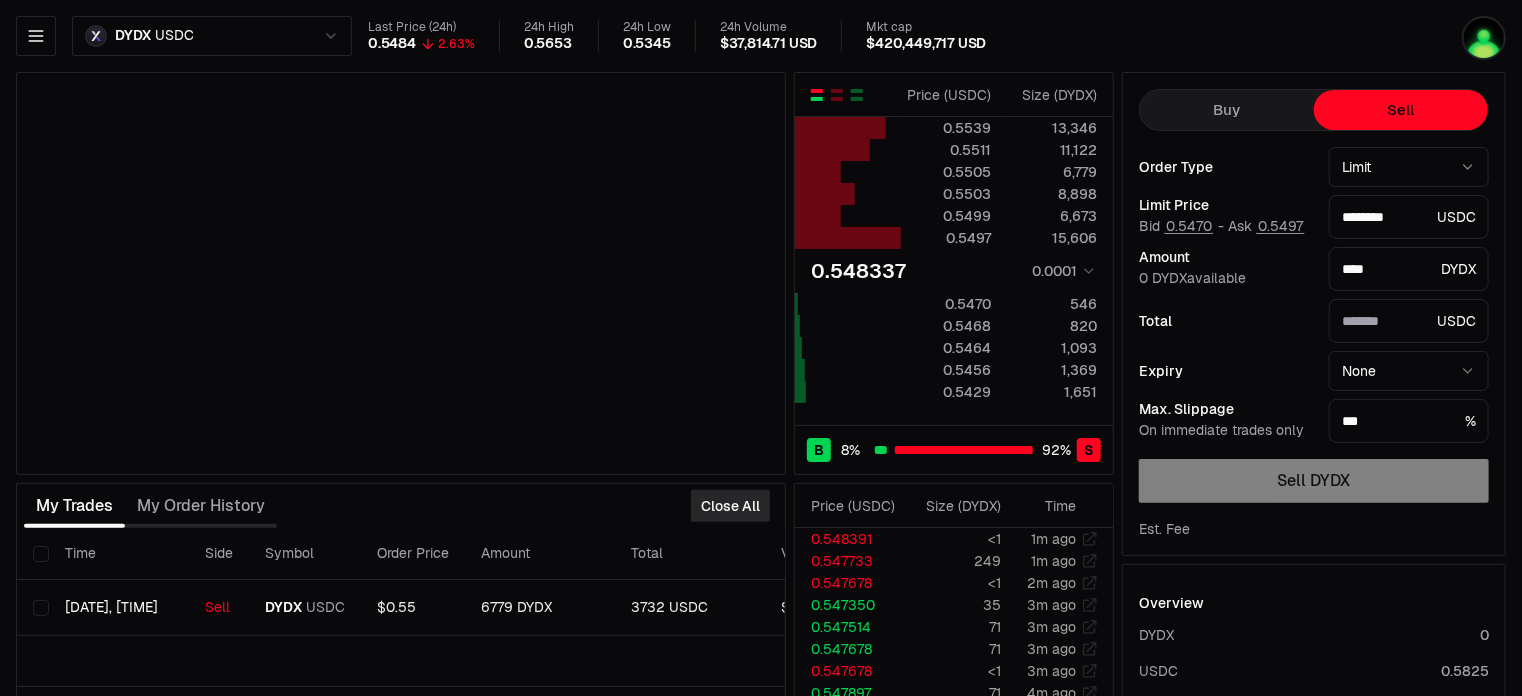 type on "********" 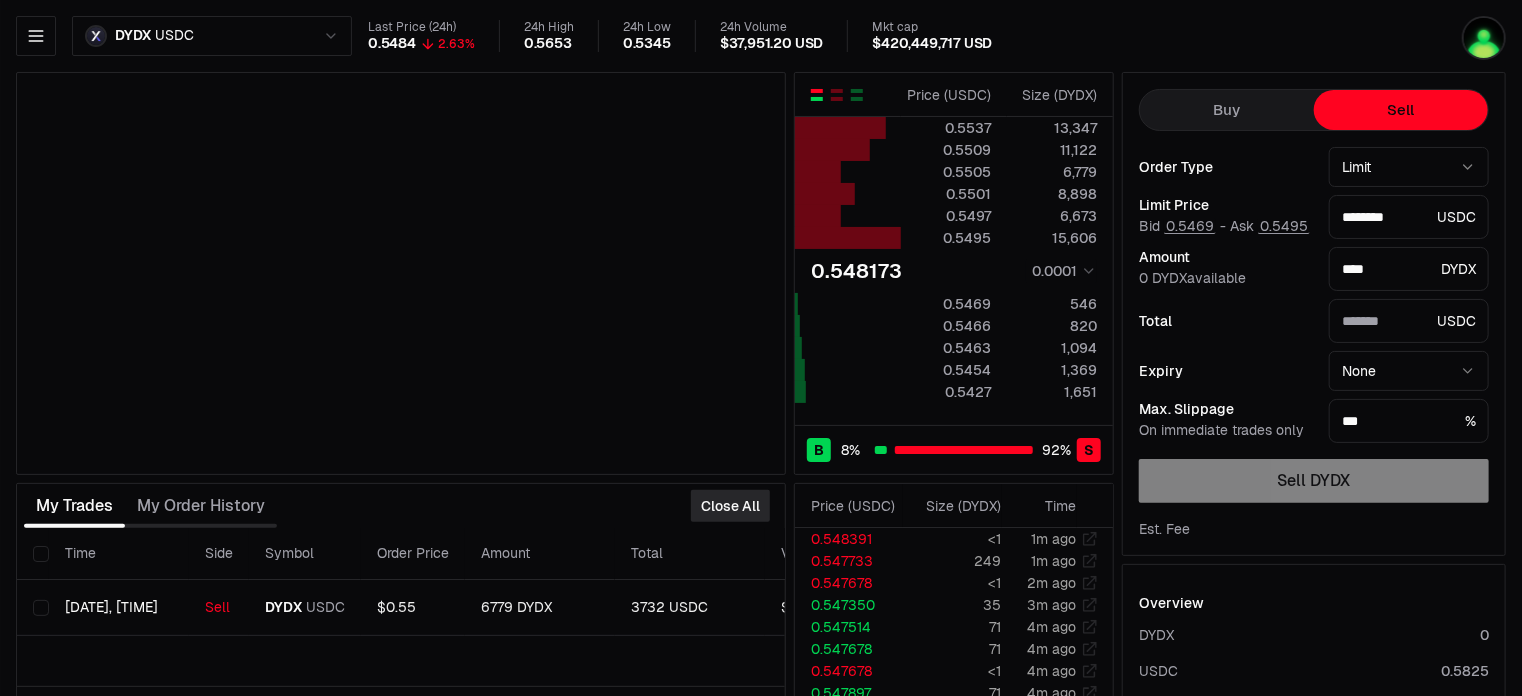 type on "********" 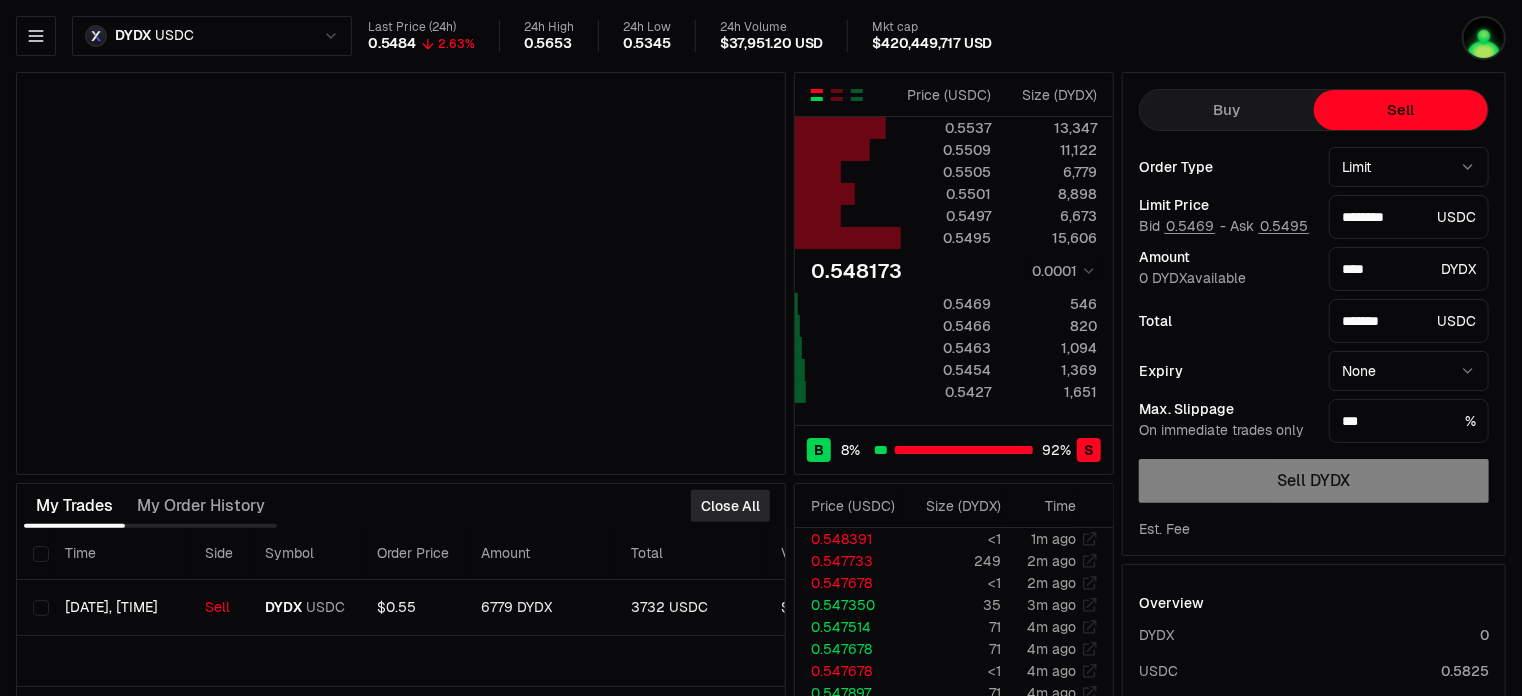 type on "********" 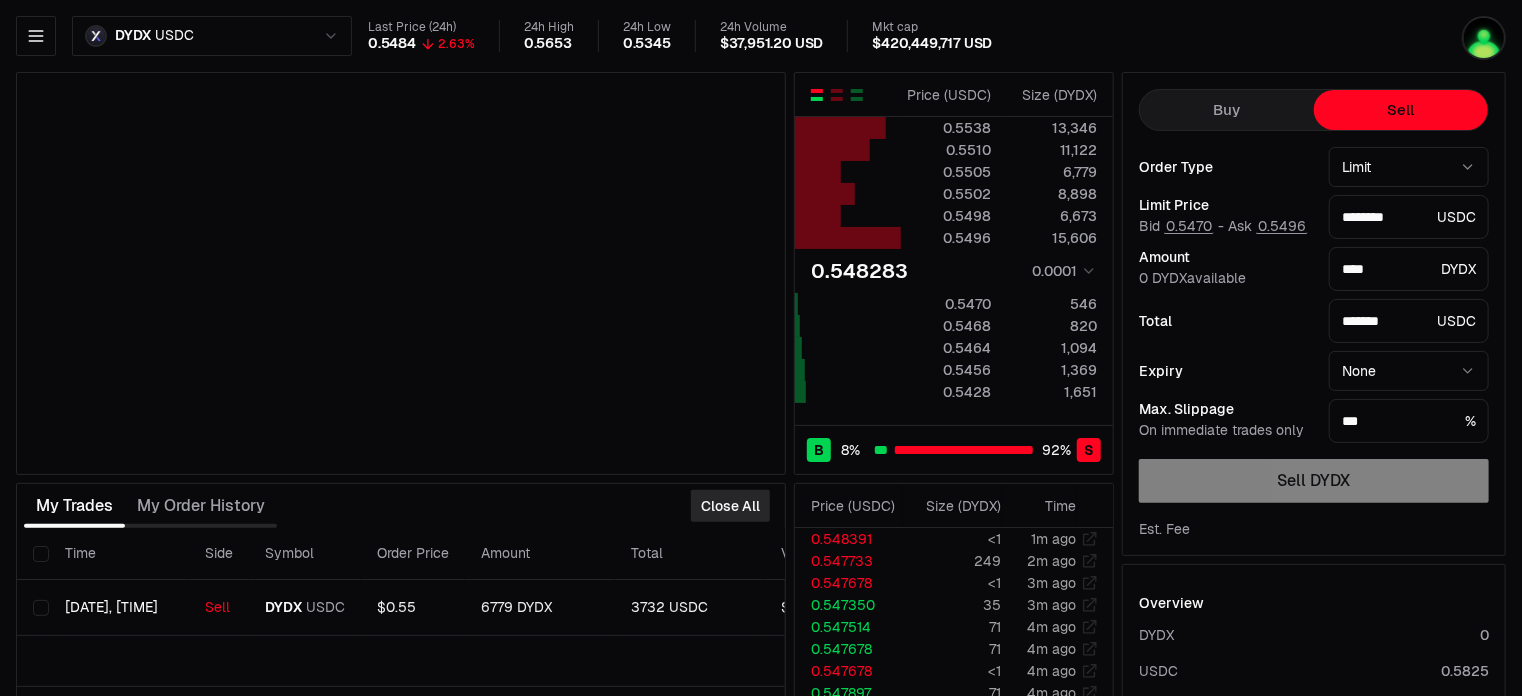 type on "********" 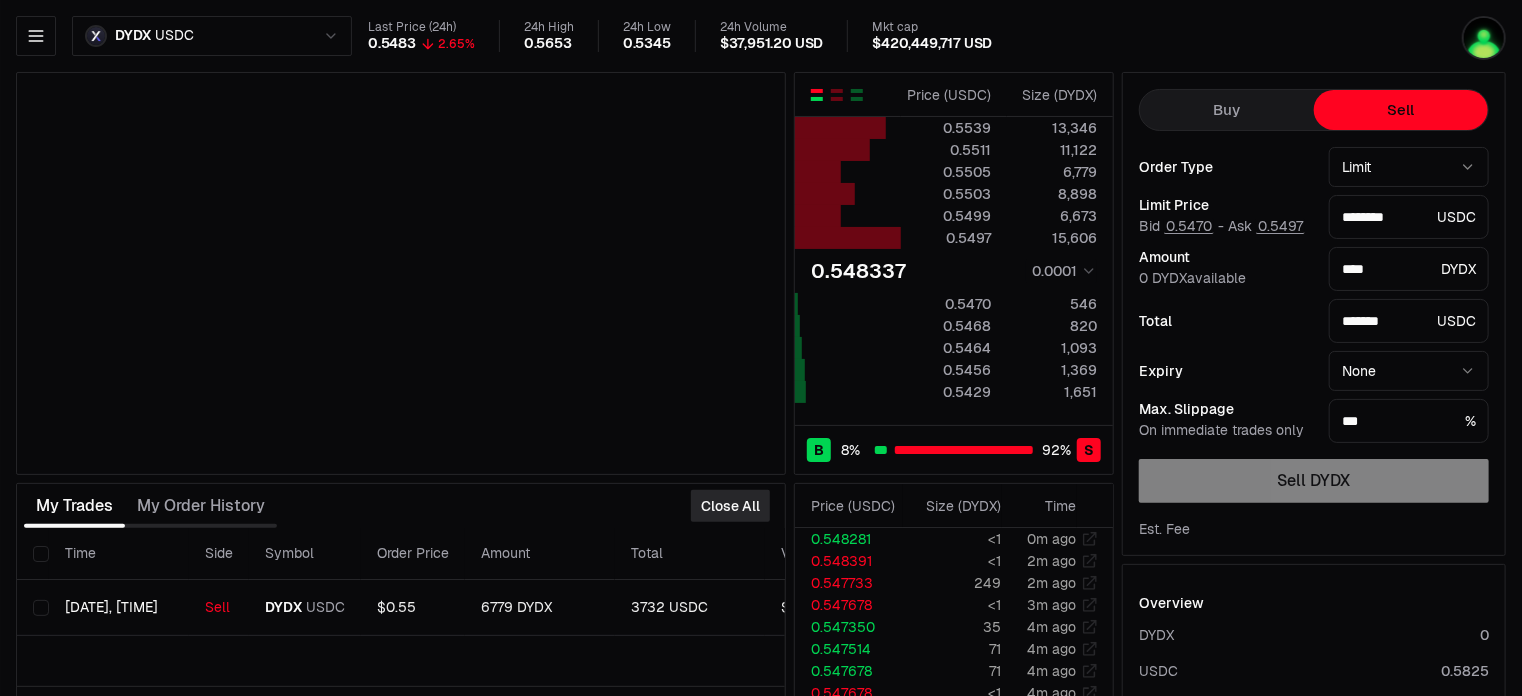 type on "********" 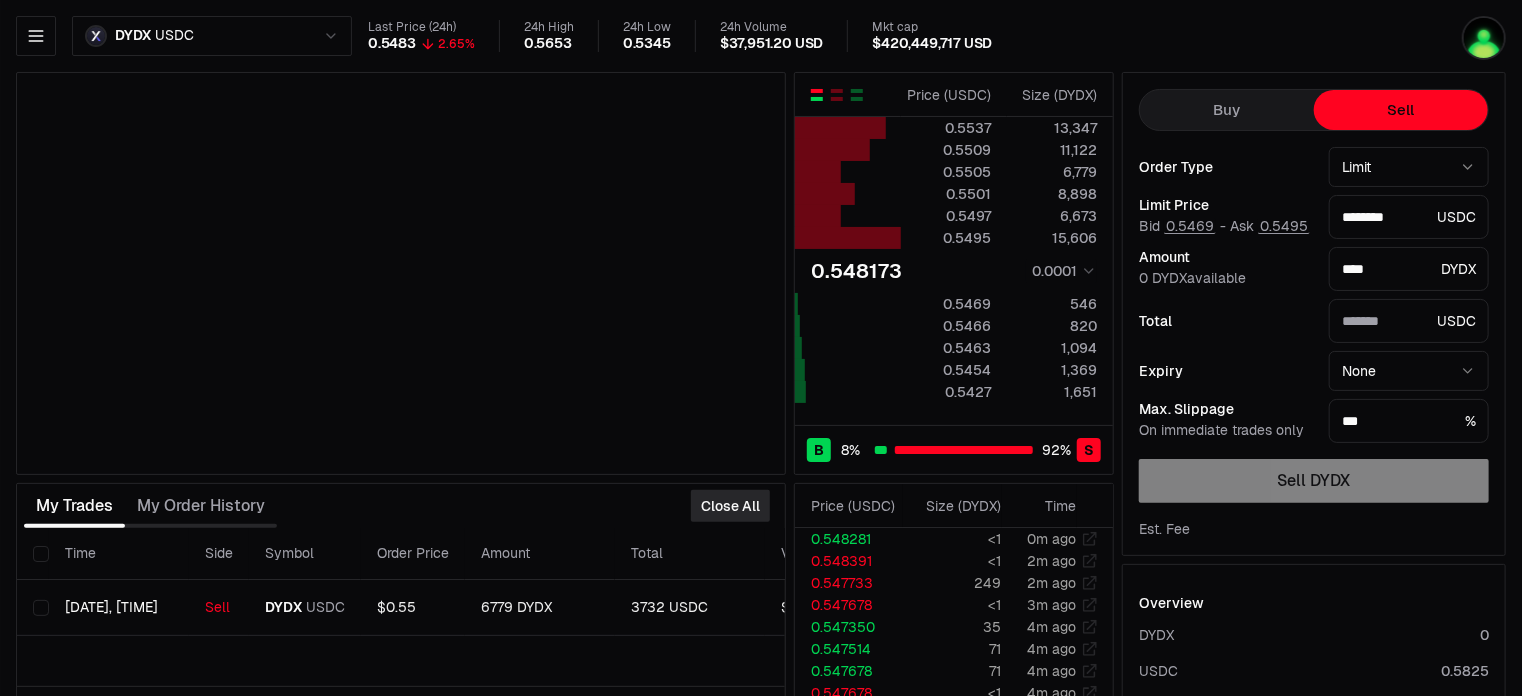 type on "*******" 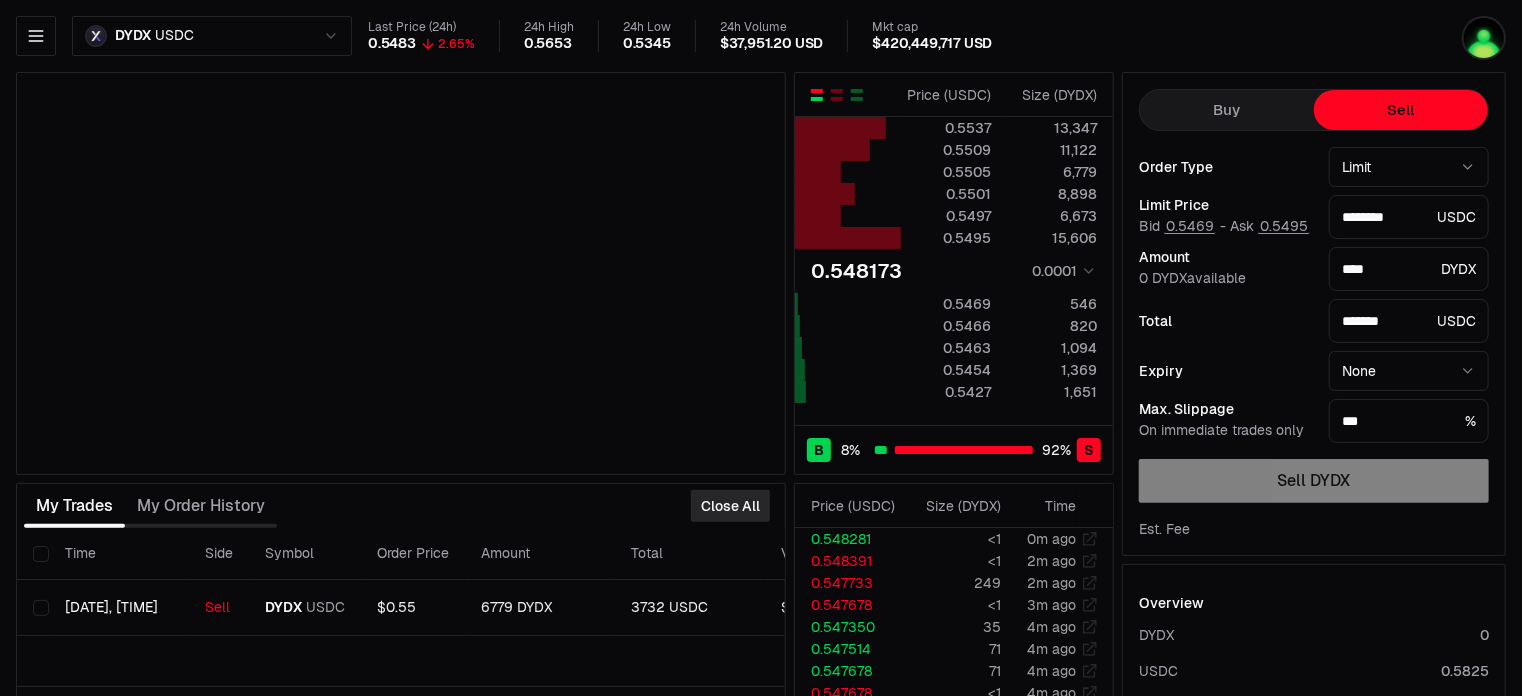 type on "********" 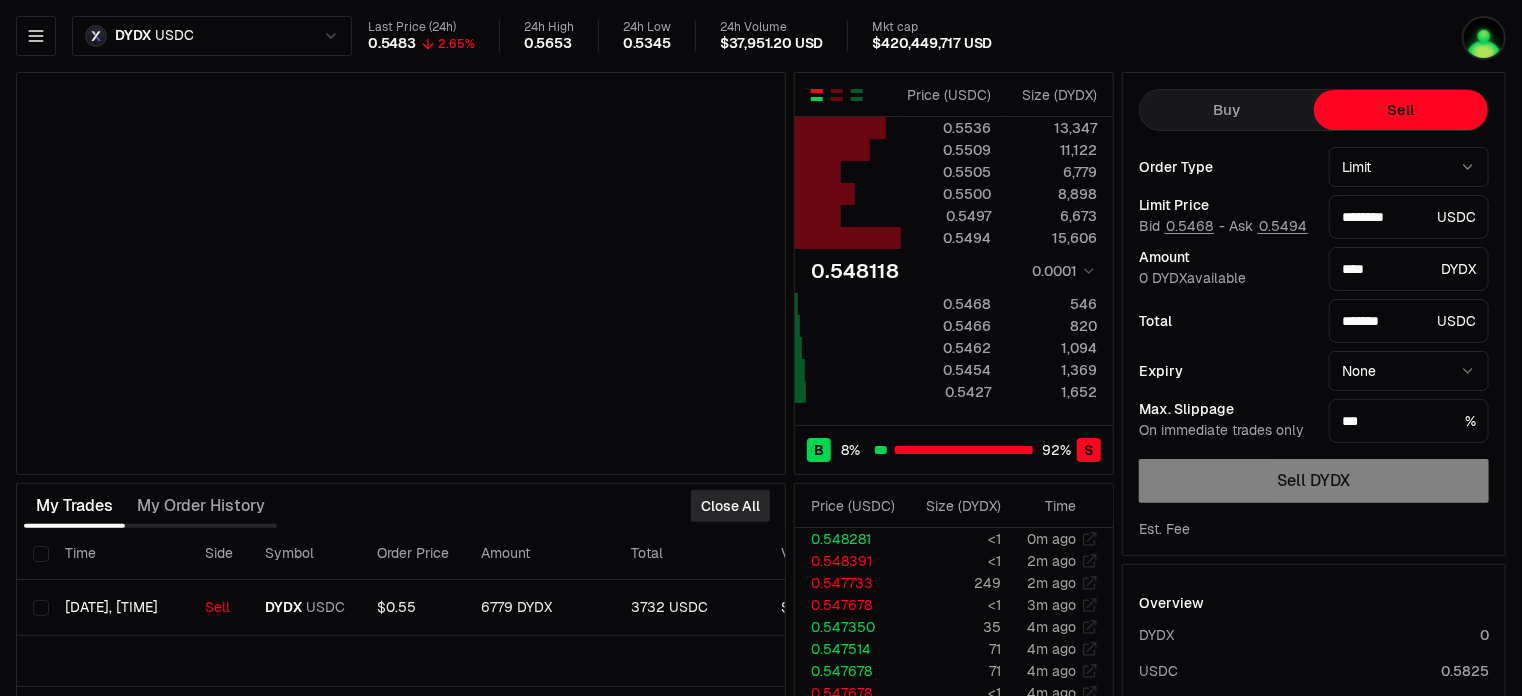 type on "********" 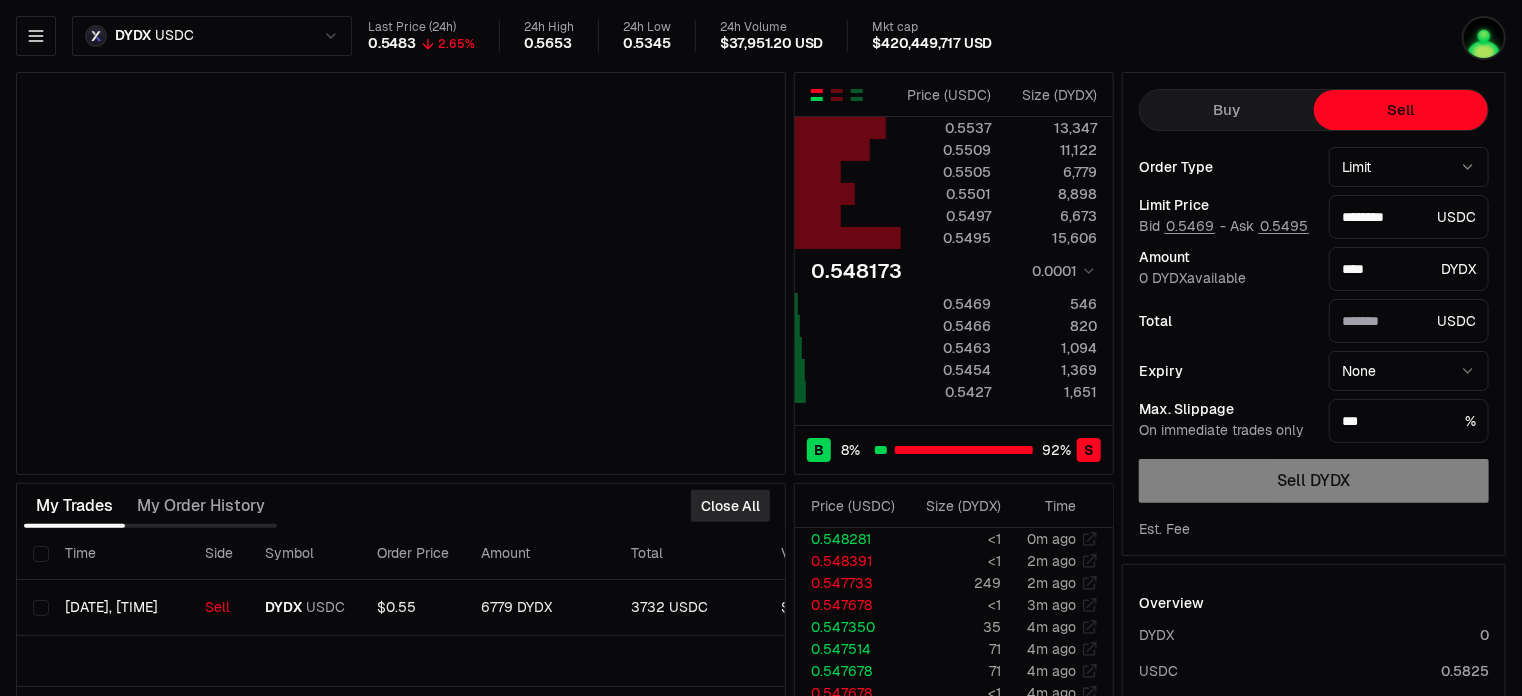 type on "*******" 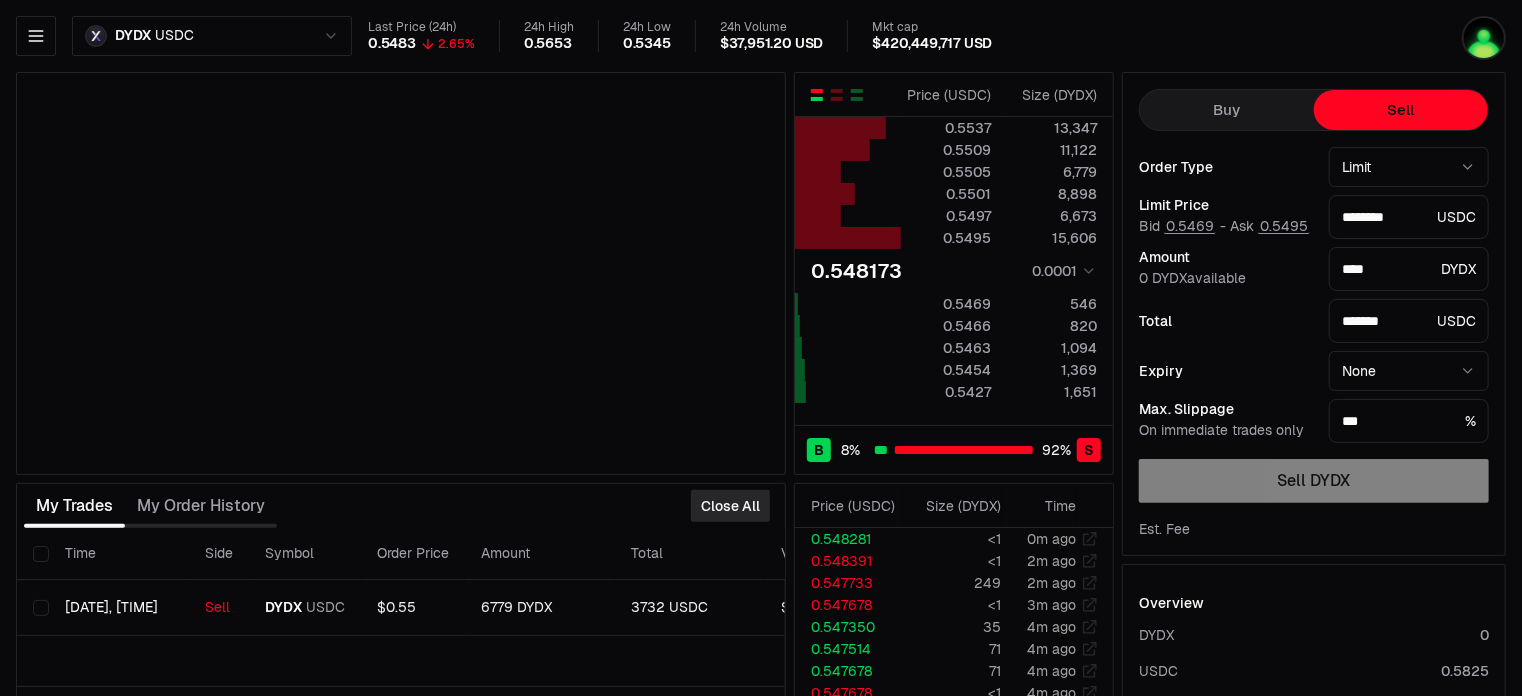 type on "********" 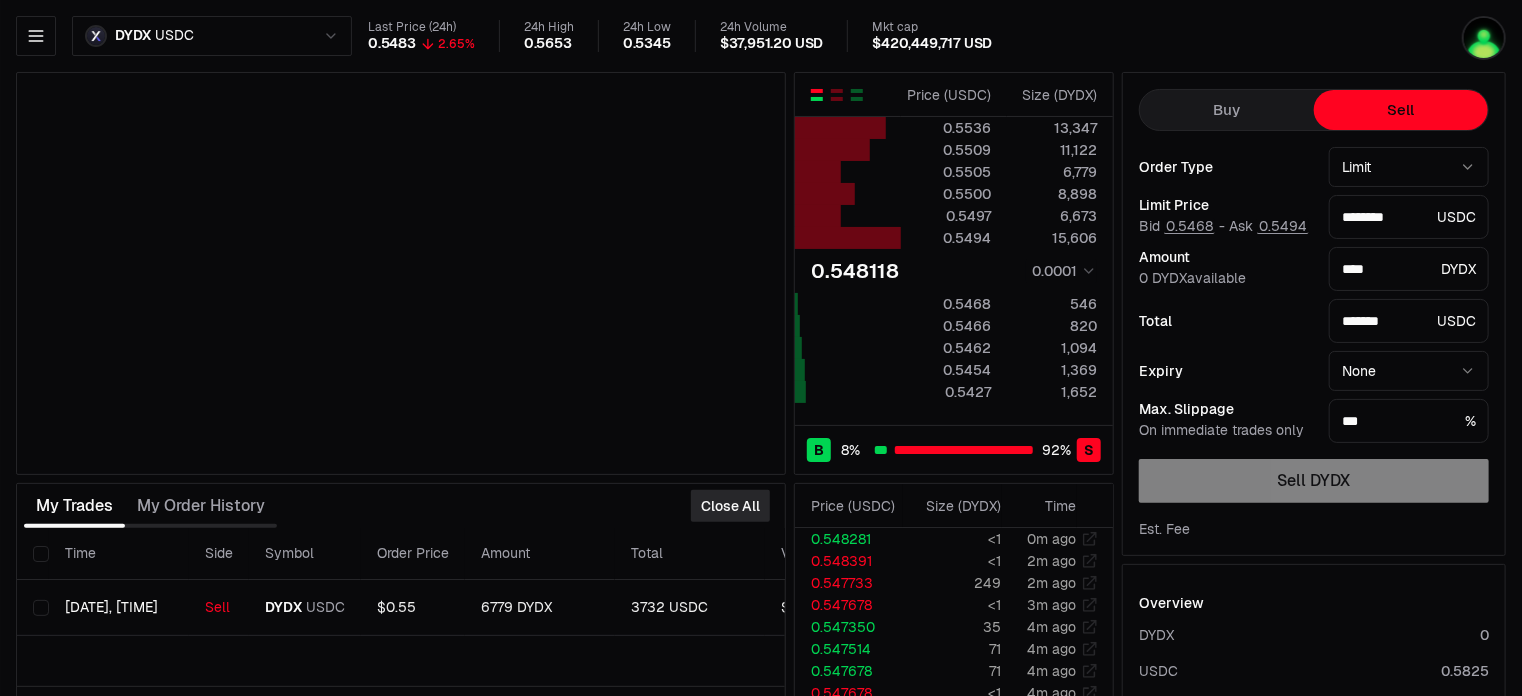 type on "********" 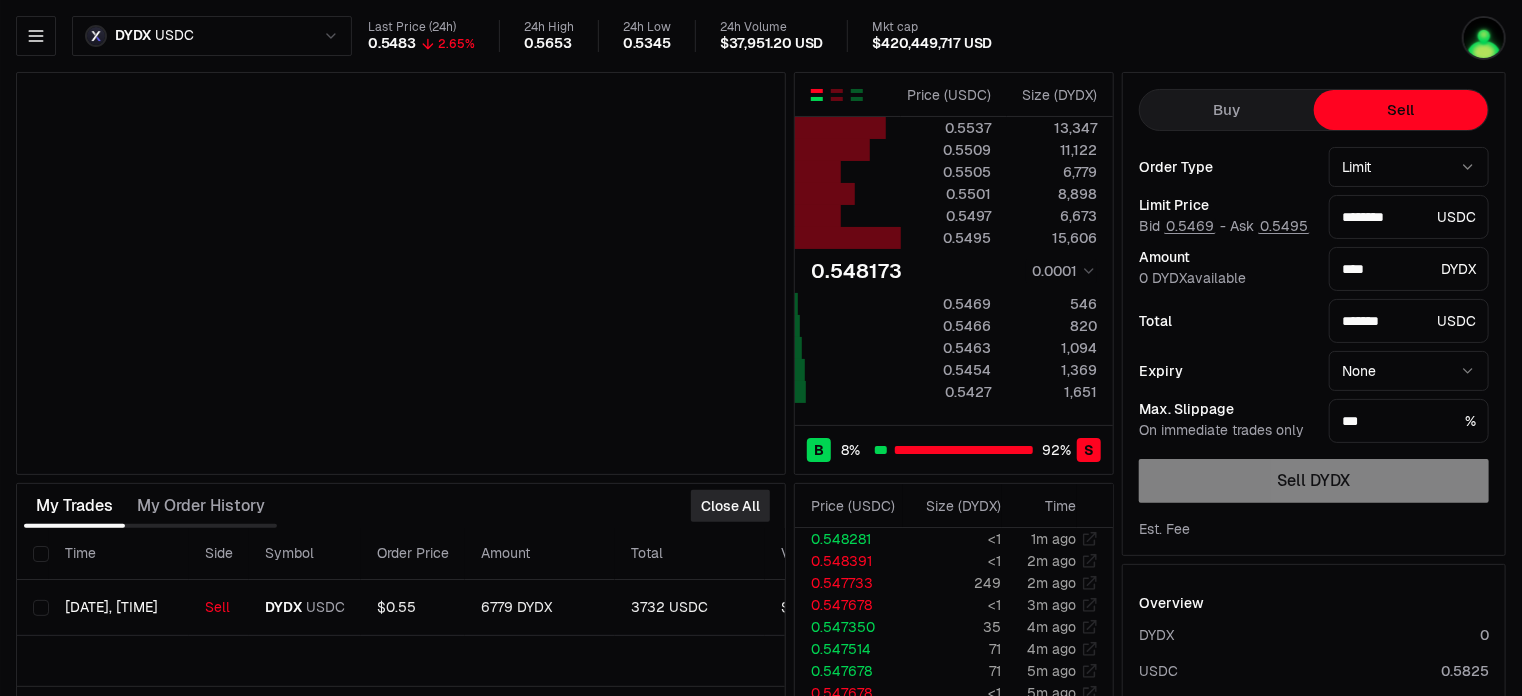 type on "********" 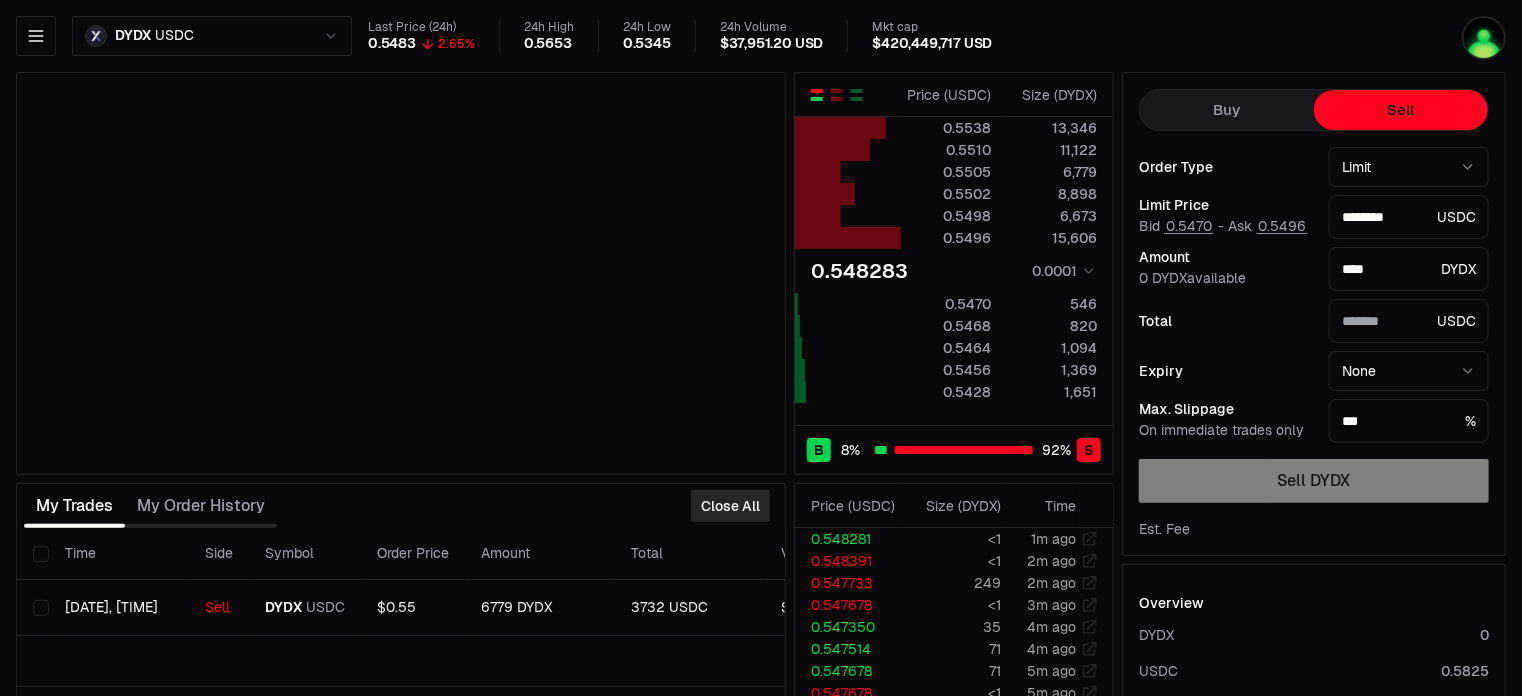 type on "*******" 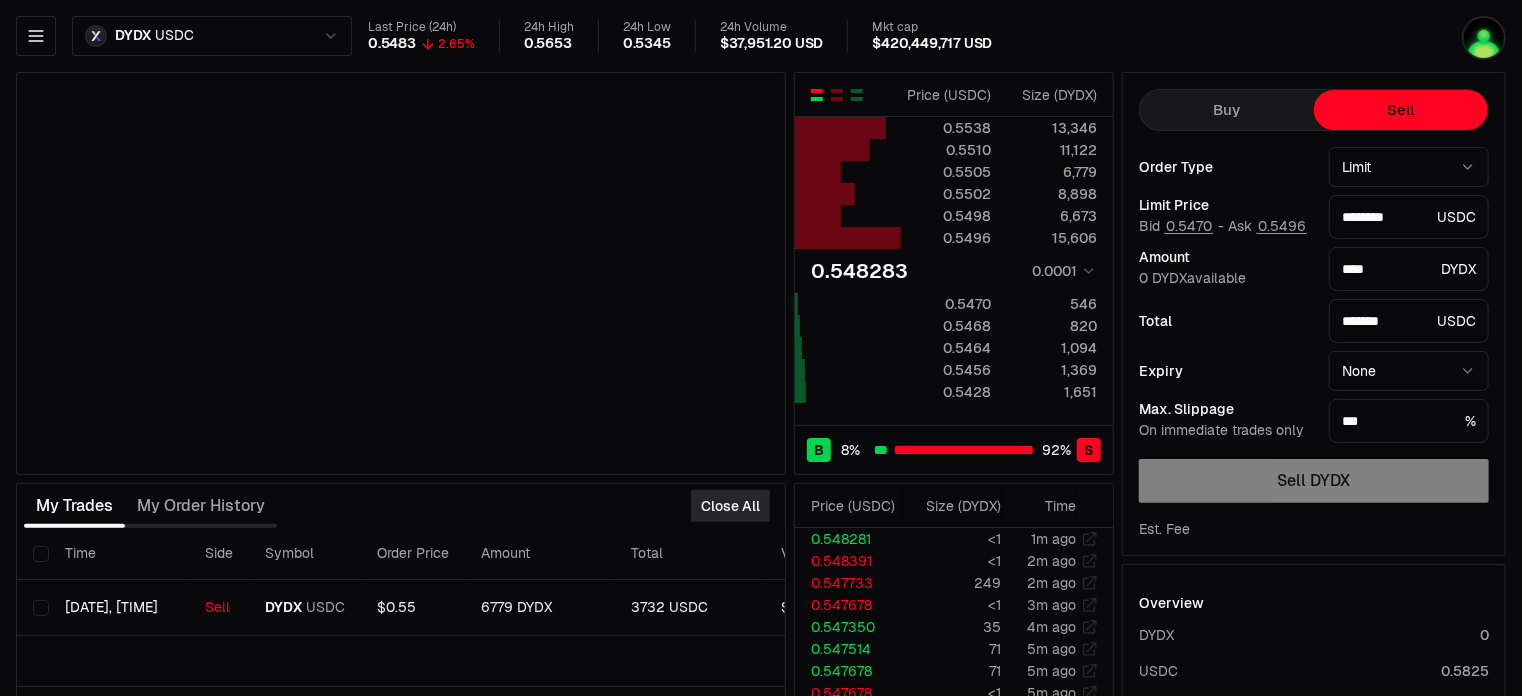 type on "********" 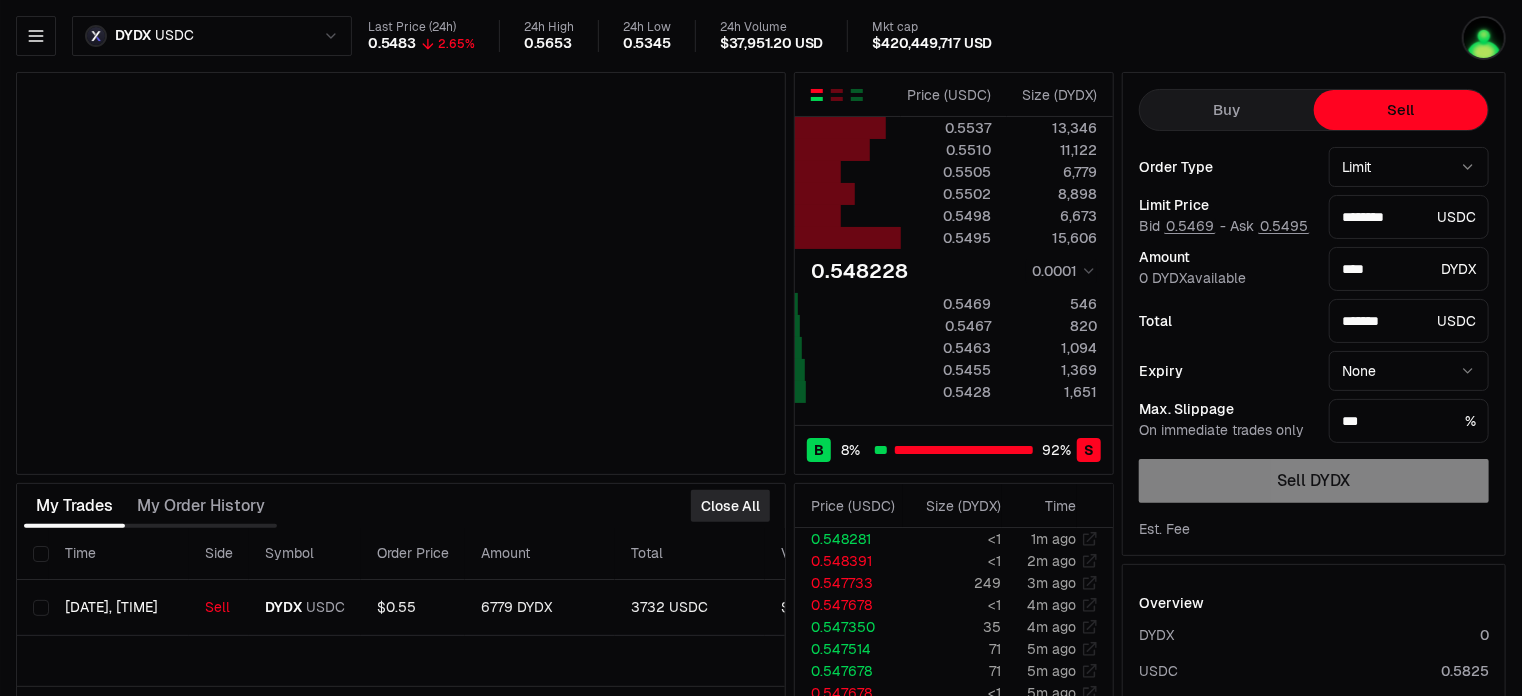 type on "********" 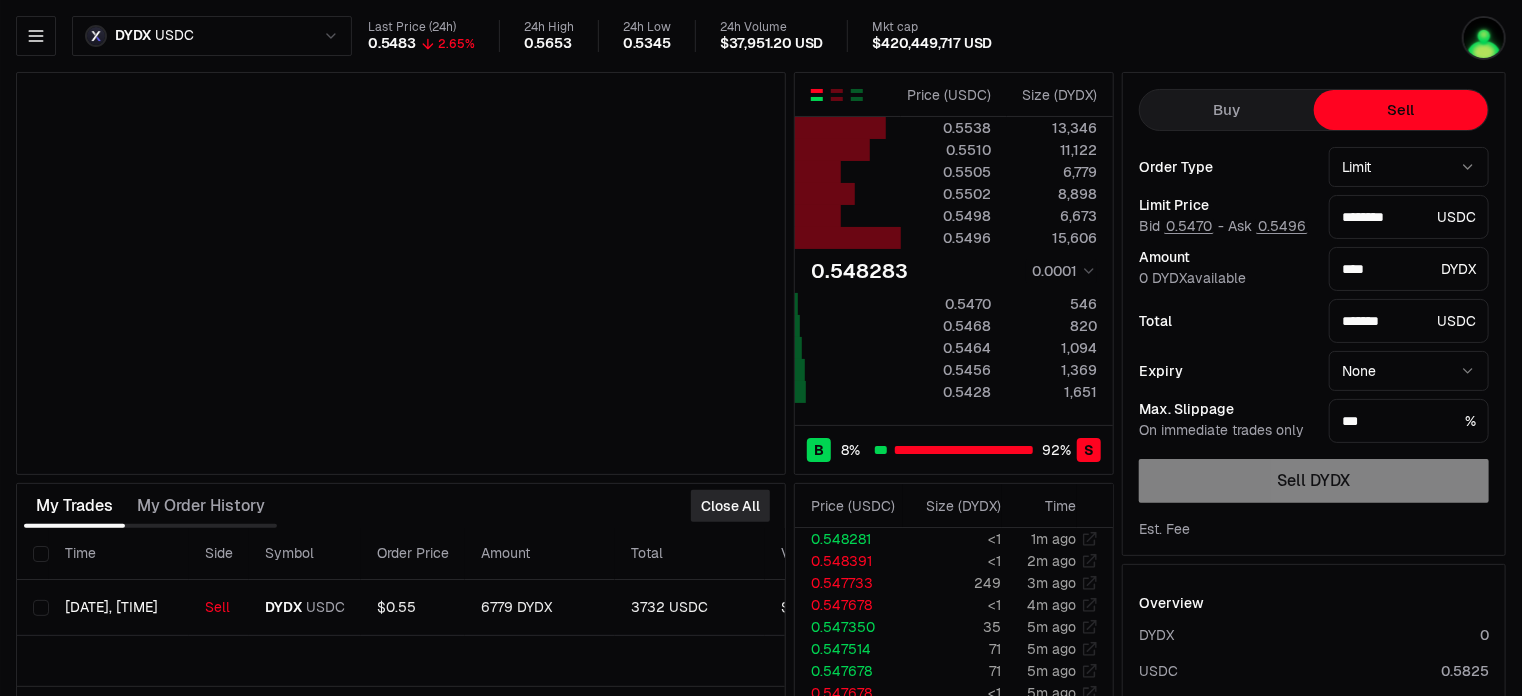 type on "********" 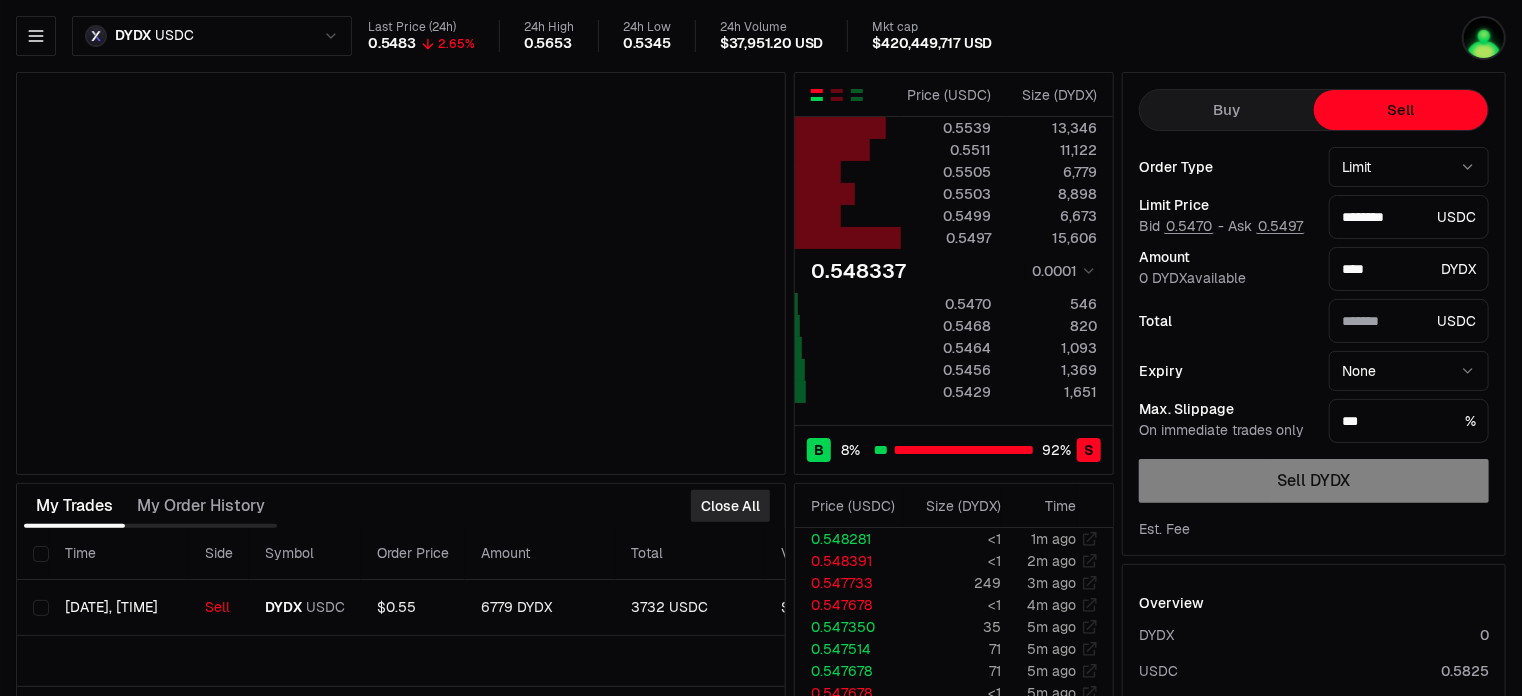 type on "*******" 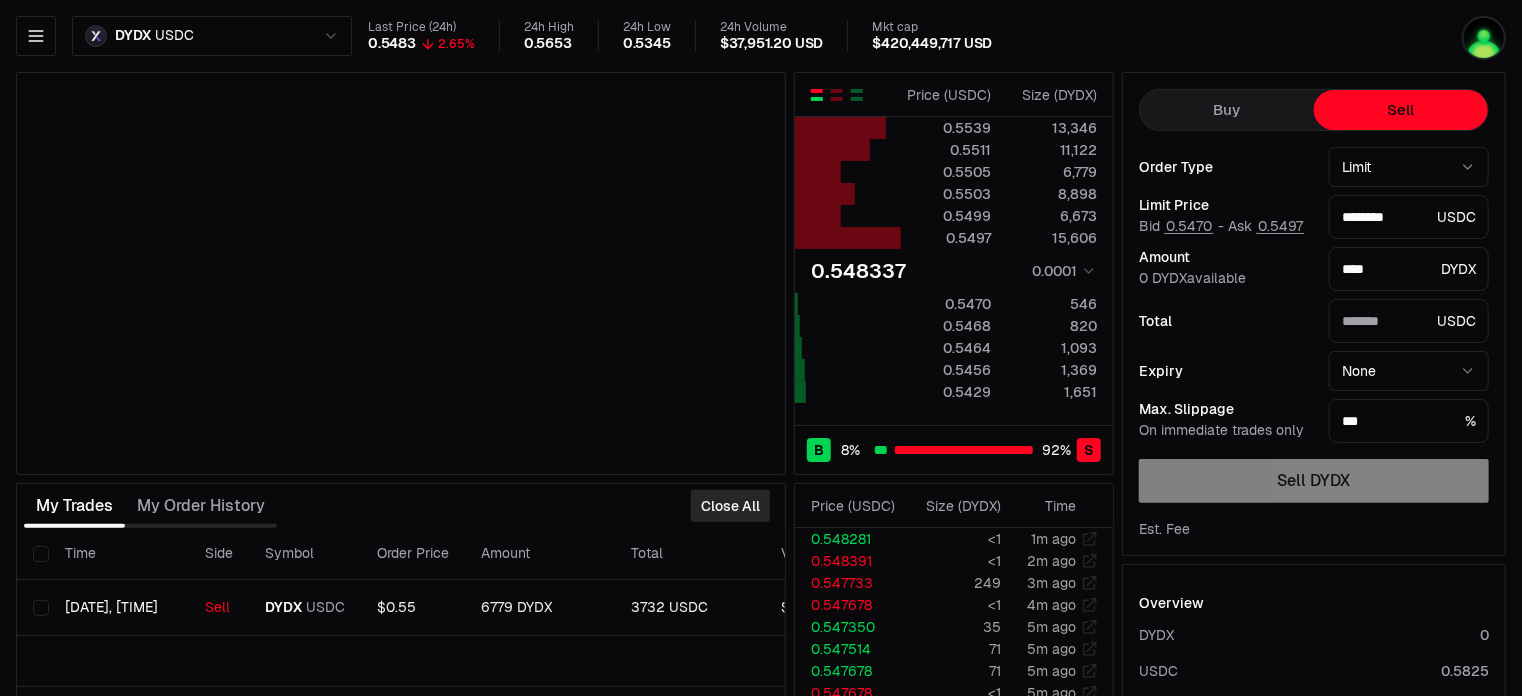 type on "********" 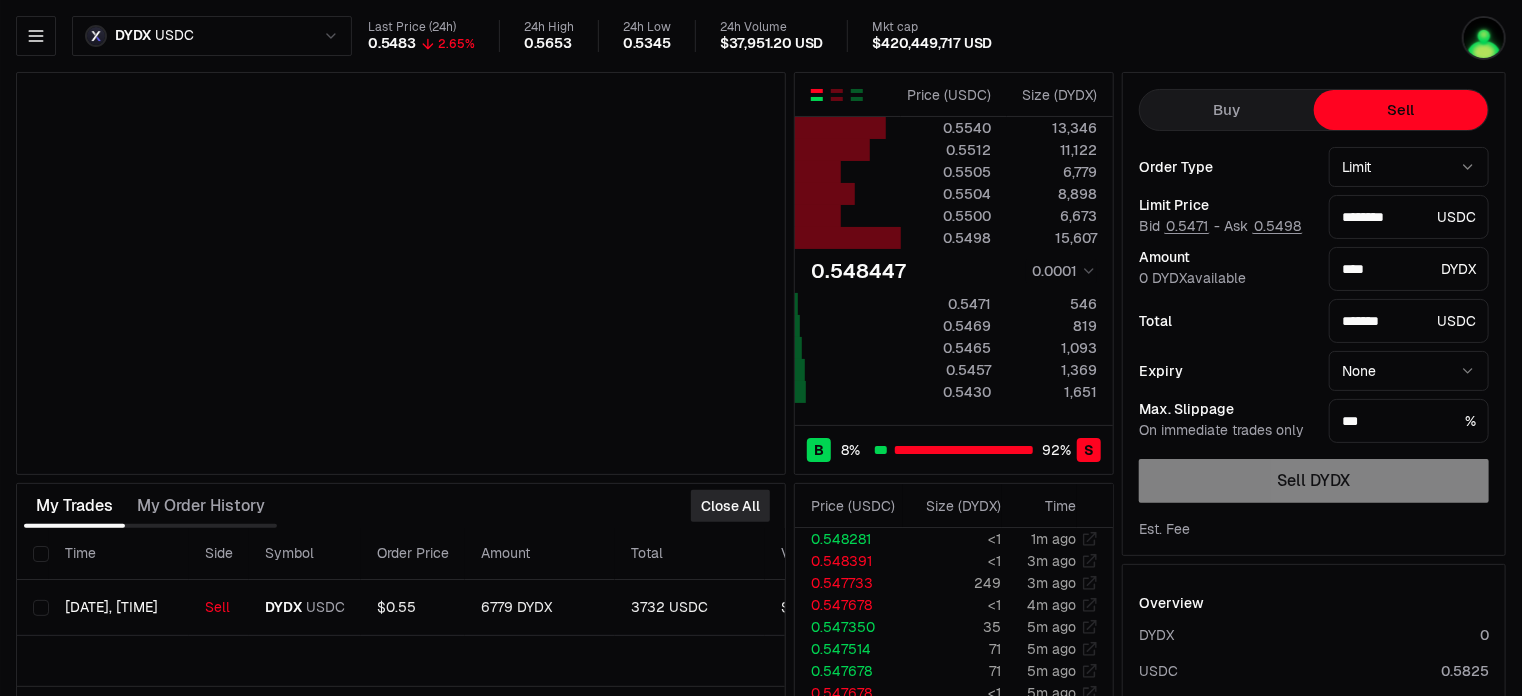 type on "********" 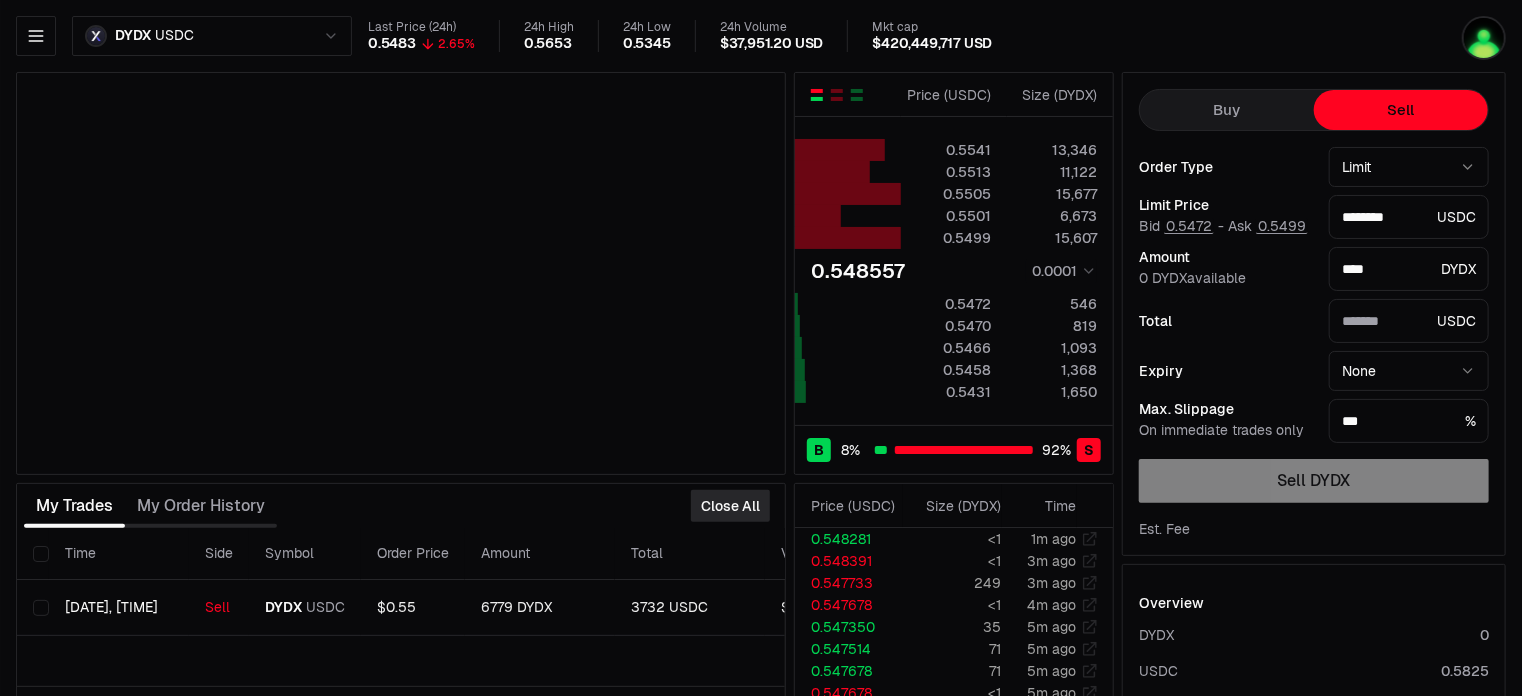 type on "*******" 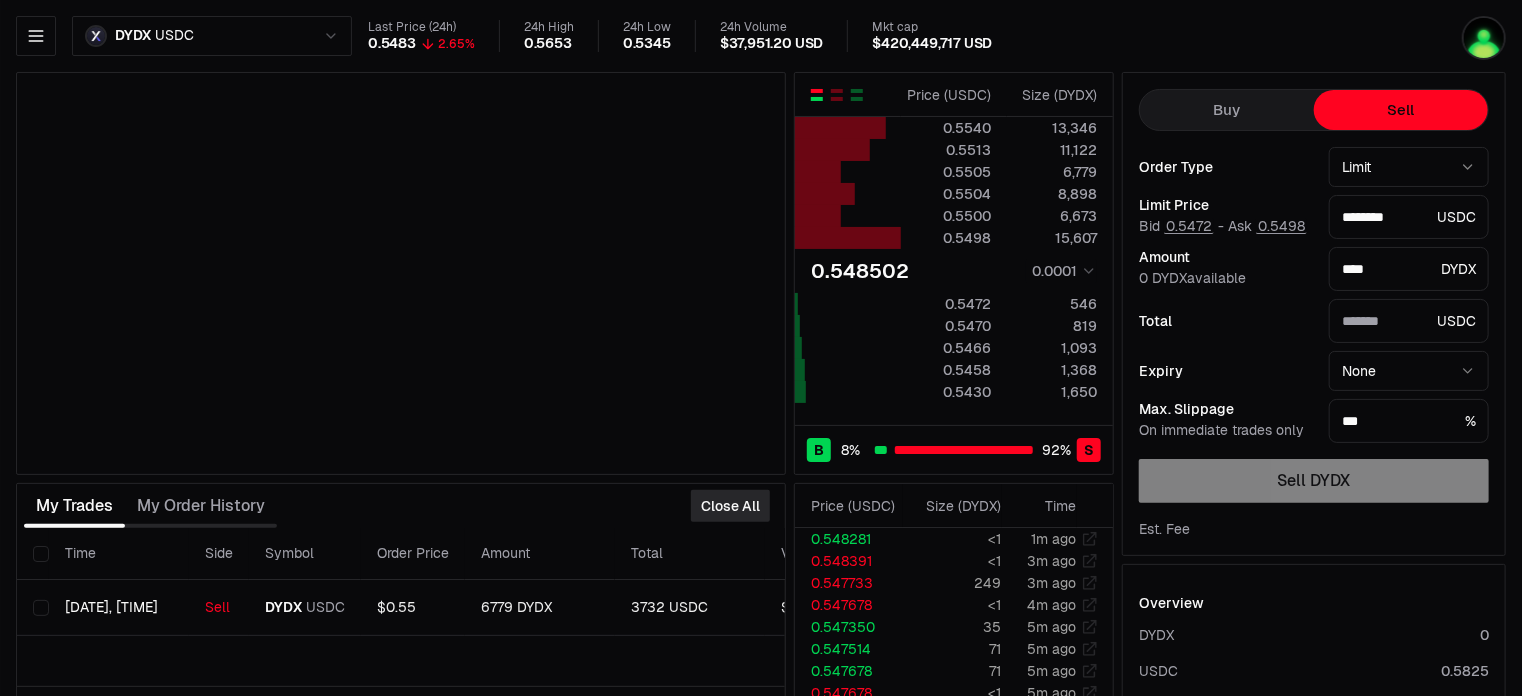 type on "********" 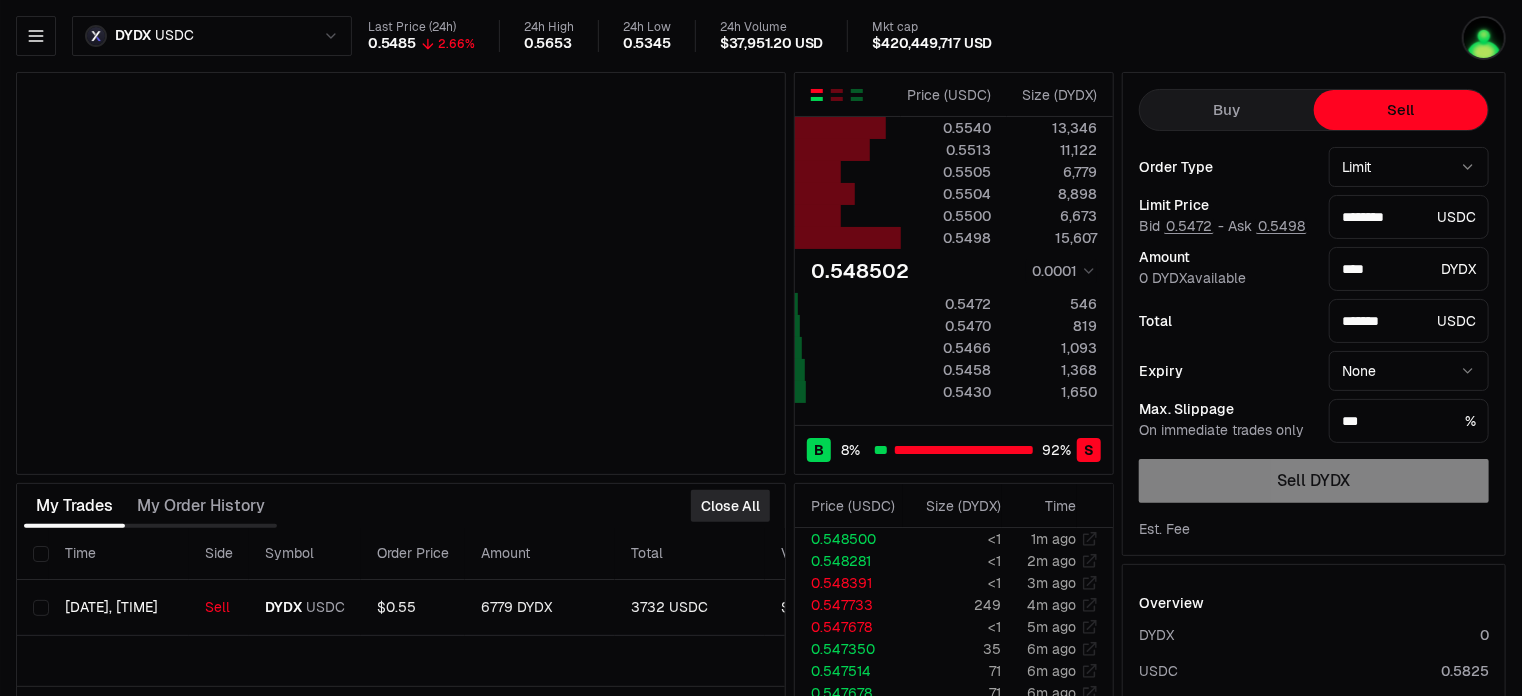 type on "********" 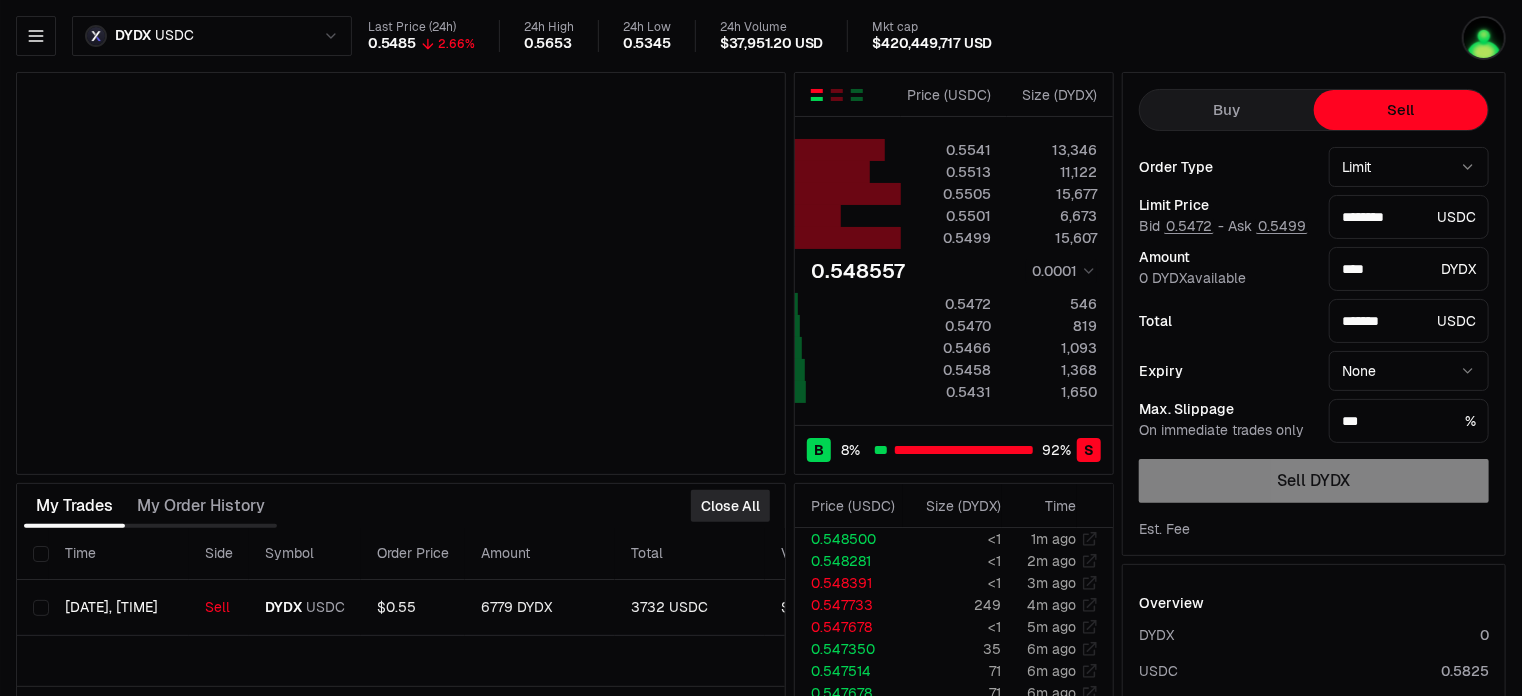 type on "********" 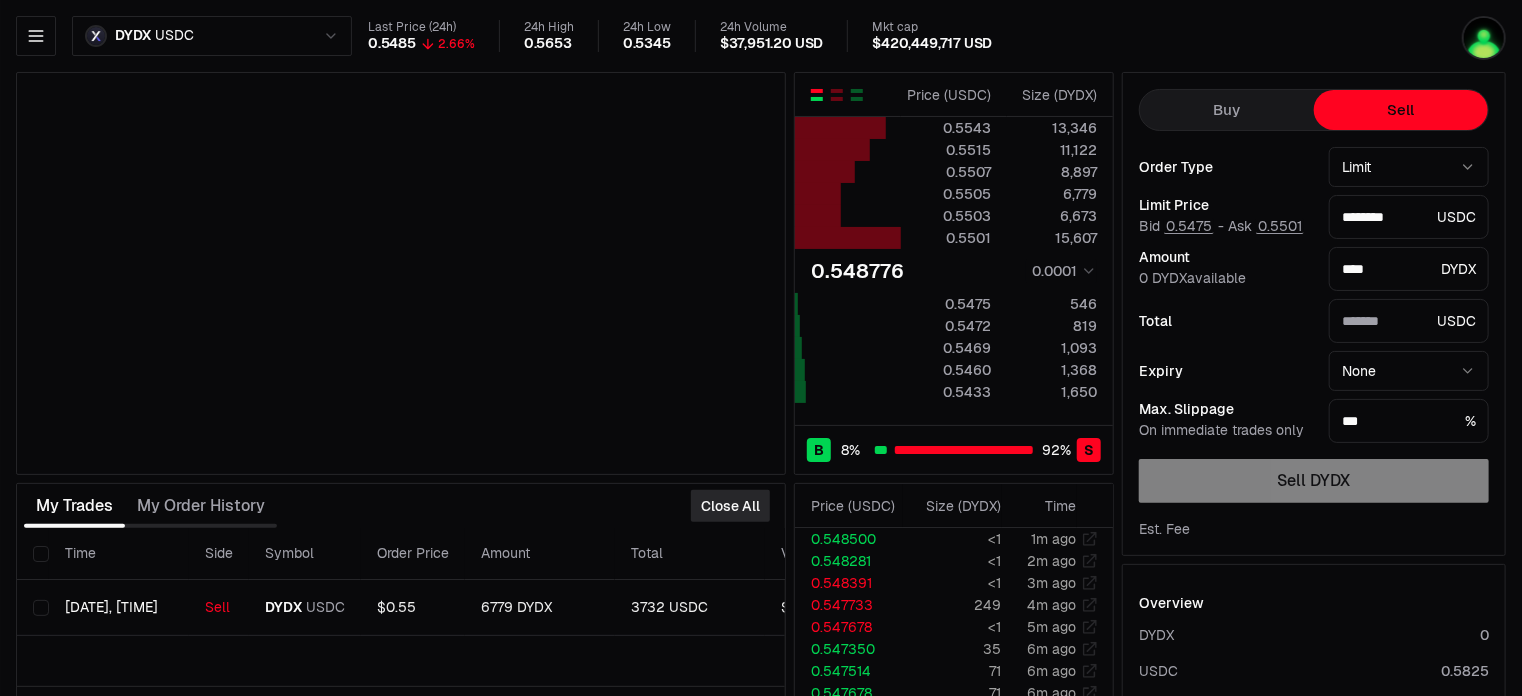 type on "*******" 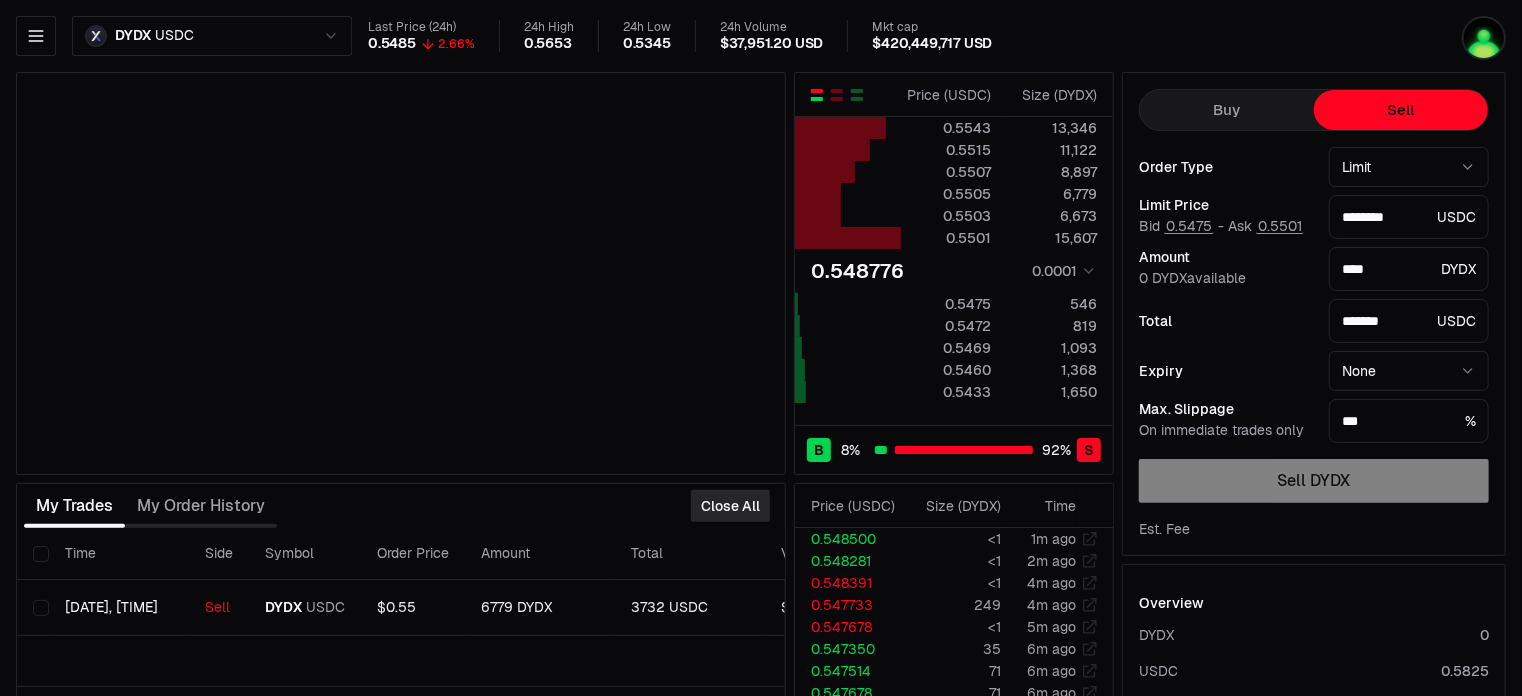 type on "********" 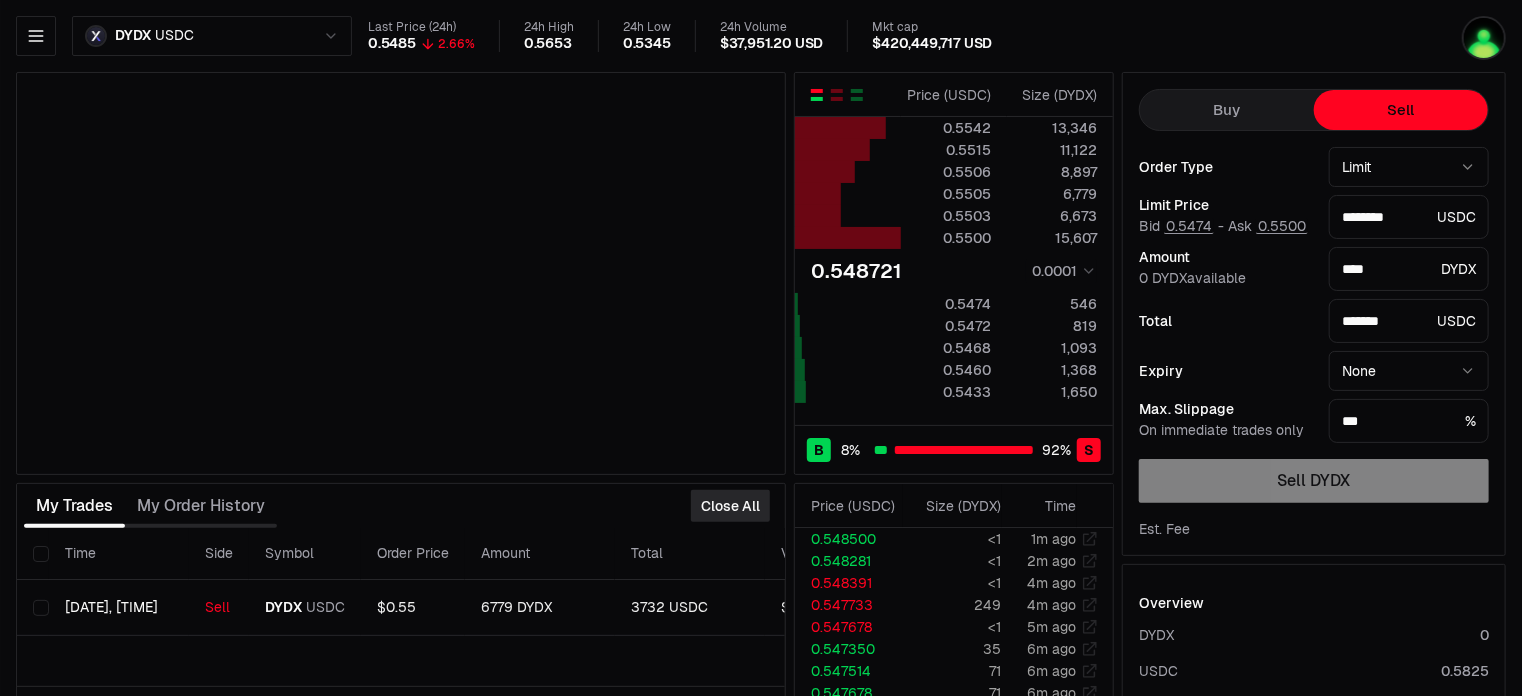 type on "********" 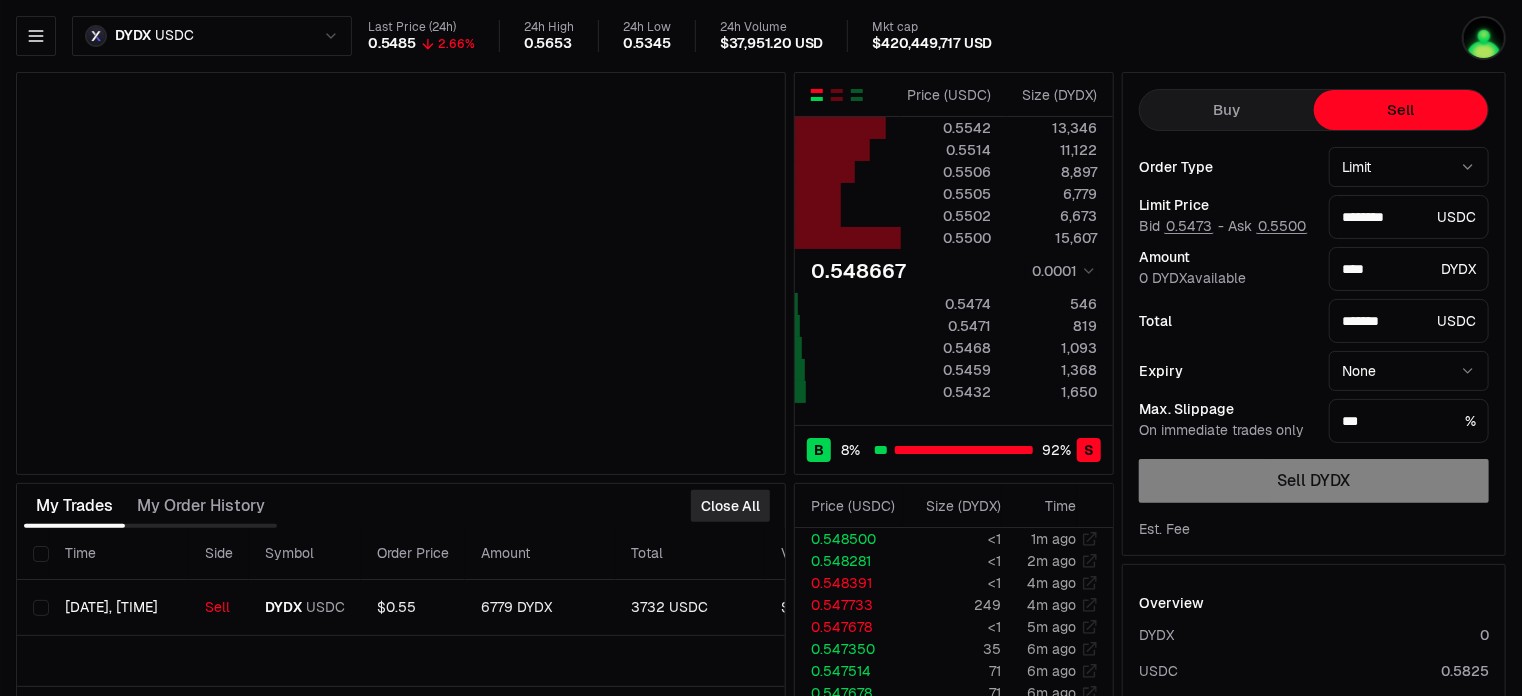type on "********" 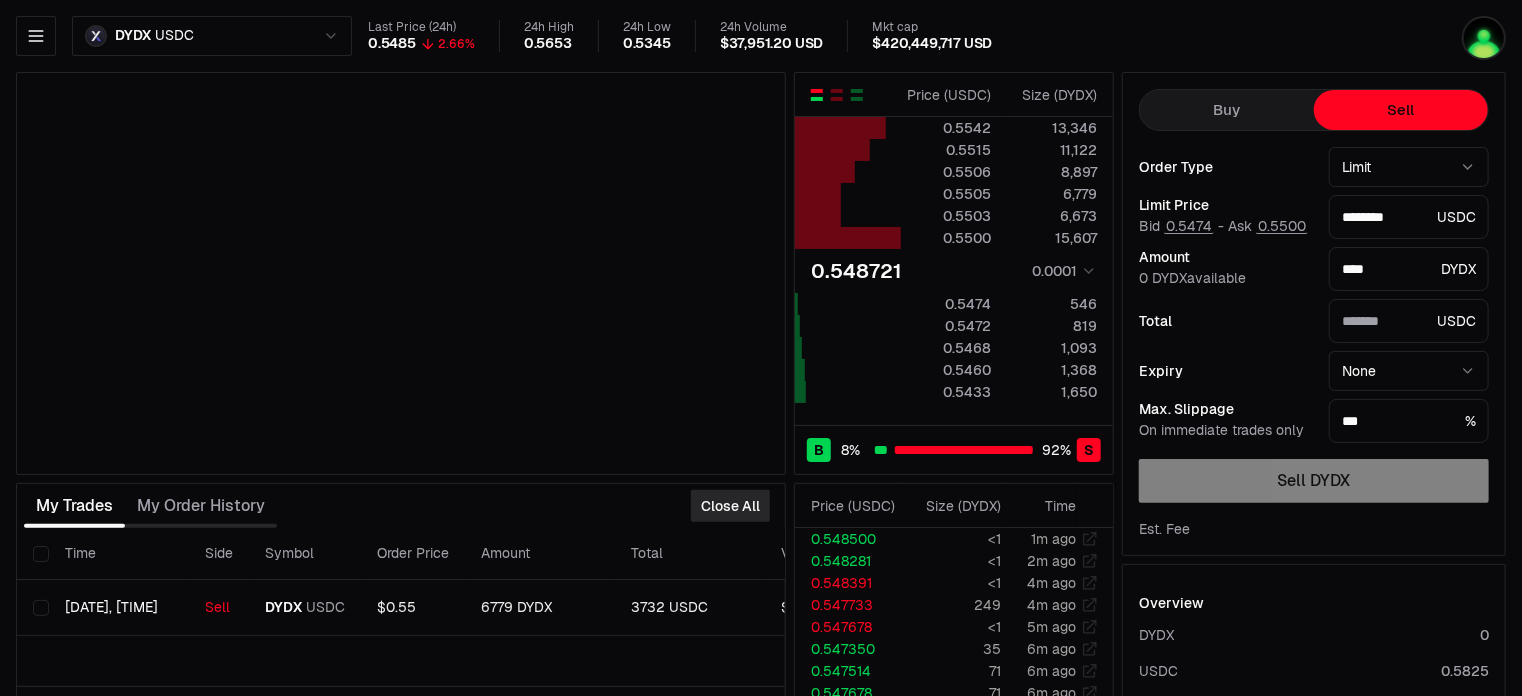 type on "*******" 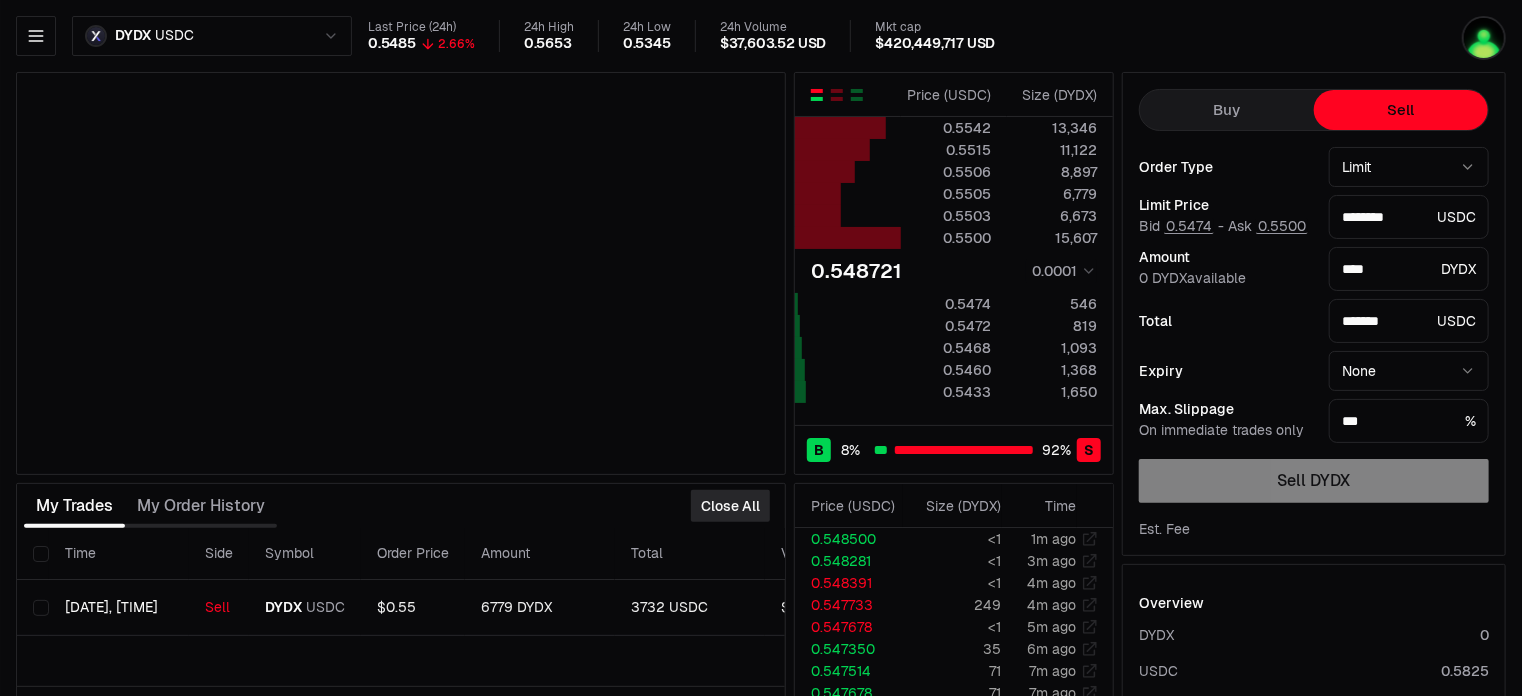 type on "********" 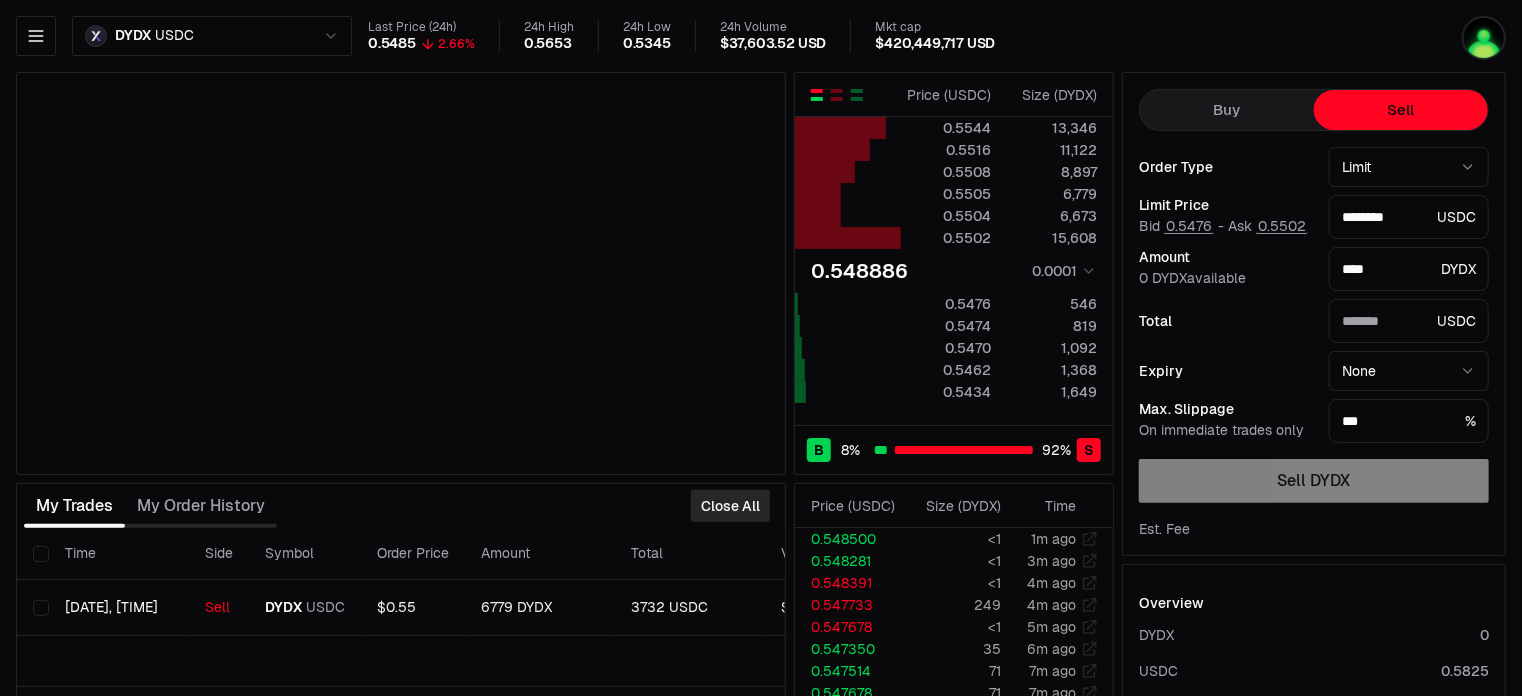 type on "*******" 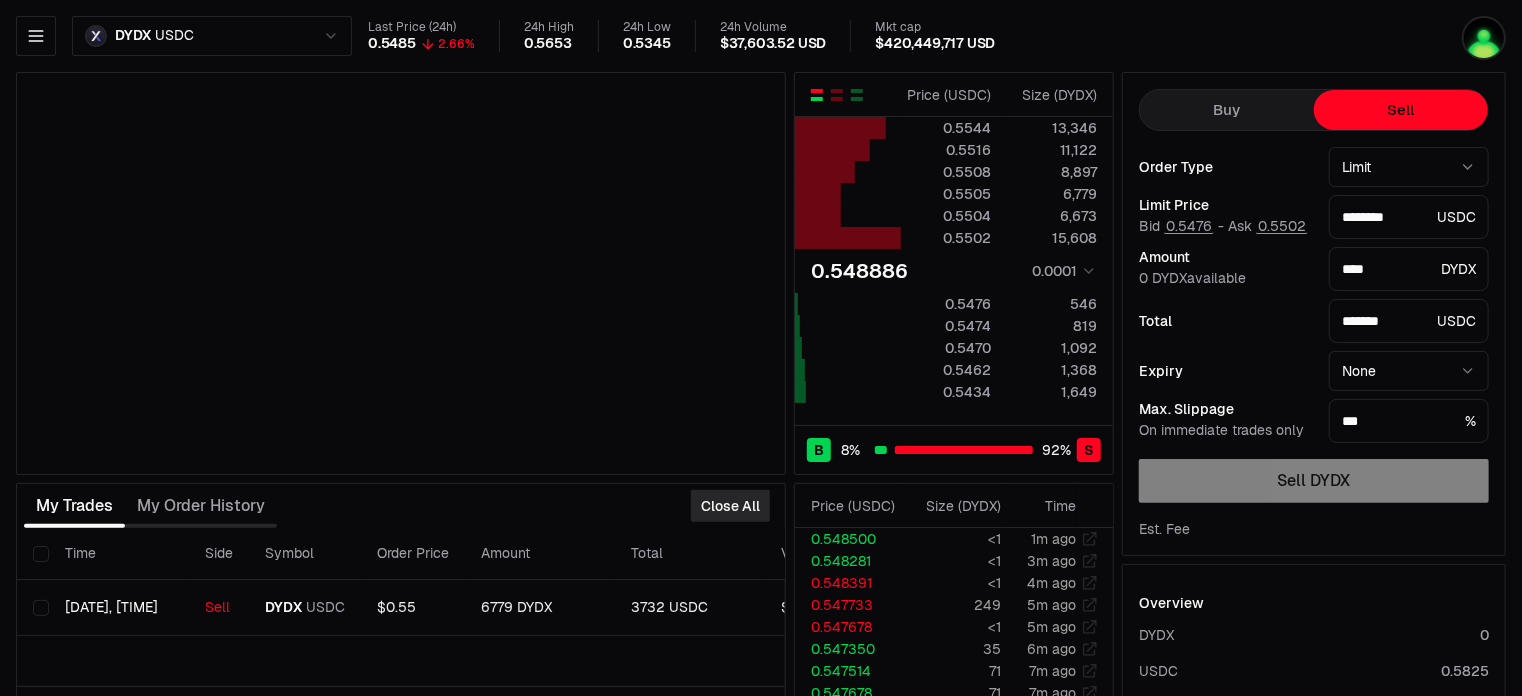 type on "********" 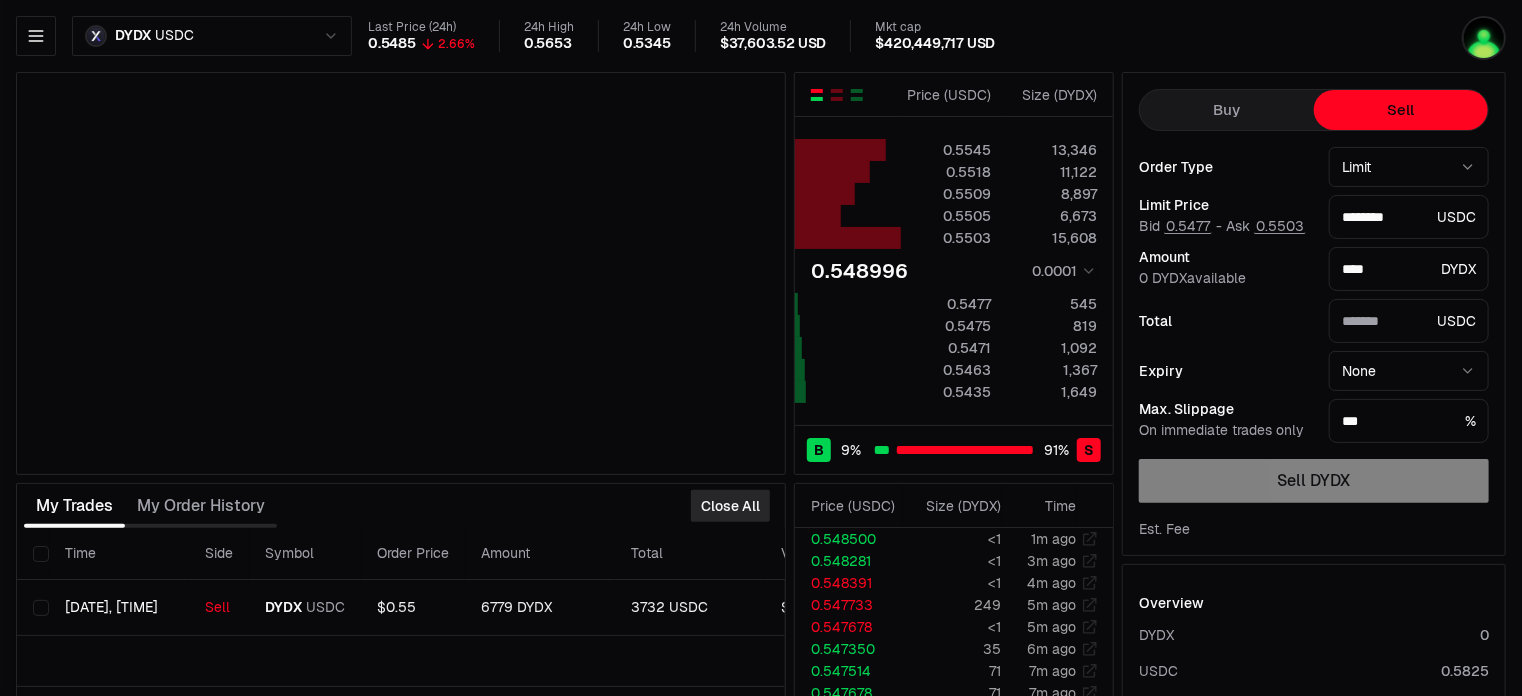 type on "*******" 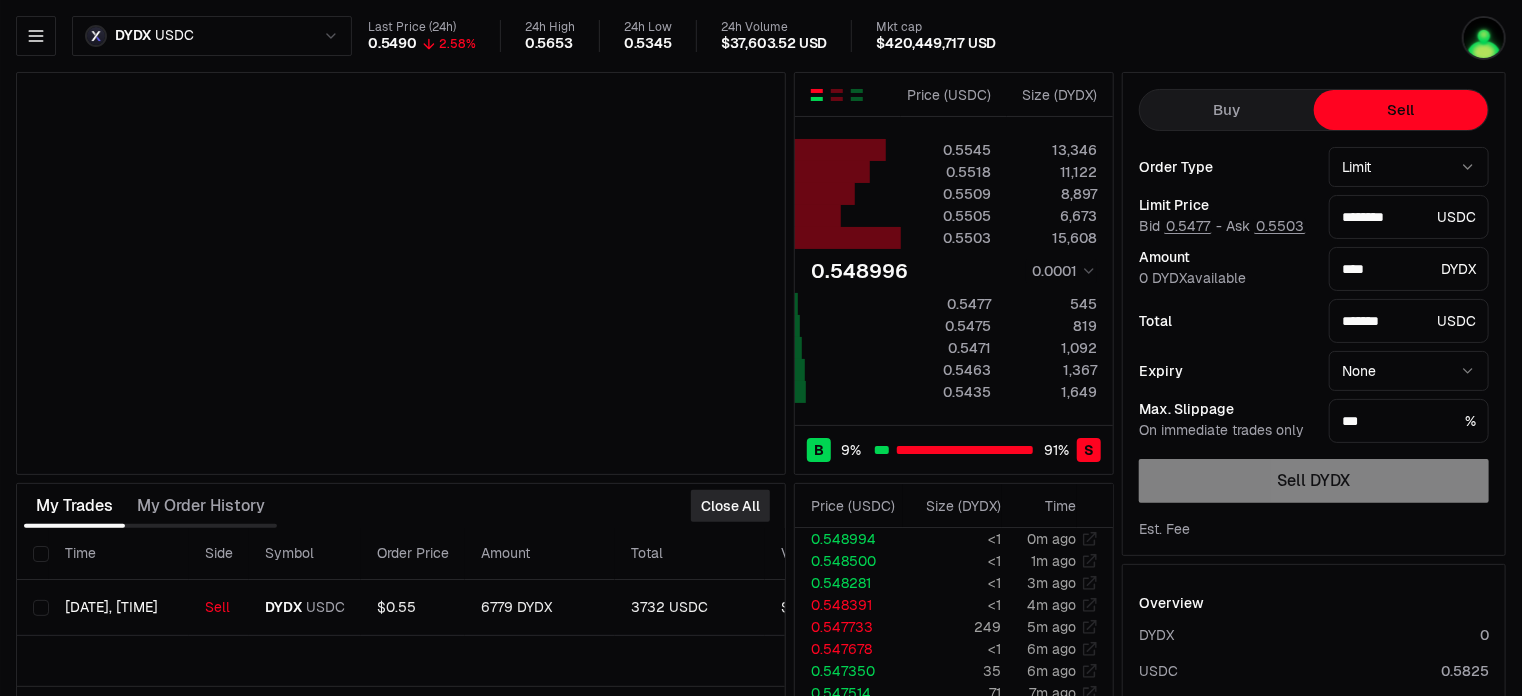 type on "********" 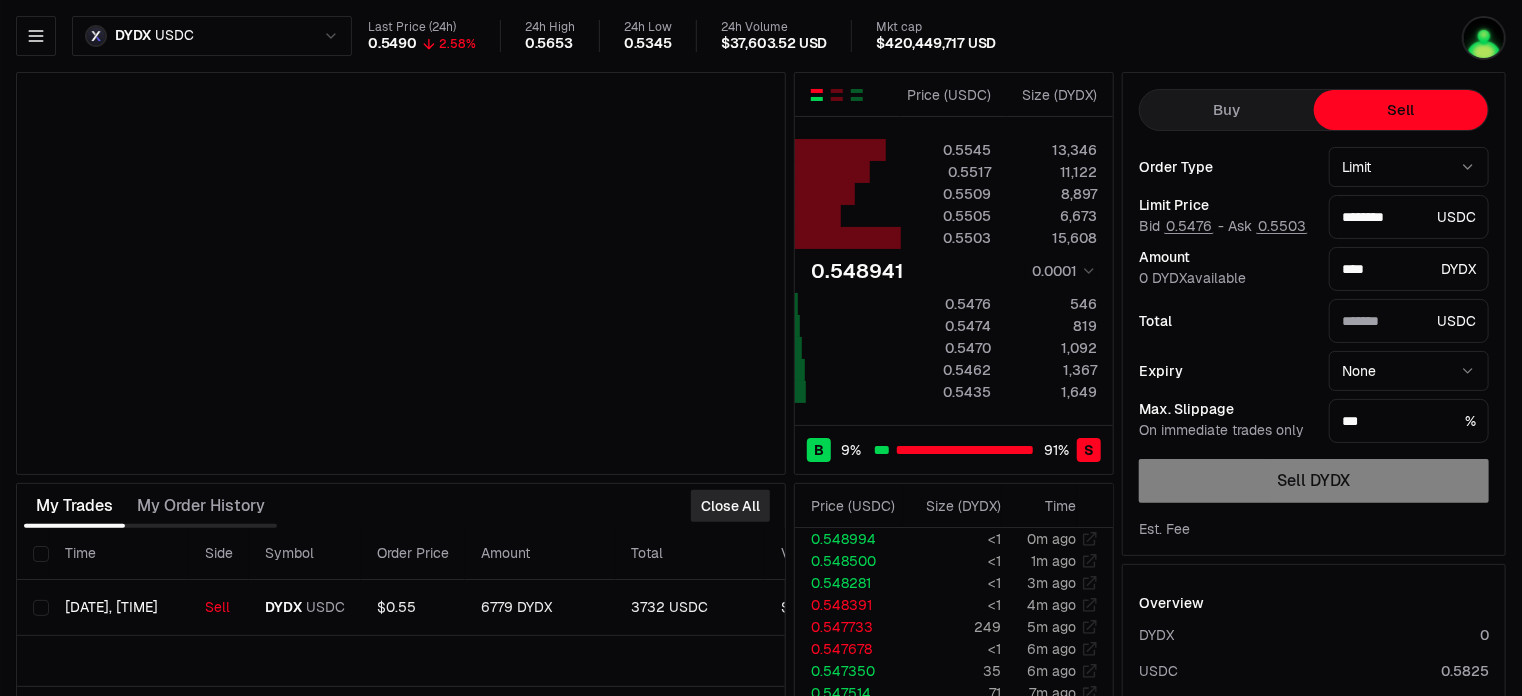 type on "*******" 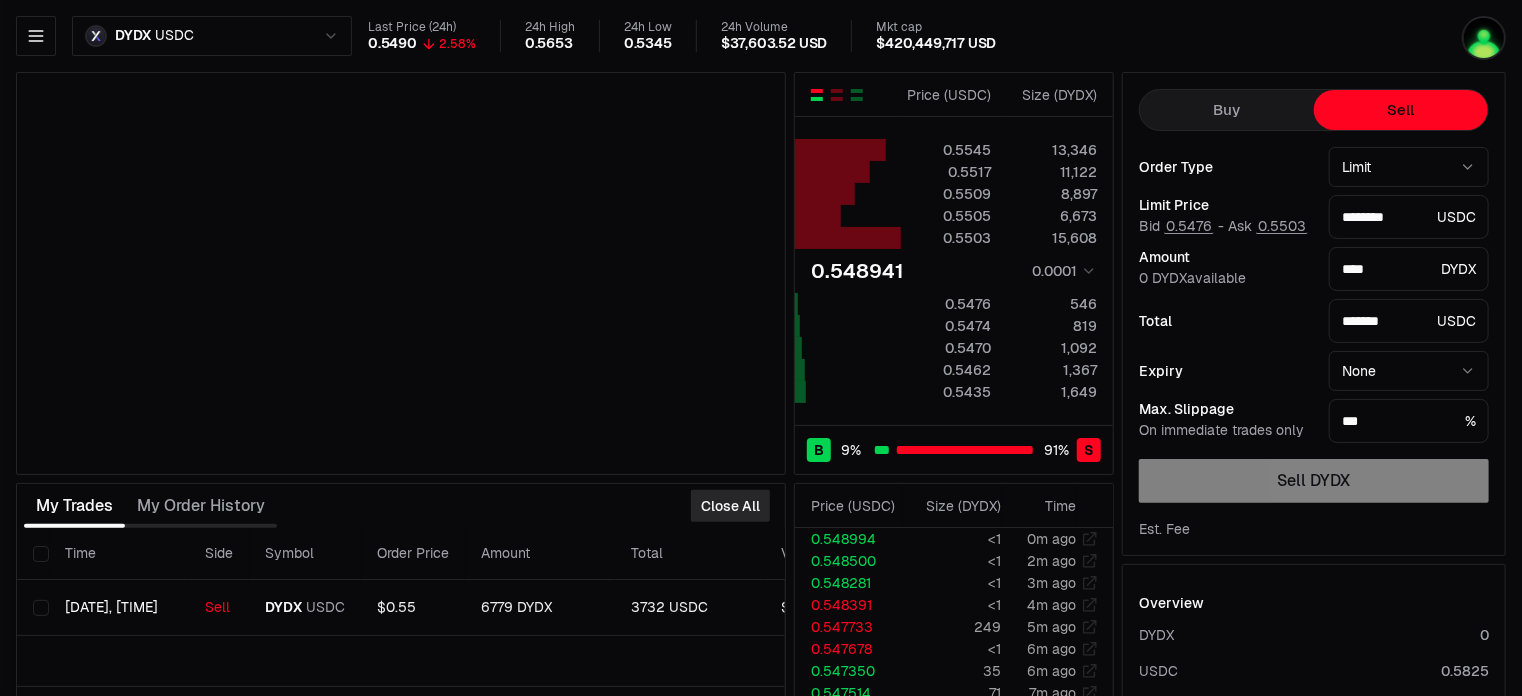 type on "********" 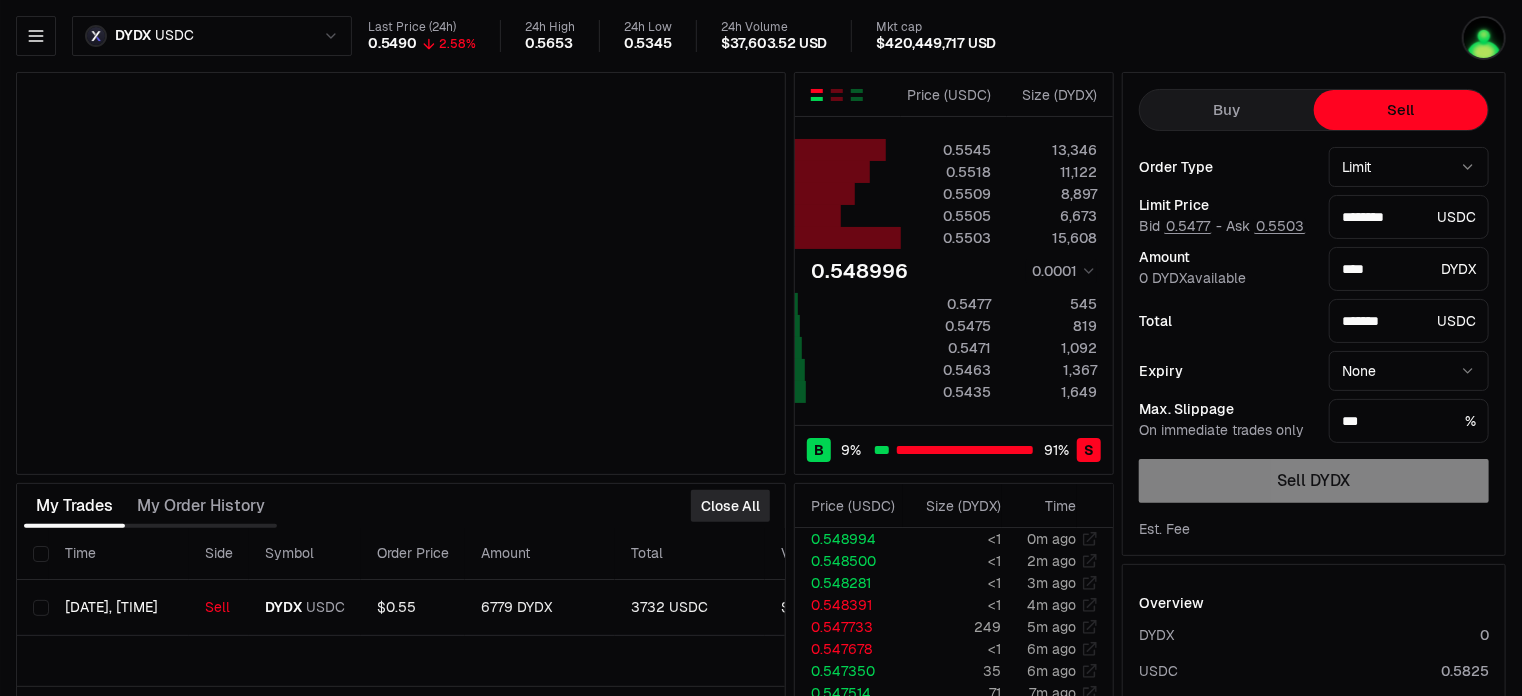 type on "********" 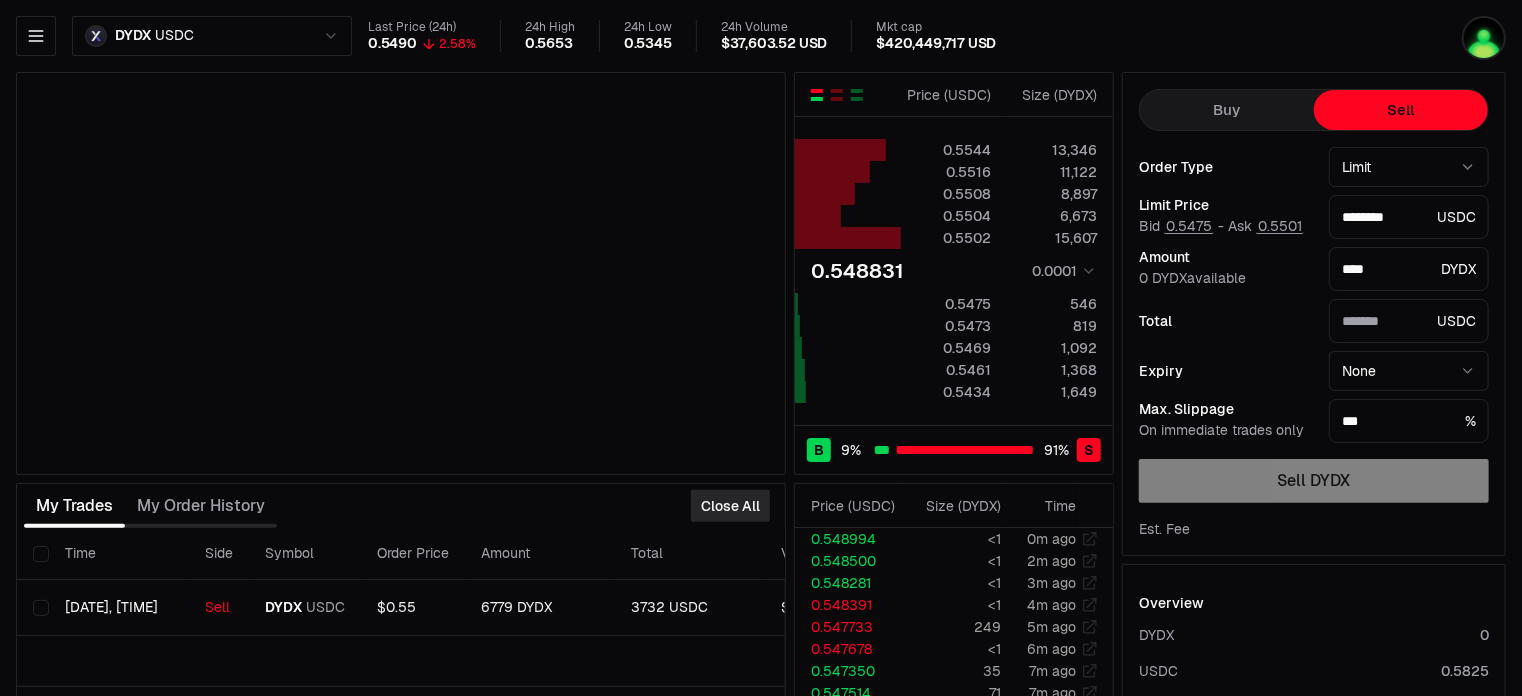 type on "*******" 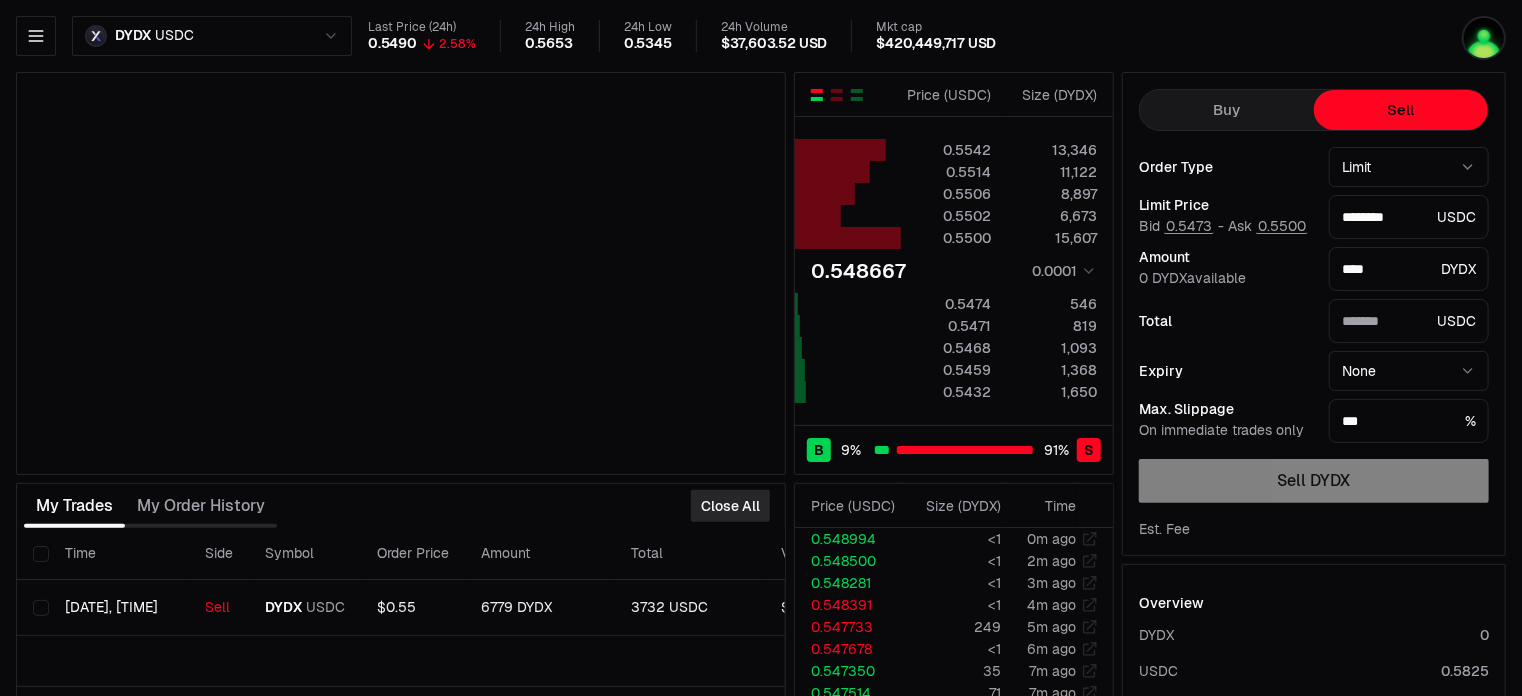 type on "********" 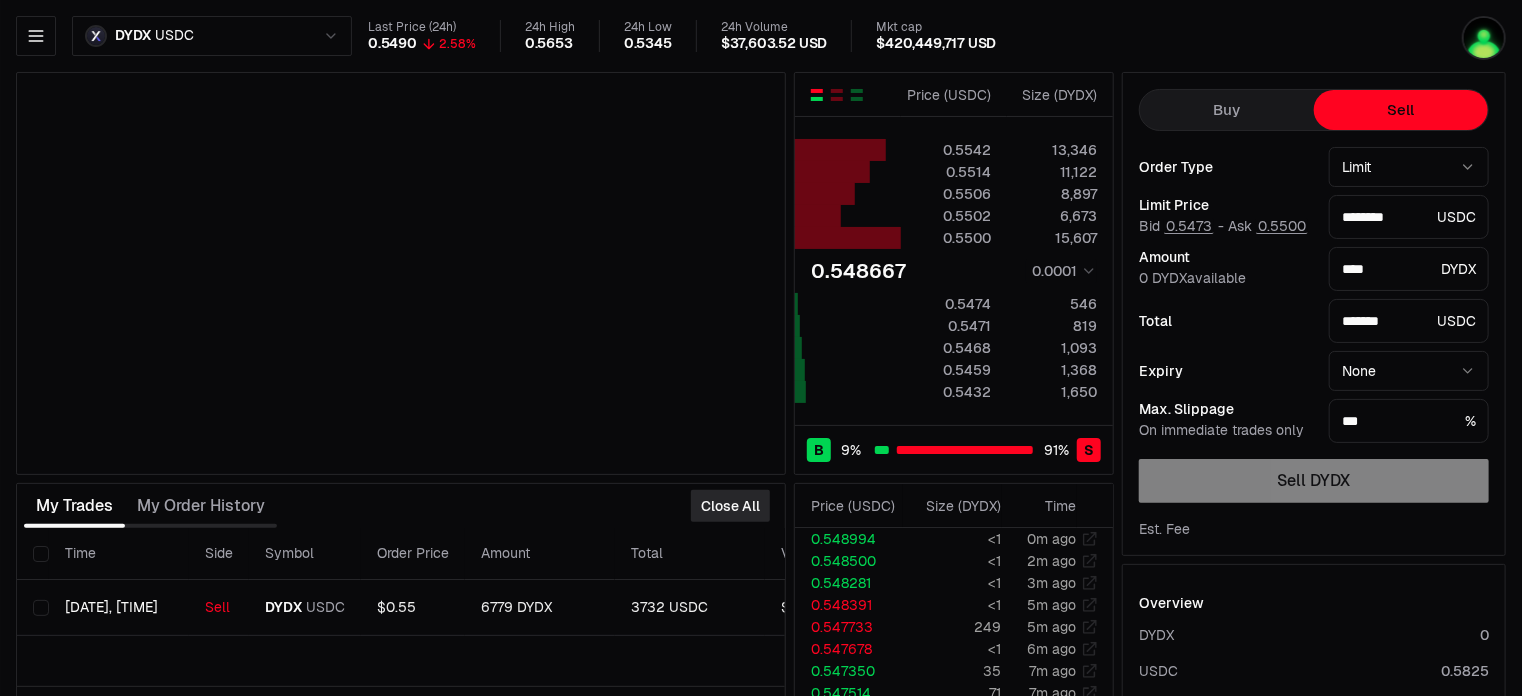 type on "********" 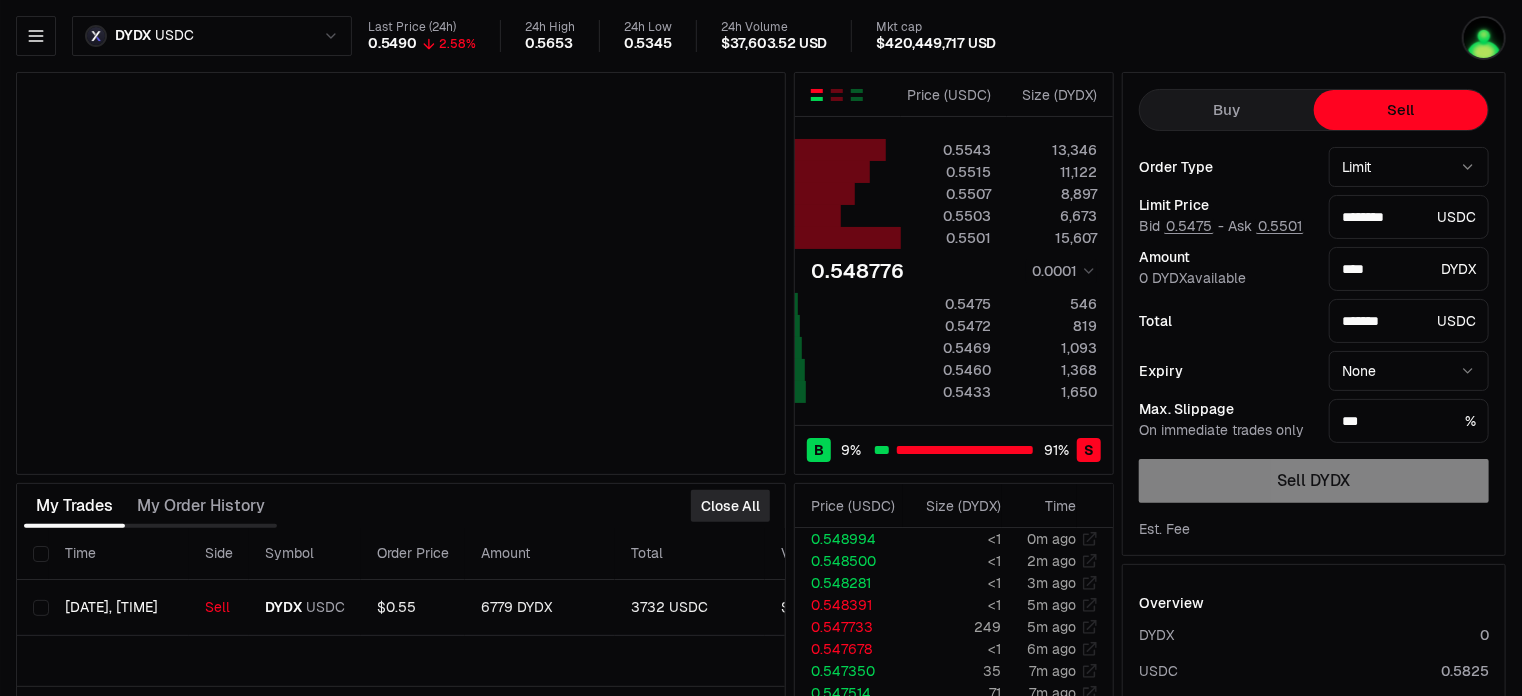 type on "********" 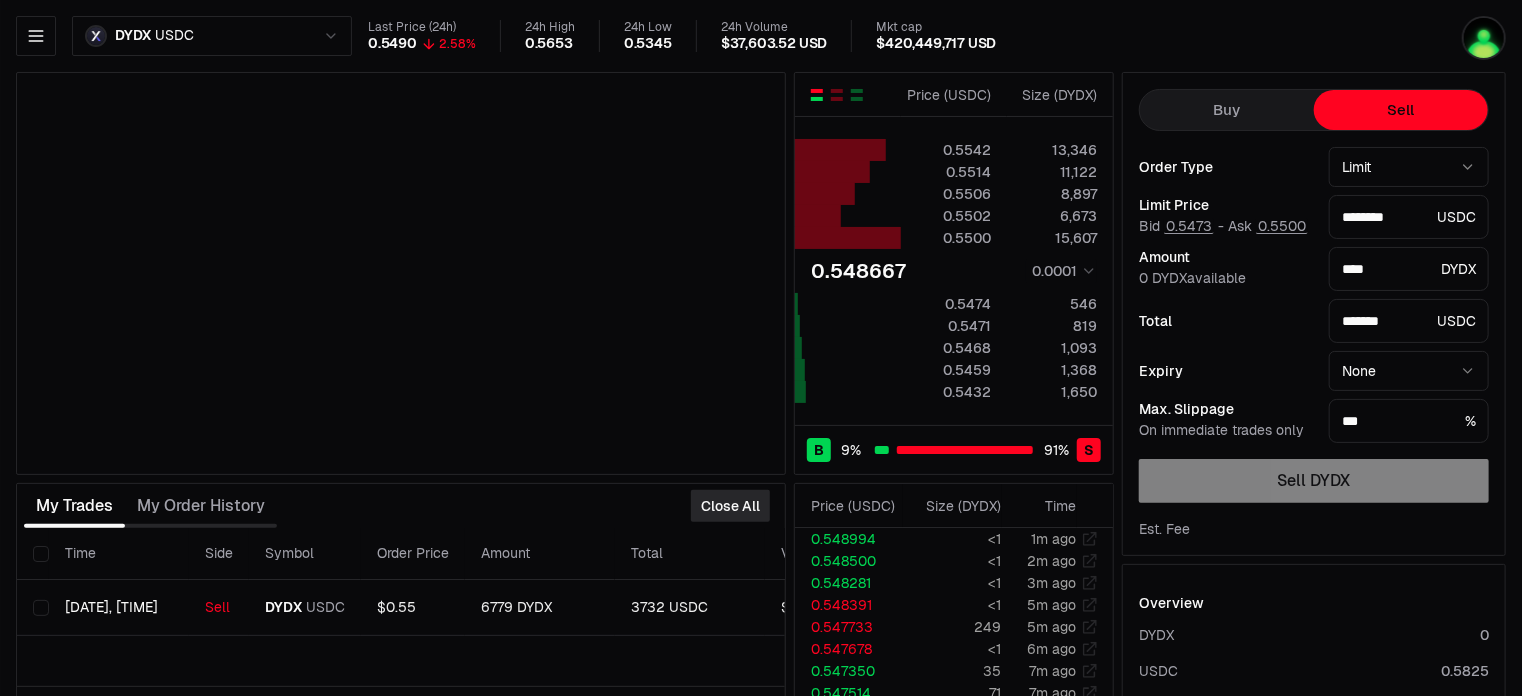 type on "********" 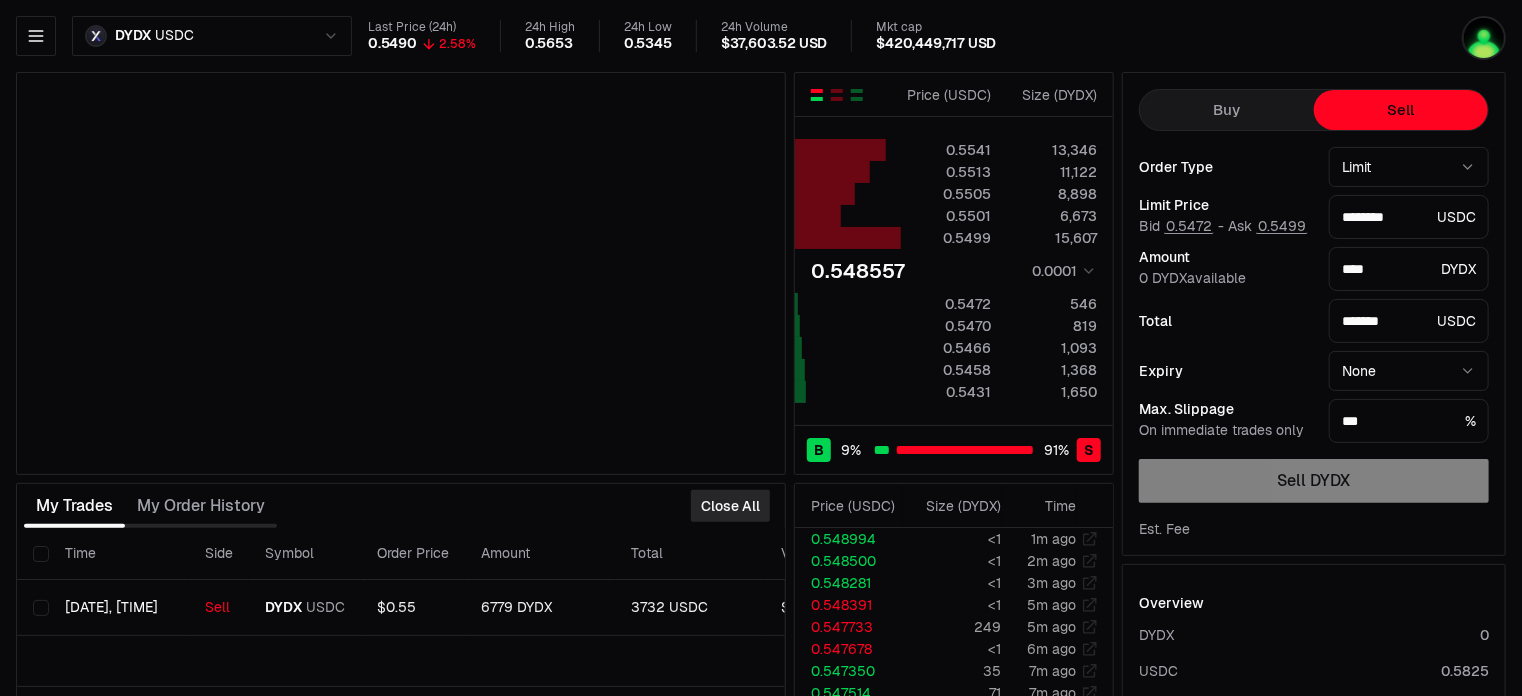 type on "********" 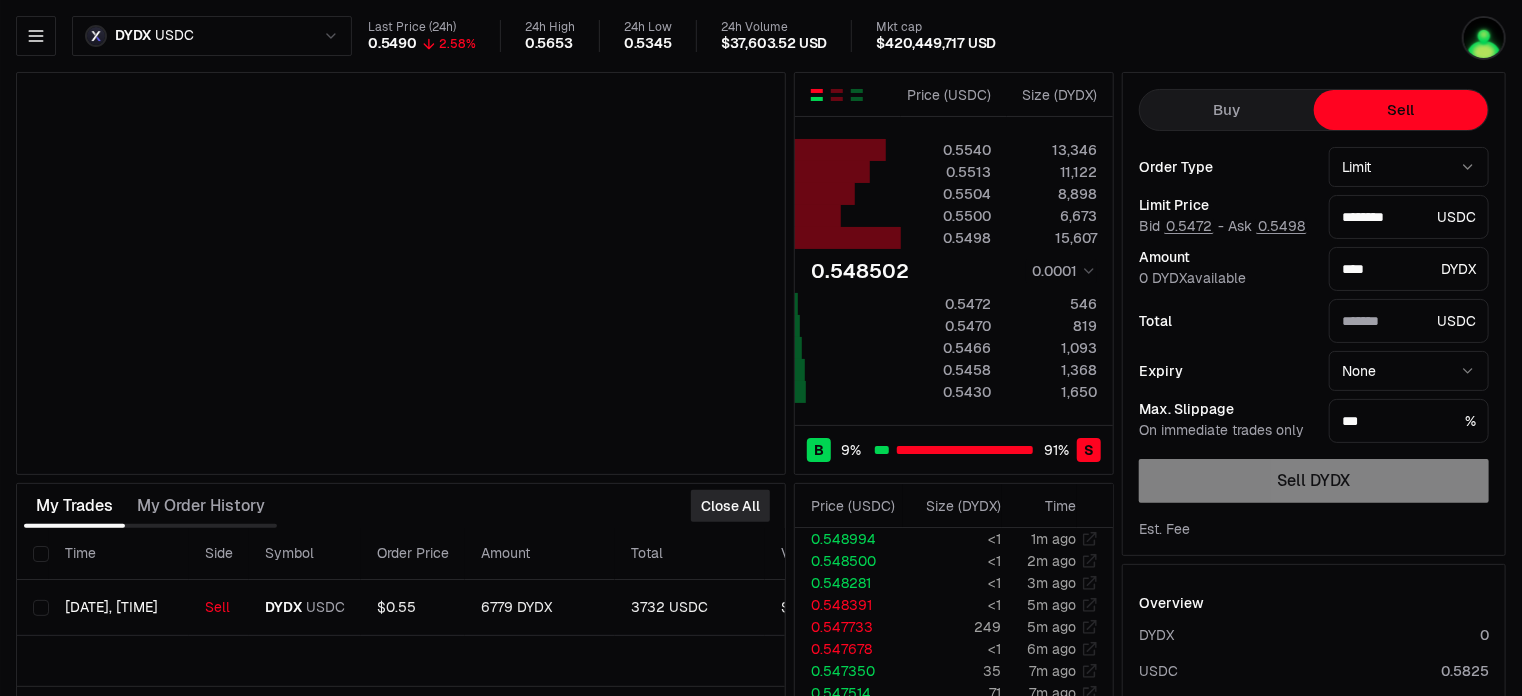 type on "*******" 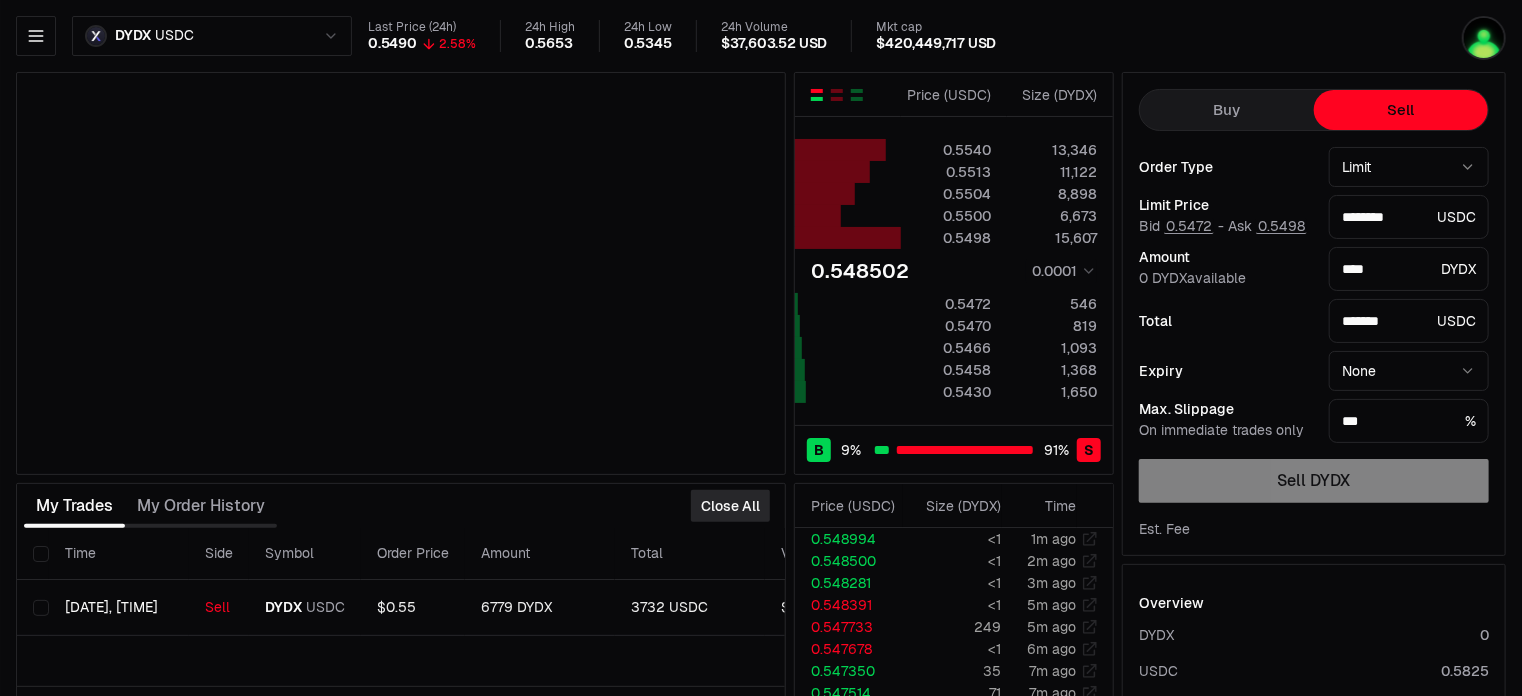 type on "********" 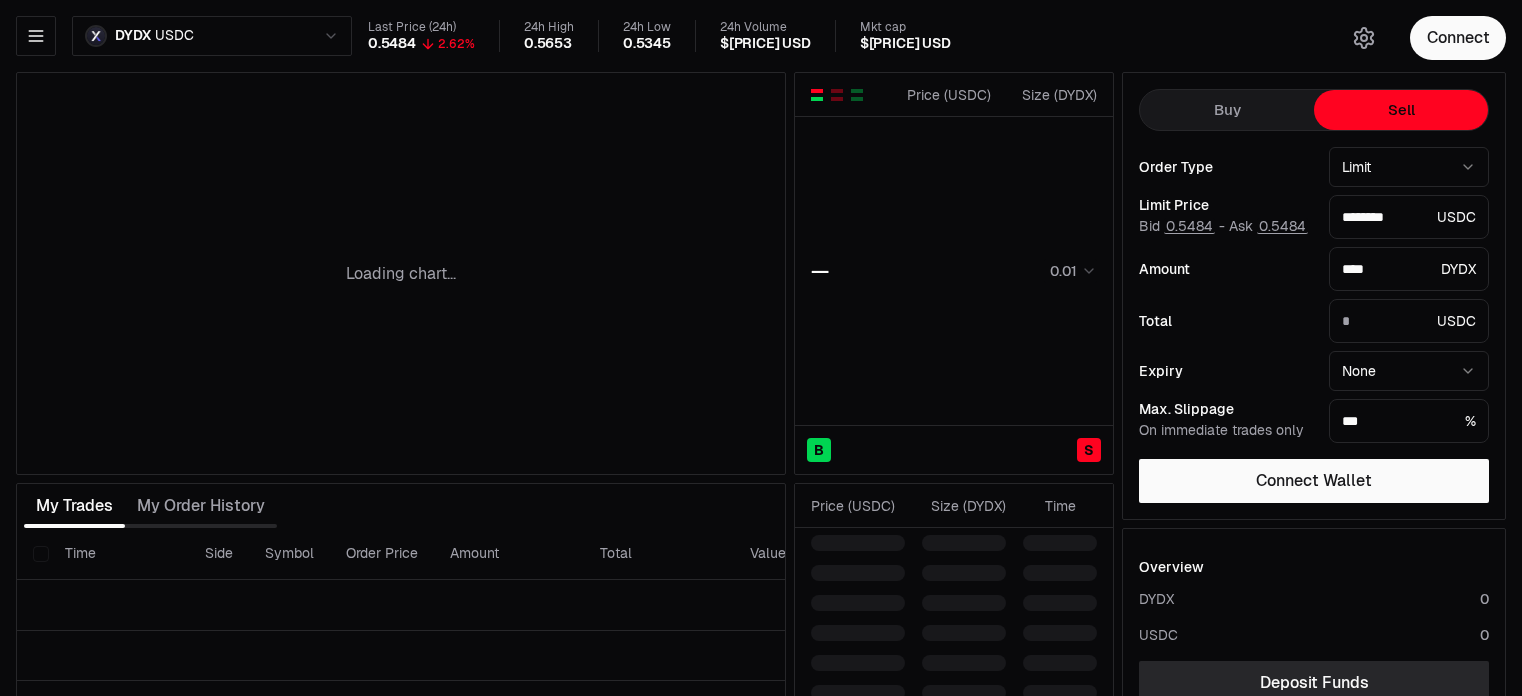 type on "*******" 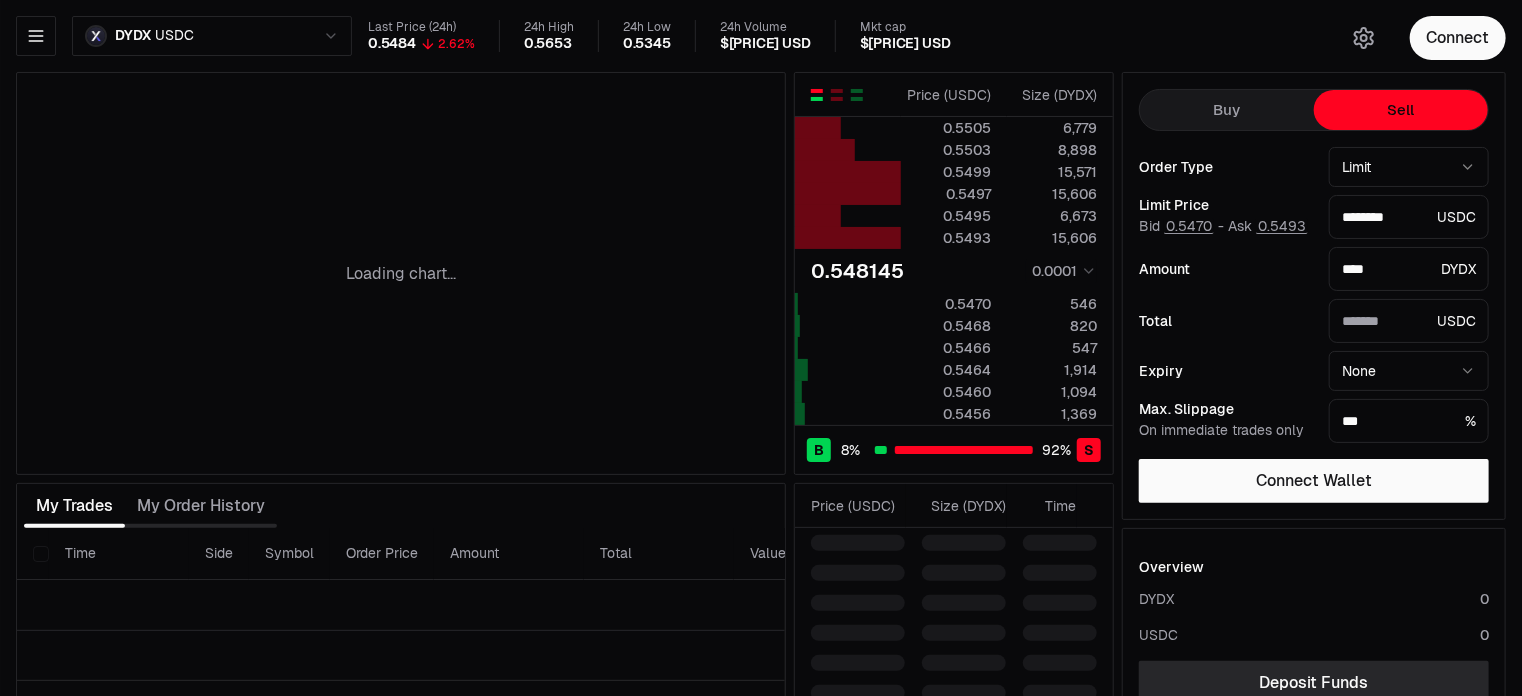 type on "********" 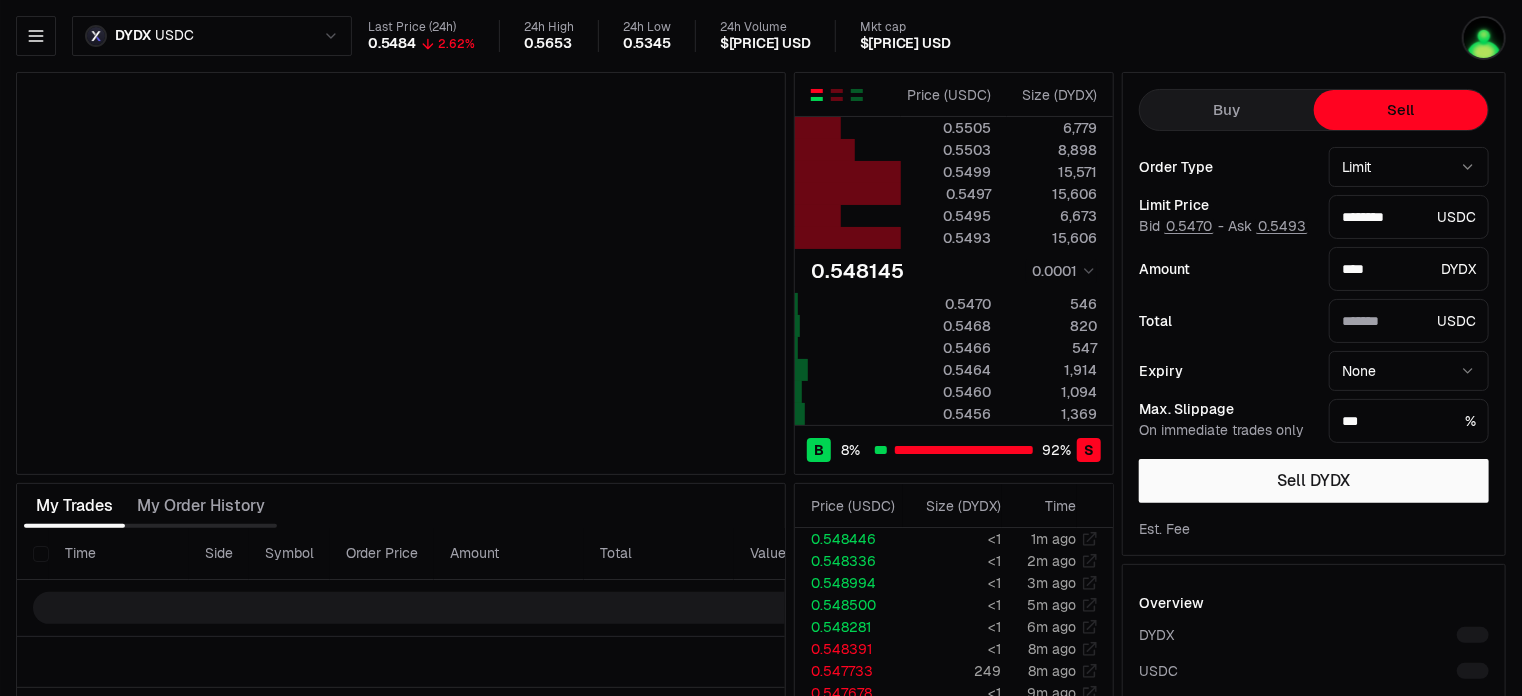 type on "*******" 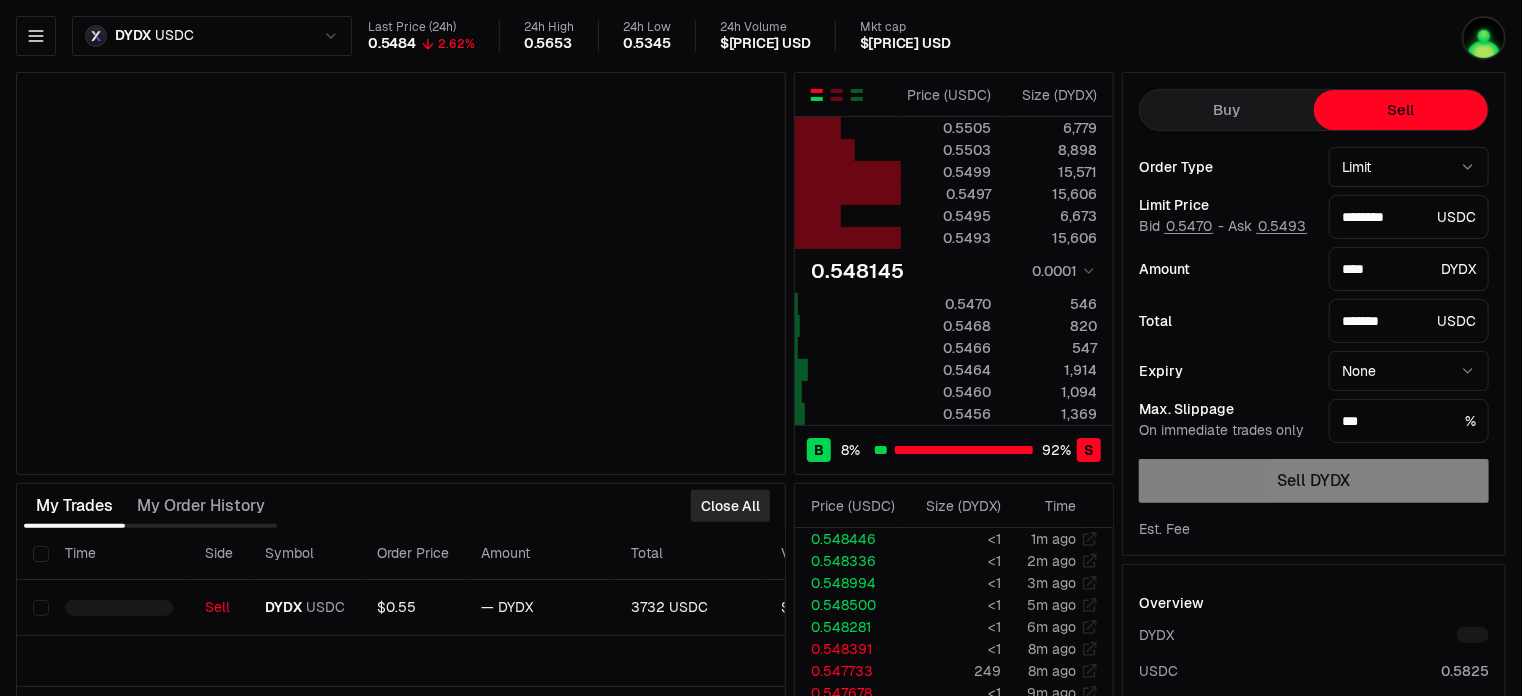 type on "********" 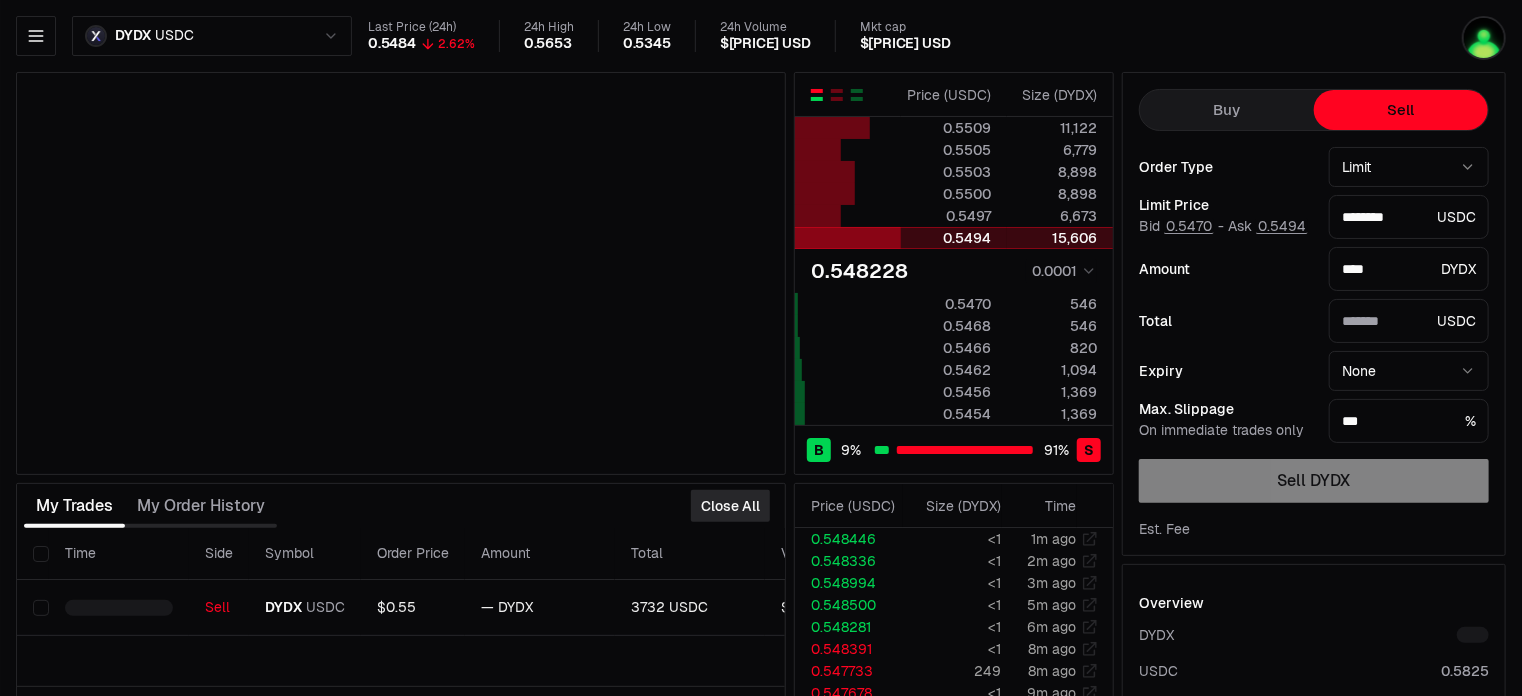 type on "*******" 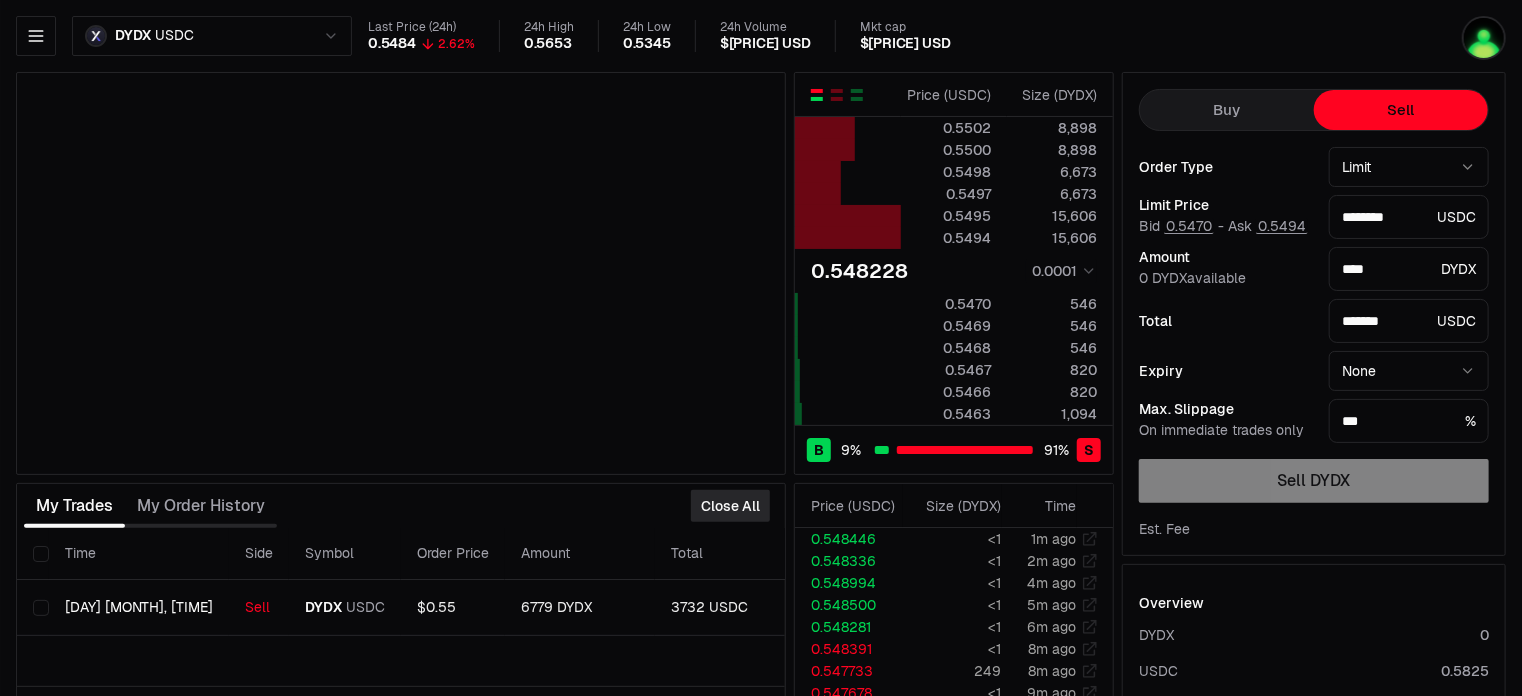 type on "********" 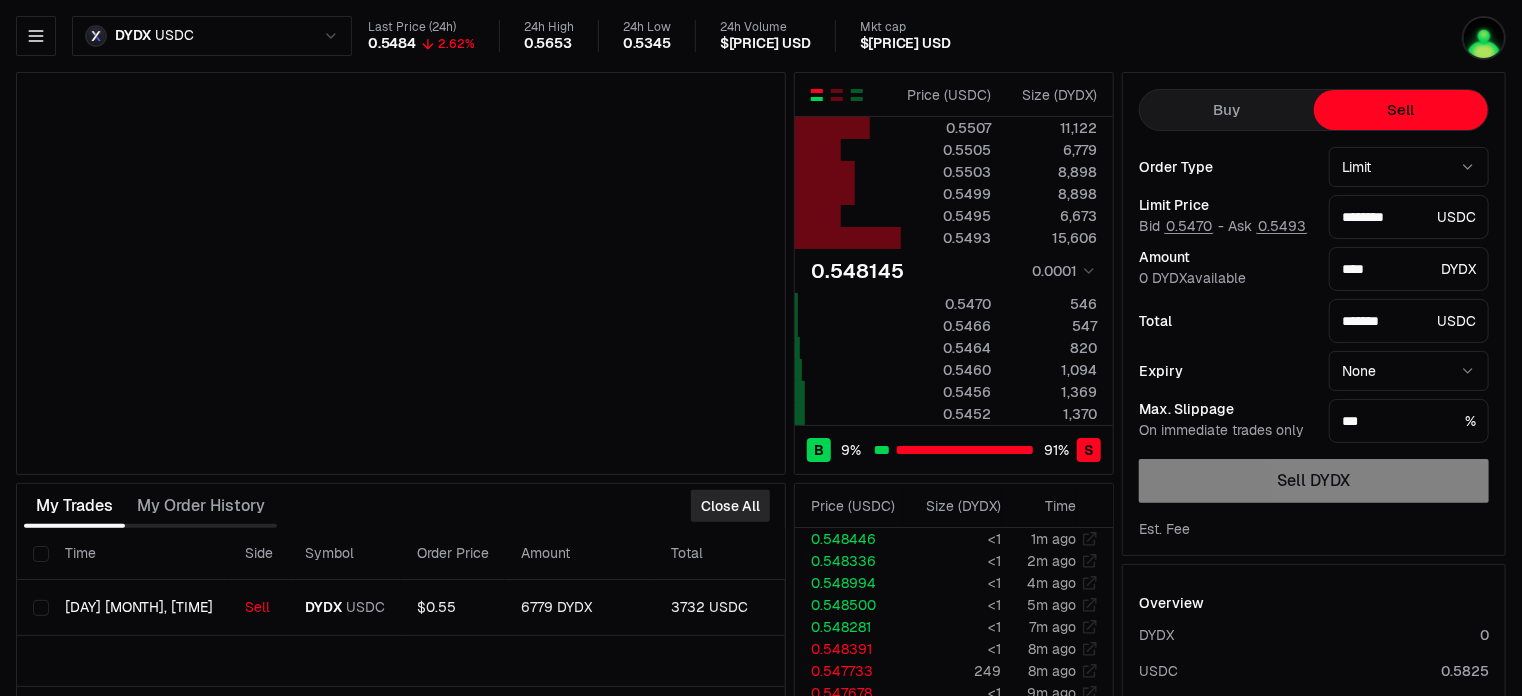 type on "********" 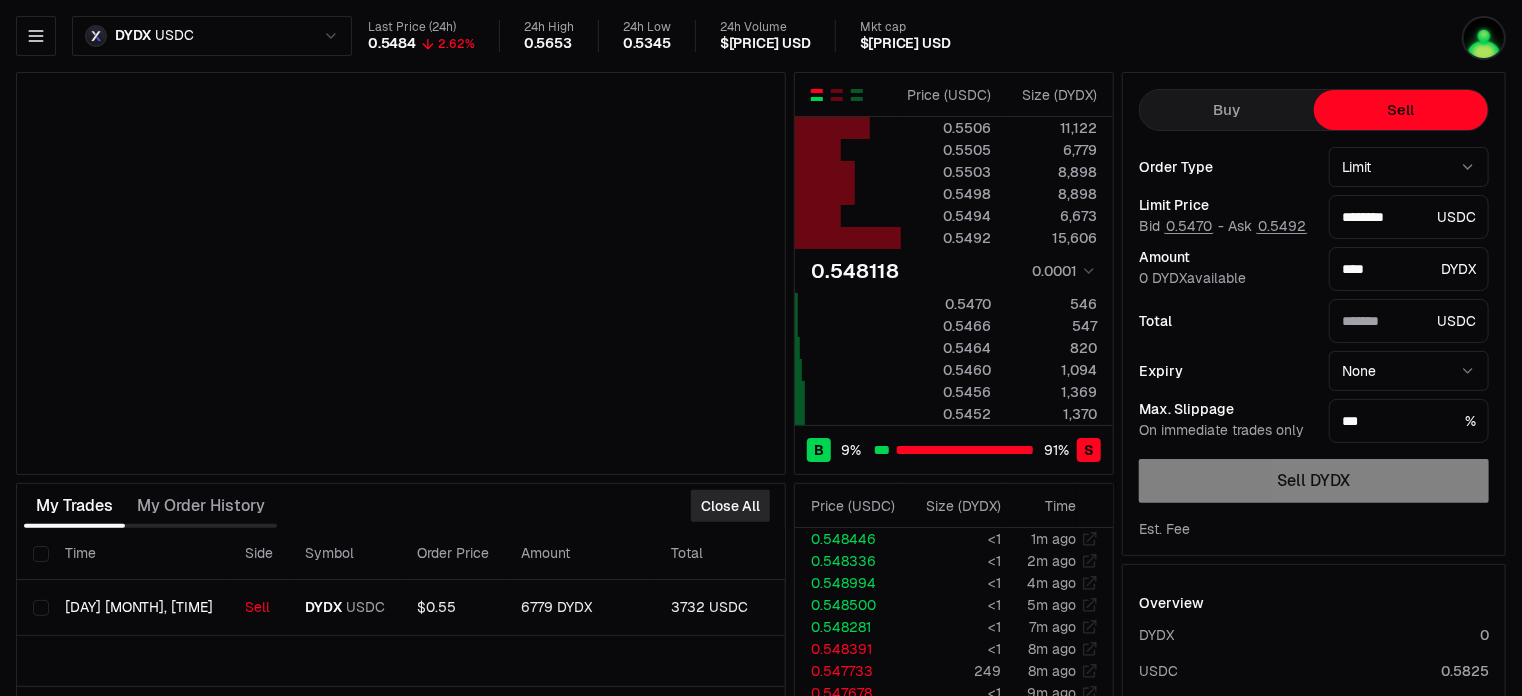 type on "*******" 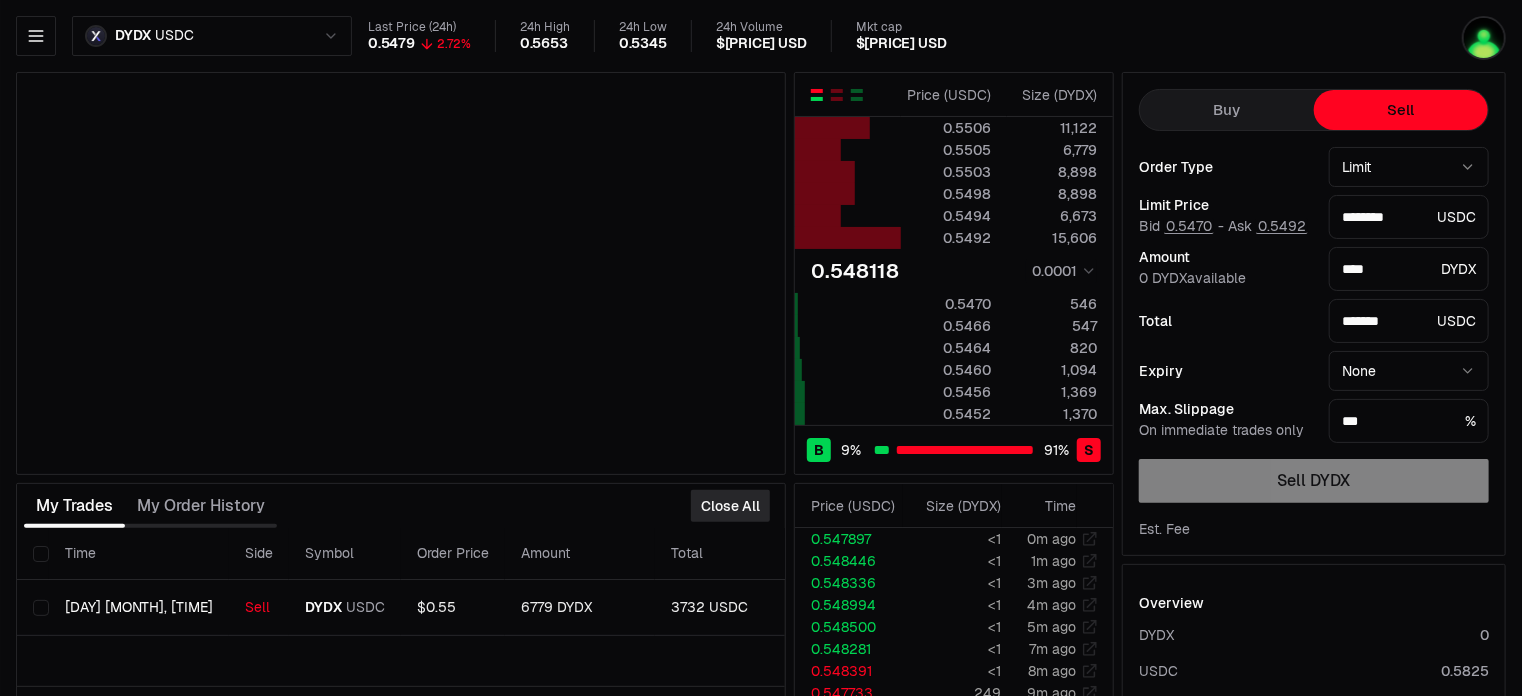 type on "********" 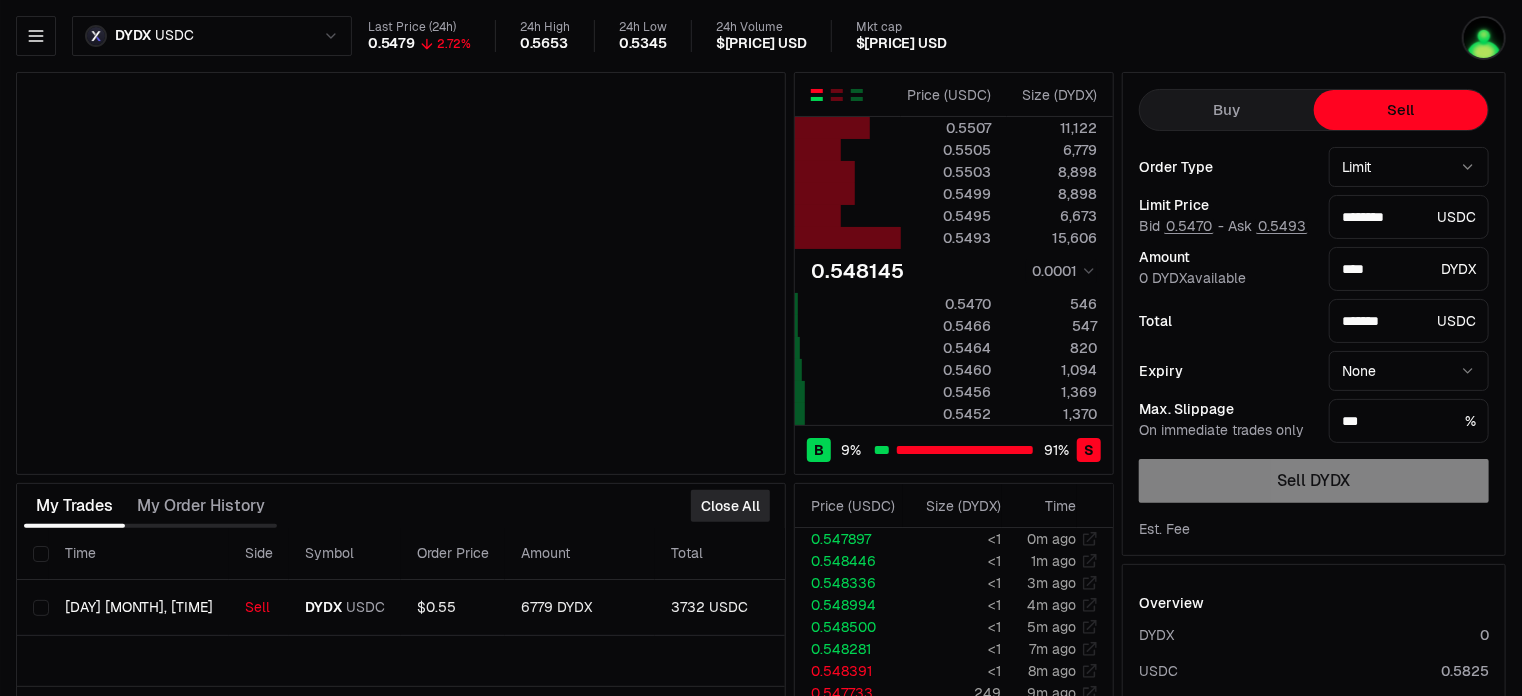 type on "********" 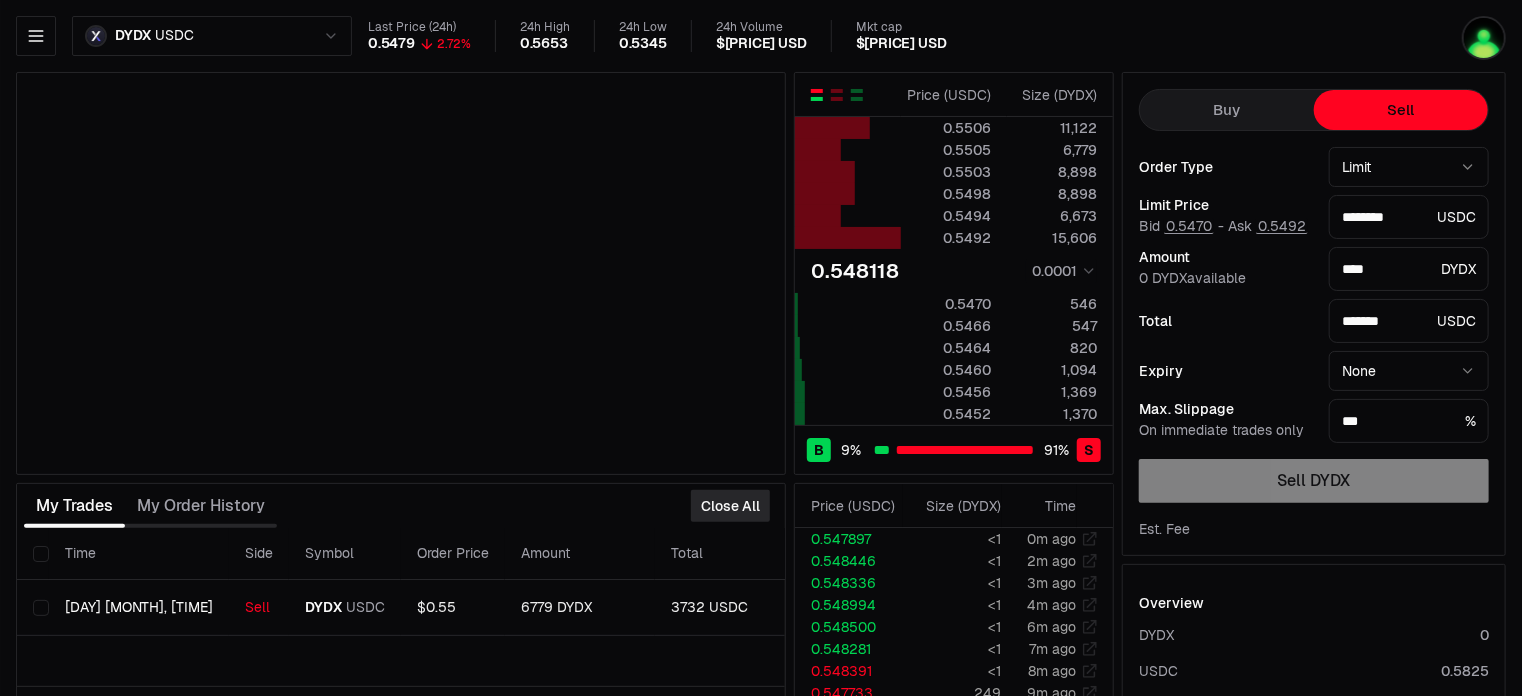 type on "********" 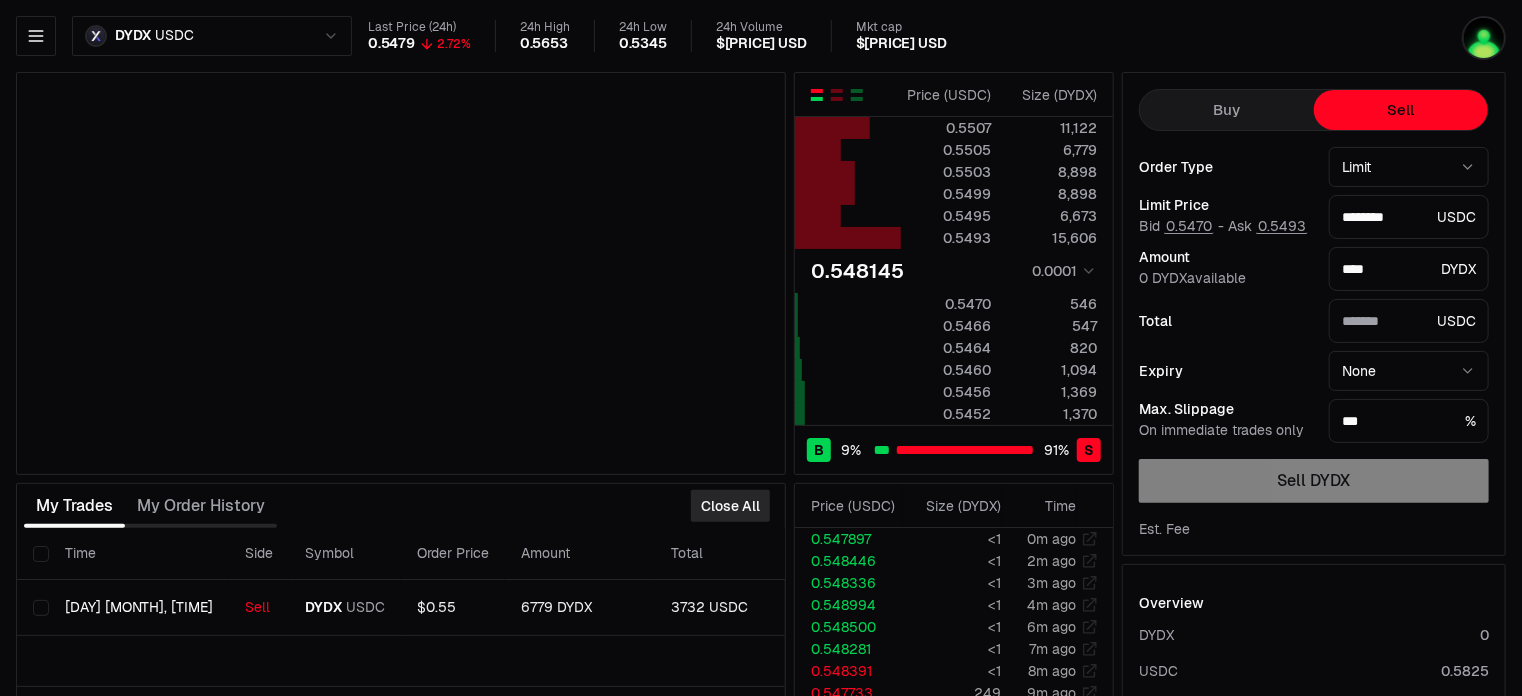 type on "*******" 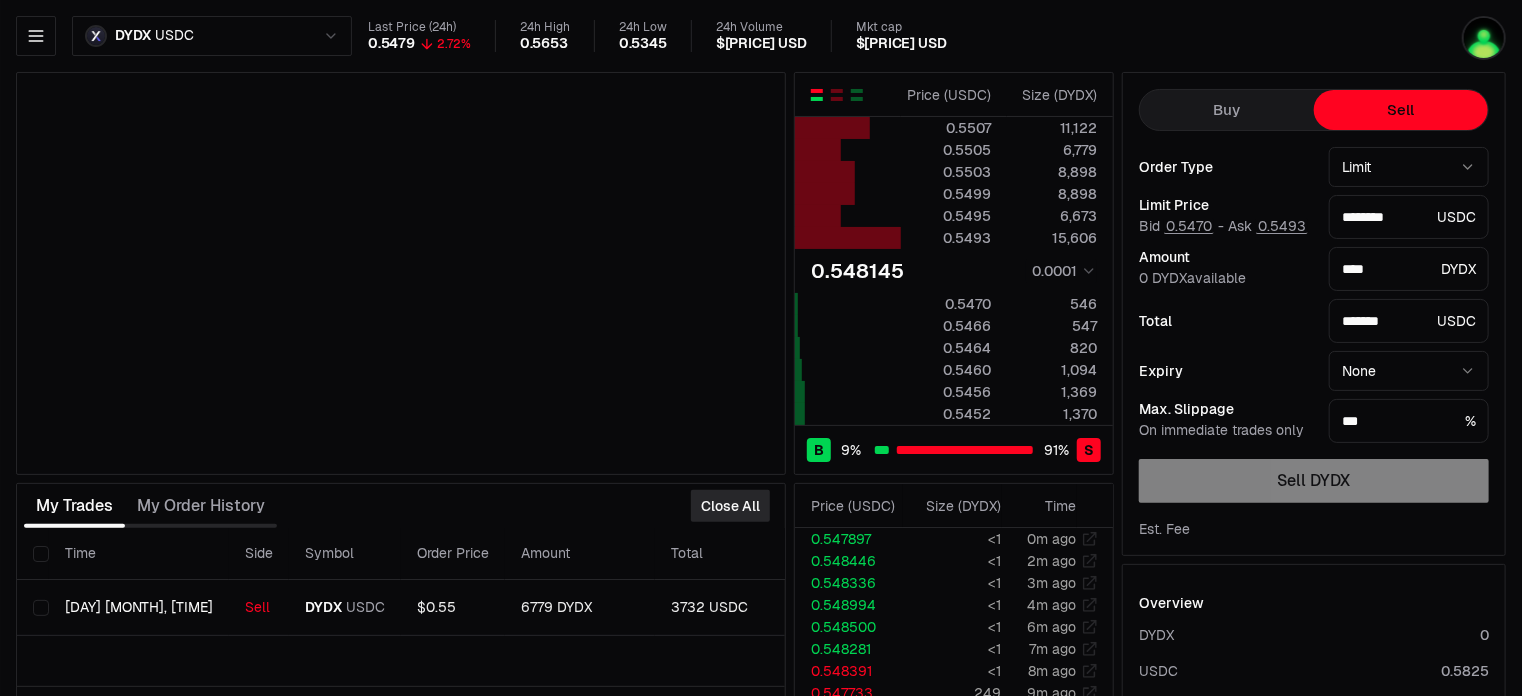 type on "********" 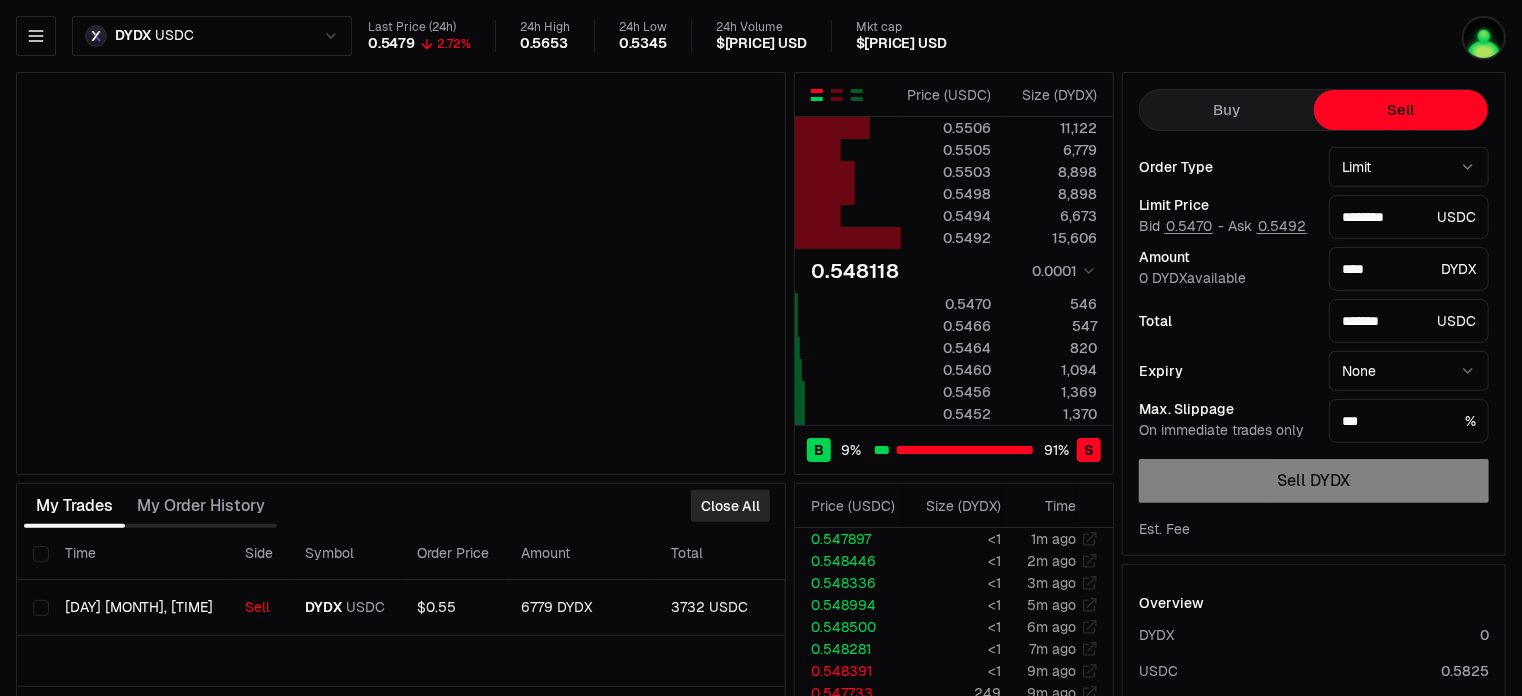 type on "********" 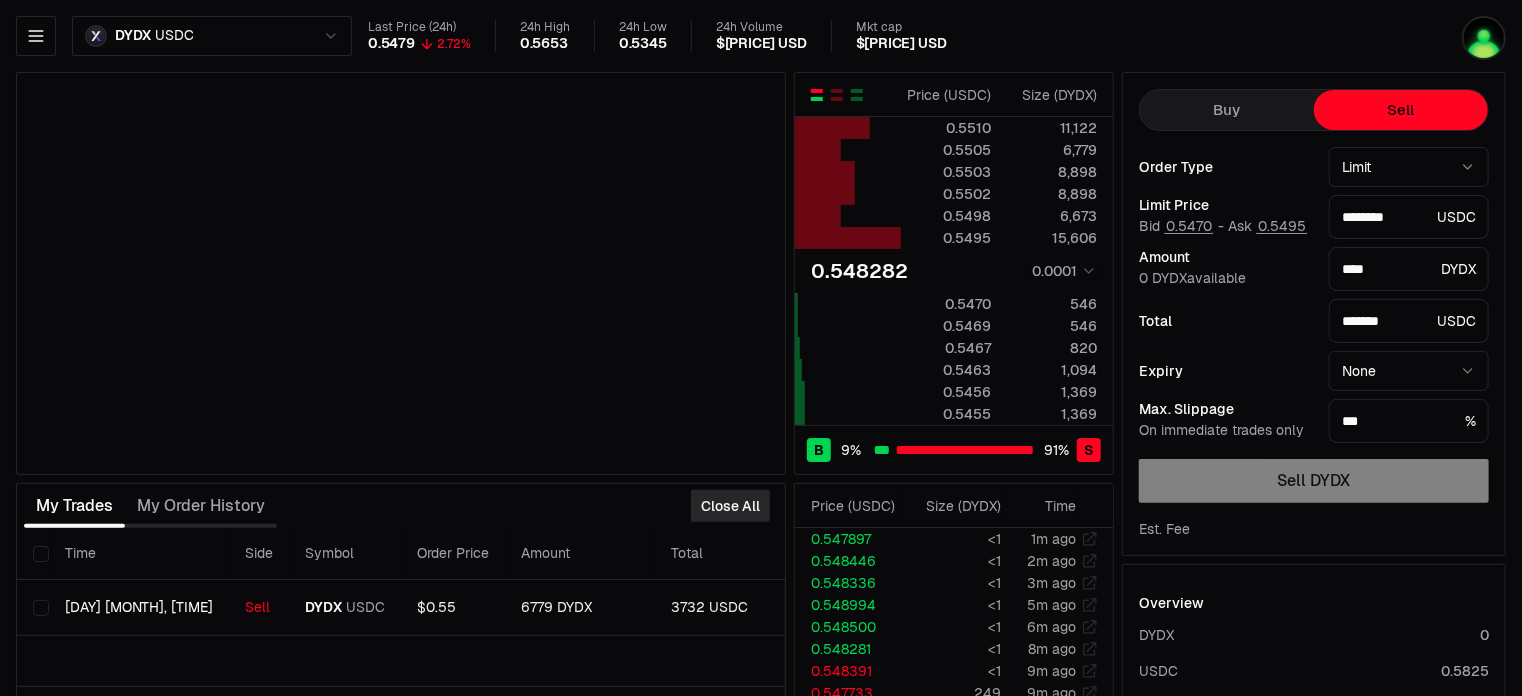 type on "********" 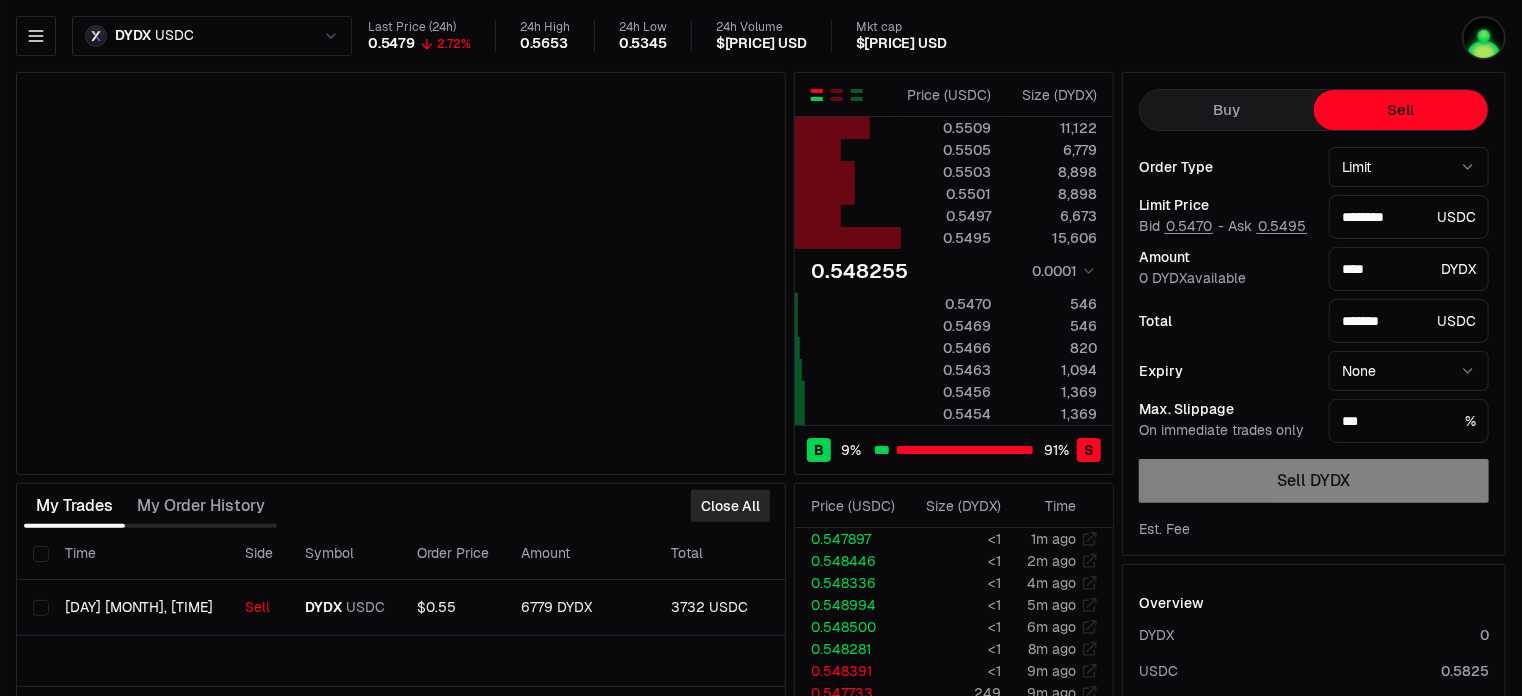 type on "********" 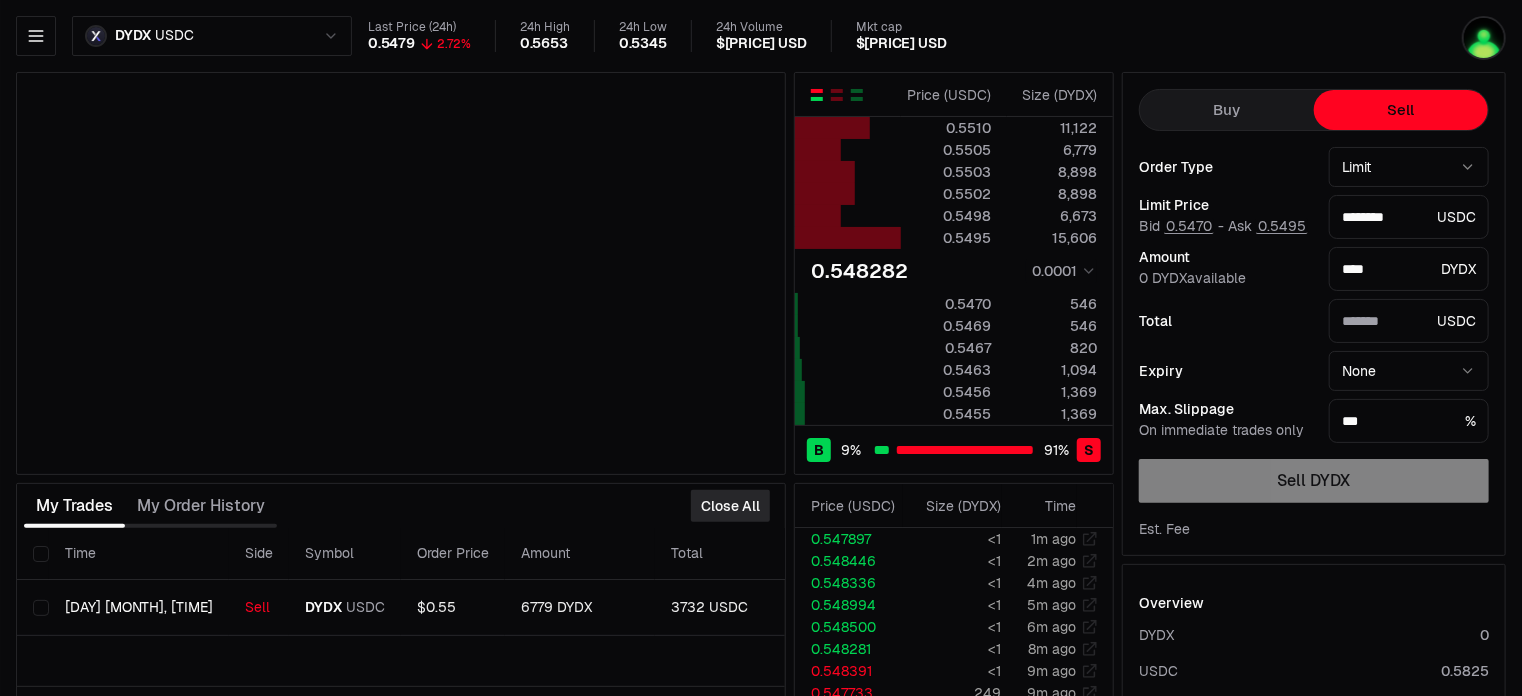 type on "*******" 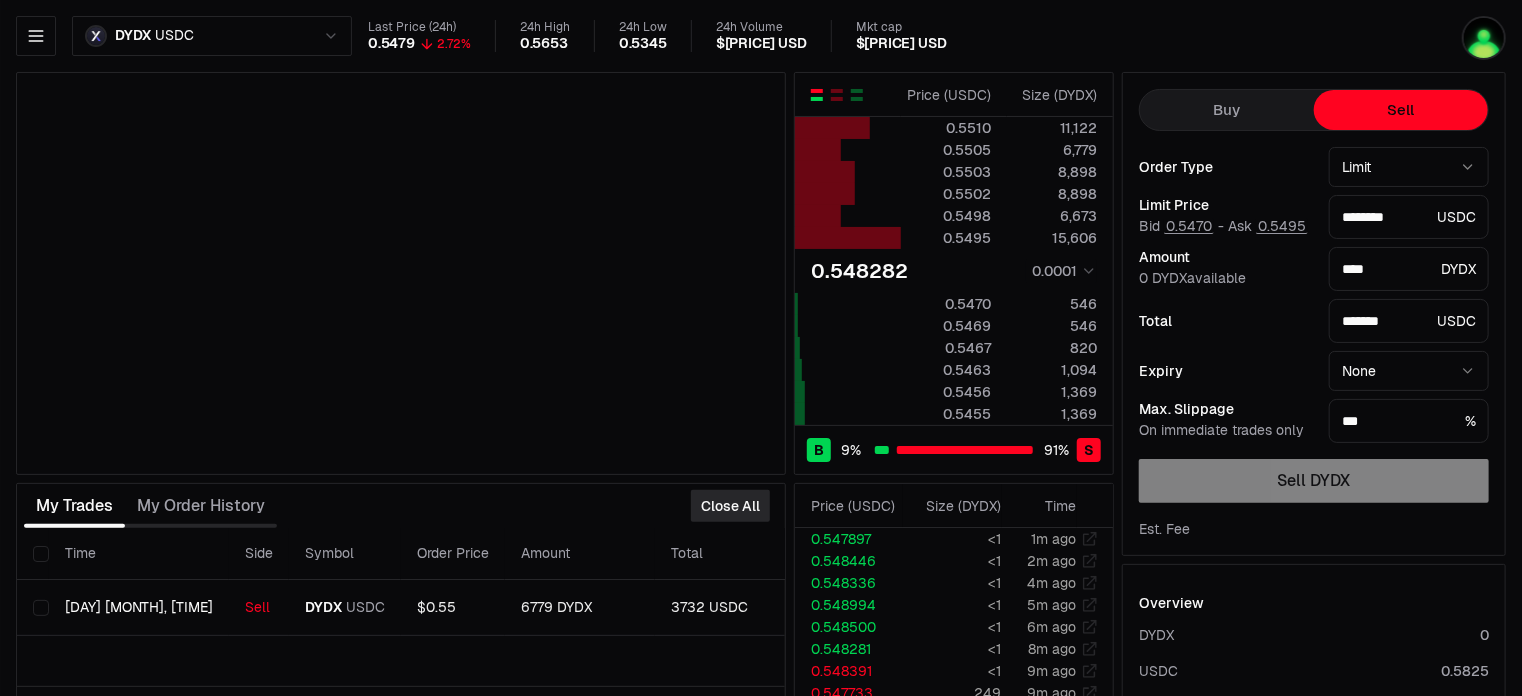 type on "********" 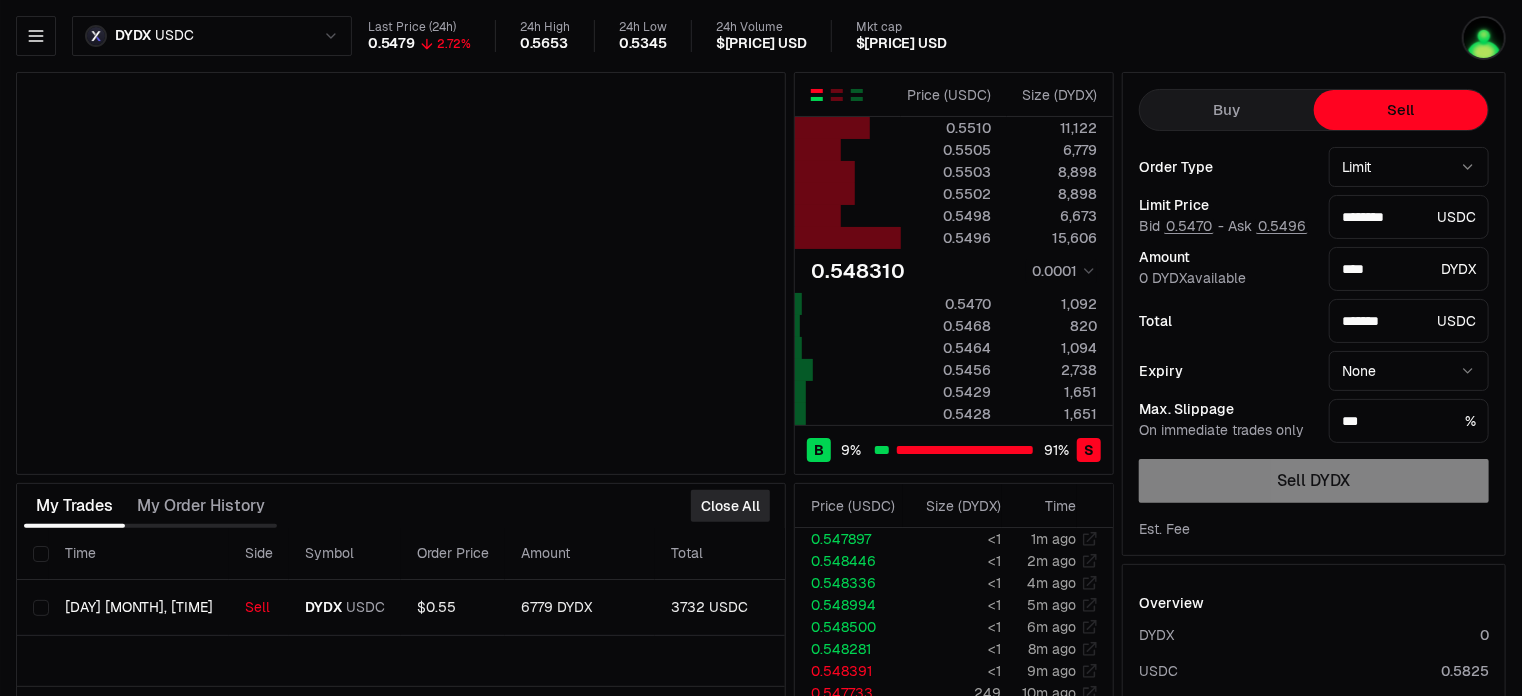 type on "********" 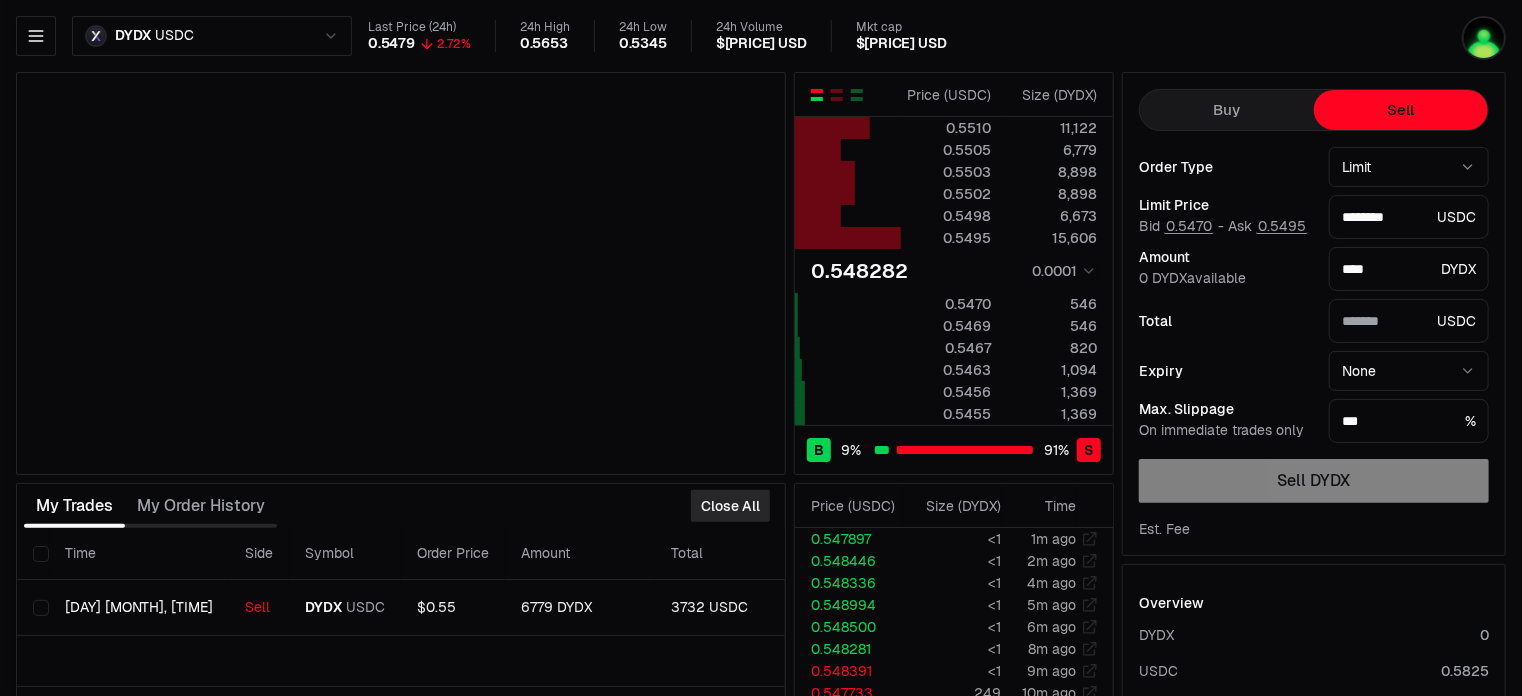 type on "*******" 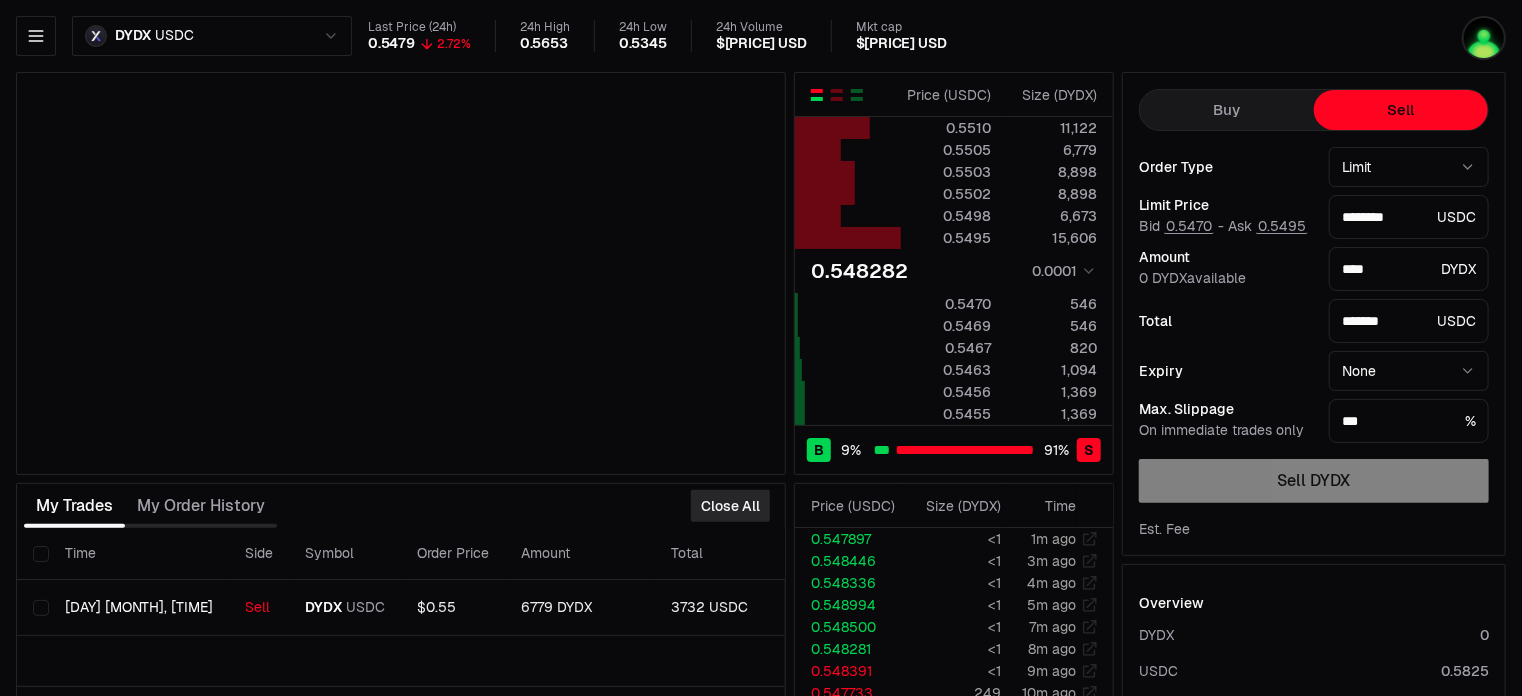 type on "********" 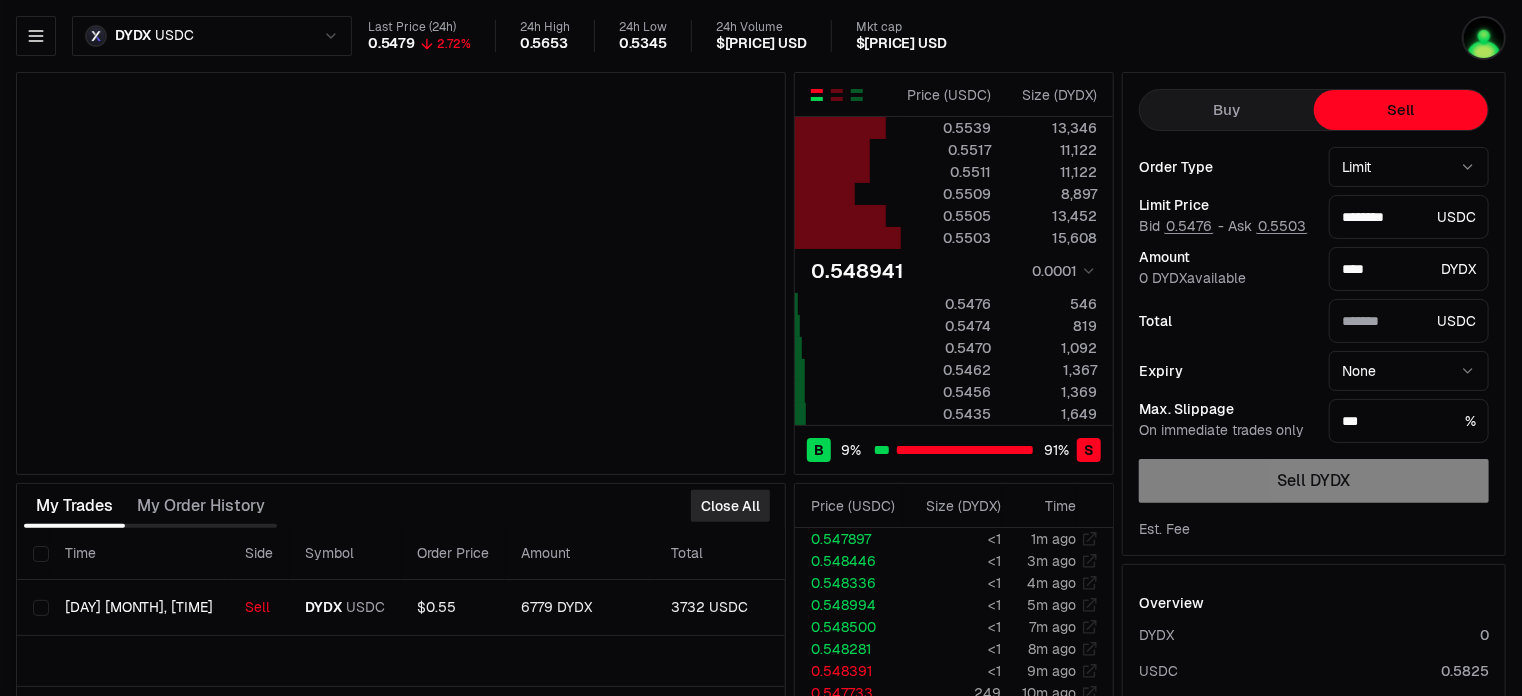 type on "*******" 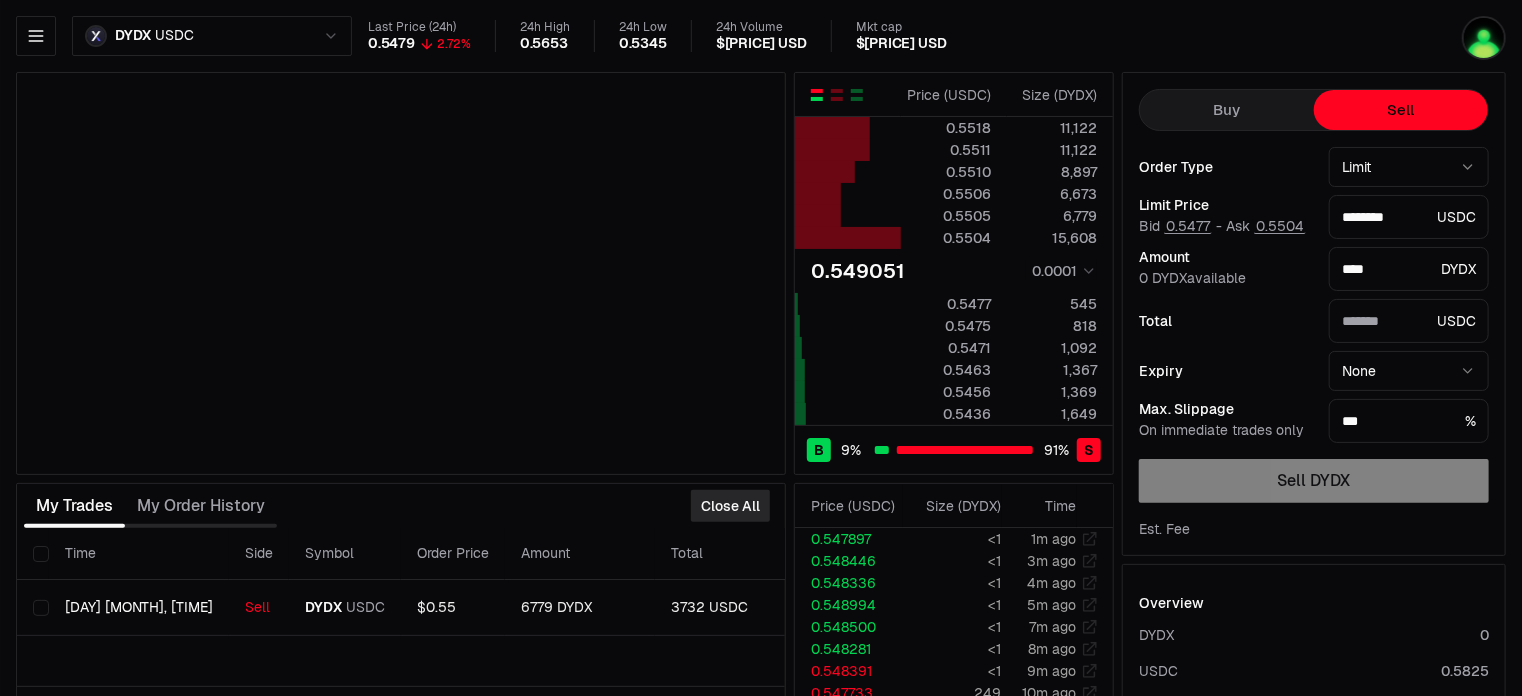 type on "********" 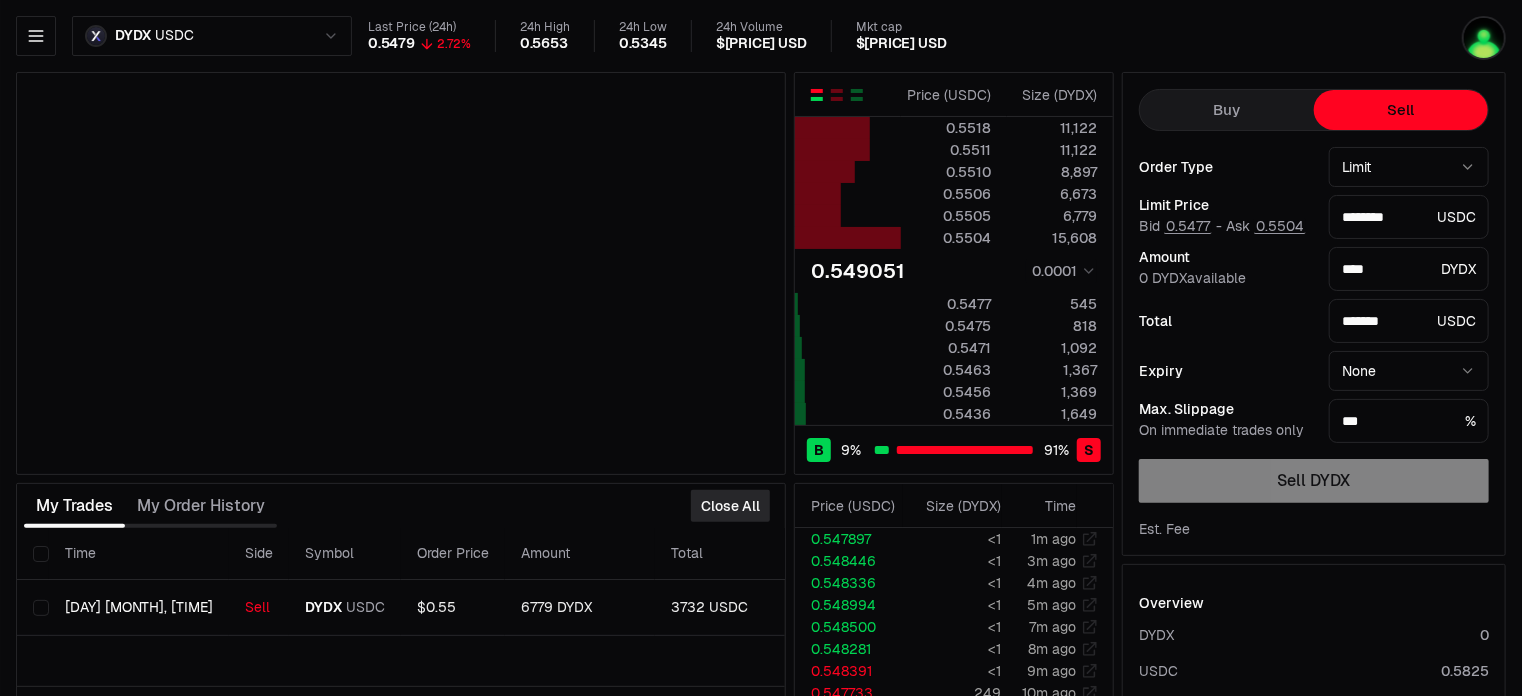 type on "********" 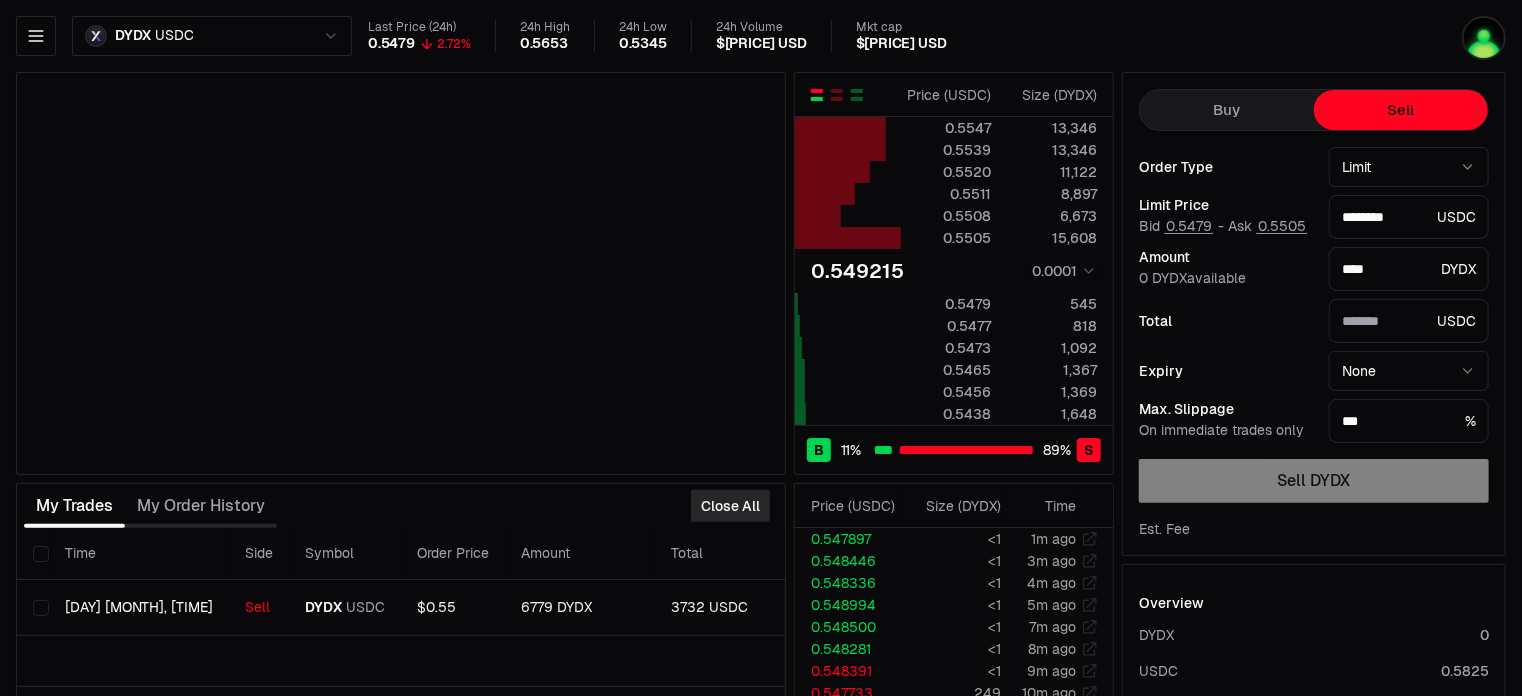 type on "*******" 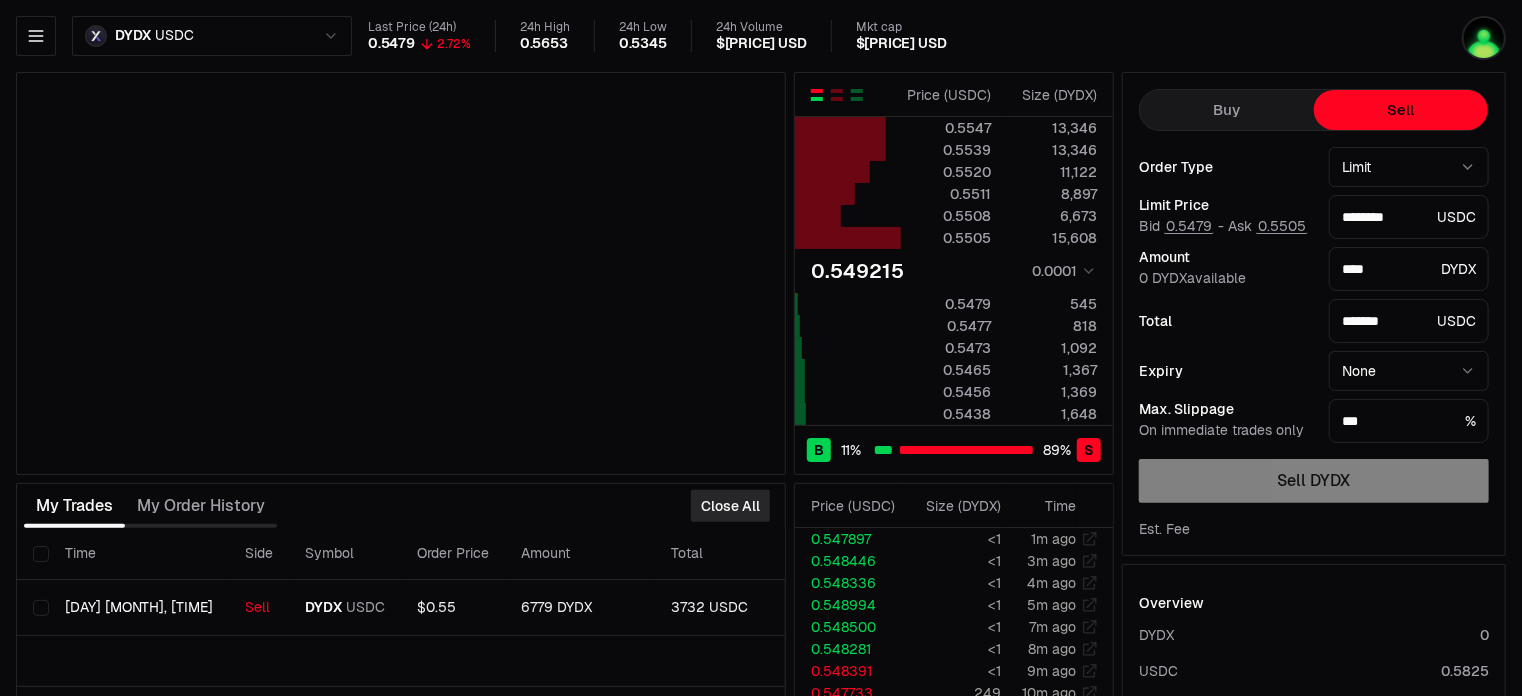type on "********" 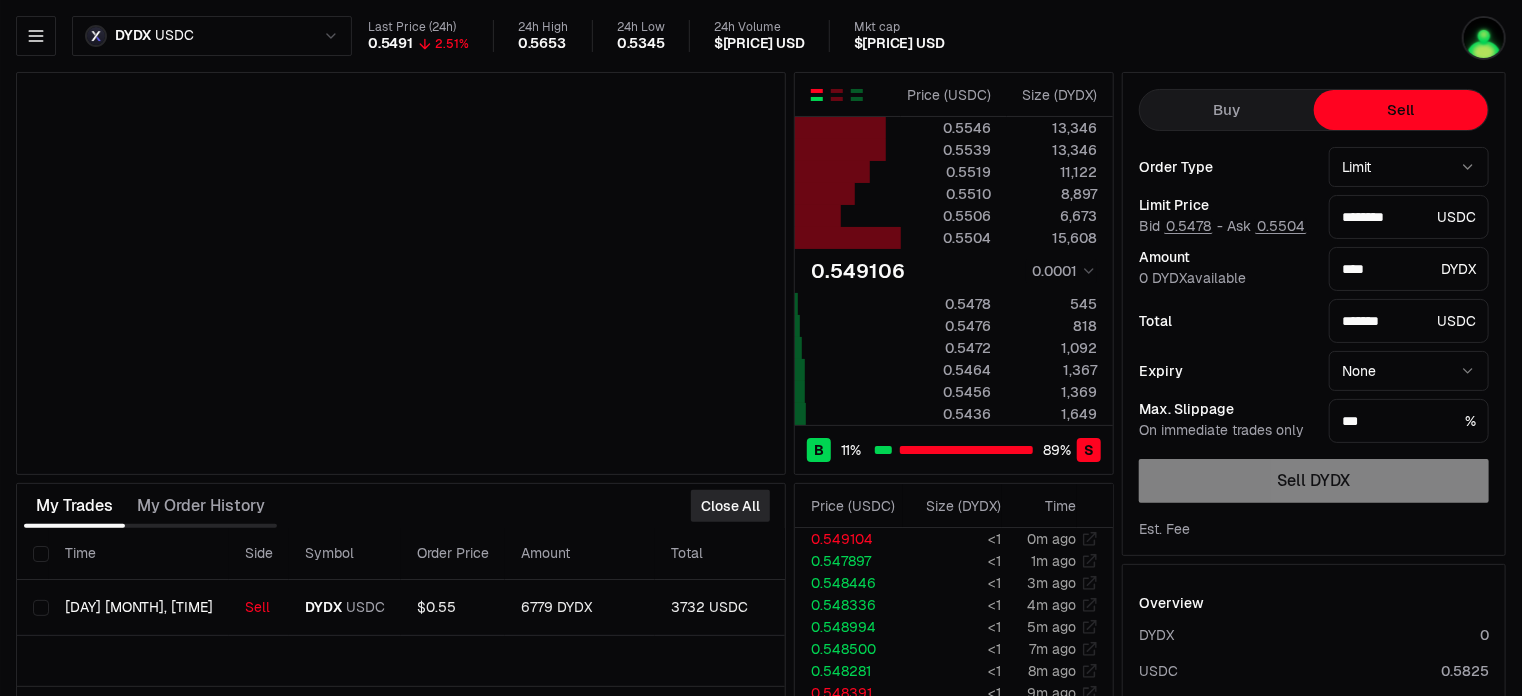 type on "********" 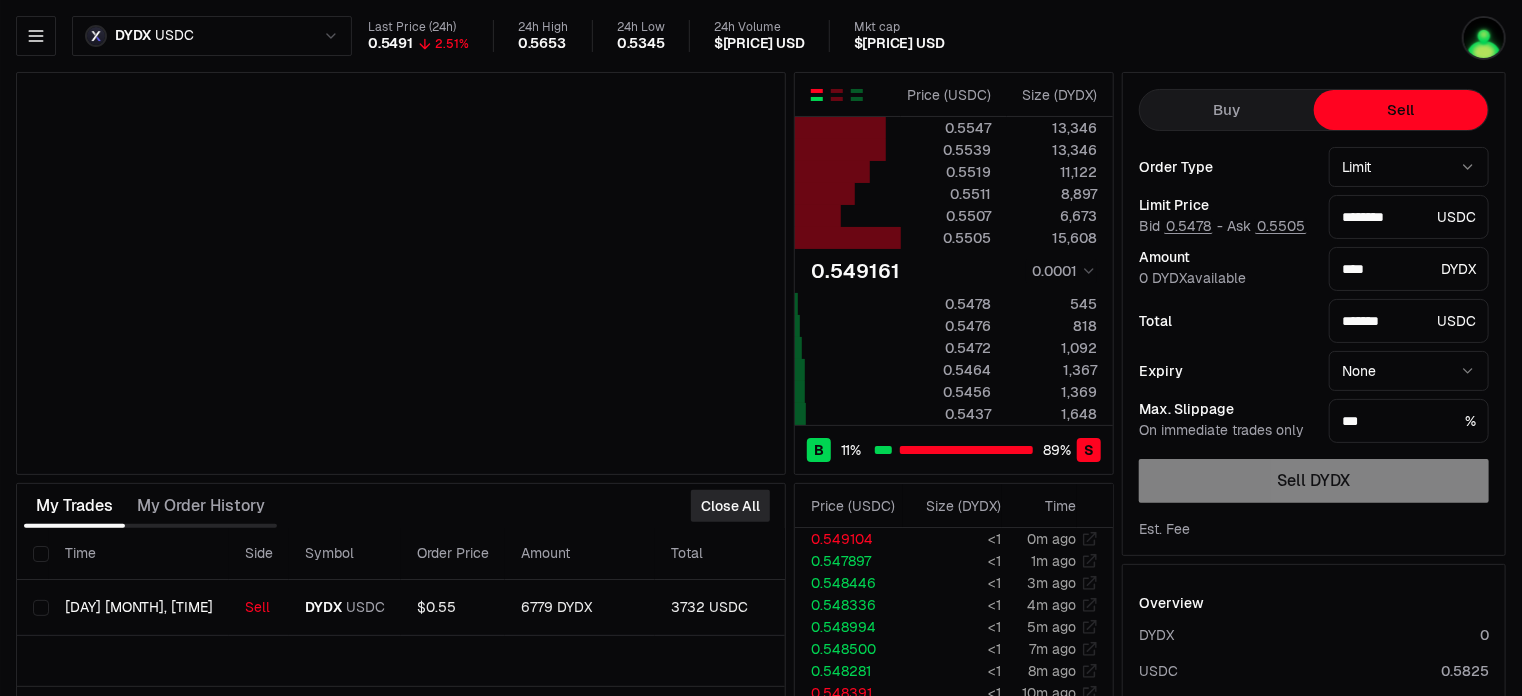 type on "********" 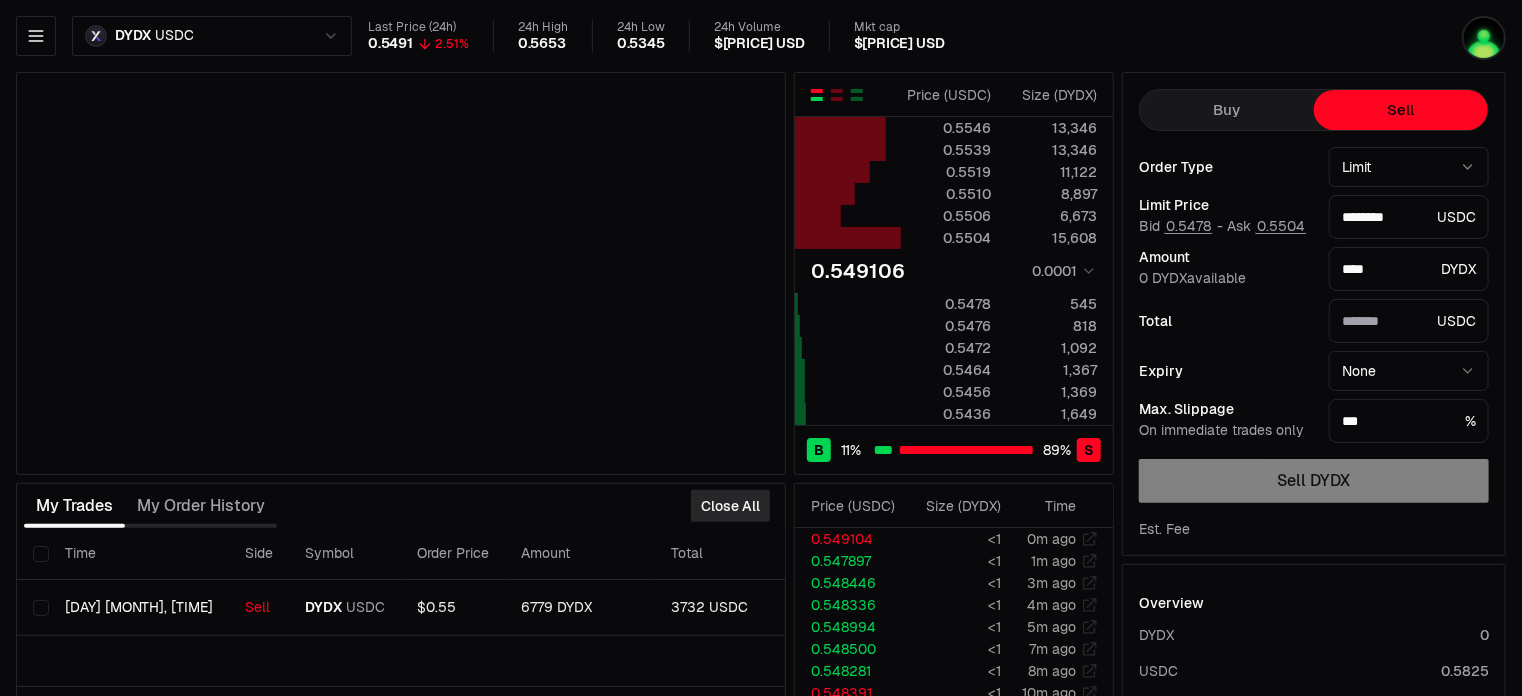 type on "*******" 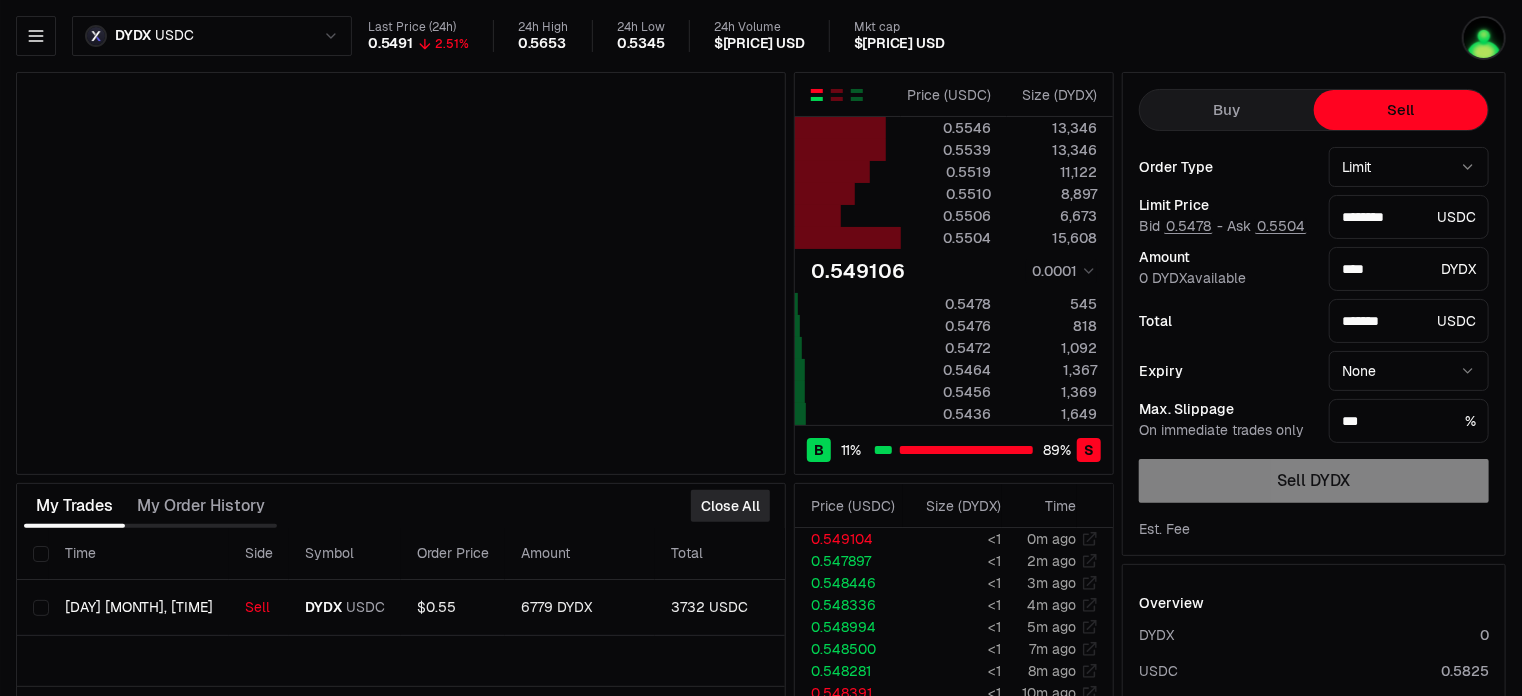 type on "********" 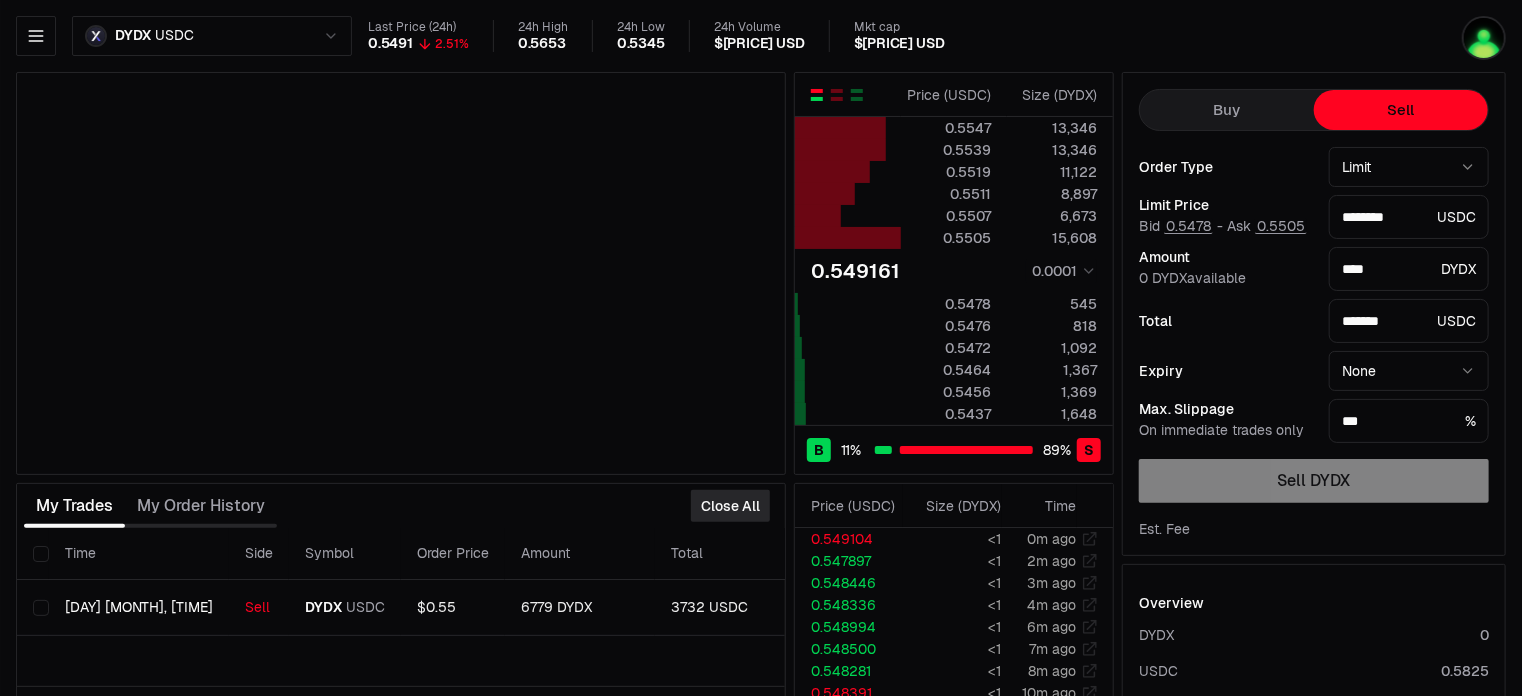 type on "********" 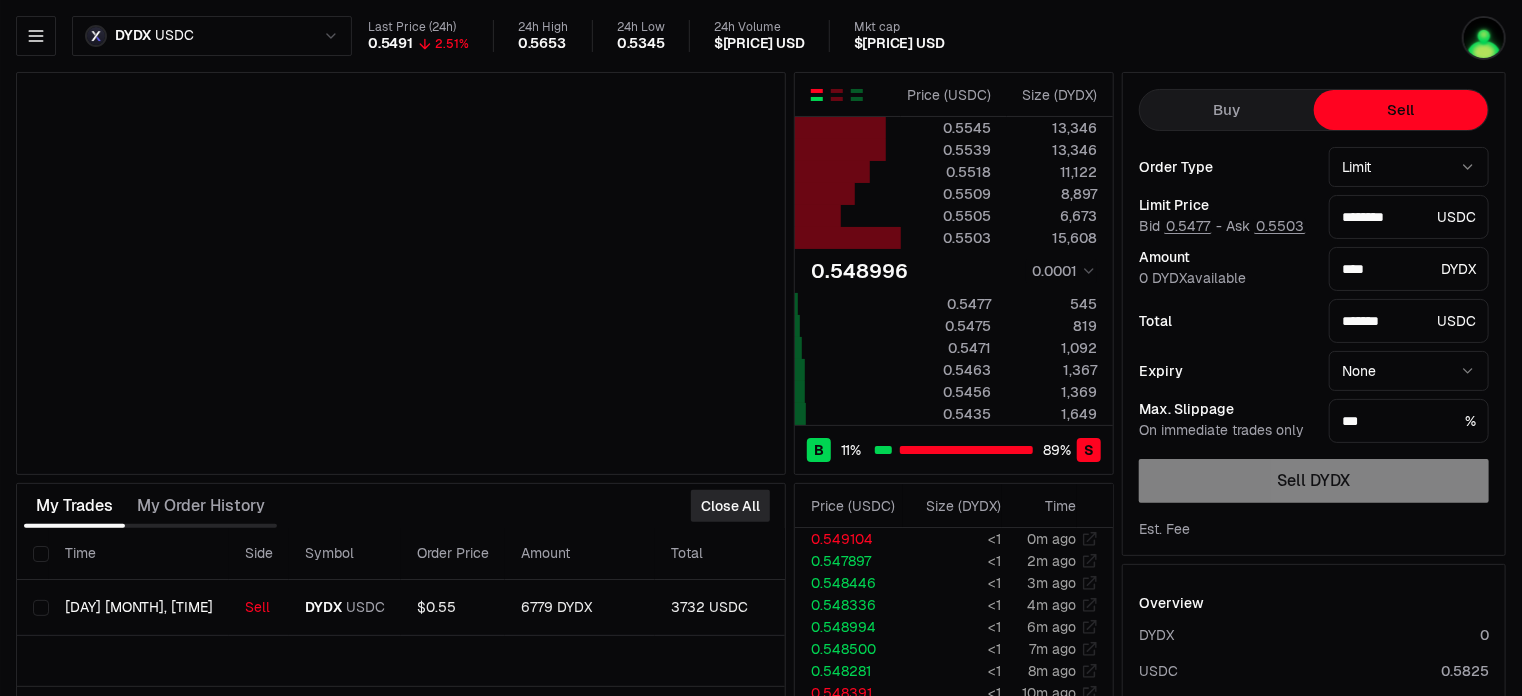 type on "********" 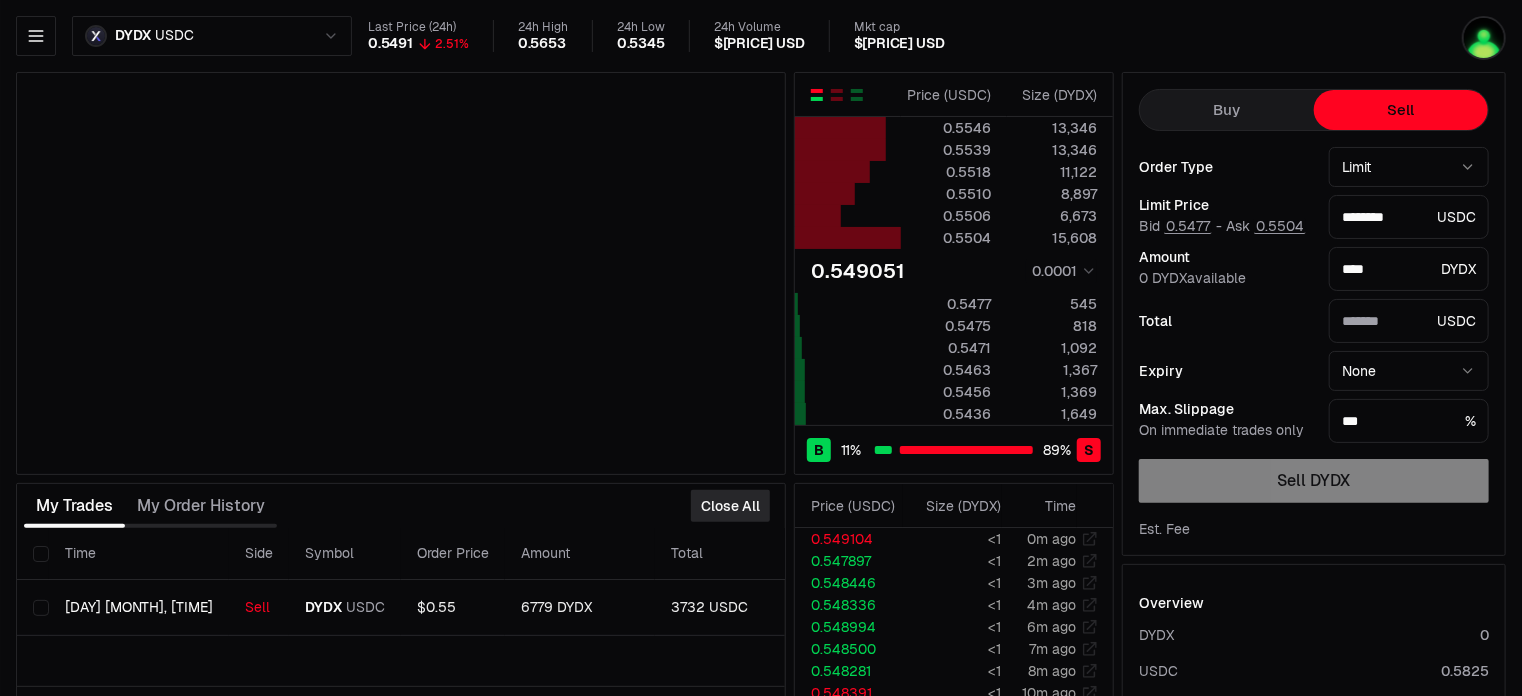 type on "*******" 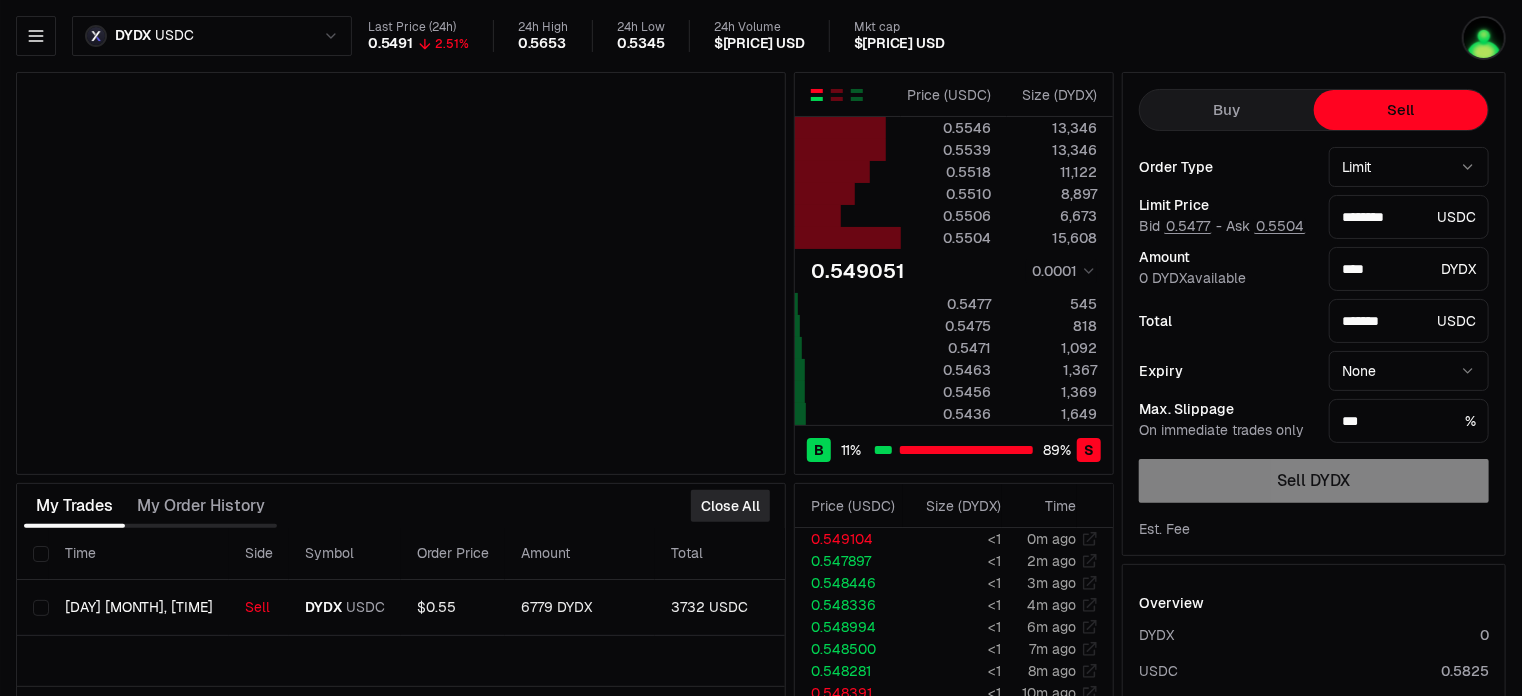 type on "********" 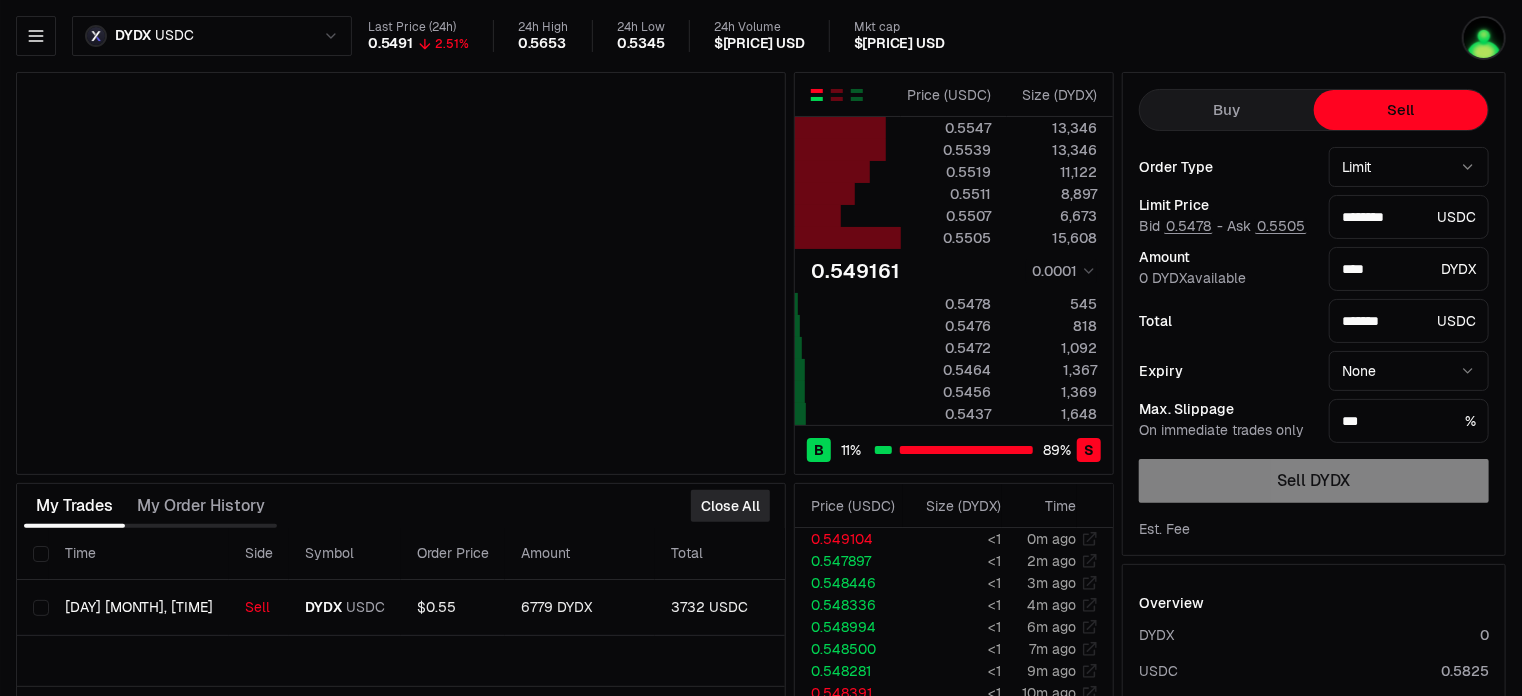 type on "********" 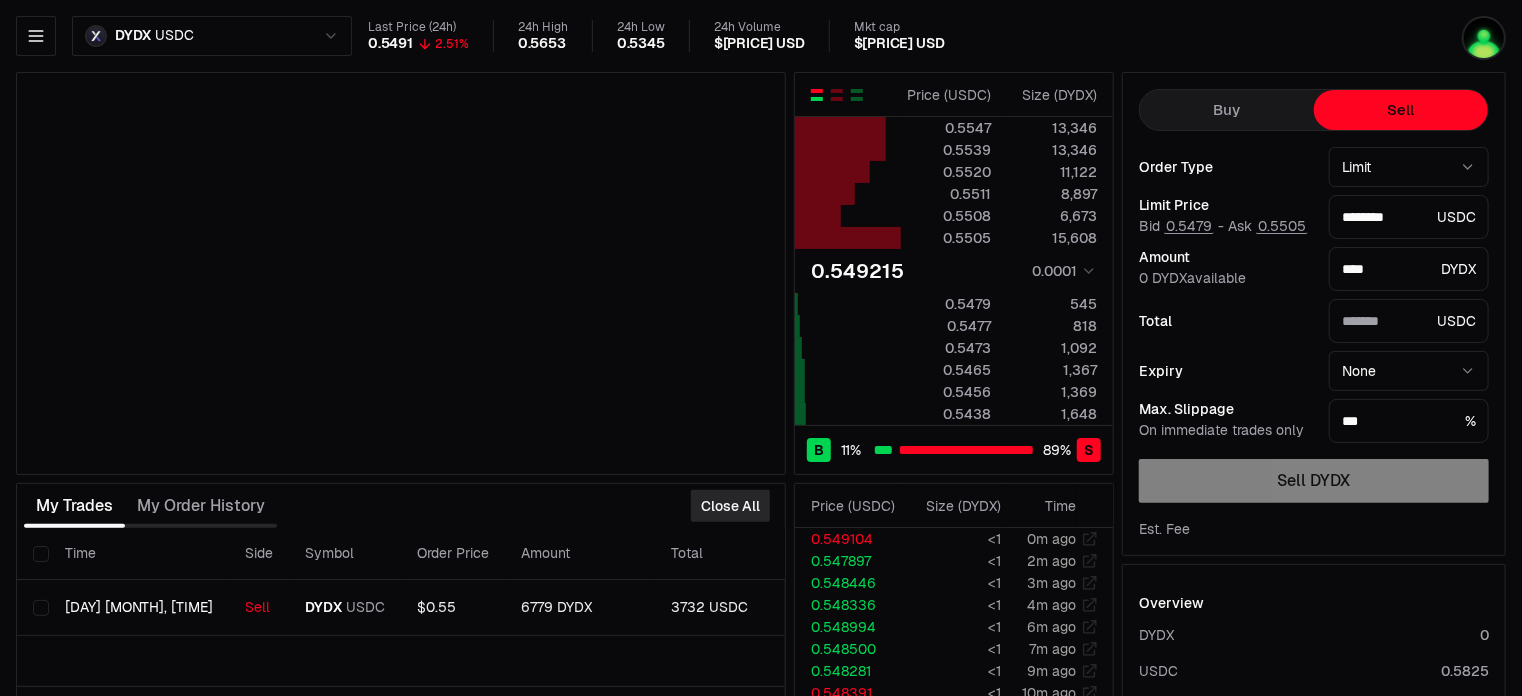 type on "*******" 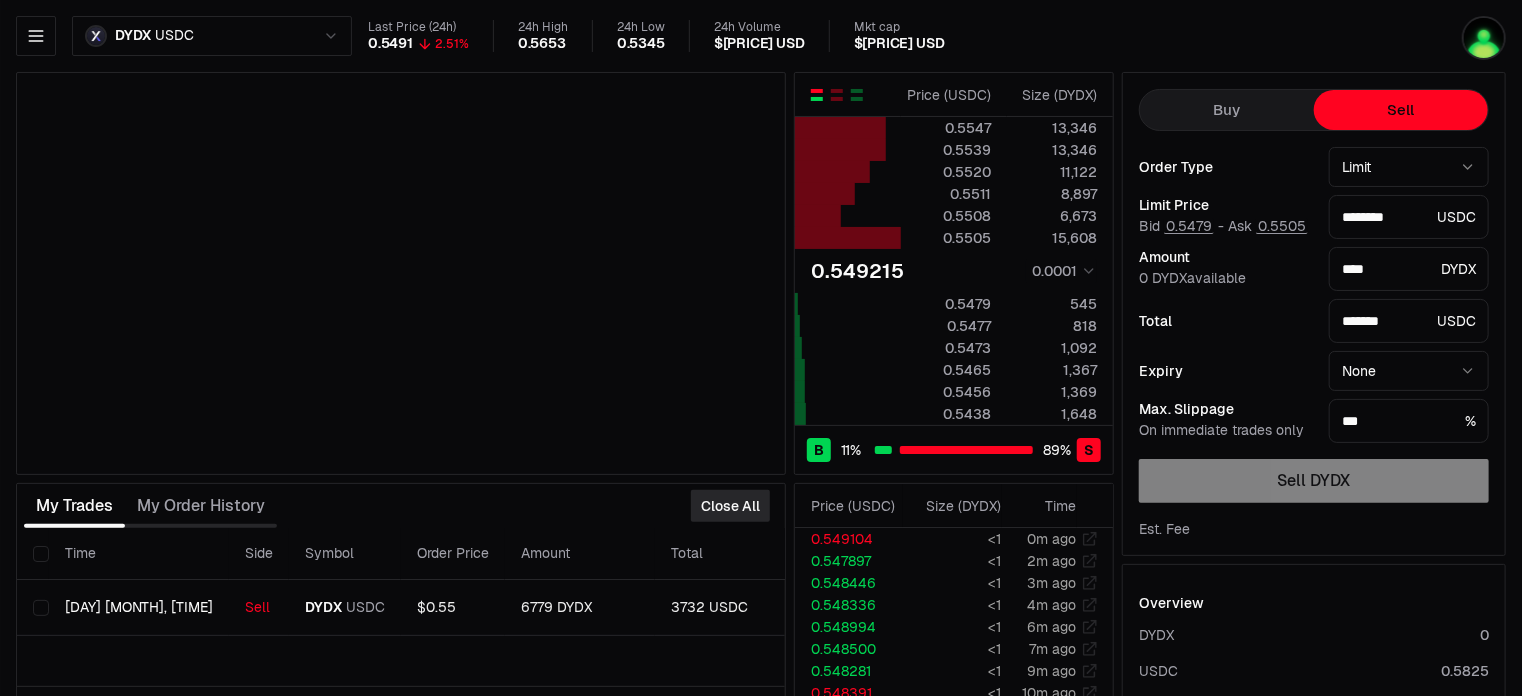 type on "********" 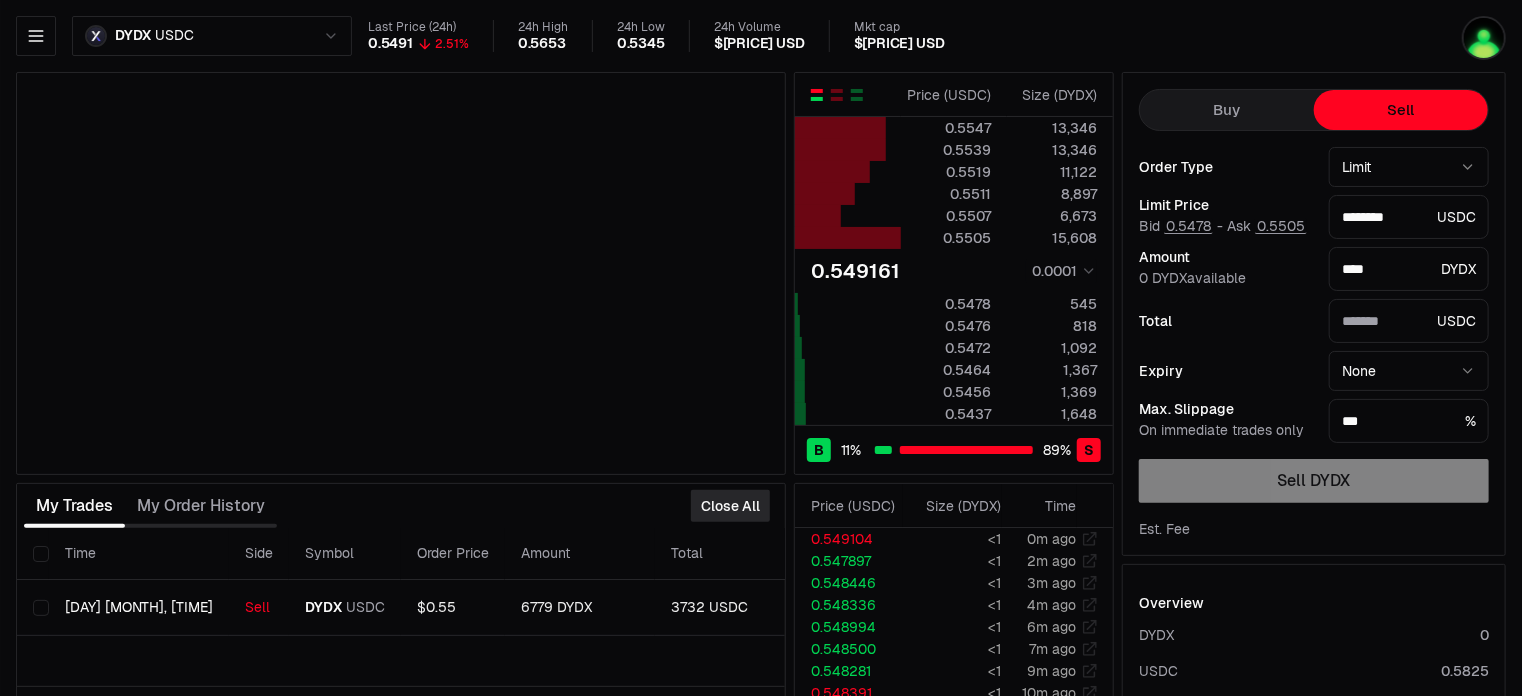 type on "*******" 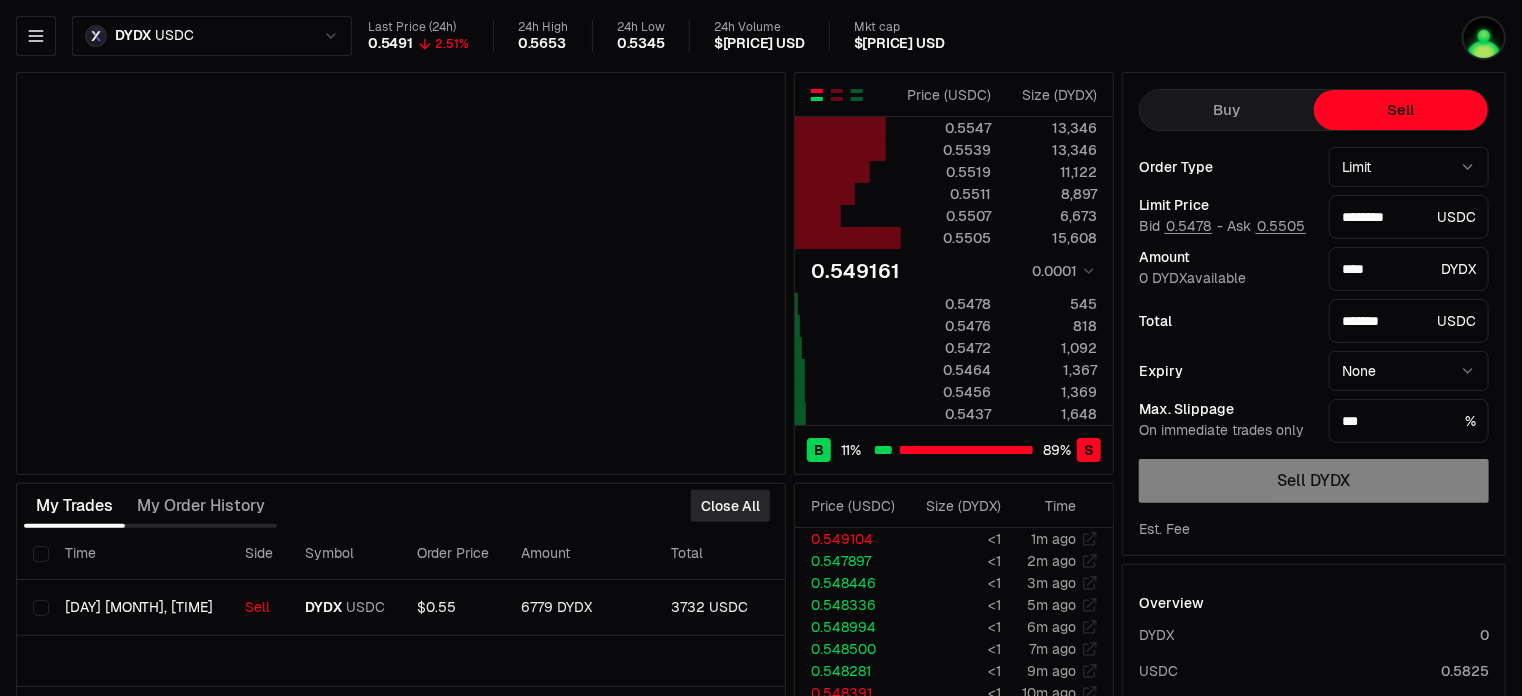 type on "********" 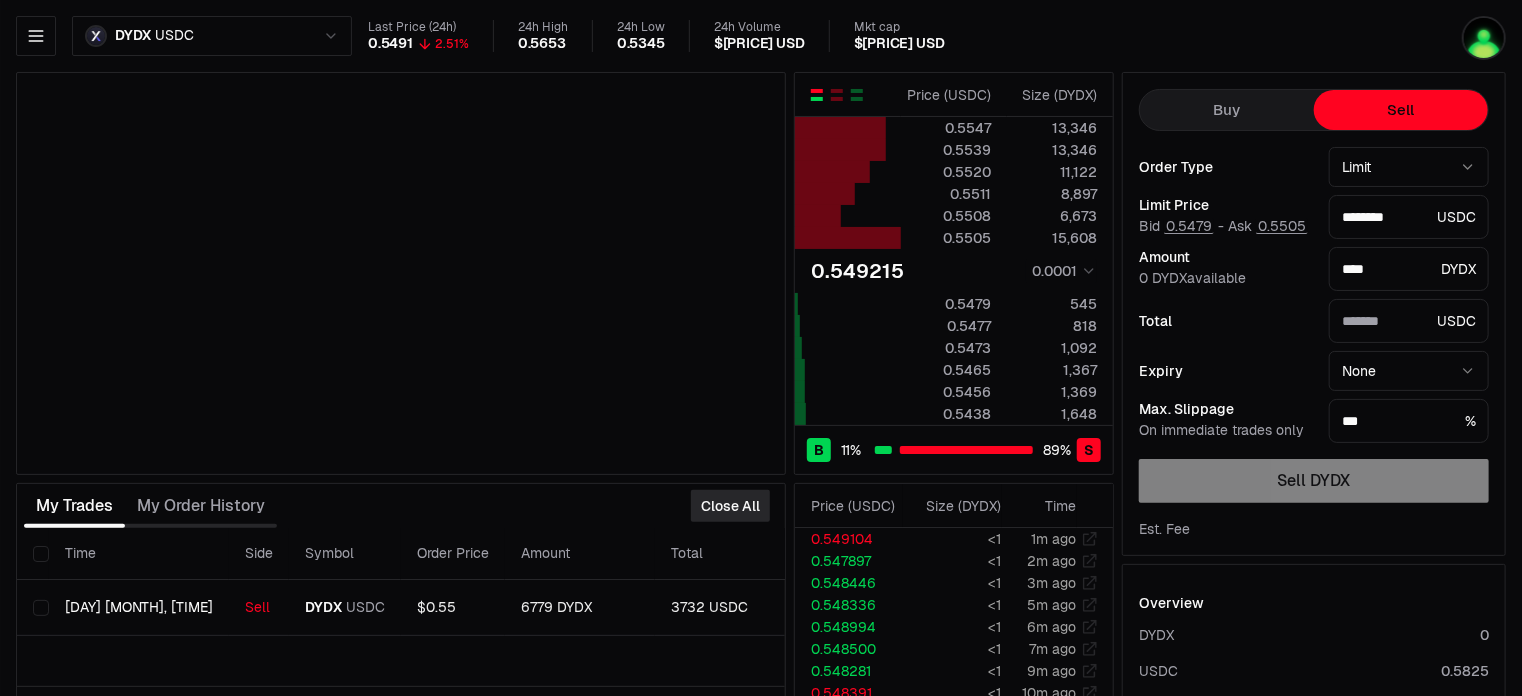 type on "*******" 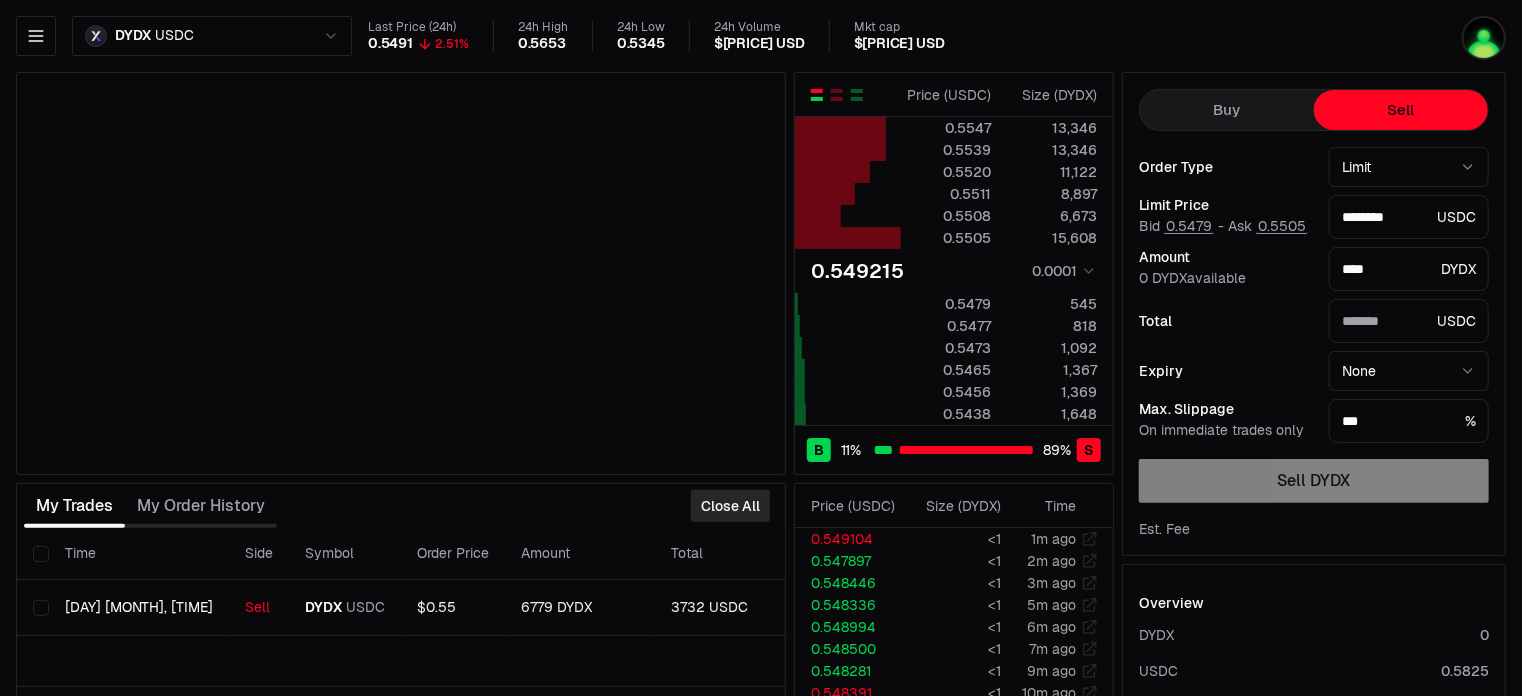 type on "********" 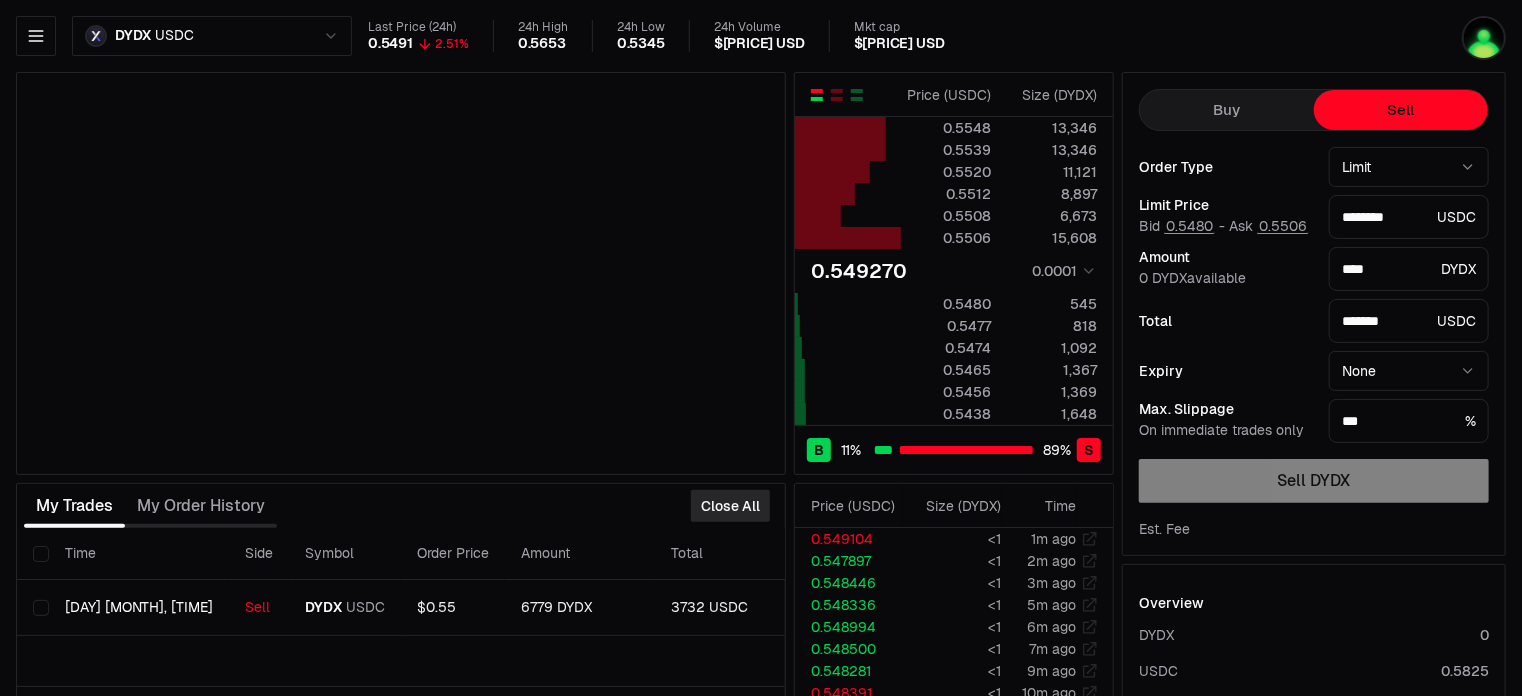 type on "********" 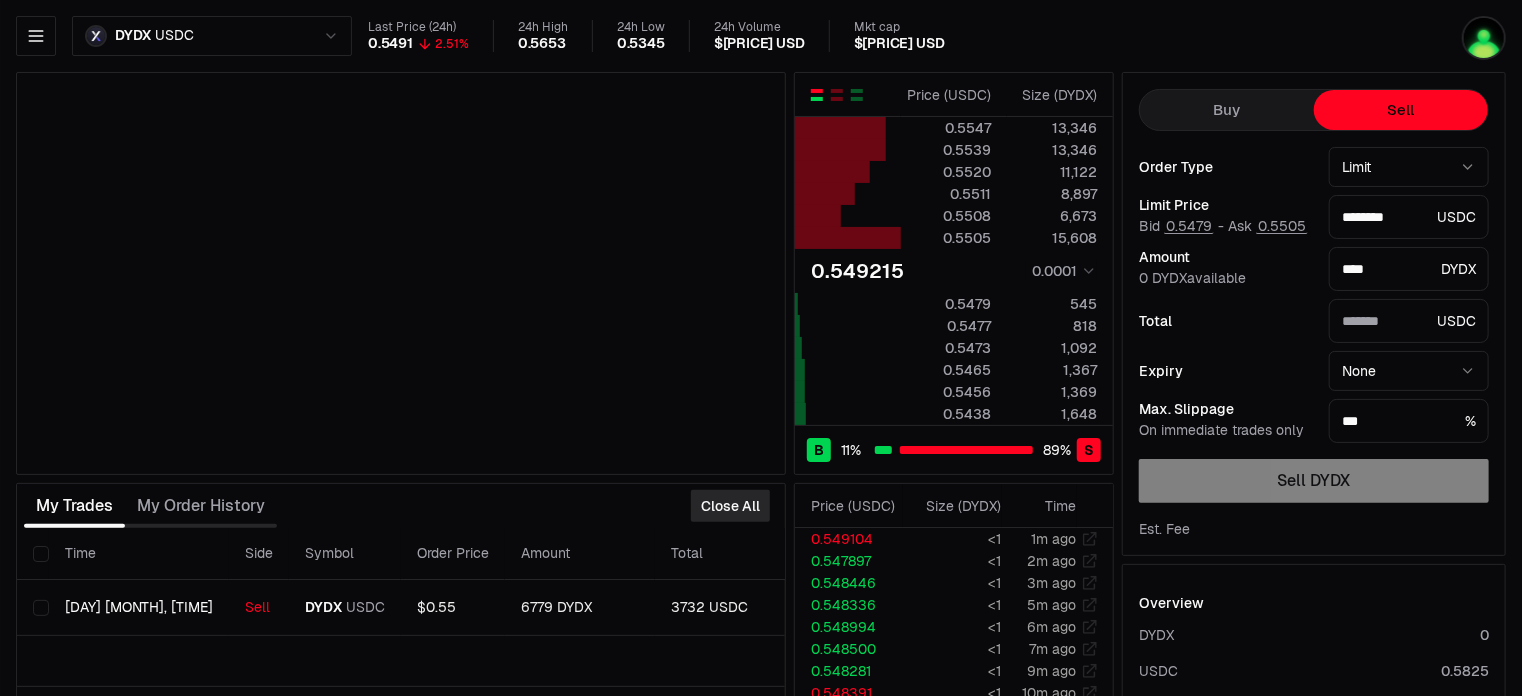 type on "*******" 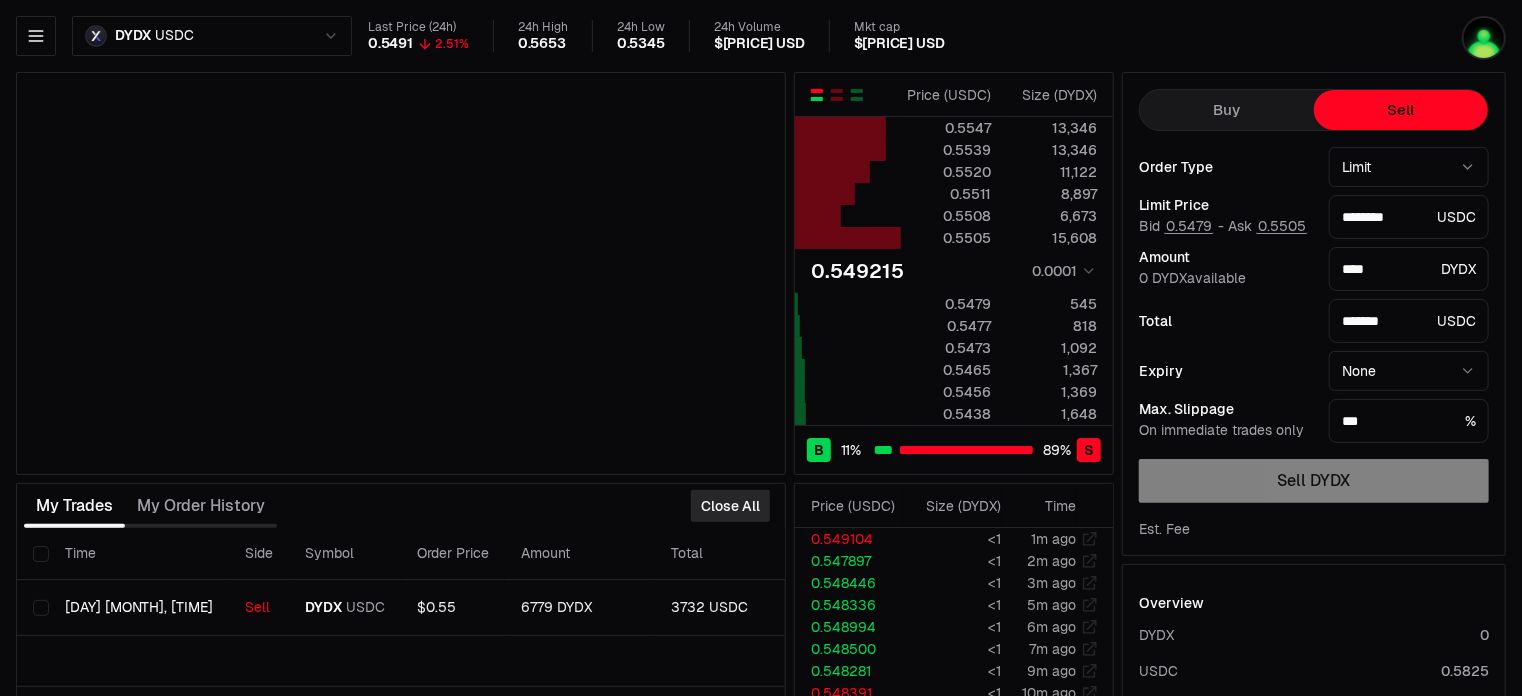 type on "********" 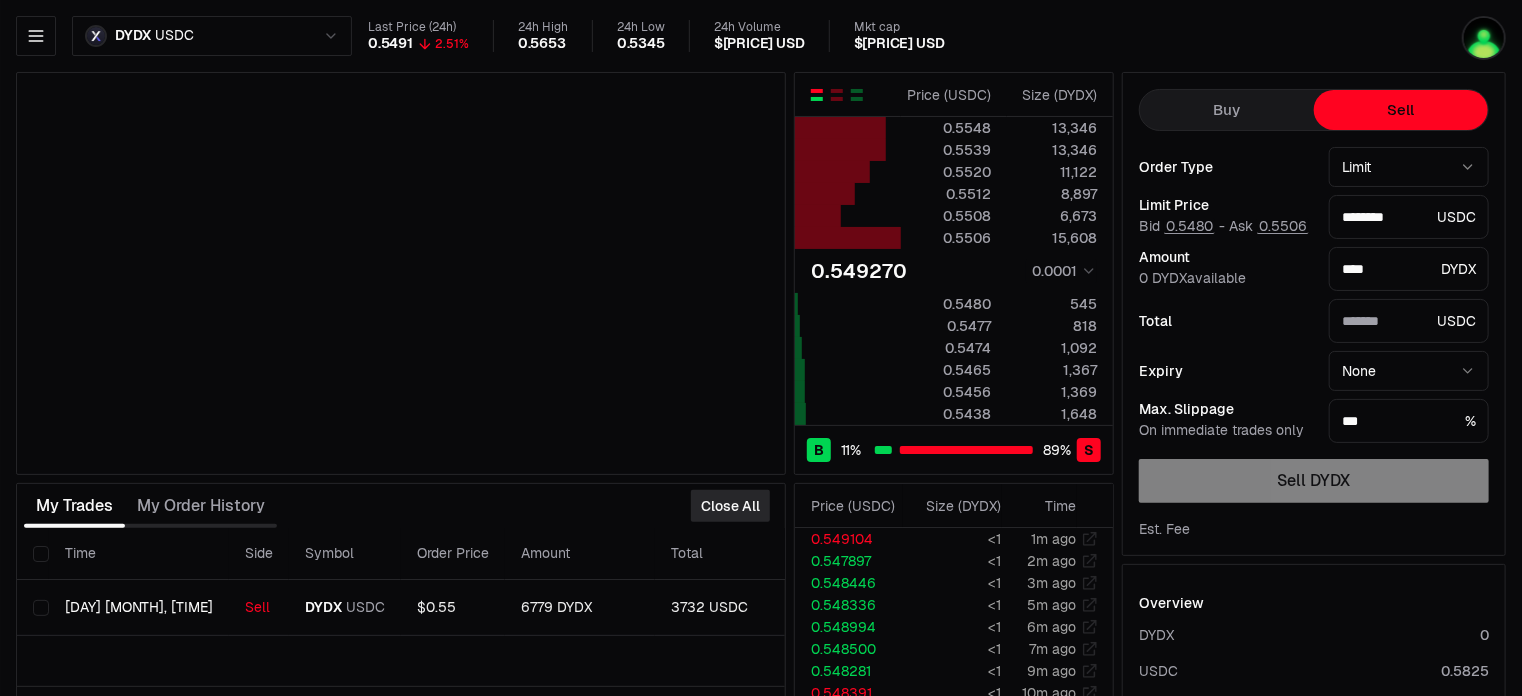 type on "*******" 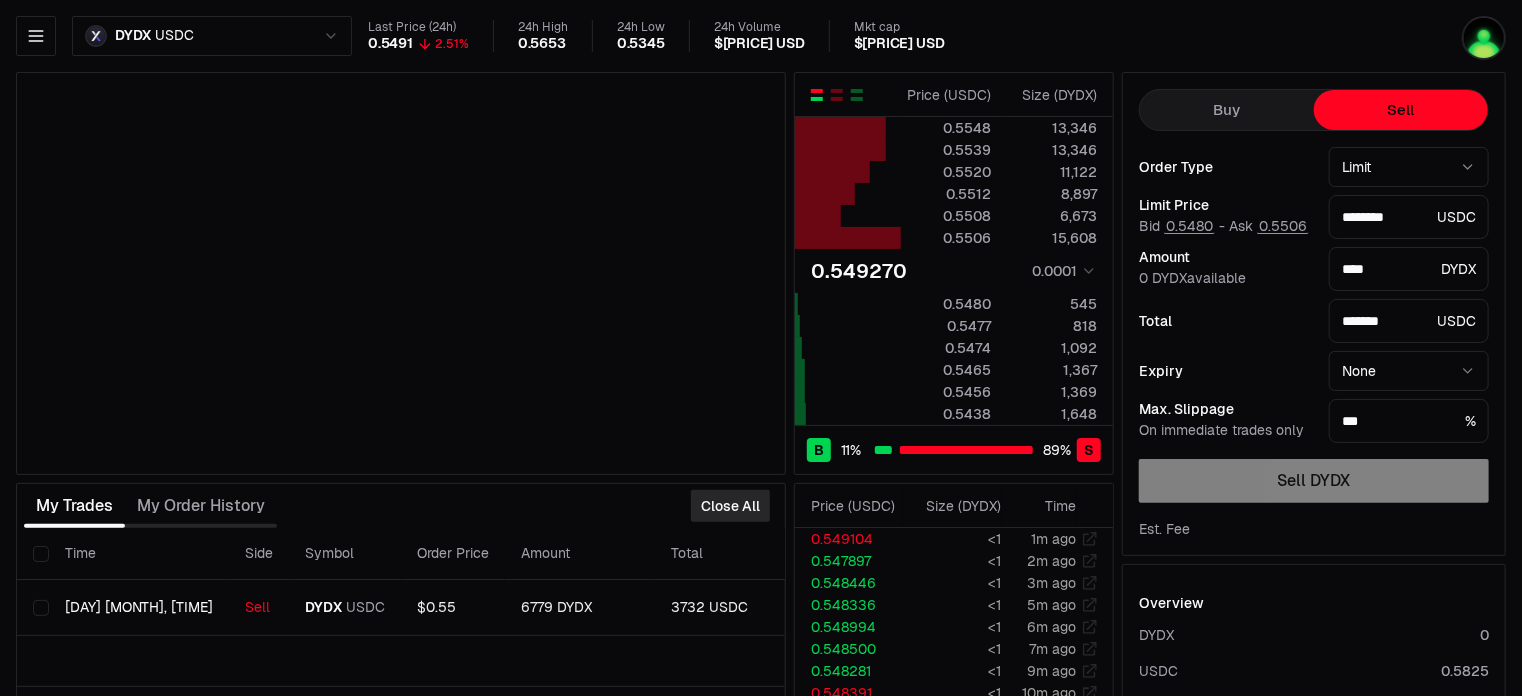 type on "********" 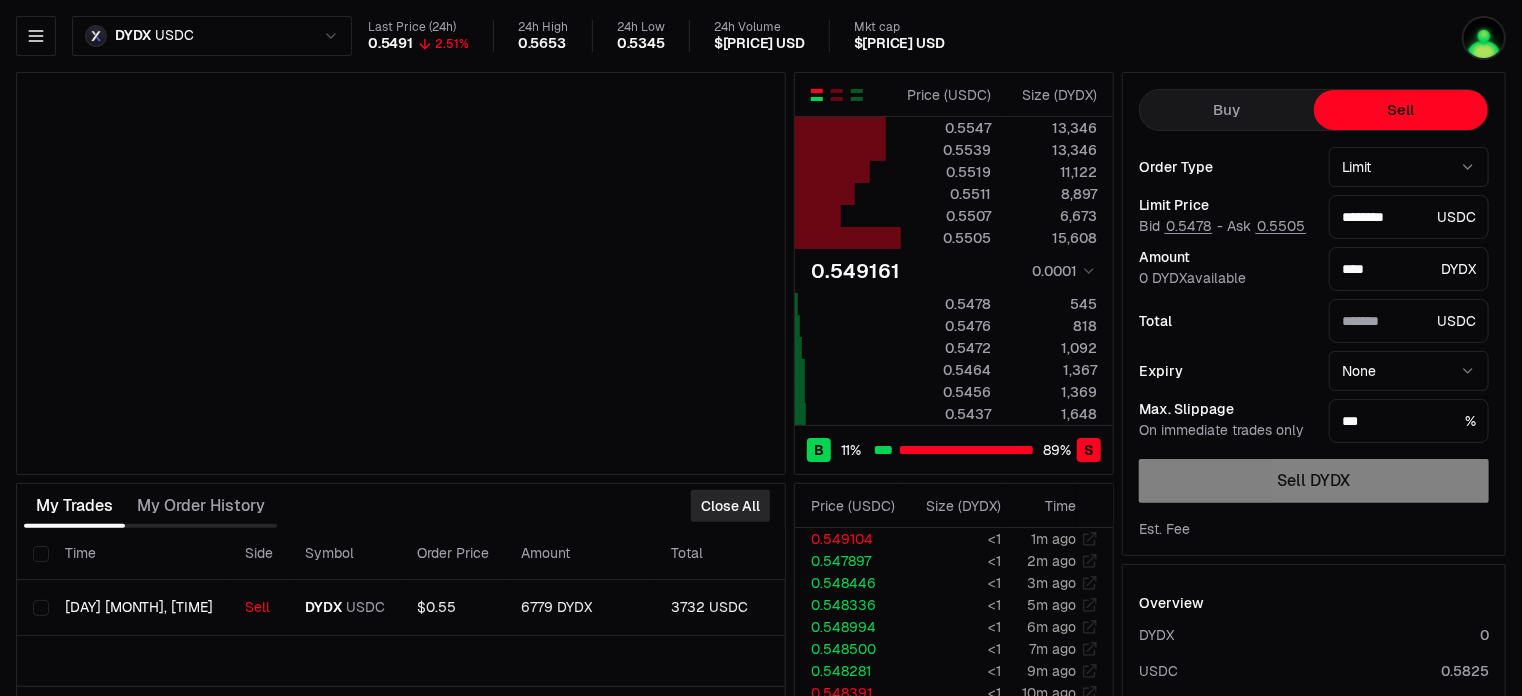 type on "*******" 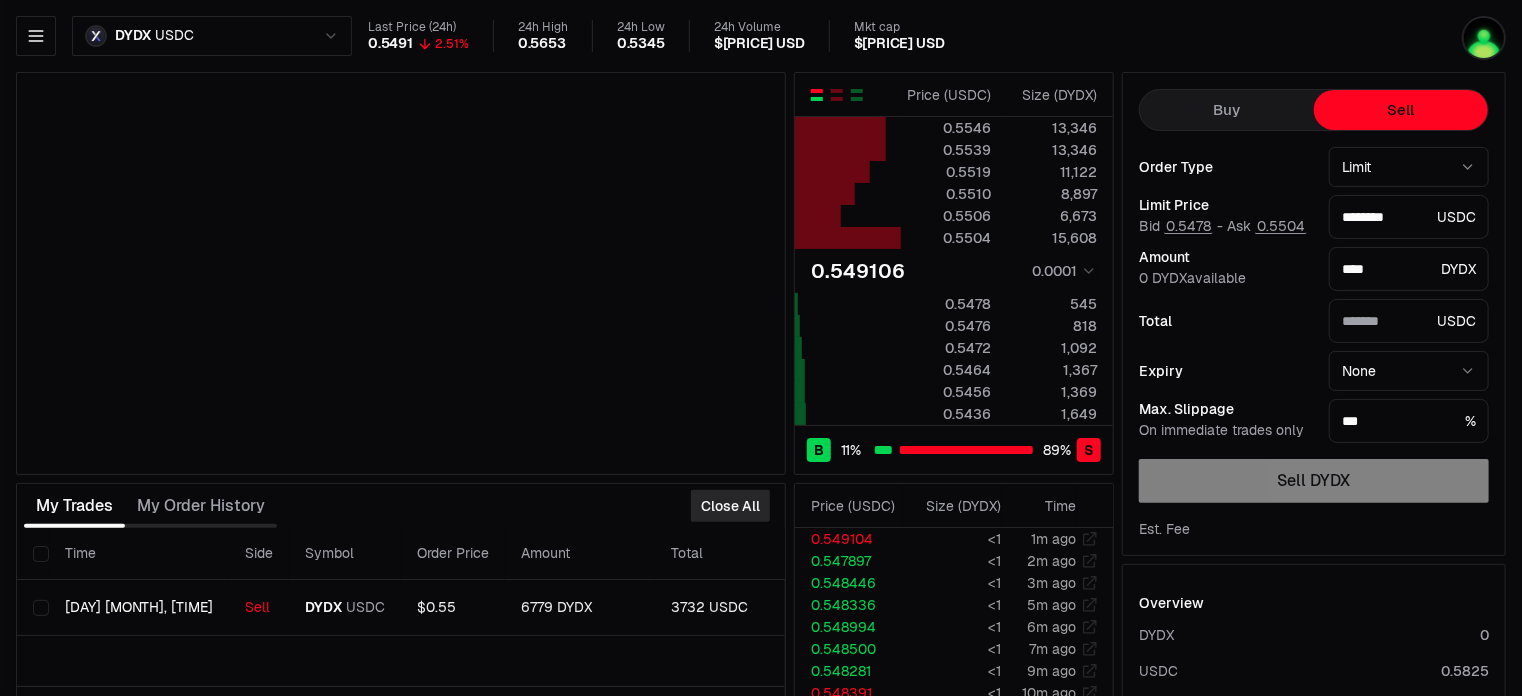 type on "********" 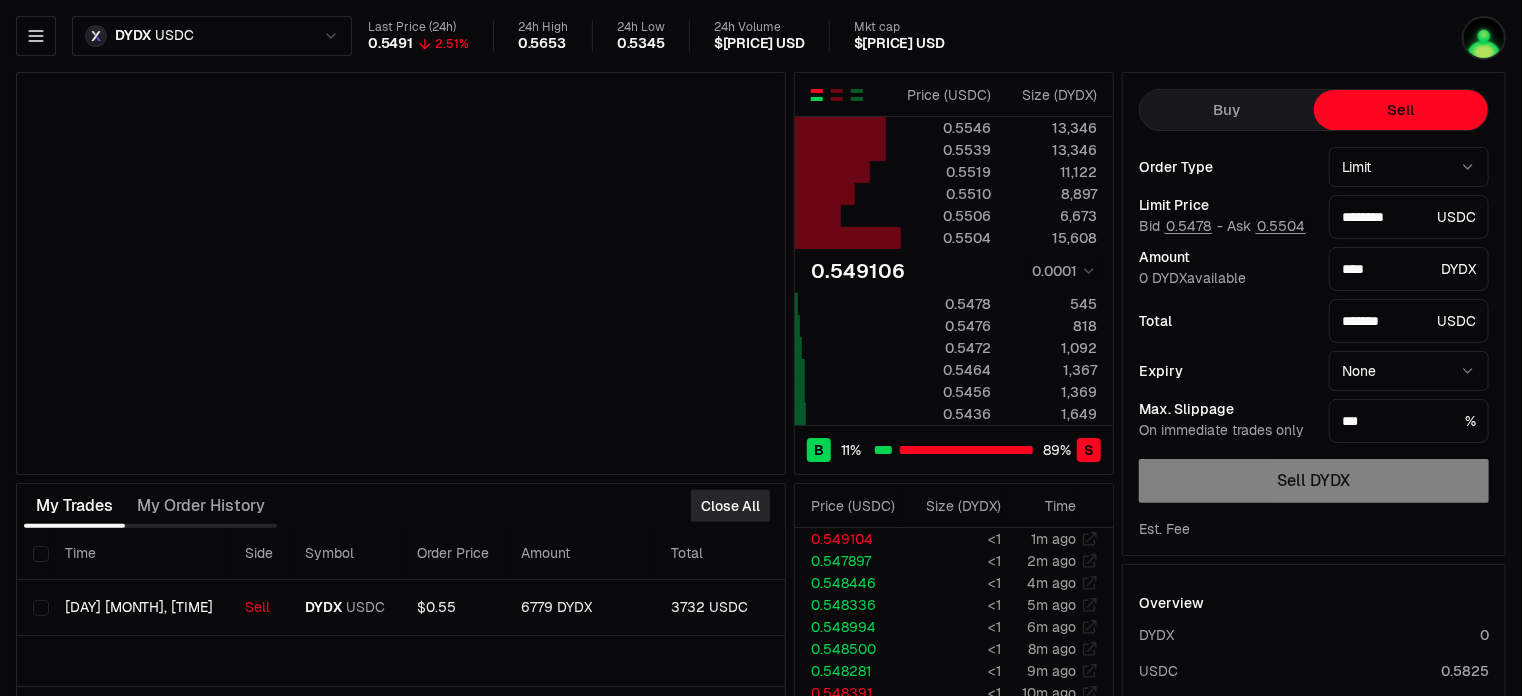 type on "********" 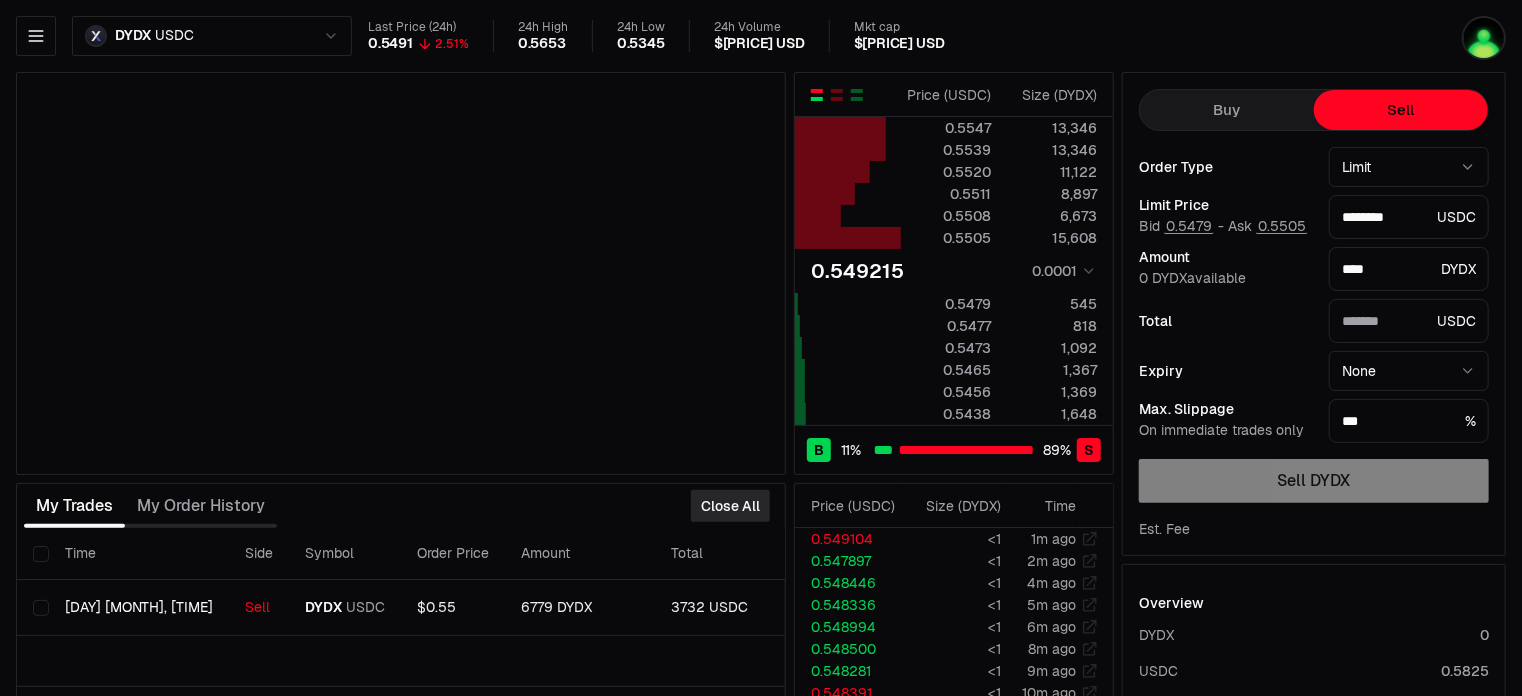 type on "*******" 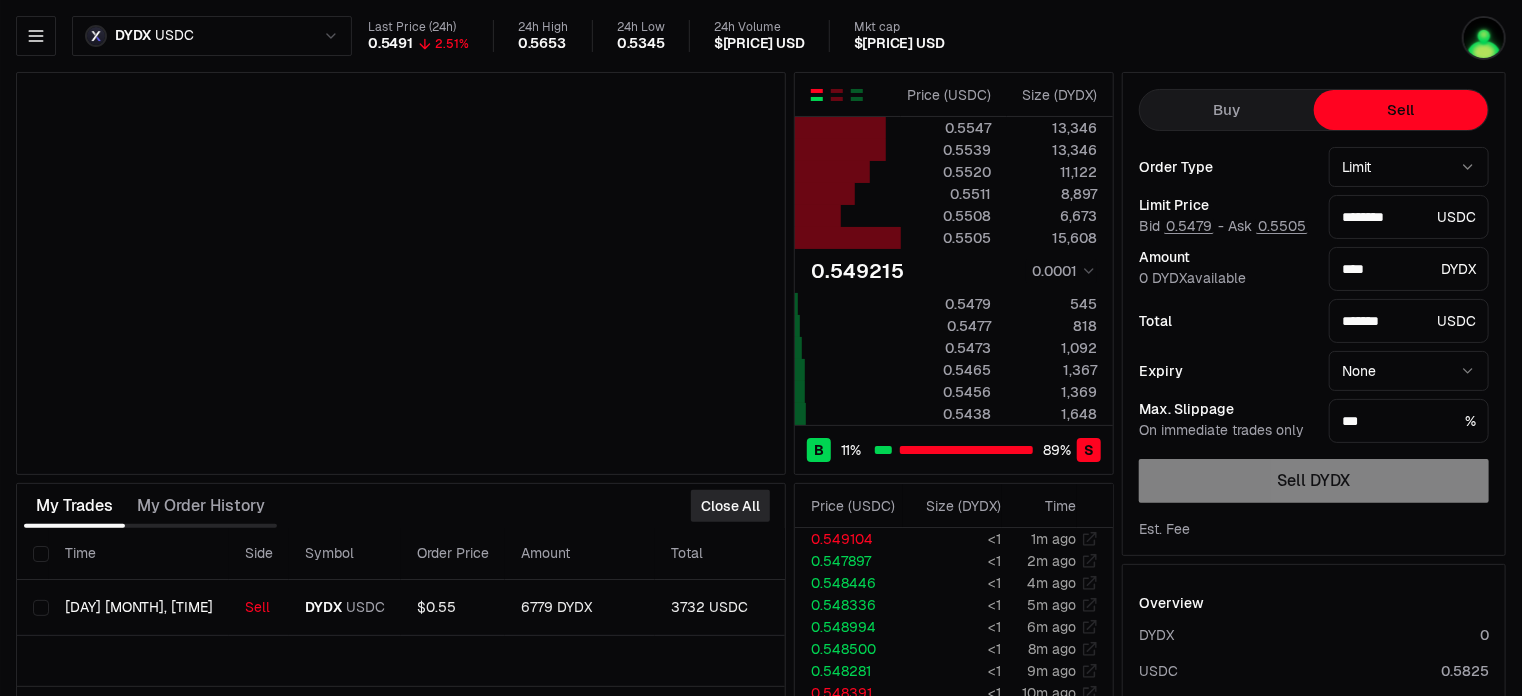 type on "********" 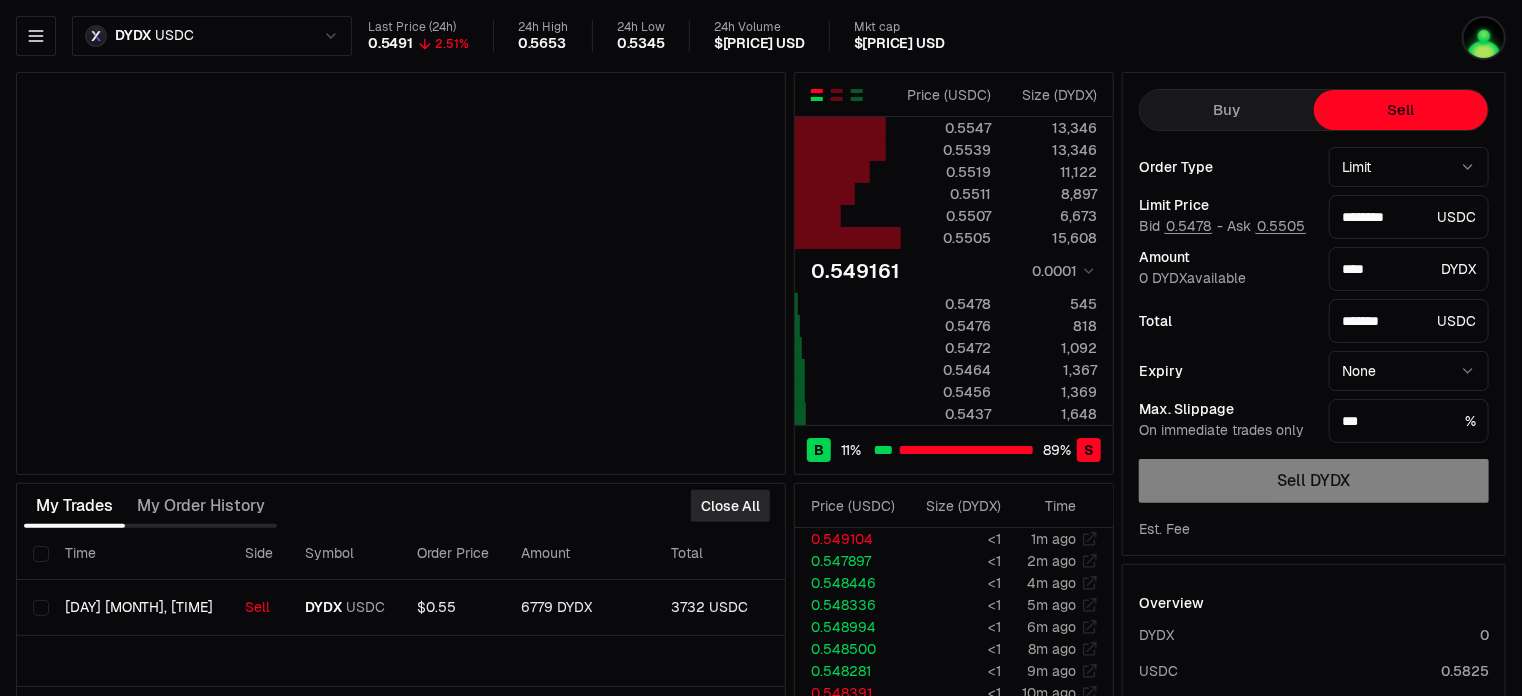 type on "********" 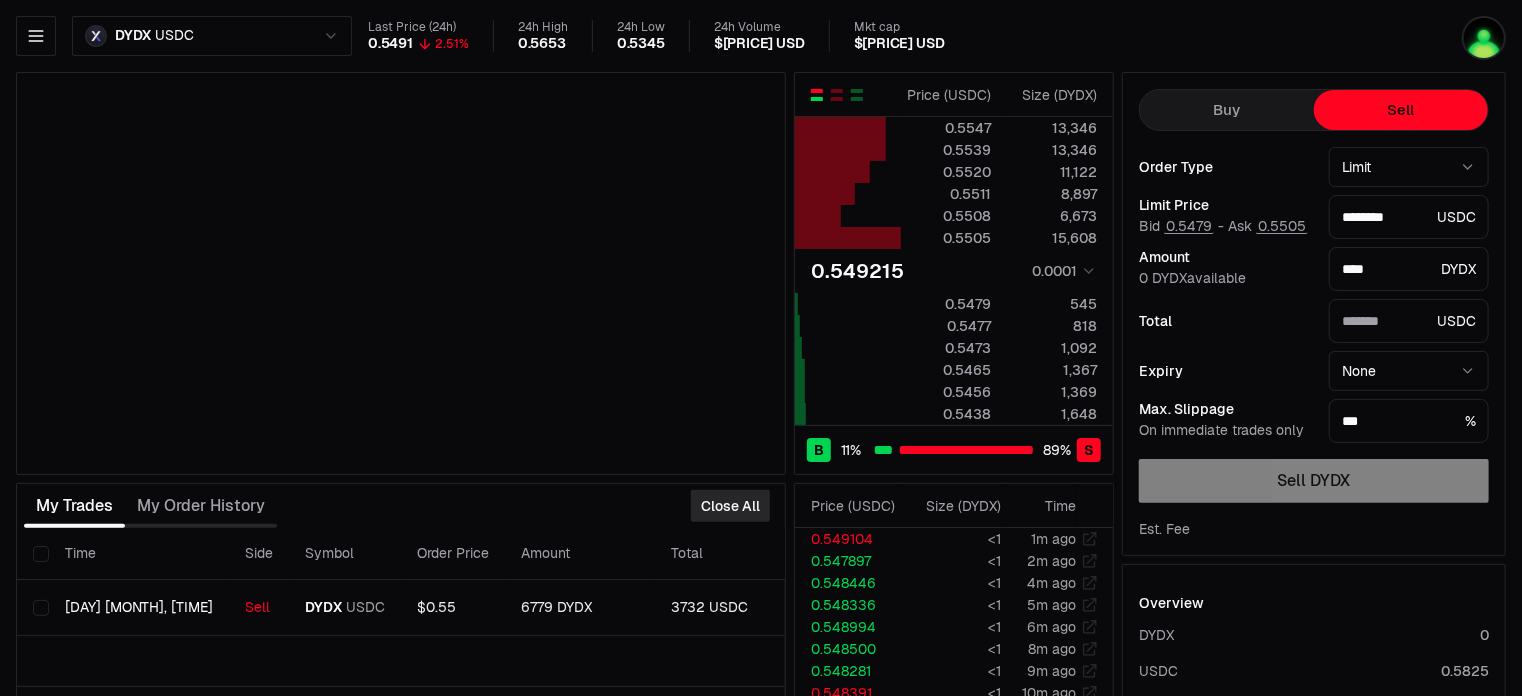 type on "*******" 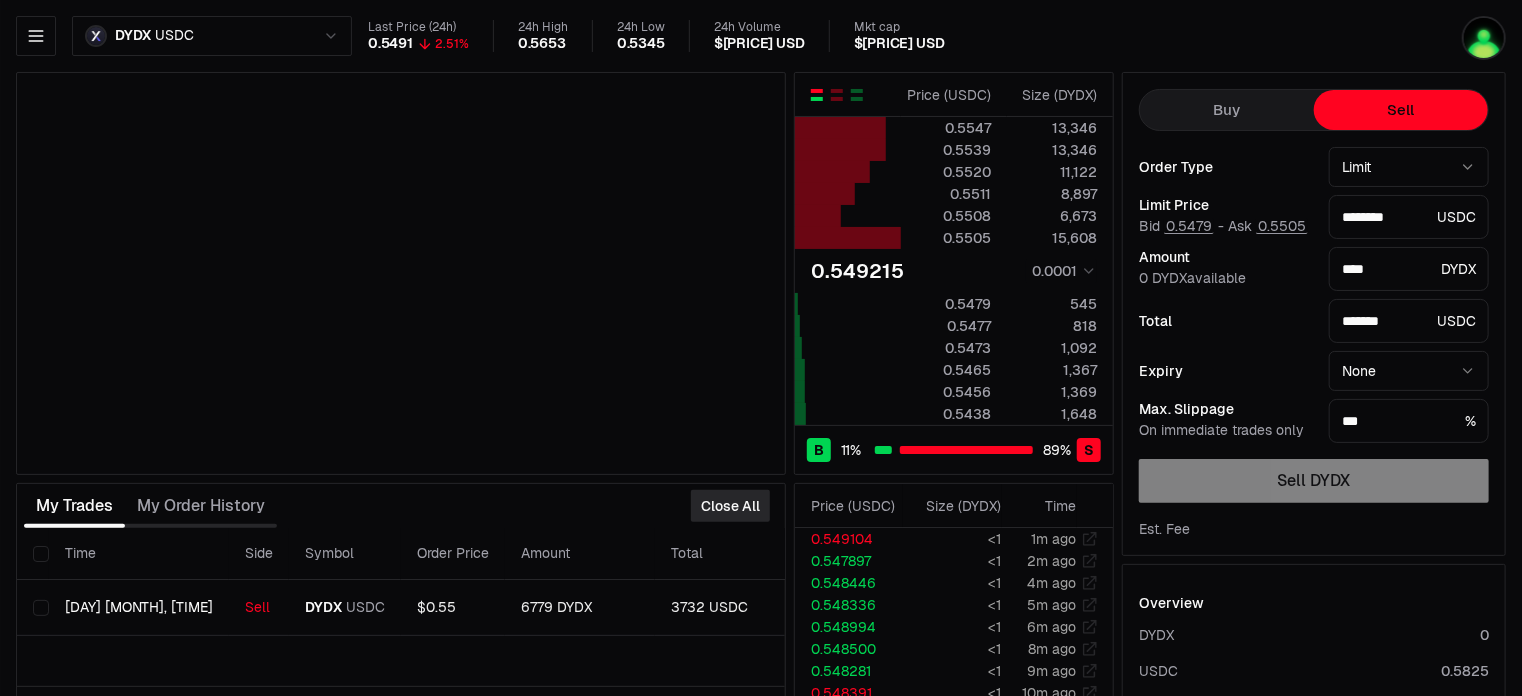 type on "********" 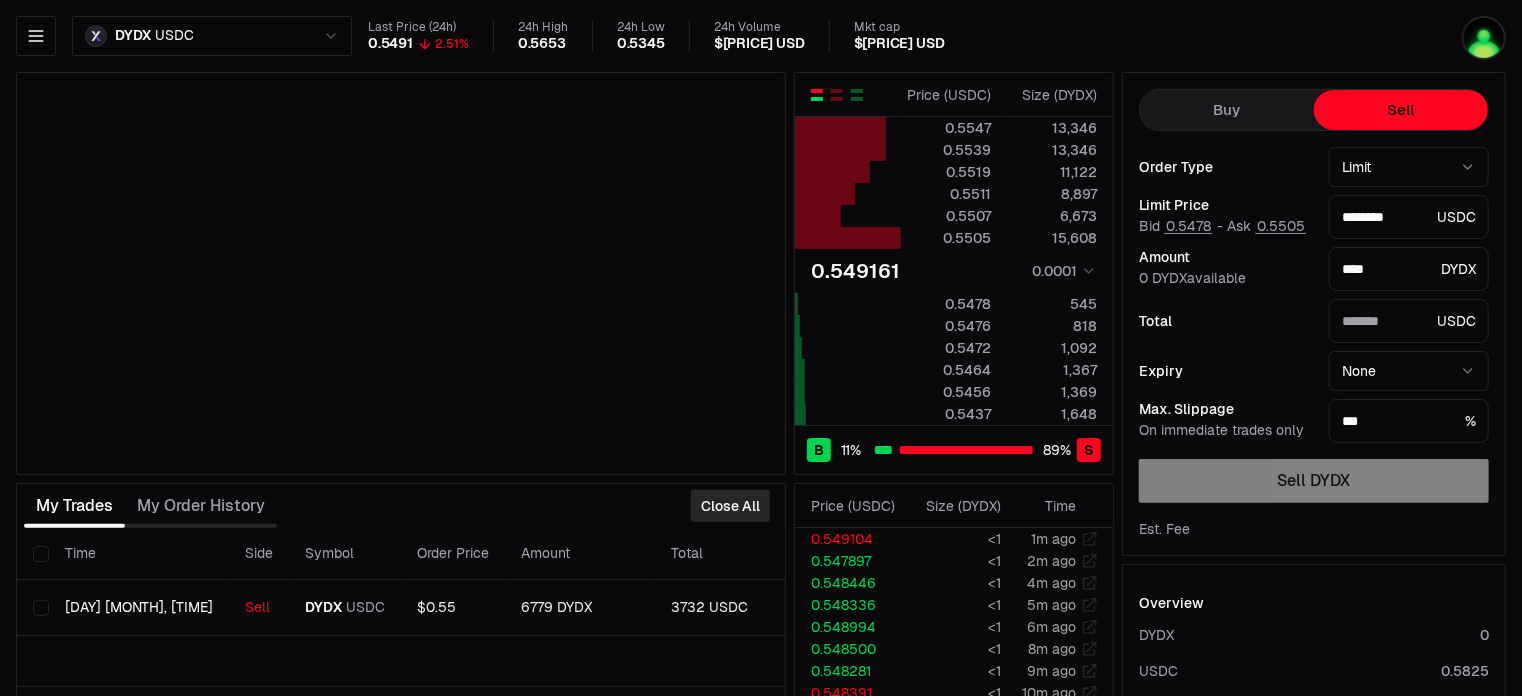 type on "*******" 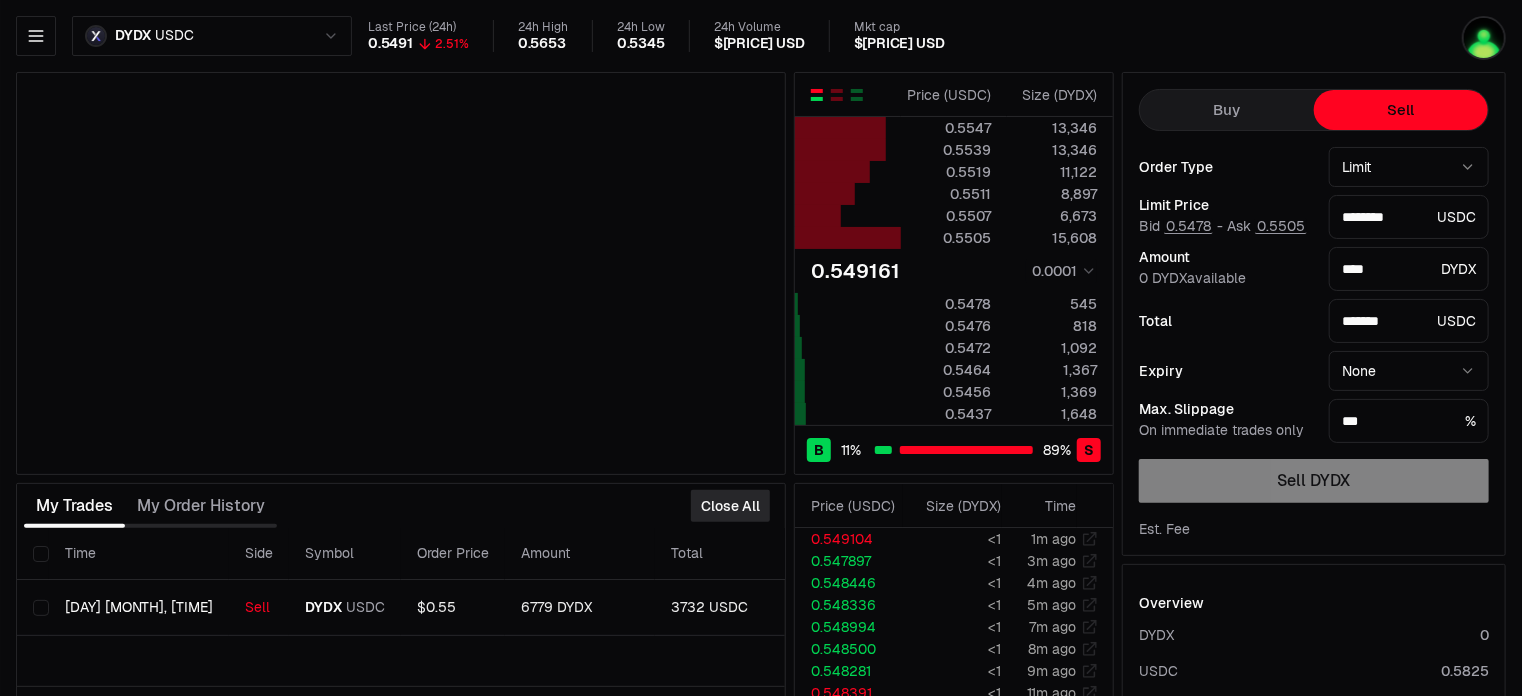 type on "********" 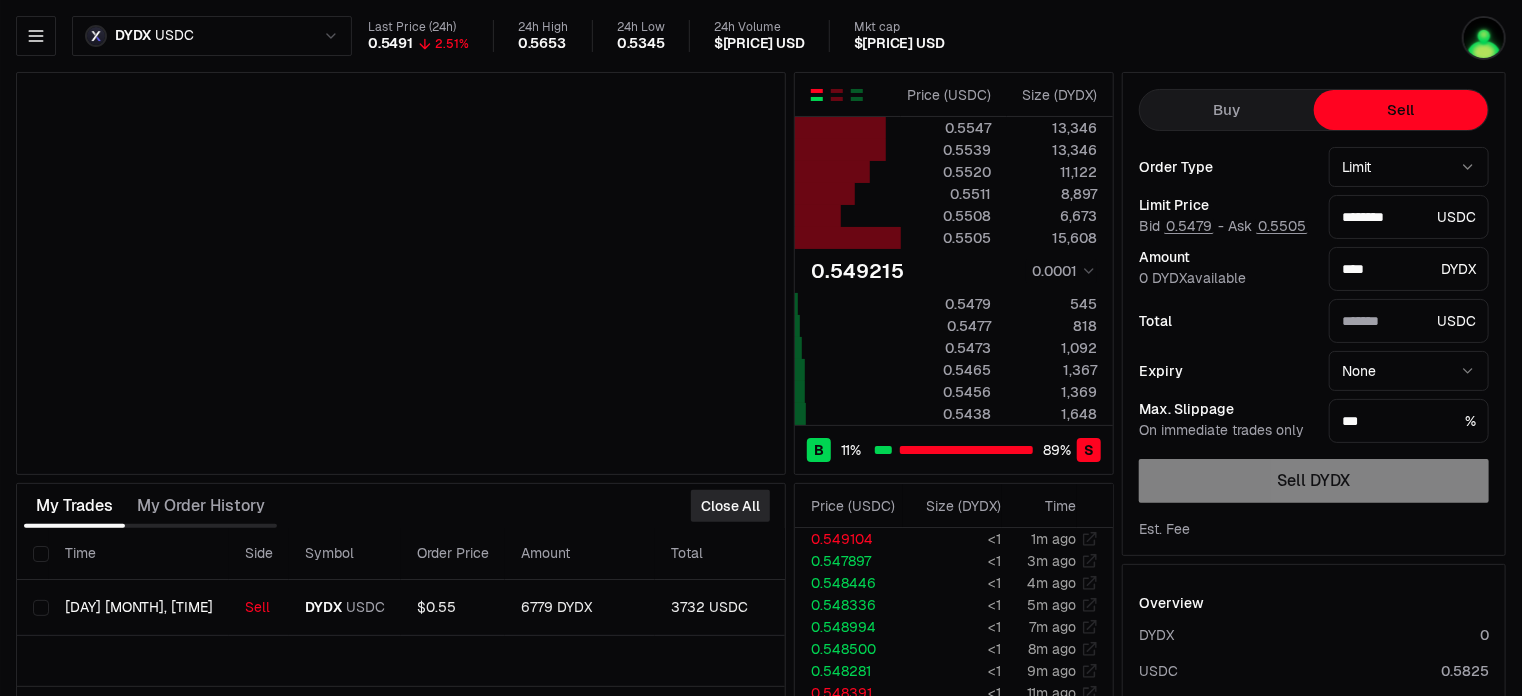 type on "*******" 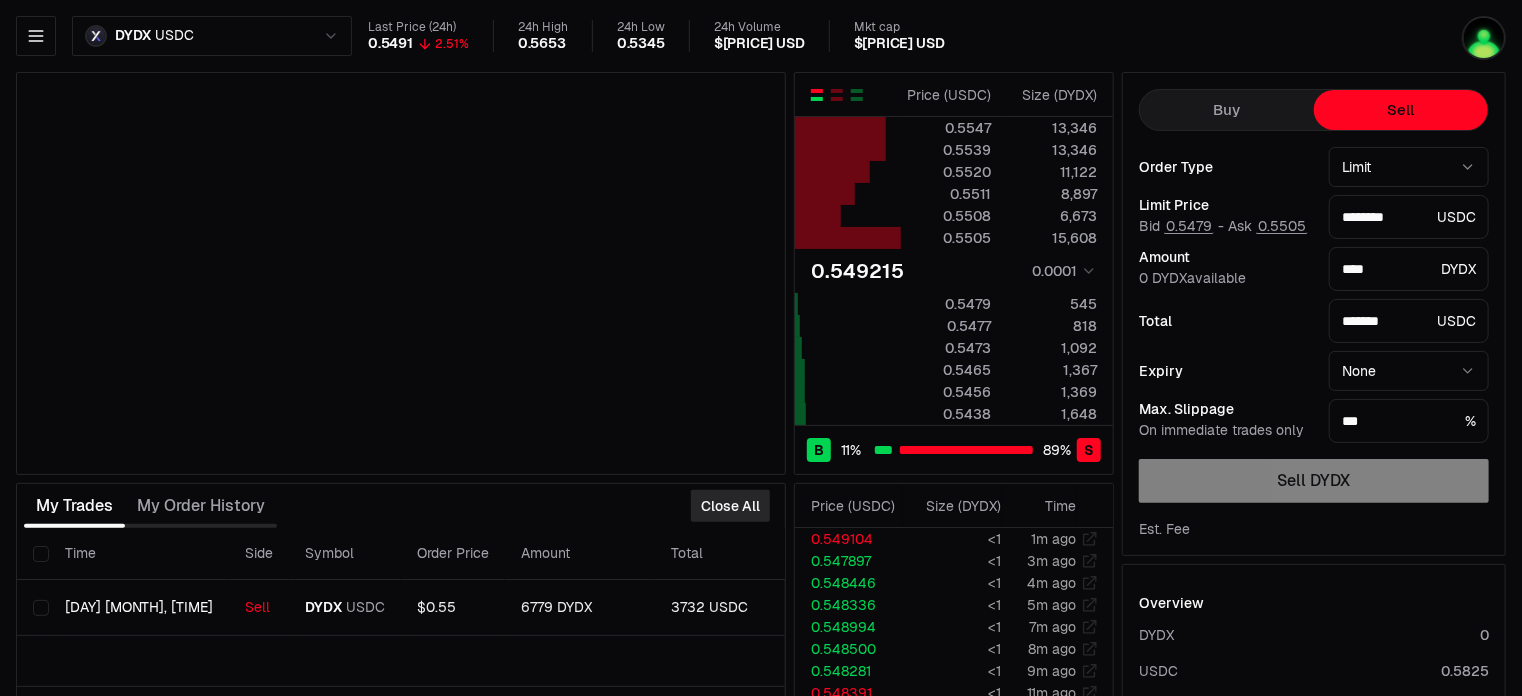 type on "********" 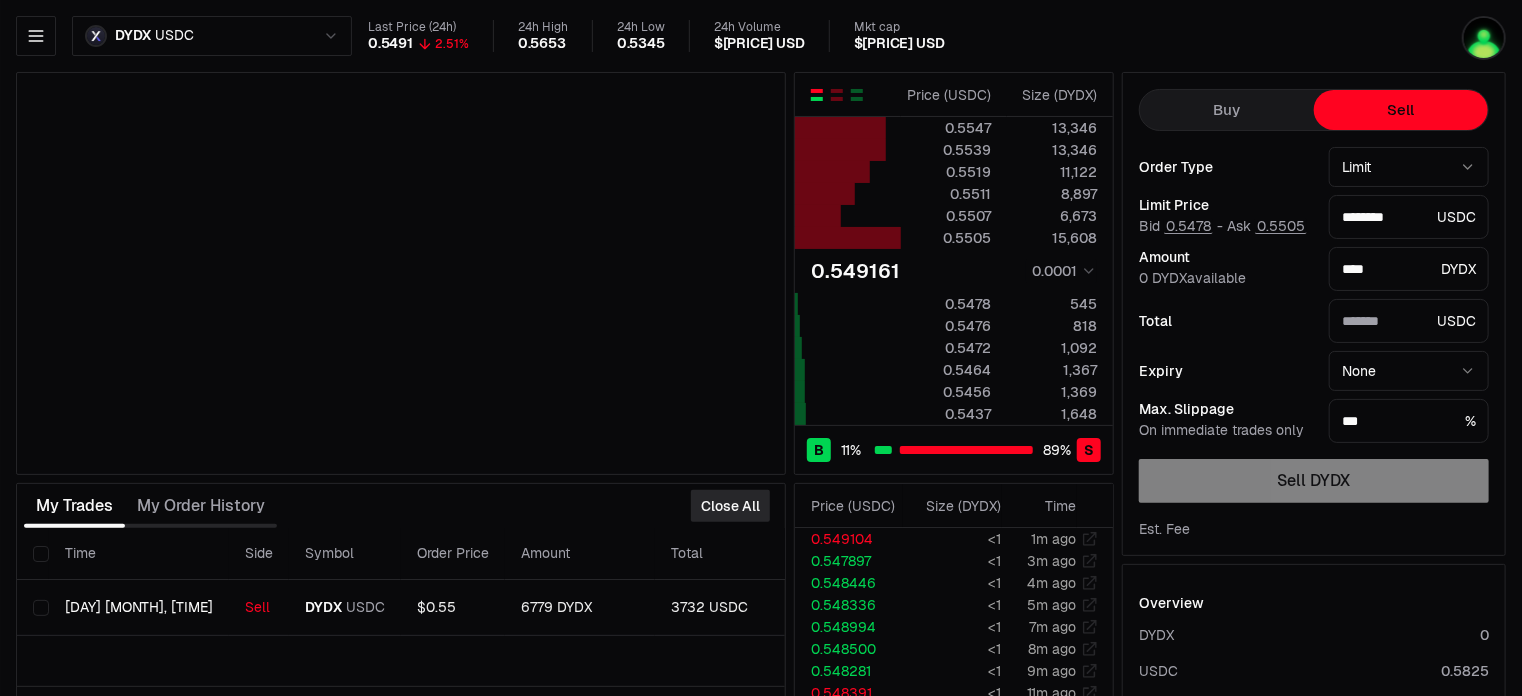 type on "*******" 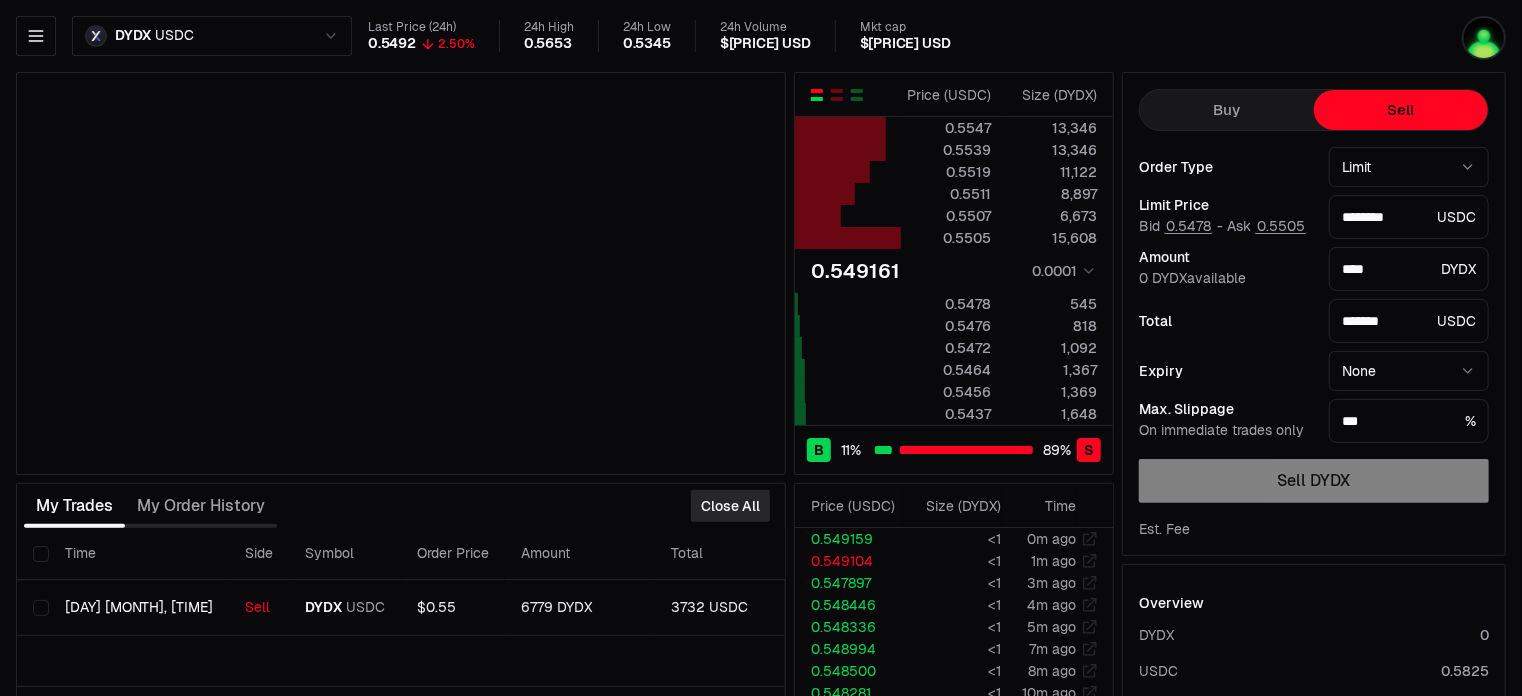 type on "********" 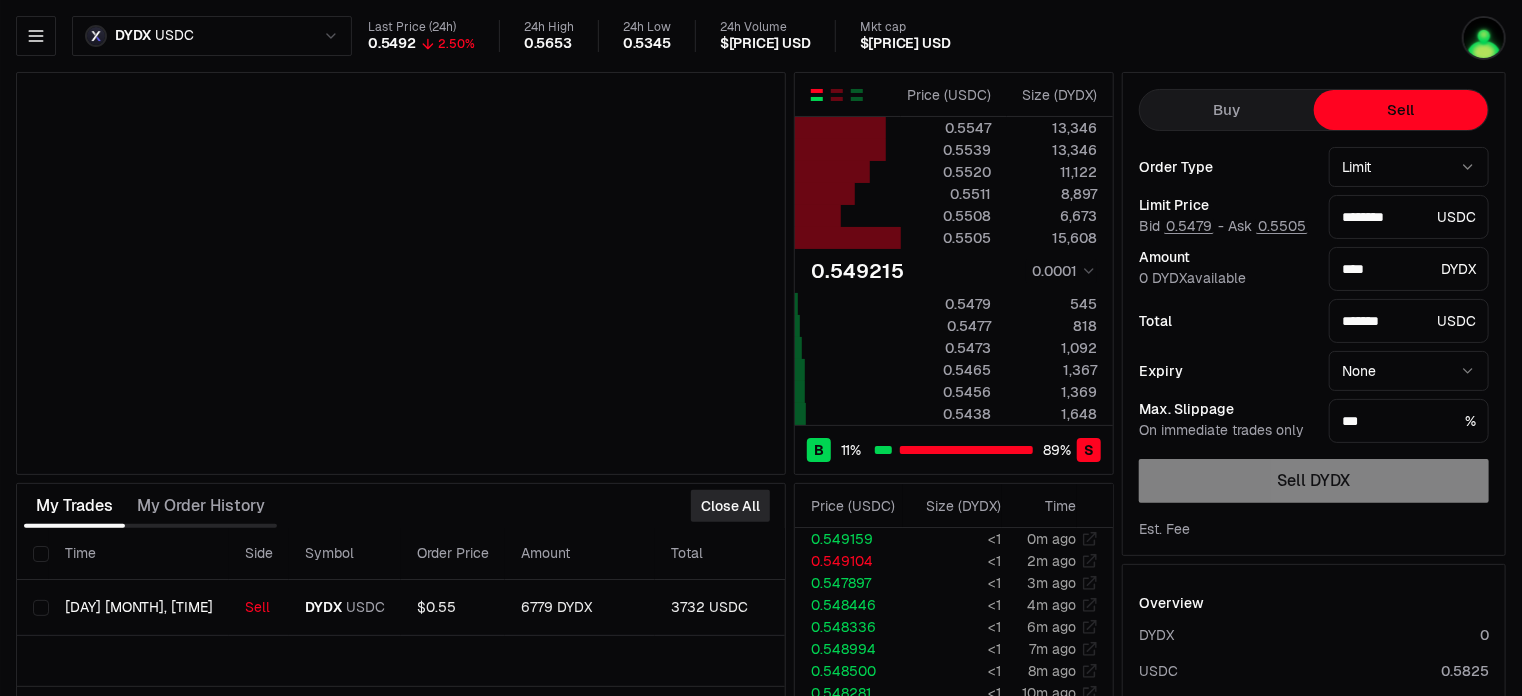 type on "********" 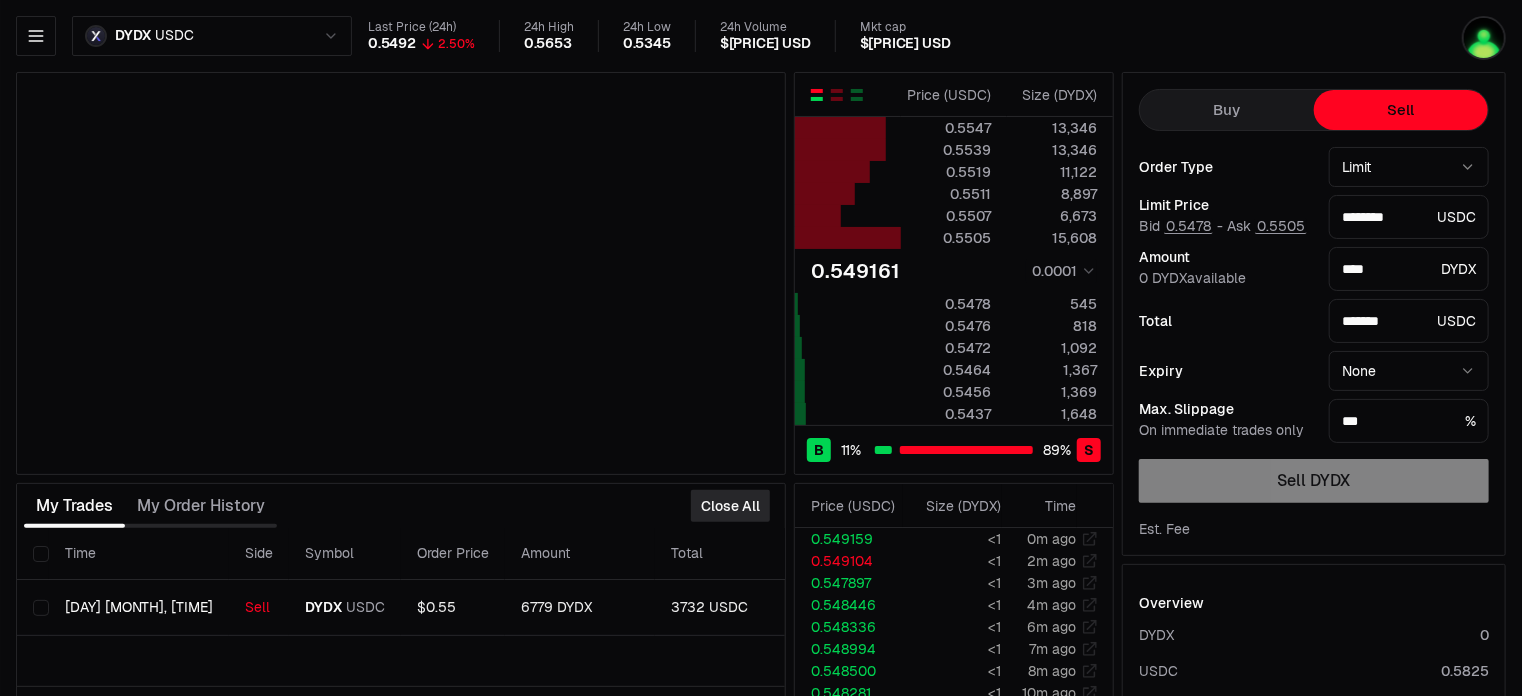 type on "********" 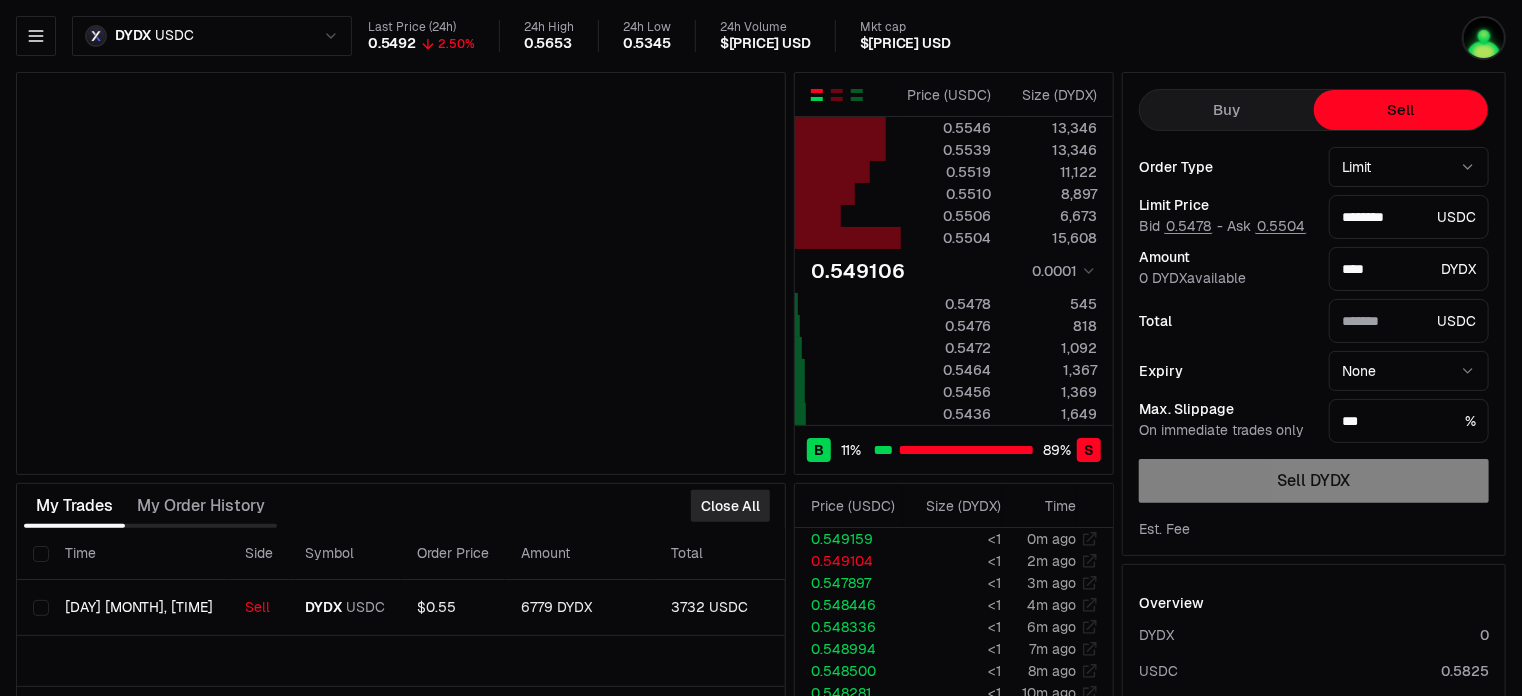 type on "*******" 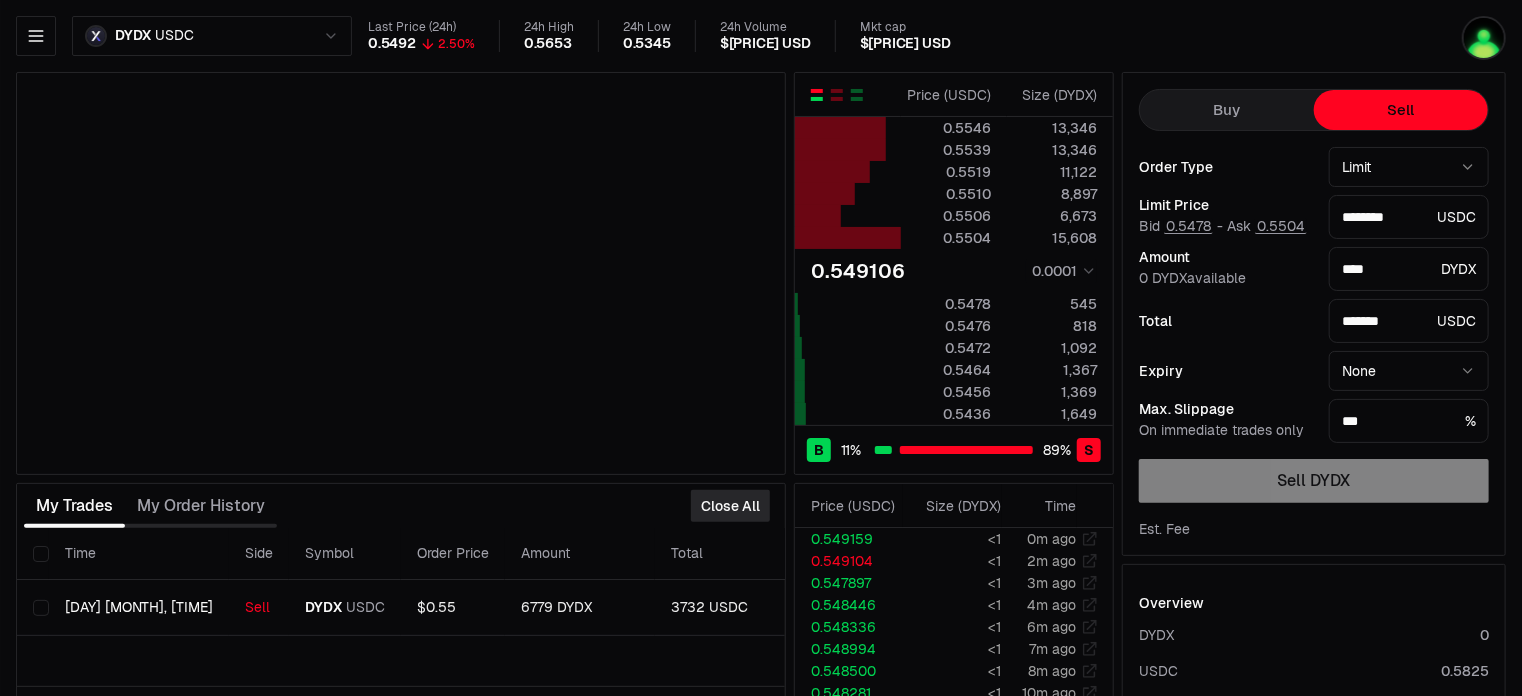 type on "********" 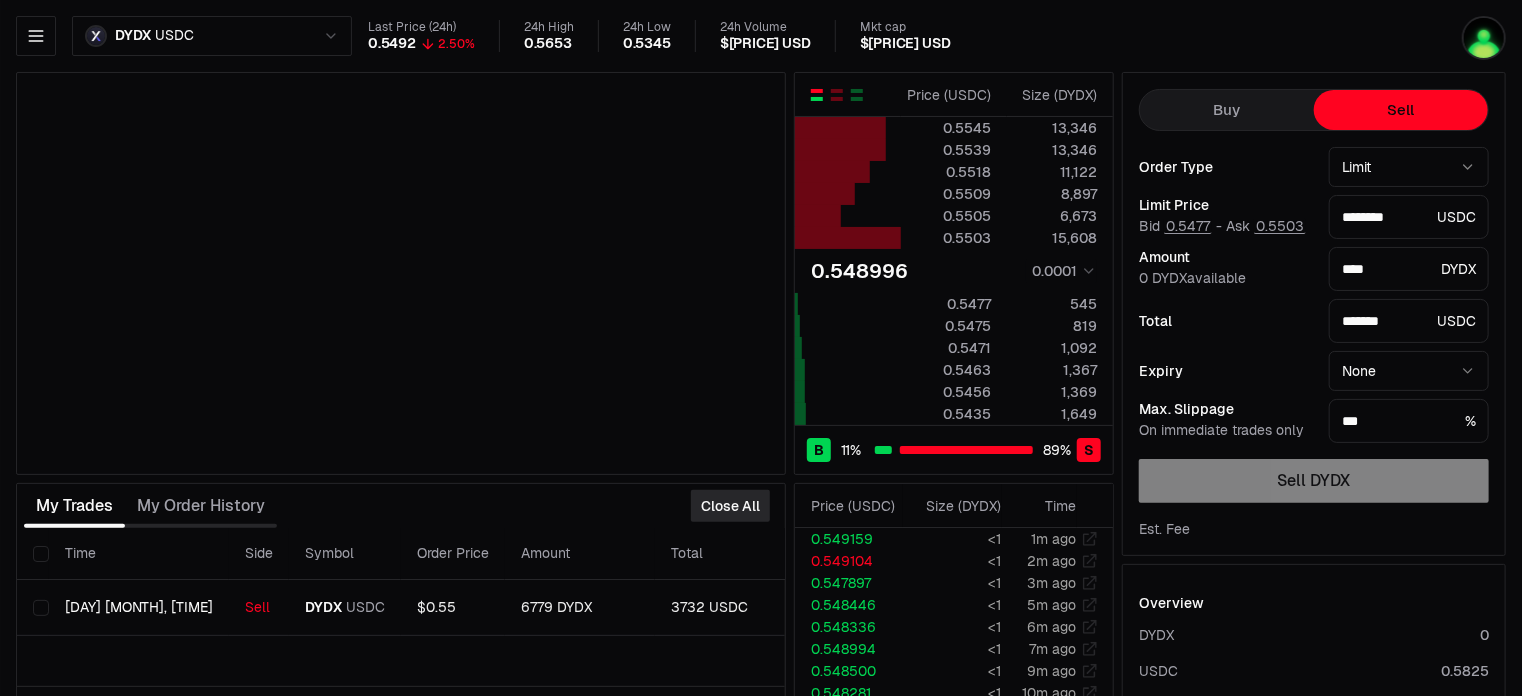 type on "********" 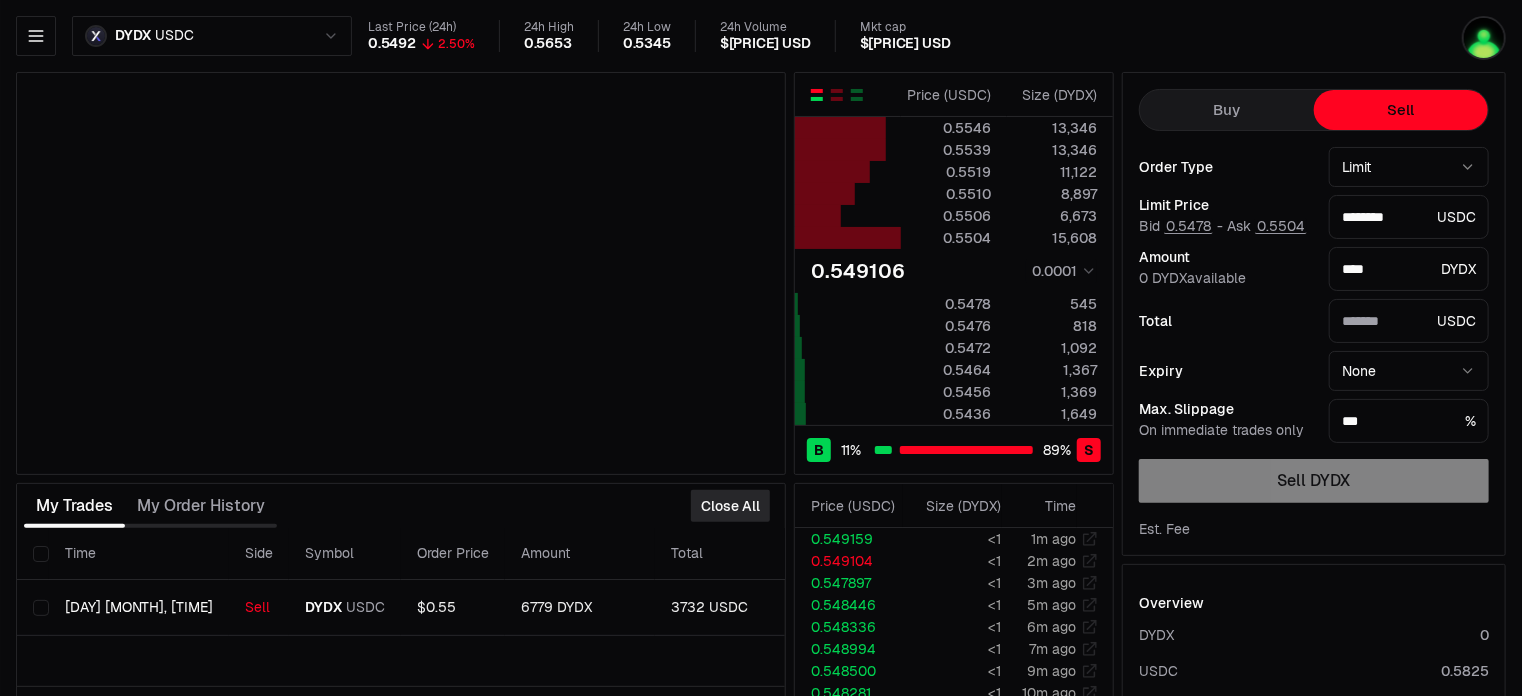 type on "*******" 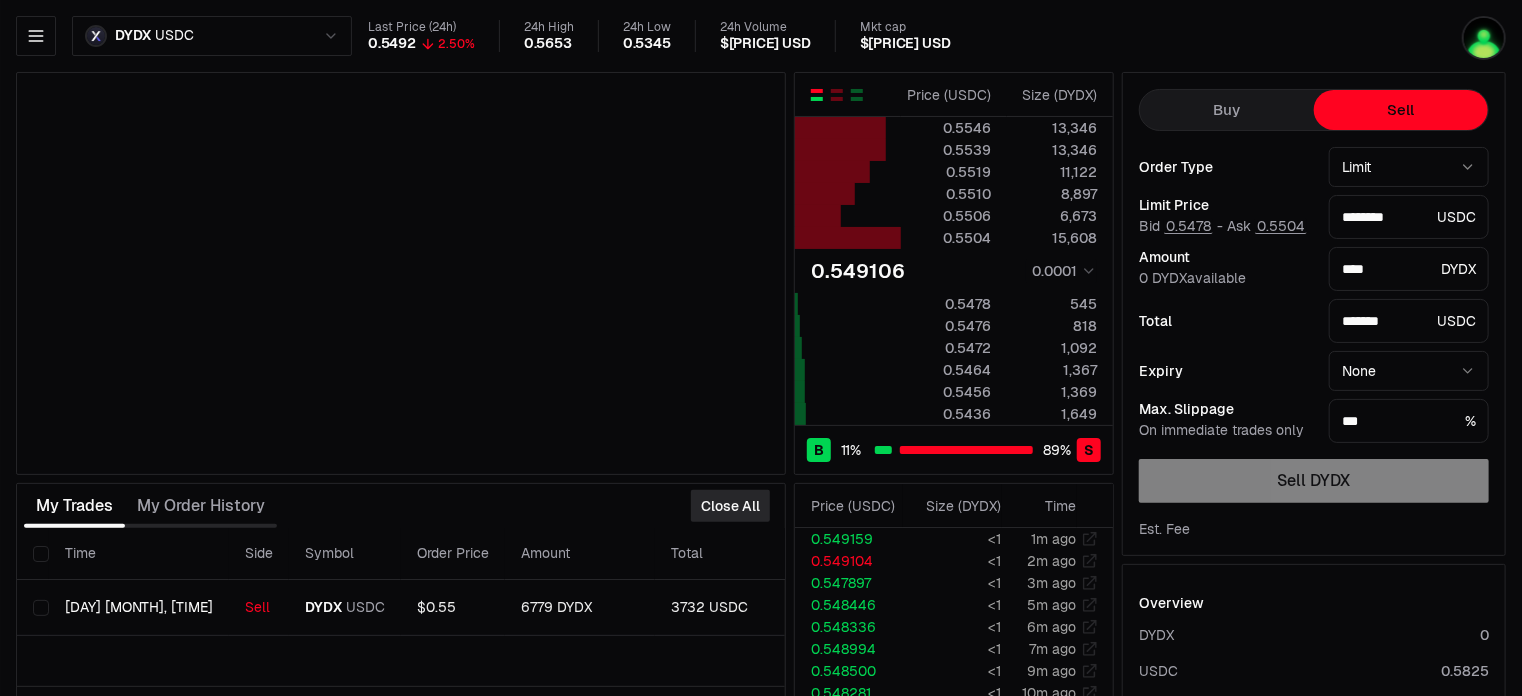 type on "********" 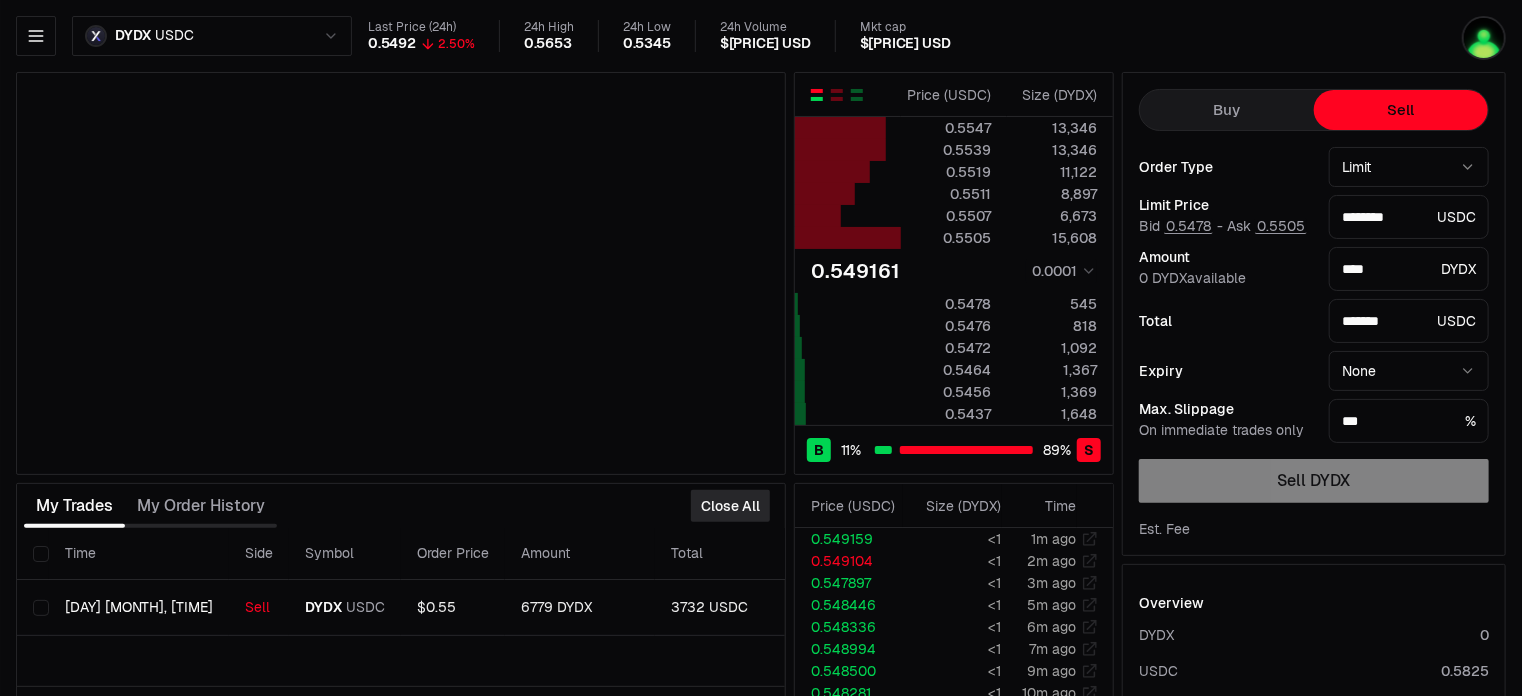 type on "********" 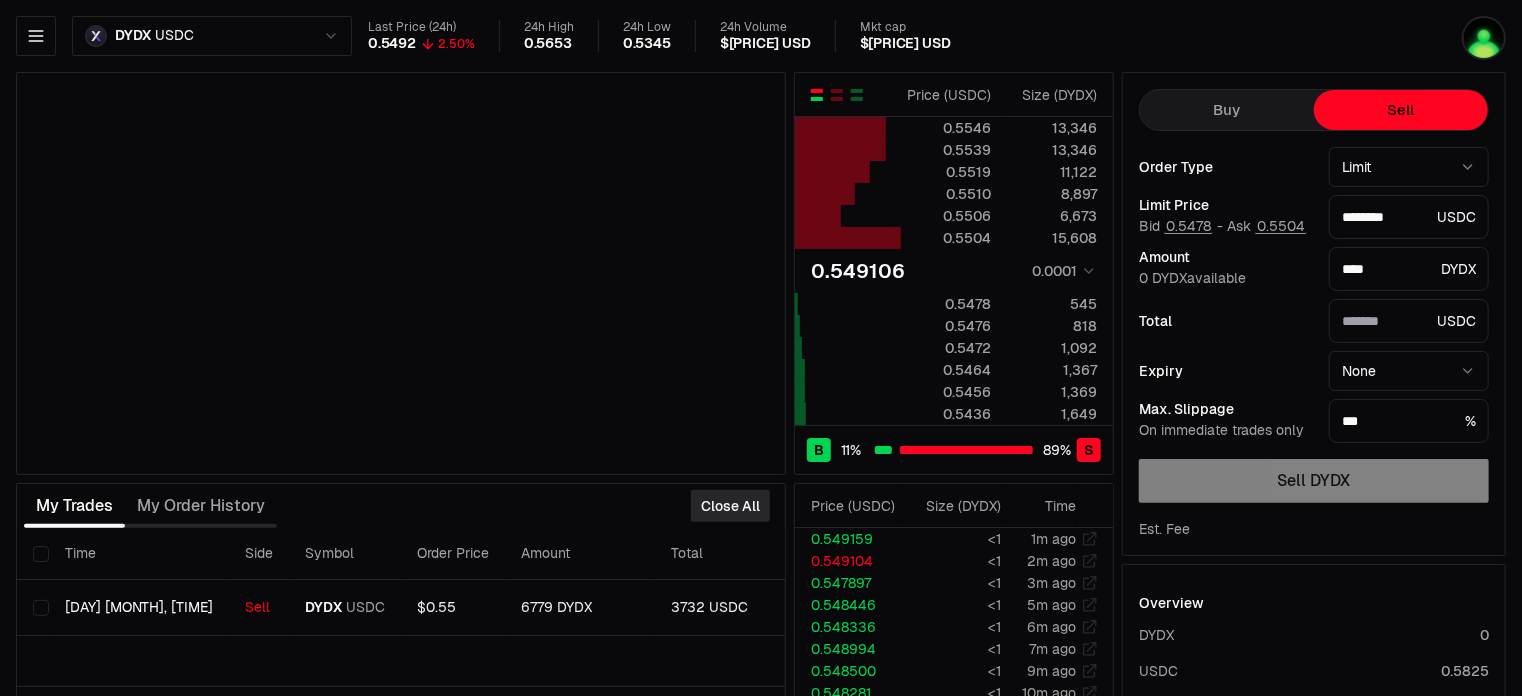 type on "*******" 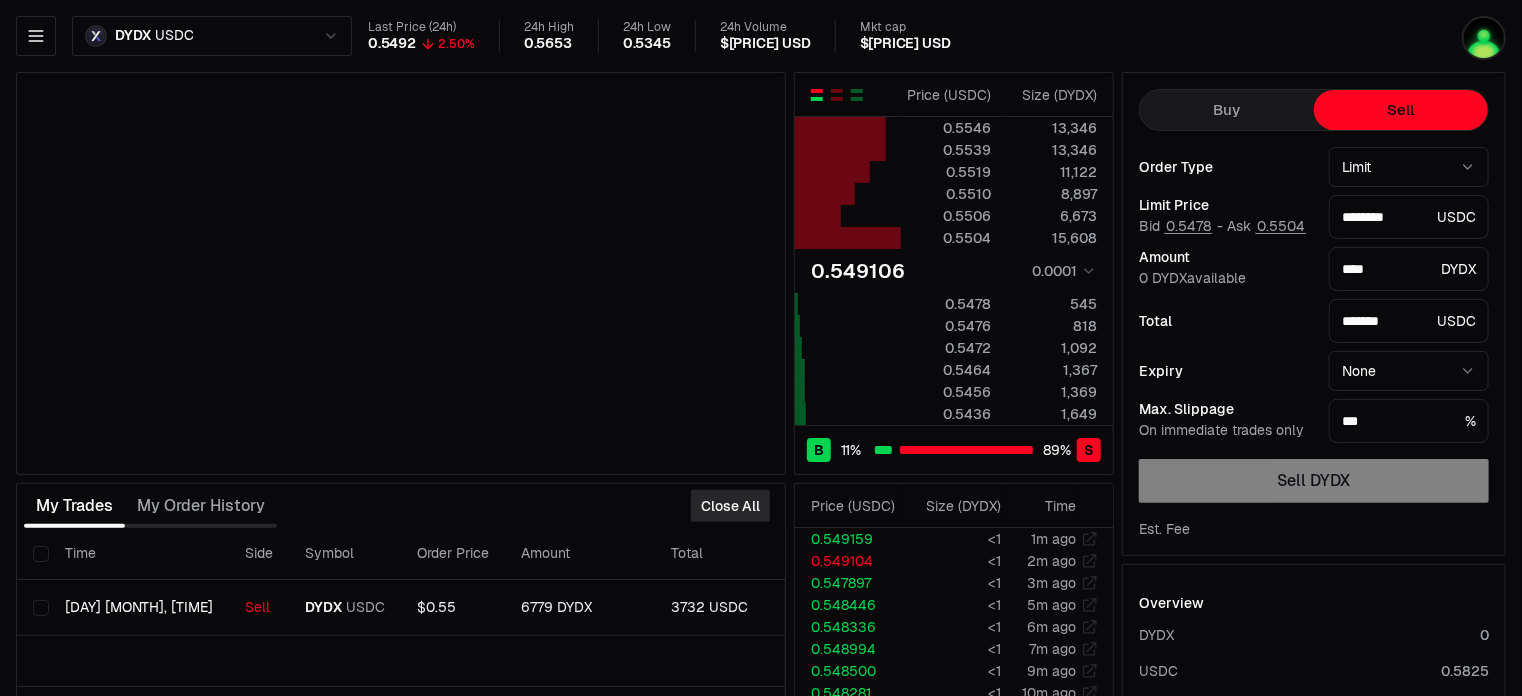type on "********" 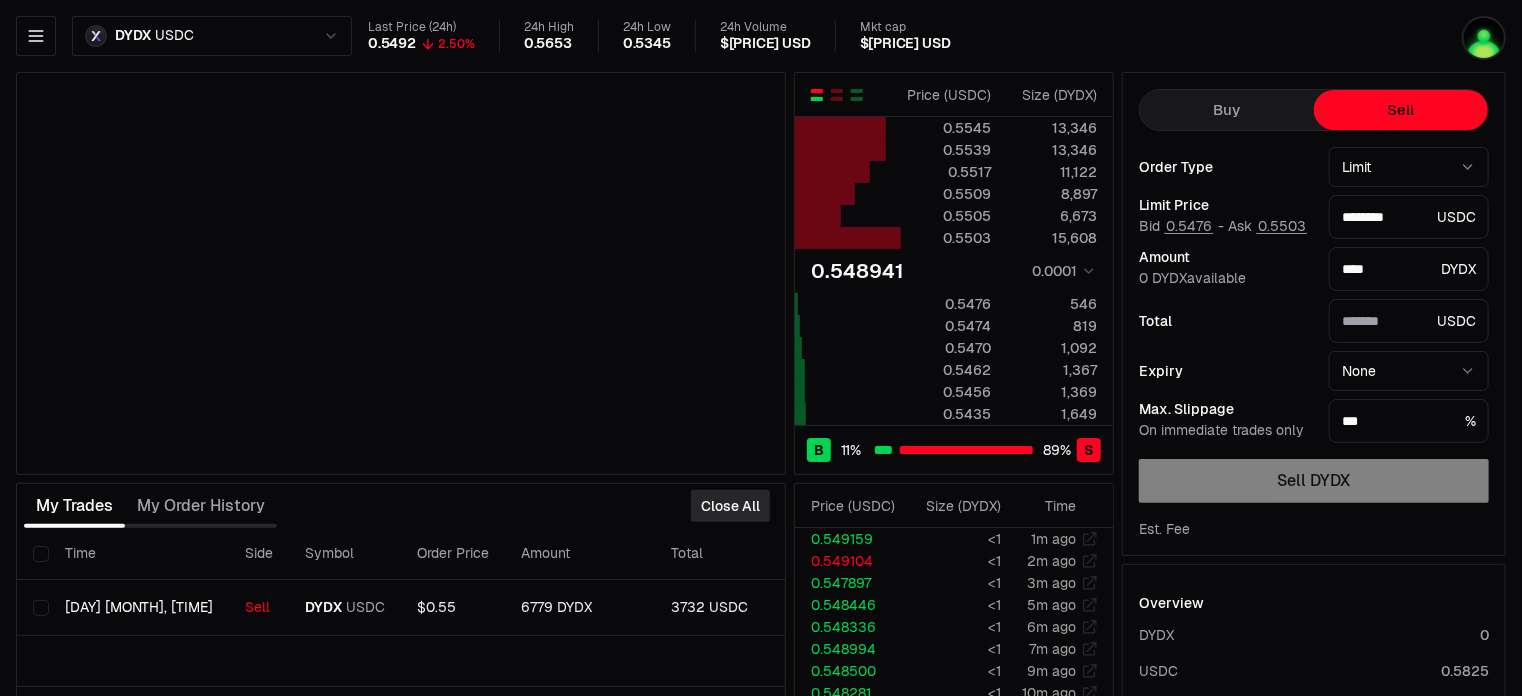 type on "*******" 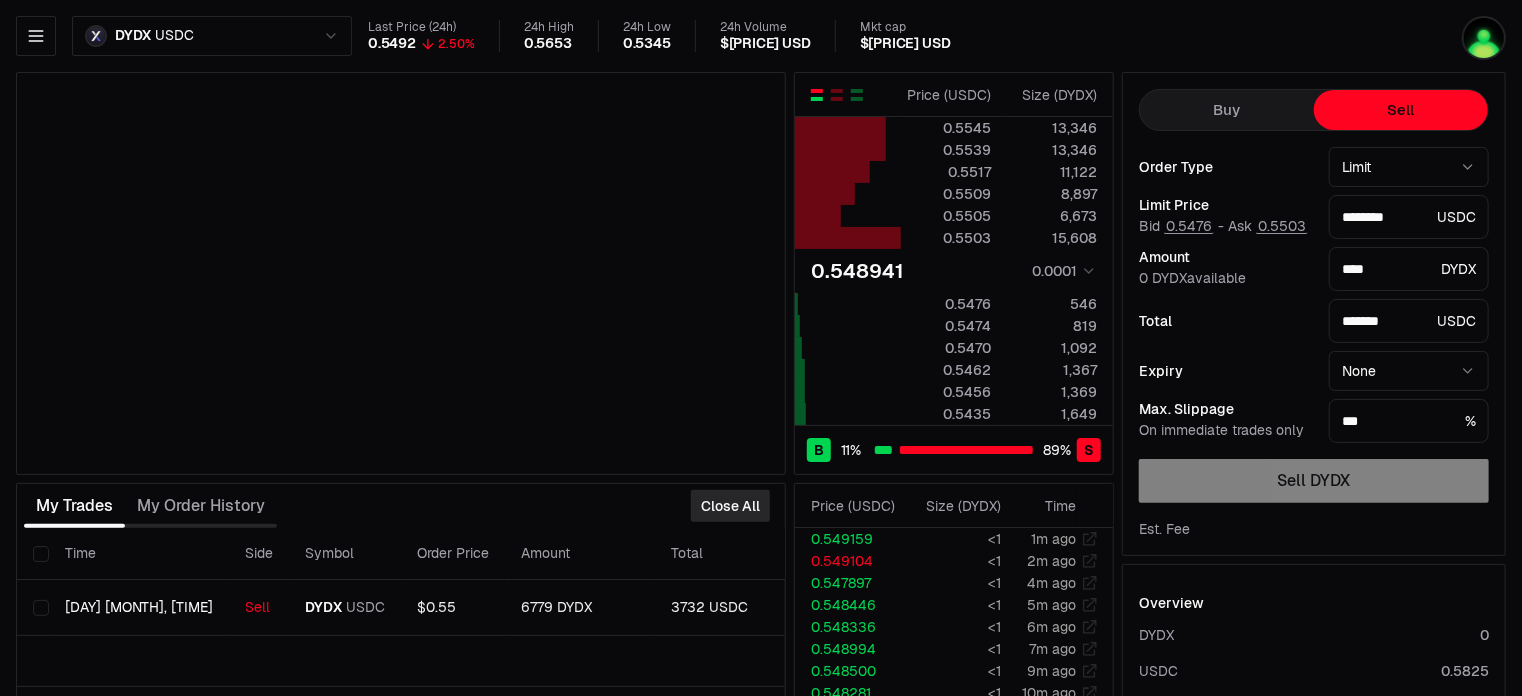 type on "********" 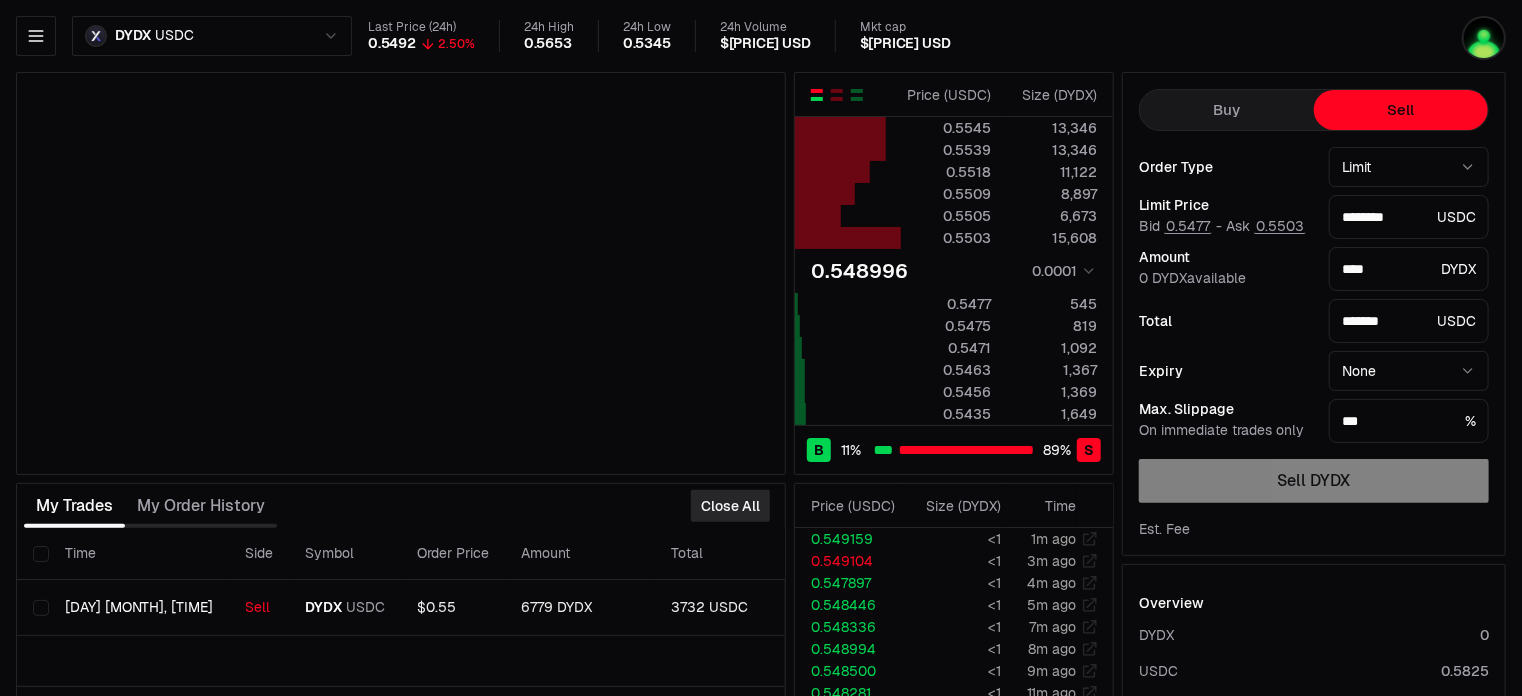 type on "********" 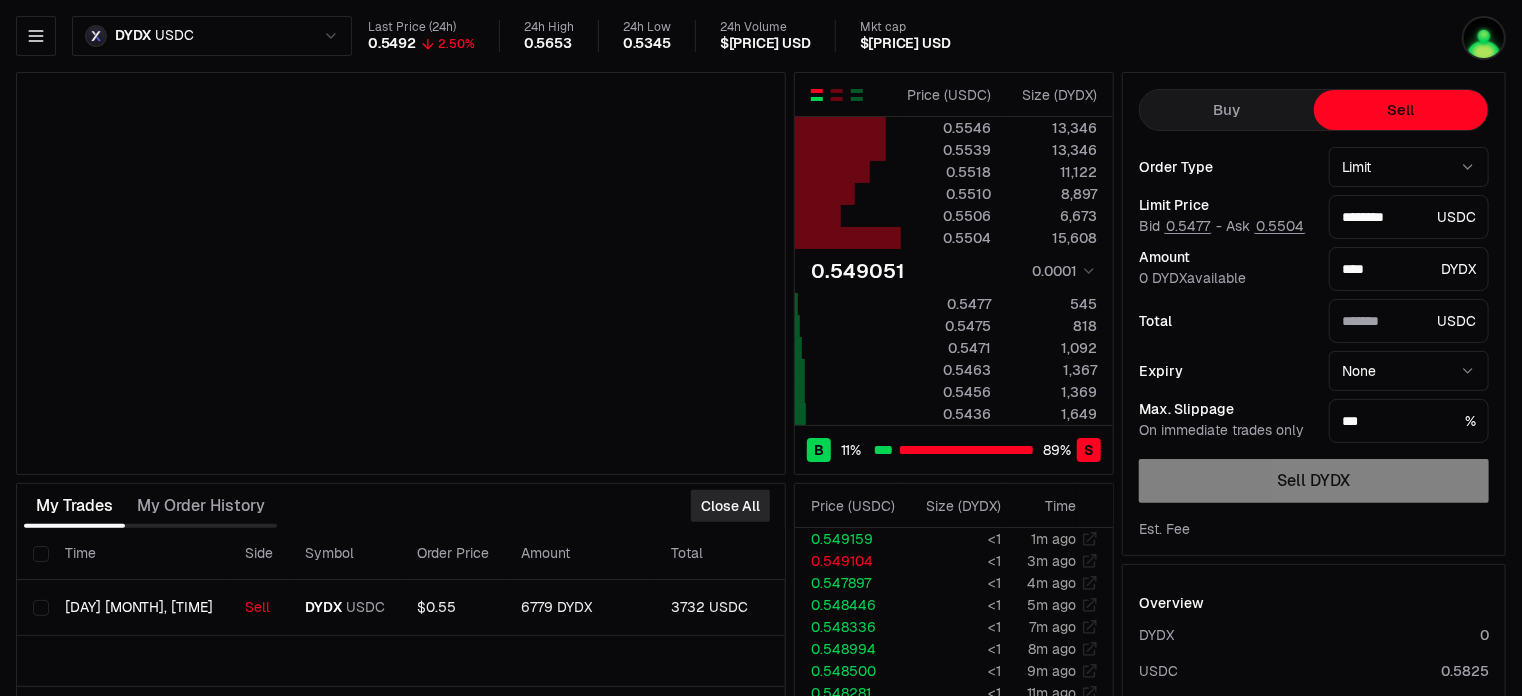 type on "*******" 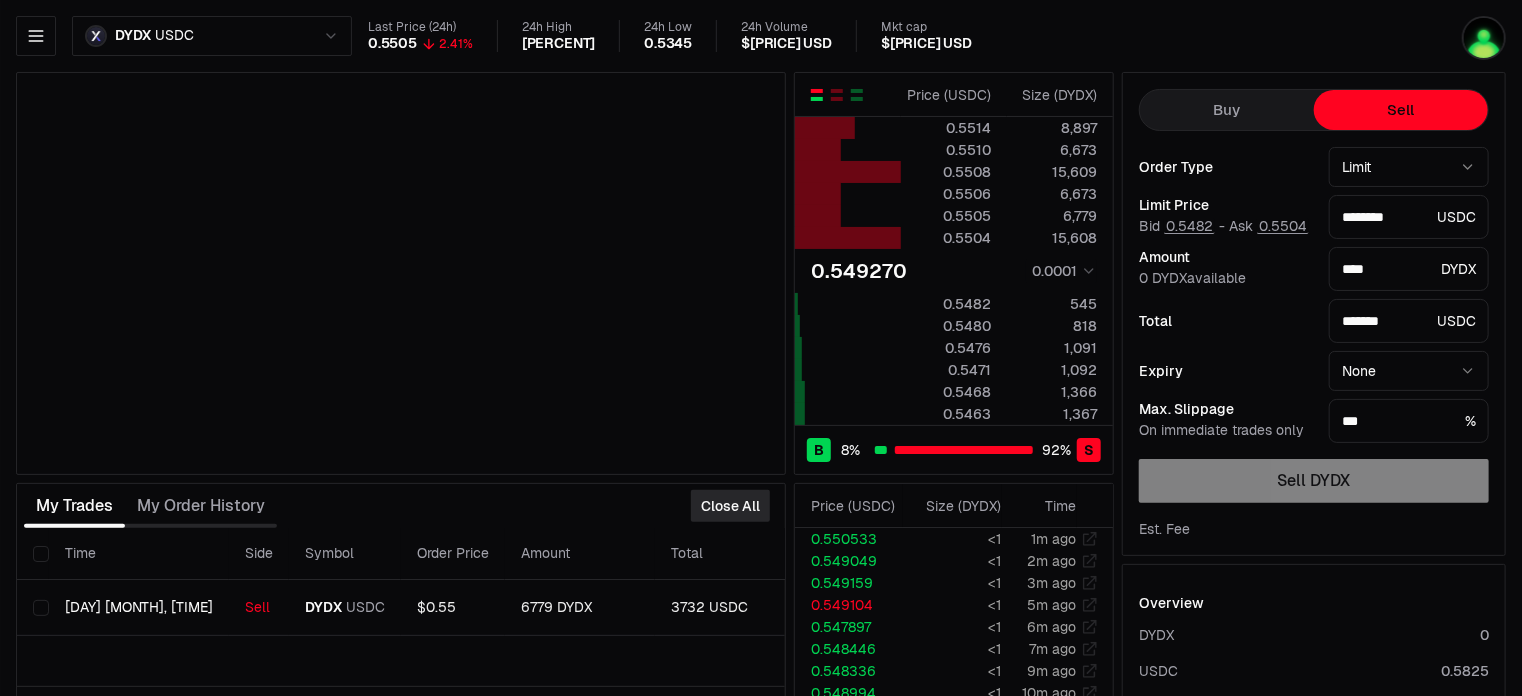 type on "********" 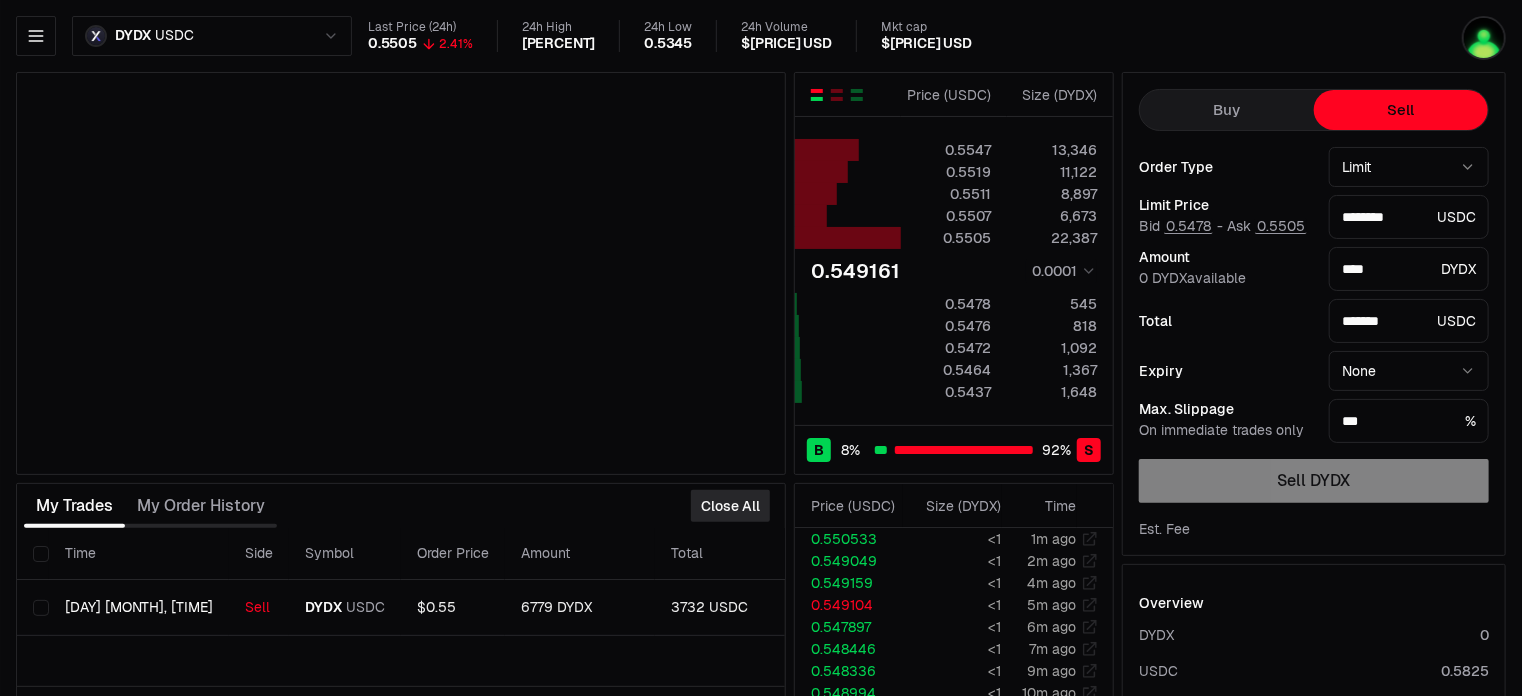type on "********" 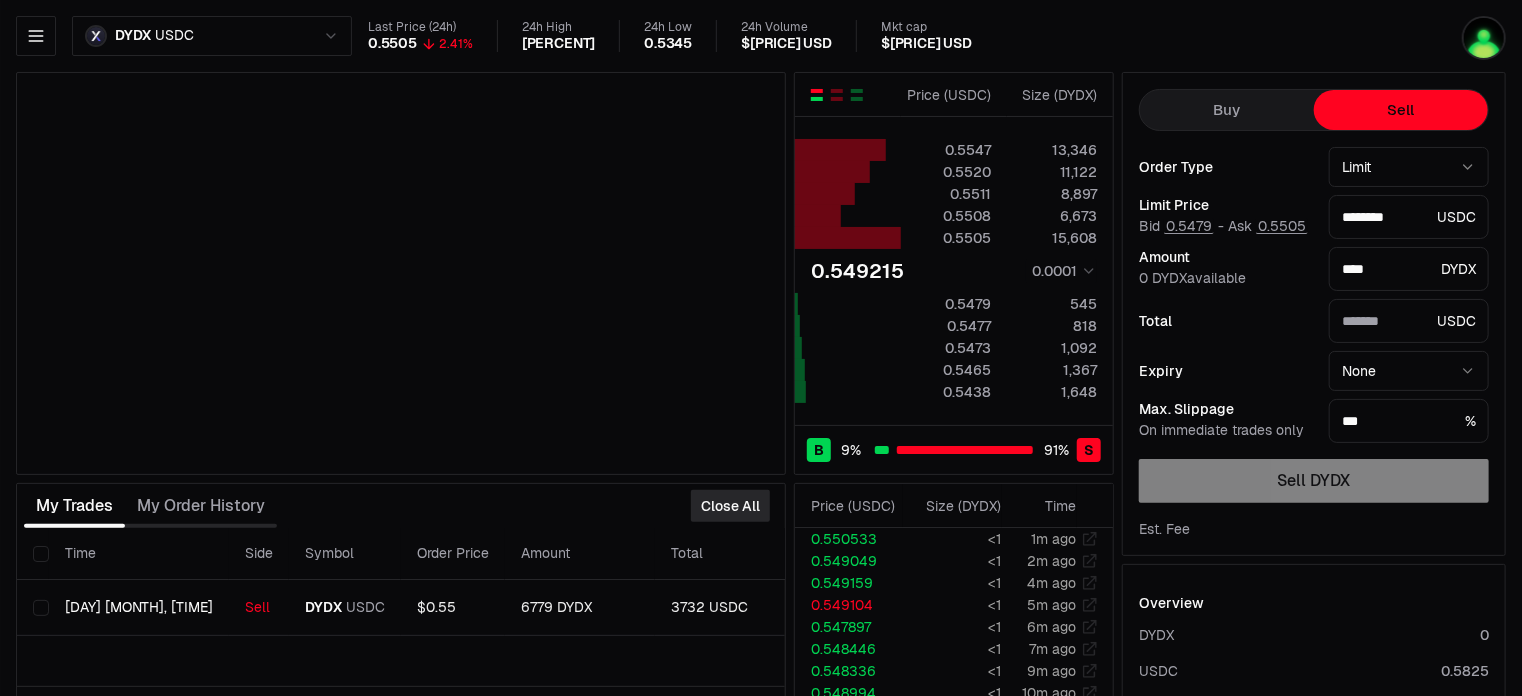 type on "*******" 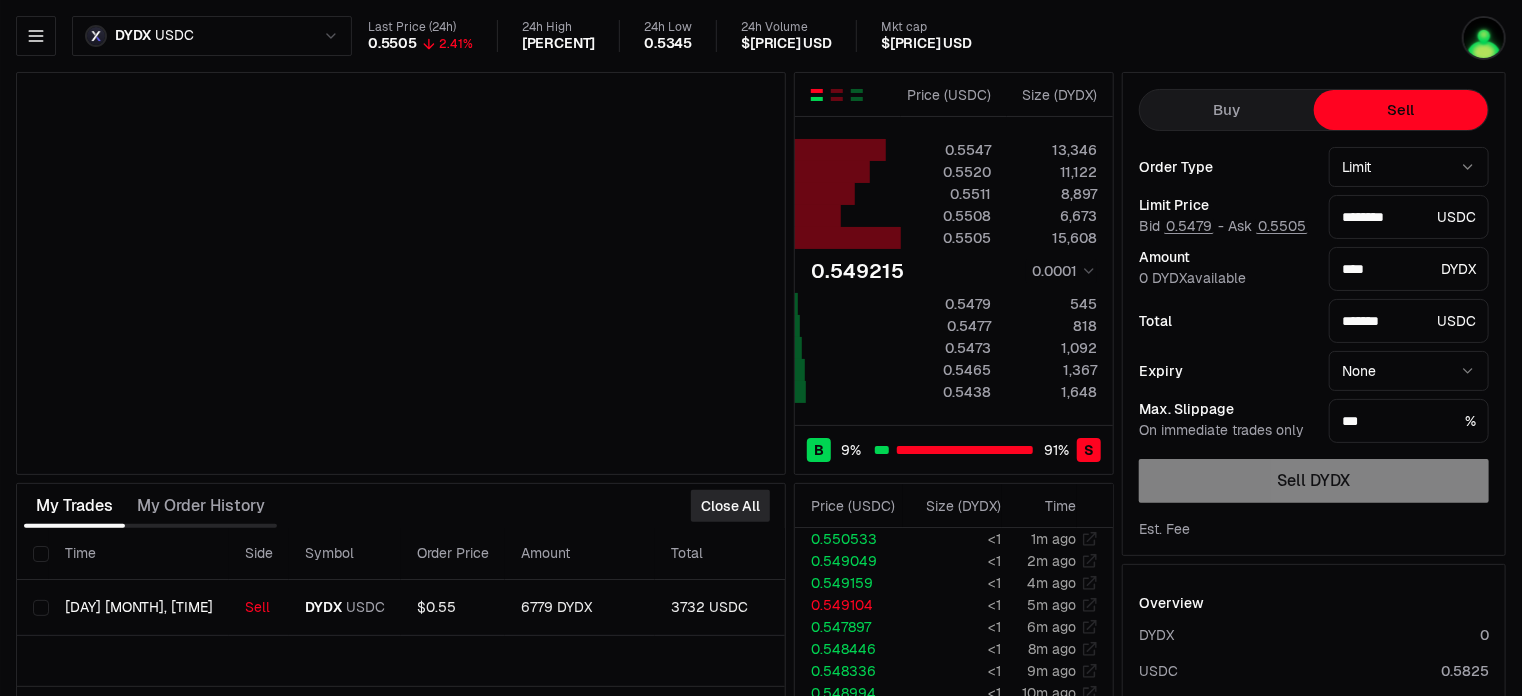 type on "********" 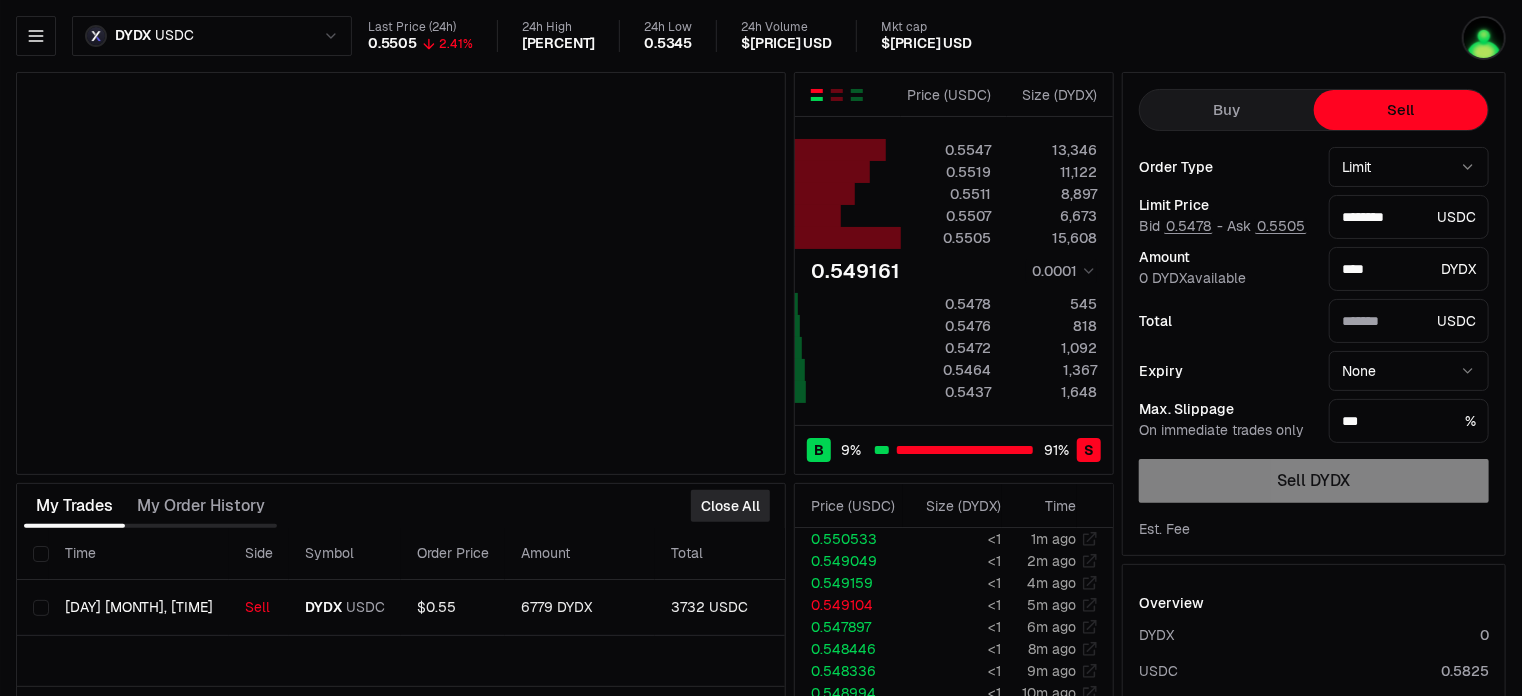 type on "*******" 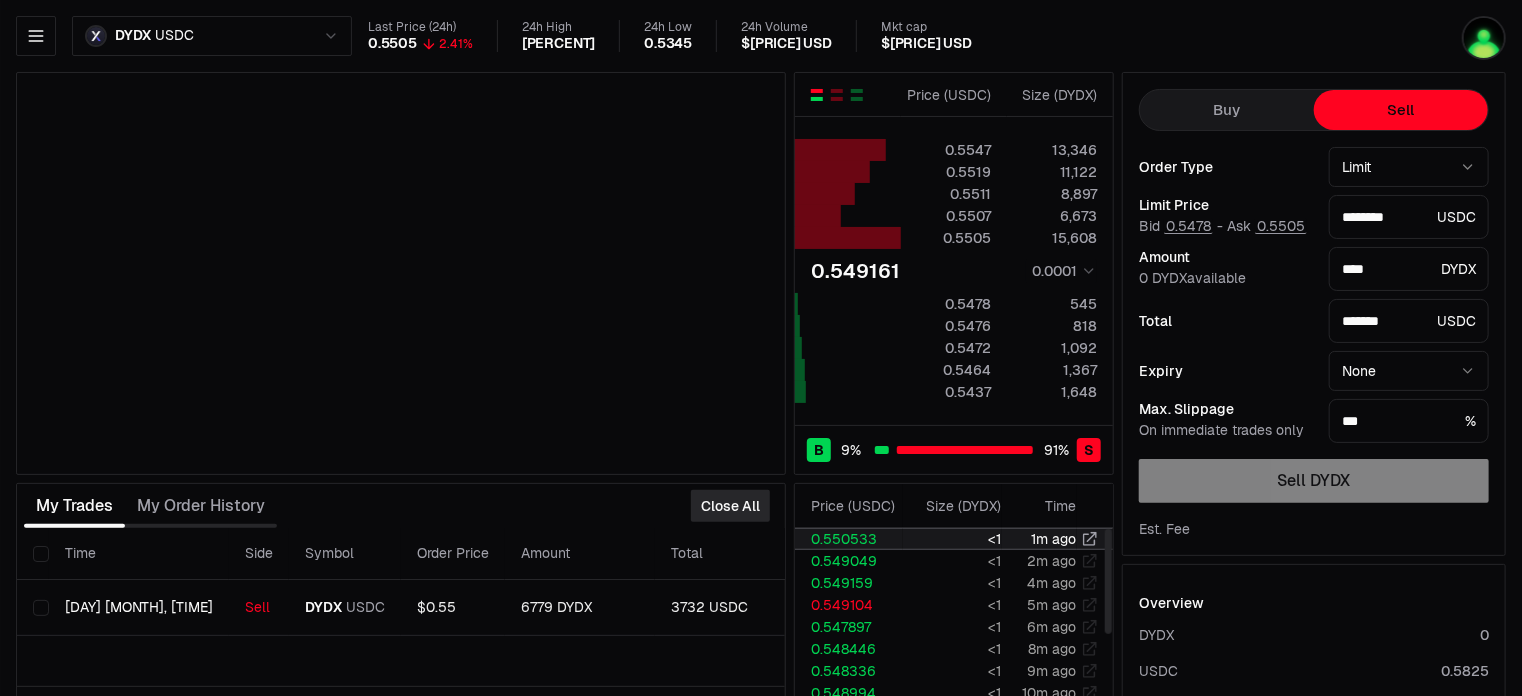 type on "********" 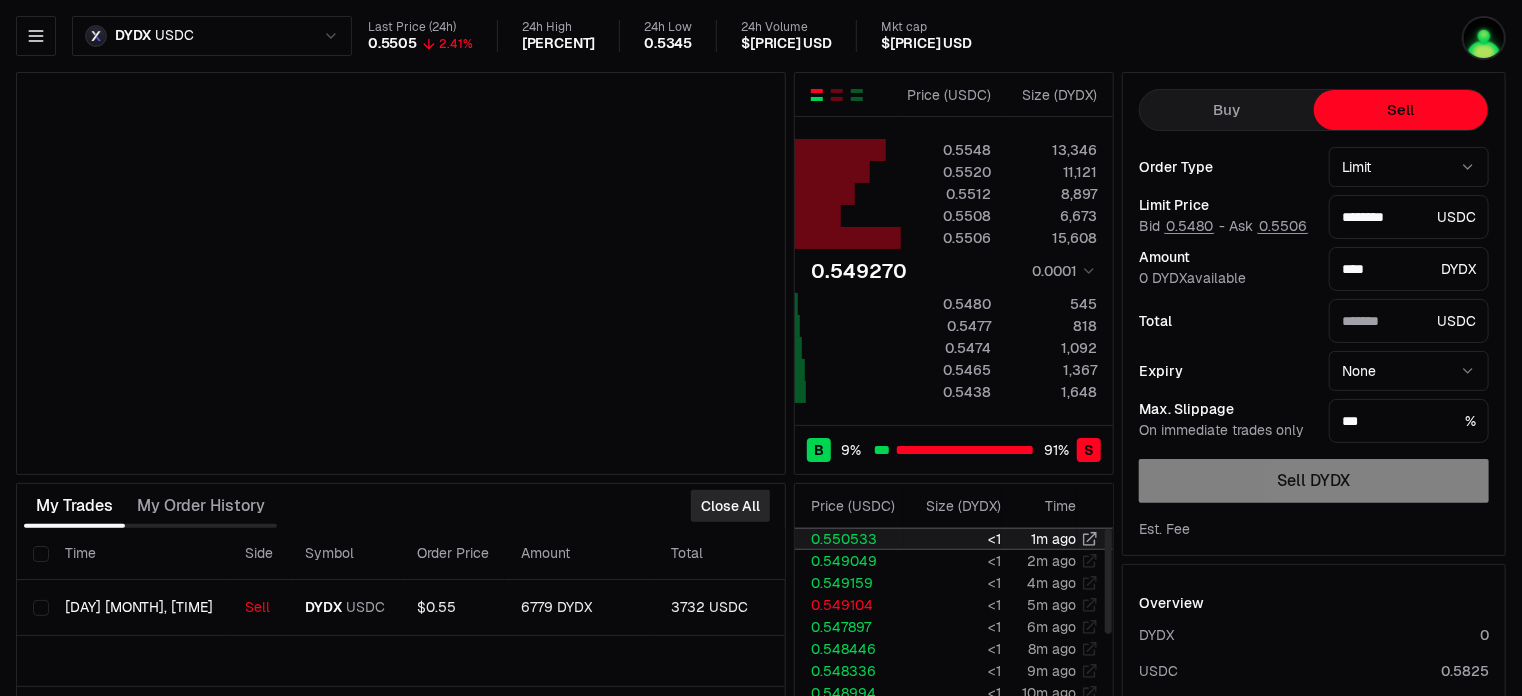 type on "*******" 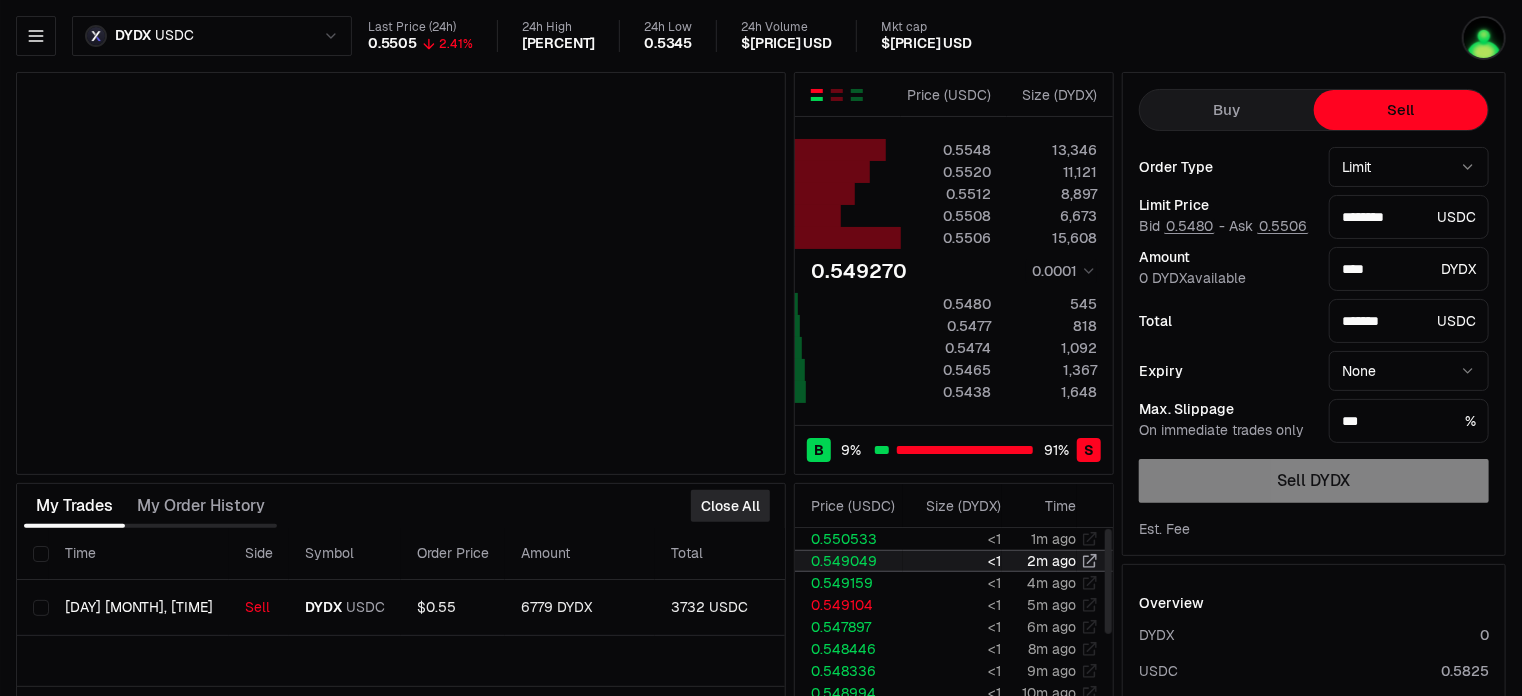 type on "********" 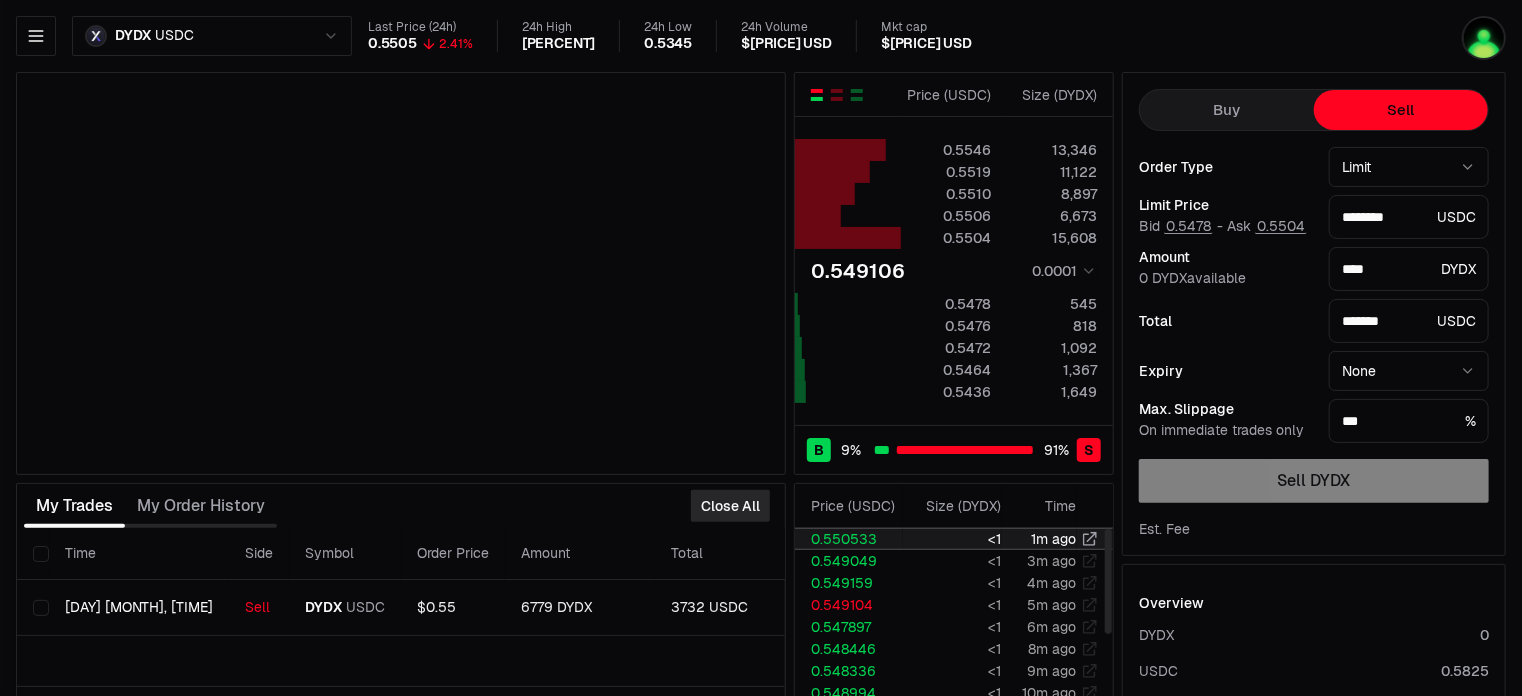 click 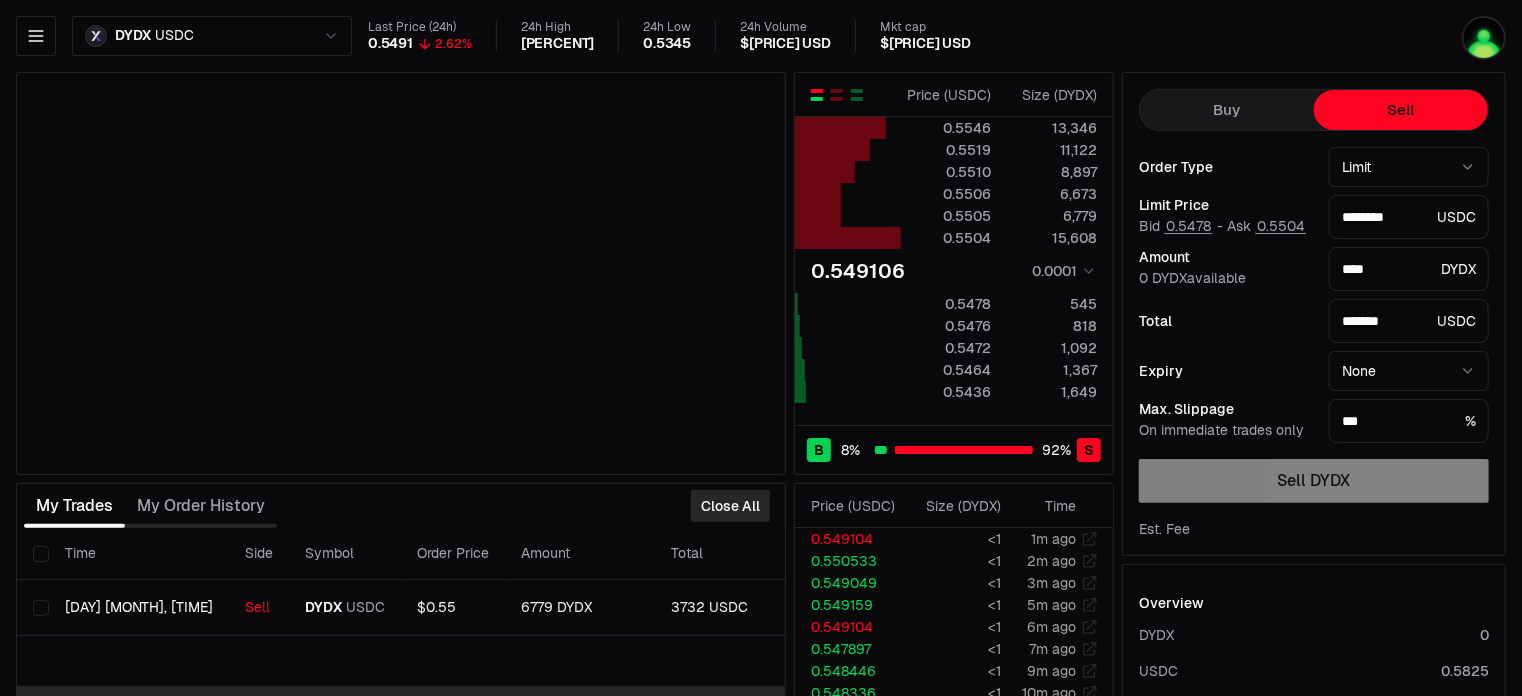 type on "********" 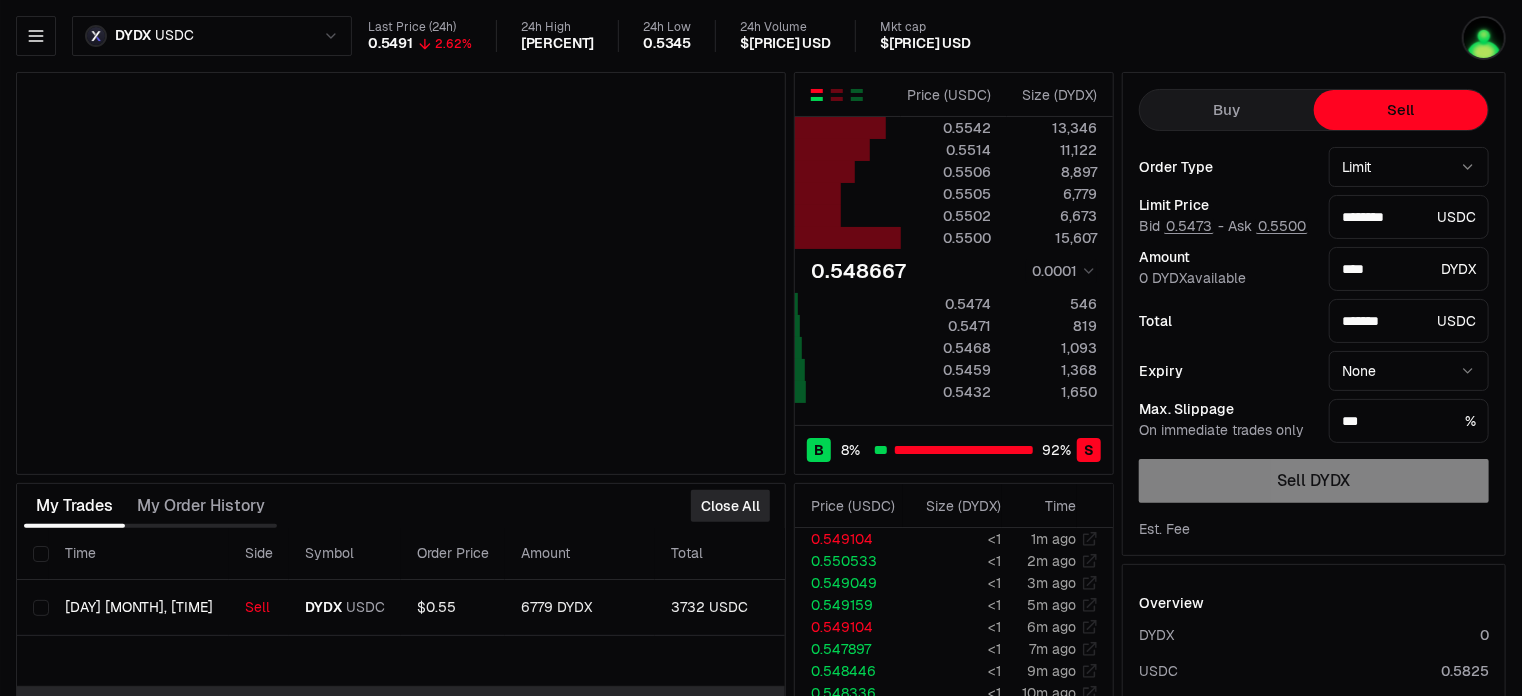 type on "********" 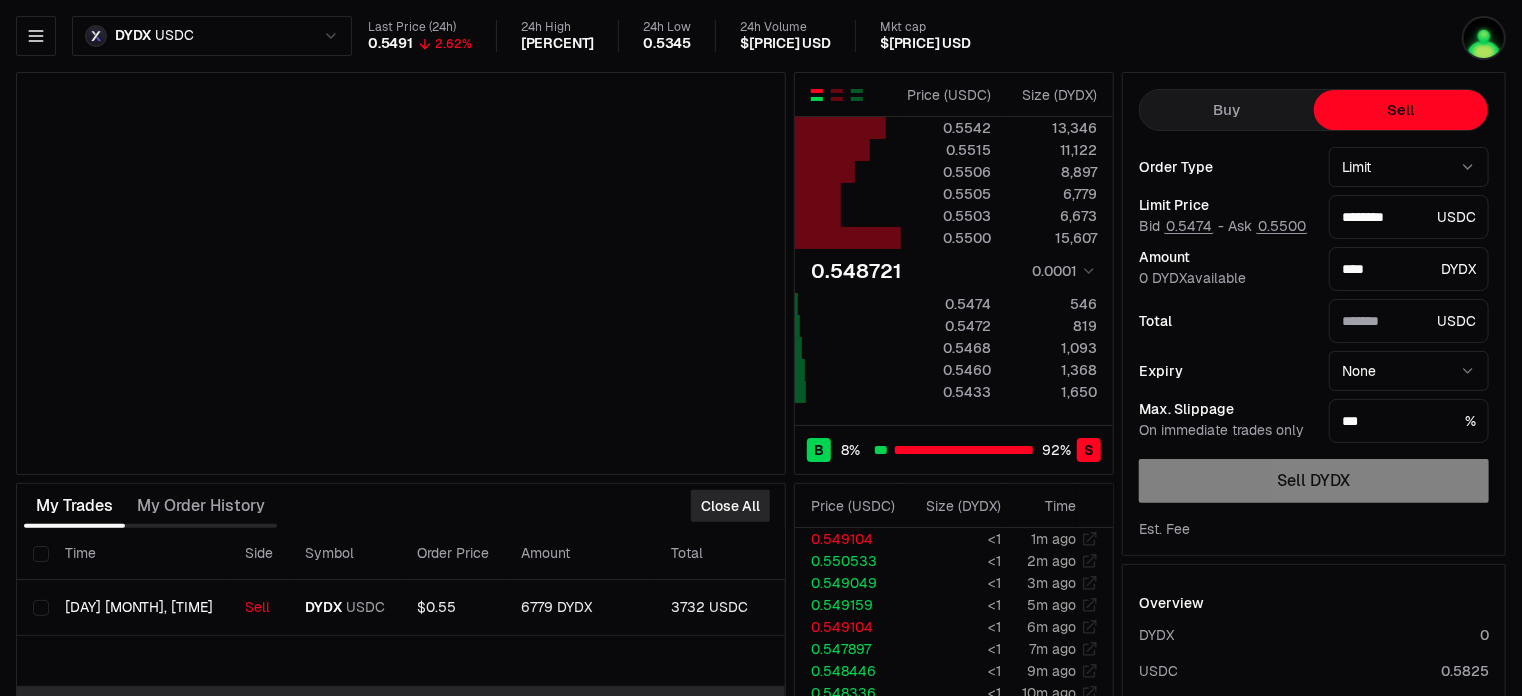 type on "*******" 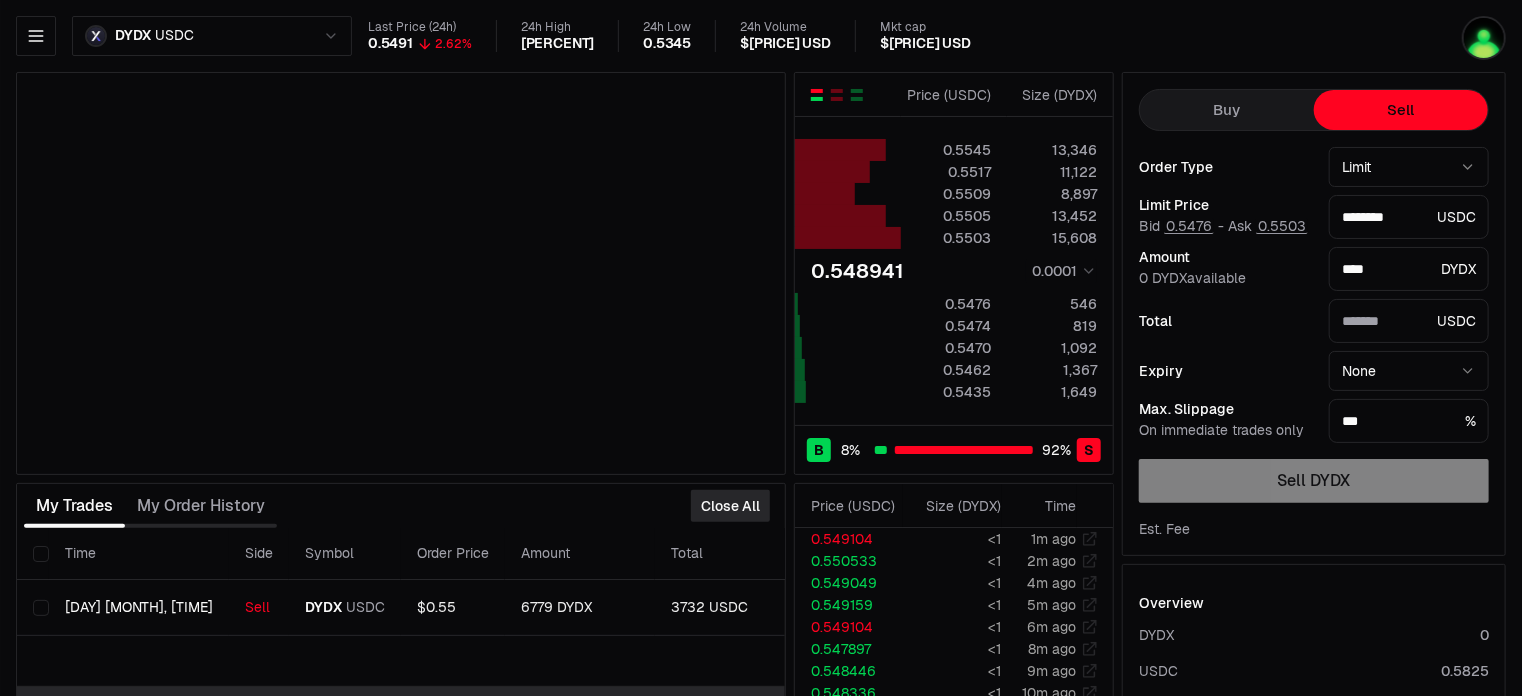 type on "********" 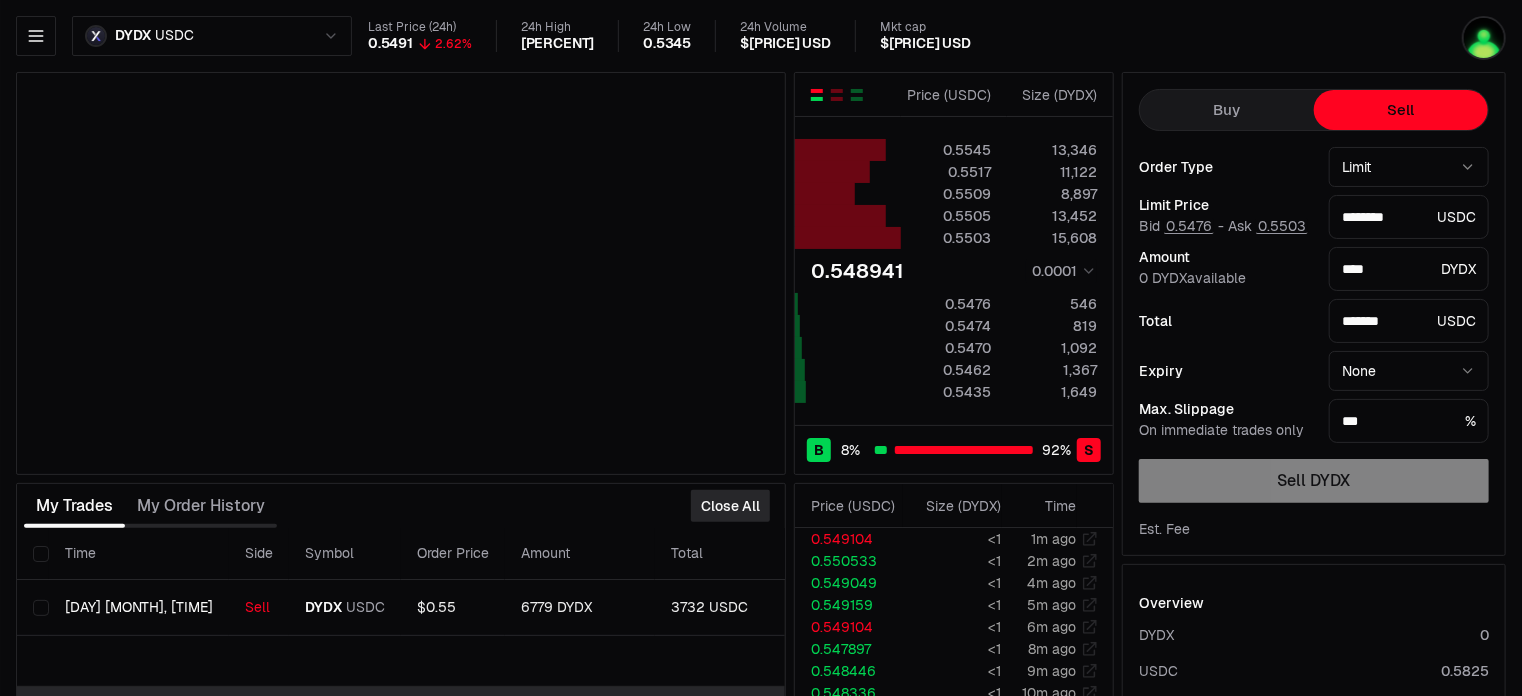 type on "********" 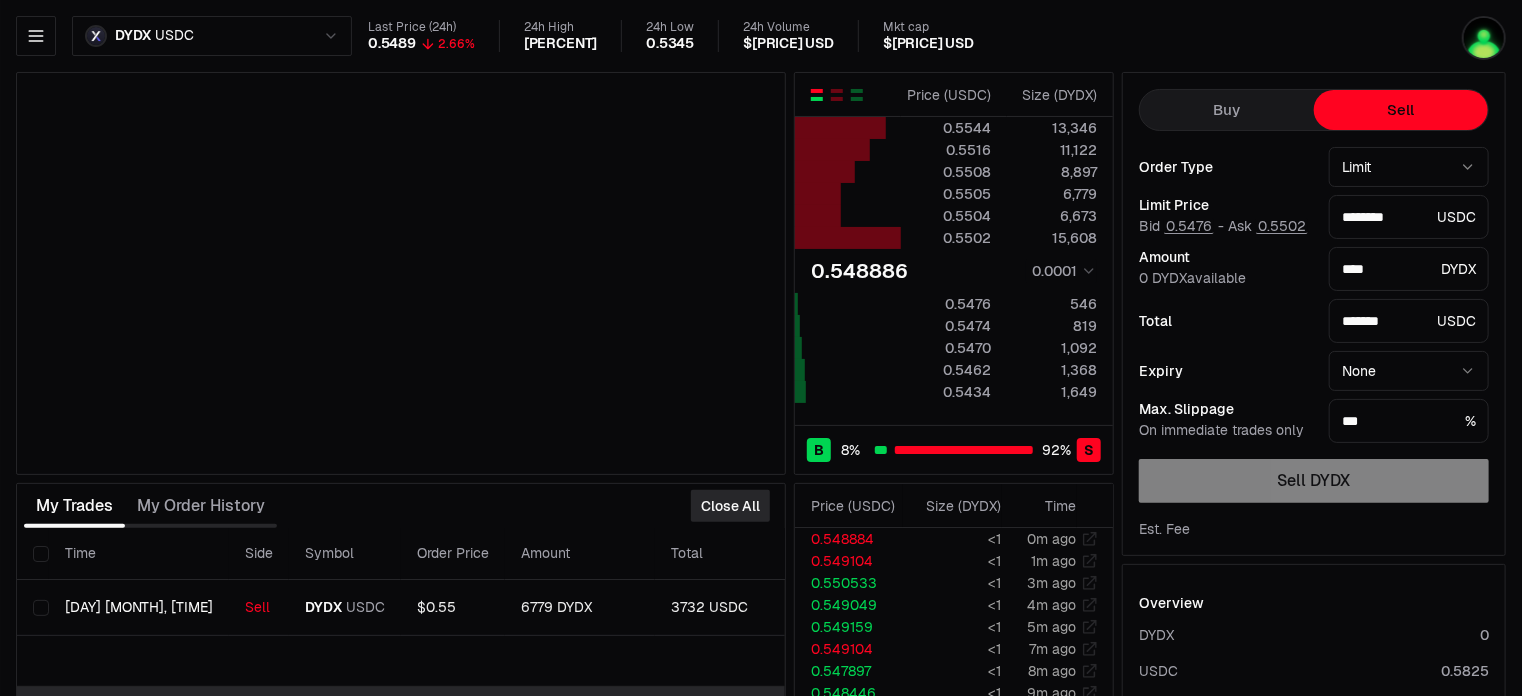 type on "********" 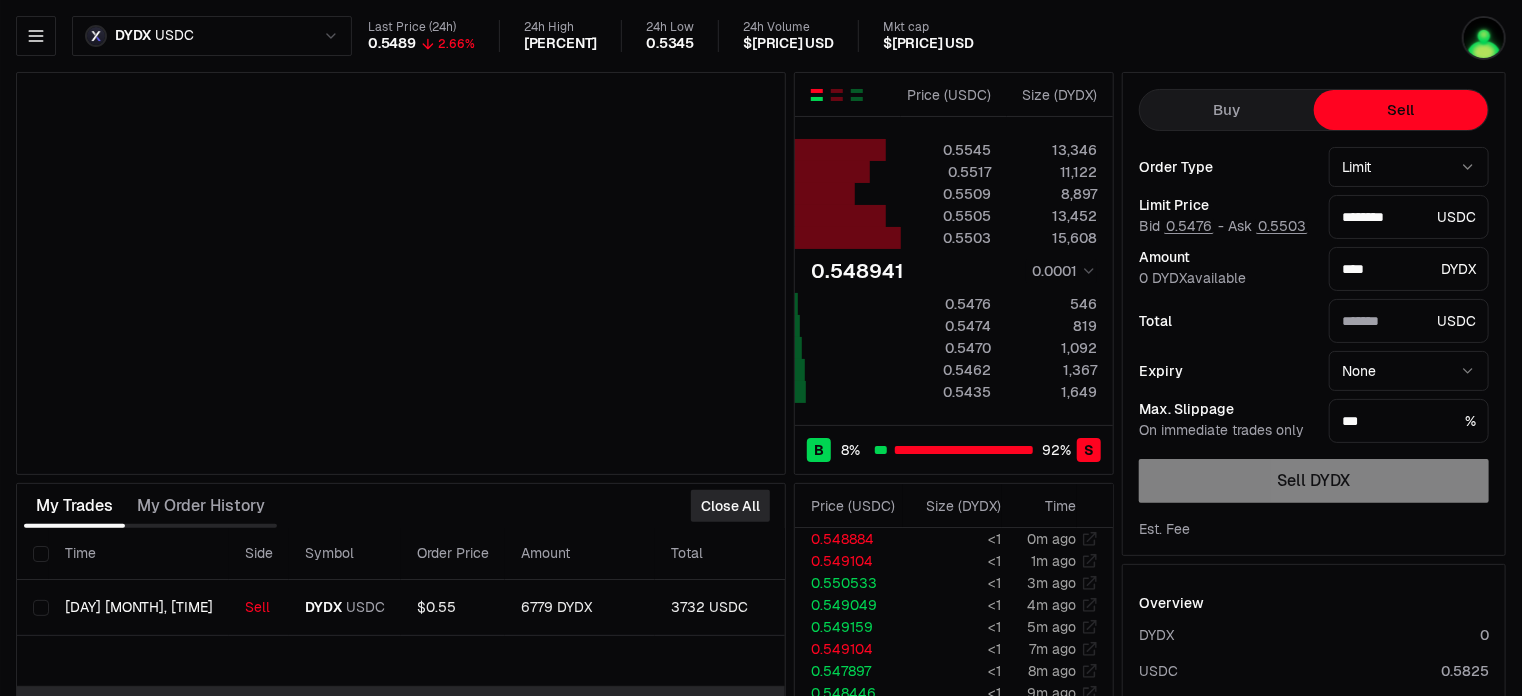 type on "*******" 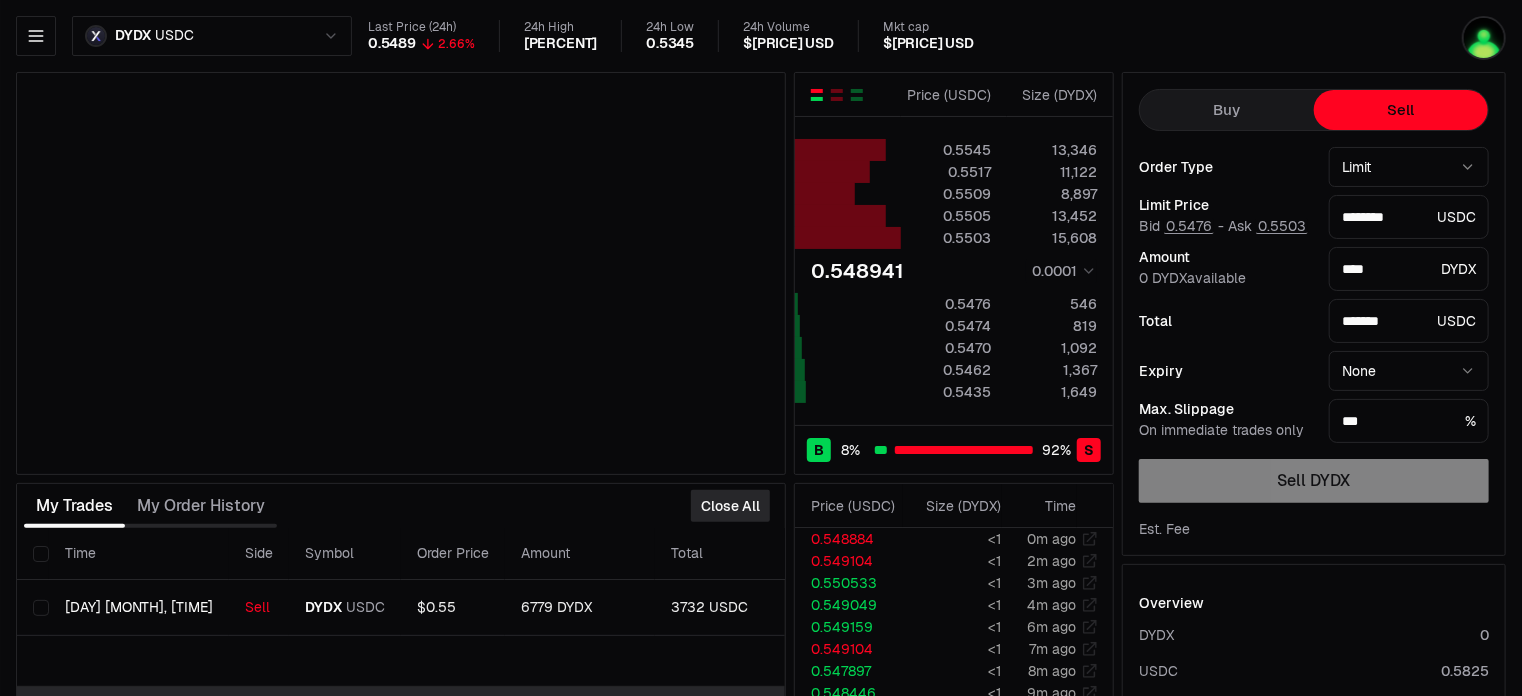 type on "********" 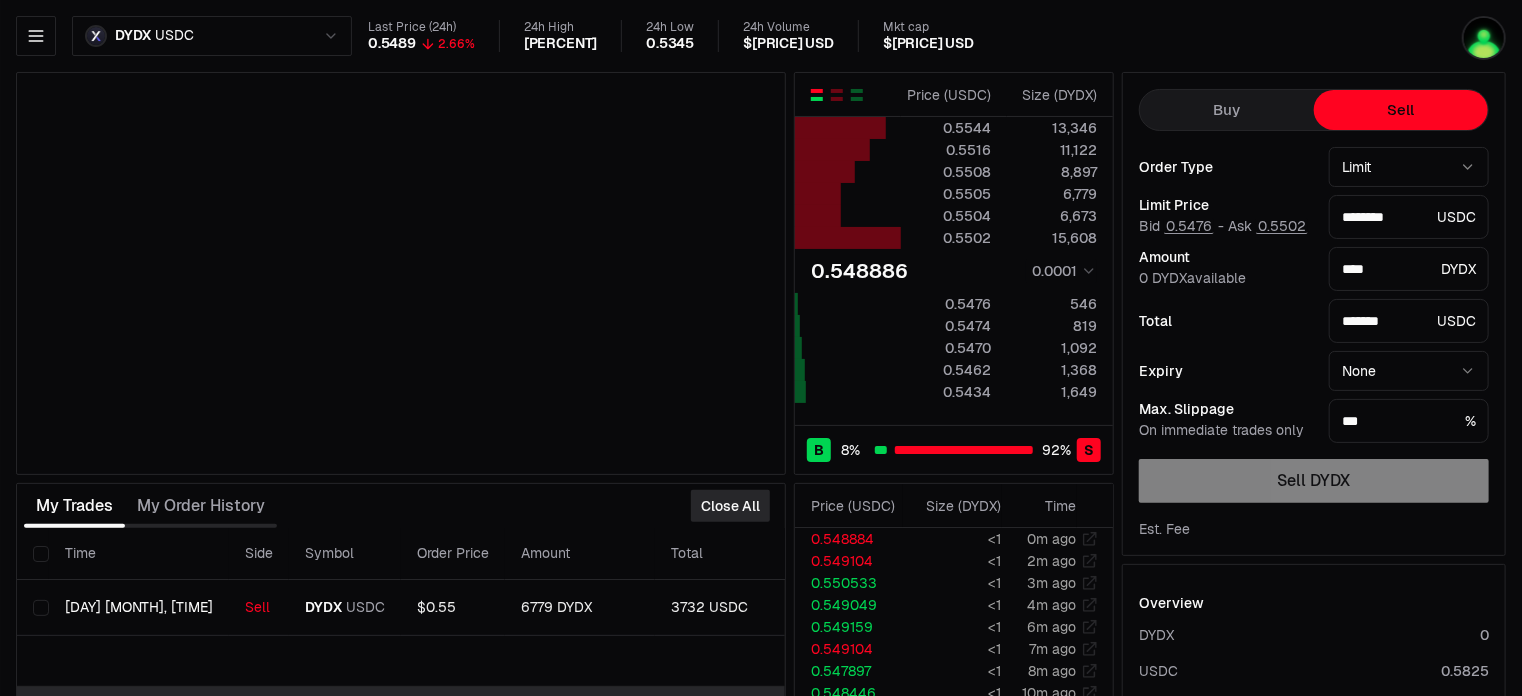 type on "********" 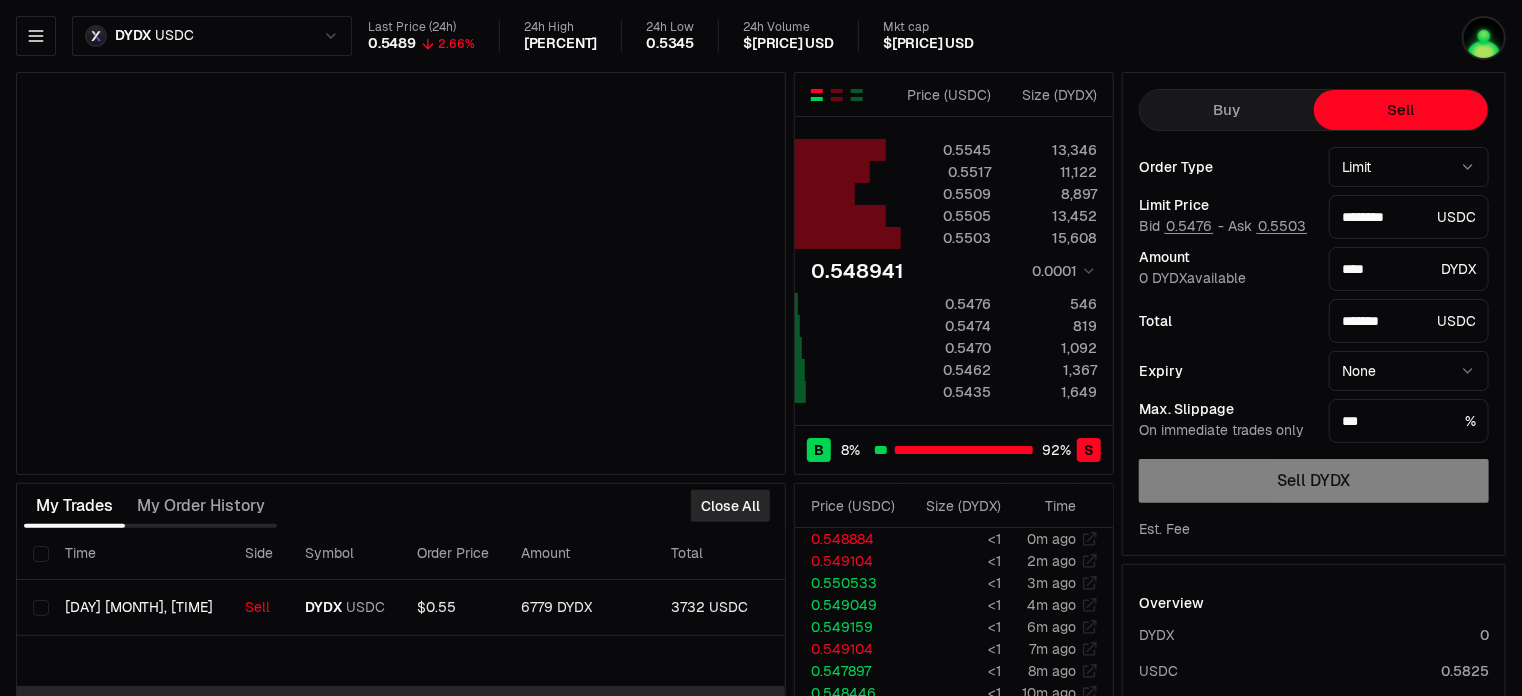 type on "********" 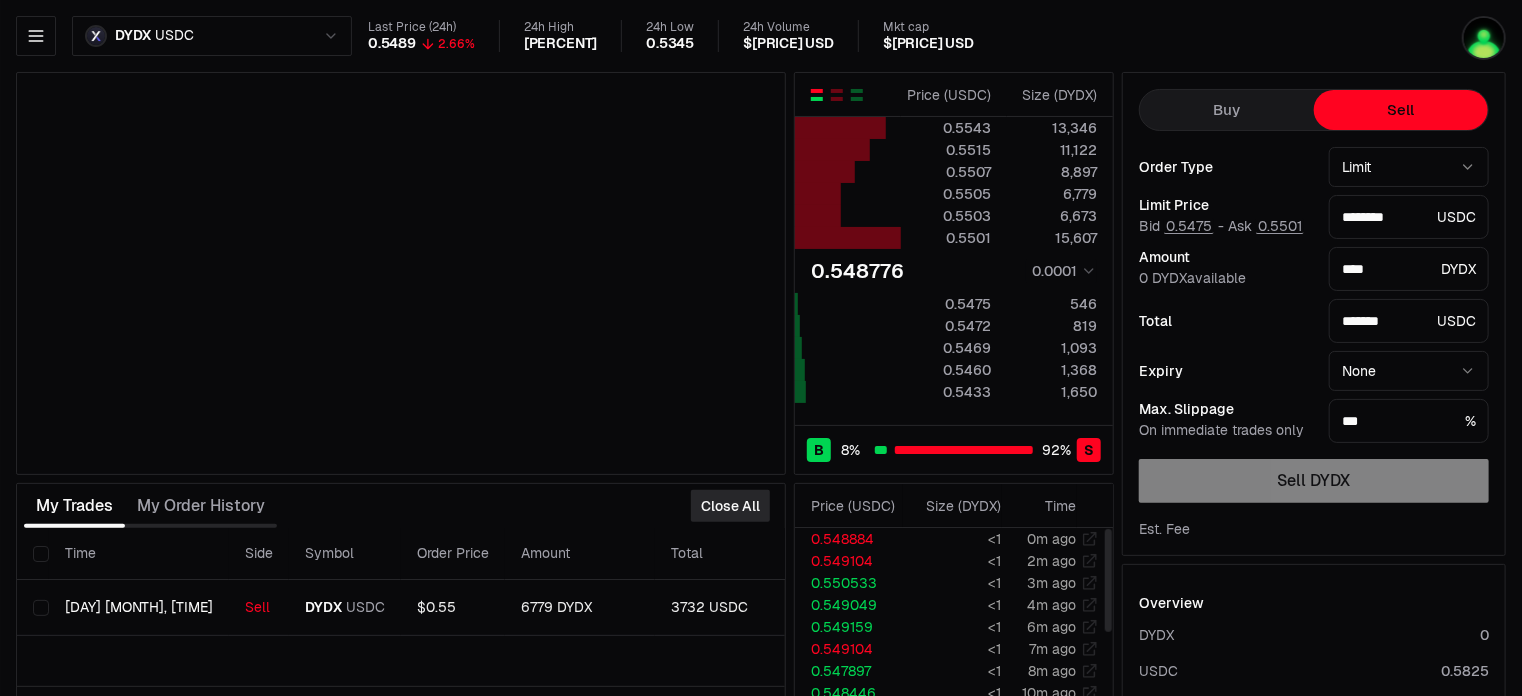 type on "********" 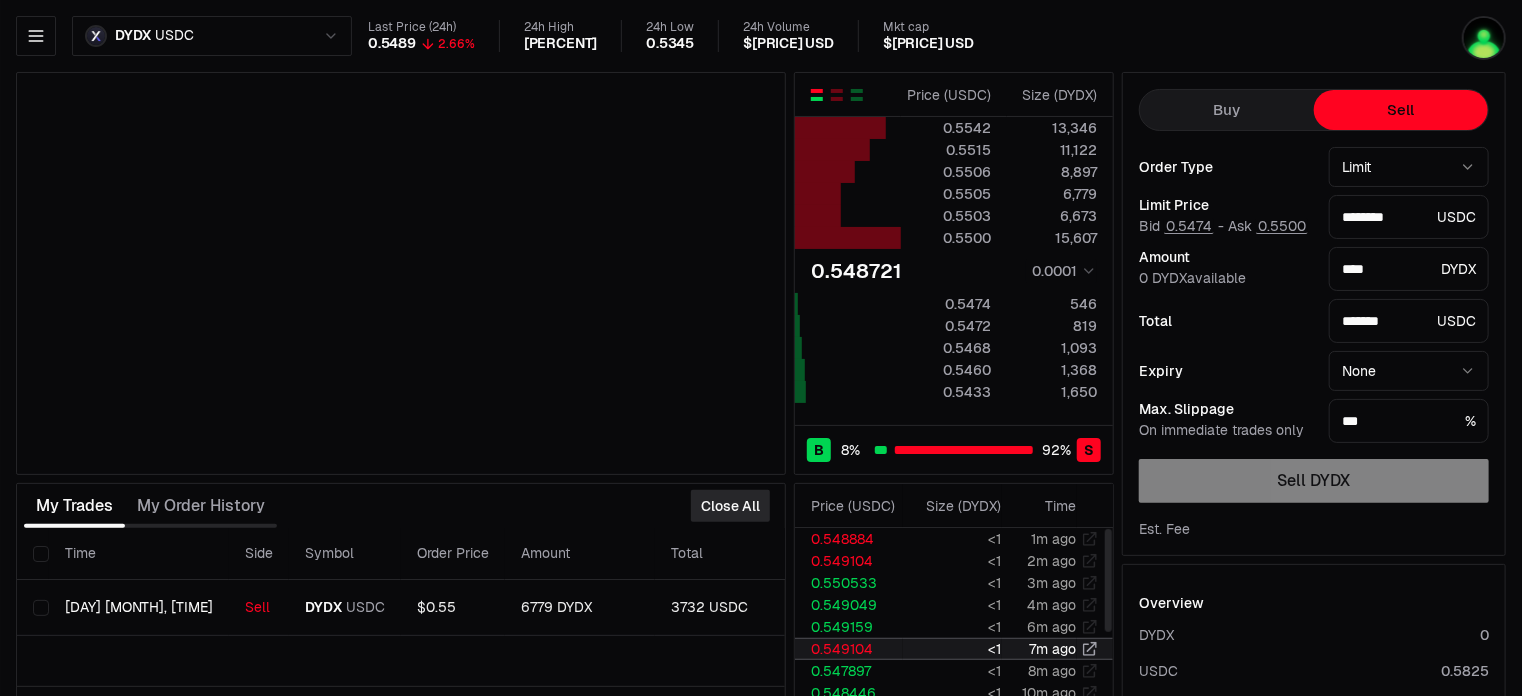 type on "********" 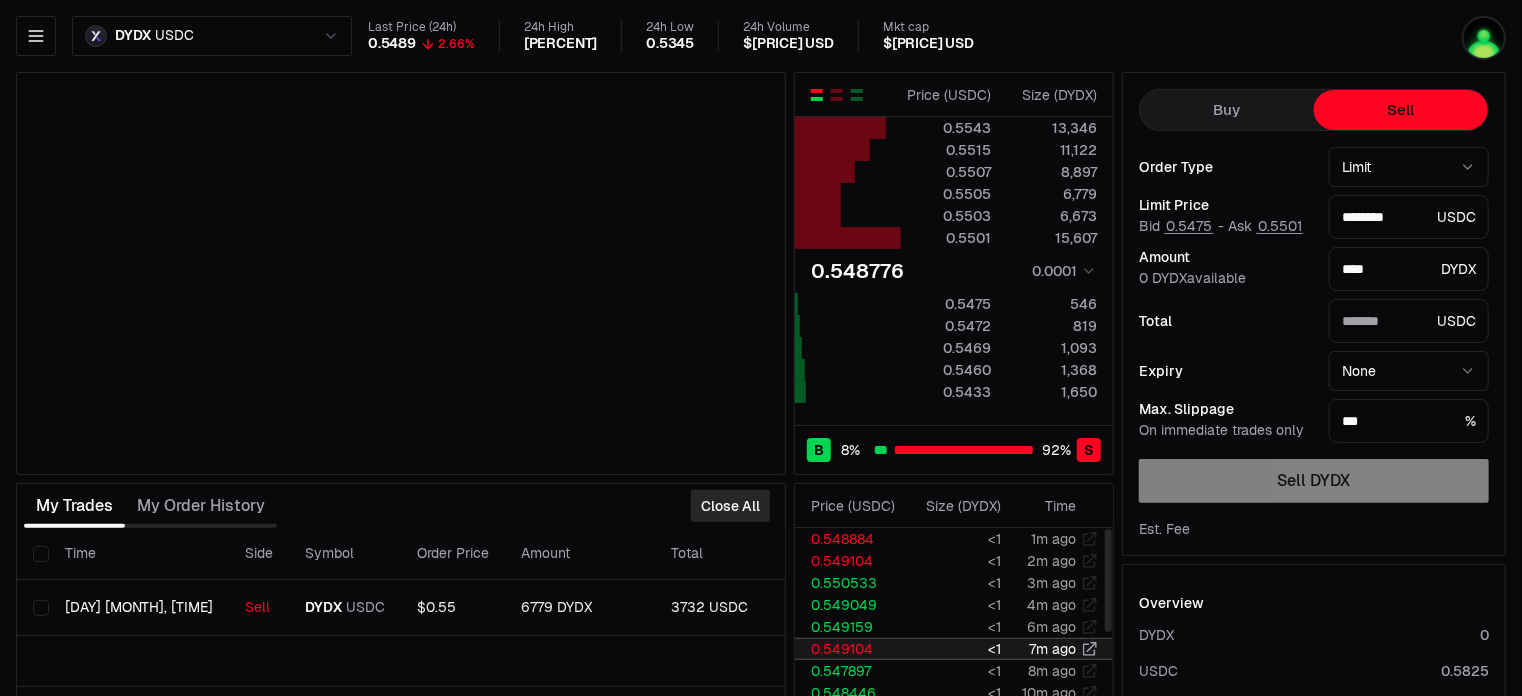 type on "*******" 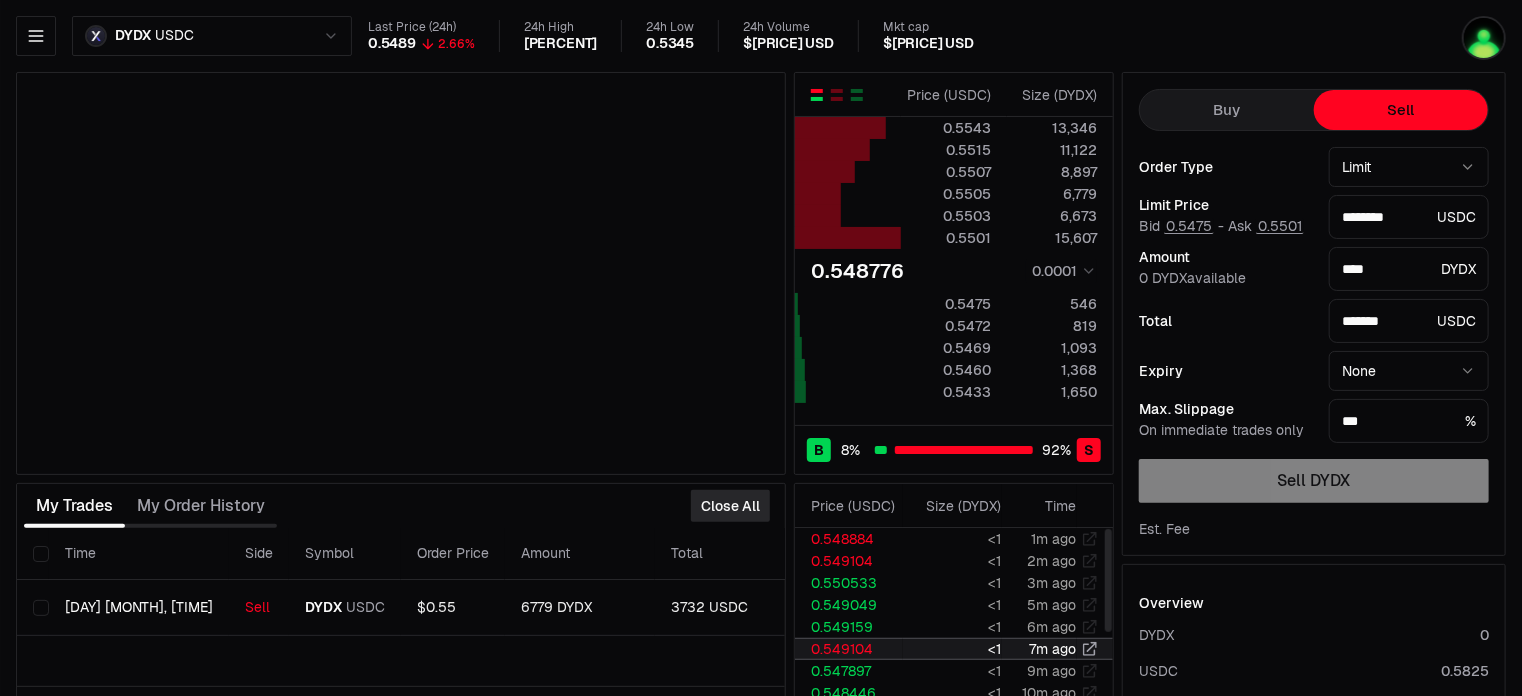 type on "********" 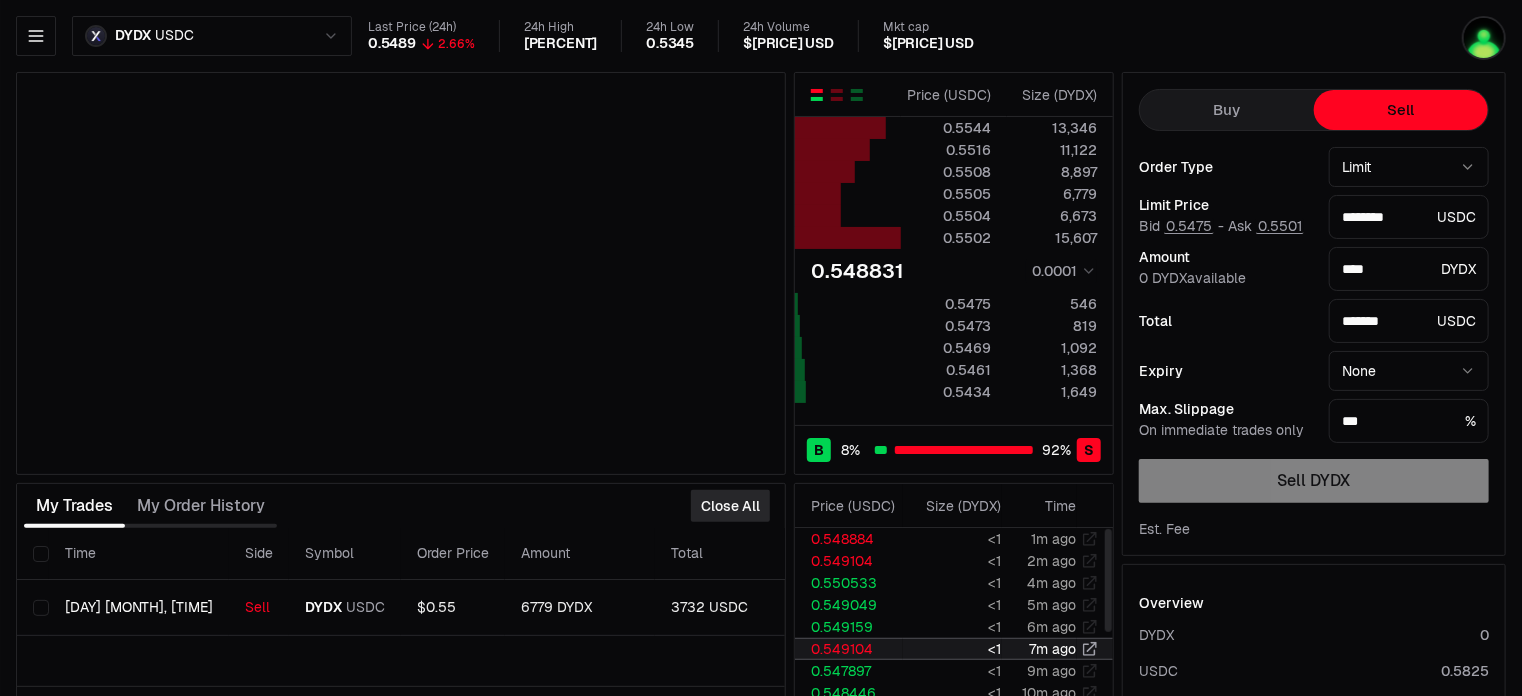 type on "********" 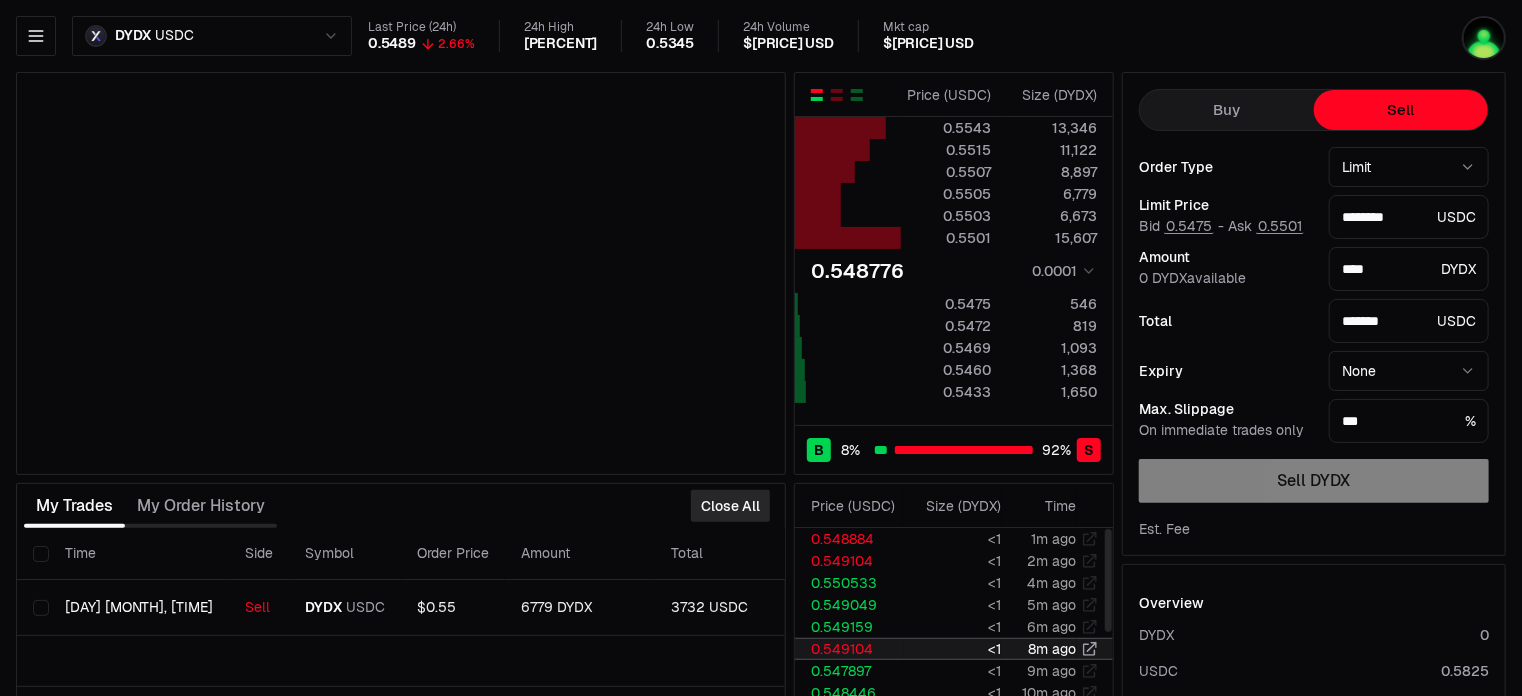 type on "********" 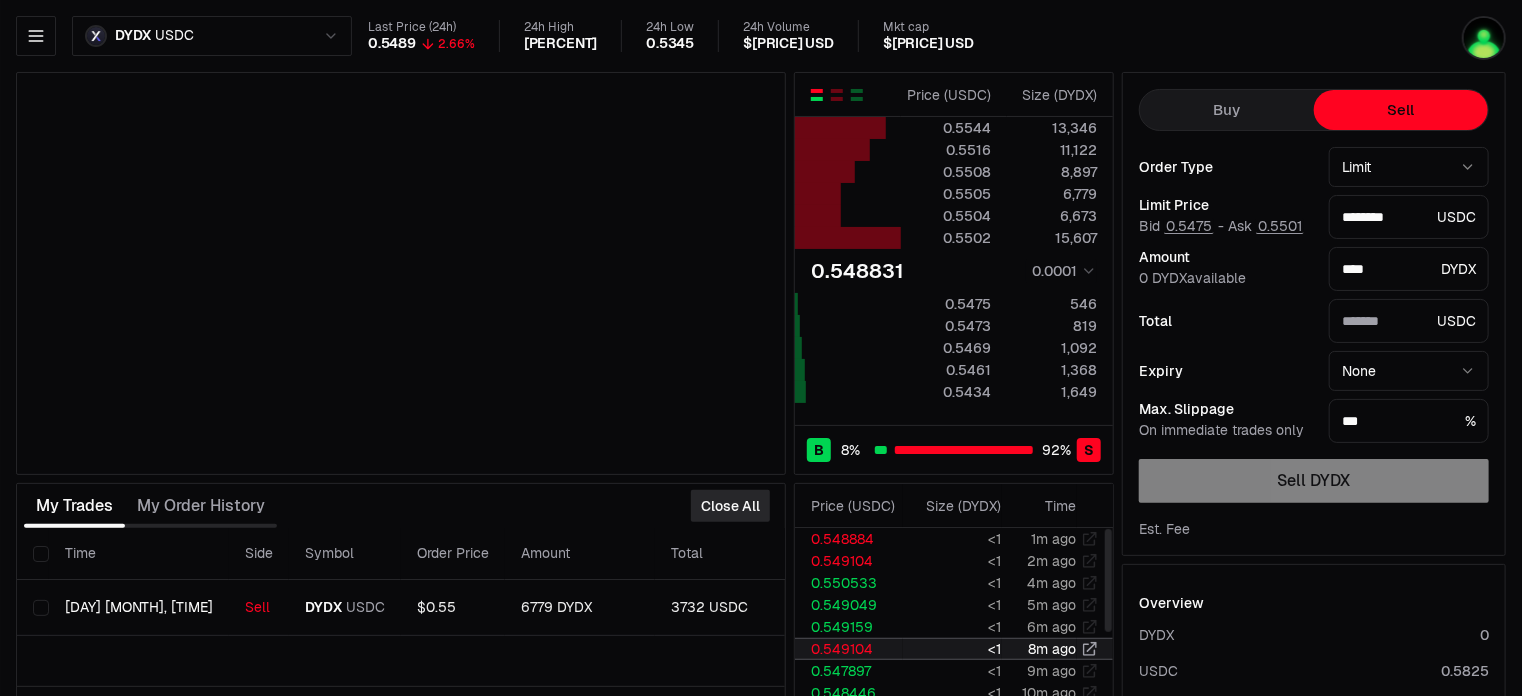 type on "*******" 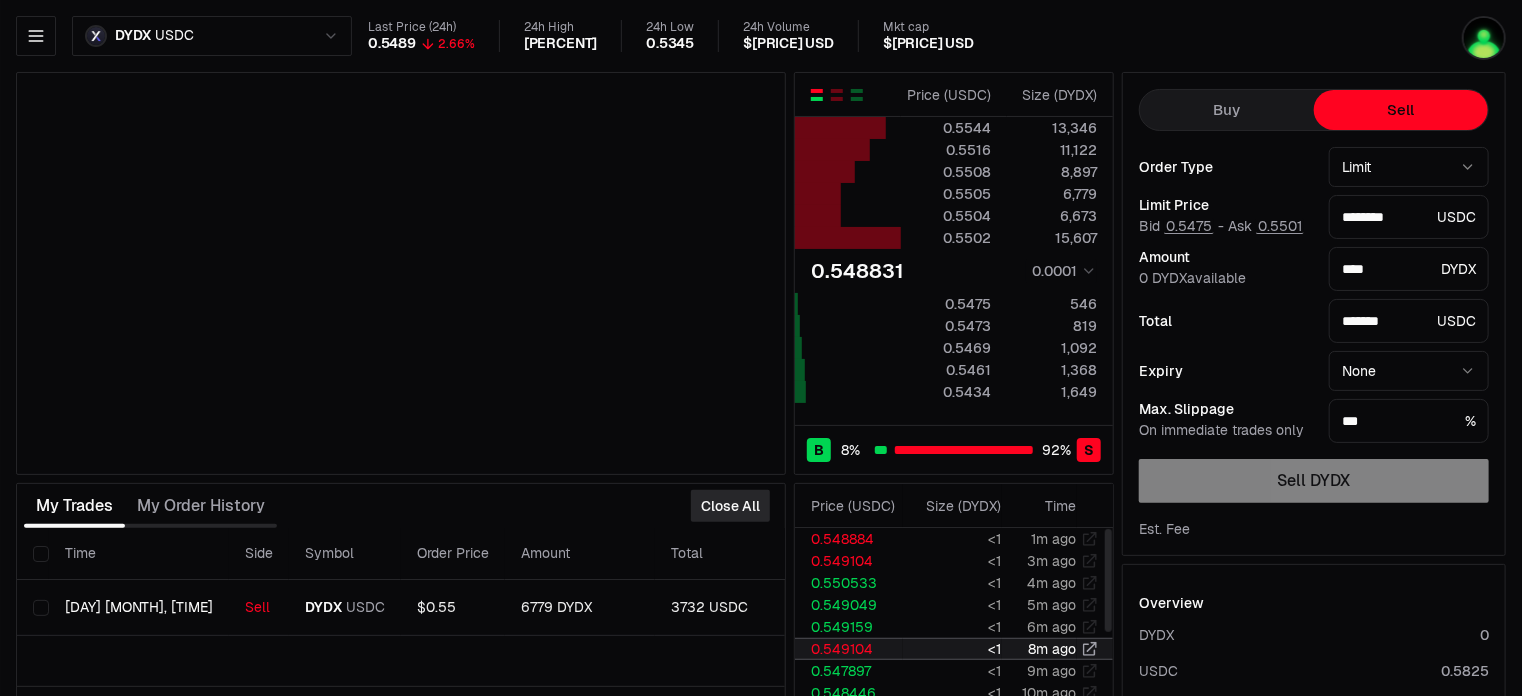 type on "********" 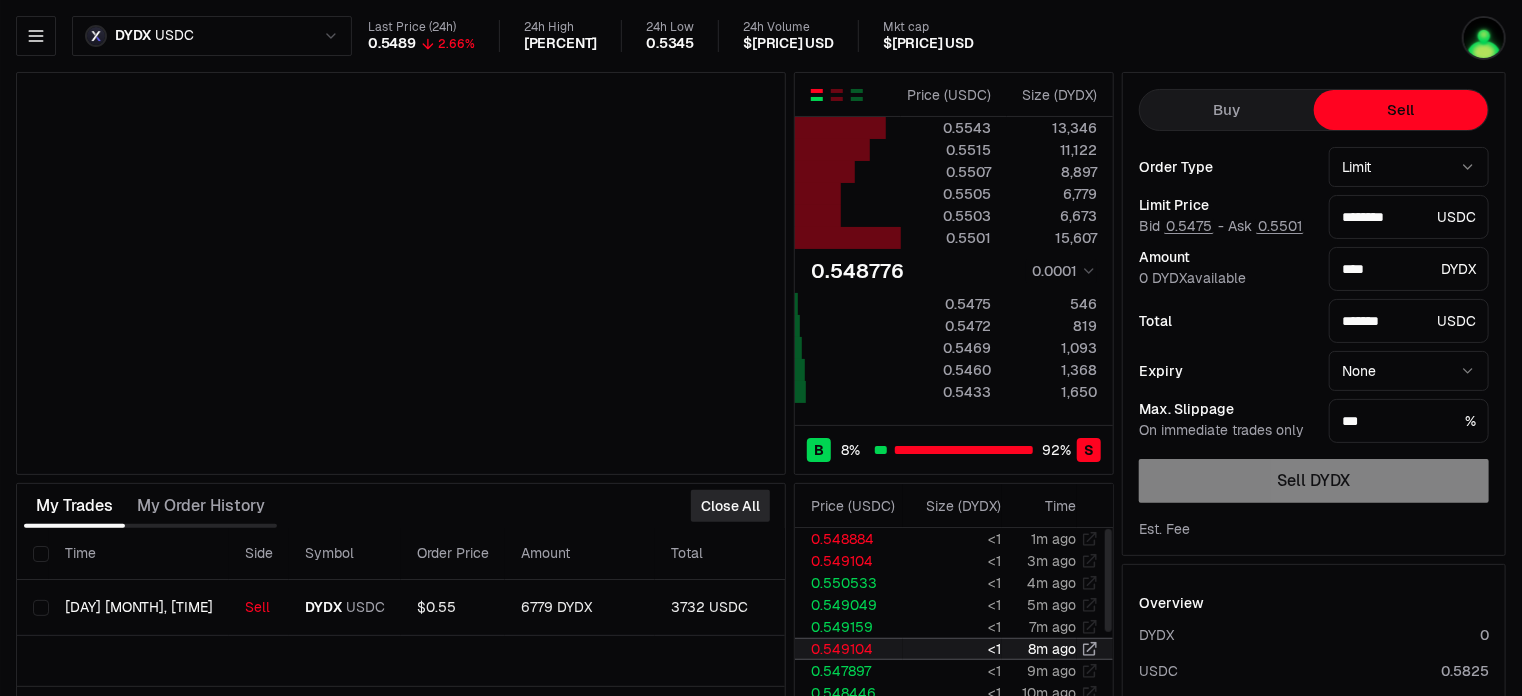 type on "********" 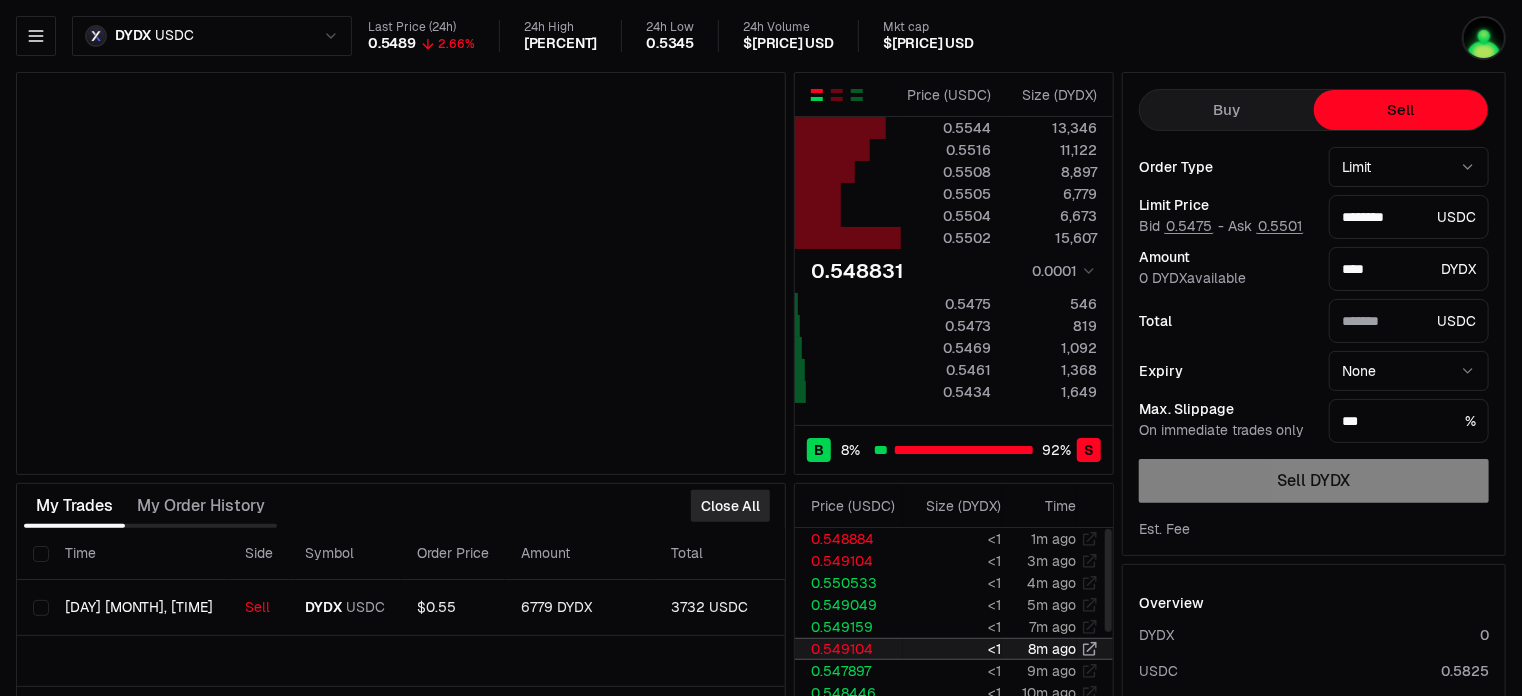 type on "*******" 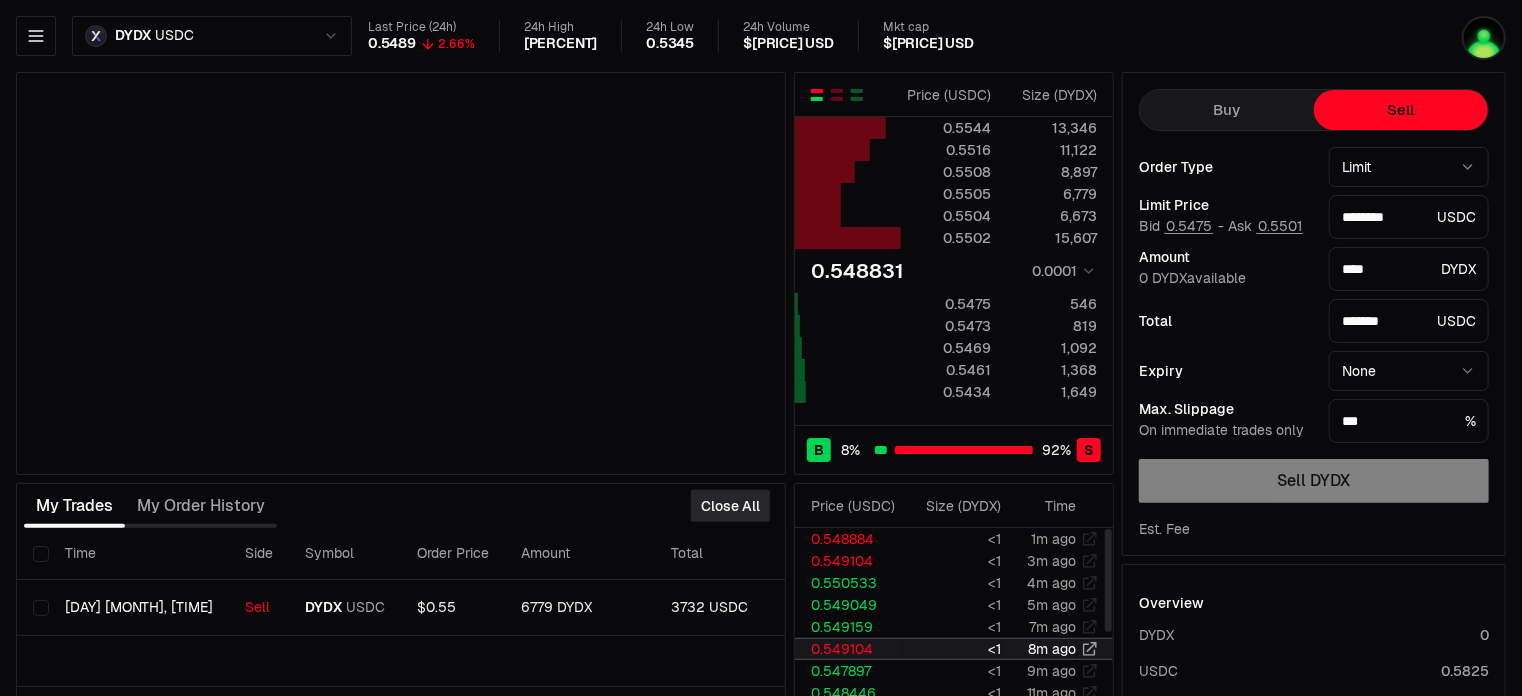 type on "********" 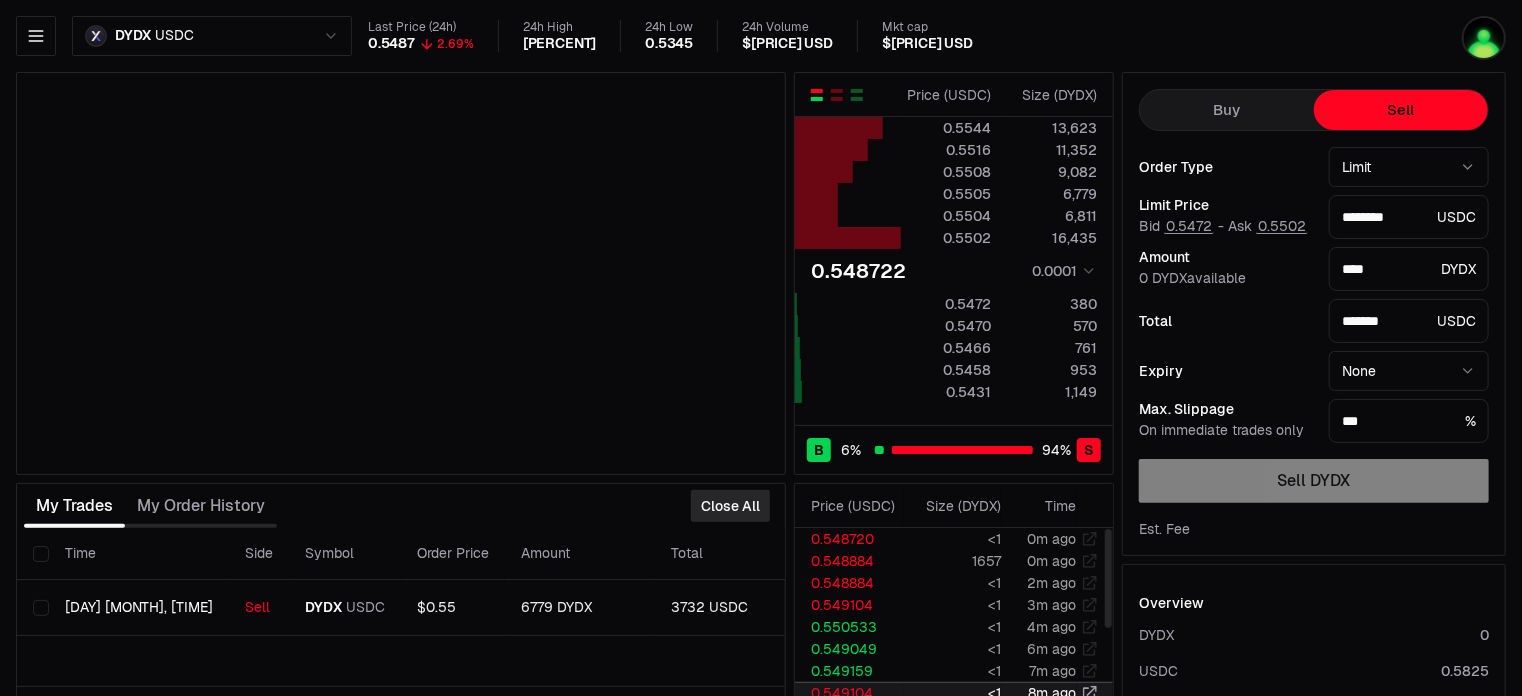 type on "********" 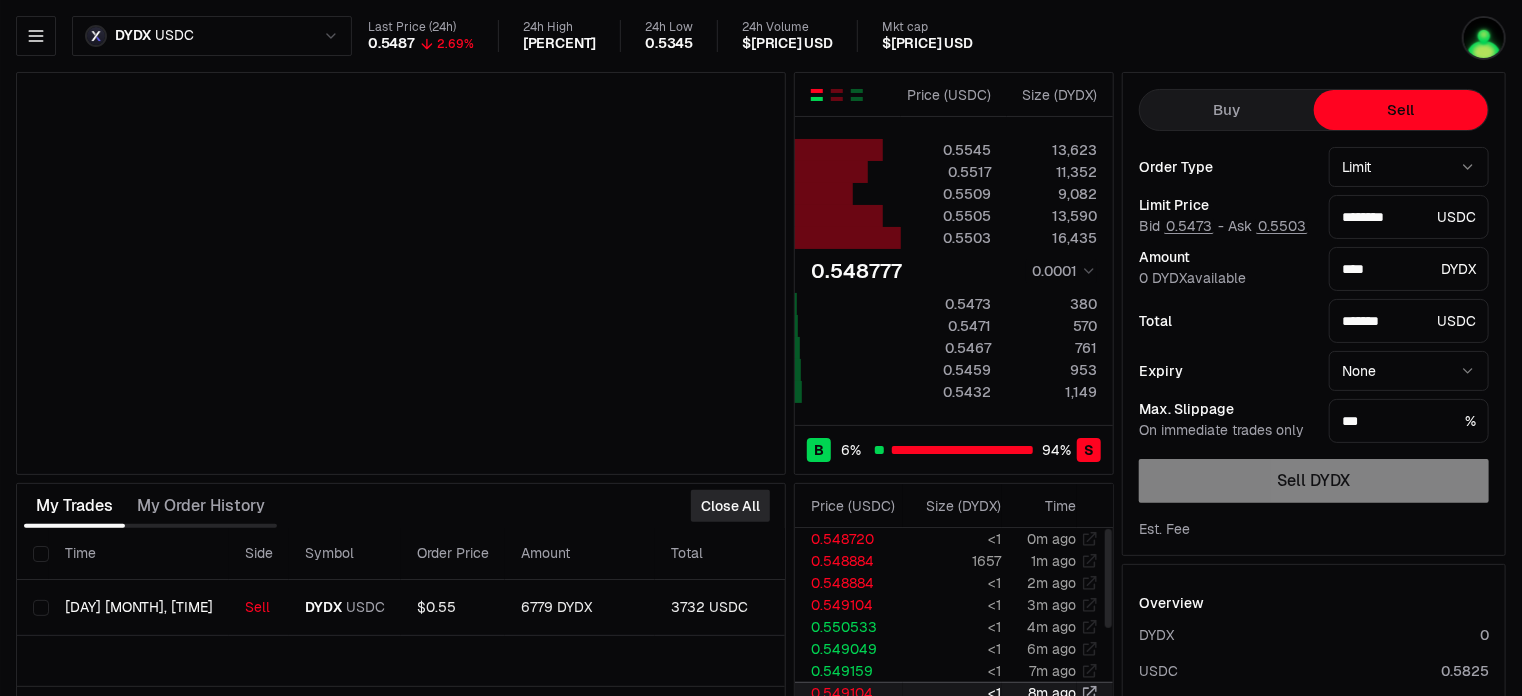 type on "********" 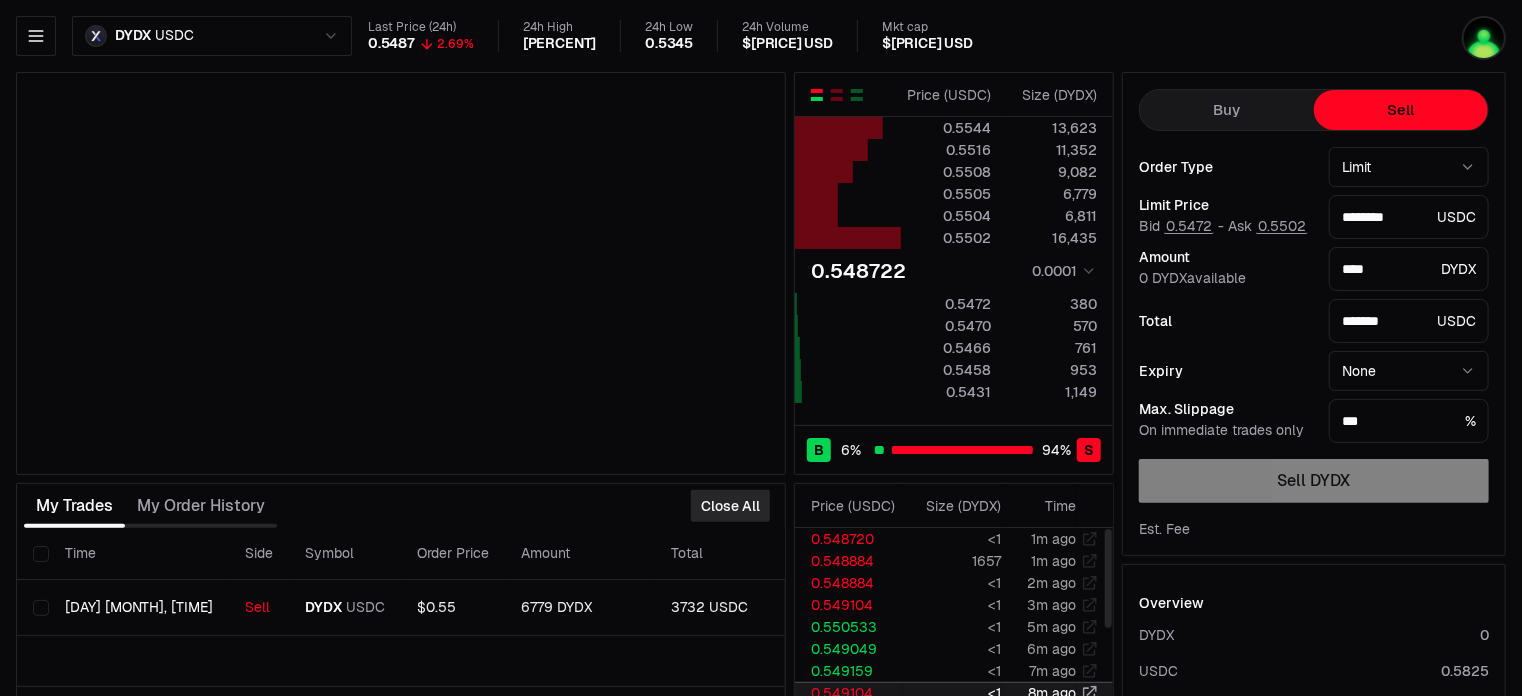 type on "********" 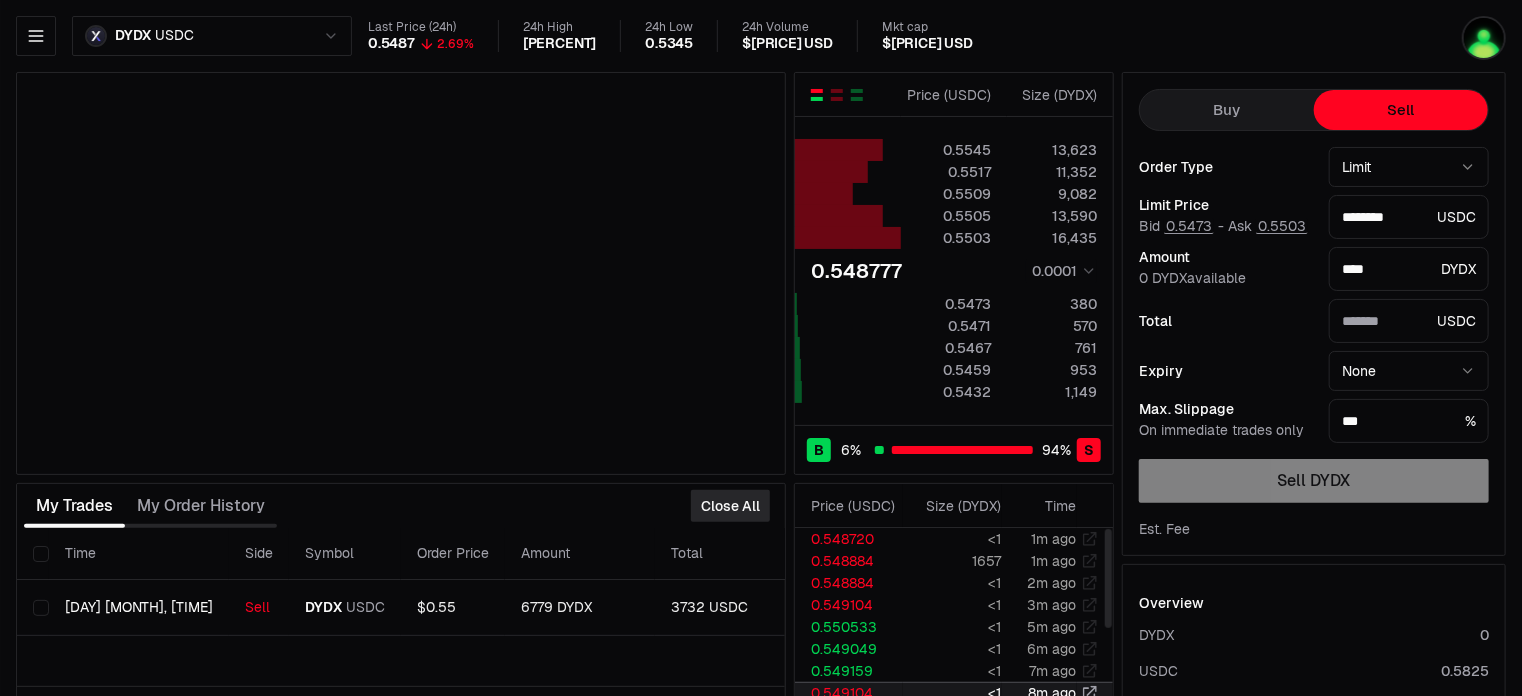 type on "*******" 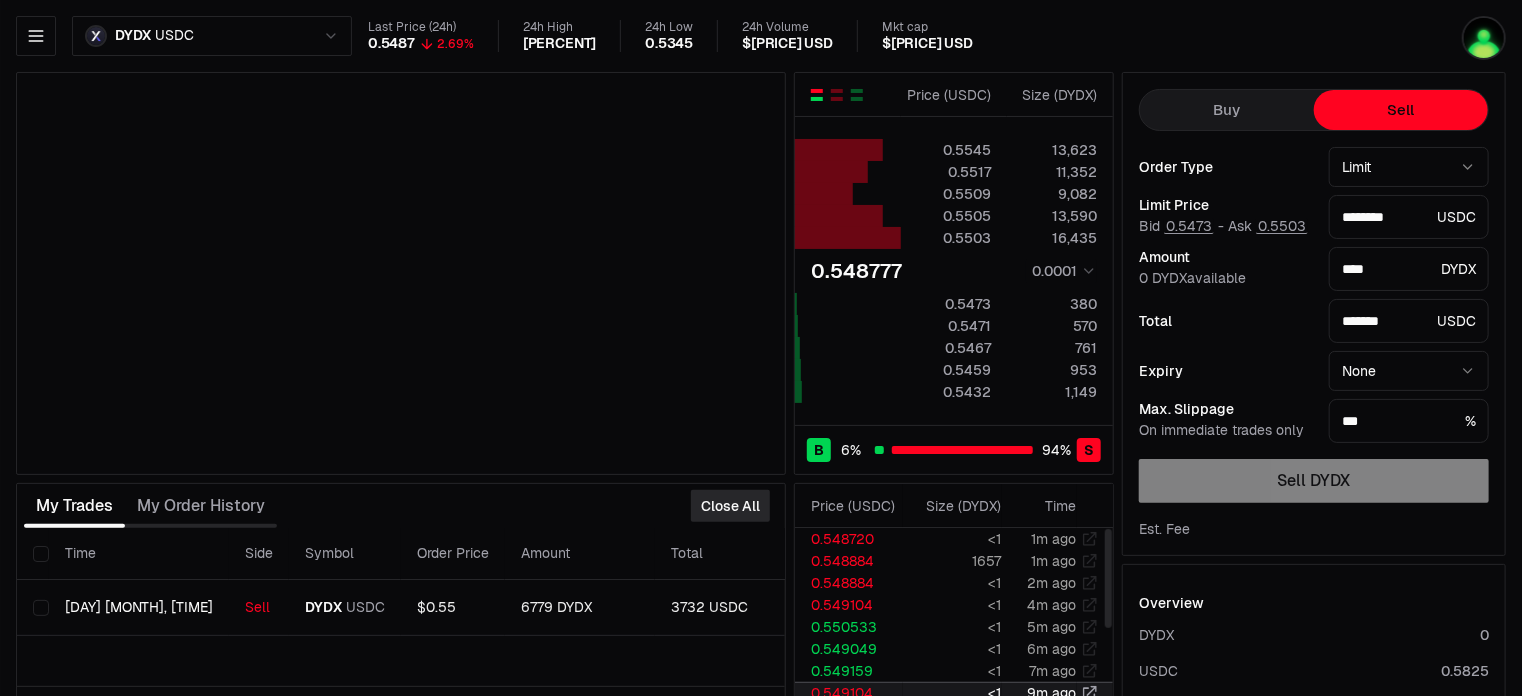 type on "********" 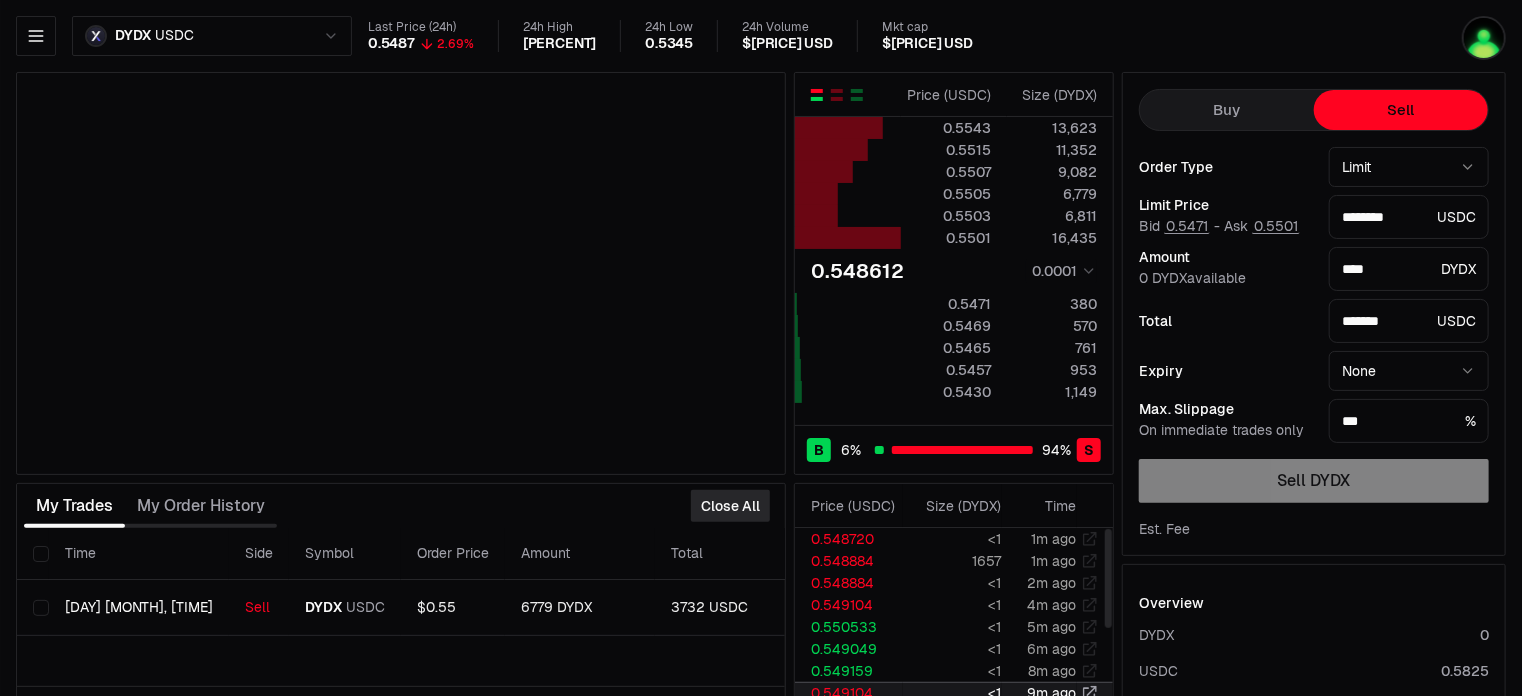 type on "********" 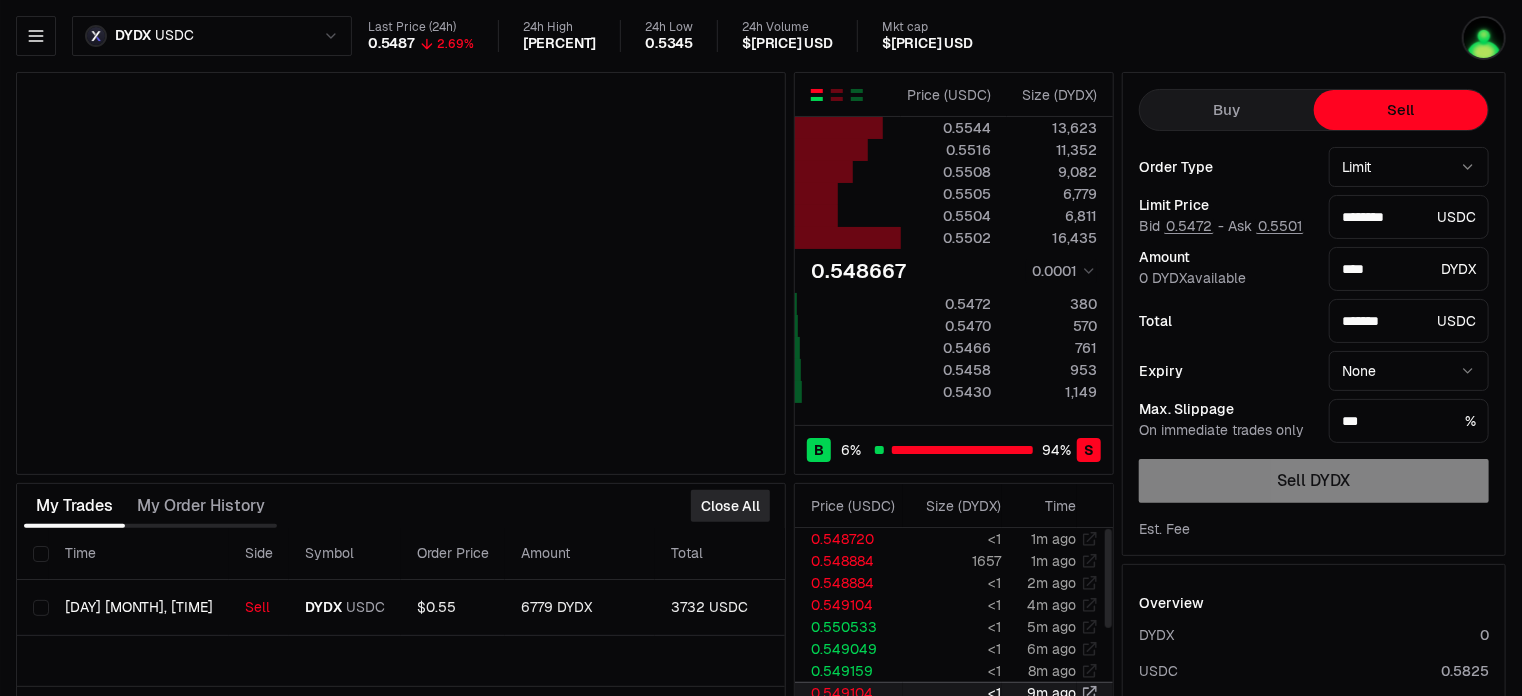 type on "********" 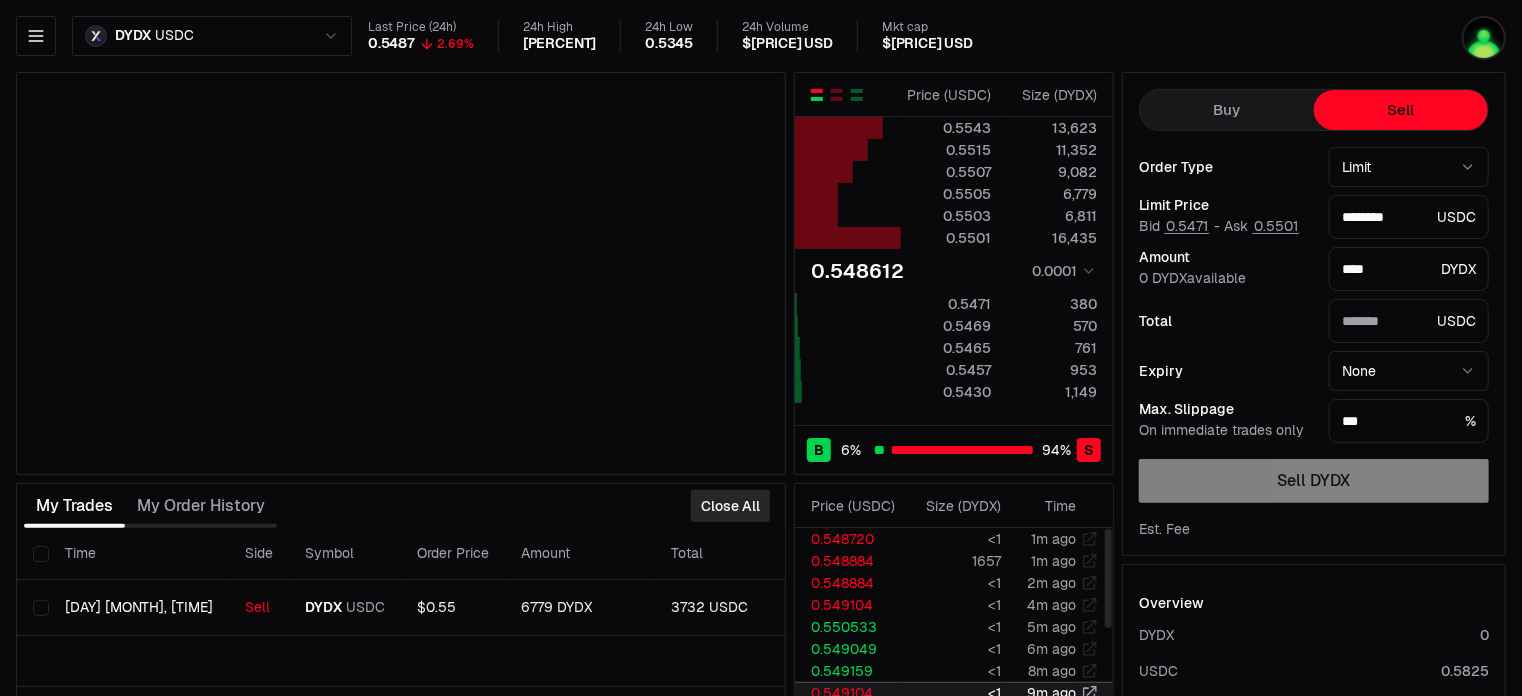 type on "*******" 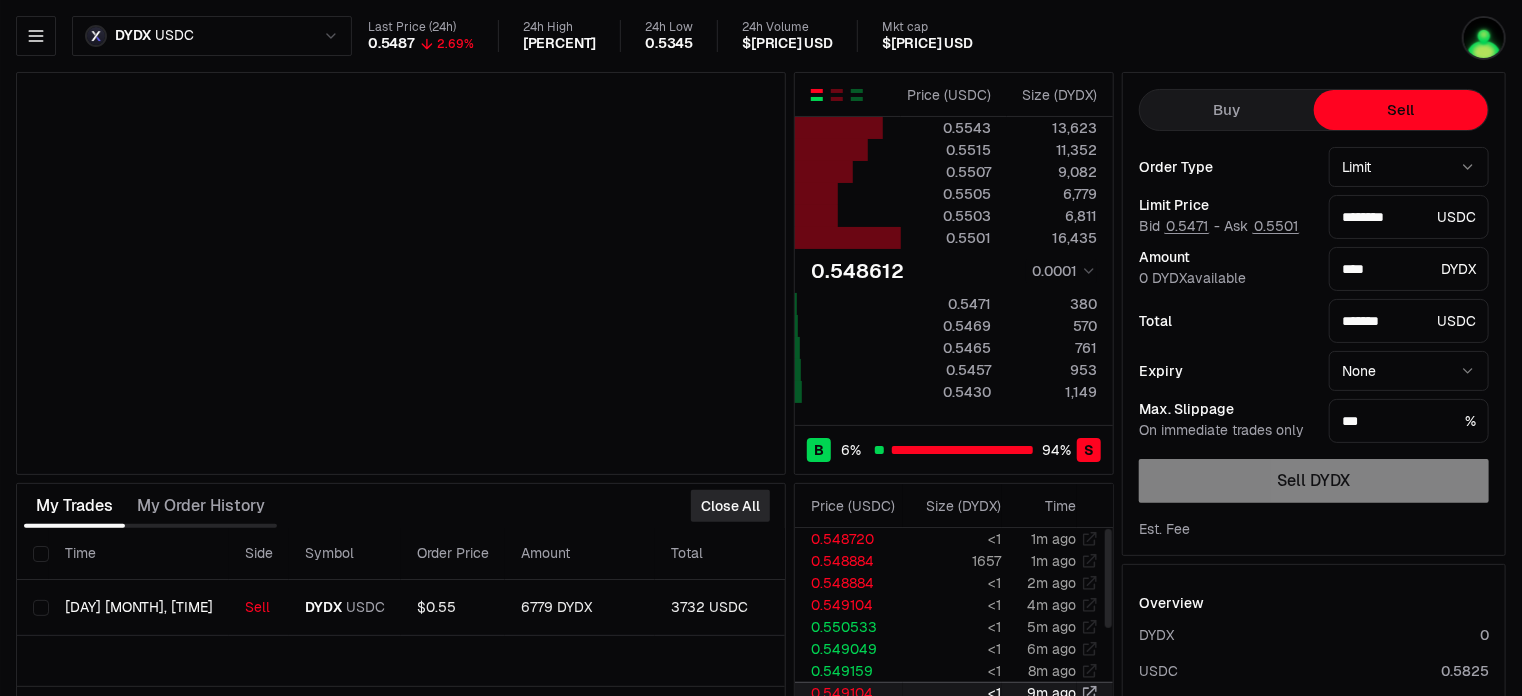 type on "********" 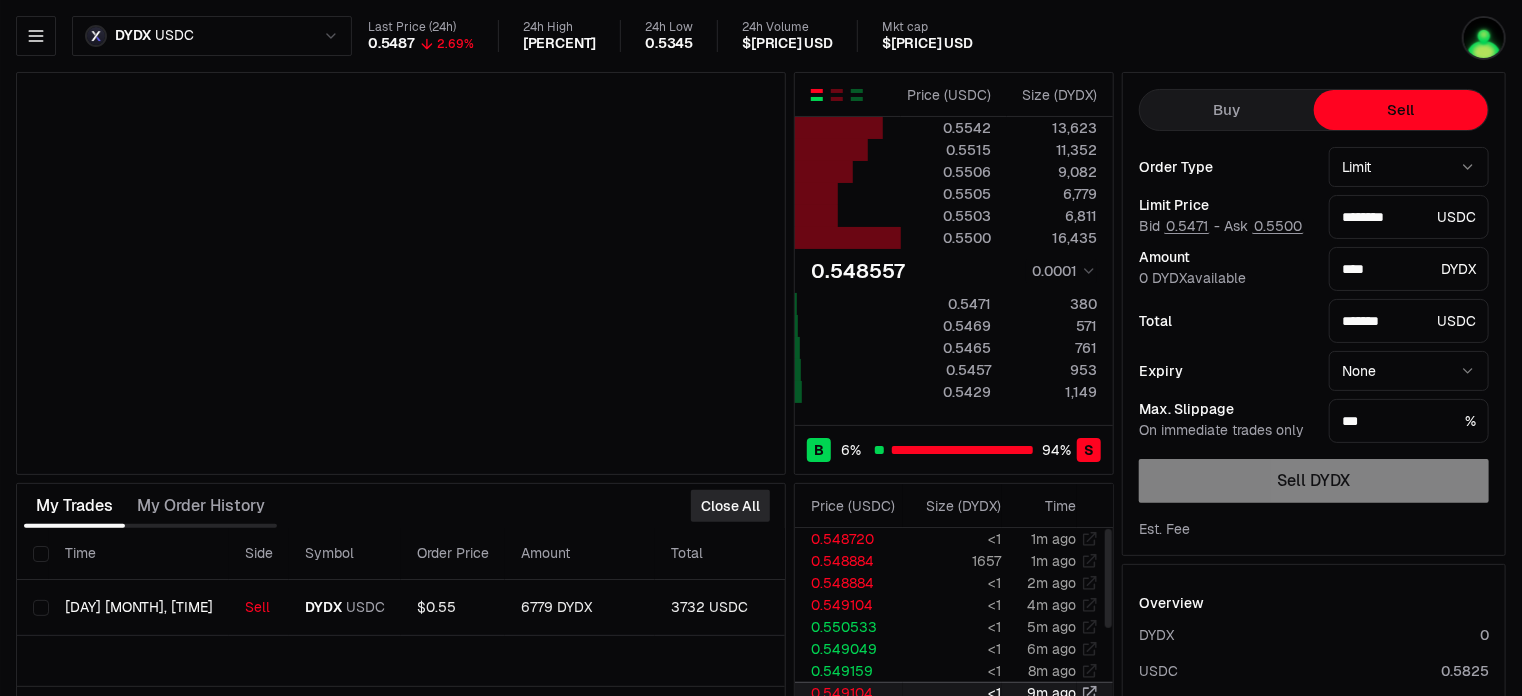 type on "********" 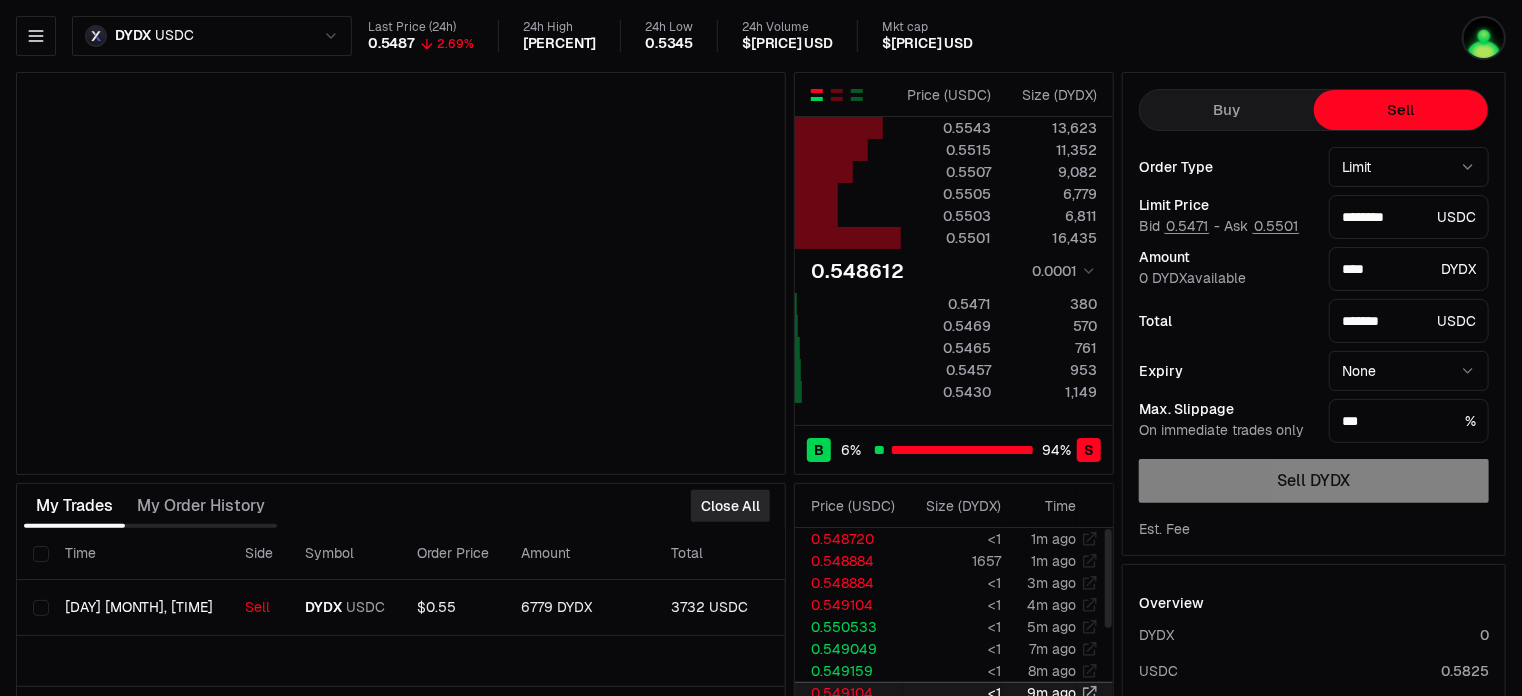 type on "********" 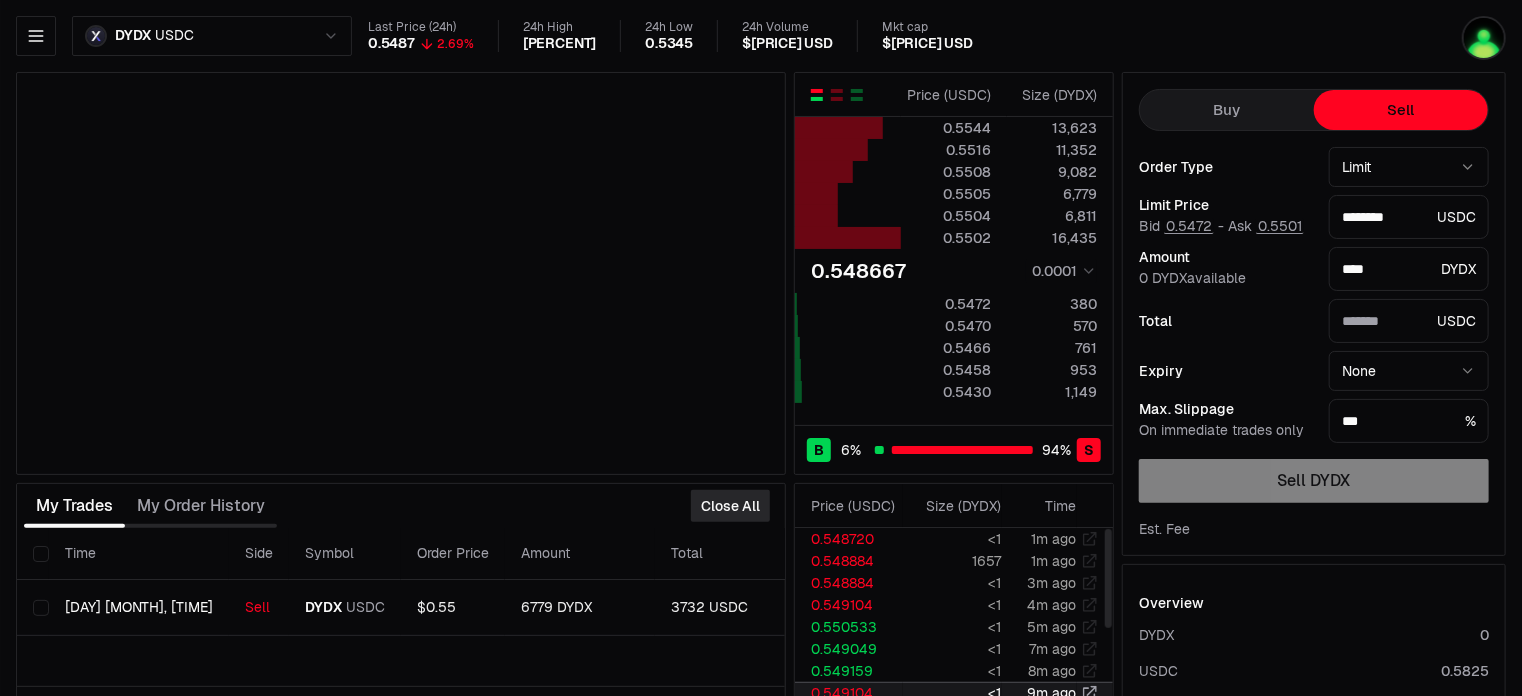 type on "*******" 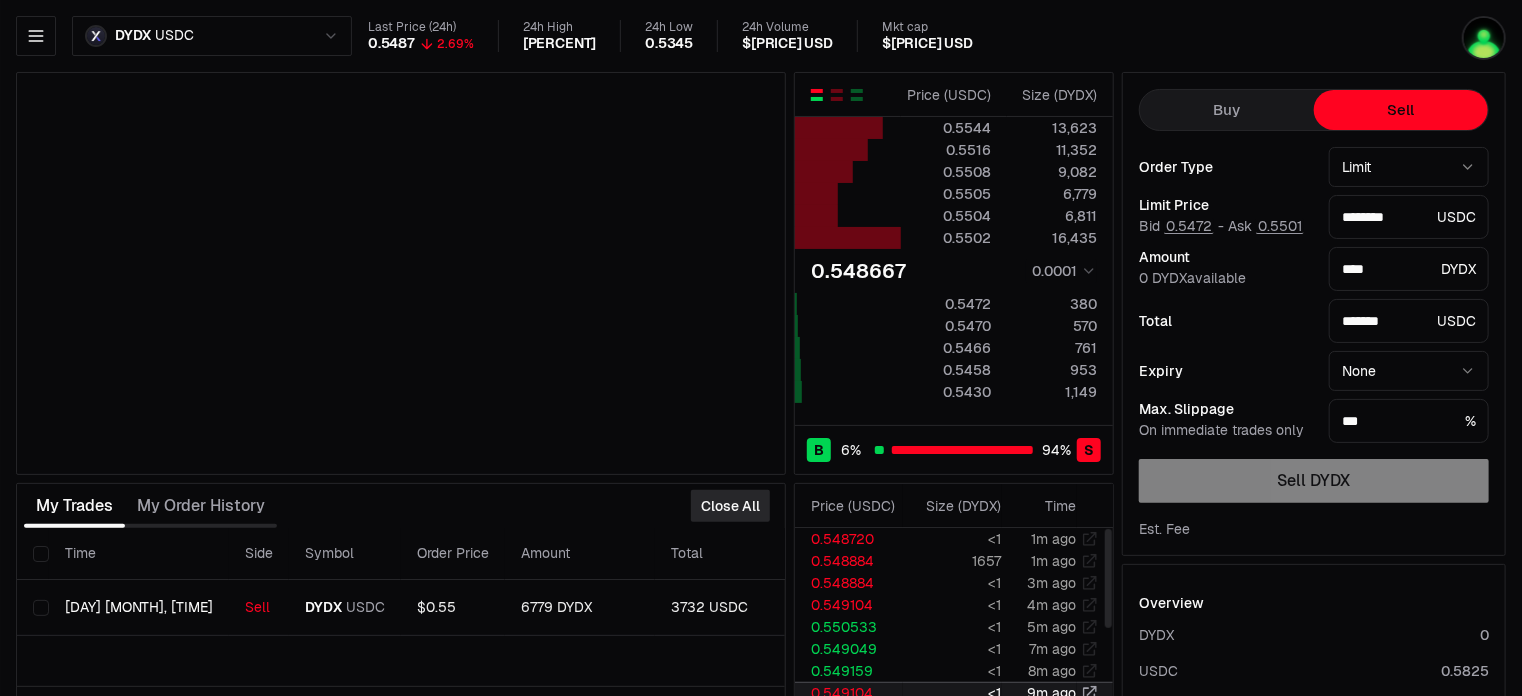 type on "********" 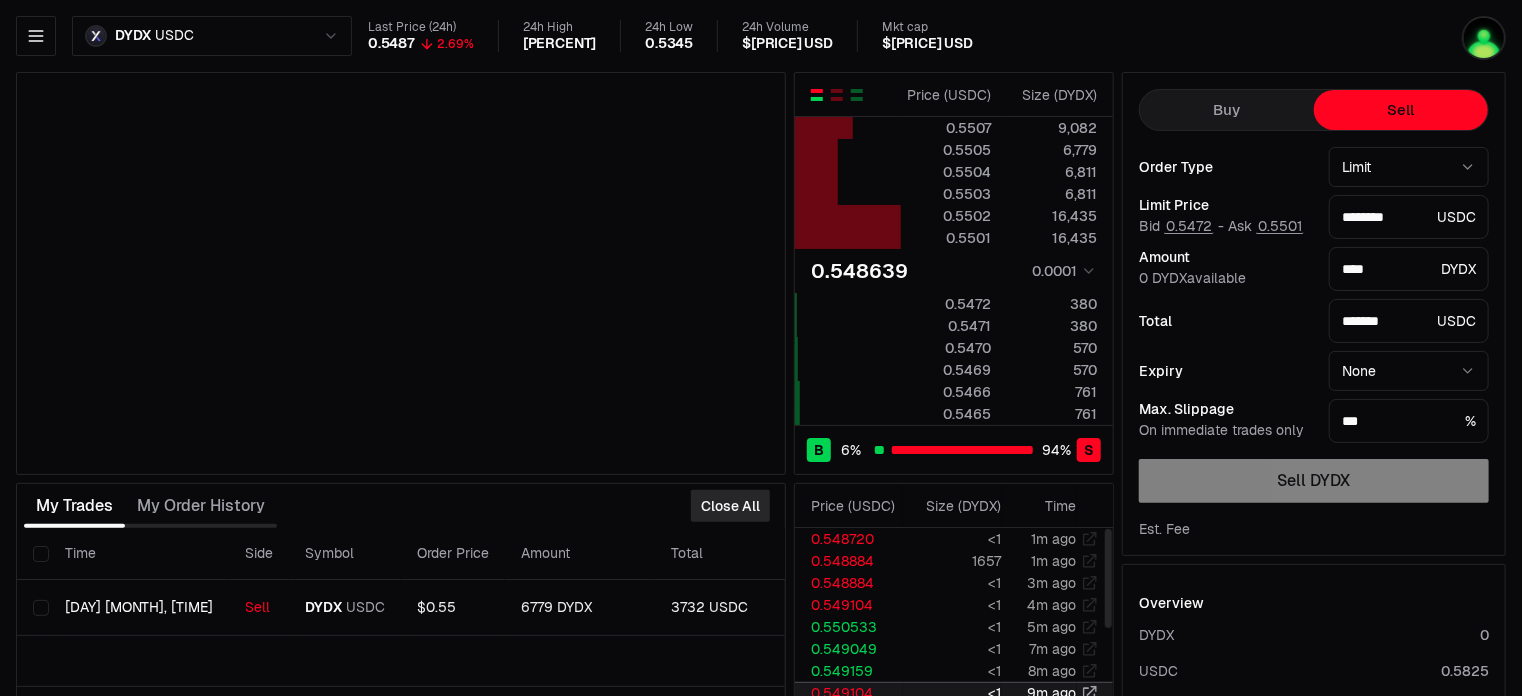 type on "********" 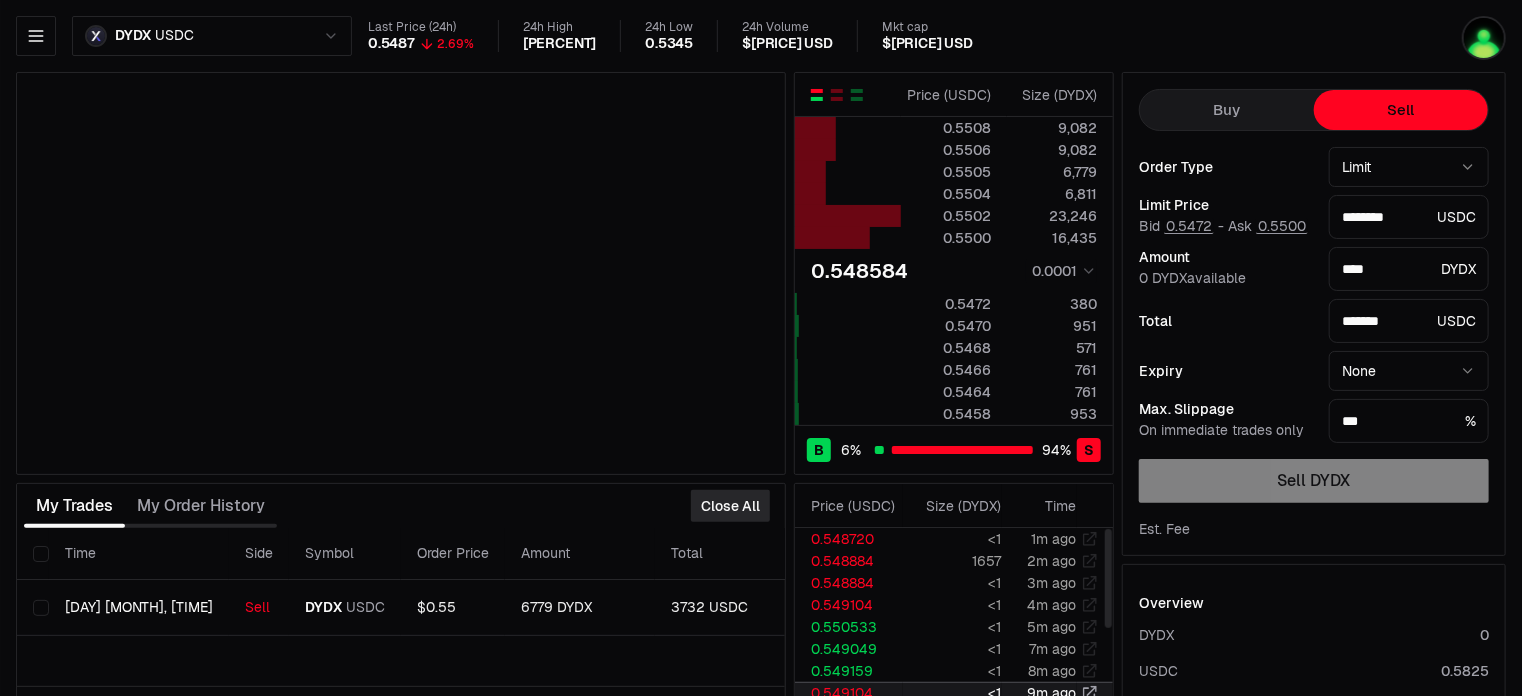 type on "********" 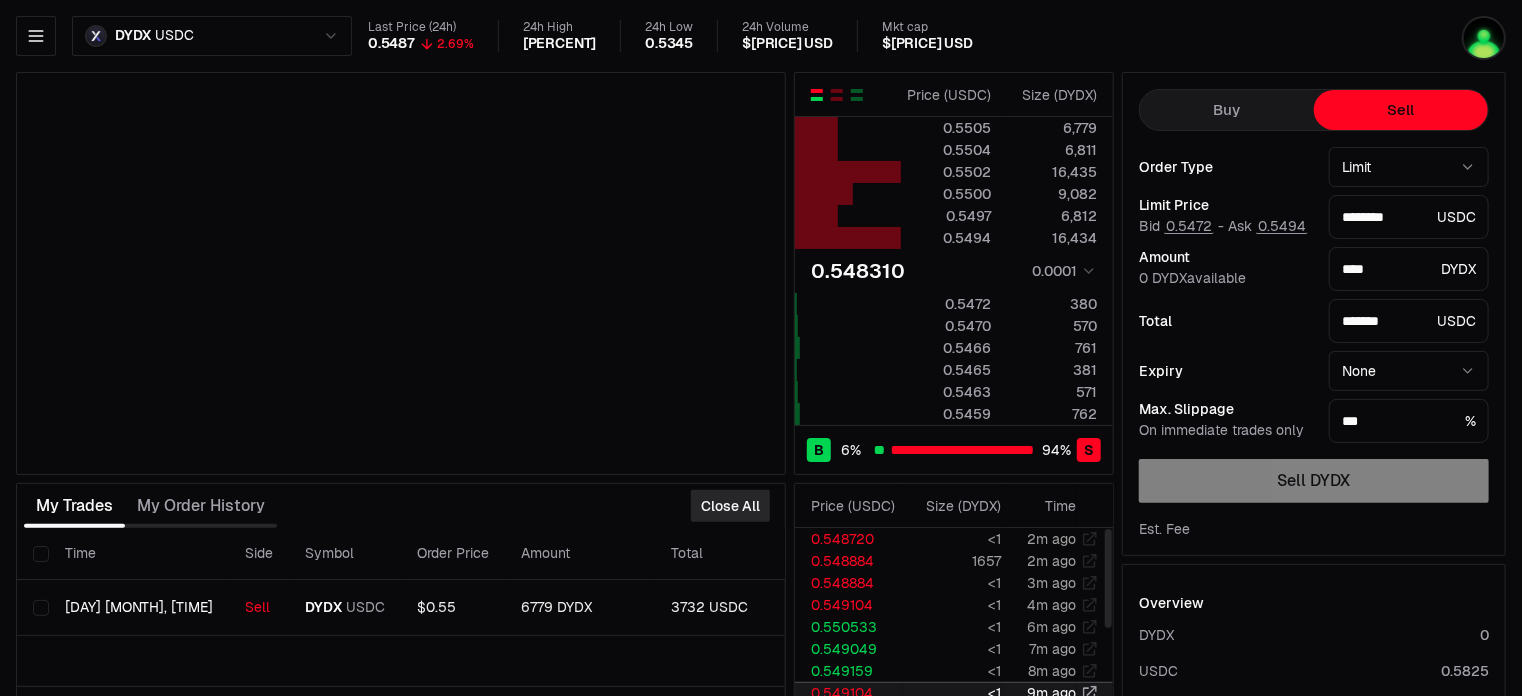 type on "********" 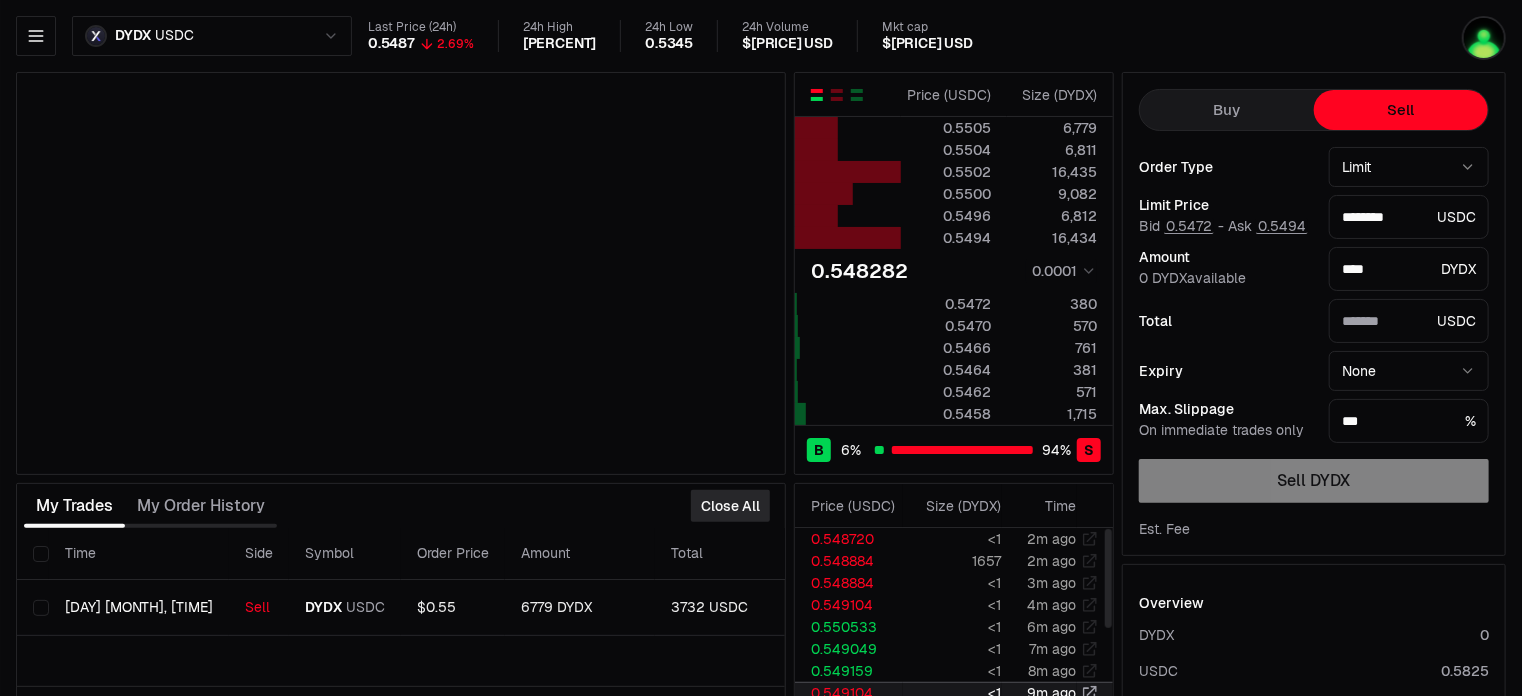 type on "*******" 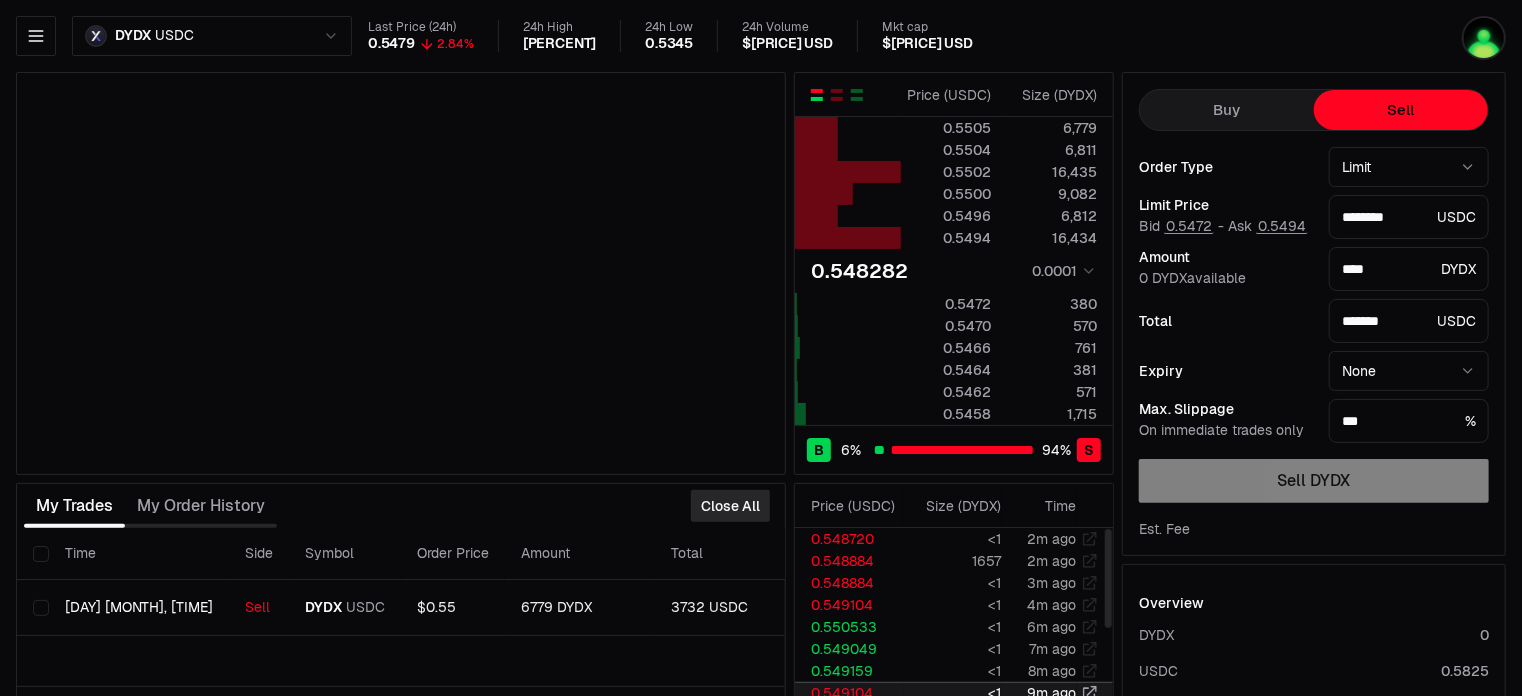 type on "********" 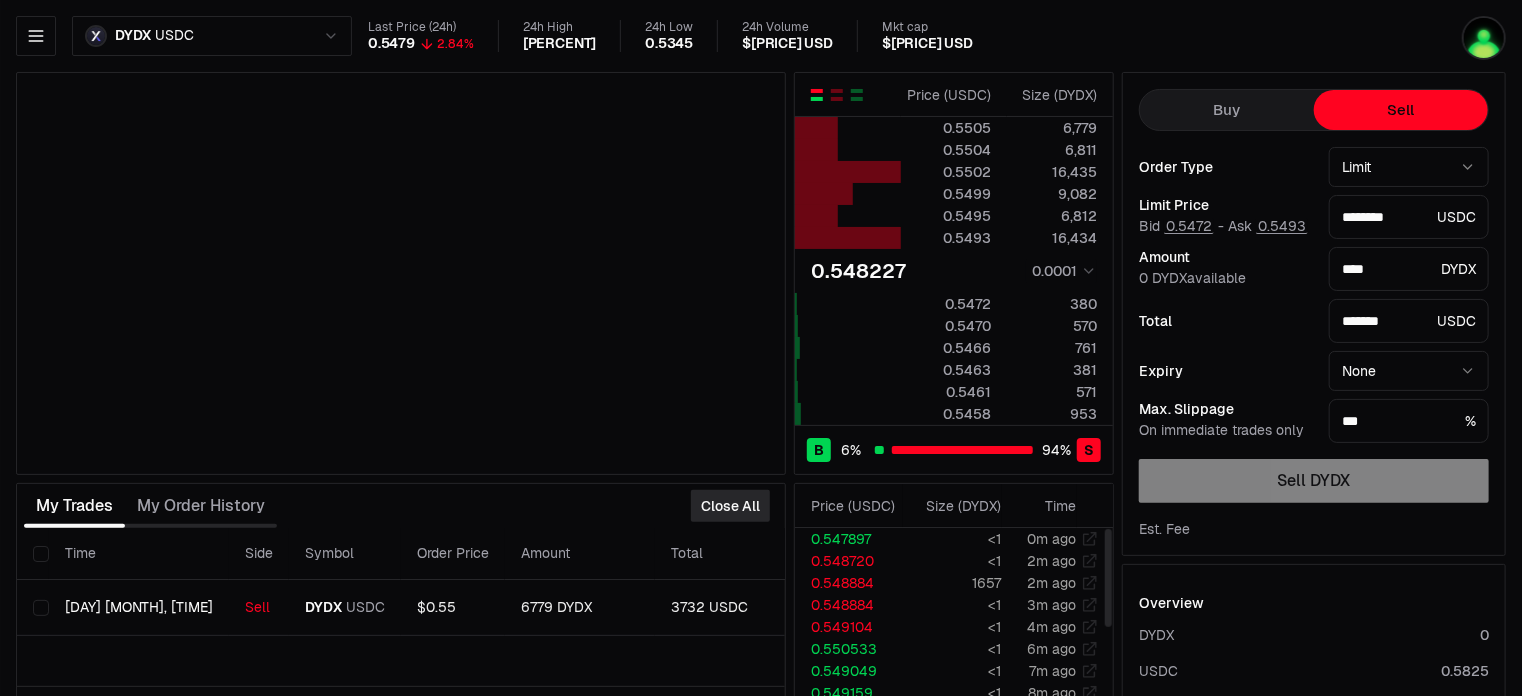 type on "********" 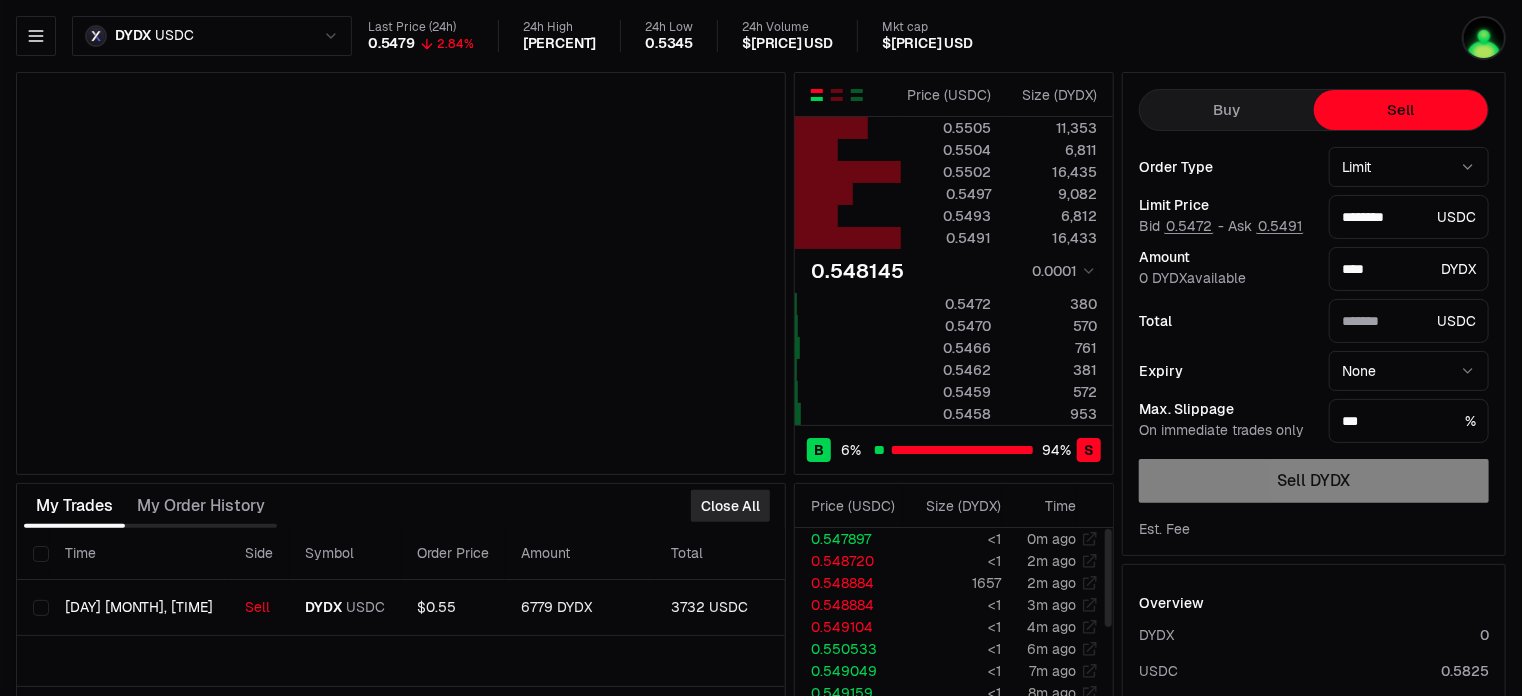 type on "*******" 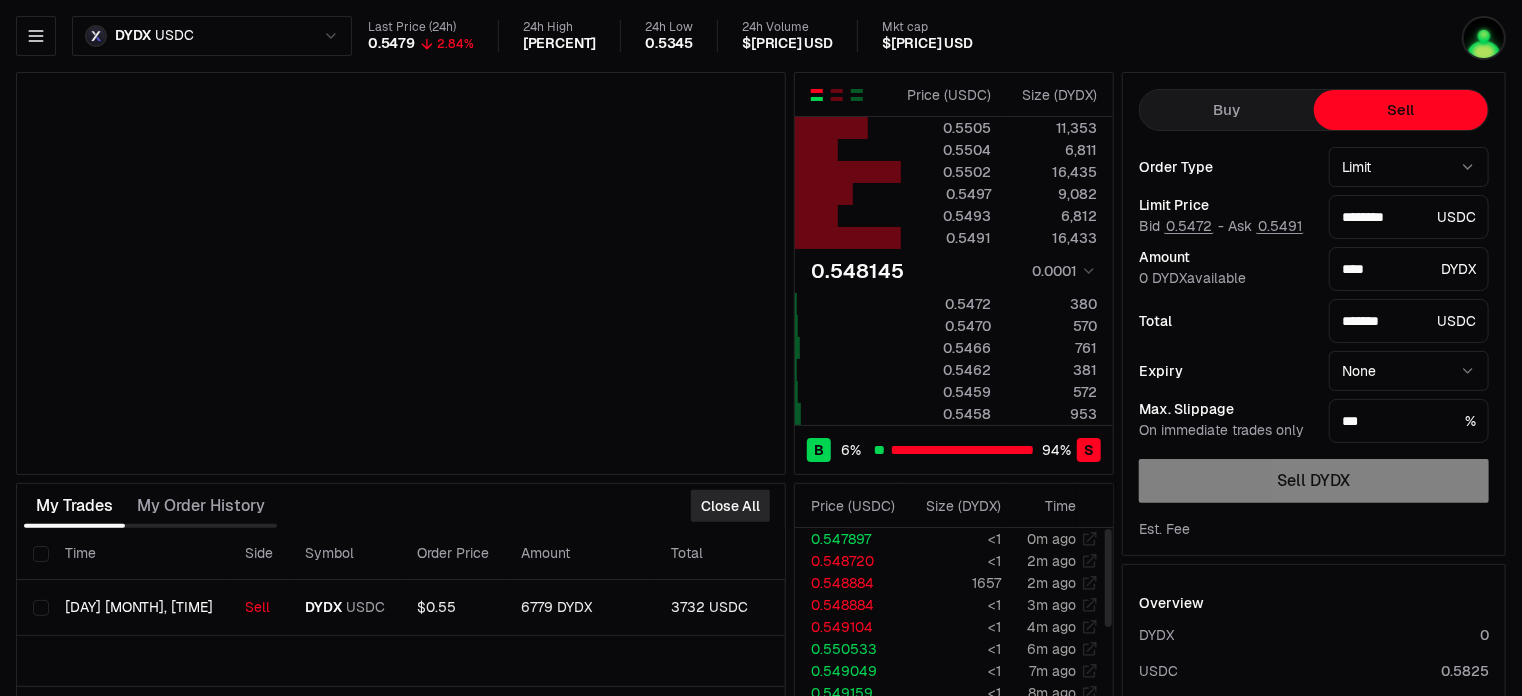 type on "********" 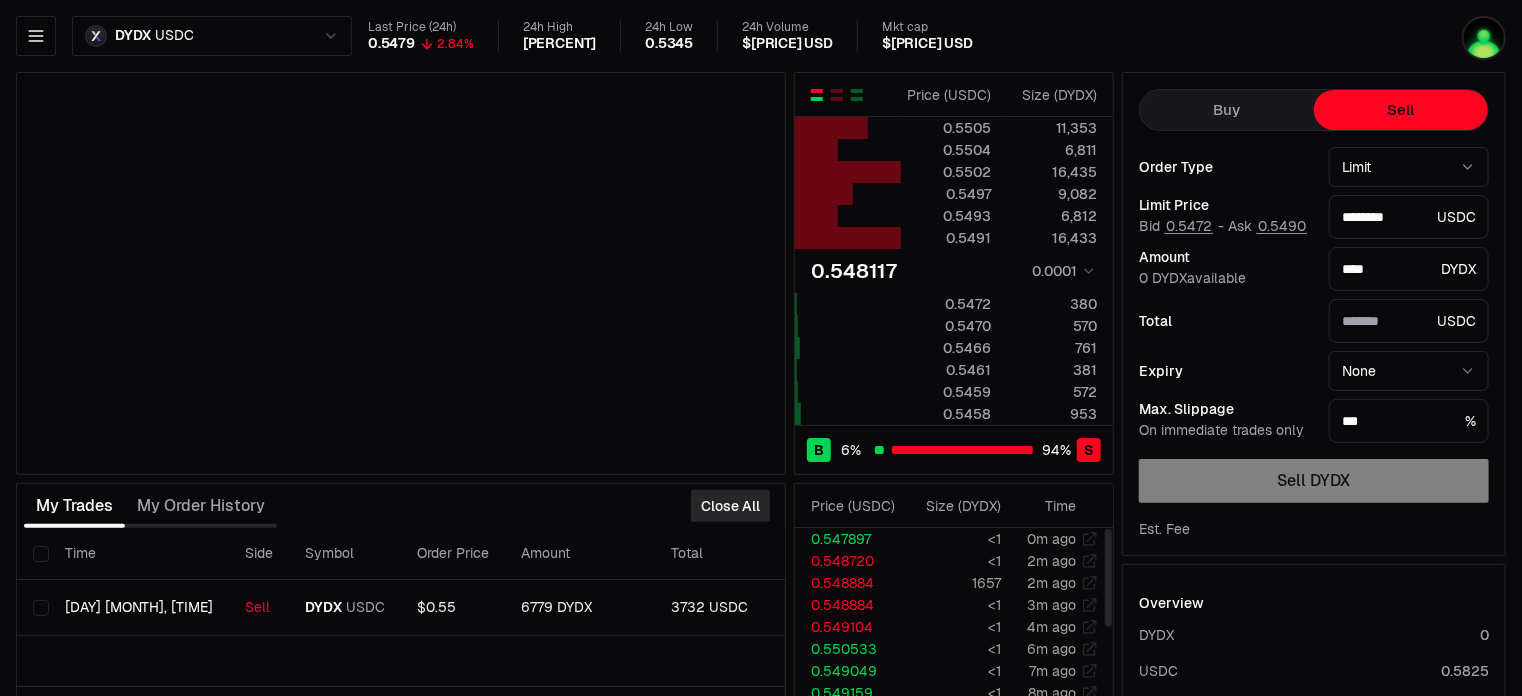 type on "*******" 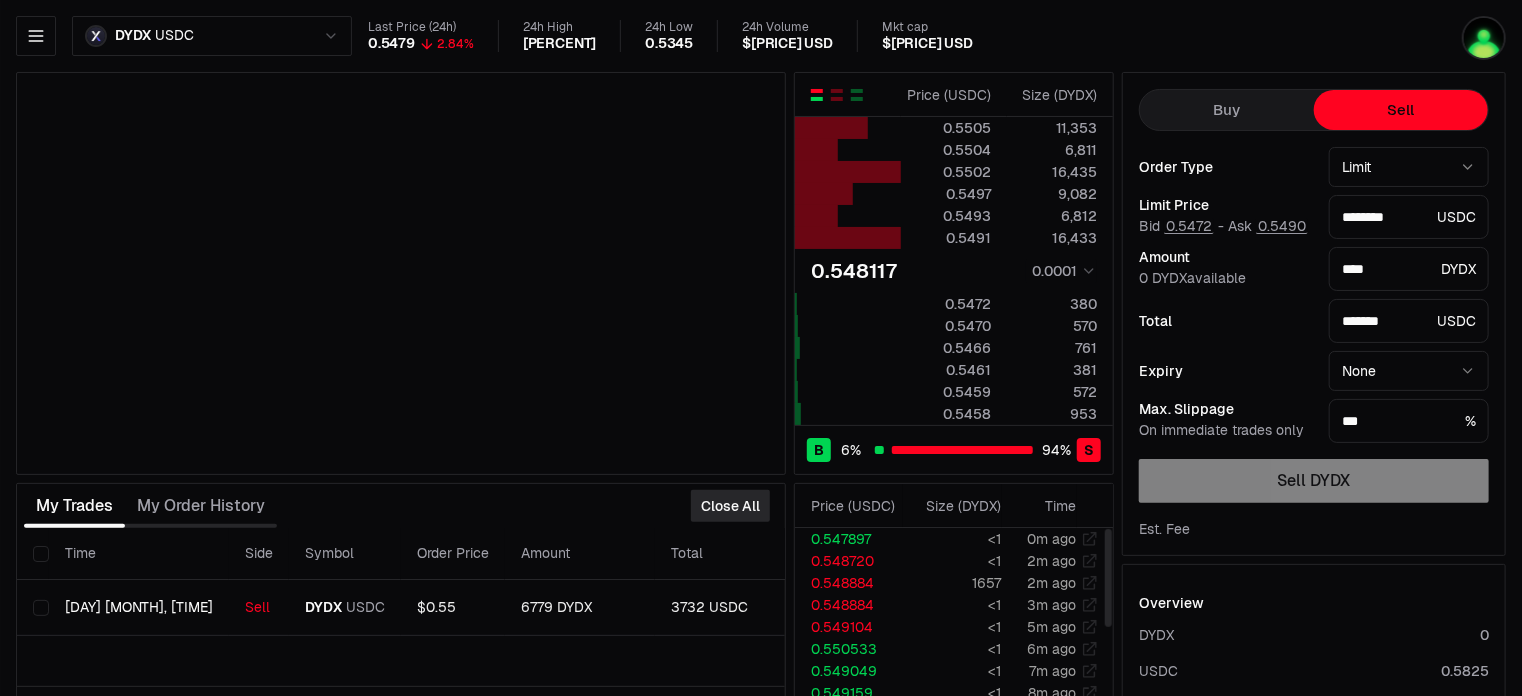 type on "********" 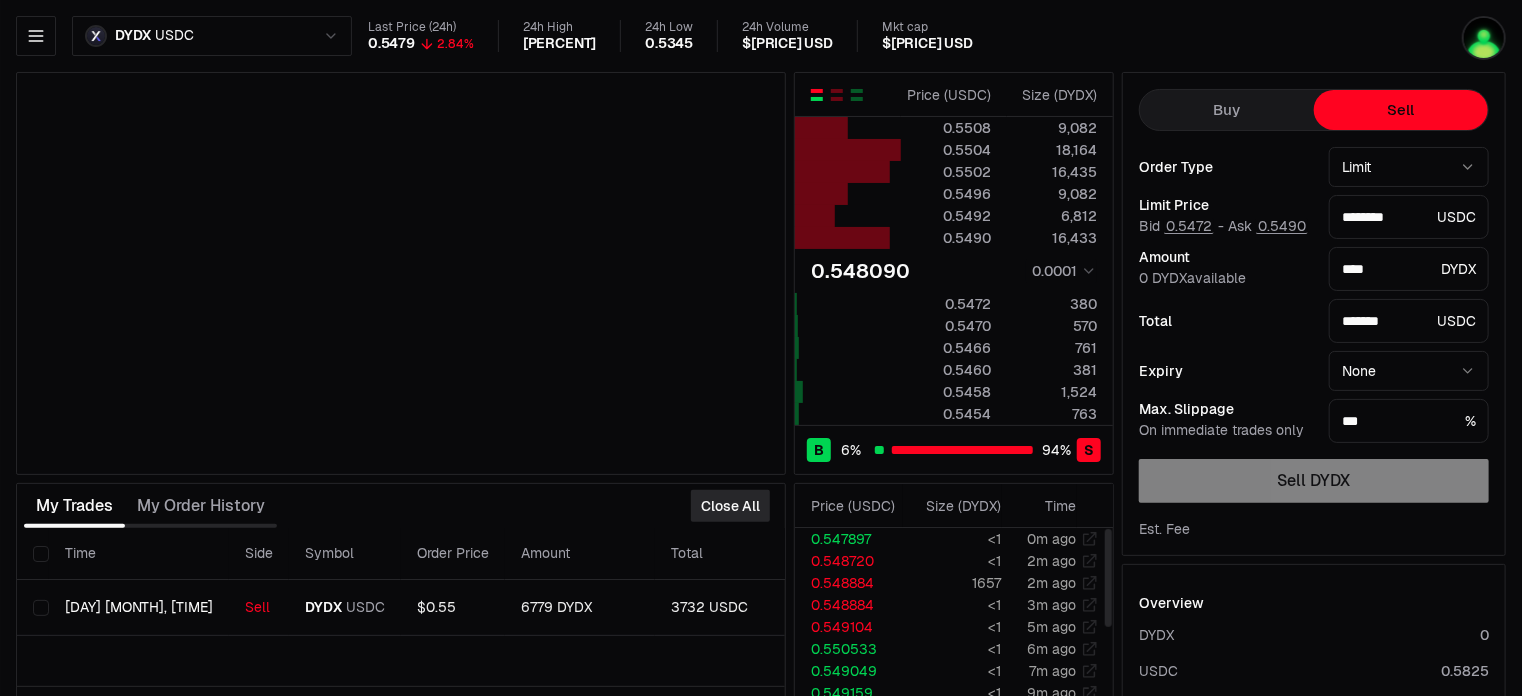type on "********" 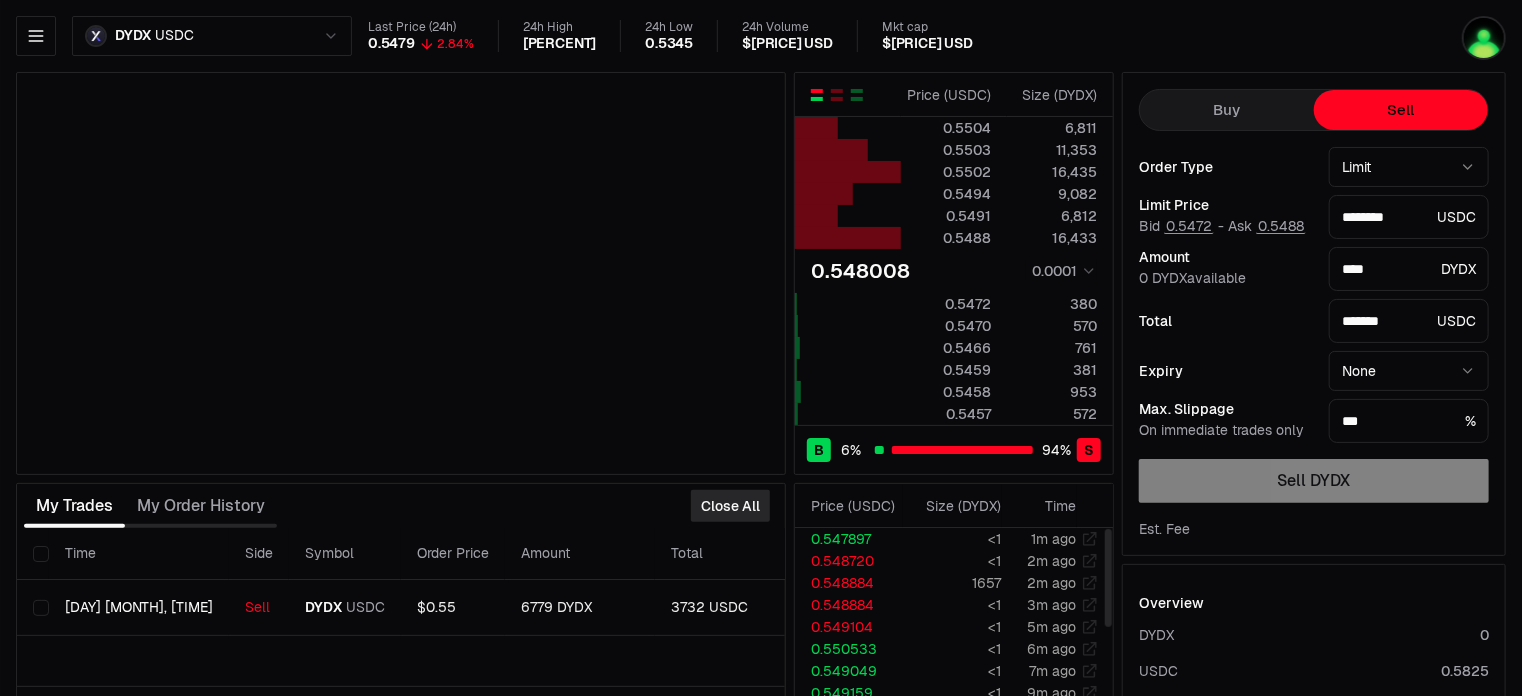 type on "********" 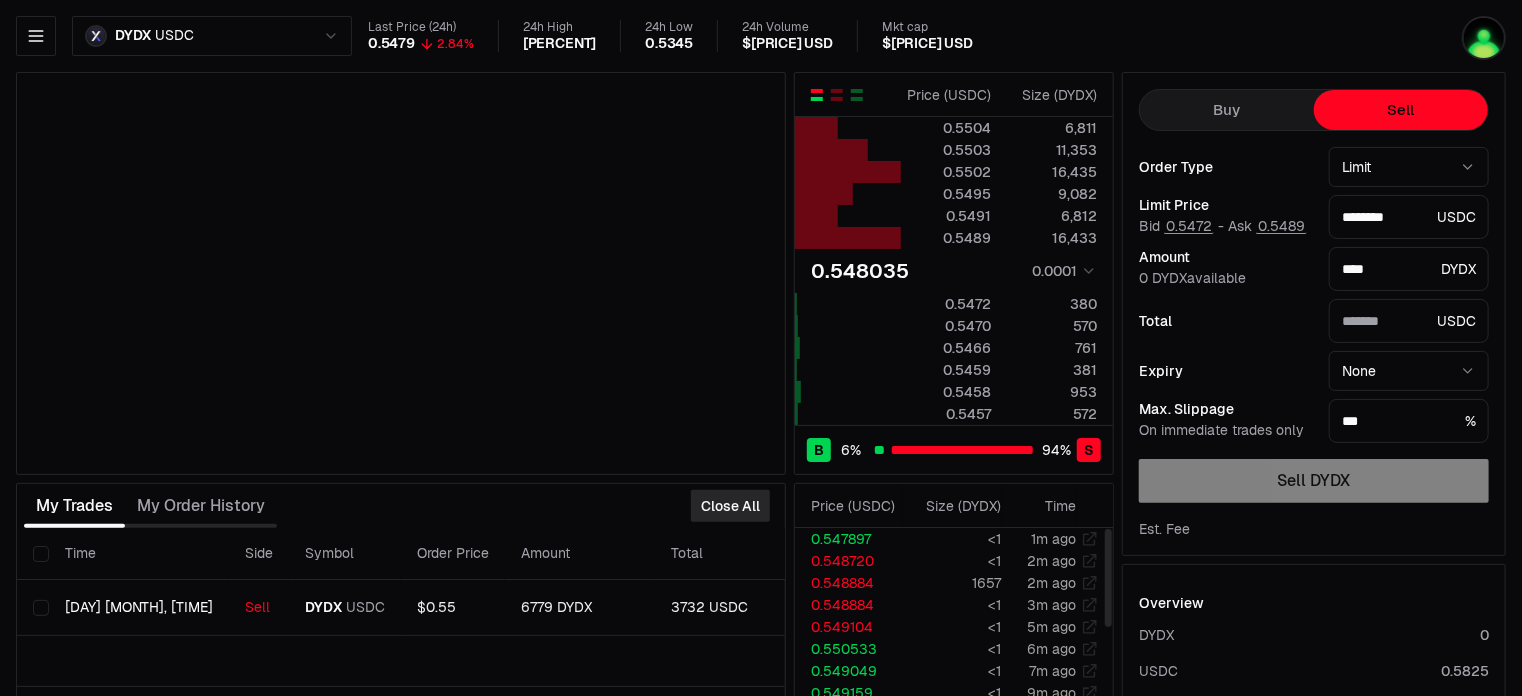 type on "*******" 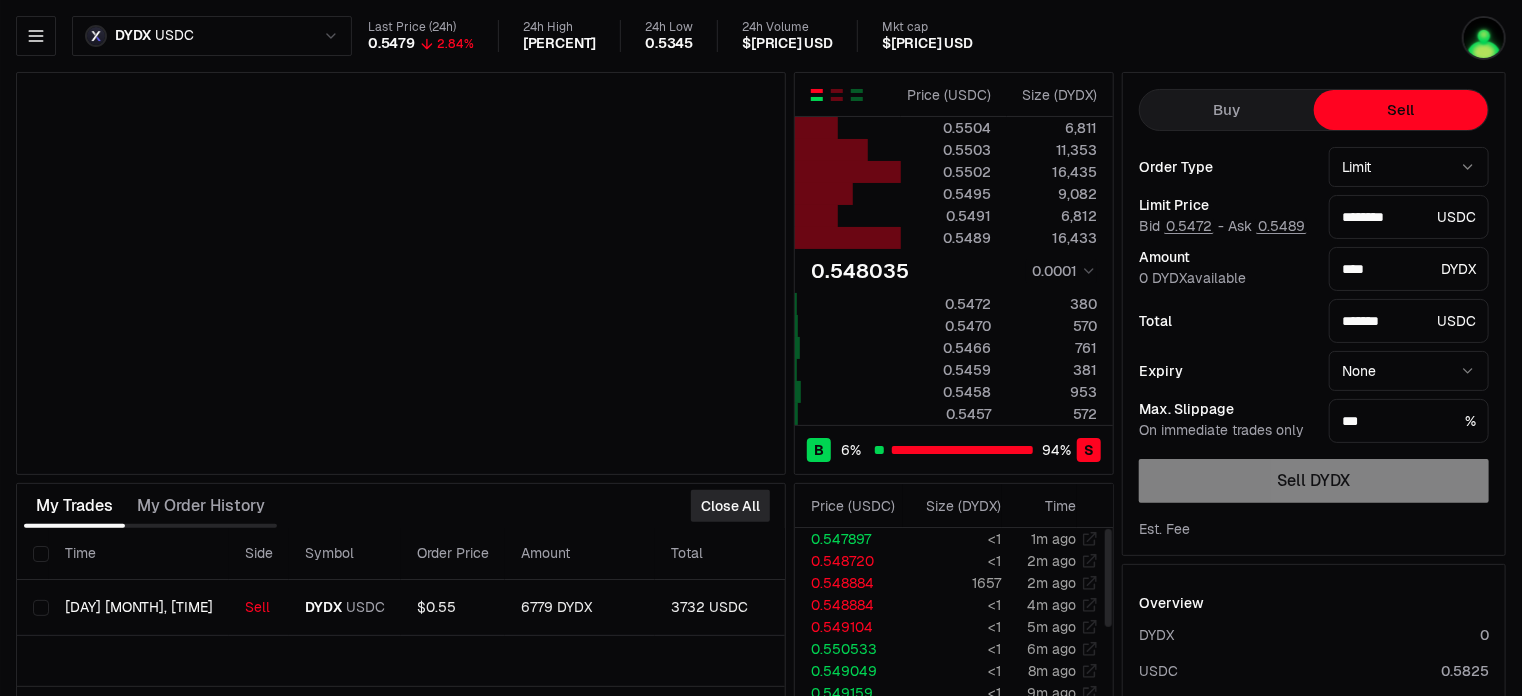 type on "********" 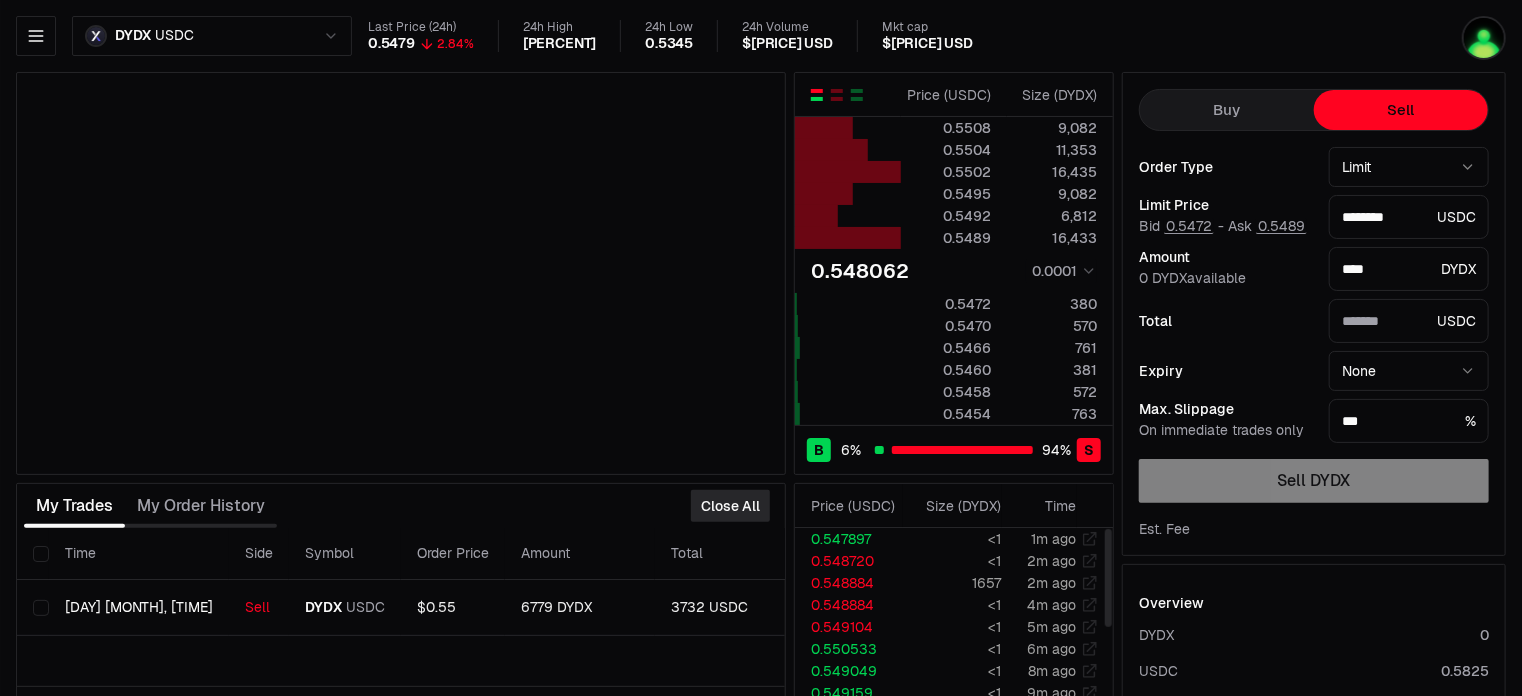type on "*******" 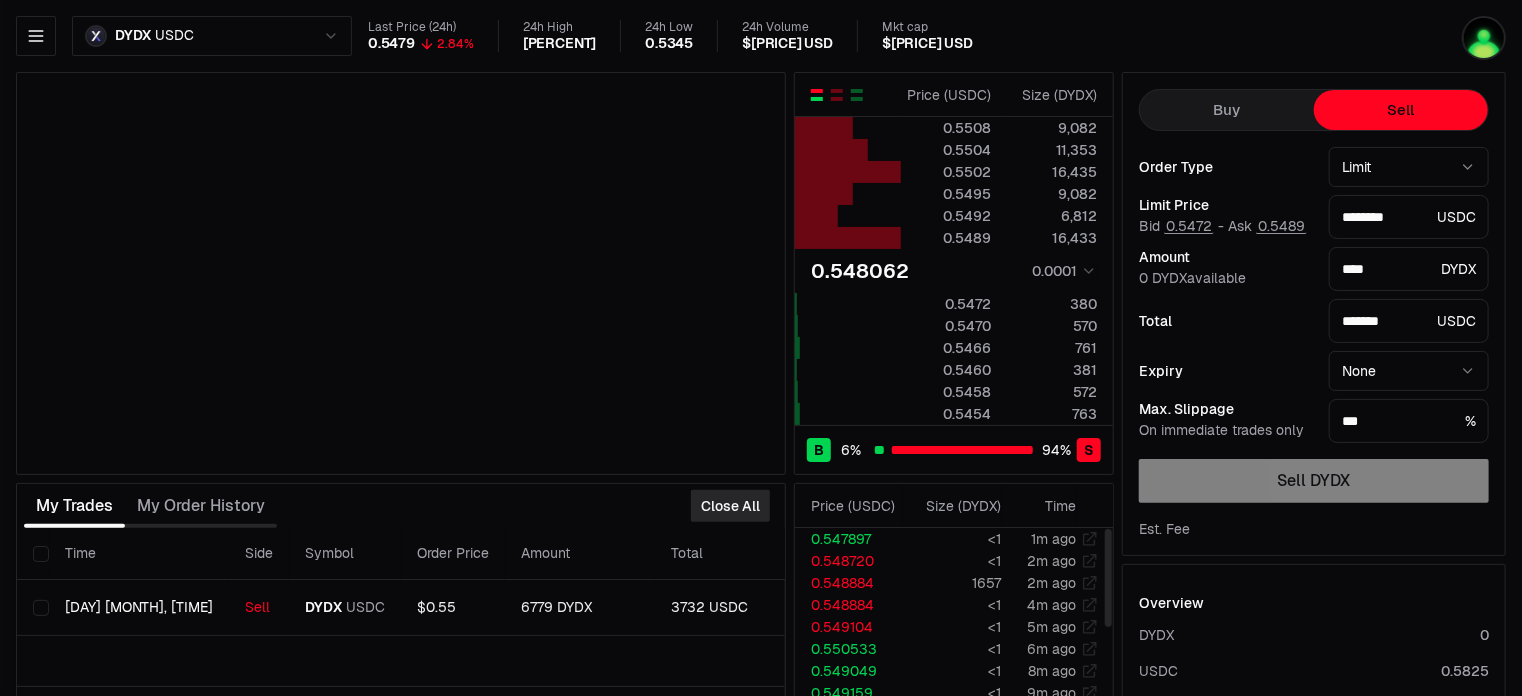 type on "********" 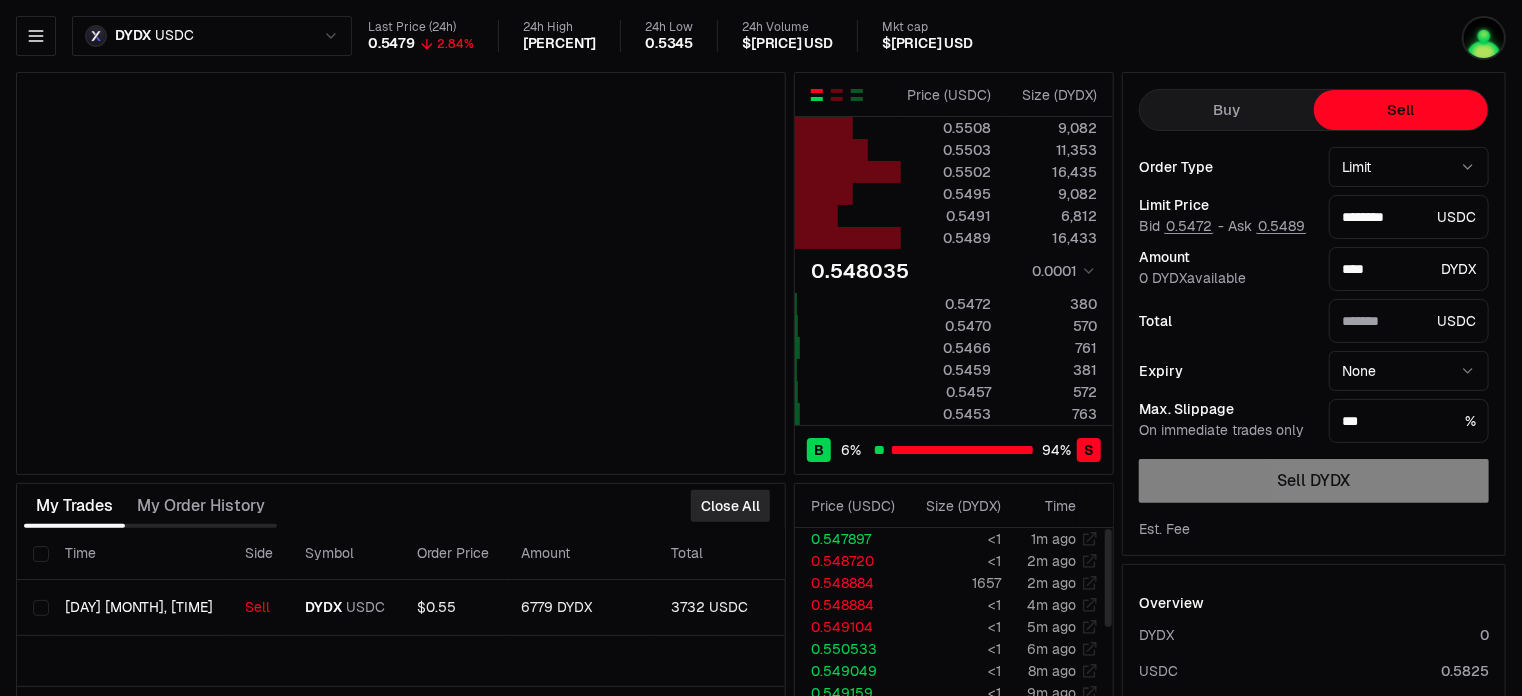 type on "*******" 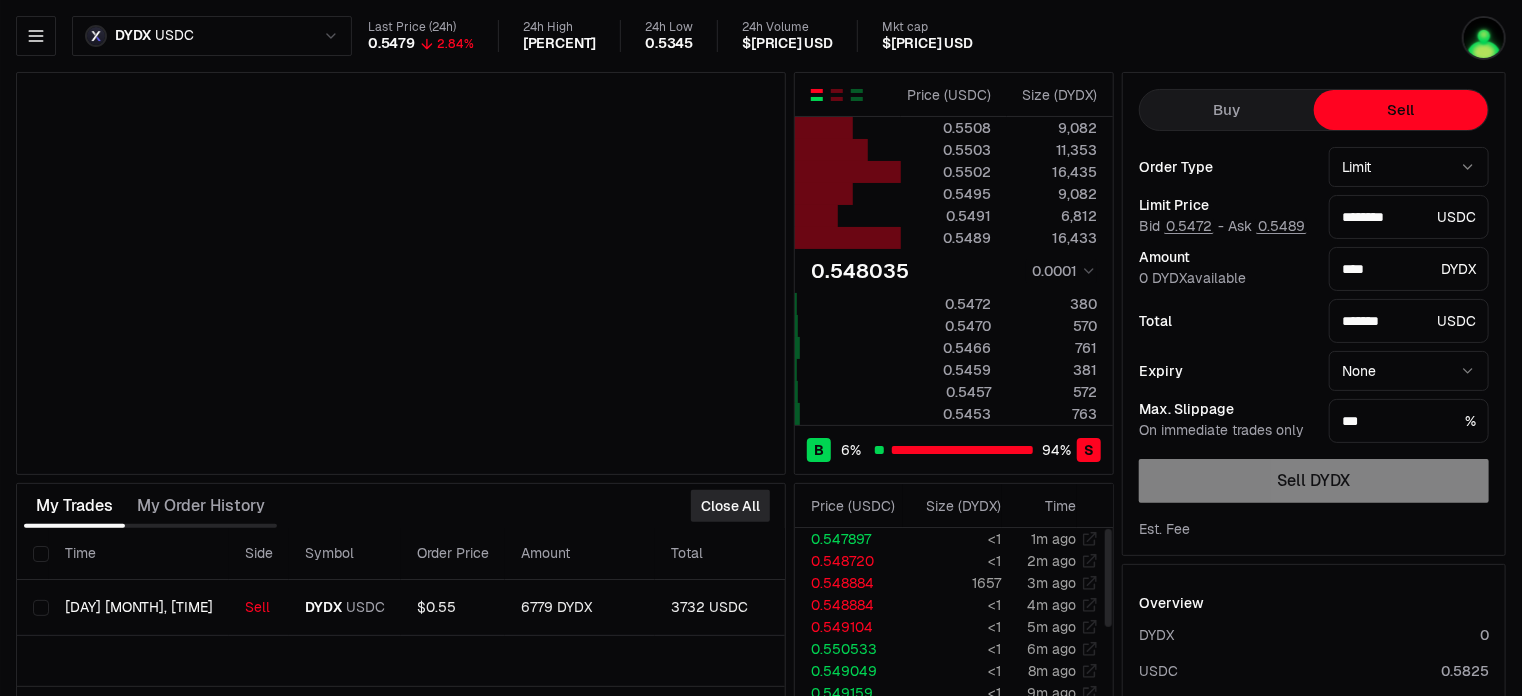 type on "********" 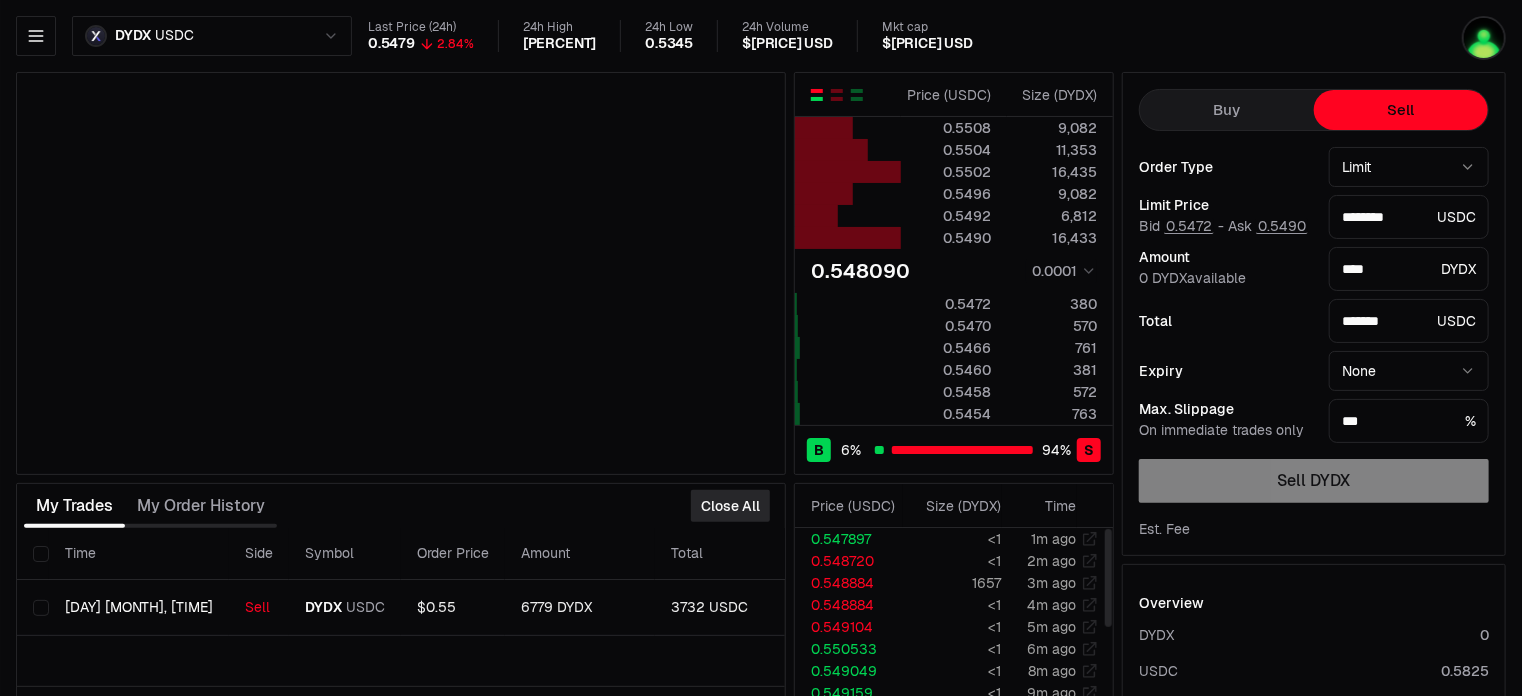 type on "********" 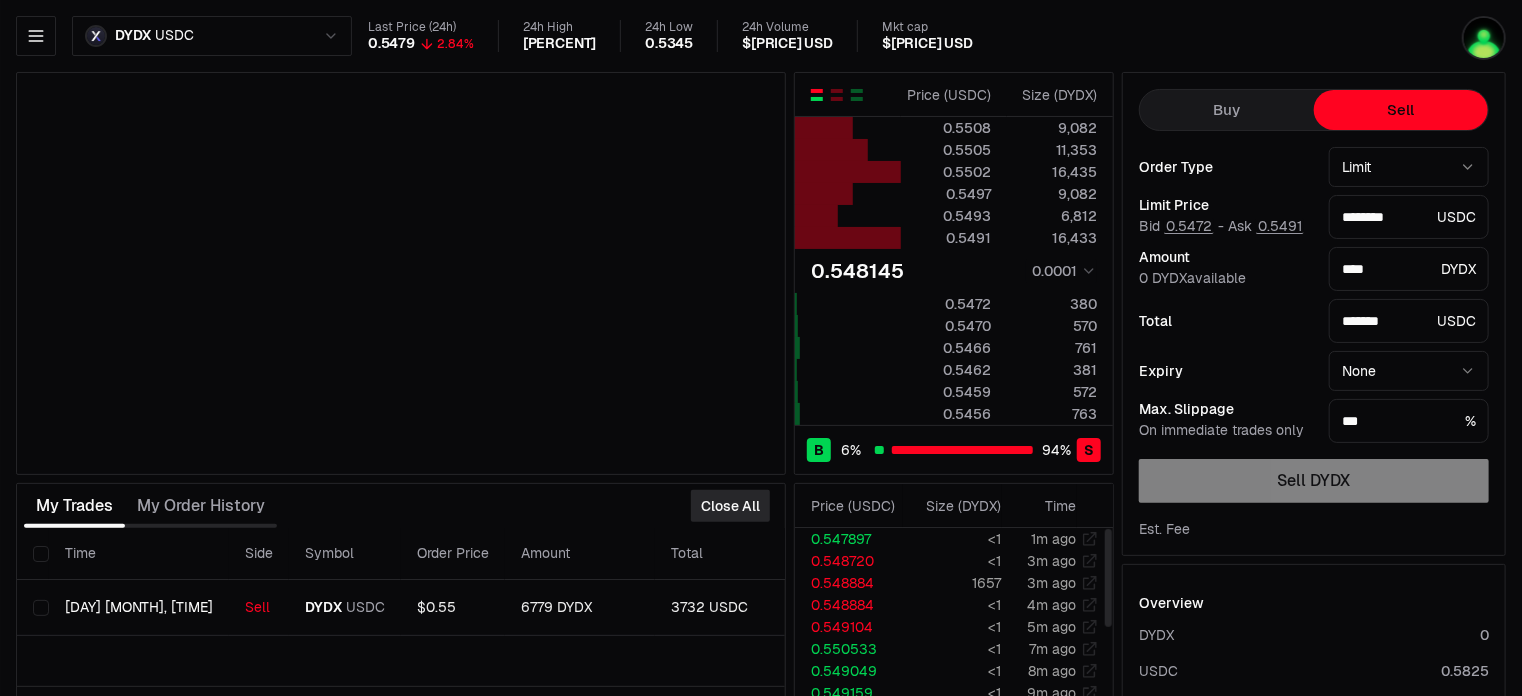 type on "********" 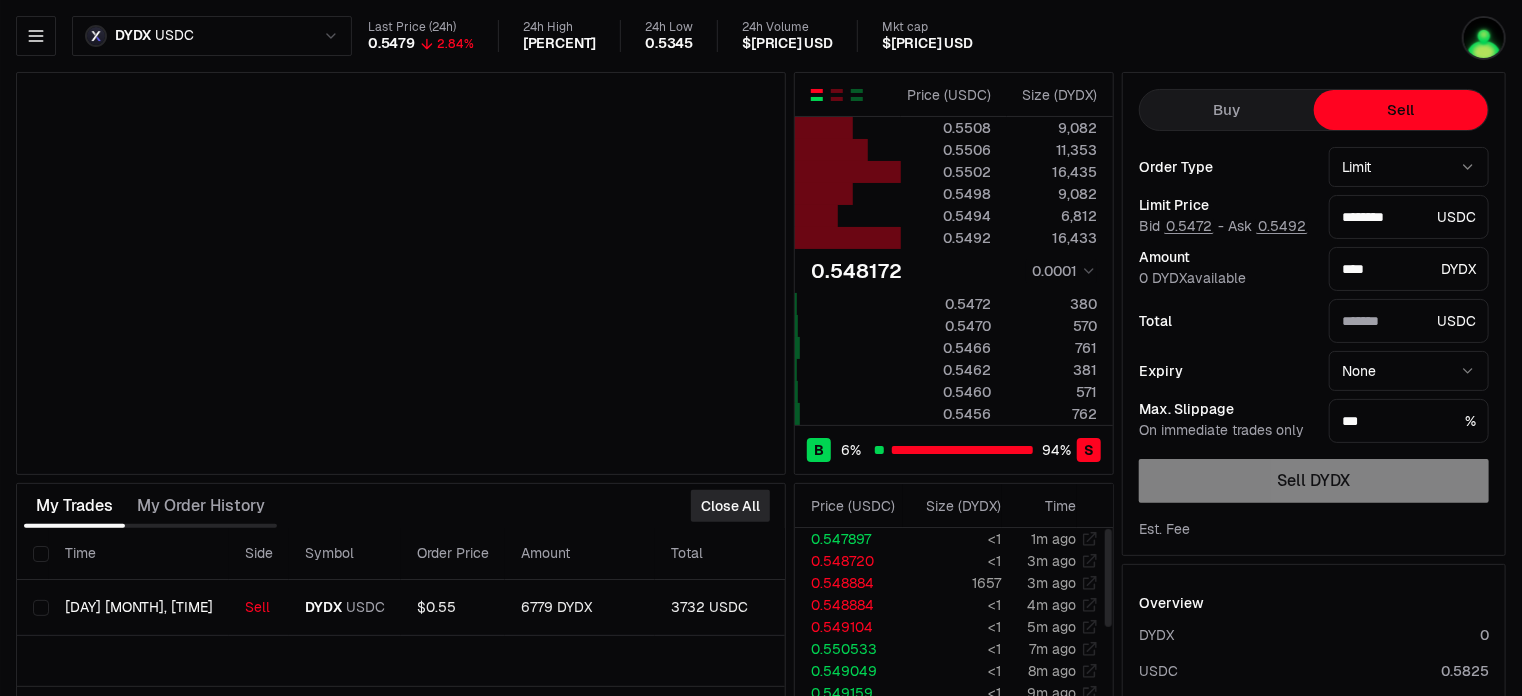 type on "*******" 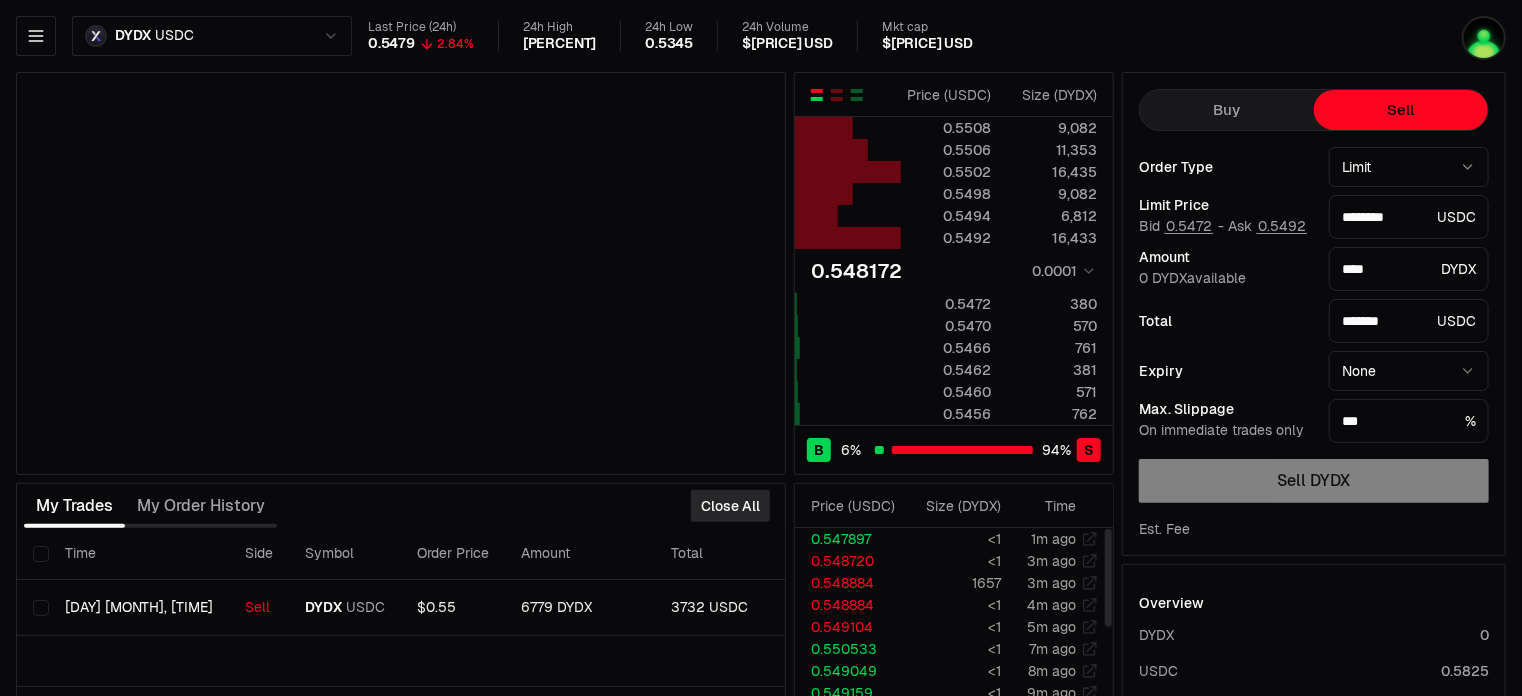 type on "********" 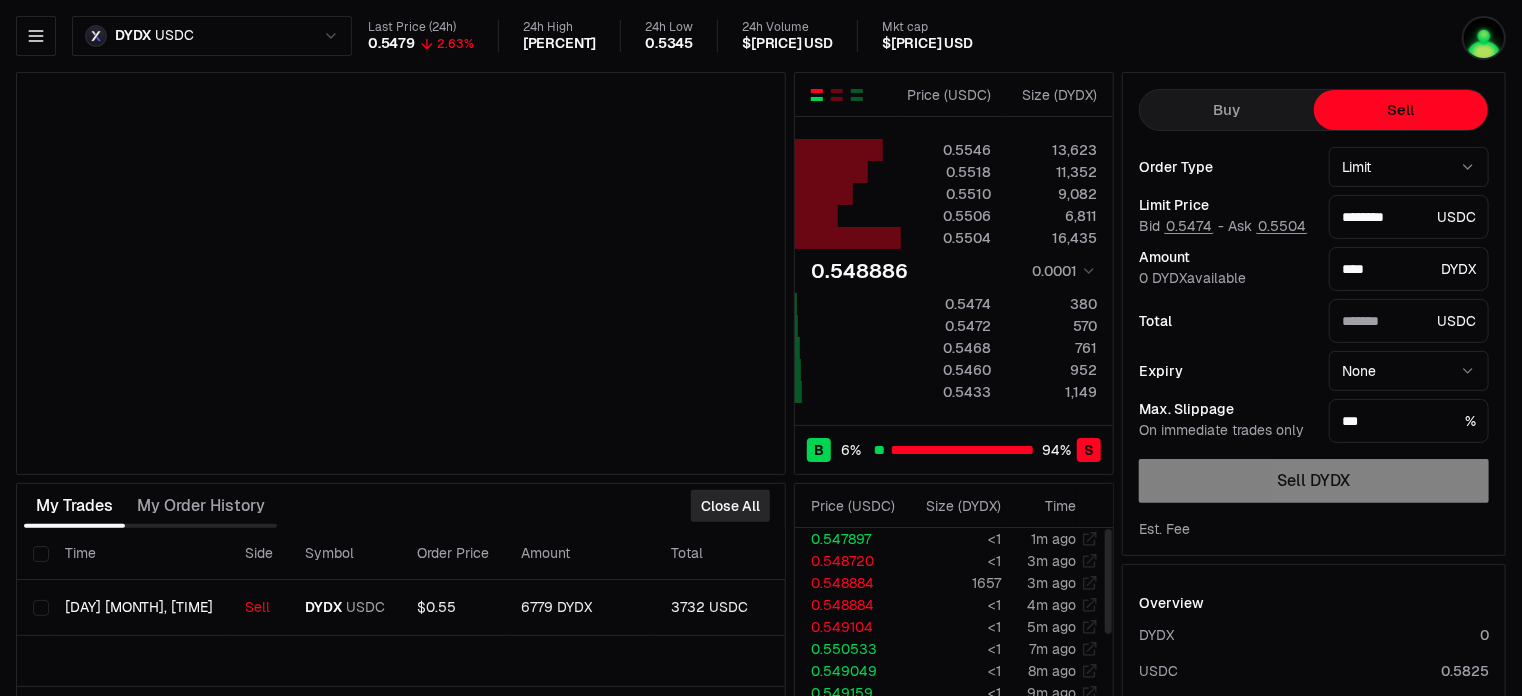 type on "********" 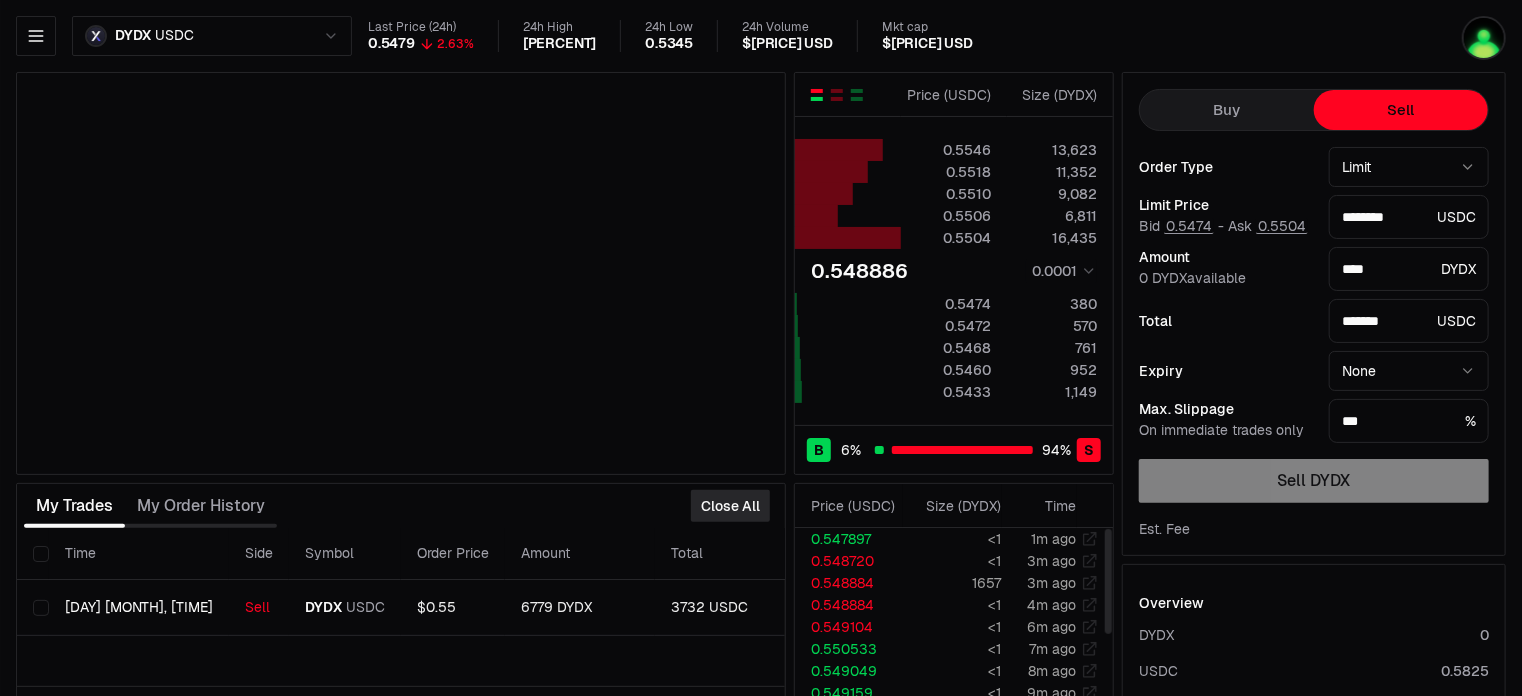 type on "********" 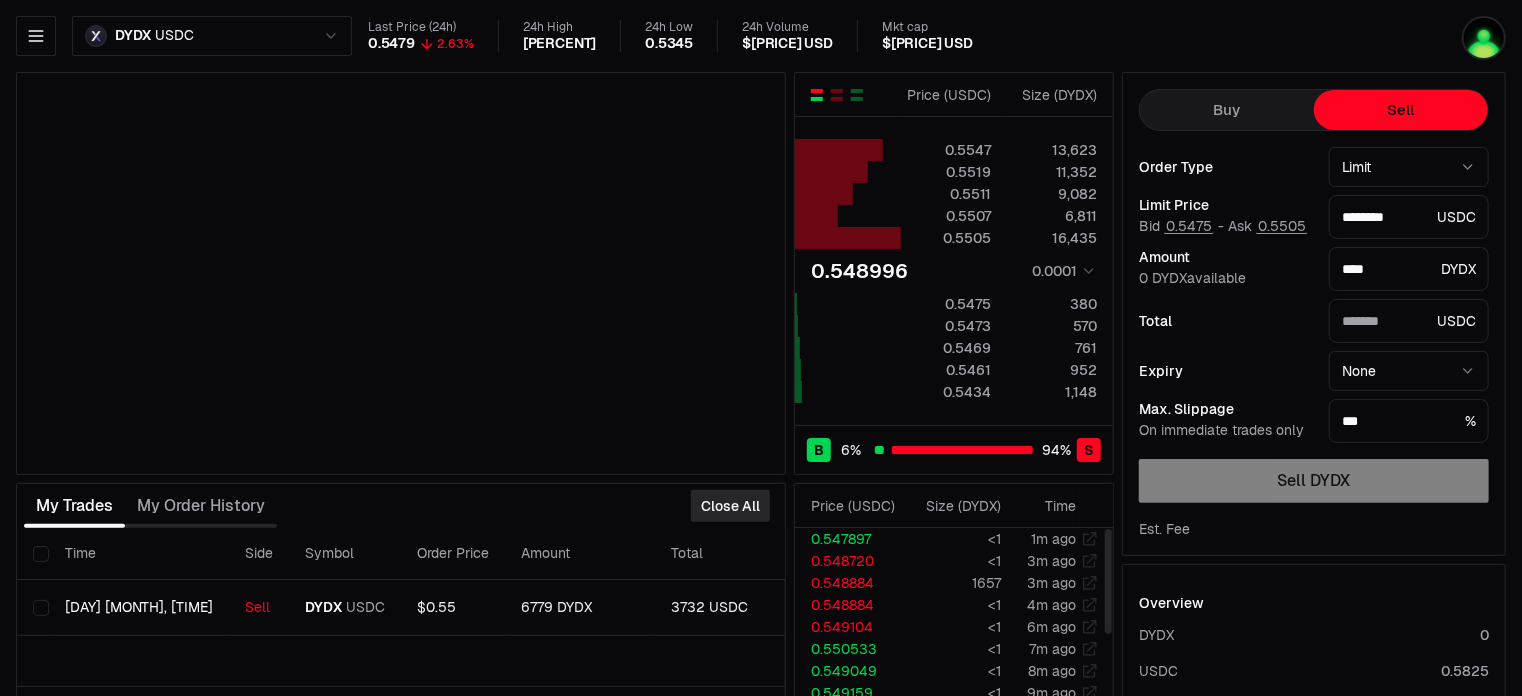 type on "*******" 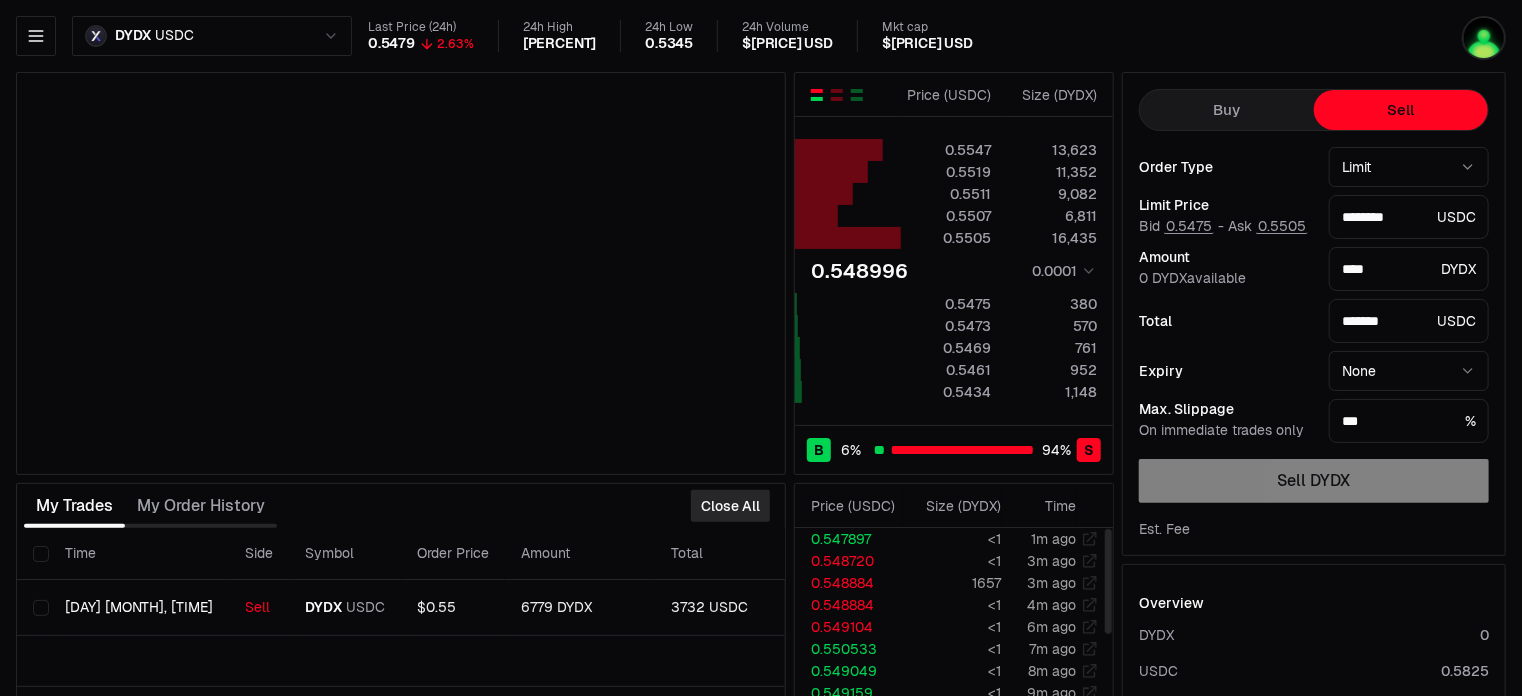 type on "********" 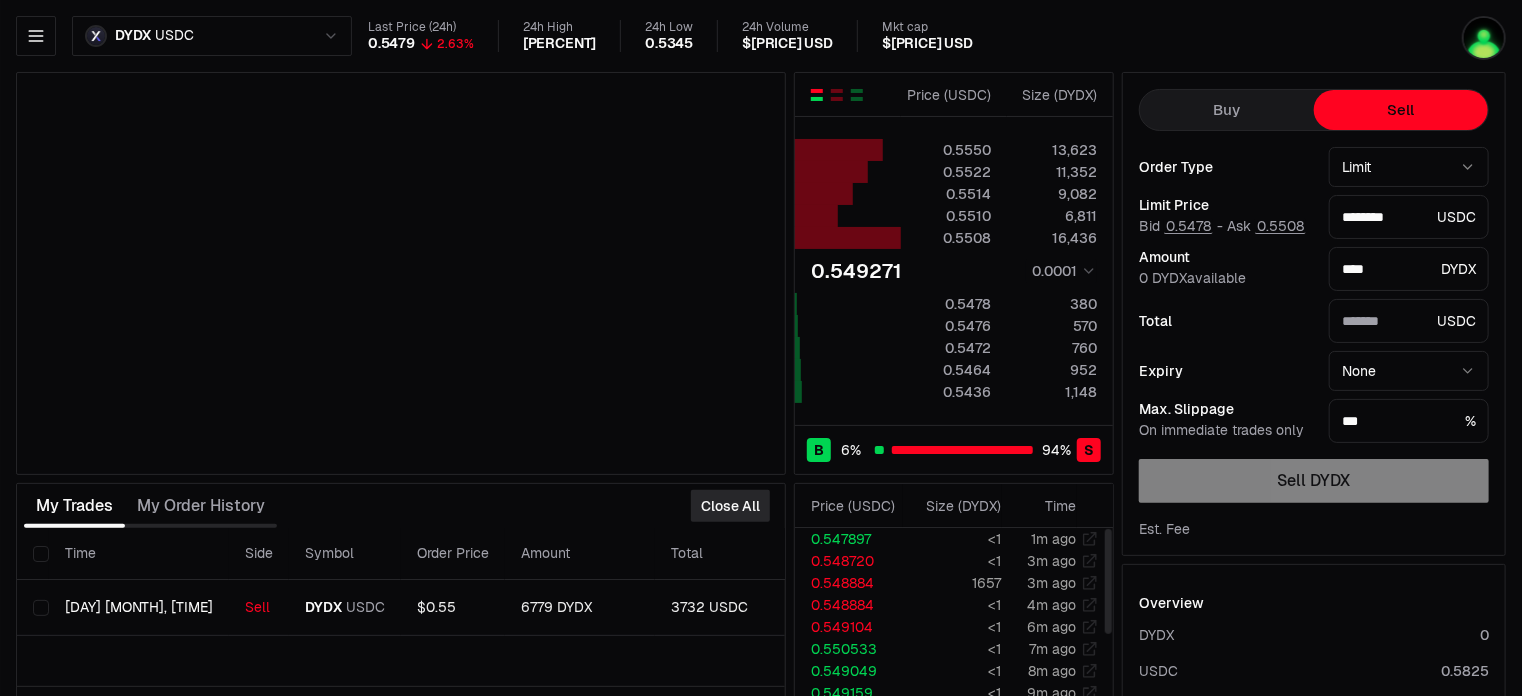 type on "*******" 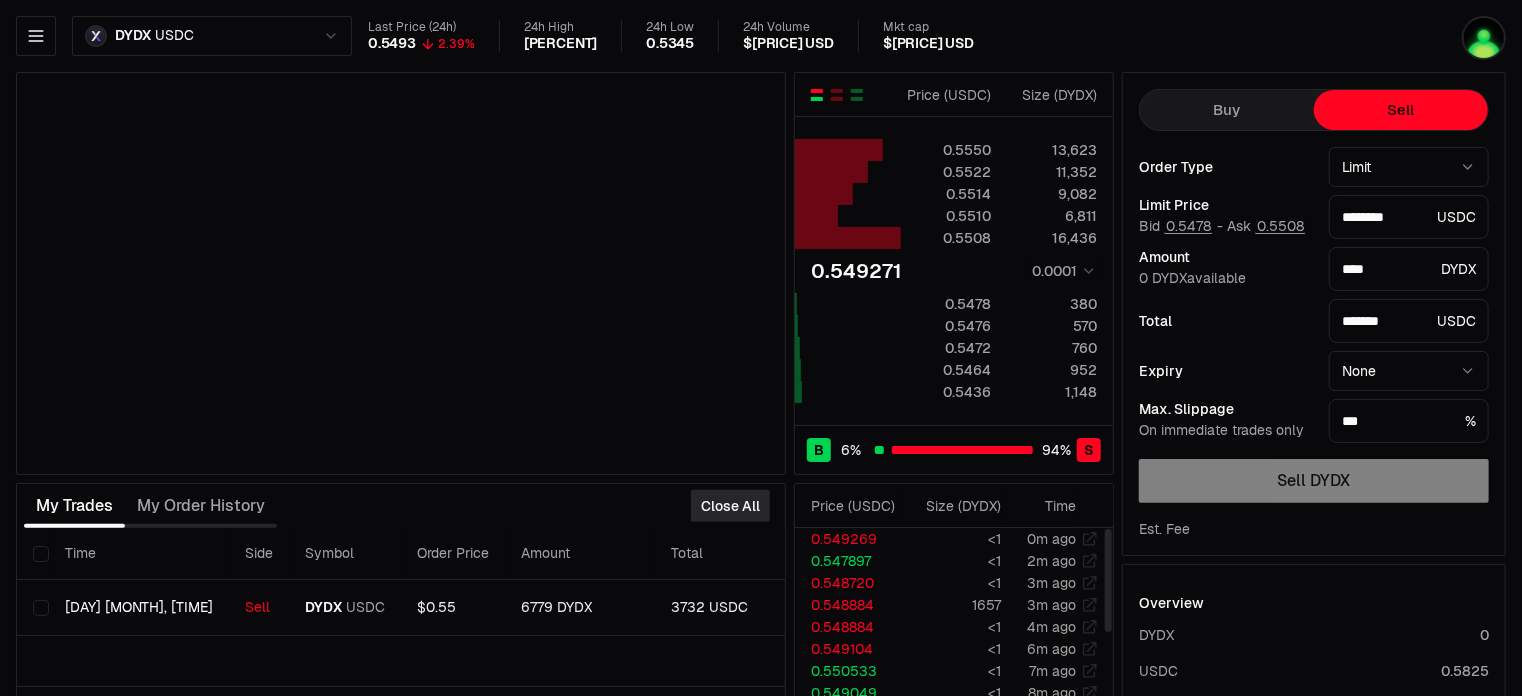 type on "********" 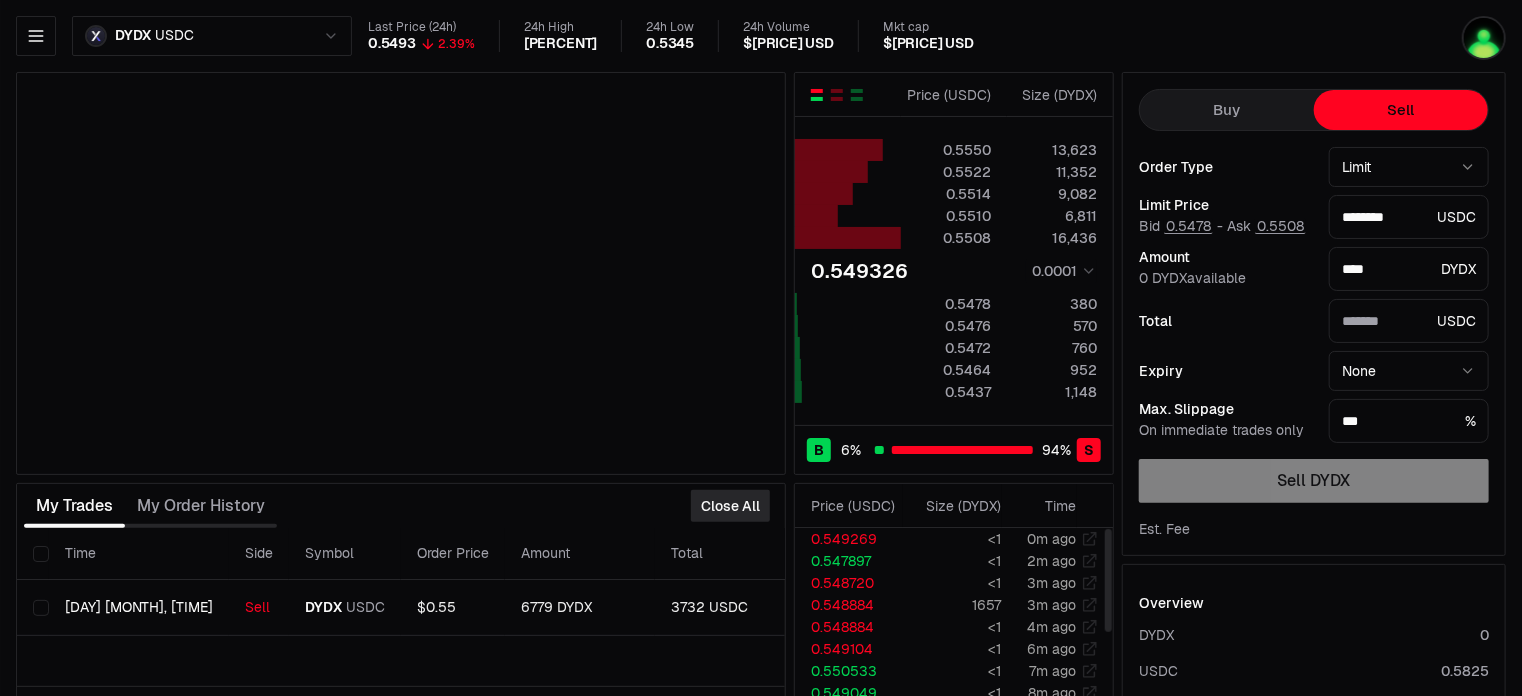 type on "*******" 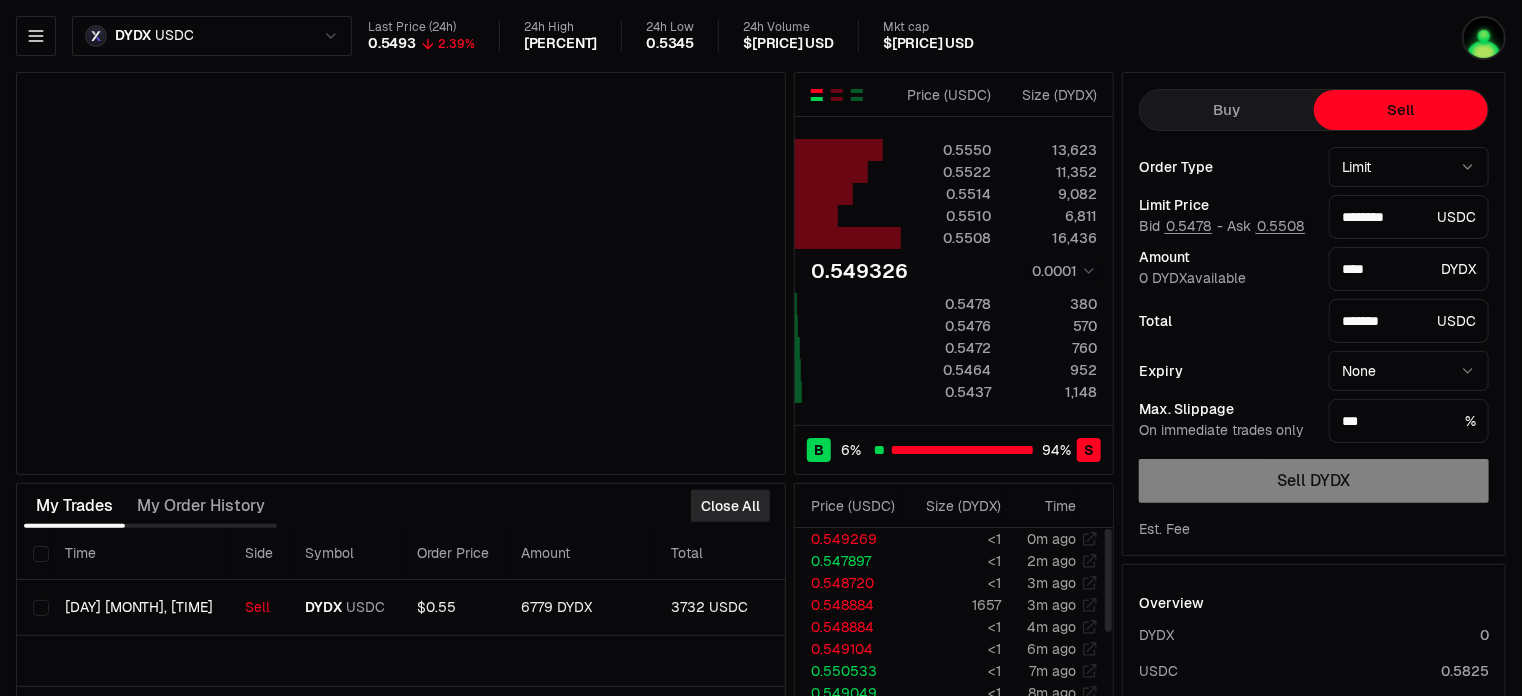type on "********" 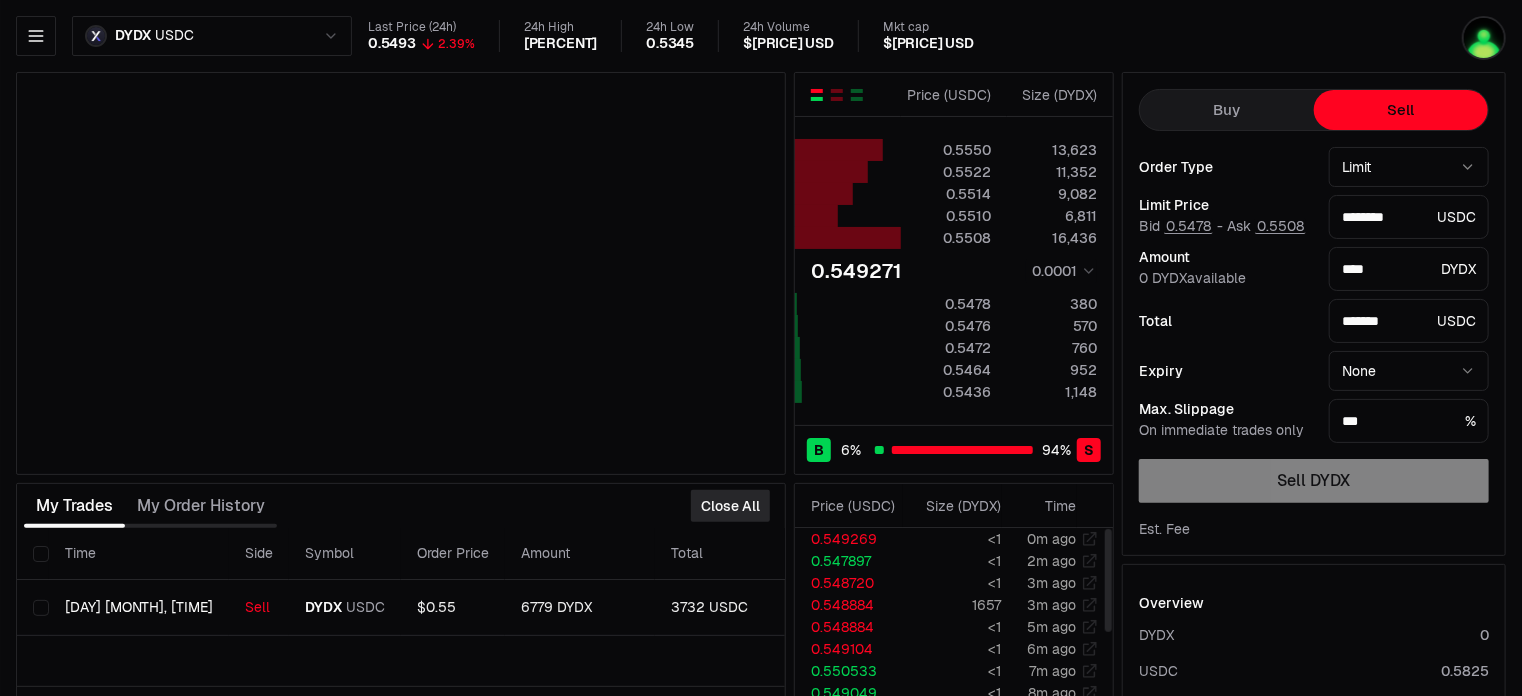 type on "********" 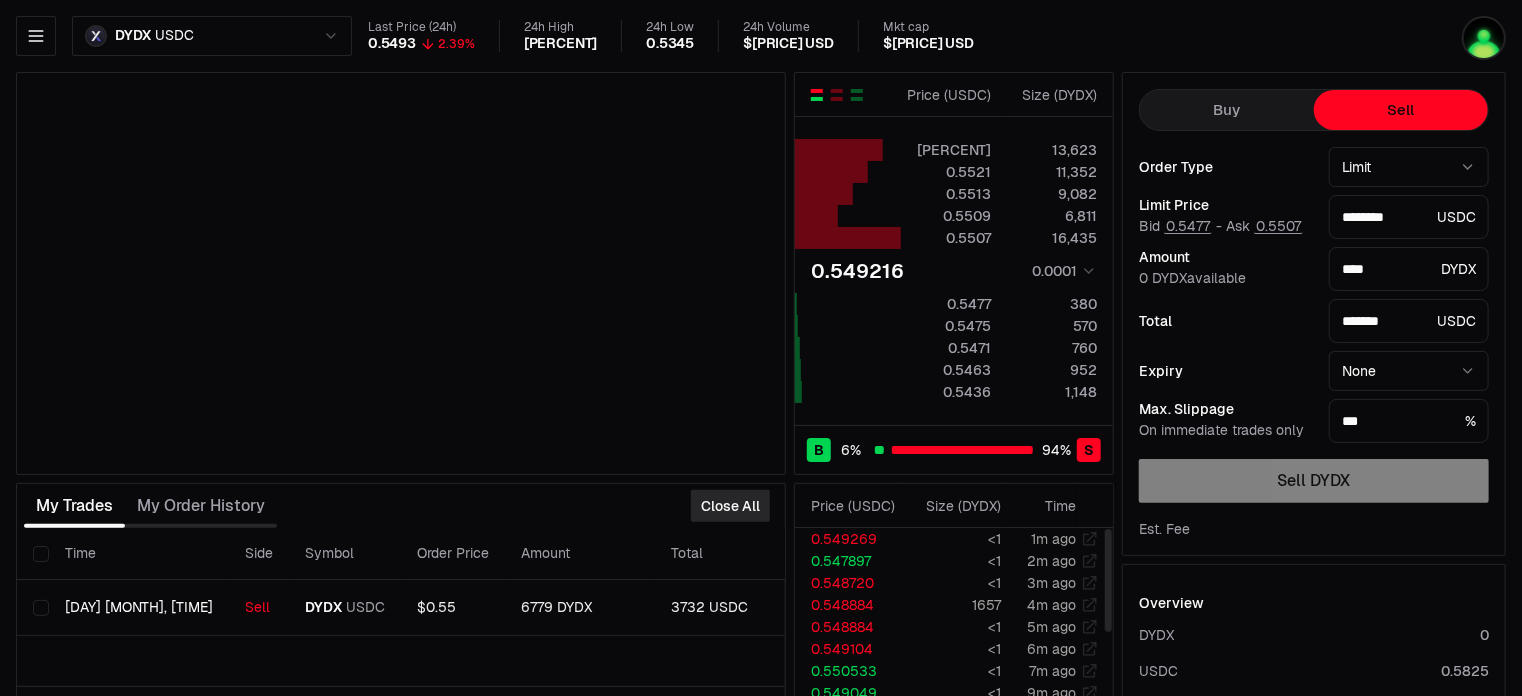 type on "********" 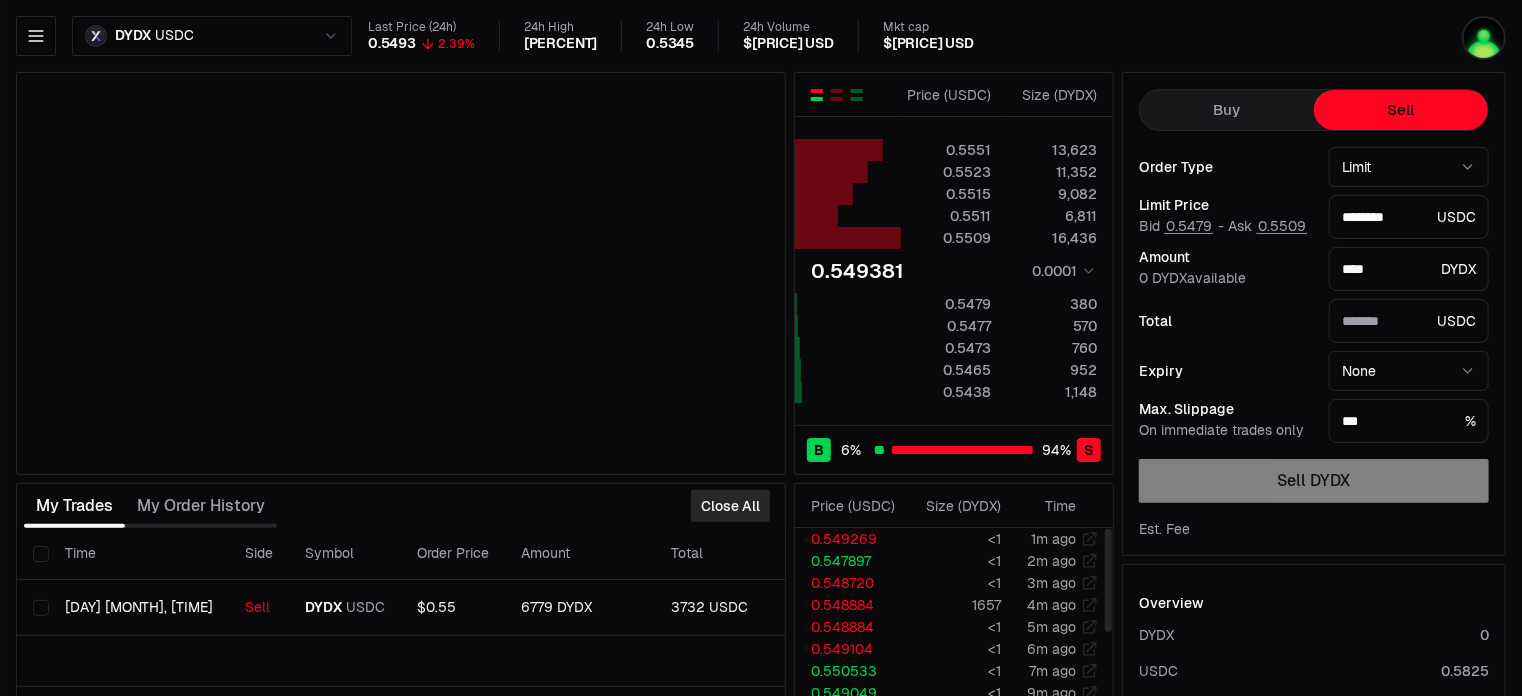 type 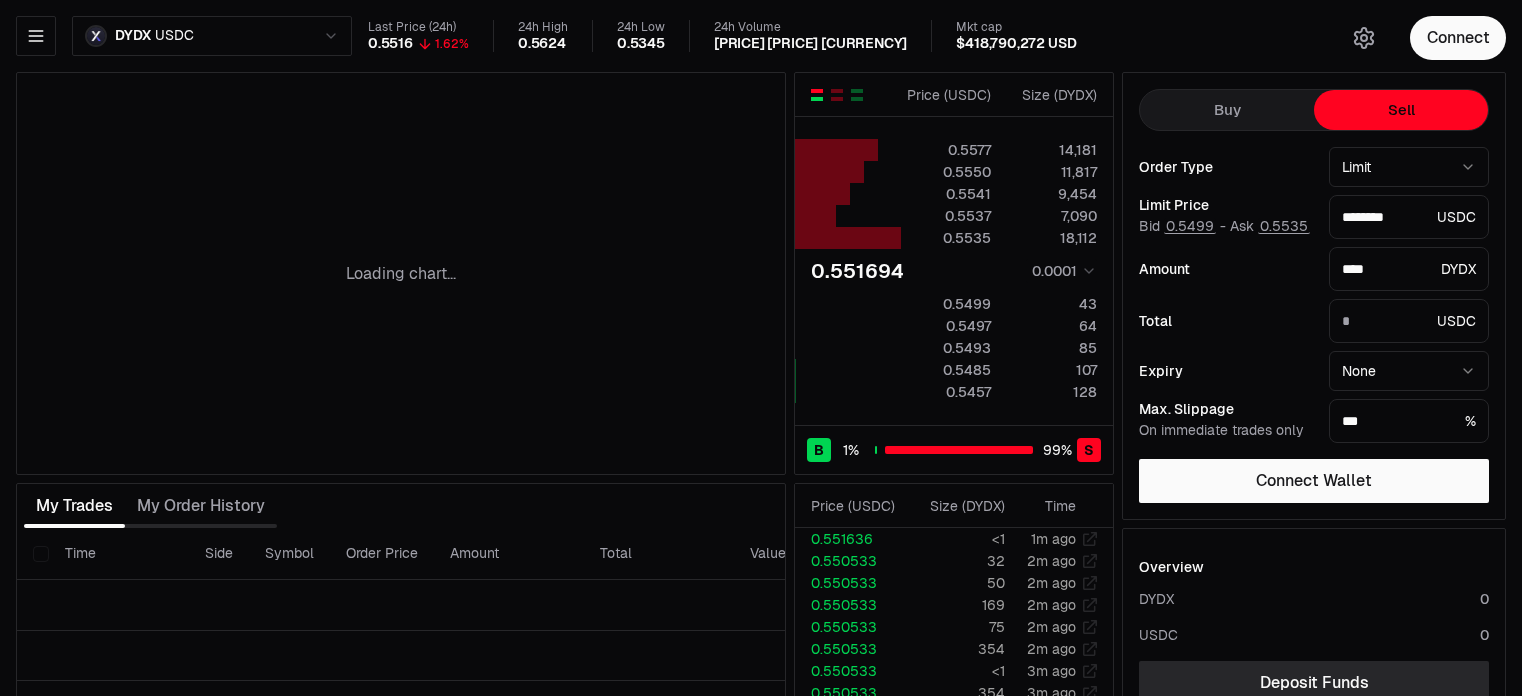 type on "********" 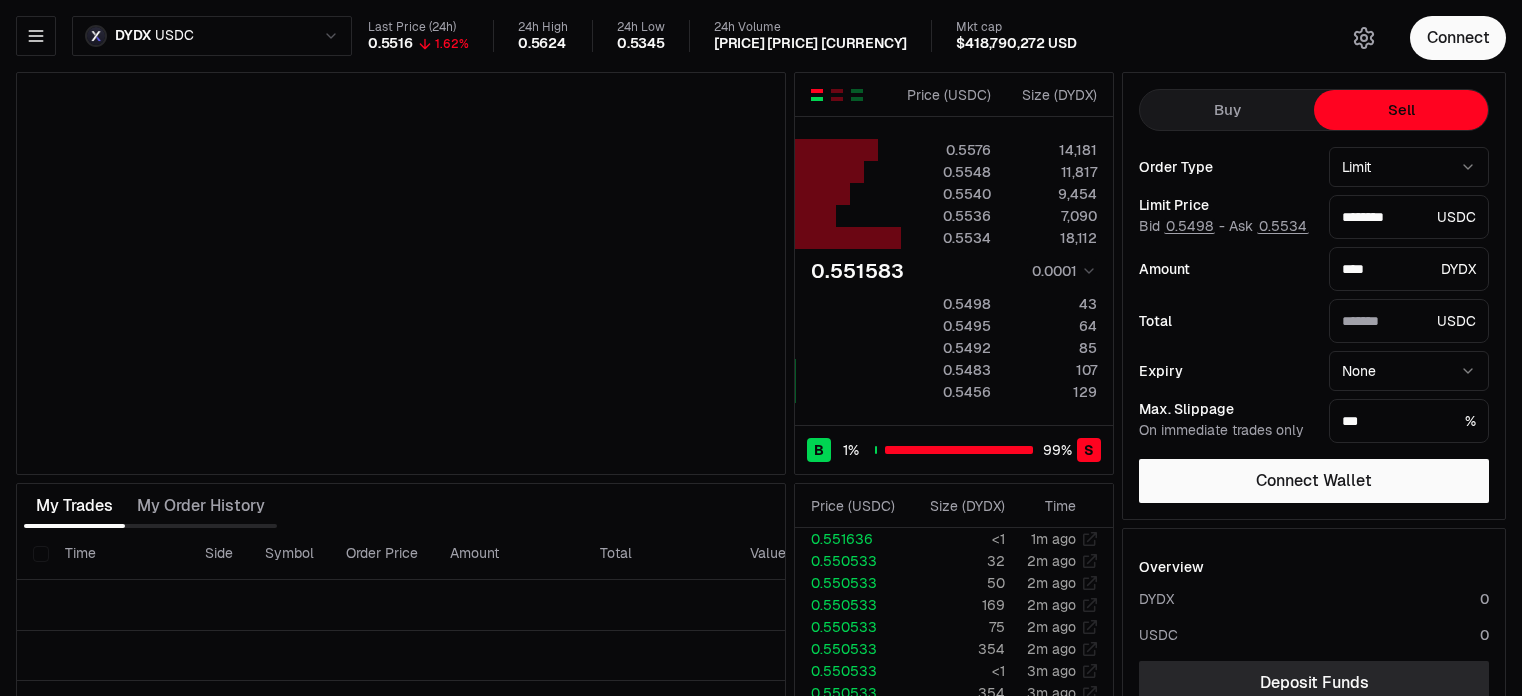 scroll, scrollTop: 0, scrollLeft: 0, axis: both 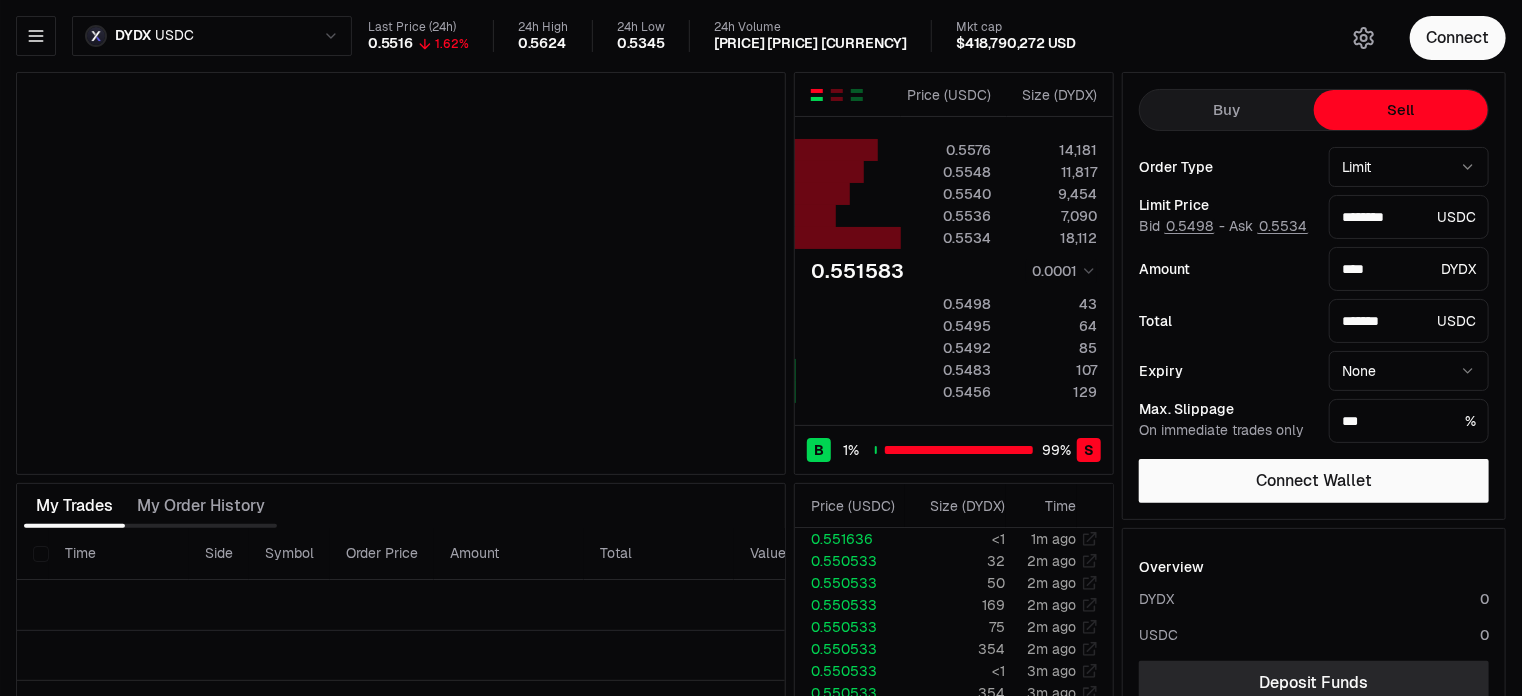type on "*******" 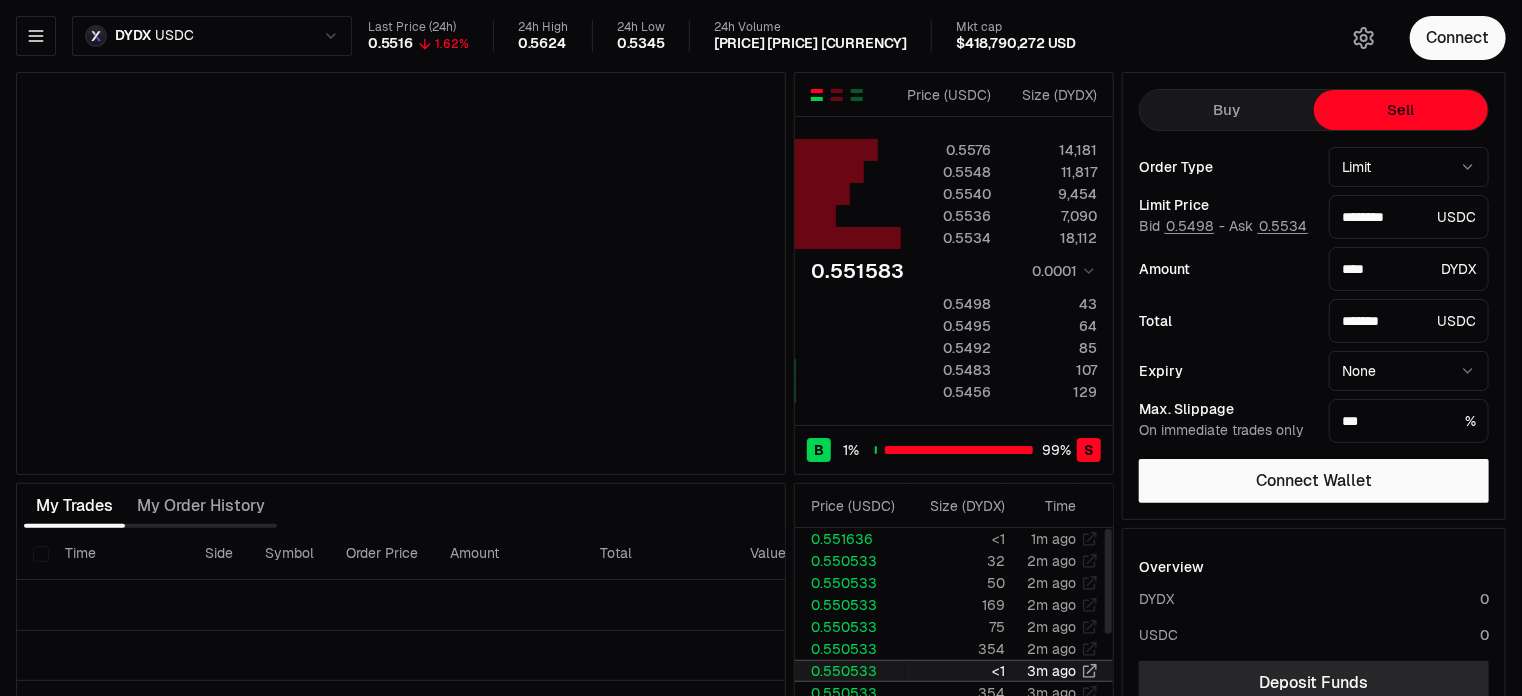 type on "********" 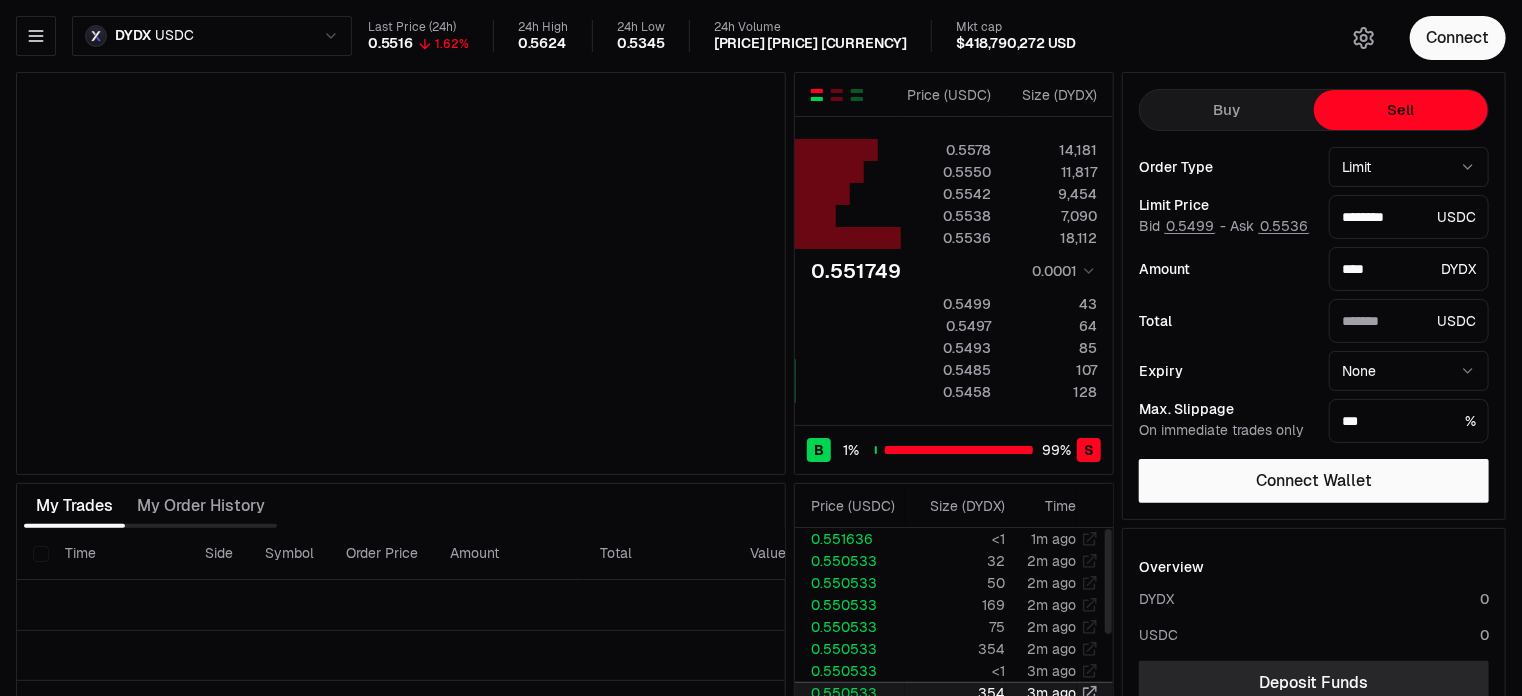 type on "*******" 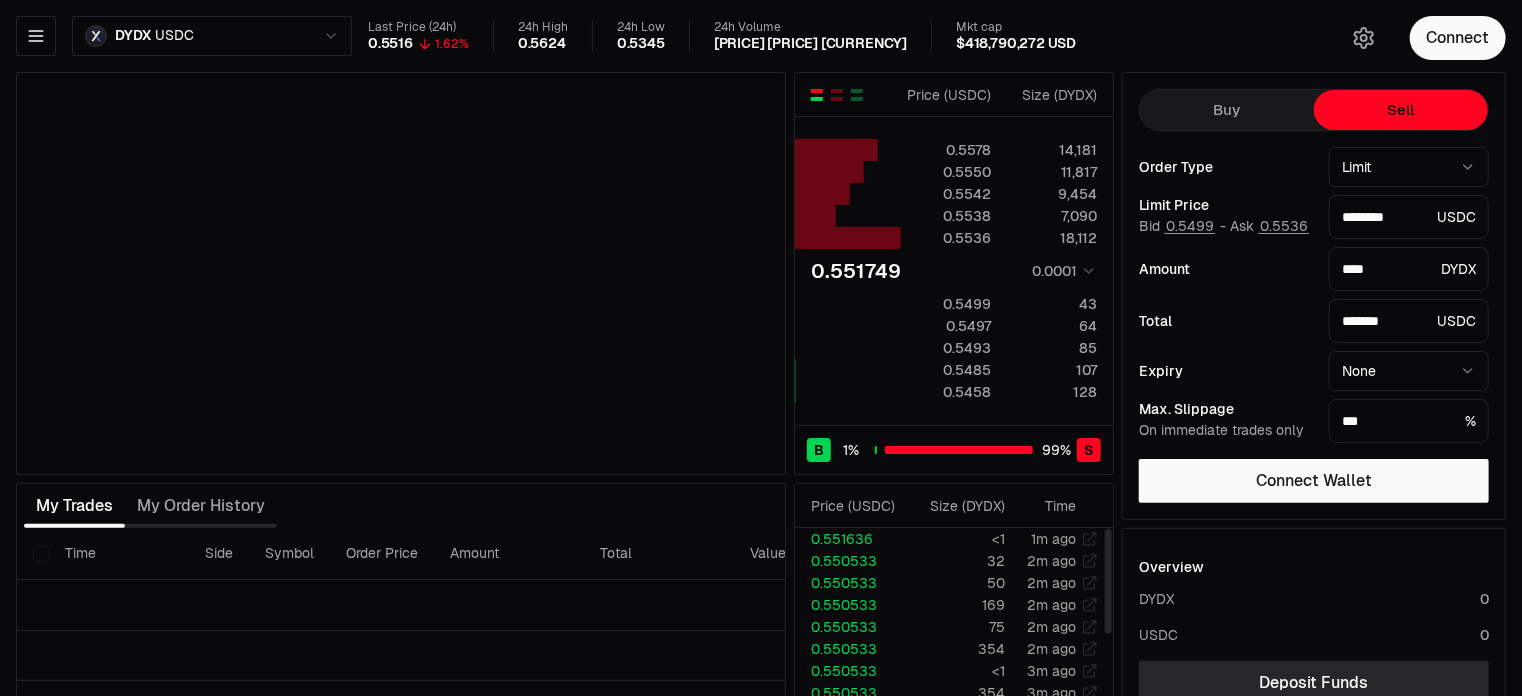 type on "********" 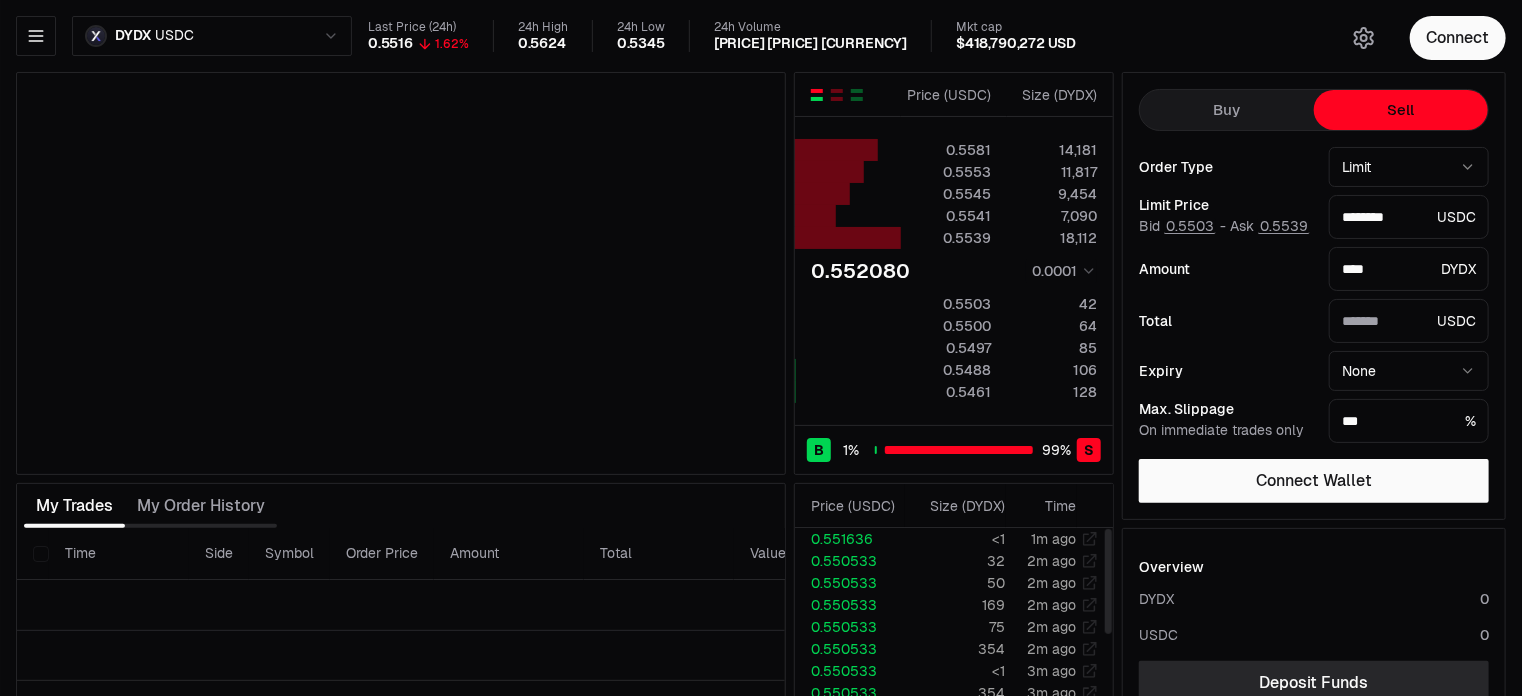 type on "*******" 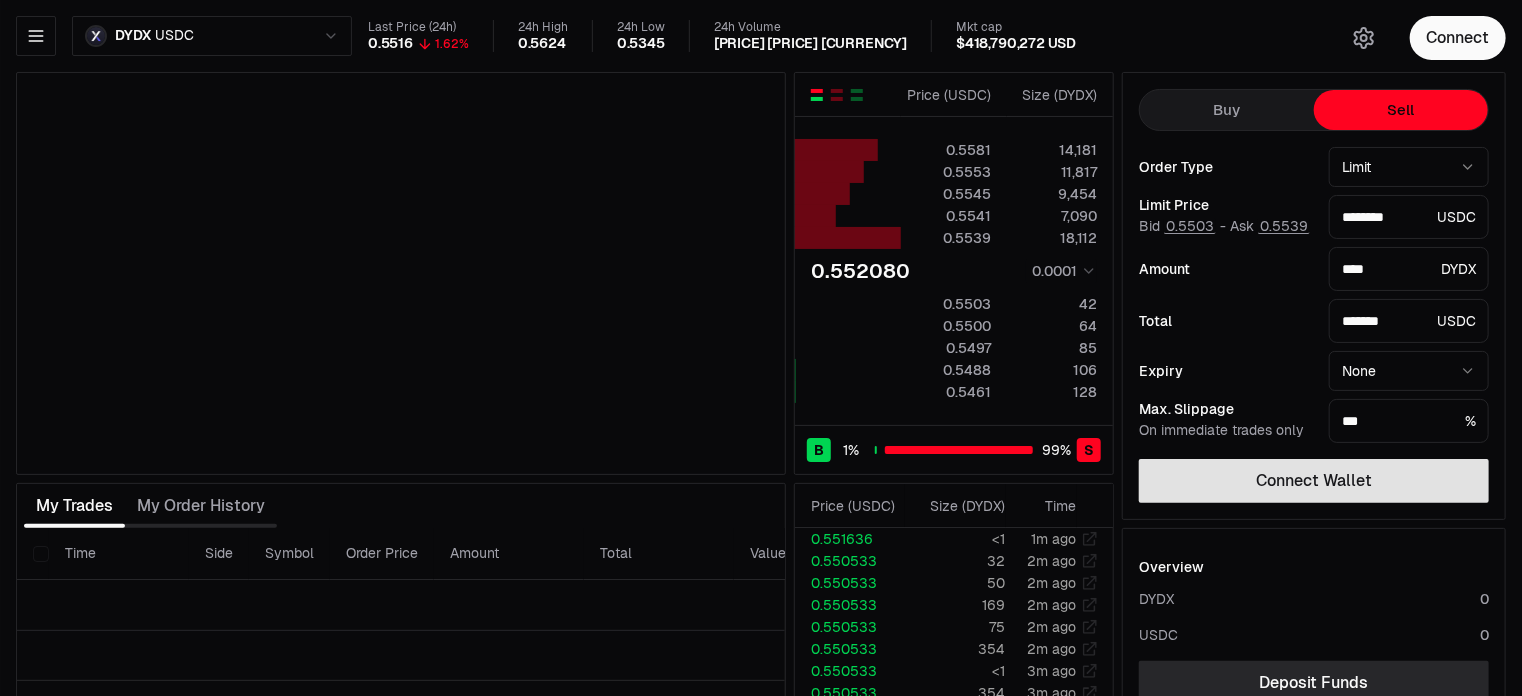 click on "Connect Wallet" at bounding box center (1314, 481) 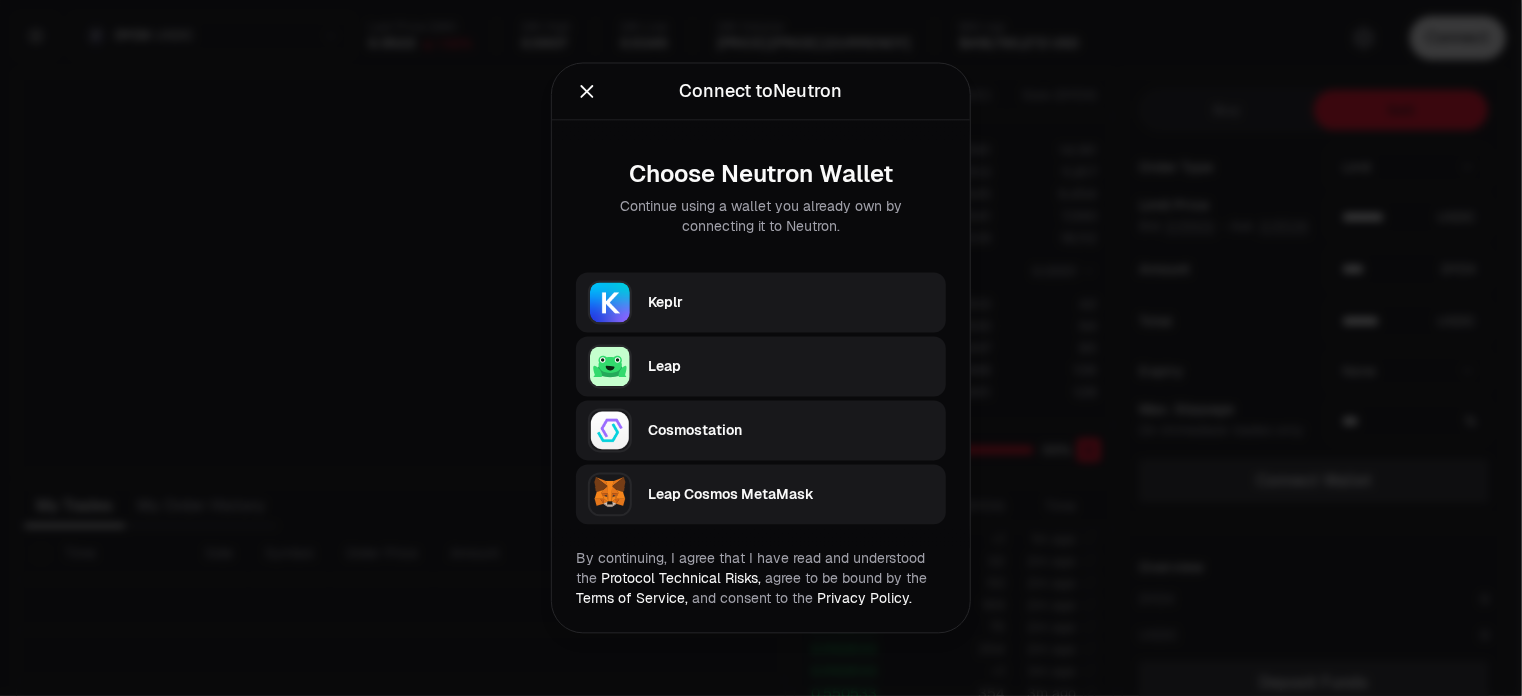 click on "Keplr" at bounding box center [791, 303] 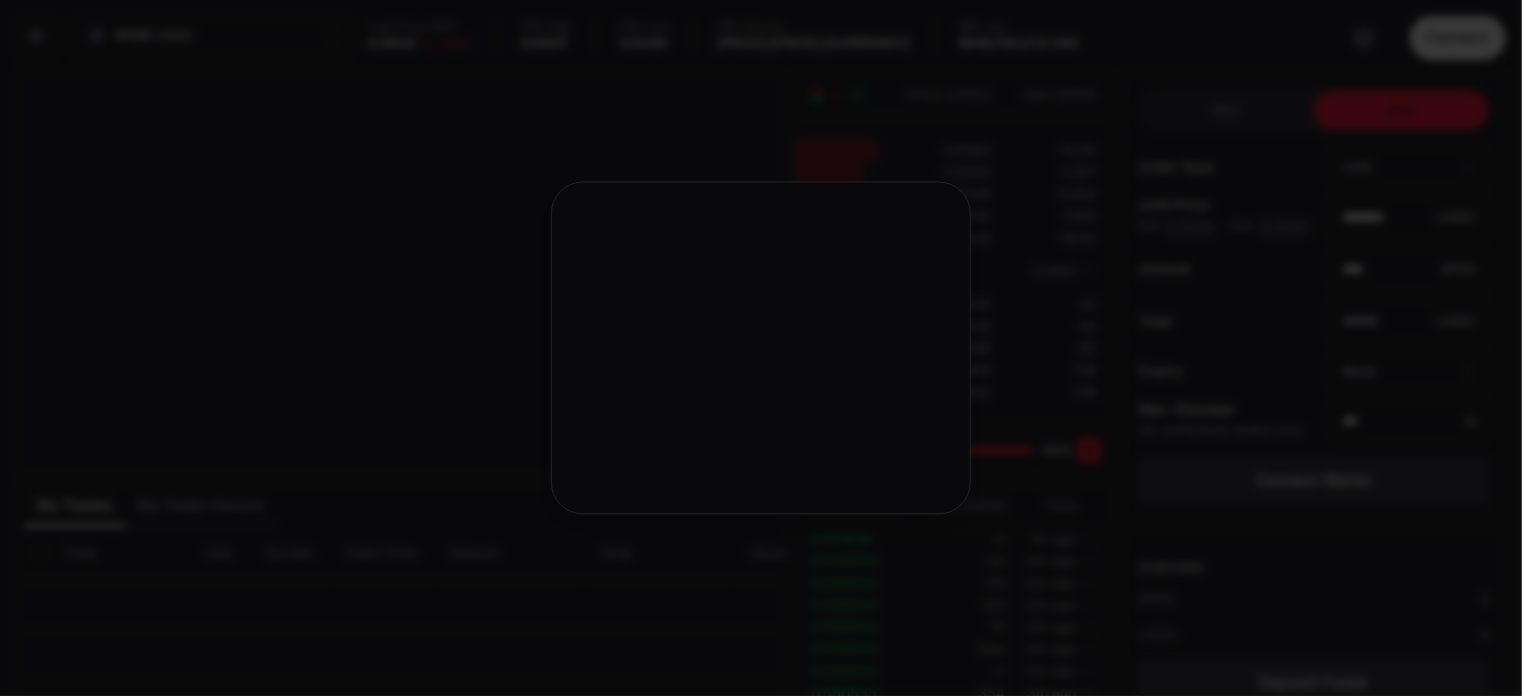 type on "********" 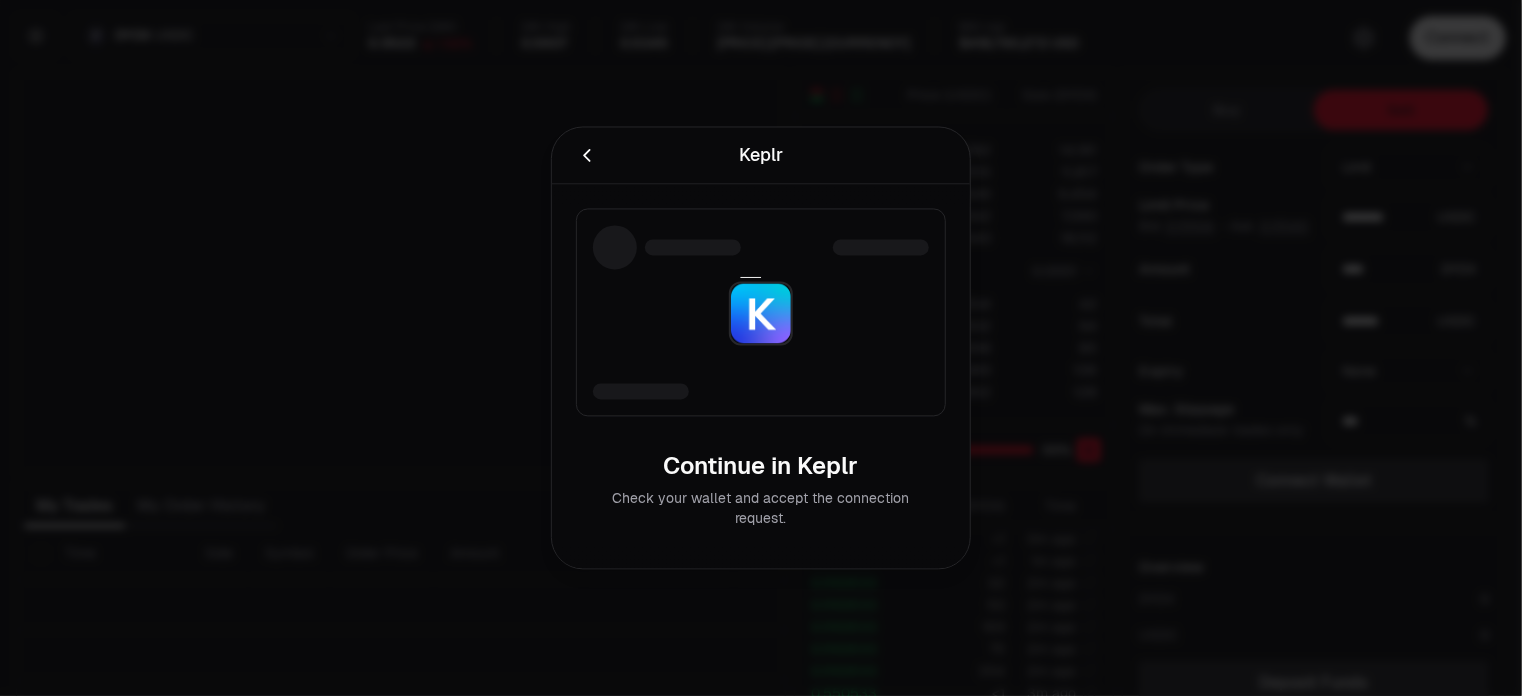 type on "********" 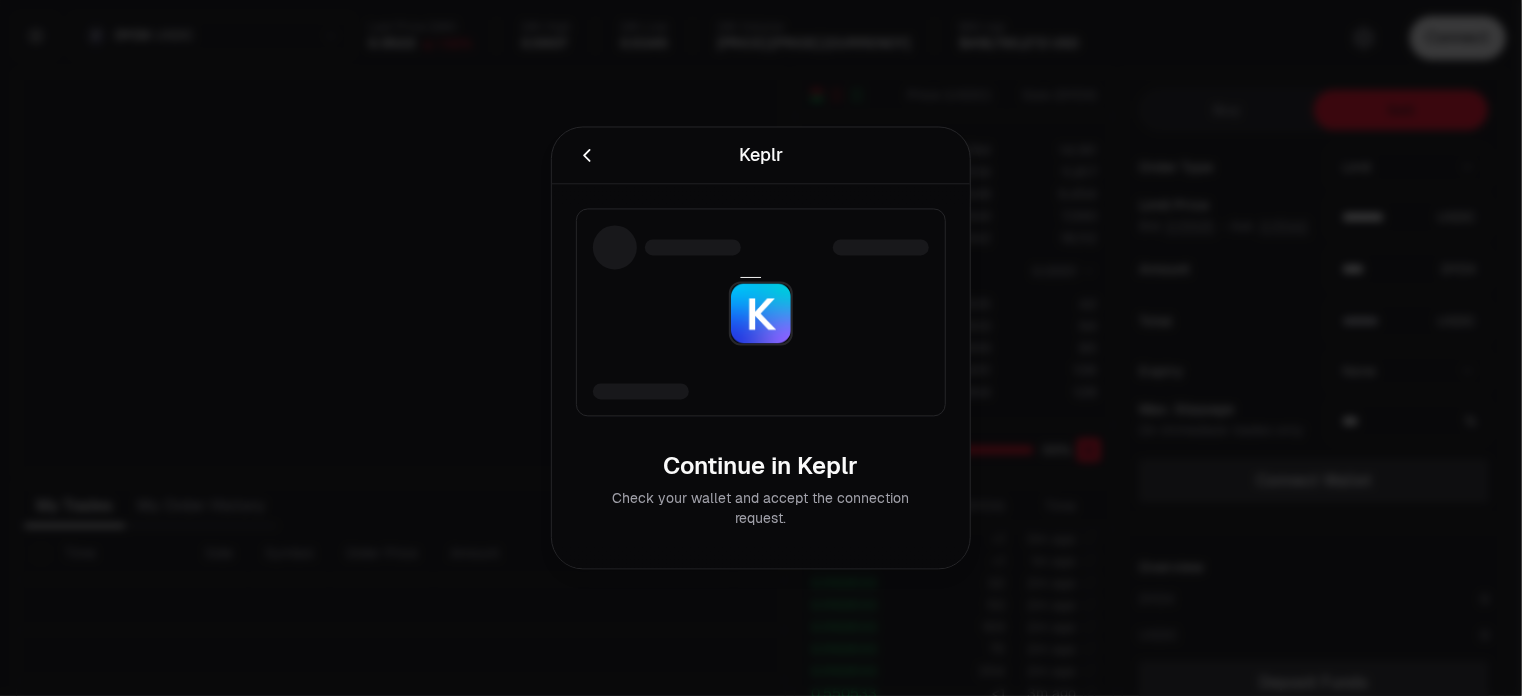 type on "*******" 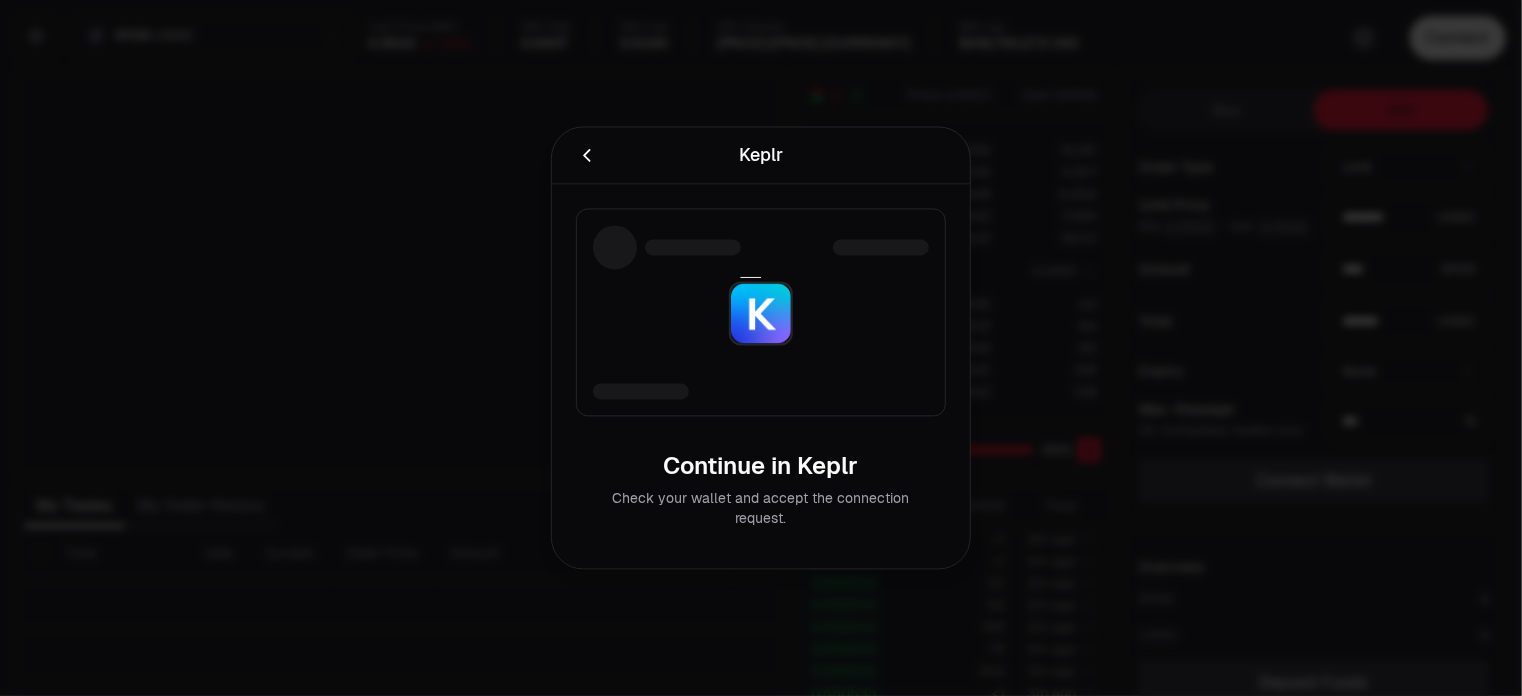 type on "********" 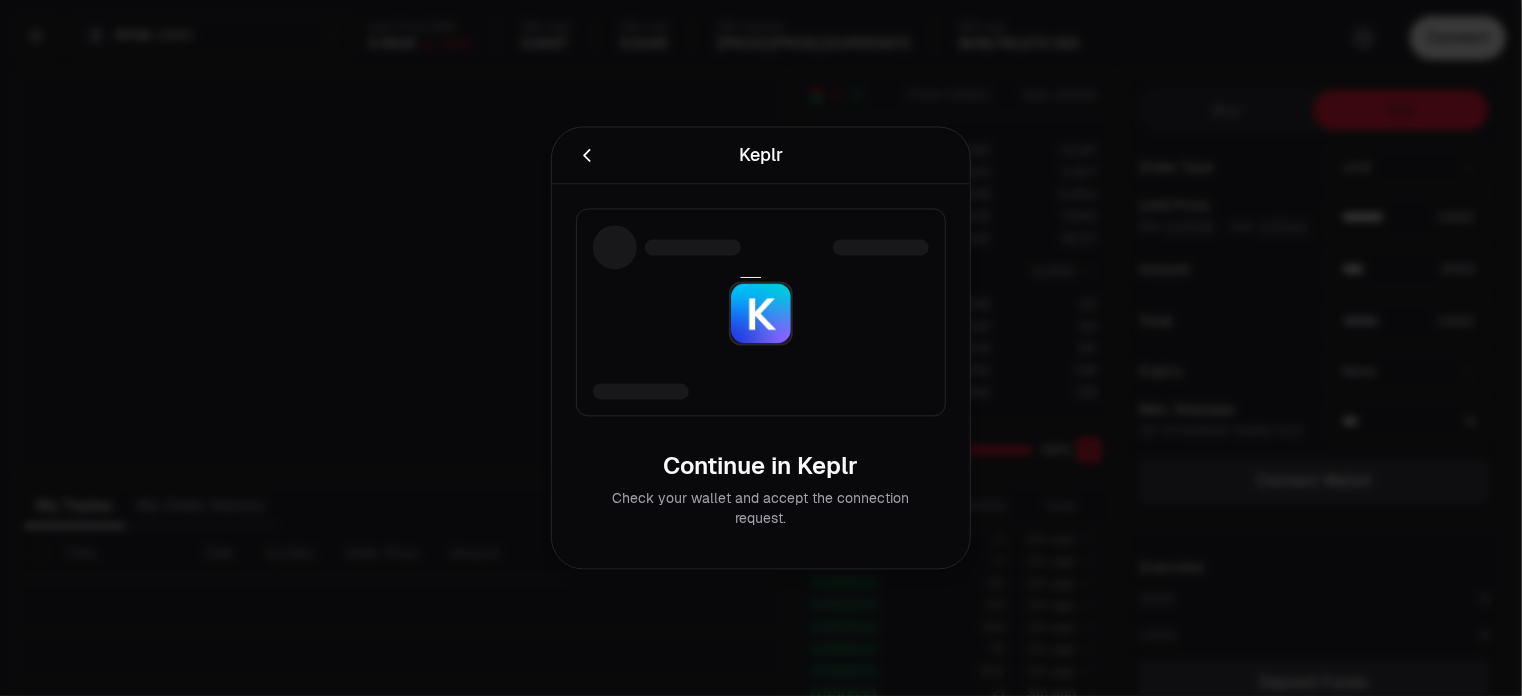 type on "*******" 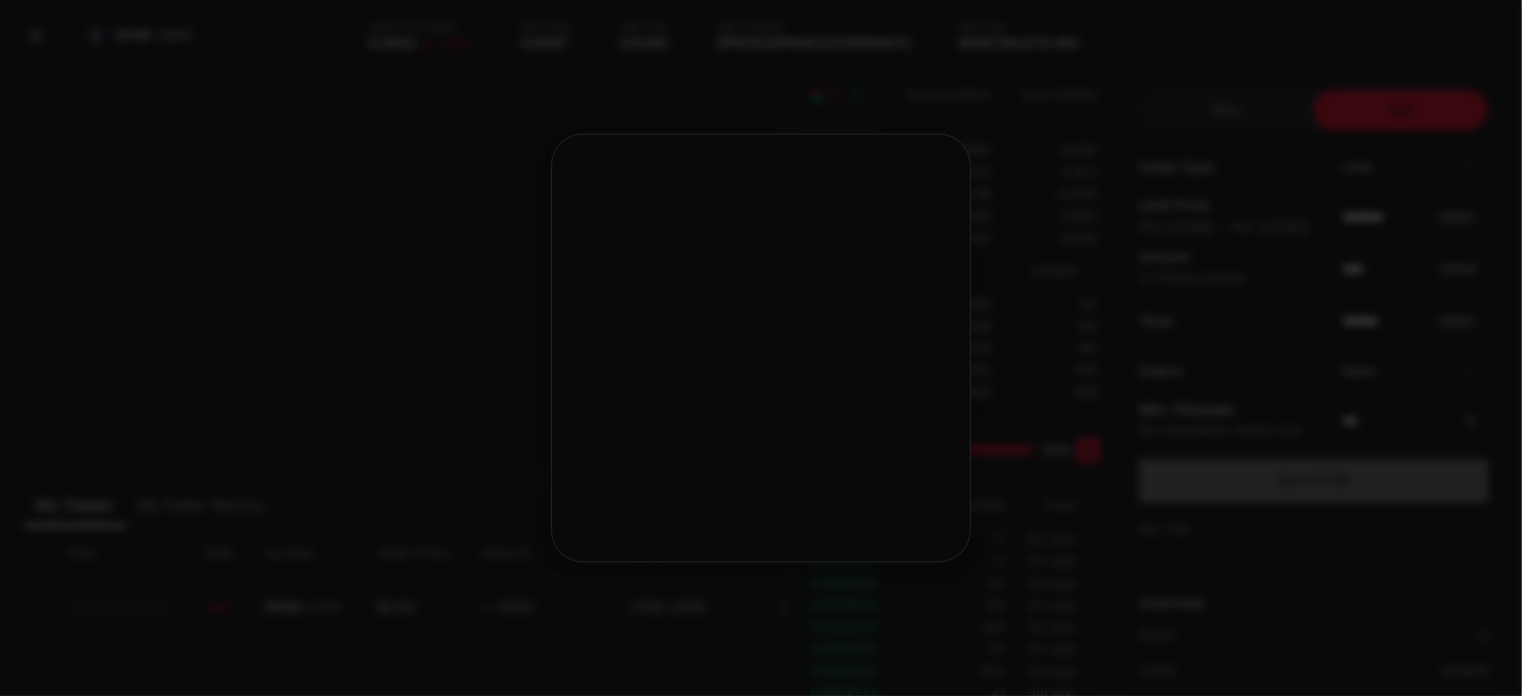 type on "********" 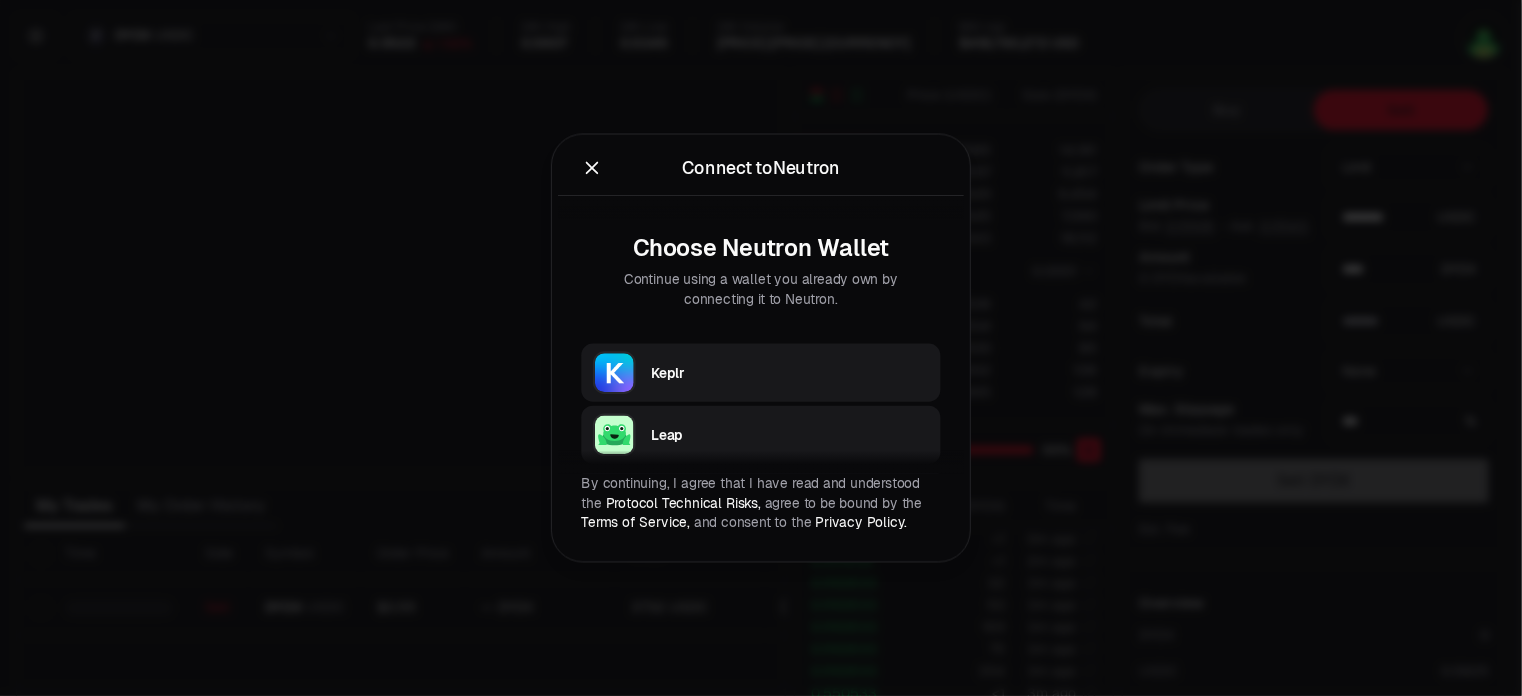 type on "*******" 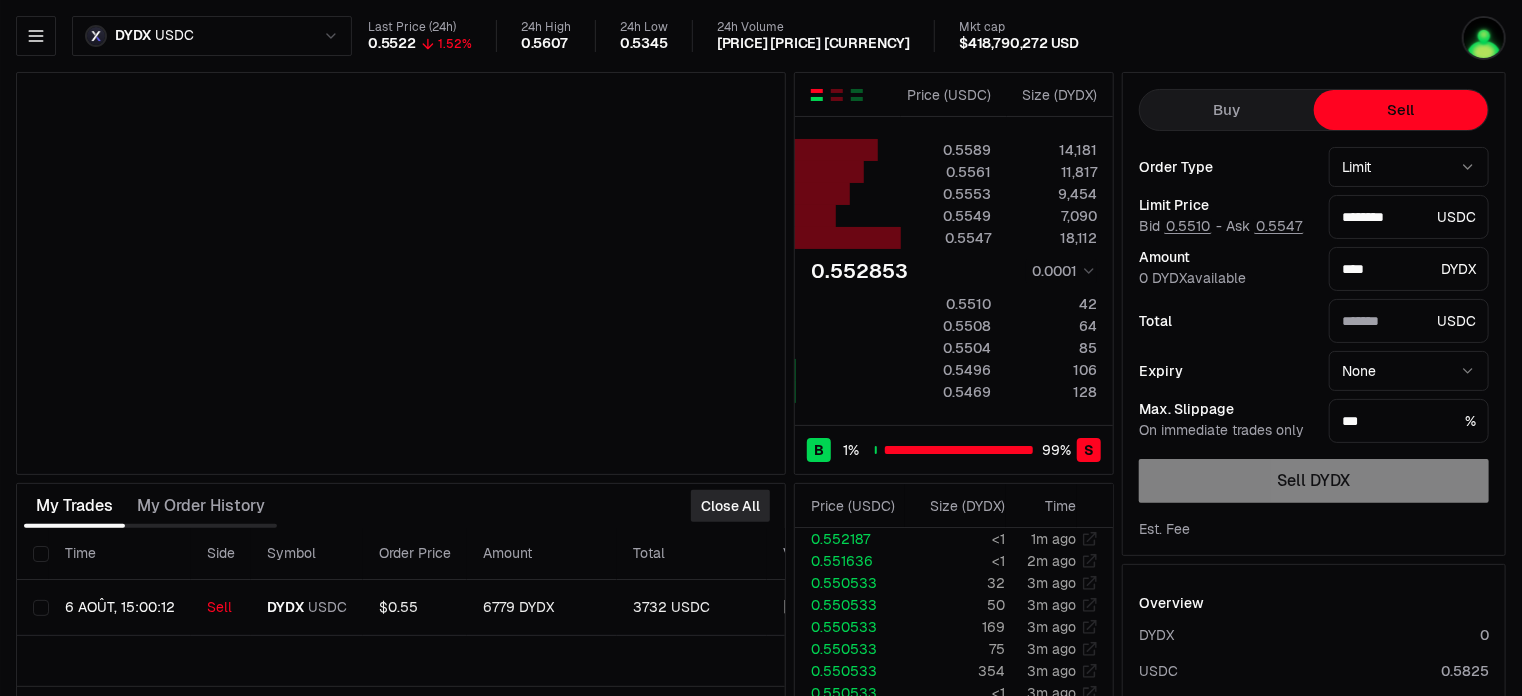 type on "********" 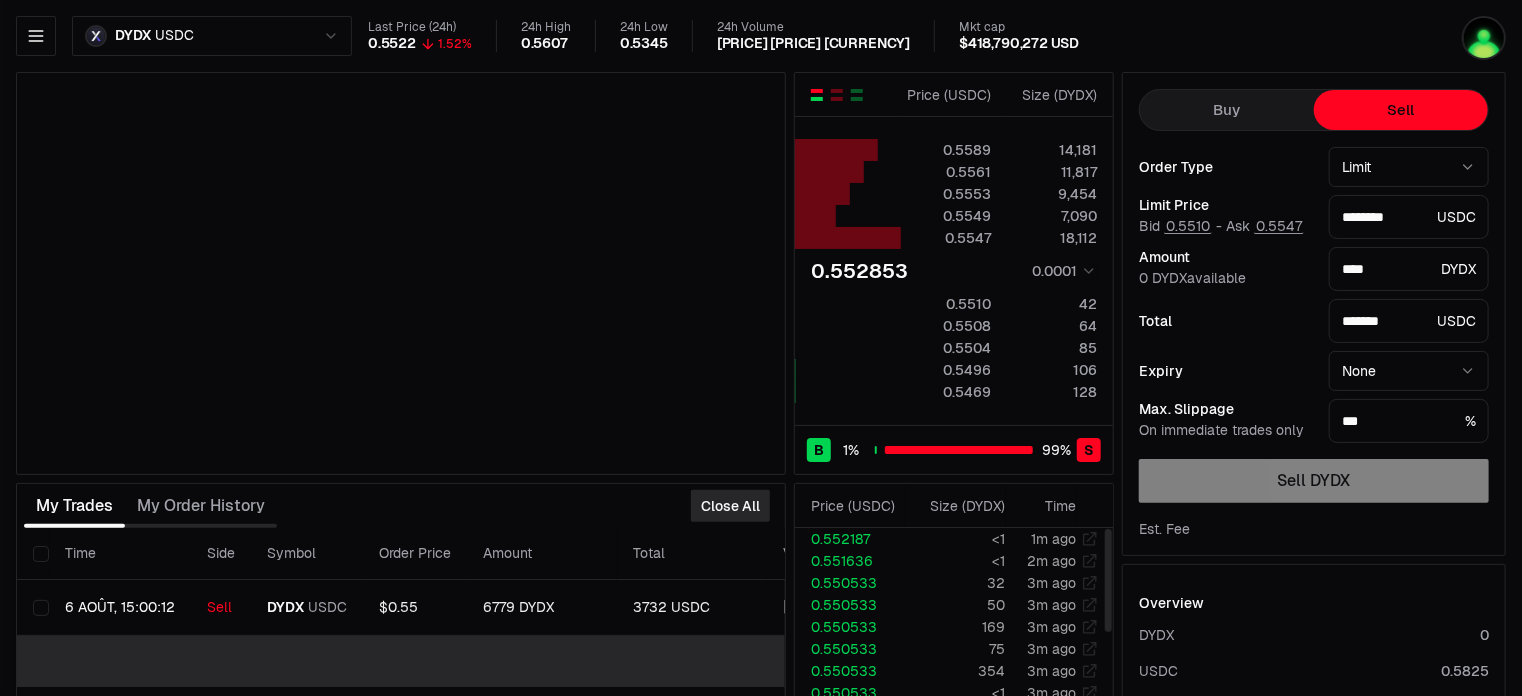 type on "********" 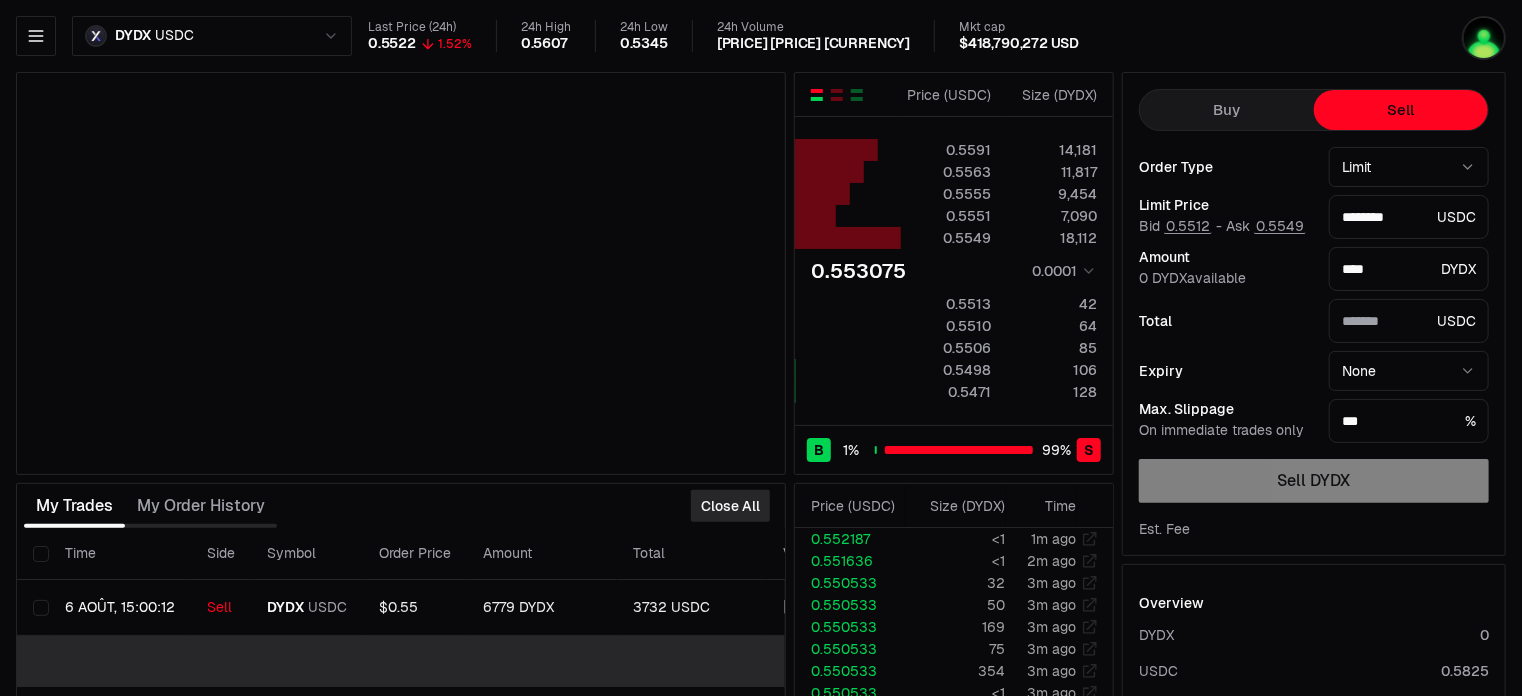 type on "*******" 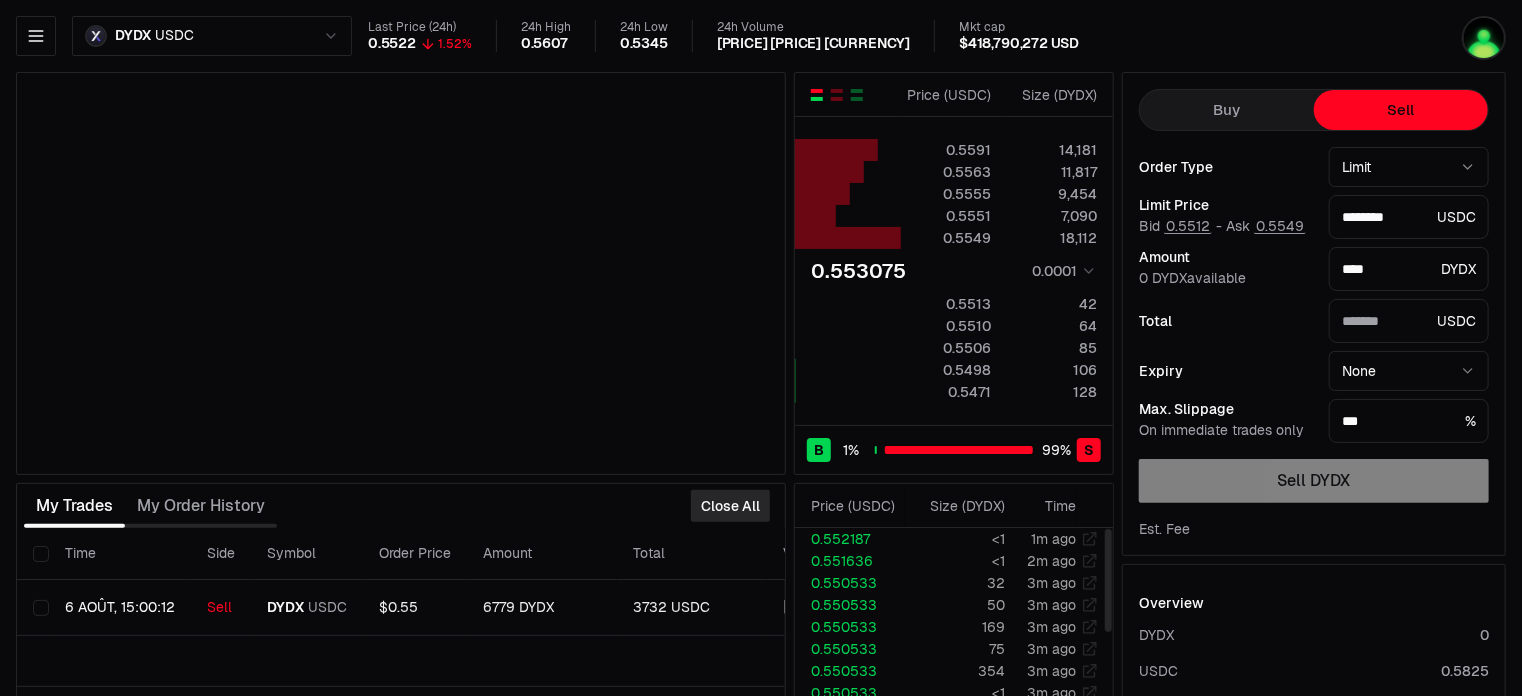 click on "Buy" at bounding box center [1227, 110] 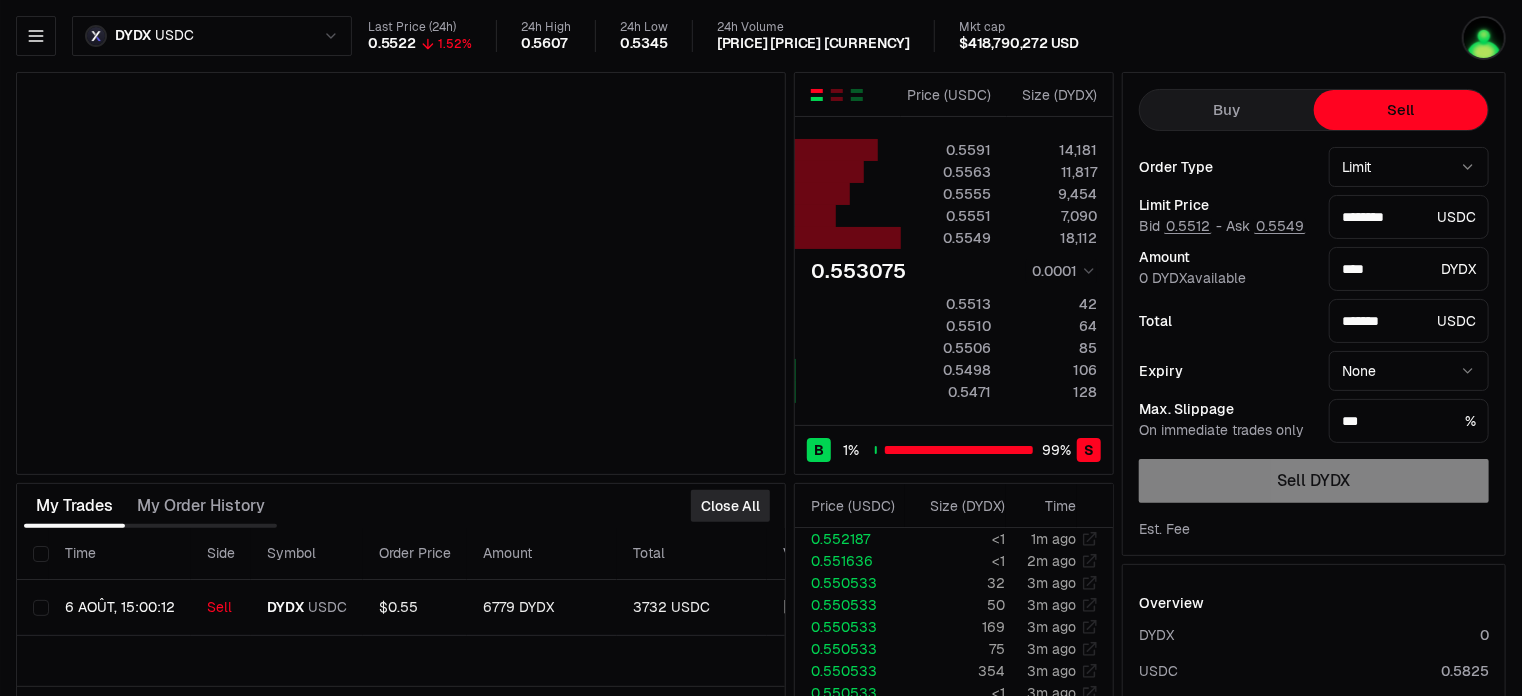 type on "********" 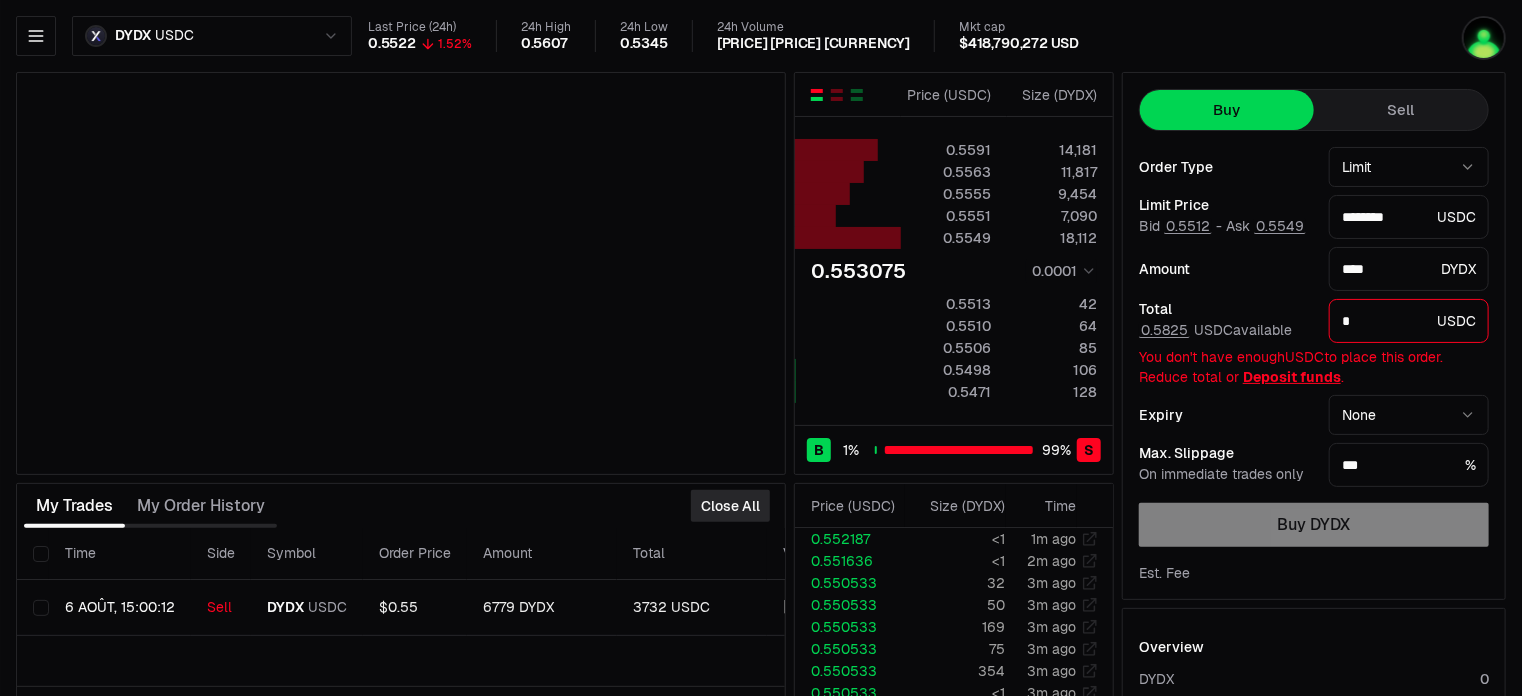 type on "*******" 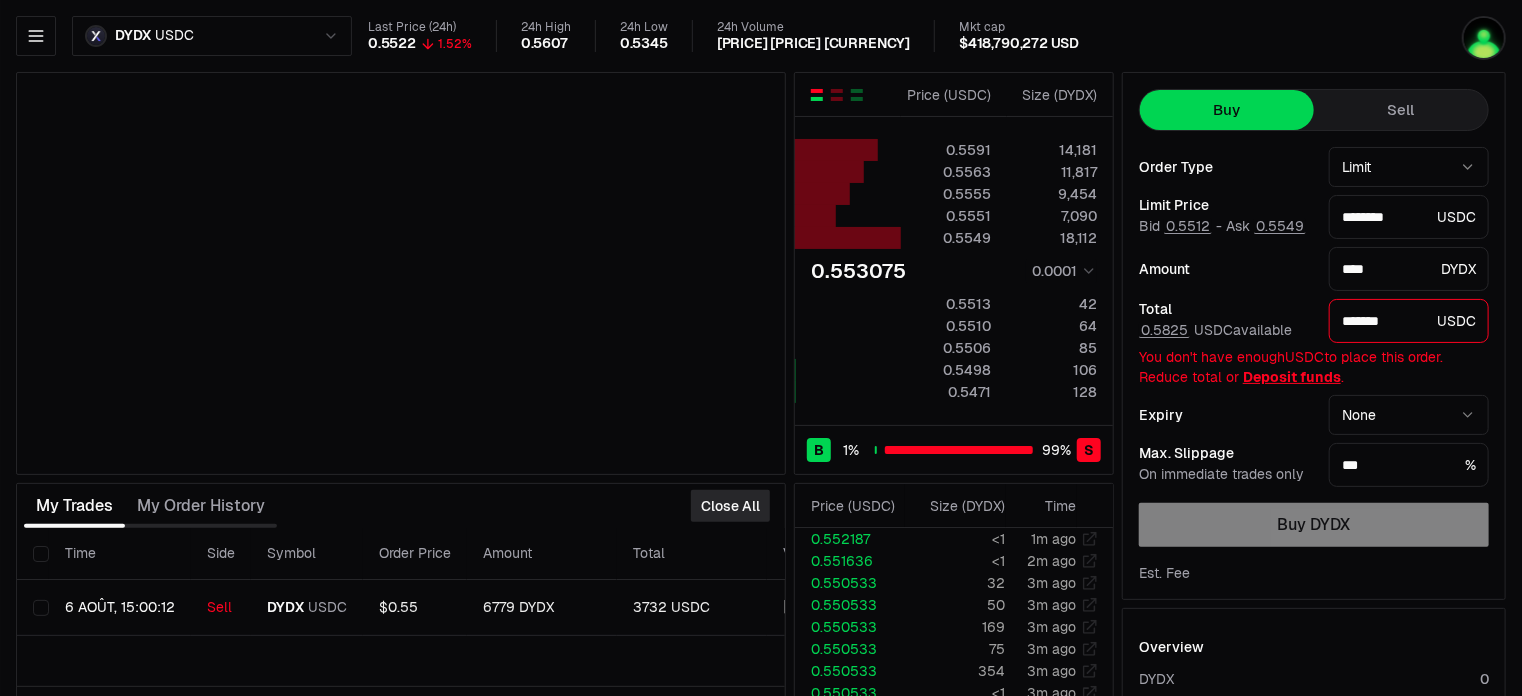 type on "********" 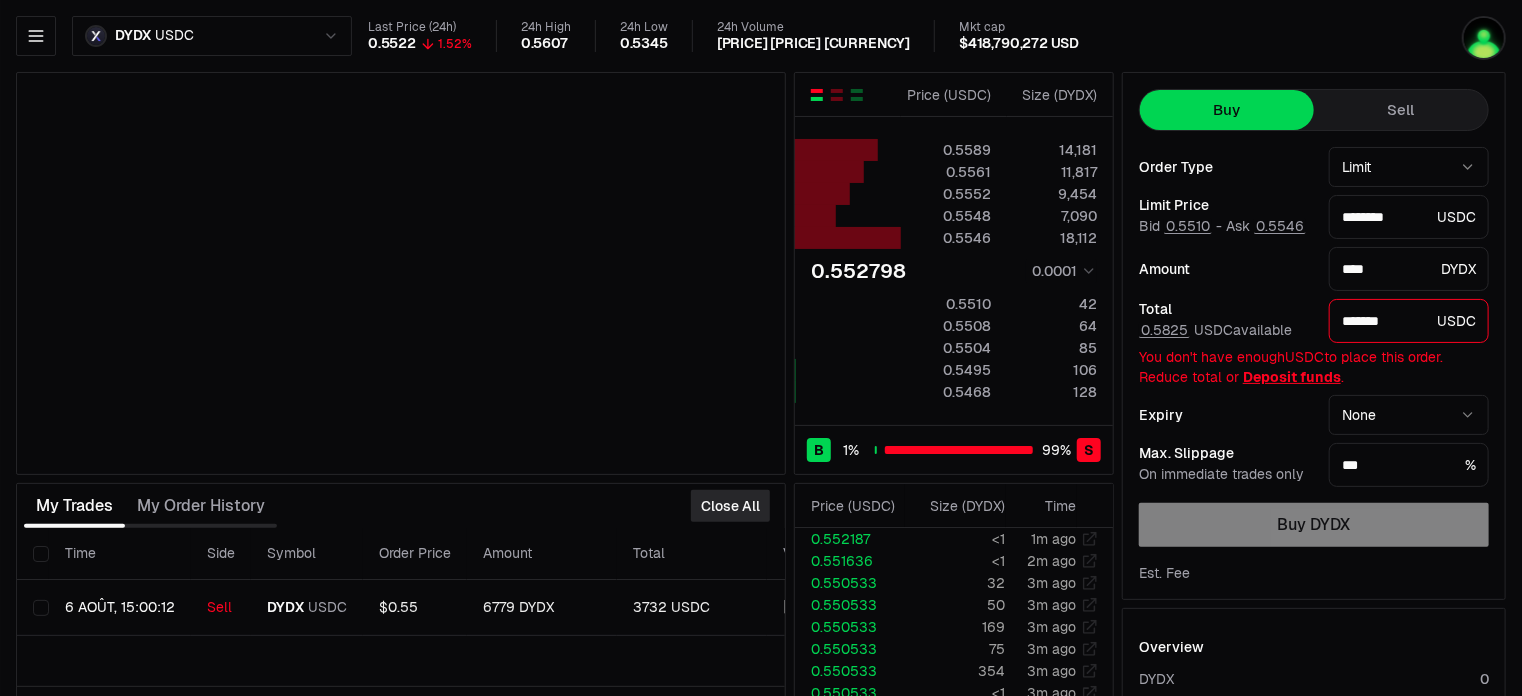 type on "********" 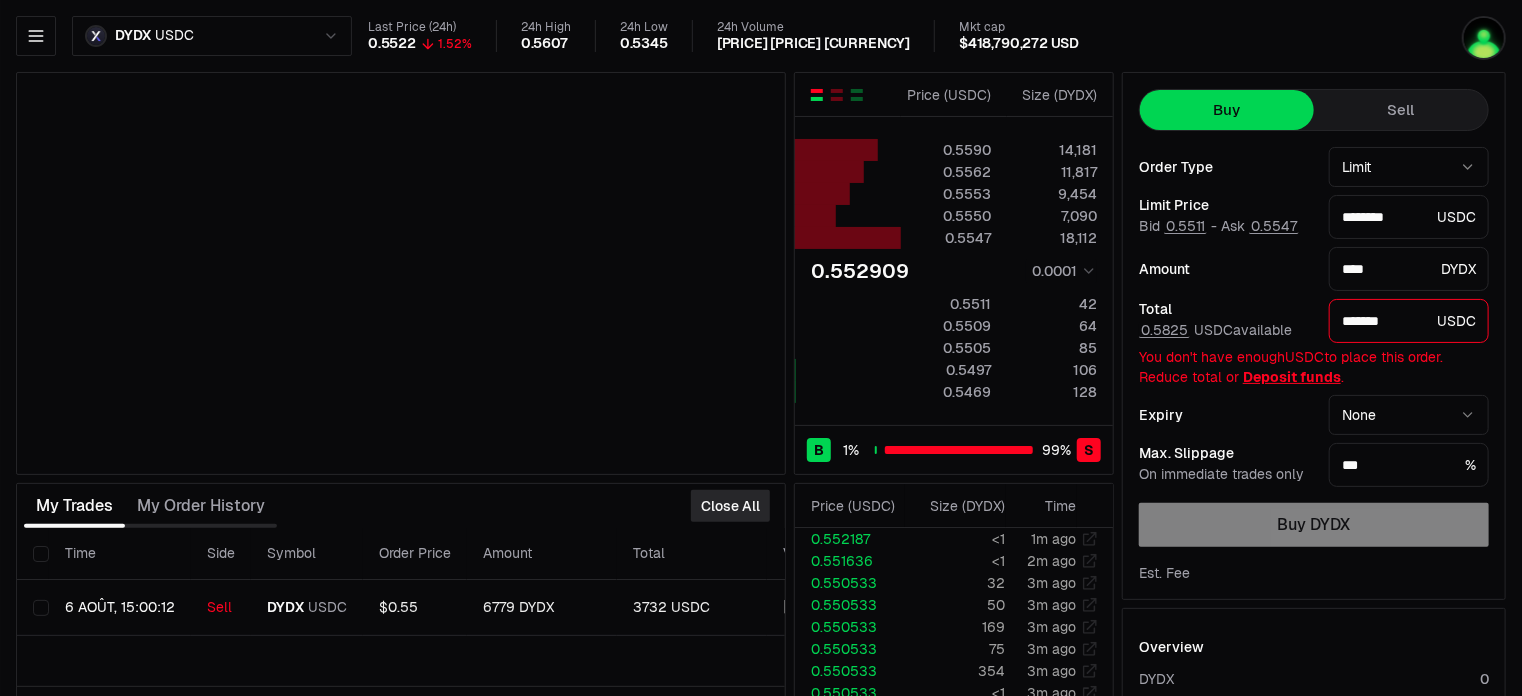 type on "********" 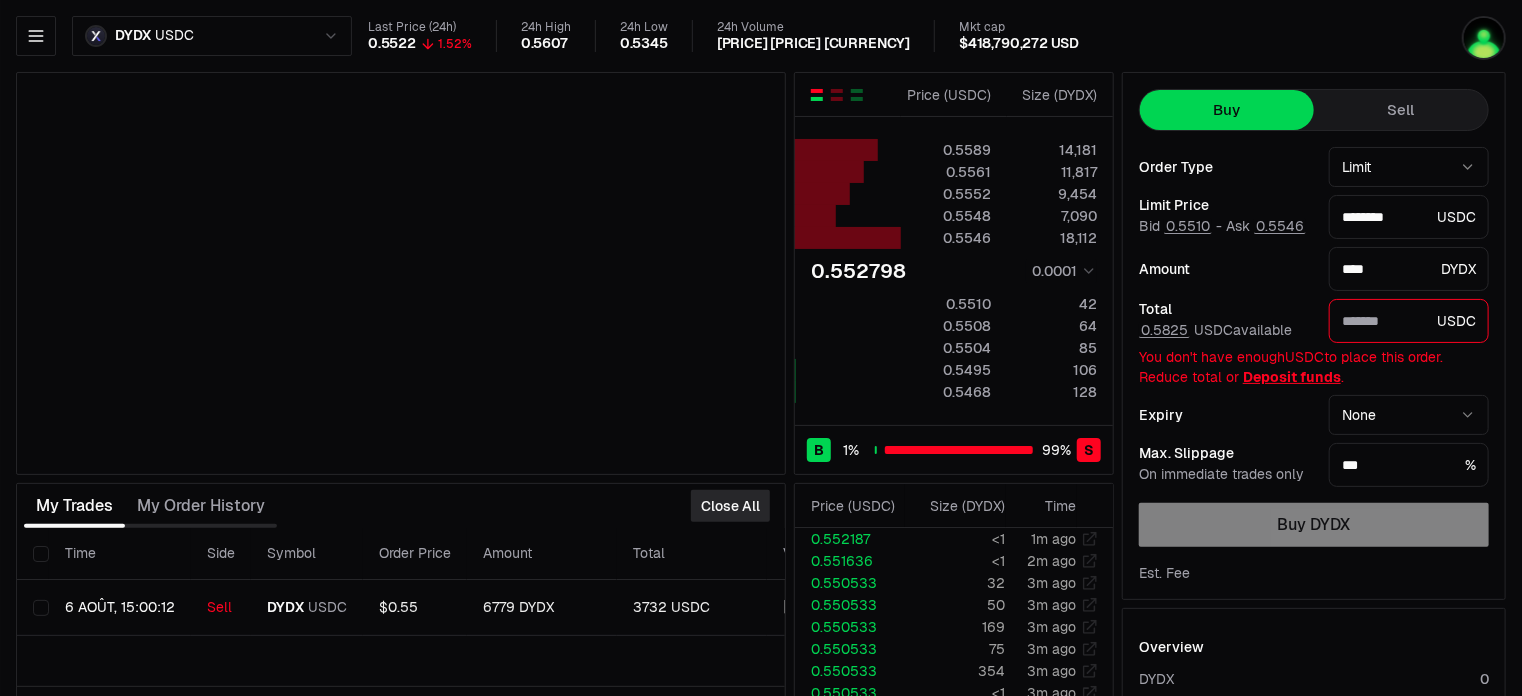 type on "*******" 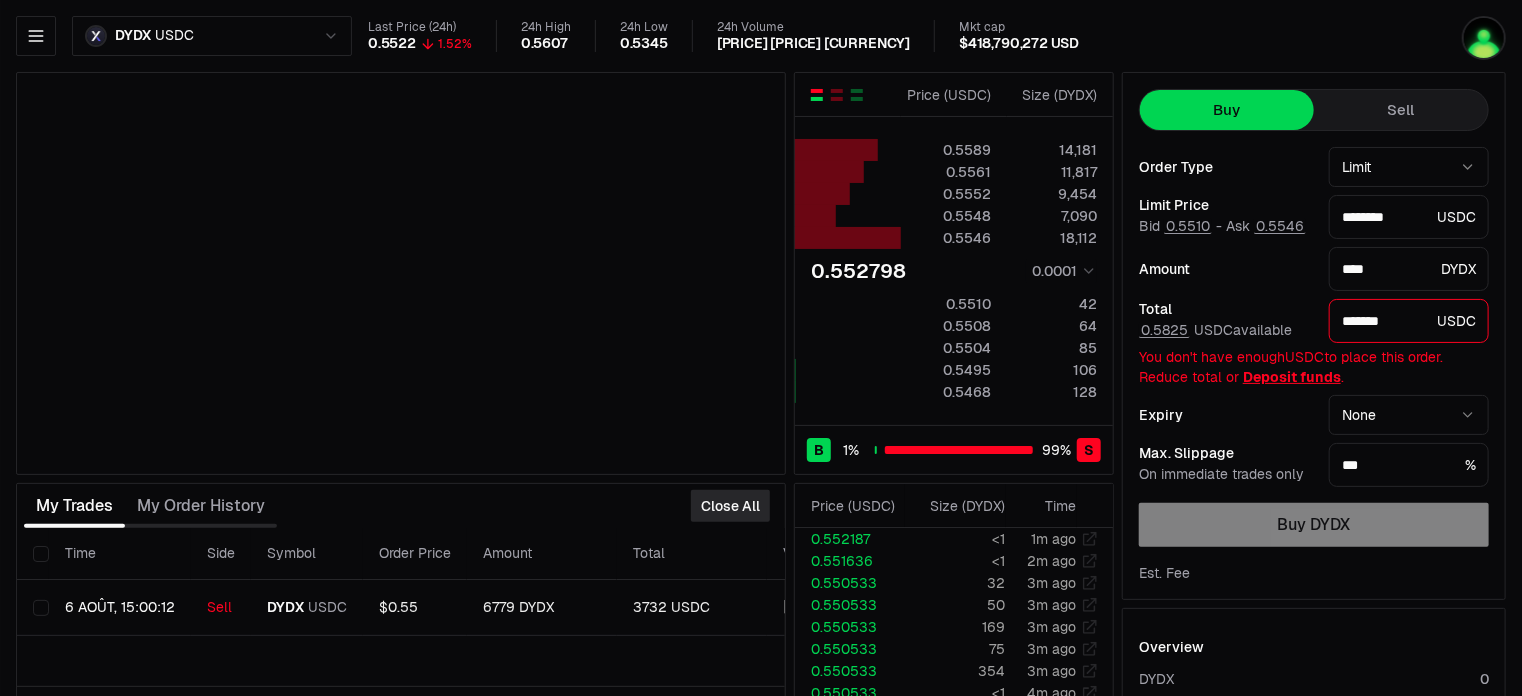 type on "********" 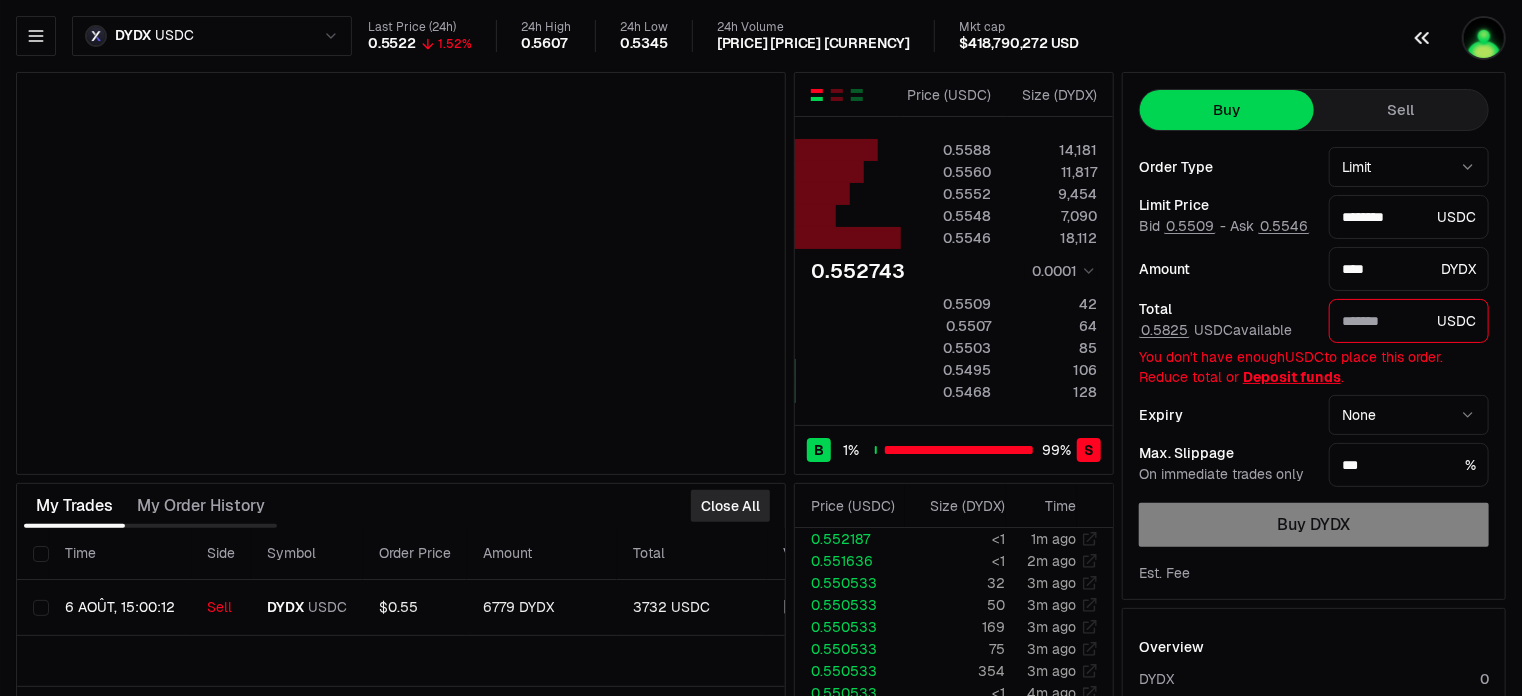 type on "*******" 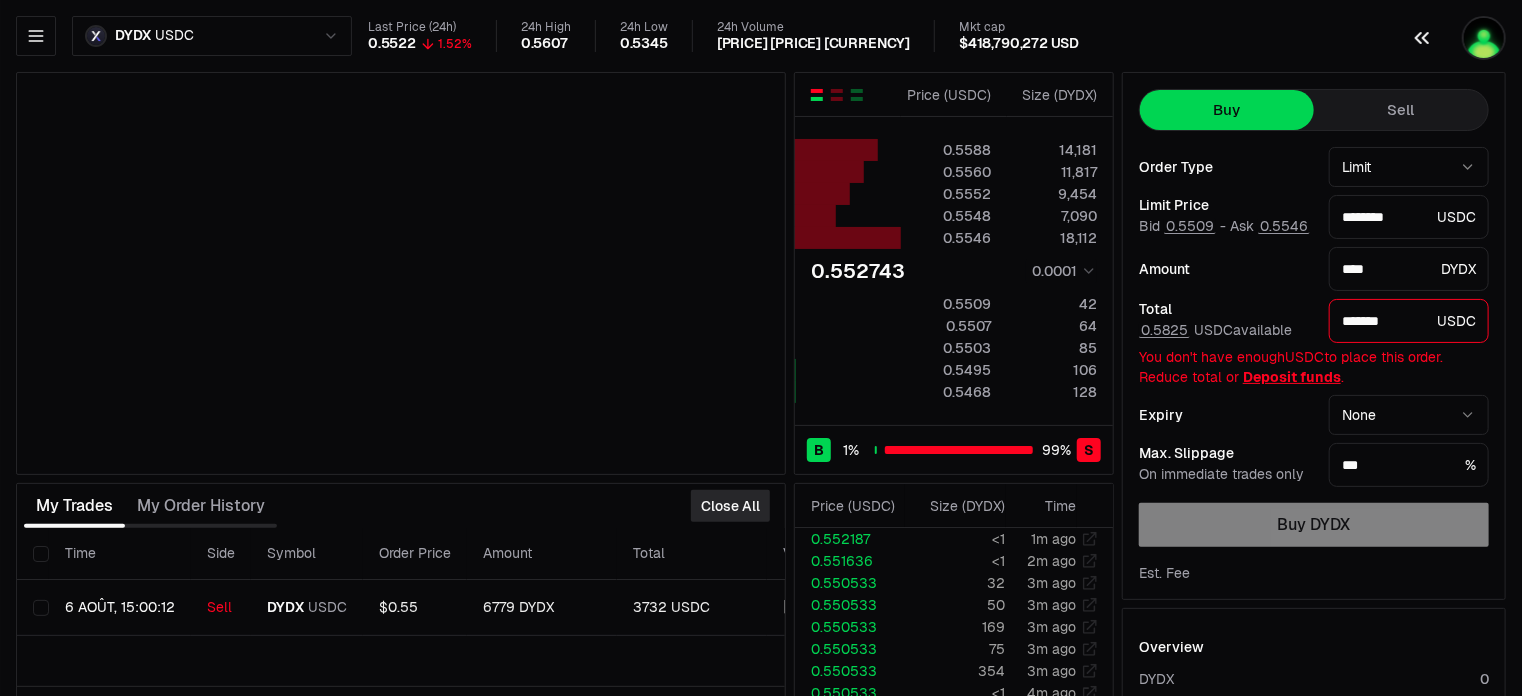 click at bounding box center (1484, 38) 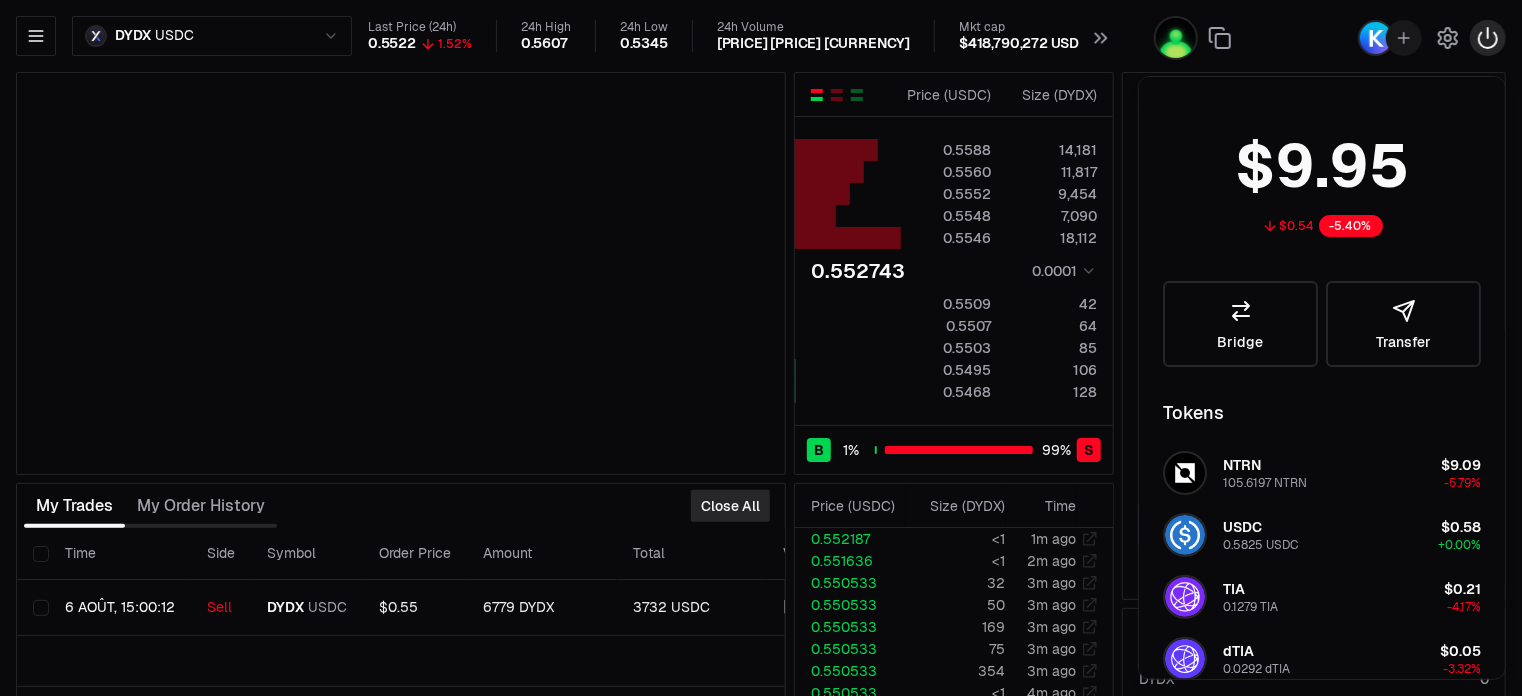 type on "********" 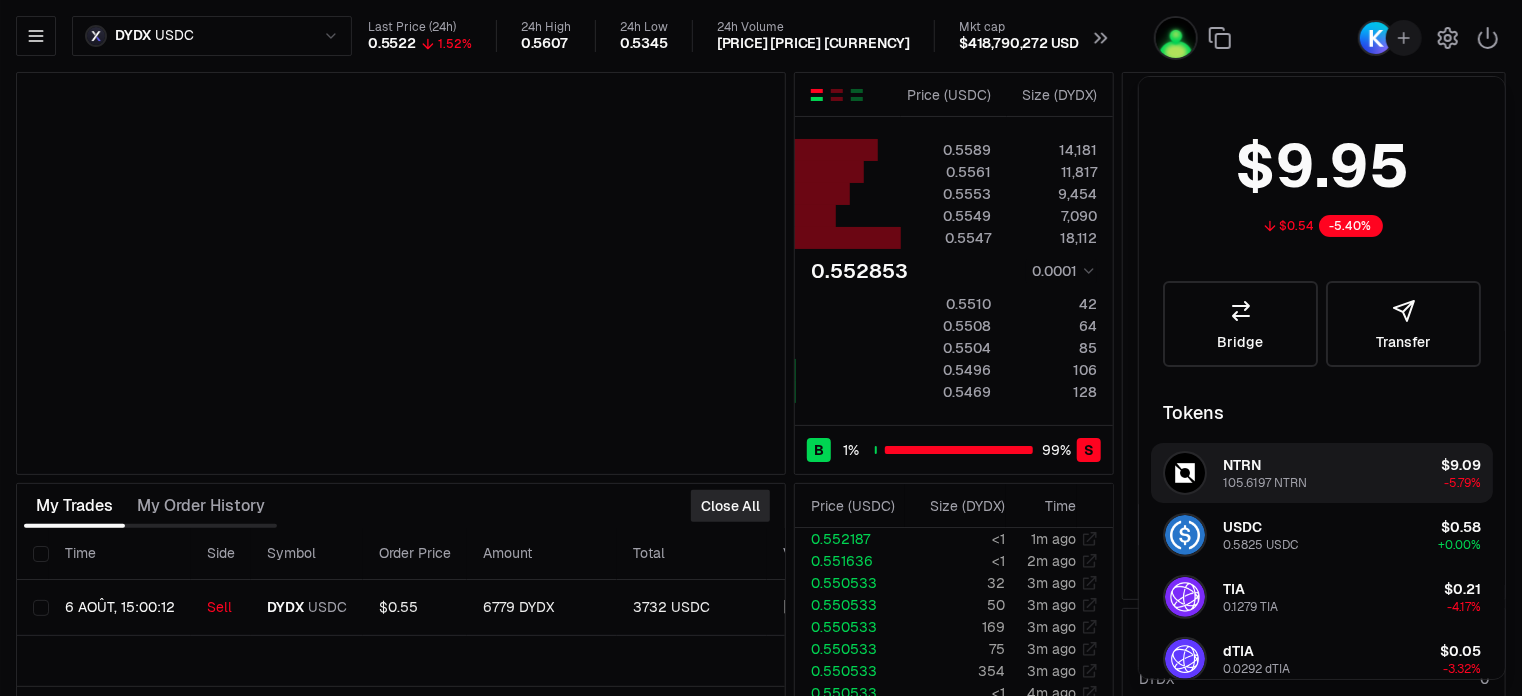 type on "********" 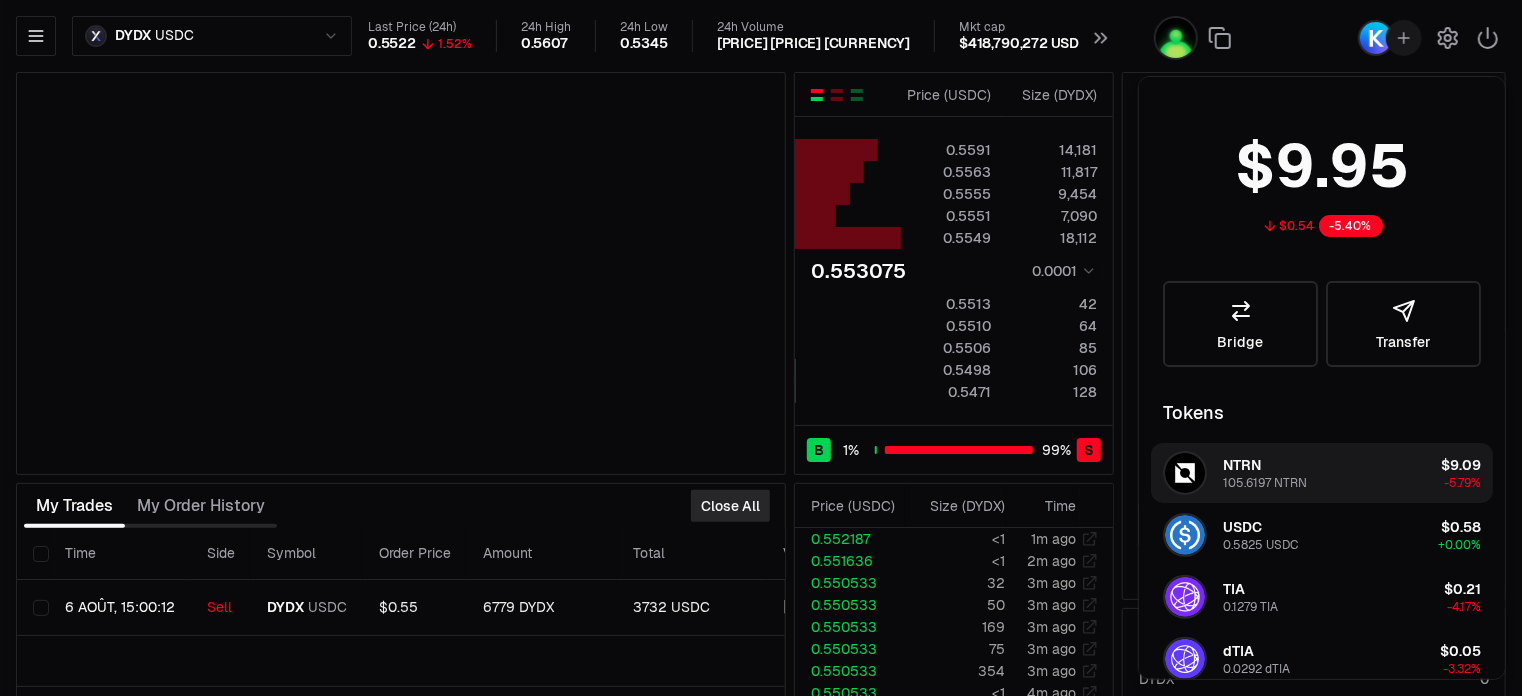 type on "*******" 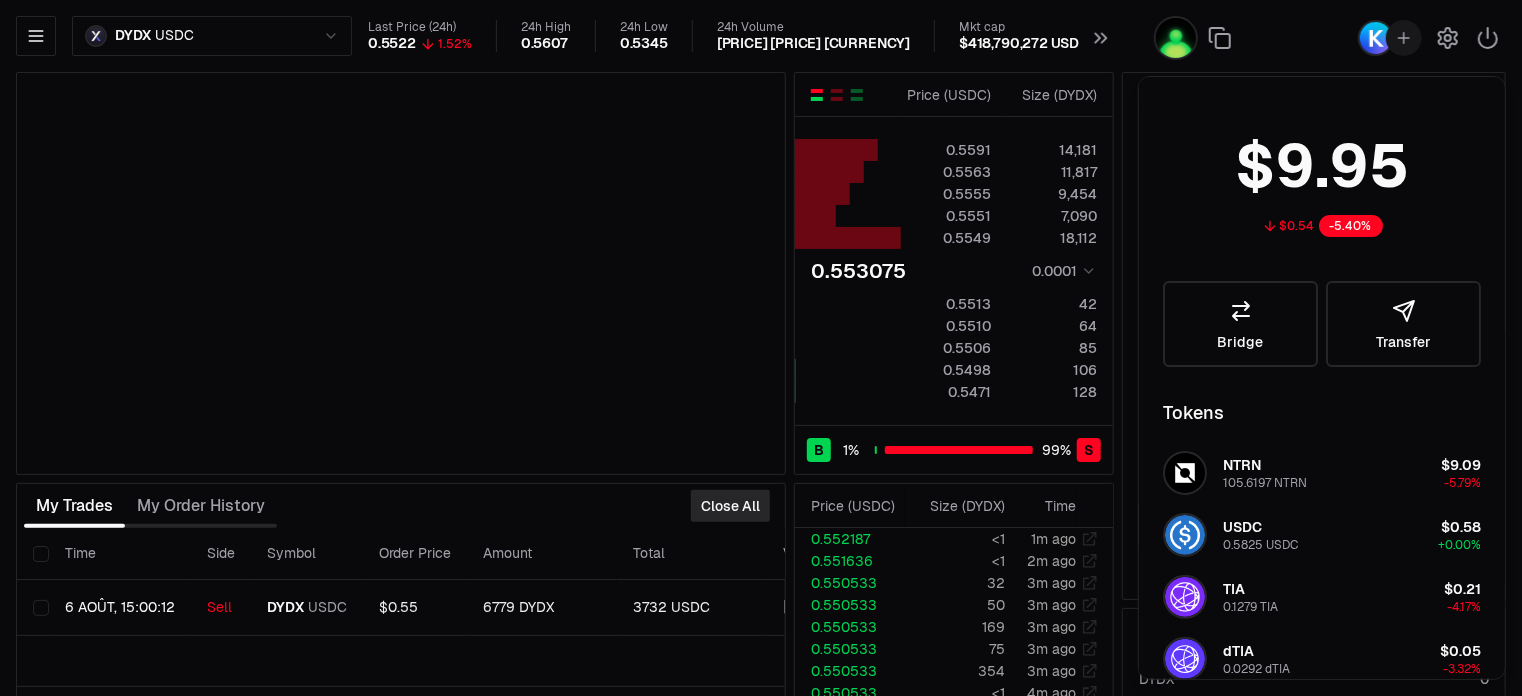 type on "********" 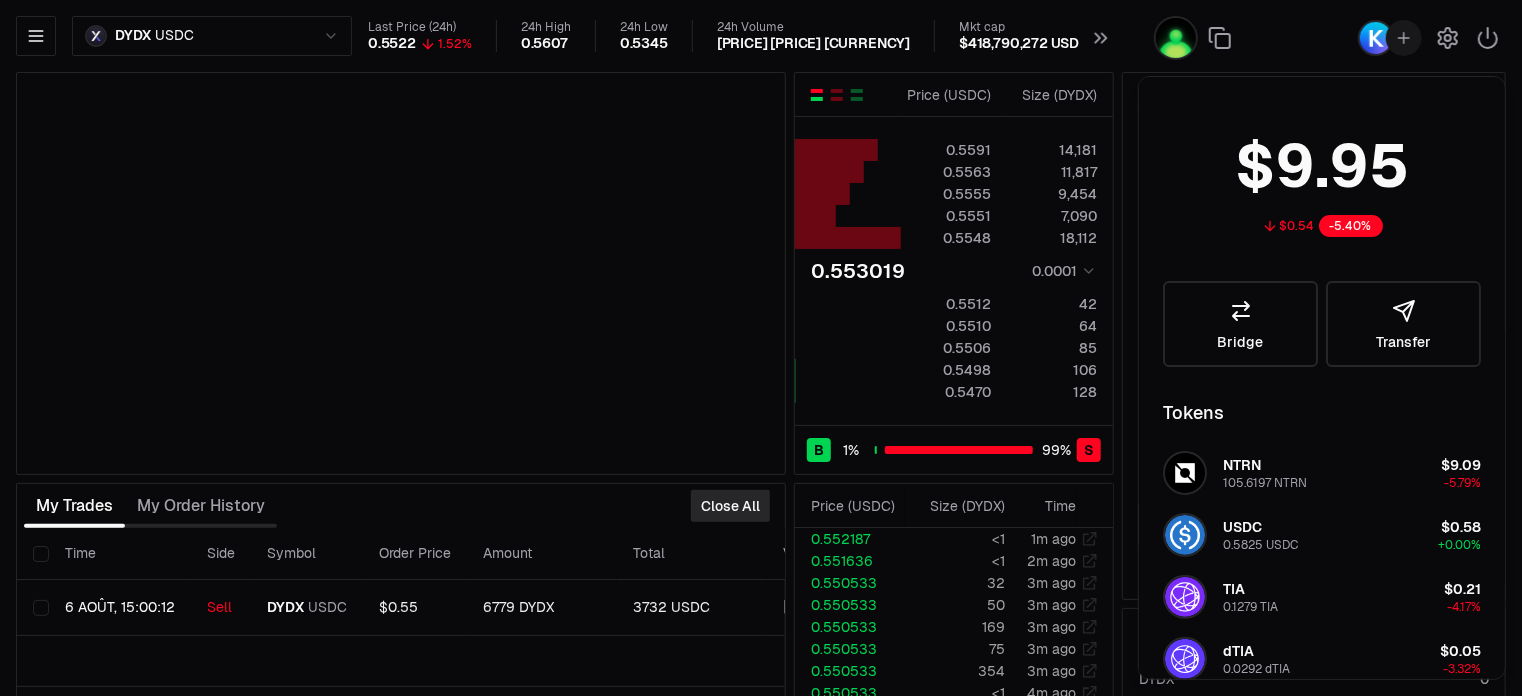 type on "*******" 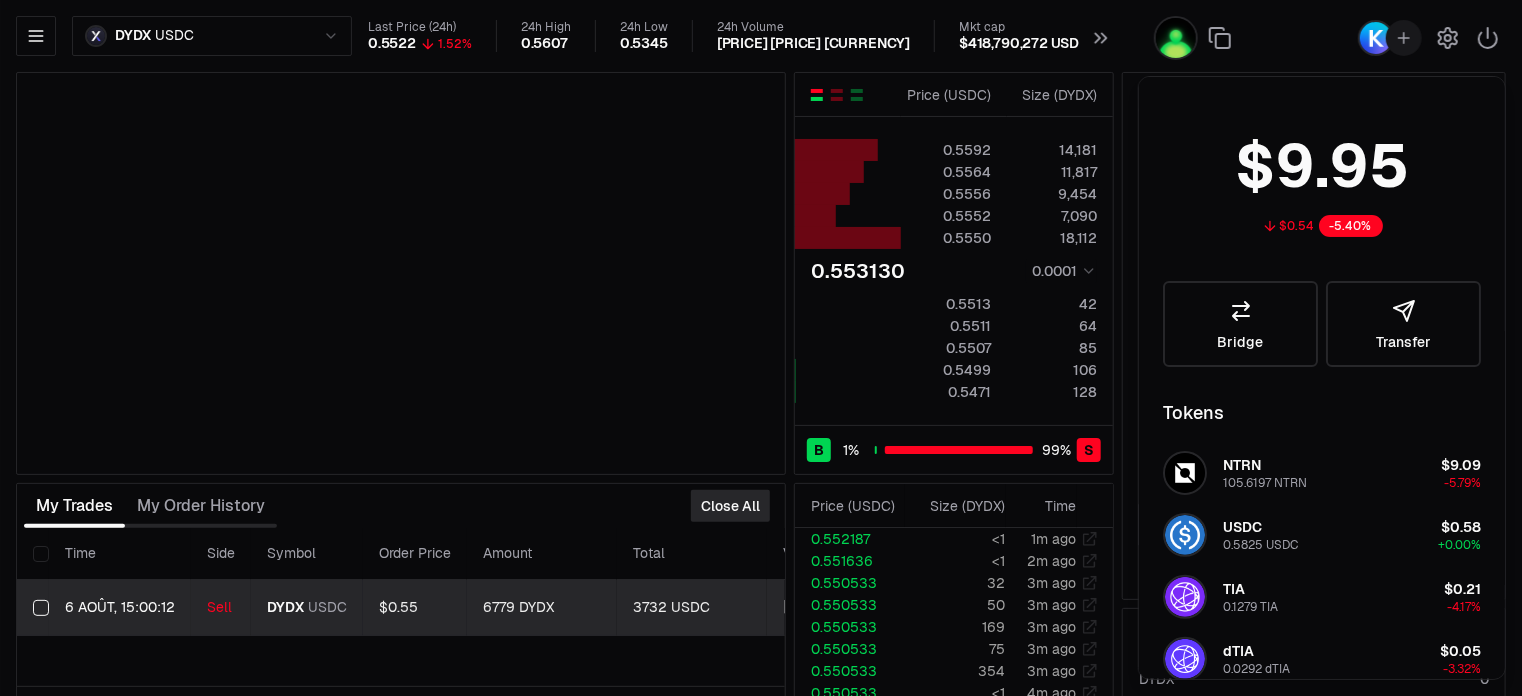 type on "********" 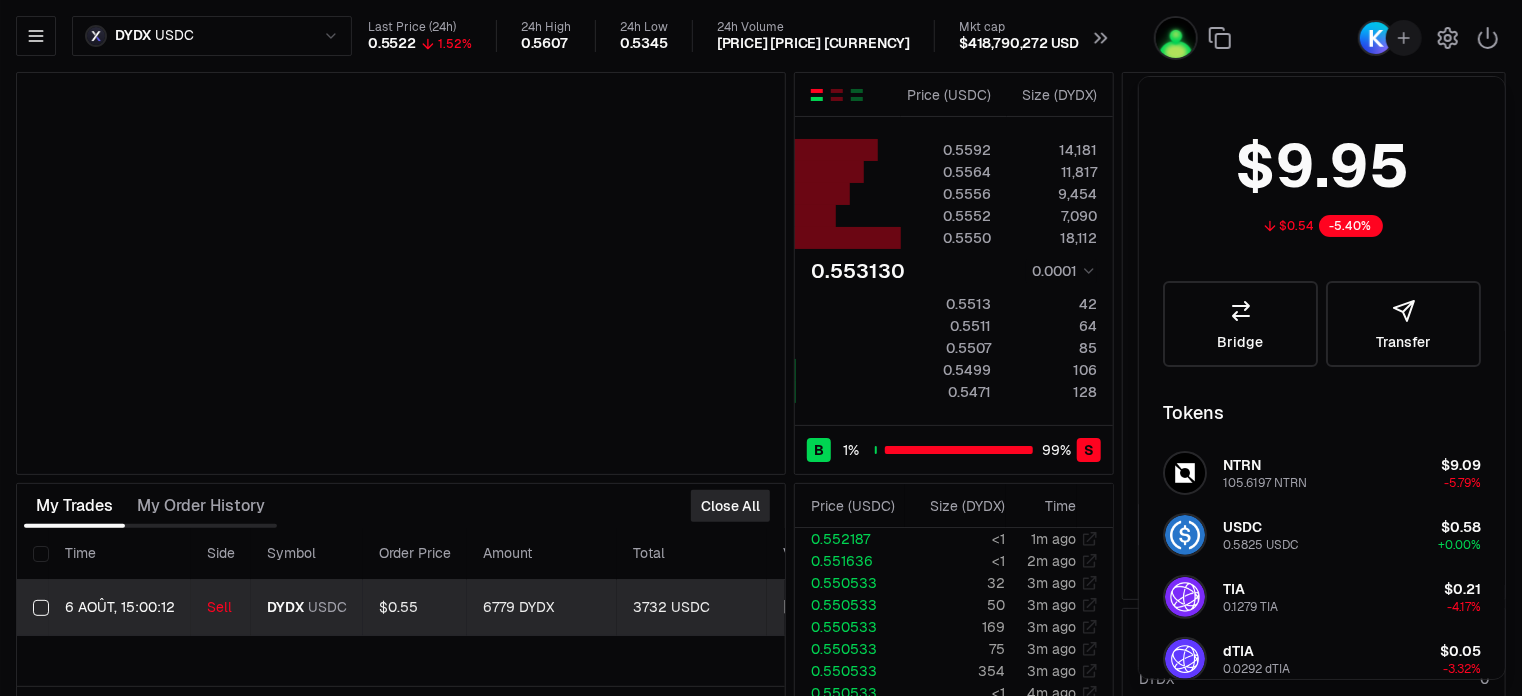 type on "********" 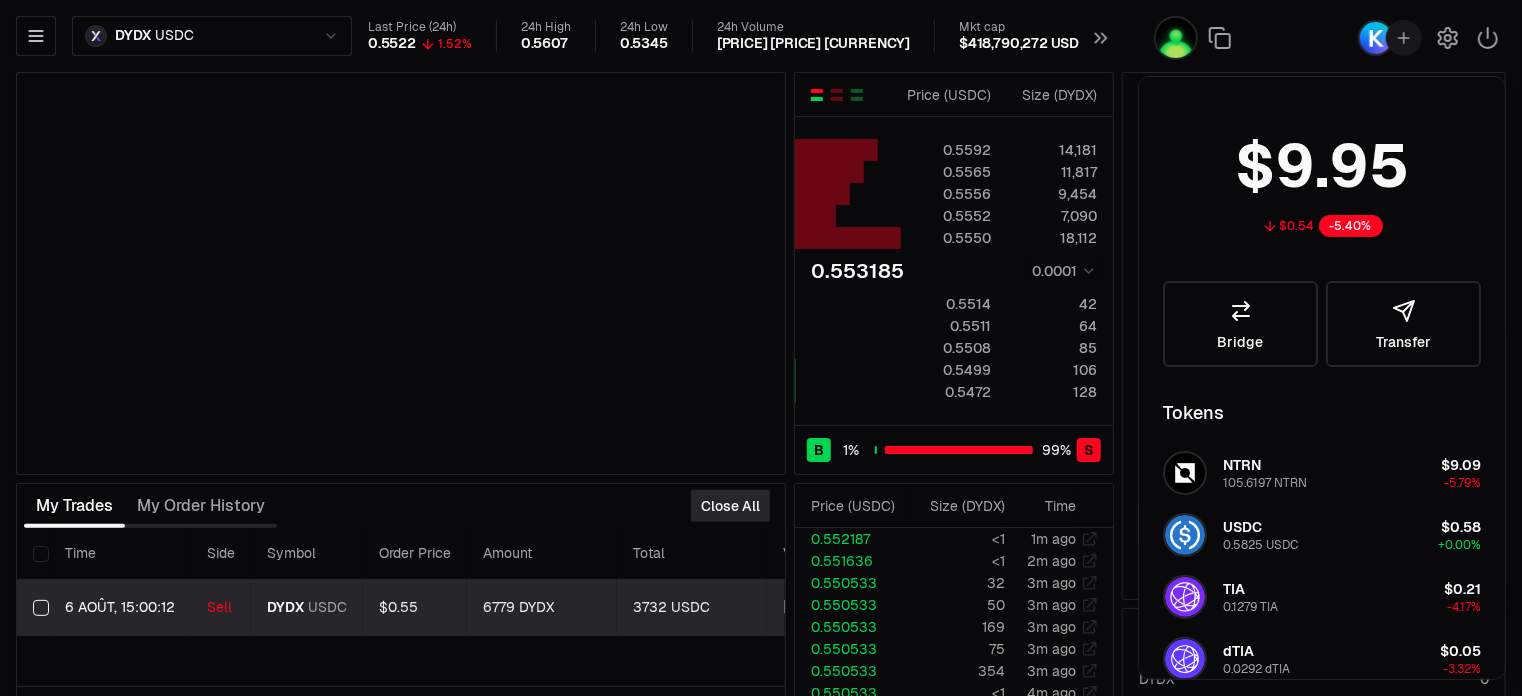 type on "*******" 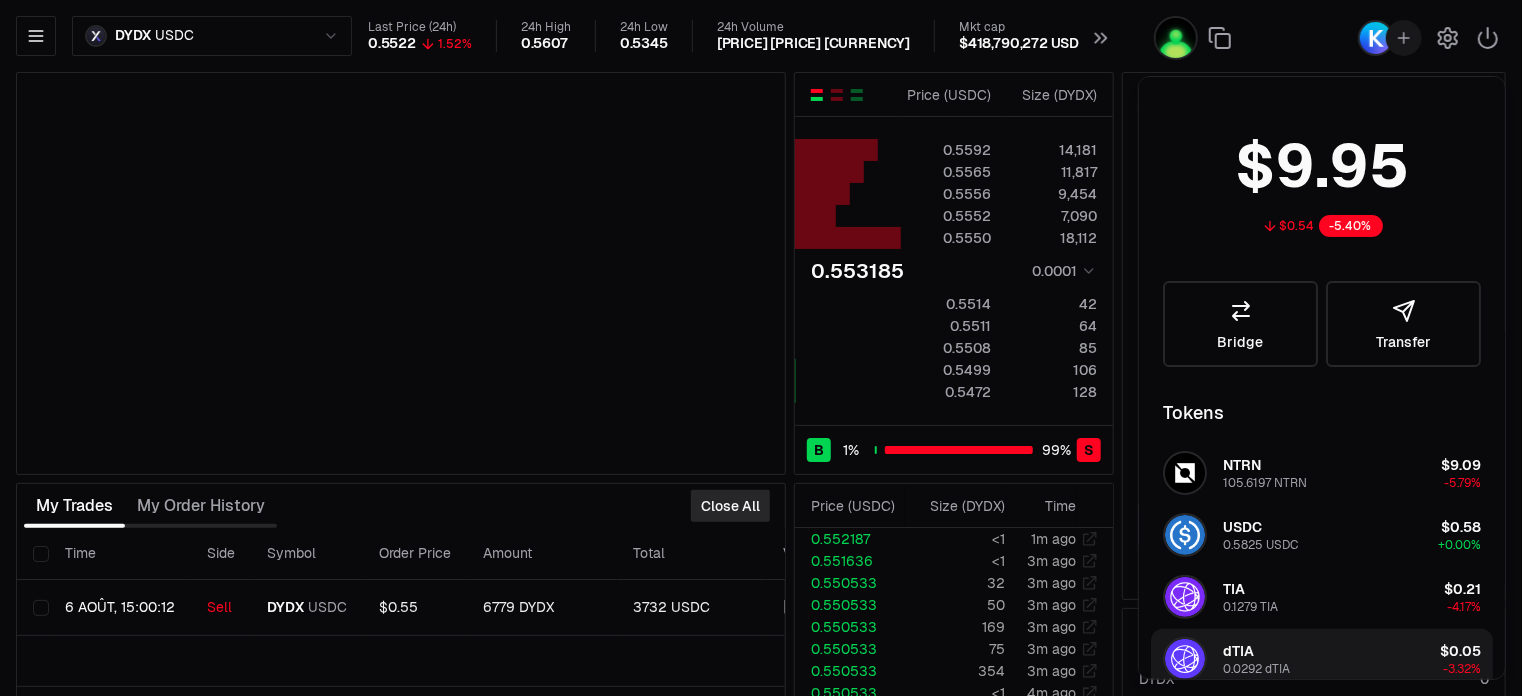 type on "********" 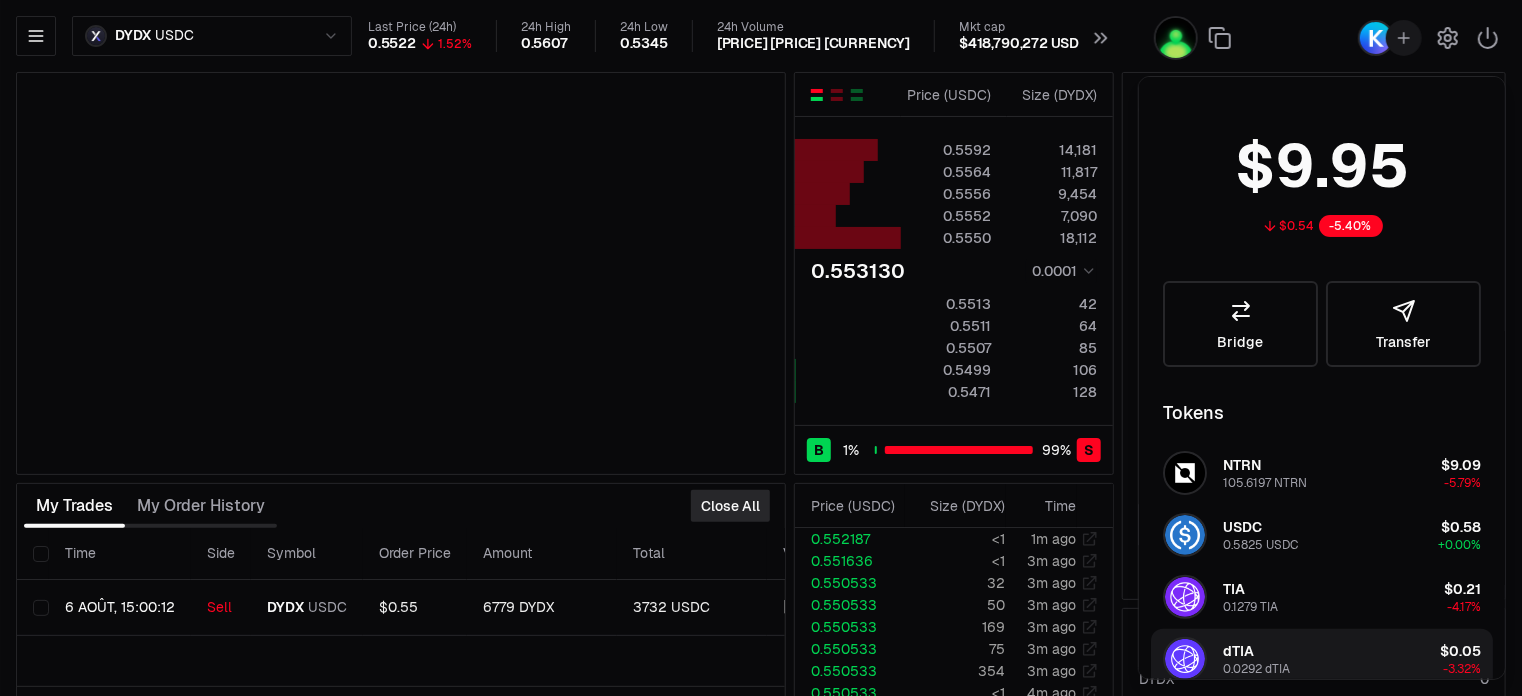 type on "*******" 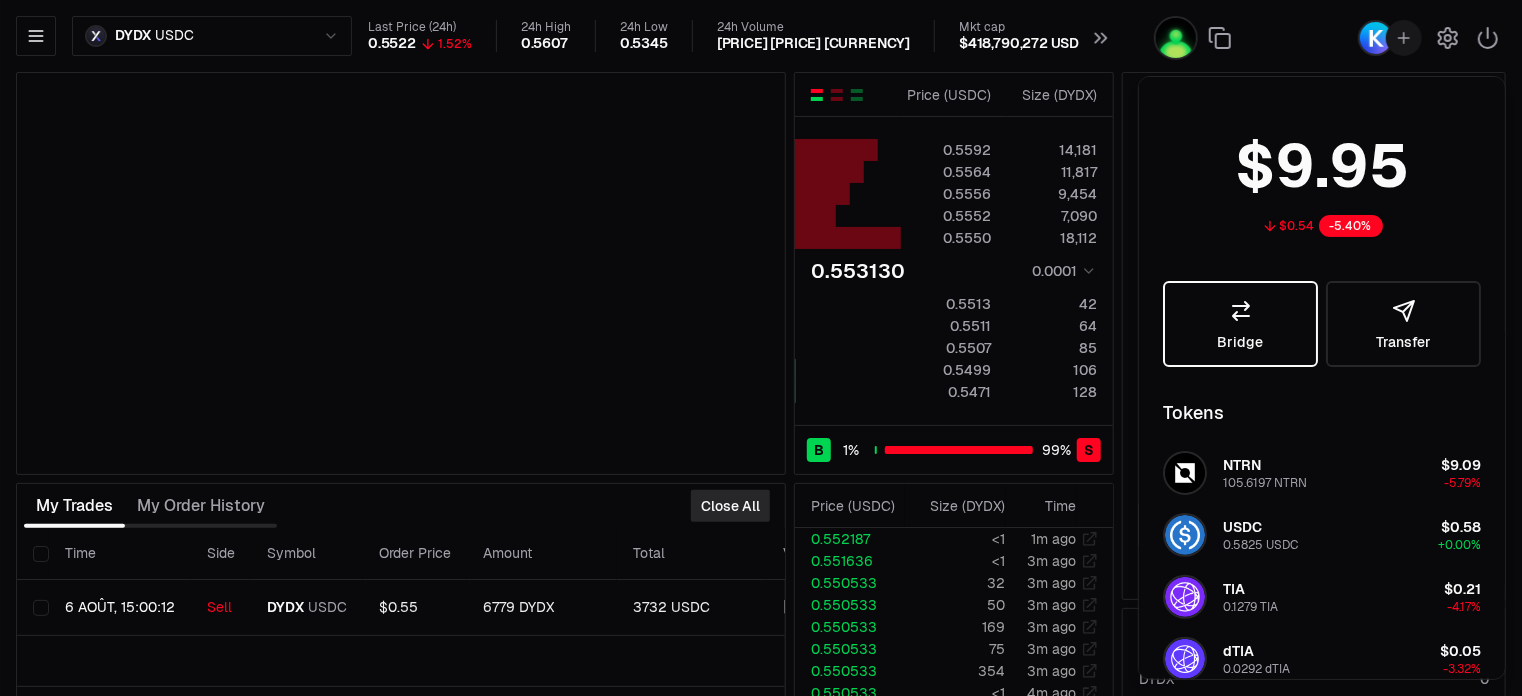 type on "********" 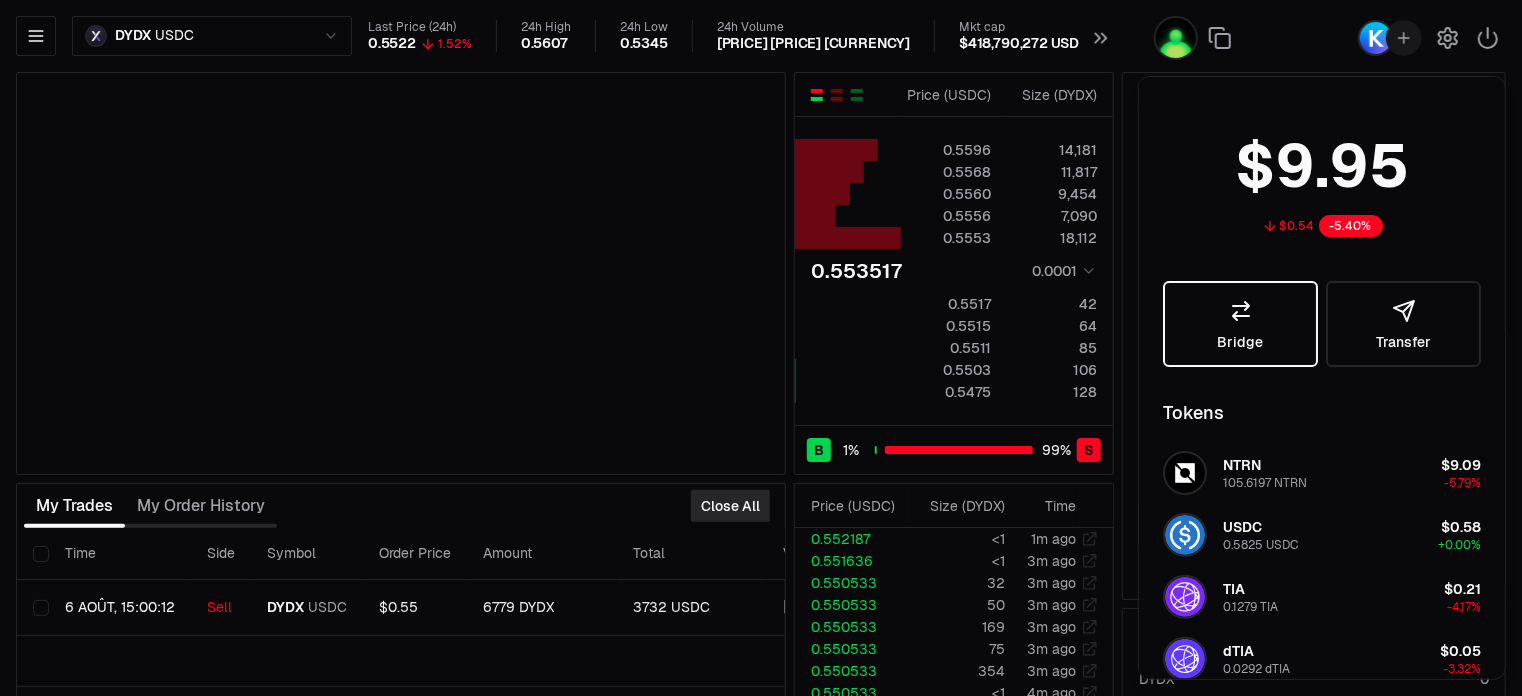 type on "*******" 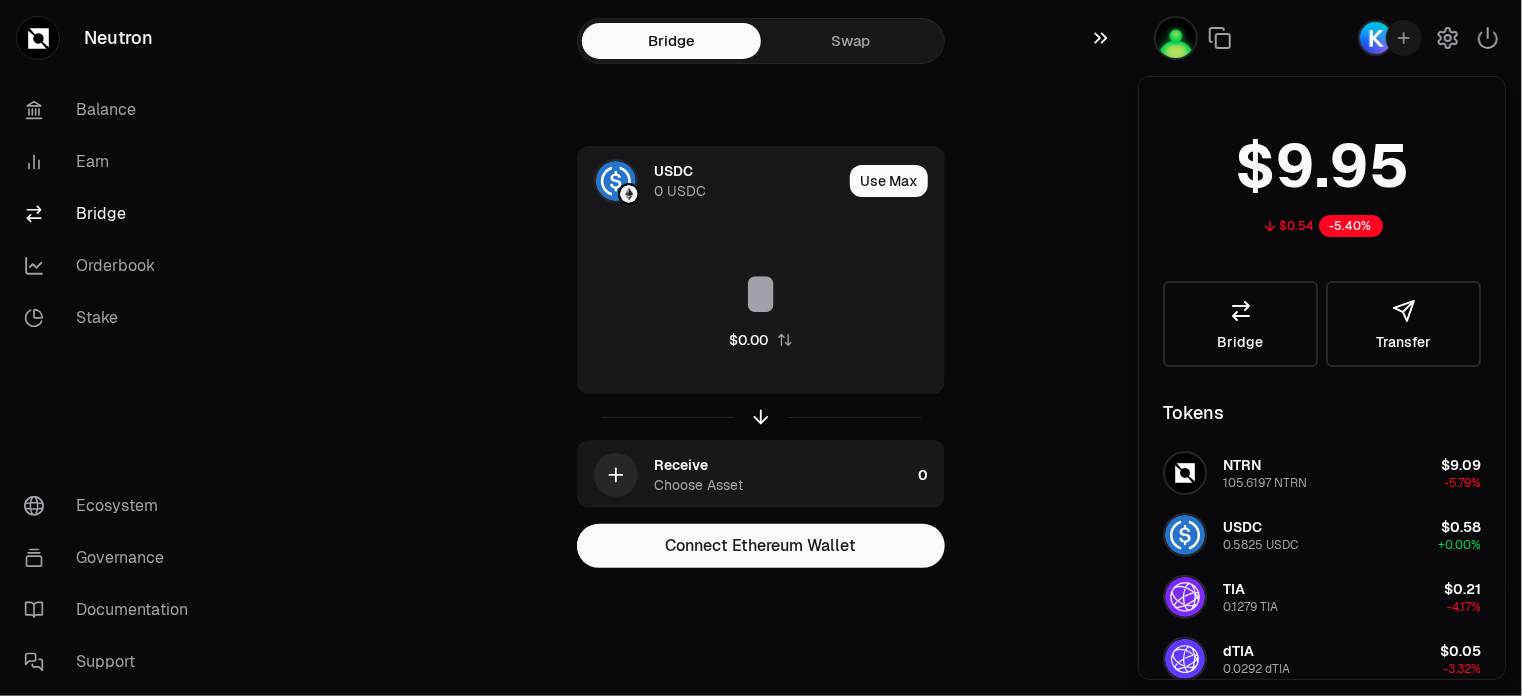 click 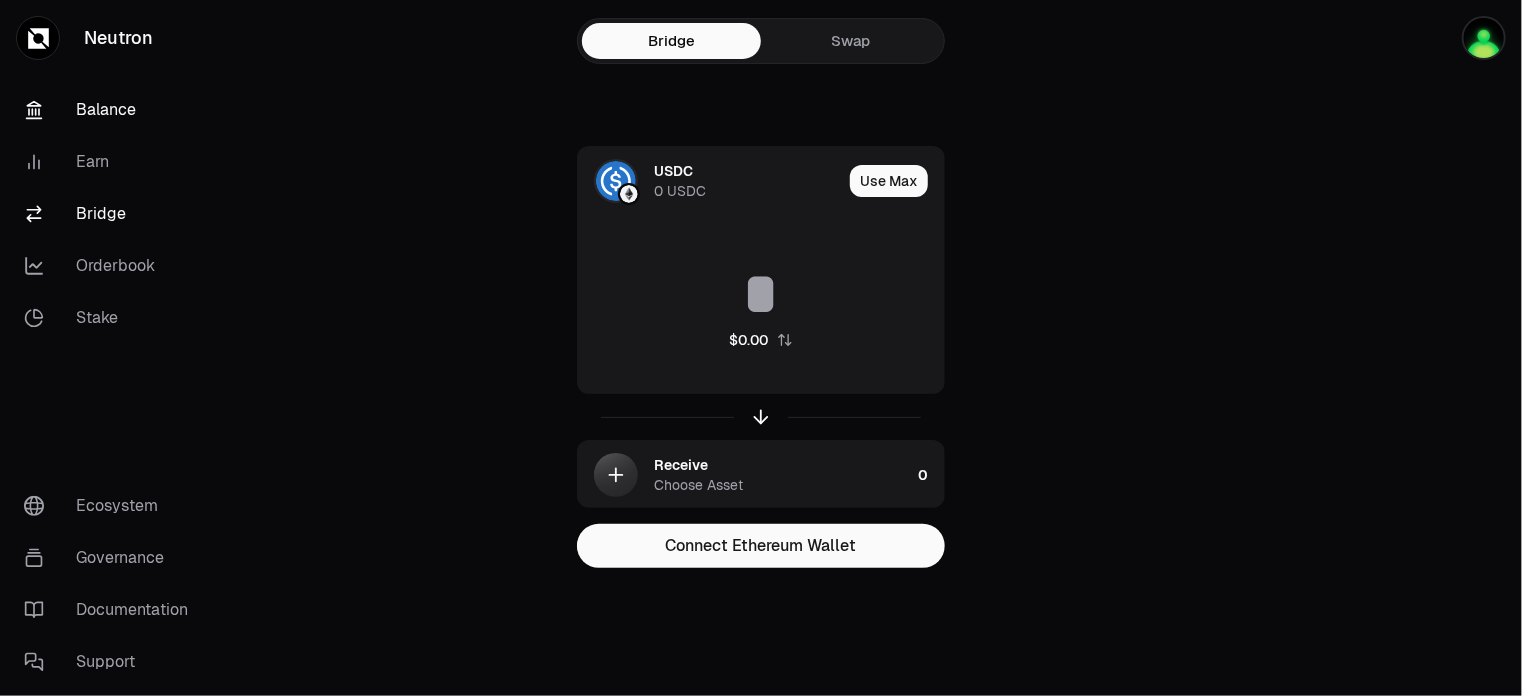 click on "Balance" at bounding box center (112, 110) 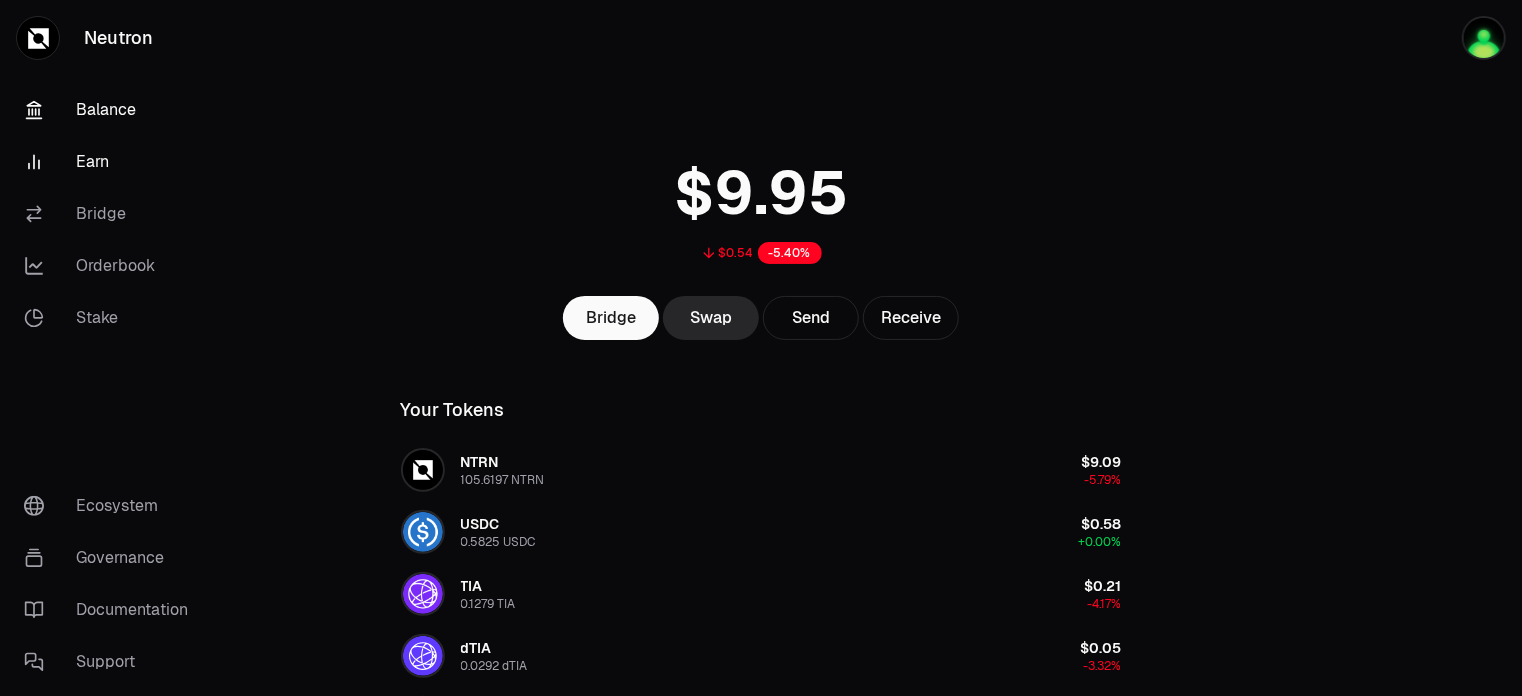 click on "Earn" at bounding box center (112, 162) 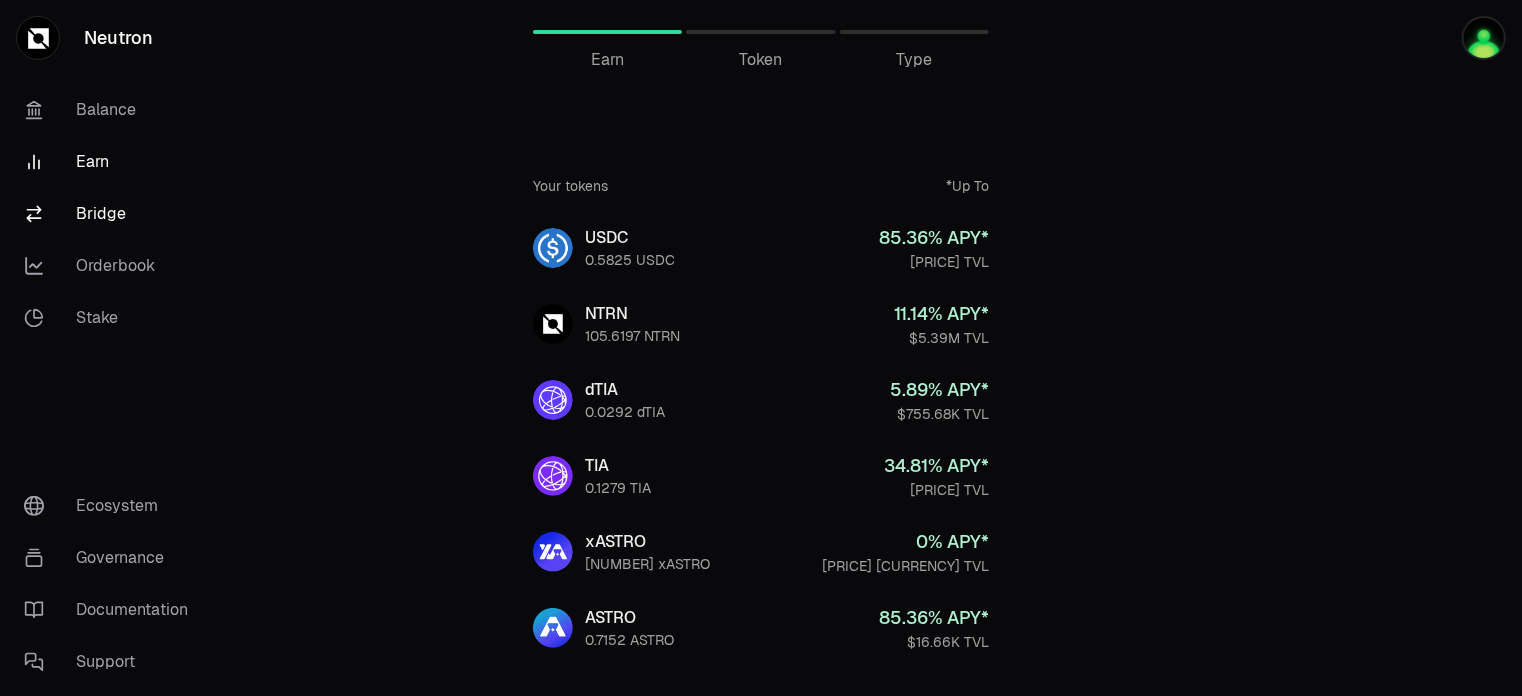 click on "Bridge" at bounding box center [112, 214] 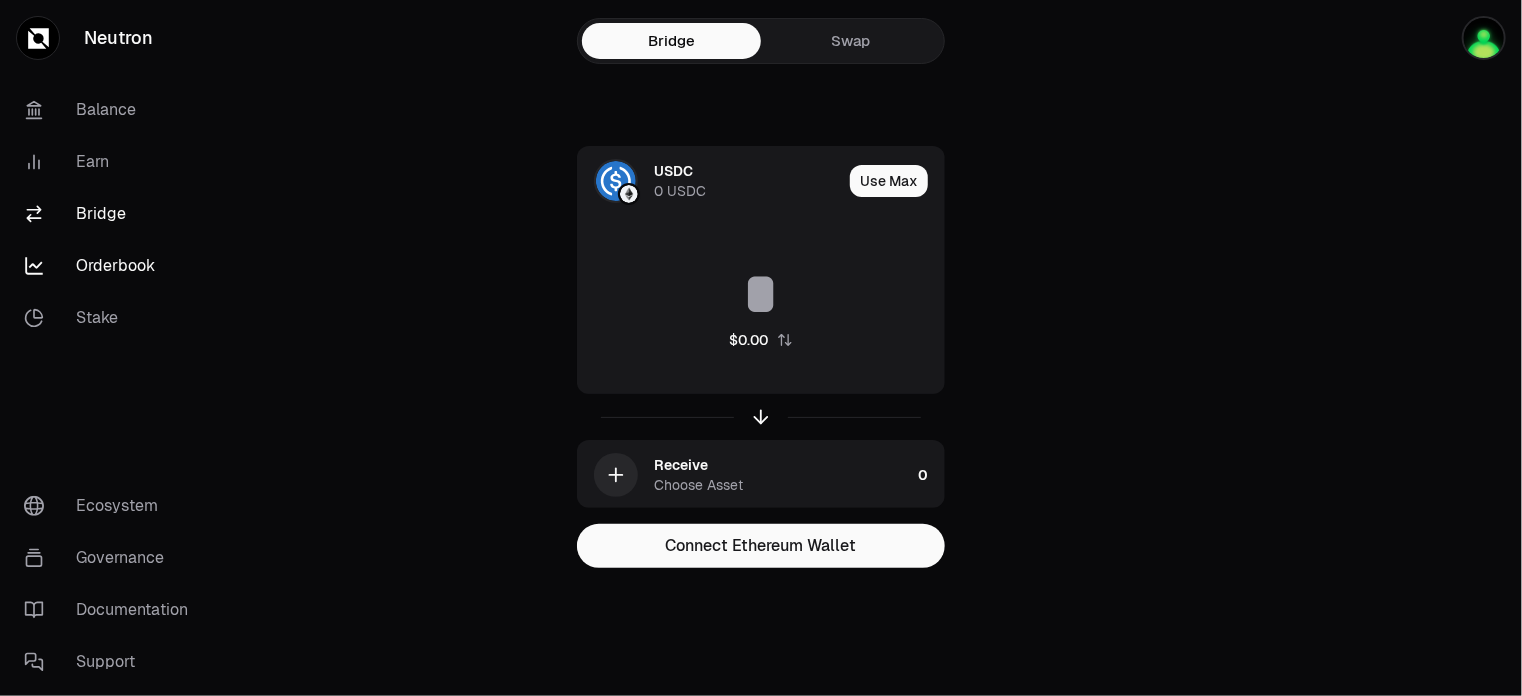click on "Orderbook" at bounding box center (112, 266) 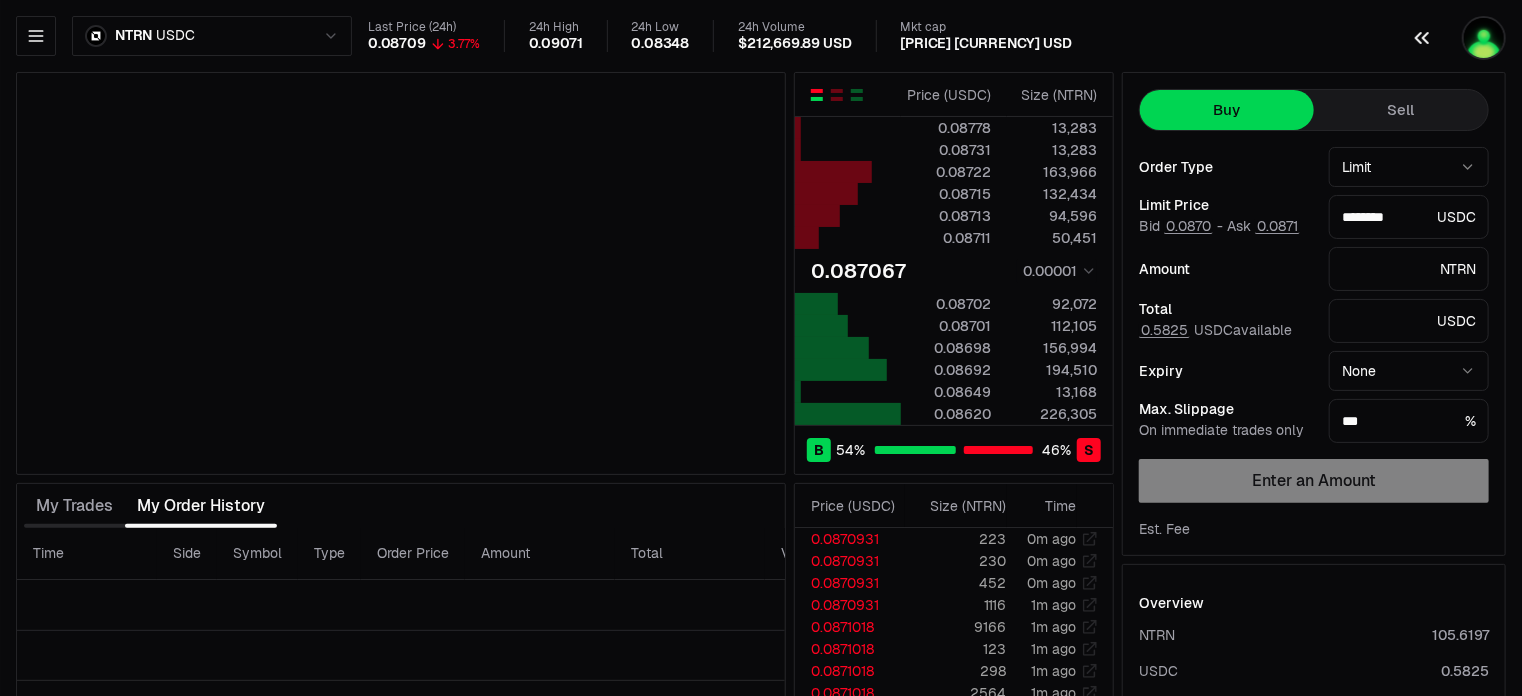 click at bounding box center (1484, 38) 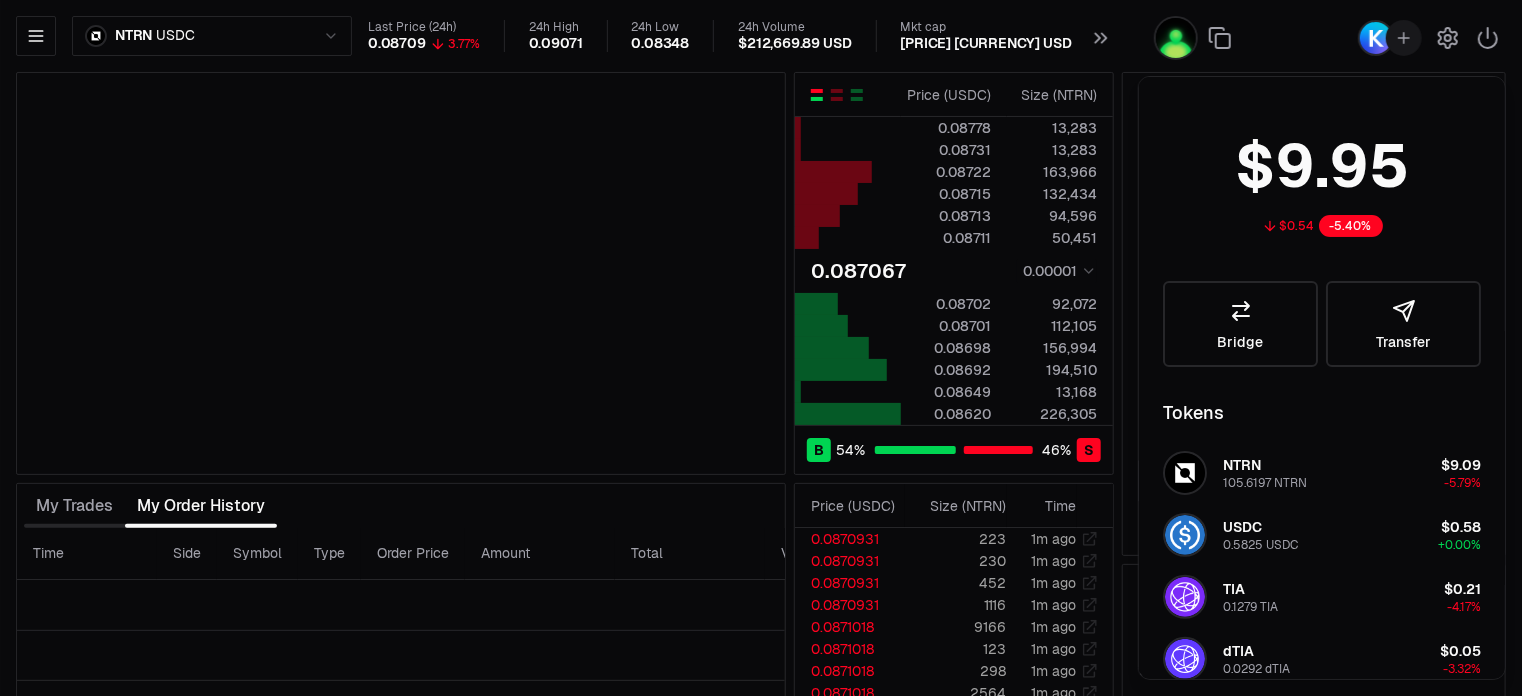 click at bounding box center [1376, 38] 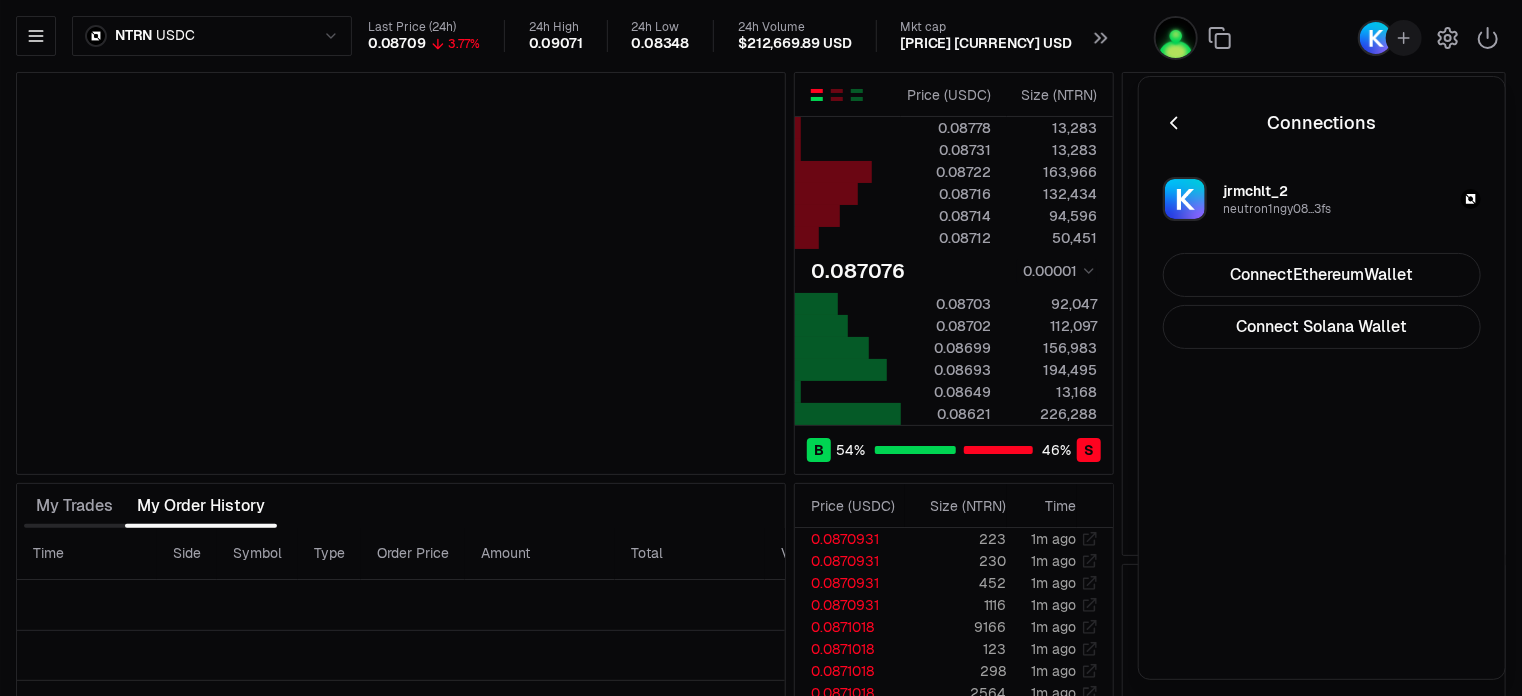 click 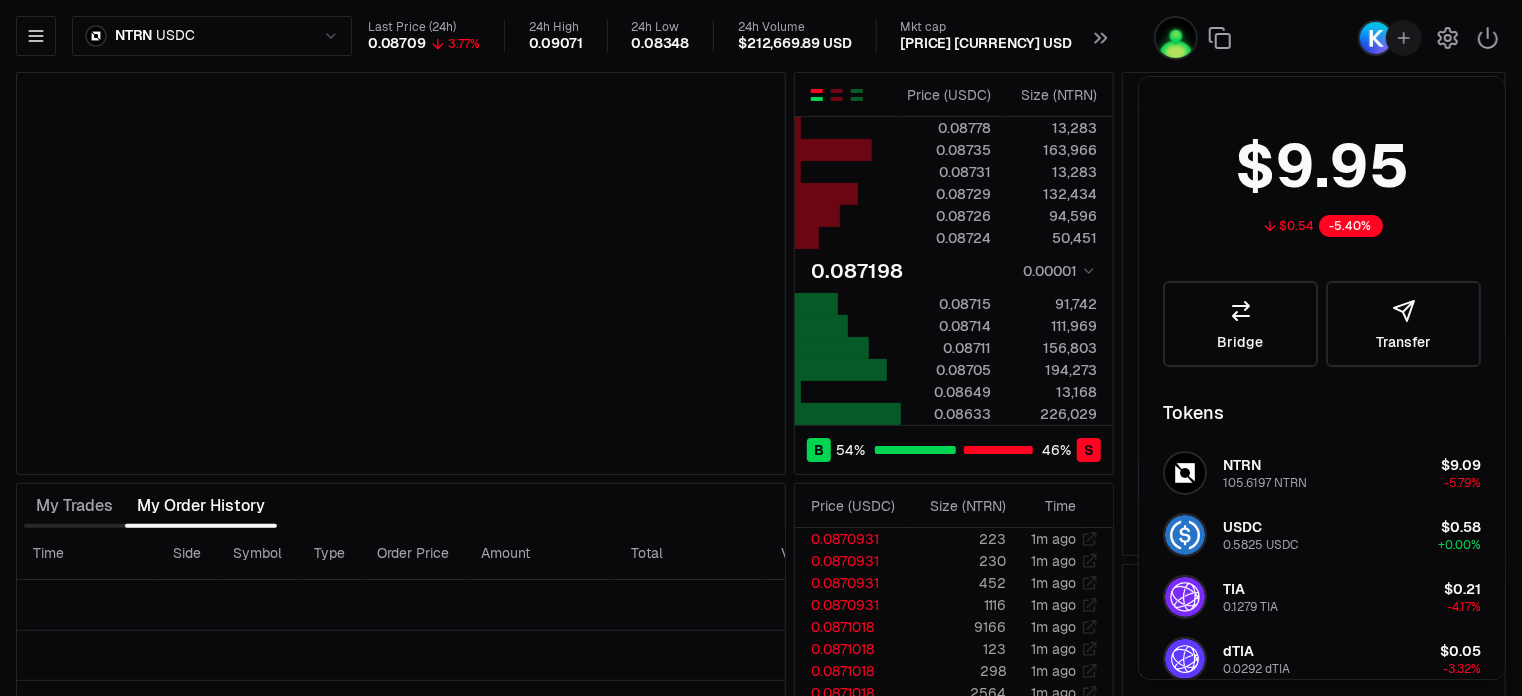 click on "Neutron Balance Earn Bridge Orderbook Stake Ecosystem Governance Documentation Support NTRN USDC Last Price (24h) 0.08709 3.77% 24h High 0.09071 24h Low 0.08348 24h Volume $212,669.89 USD Mkt cap $52,506,039 USD
Price ( USDC ) Size ( NTRN ) 0.08778 13,283 0.08735 163,966 0.08731 13,283 0.08729 132,434 0.08726 94,596 0.08724 50,451 0.087198 0.00001 0.08715 91,742 0.08714 111,969 0.08711 156,803 0.08705 194,273 0.08649 13,168 0.08633 226,029 B 54 % 46 % S Price ( USDC ) Size ( NTRN ) 0.08778 13,283 0.08735 163,966 0.08731 13,283 0.08729 132,434 0.08726 94,596 0.08724 50,451 0.087198 0.00001 0.08715 91,742 0.08714 111,969 0.08711 156,803 0.08705 194,273 0.08649 13,168 0.08633 226,029 B 54 % 46 % S Price ( USDC ) Size ( NTRN ) Time 0.0870931 223 1m ago 0.0870931 230 1m ago 0.0870931 452 1m ago 0.0870931 1116 1m ago 0.0871018 9166 1m ago 0.0871018 123 1m ago 0.0871018 298 1m ago 0.0871018 2564 1m ago 0.0871018 2012 1m ago 0.0869973 1695 1m ago 0.0869973 2242 1m ago 0.0870060 1271 1m ago 0.0870060 336 1m ago 465" at bounding box center [761, 435] 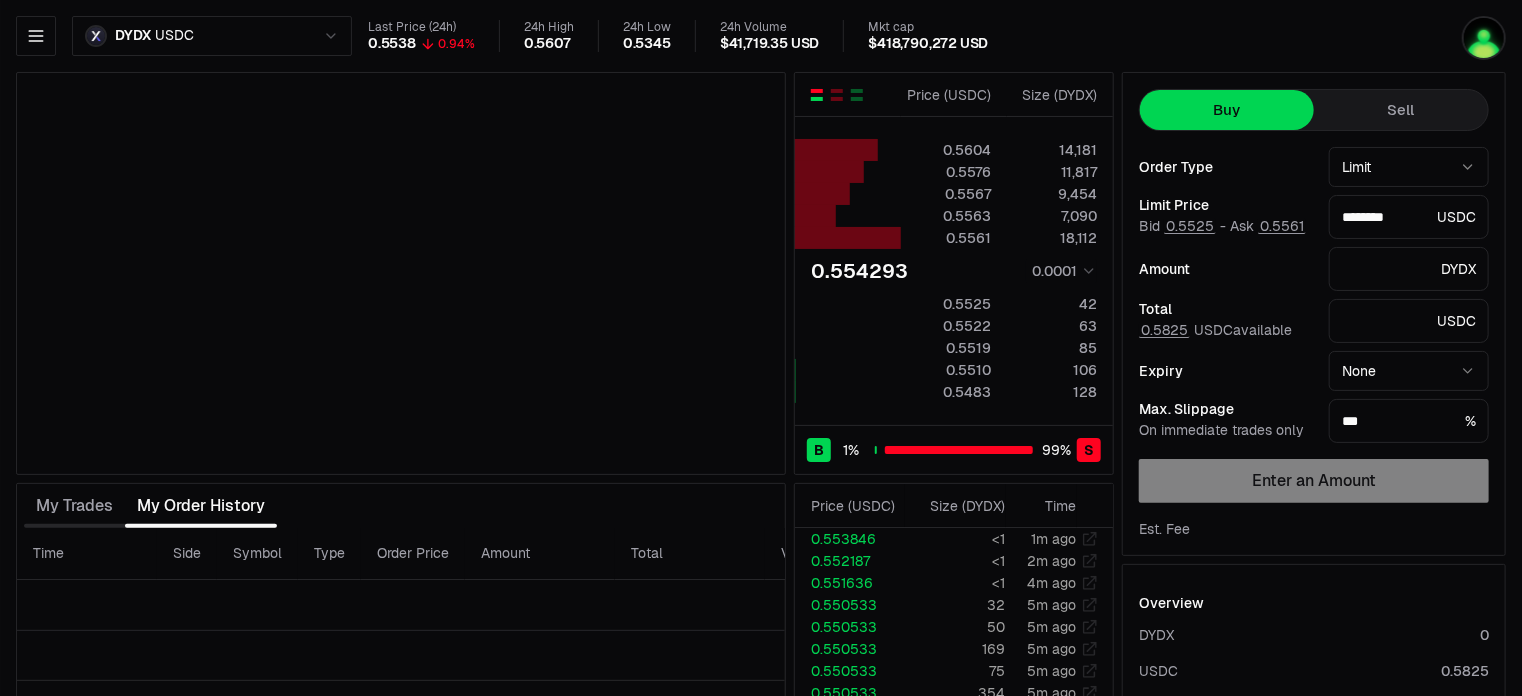 click on "Sell" at bounding box center [1401, 110] 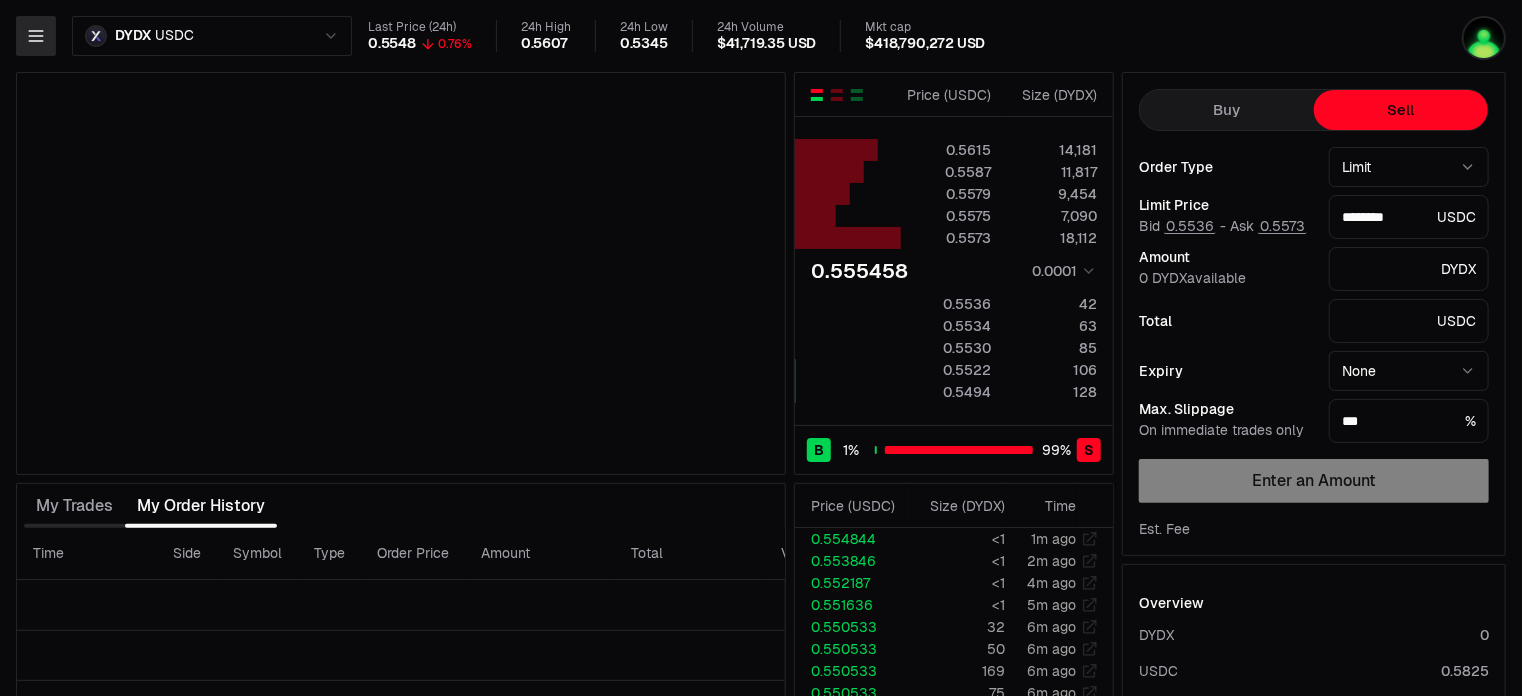click 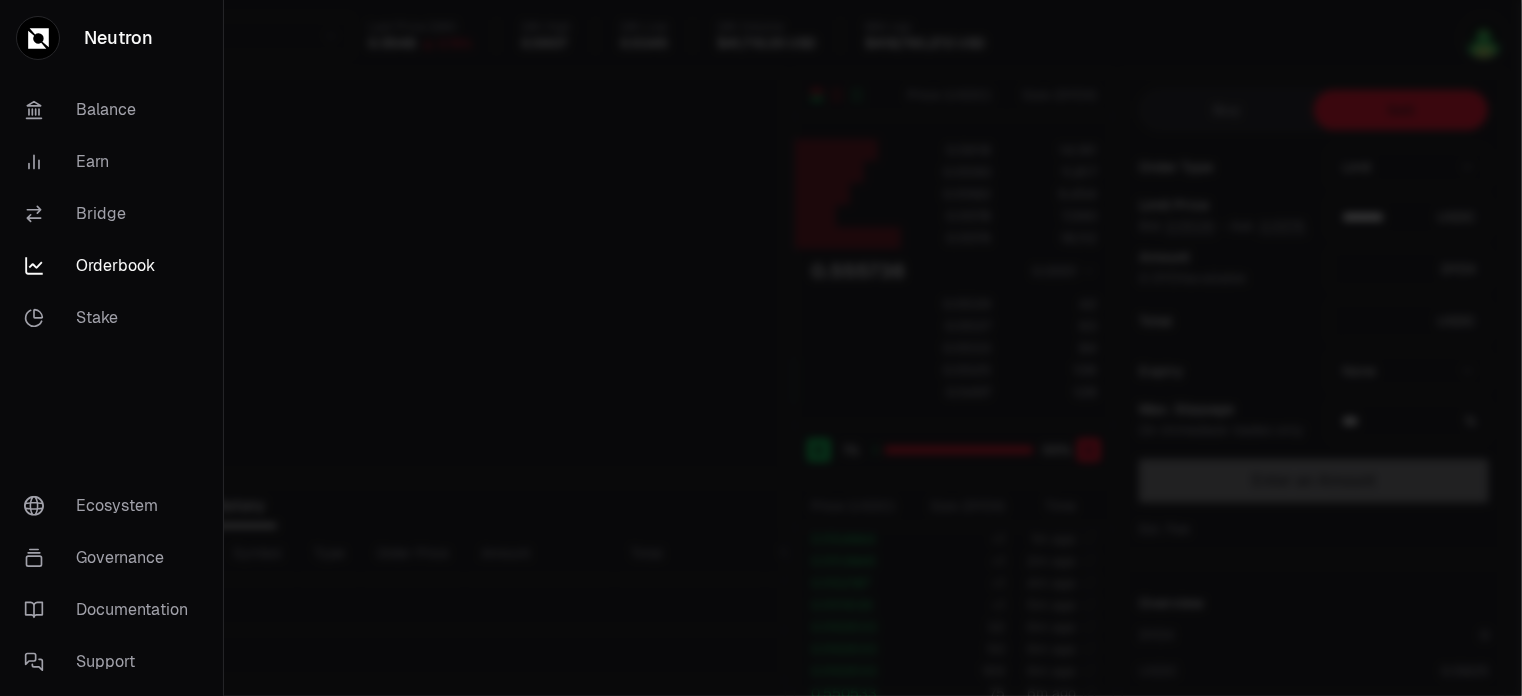 type on "********" 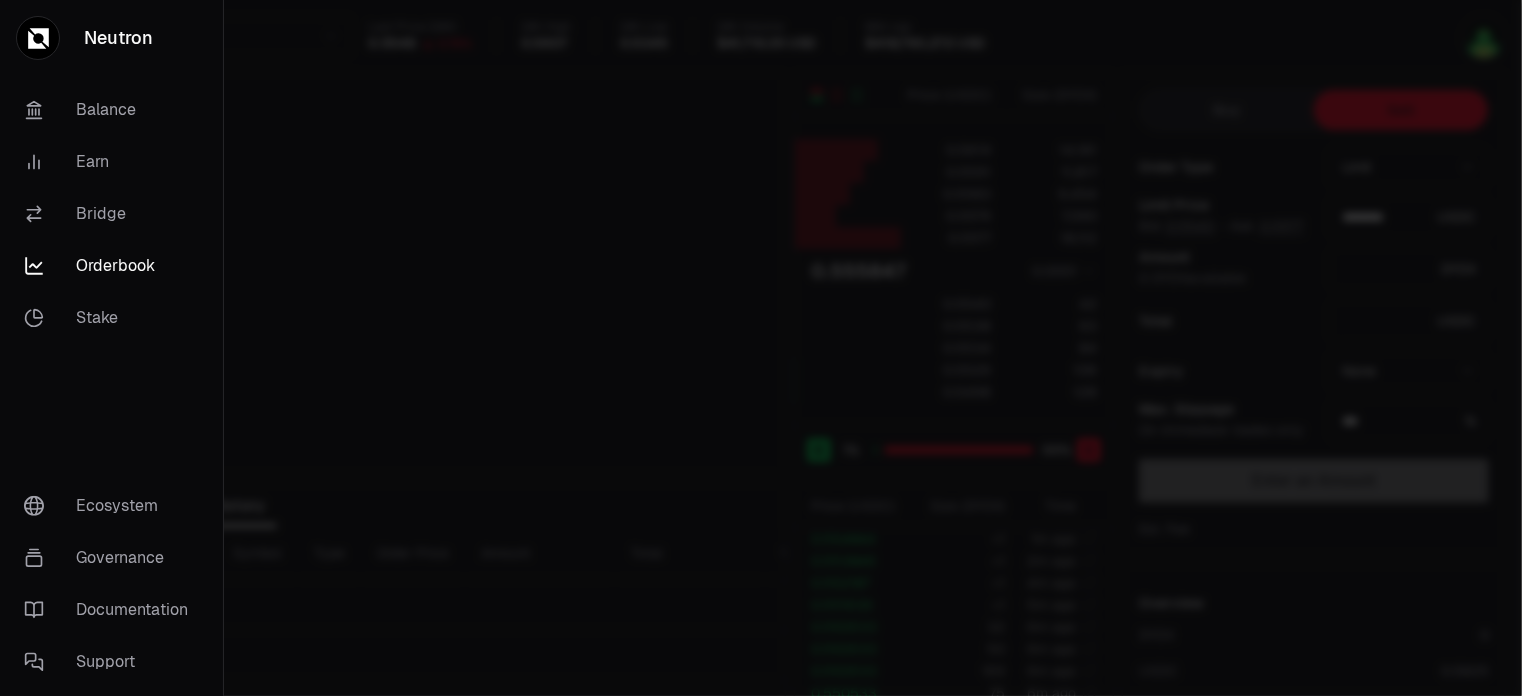 click on "Orderbook" at bounding box center (111, 266) 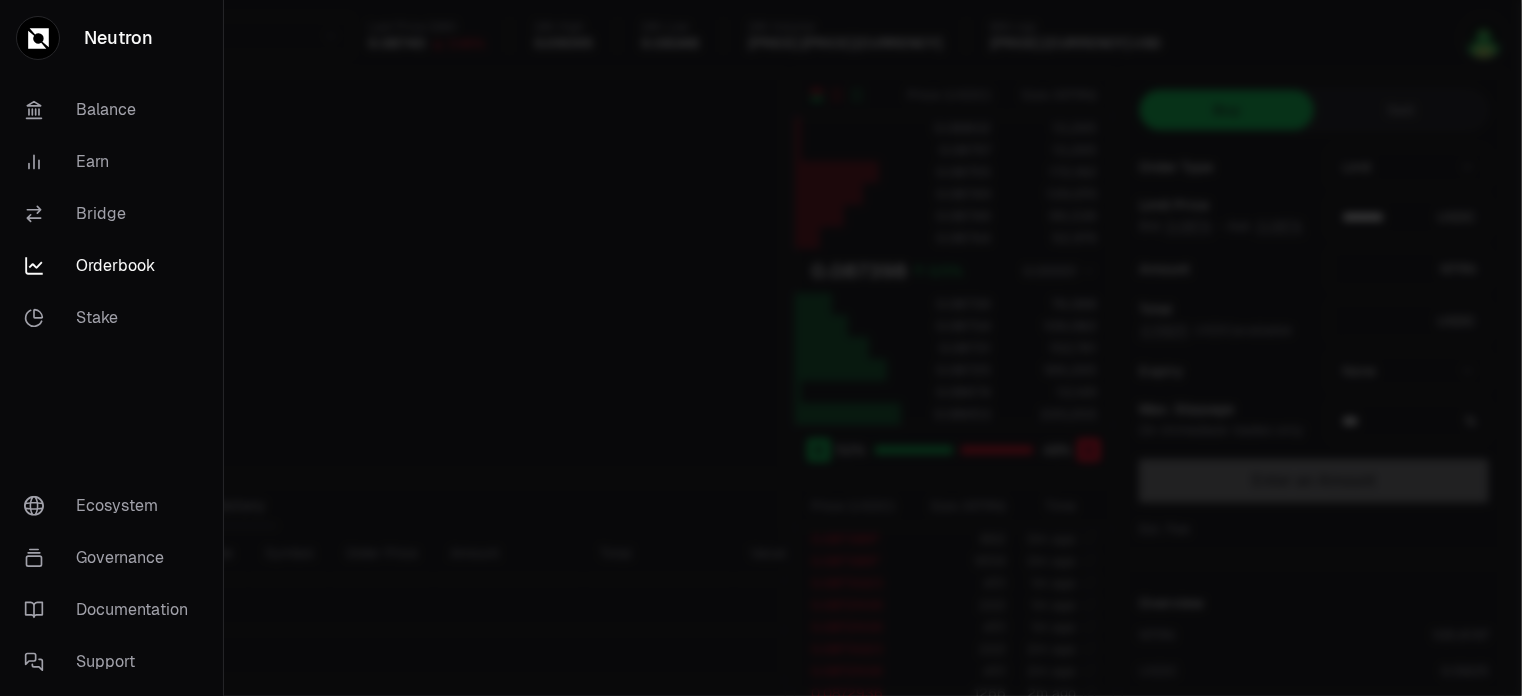 type on "********" 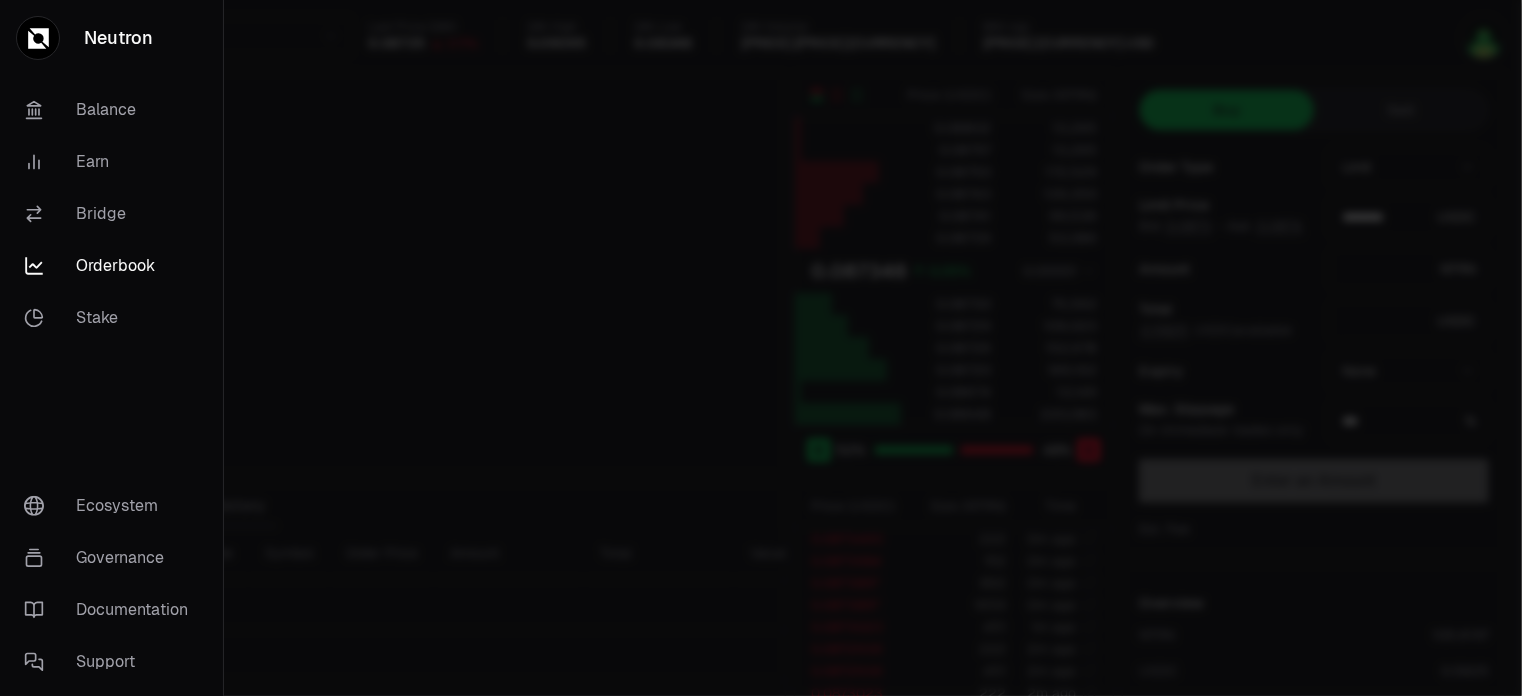 click on "Orderbook" at bounding box center (111, 266) 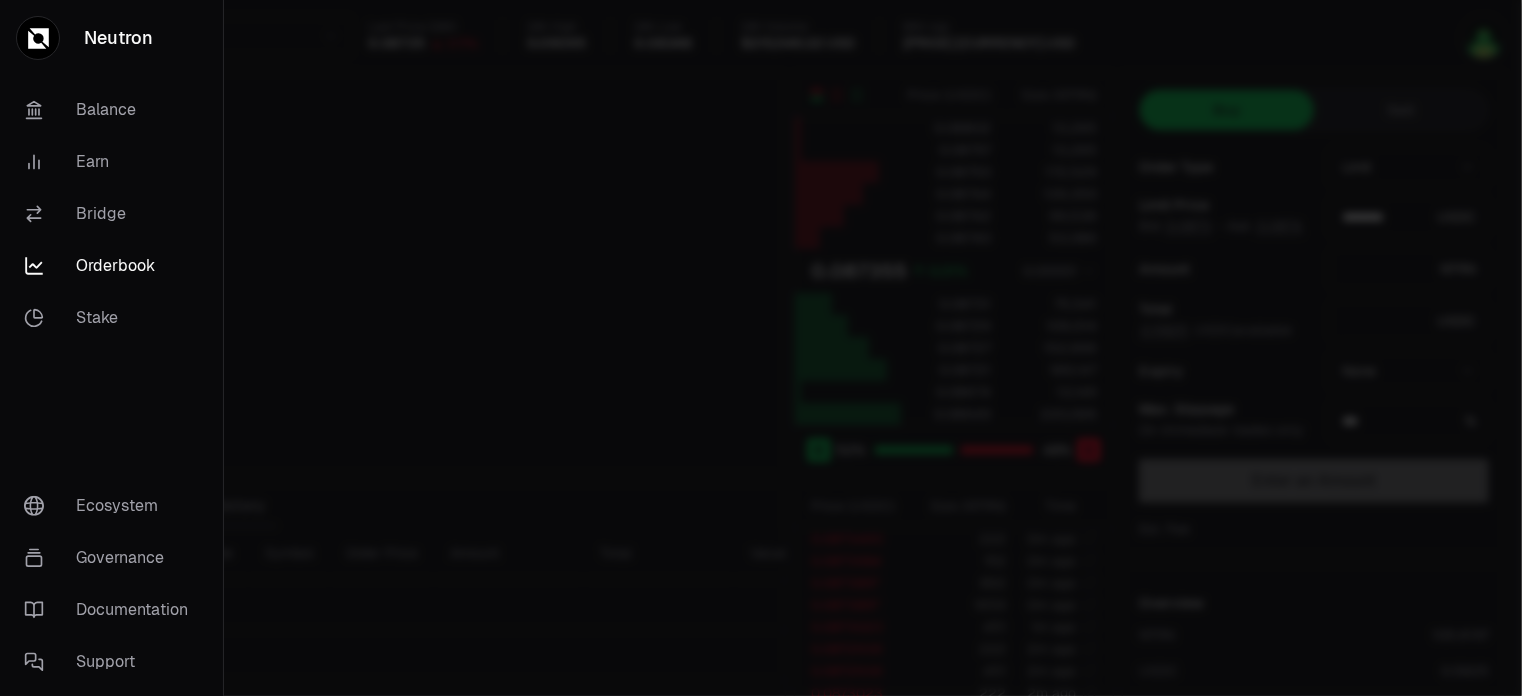 type on "********" 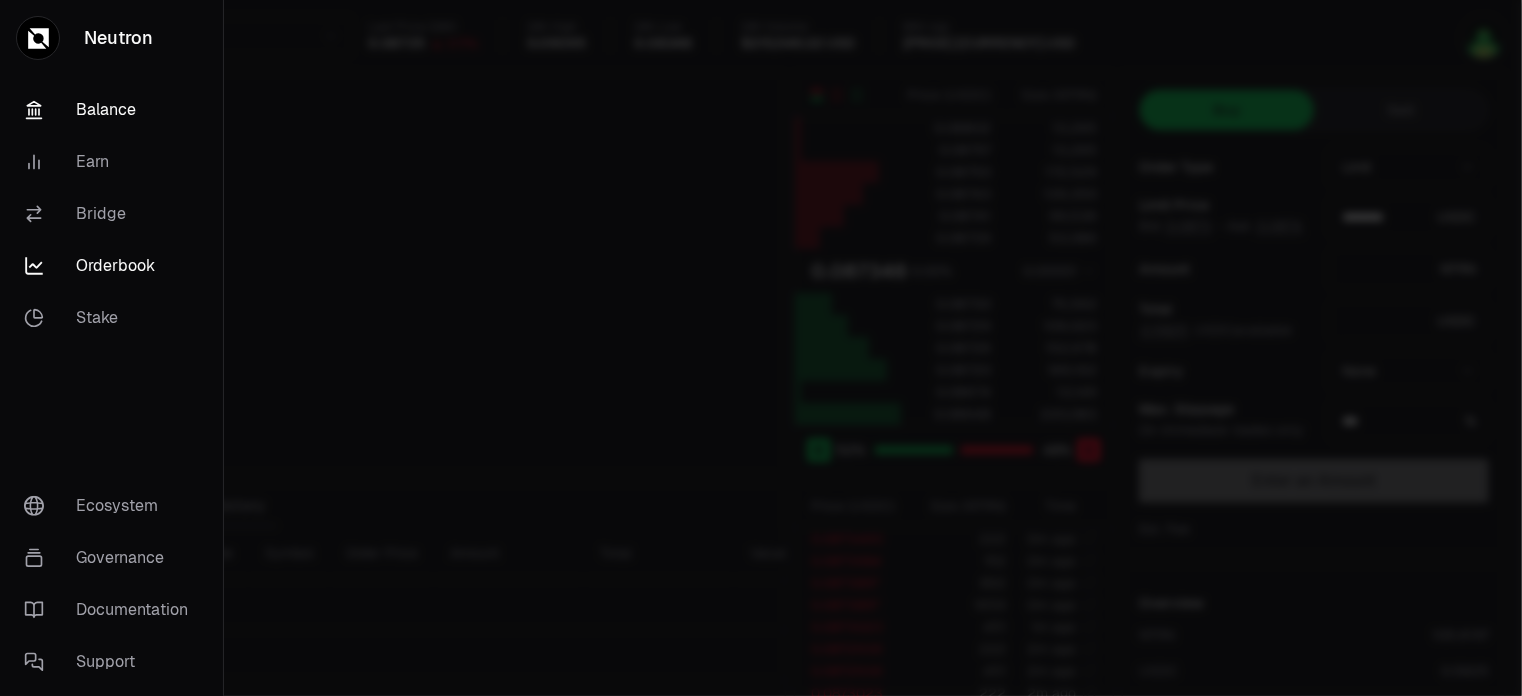 click on "Balance" at bounding box center [111, 110] 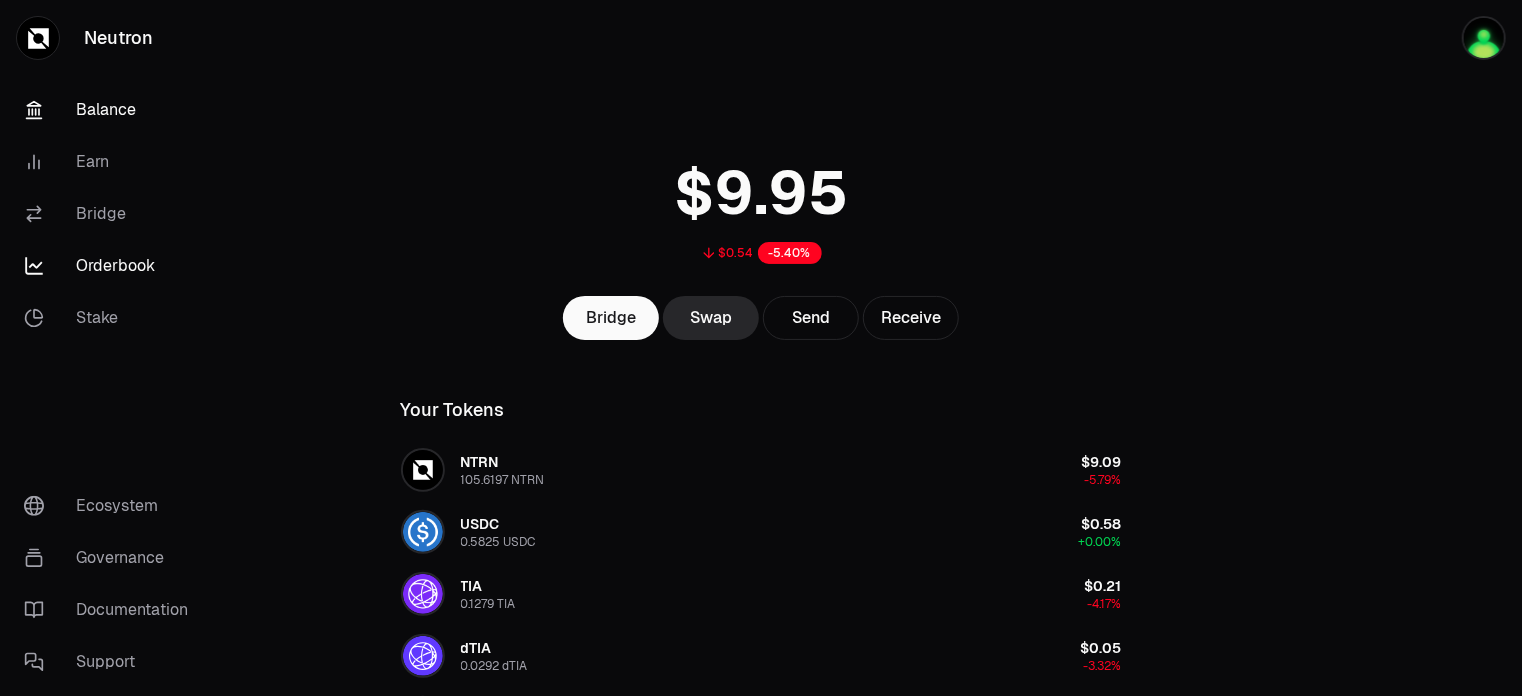 click on "Orderbook" at bounding box center [112, 266] 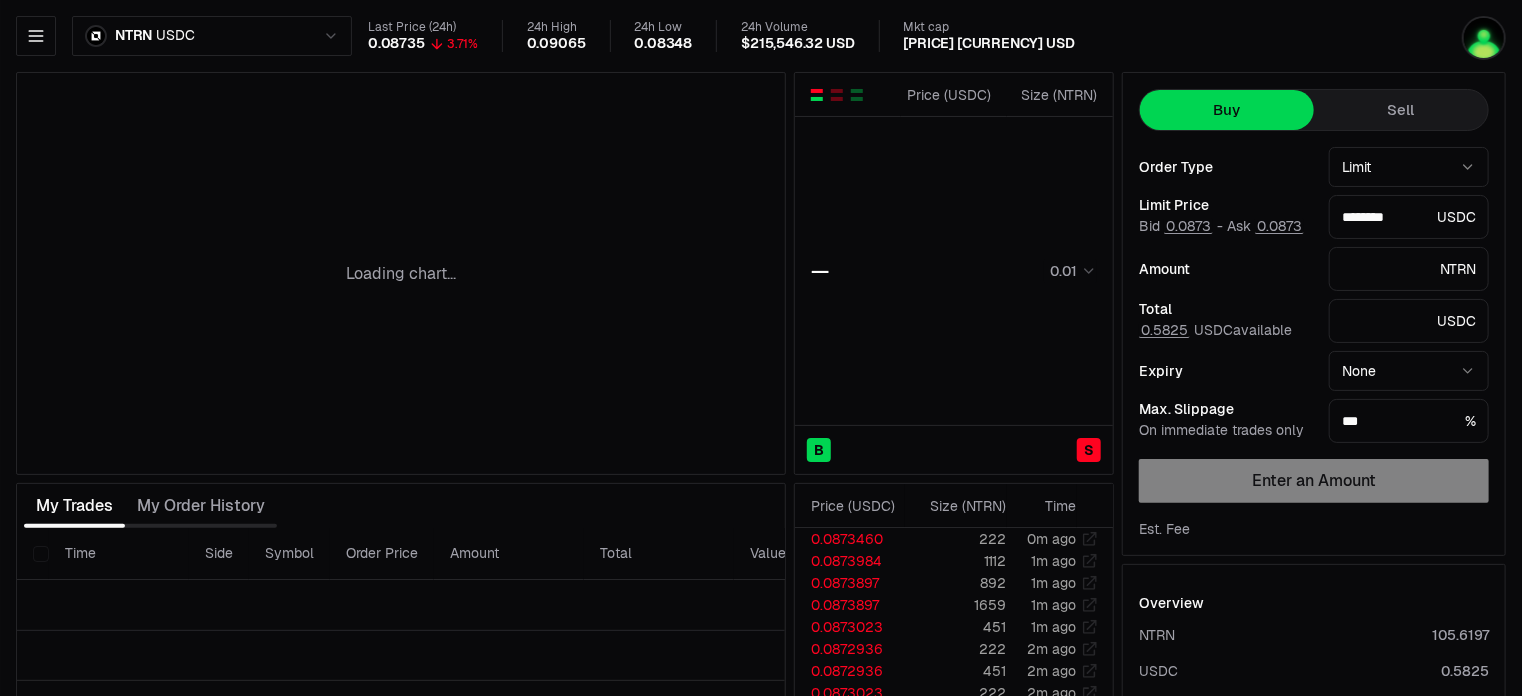 click on "Neutron Balance Earn Bridge Orderbook Stake Ecosystem Governance Documentation Support NTRN USDC Last Price (24h) 0.08735 3.71% 24h High 0.09065 24h Low 0.08348 24h Volume $215,546.32 USD Mkt cap $52,506,039 USD Loading chart...
Price ( USDC ) Size ( NTRN )             — 0.01             B S Price ( USDC ) Size ( NTRN )             — 0.01             B S Price ( USDC ) Size ( NTRN ) Time 0.0873460 222 0m ago 0.0873984 1112 1m ago 0.0873897 892 1m ago 0.0873897 1659 1m ago 0.0873023 451 1m ago 0.0872936 222 2m ago 0.0872936 451 2m ago 0.0873023 222 2m ago 0.0872936 451 2m ago 0.0872936 1266 2m ago 0.0872936 1676 2m ago 0.0873023 1698 3m ago 0.0873023 539 3m ago 0.0873023 378 3m ago 0.0873023 413 3m ago 0.0873023 3064 3m ago 0.0873023 10256 3m ago 0.0873111 4021 3m ago 0.0873023 27 3m ago 0.0873023 1234 3m ago 0.0873023 2667 3m ago 0.0870931 223 3m ago 0.0870931 230 3m ago 0.0870931 452 3m ago 0.0870931 1116 3m ago 0.0871018 9166 3m ago 0.0871018 123 4m ago 0.0871018 298 4m ago" at bounding box center (761, 435) 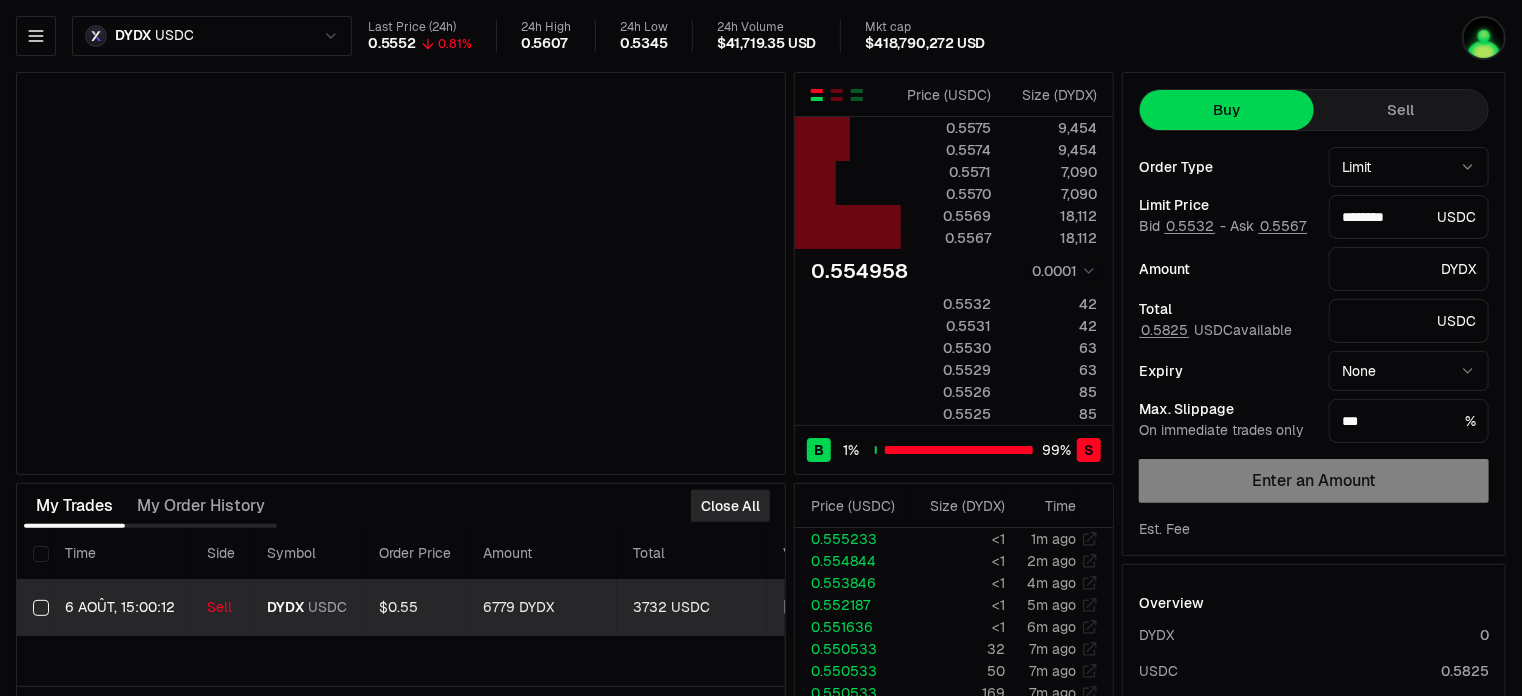 click on "Last Price (24h) 0.5552 0.81% 24h High 0.5607 24h Low 0.5345 24h Volume $41,719.35 USD Mkt cap $418,790,272 USD" at bounding box center [841, 36] 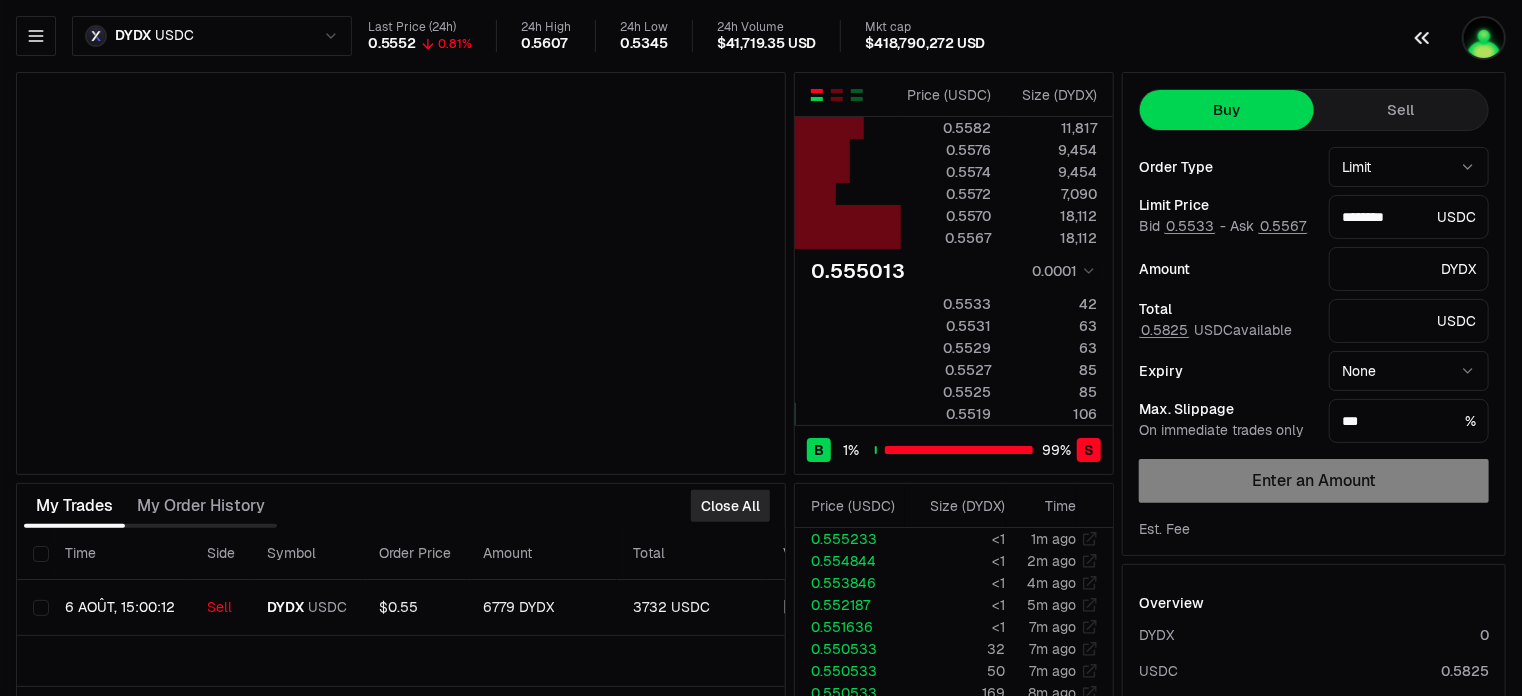 click at bounding box center [1484, 38] 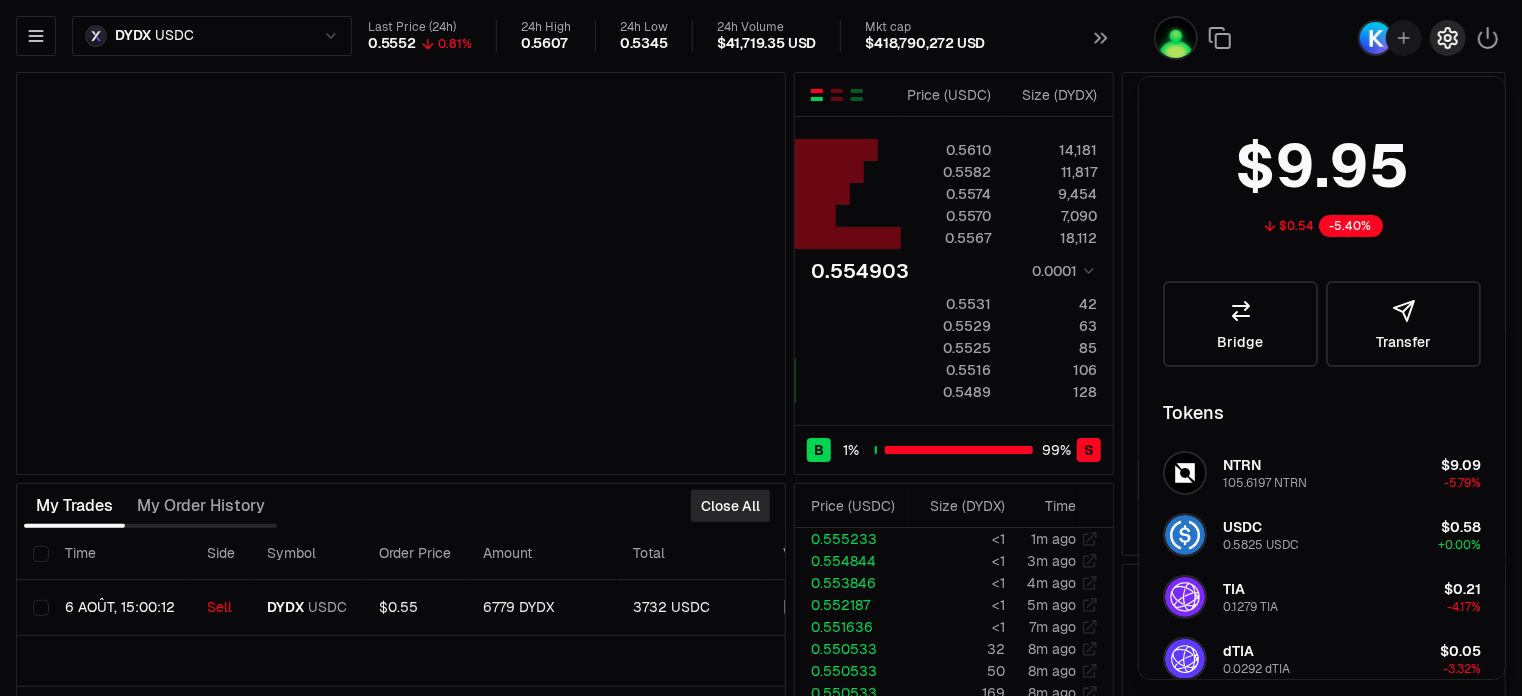 click 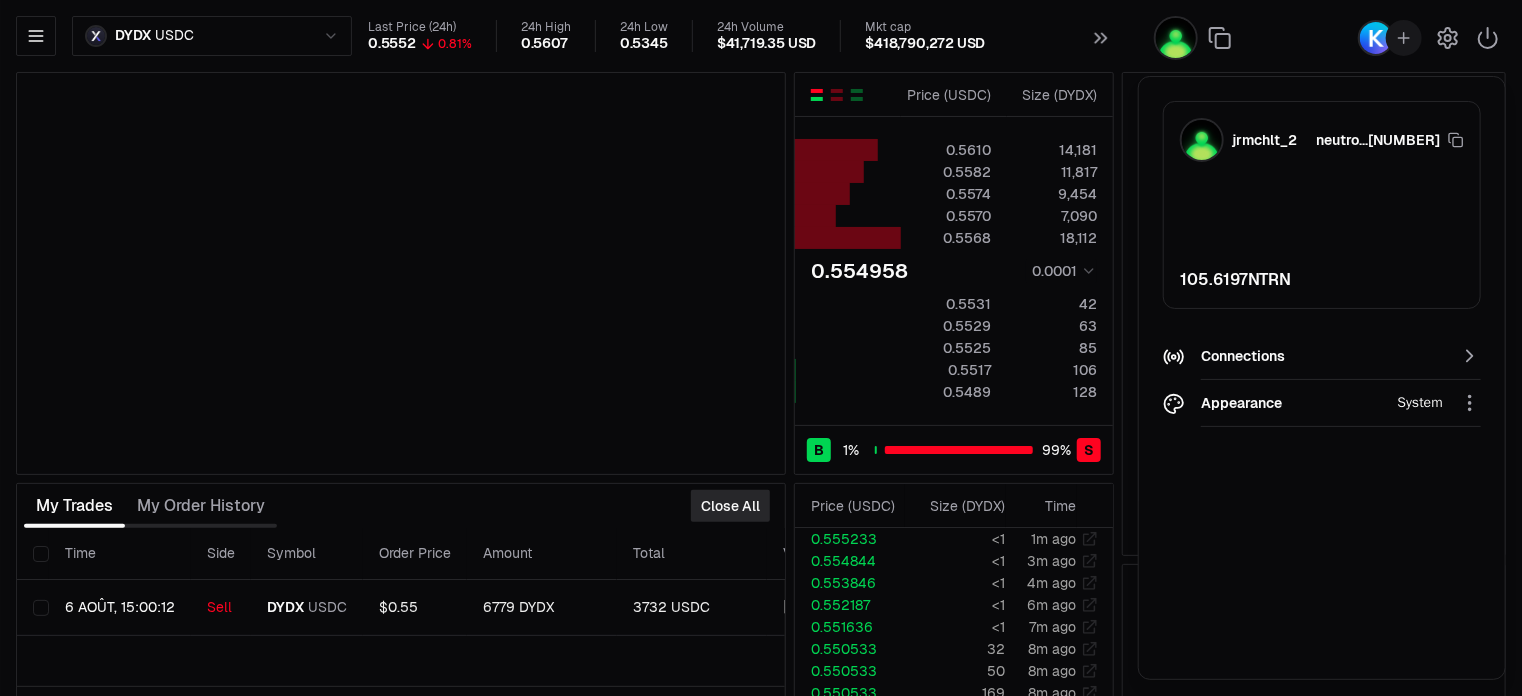 click on "Last Price (24h) 0.5552 0.81% 24h High 0.5607 24h Low 0.5345 24h Volume $41,719.35 USD Mkt cap $418,790,272 USD" at bounding box center (841, 36) 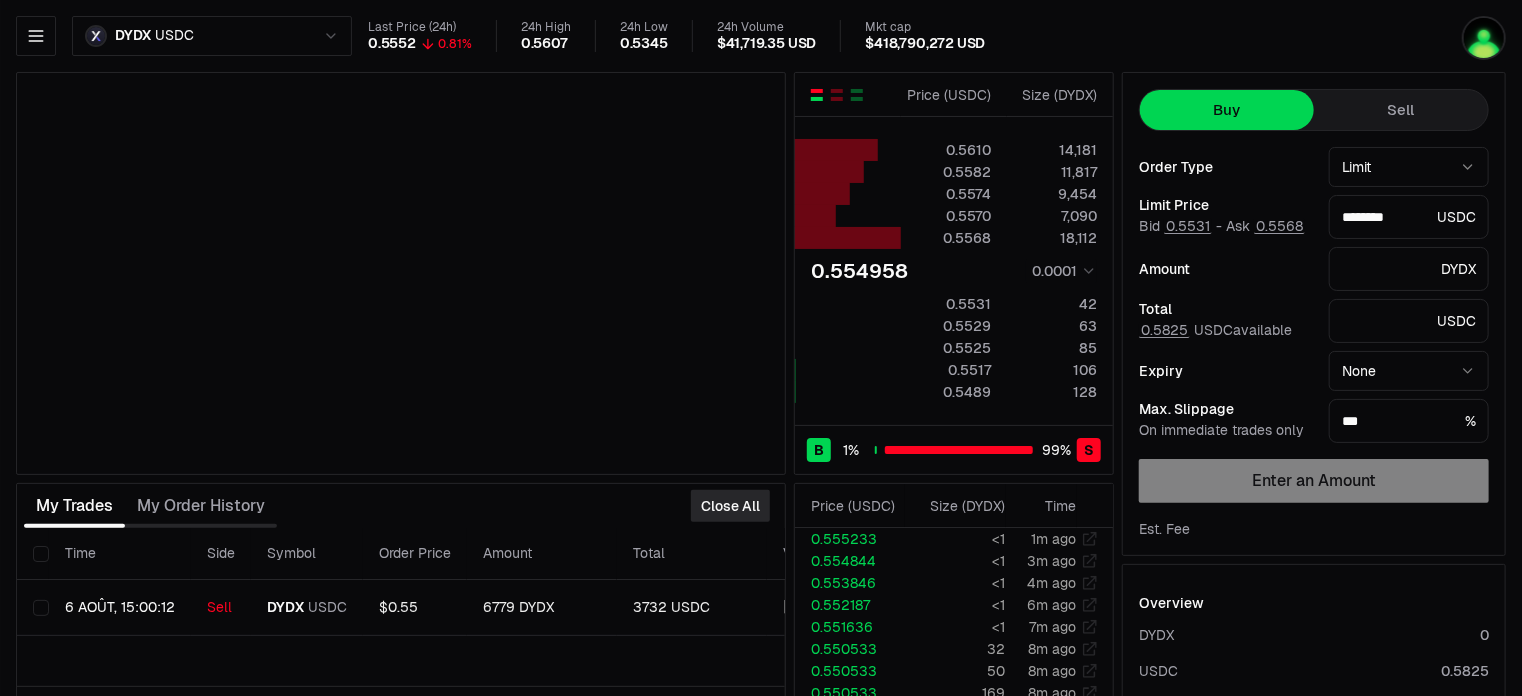 click on "Last Price (24h) 0.5552 0.81% 24h High 0.5607 24h Low 0.5345 24h Volume $41,719.35 USD Mkt cap $418,790,272 USD" at bounding box center (841, 36) 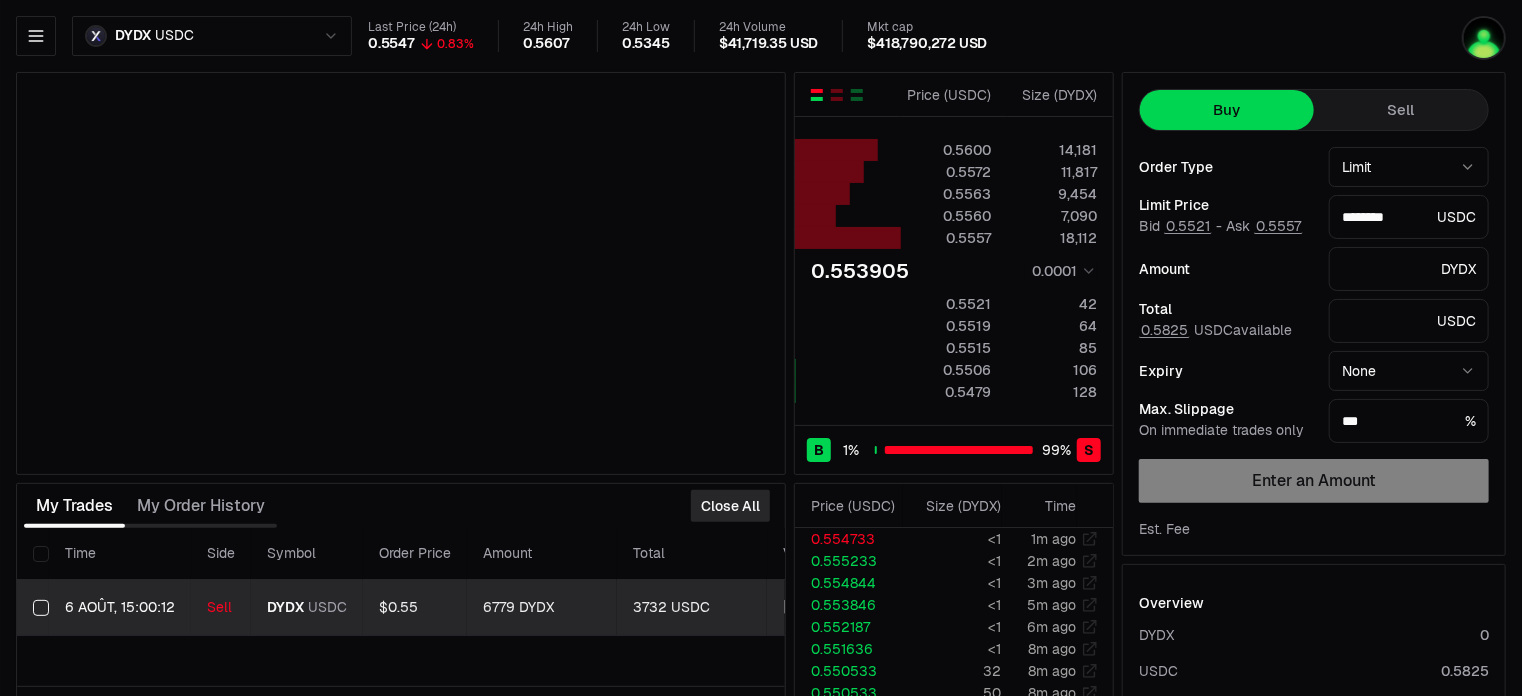 click on "6 août, 15:00:12" at bounding box center [120, 607] 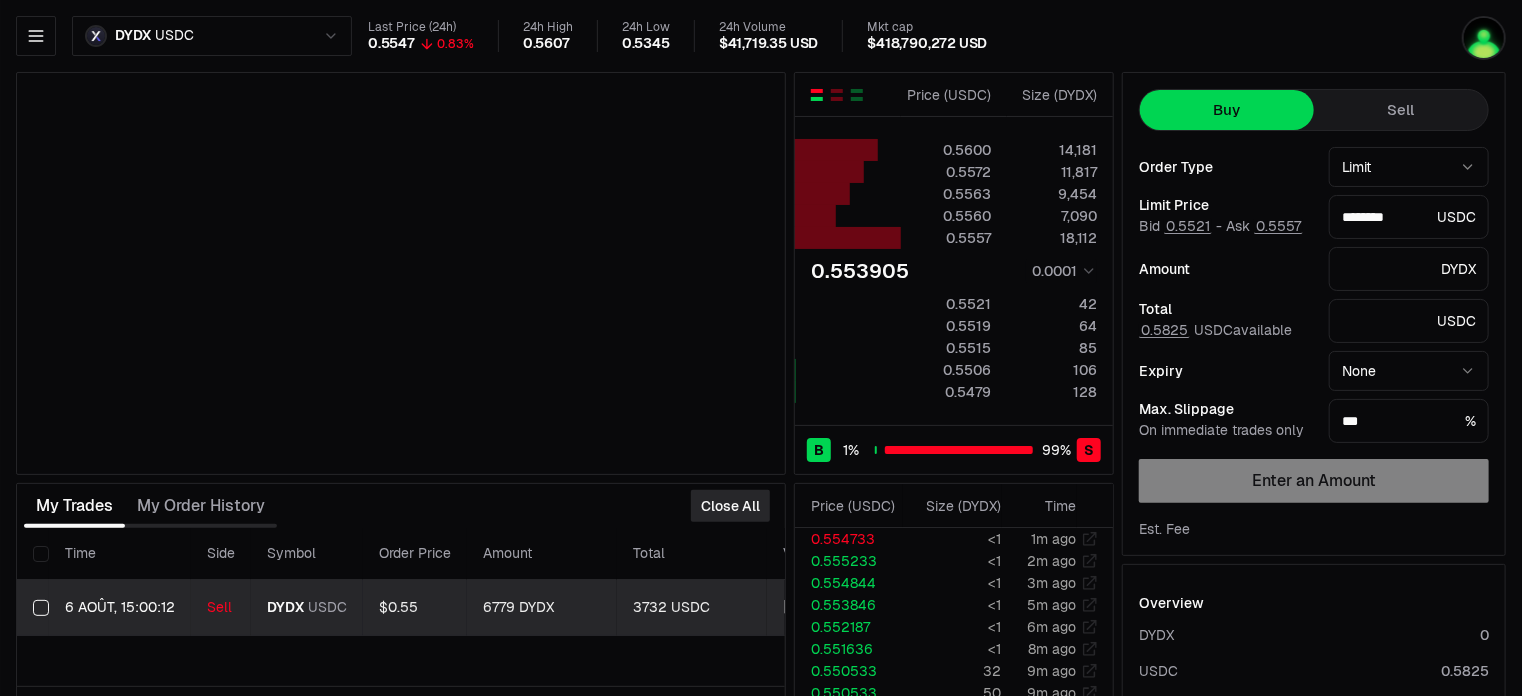 click on "--" at bounding box center (986, 608) 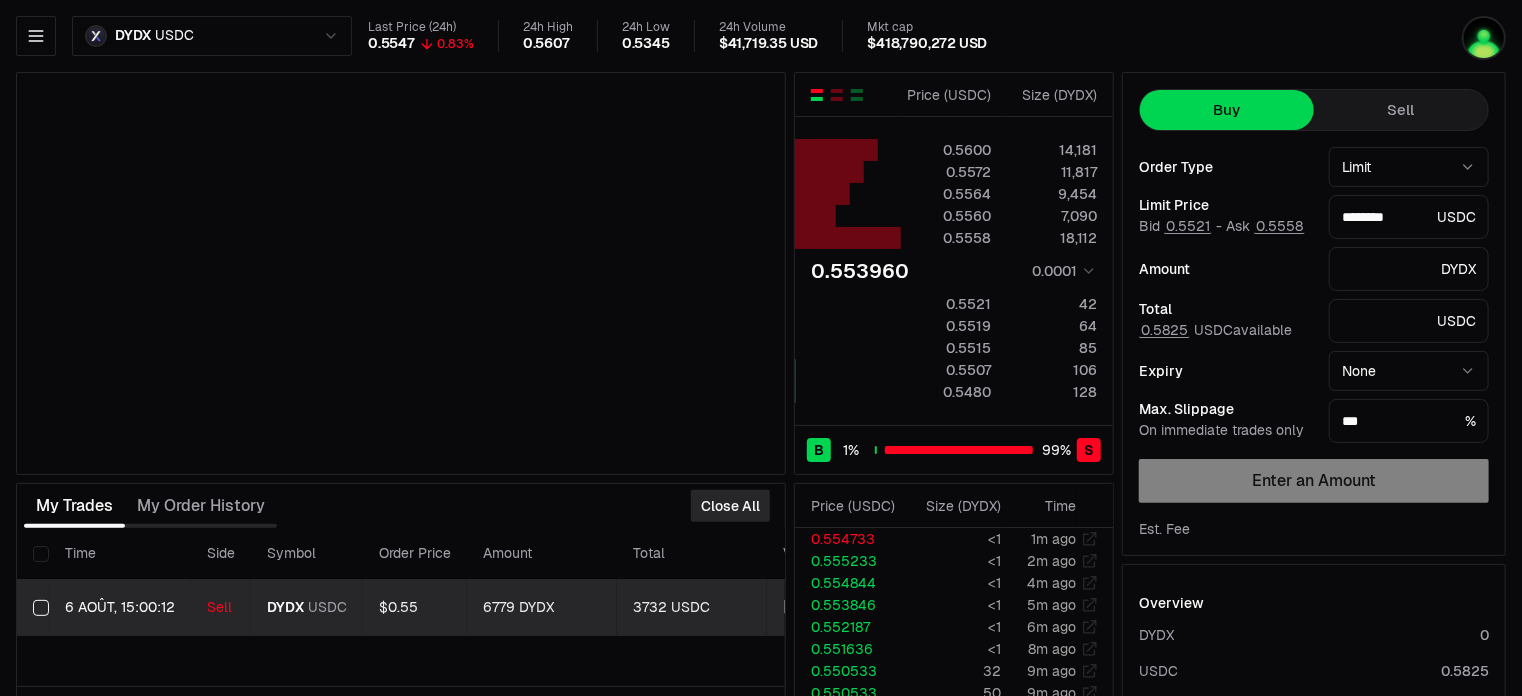 click on "--" at bounding box center [986, 608] 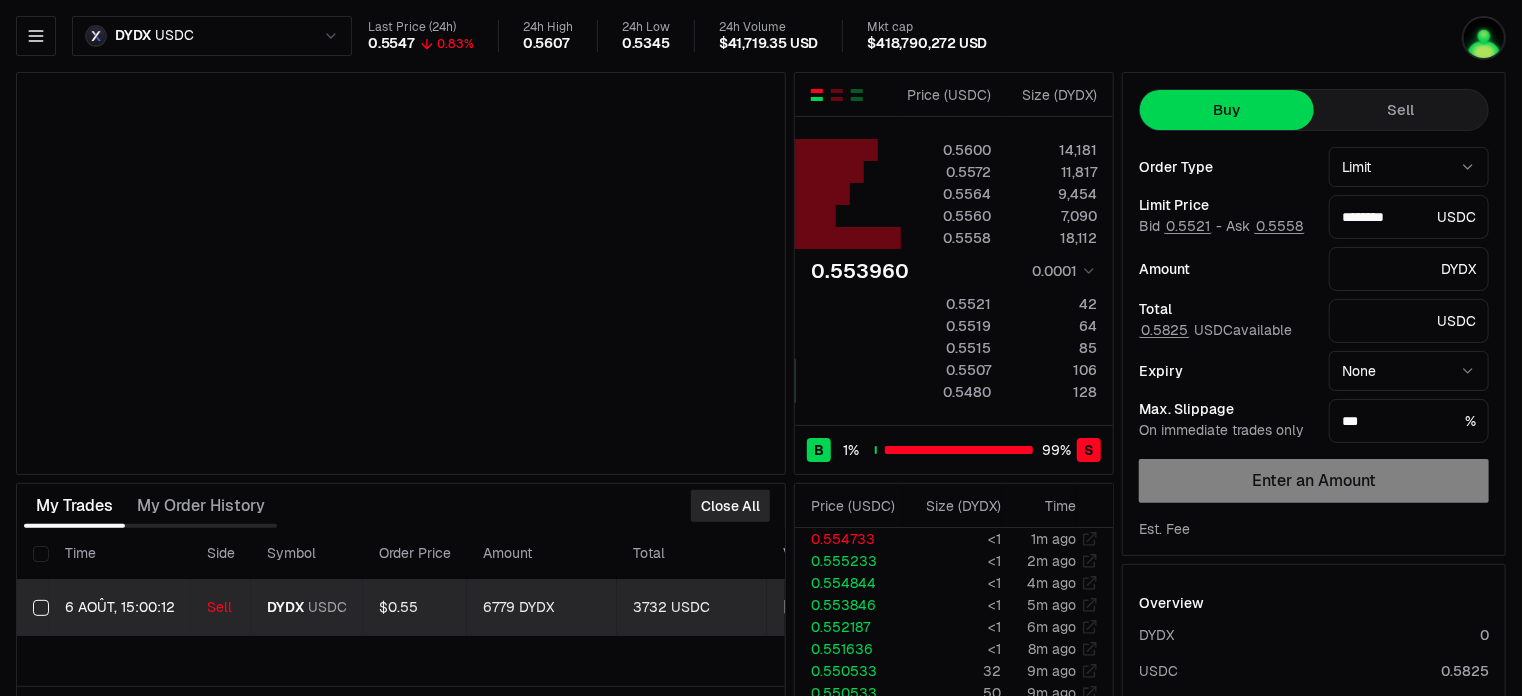 drag, startPoint x: 88, startPoint y: 459, endPoint x: 56, endPoint y: 459, distance: 32 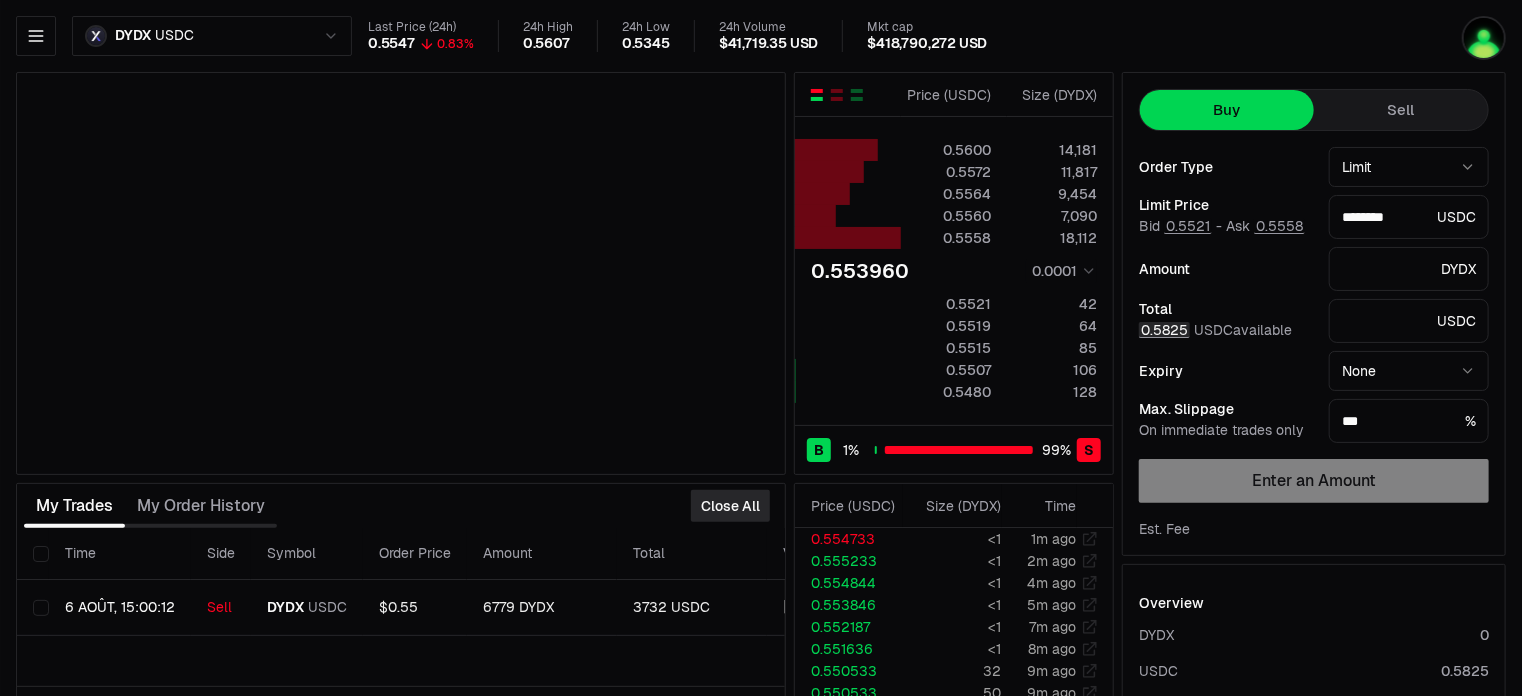click on "0.5825" at bounding box center (1164, 330) 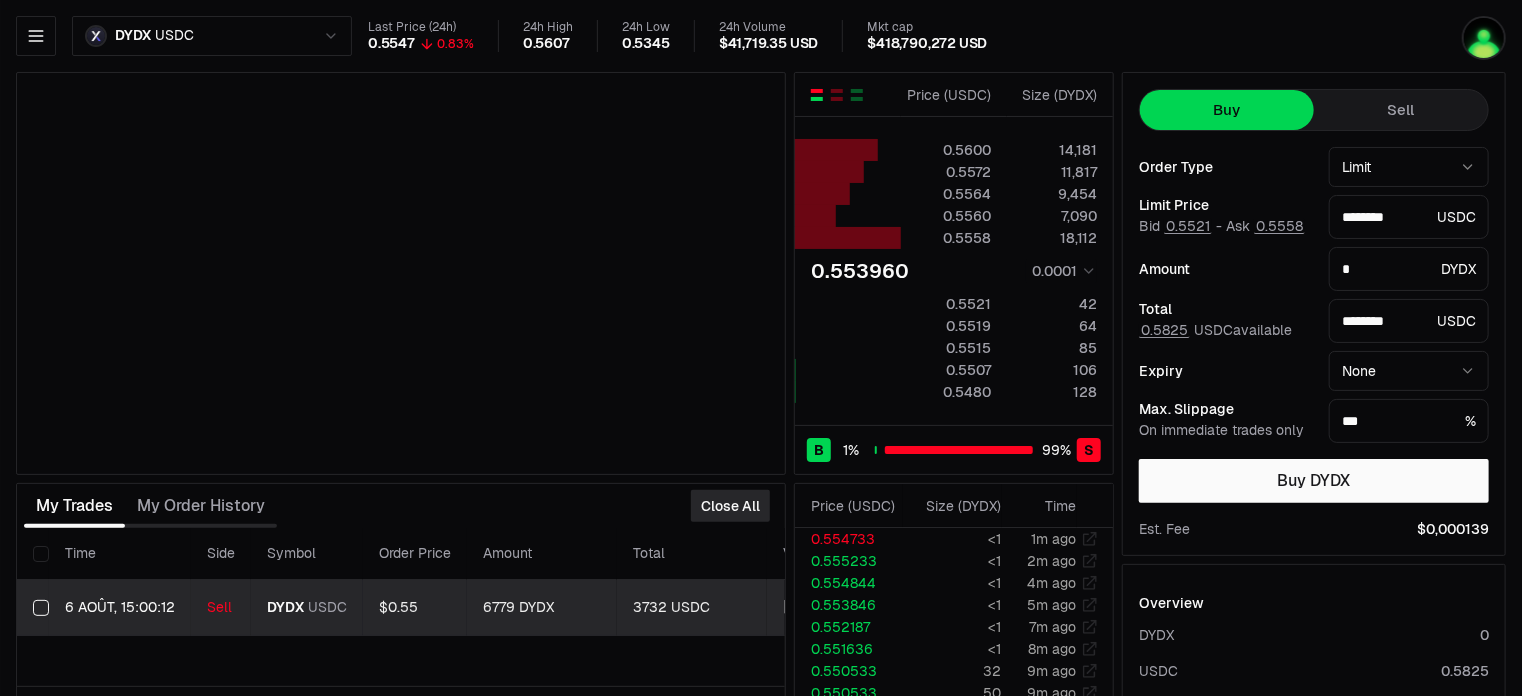 type on "*******" 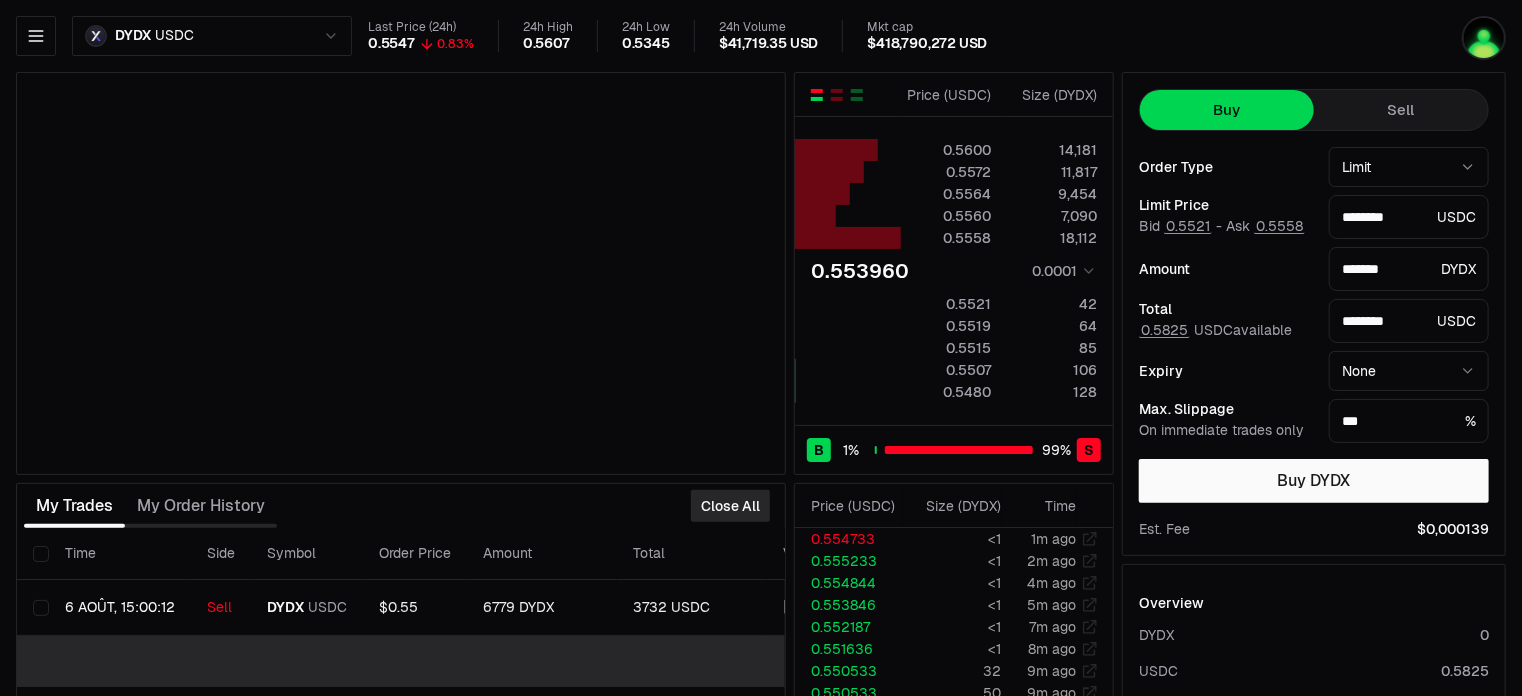 type on "********" 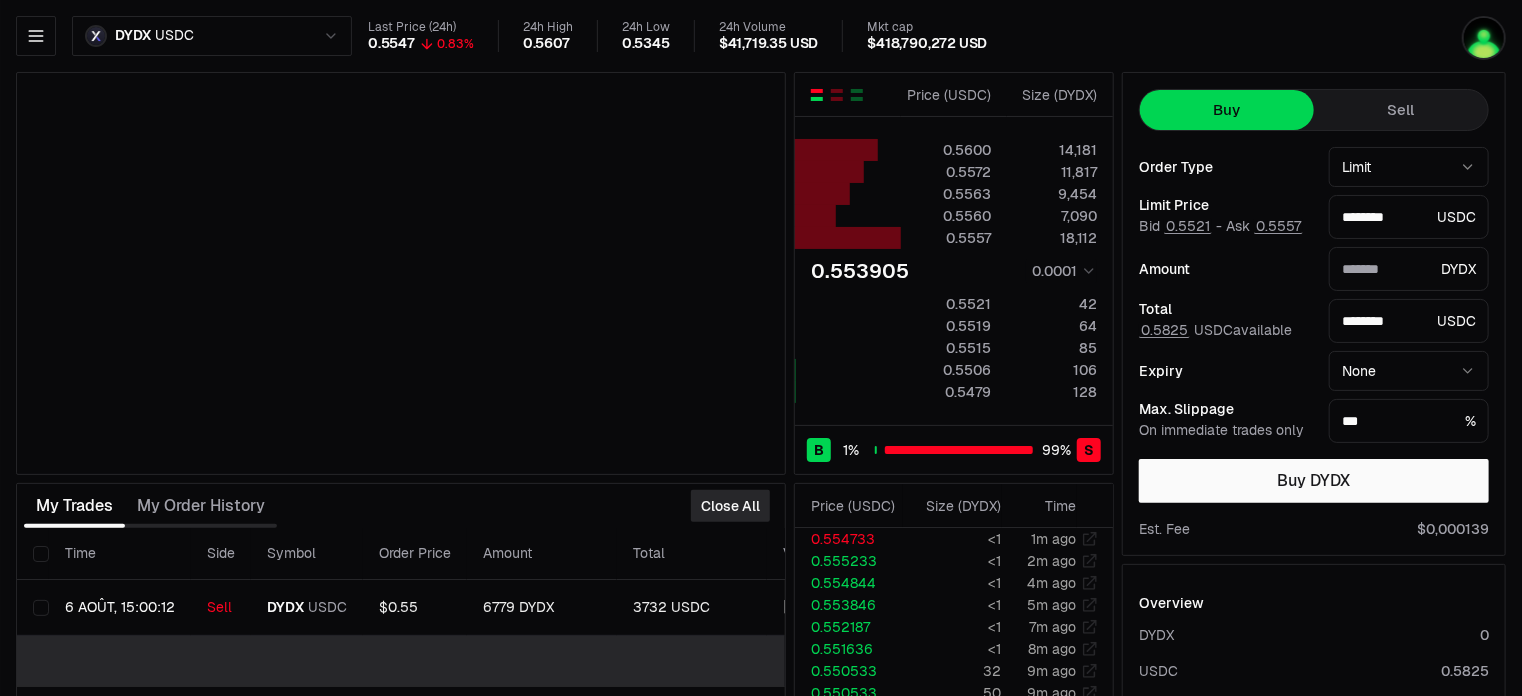 type on "*******" 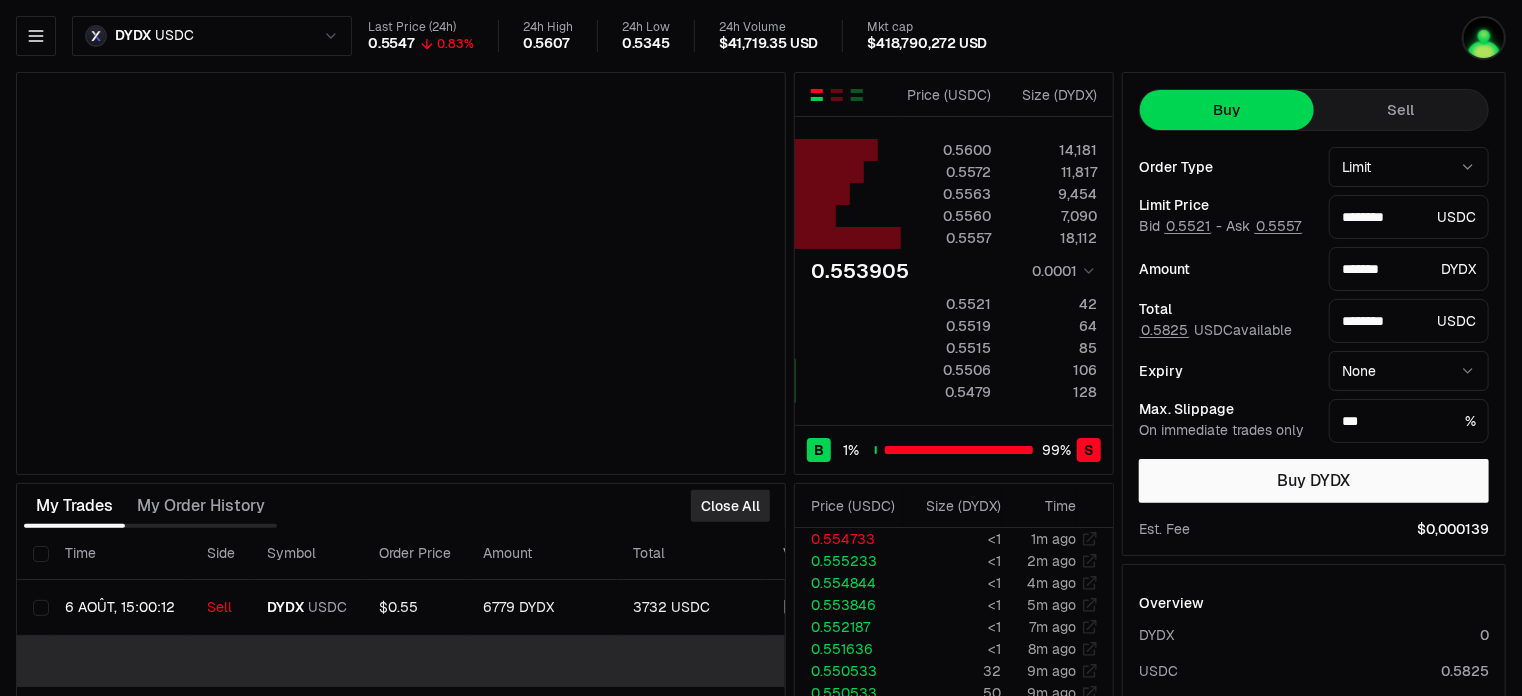 type on "********" 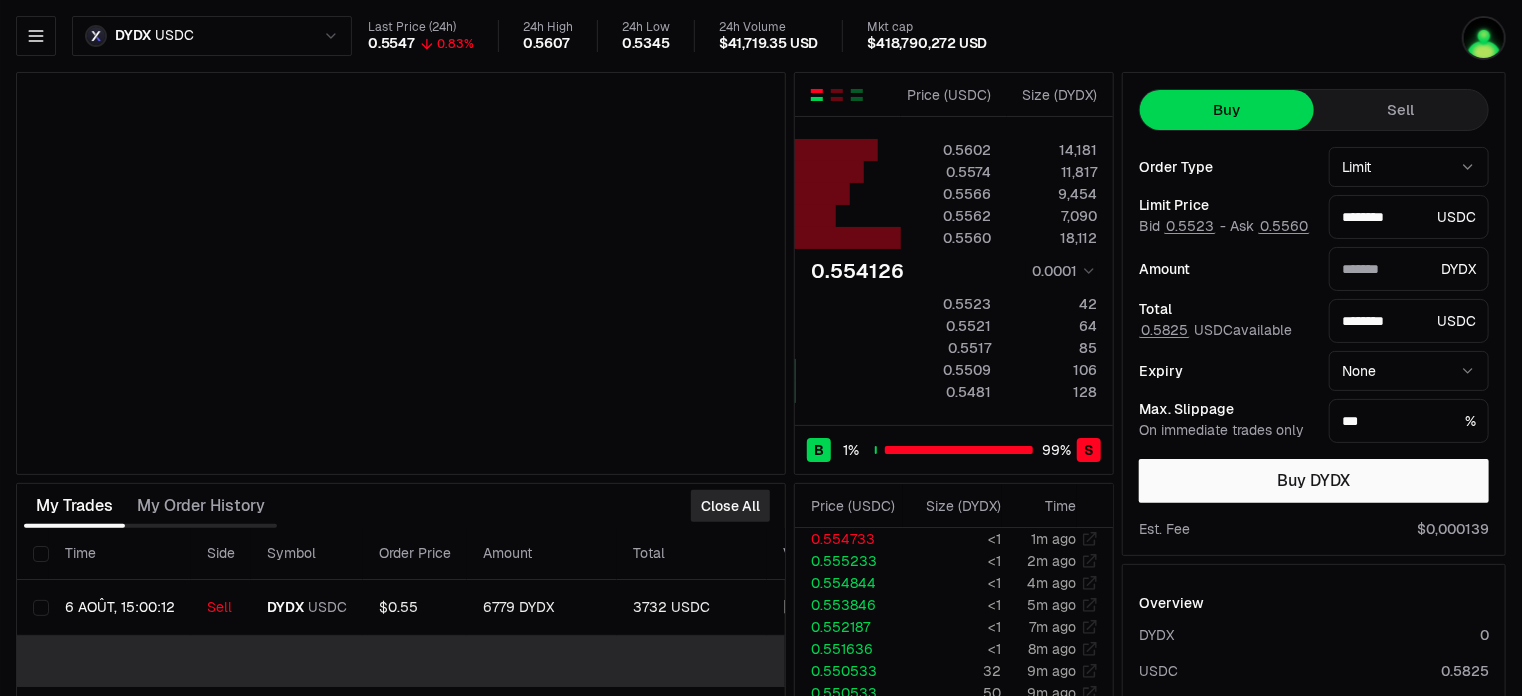 type on "*******" 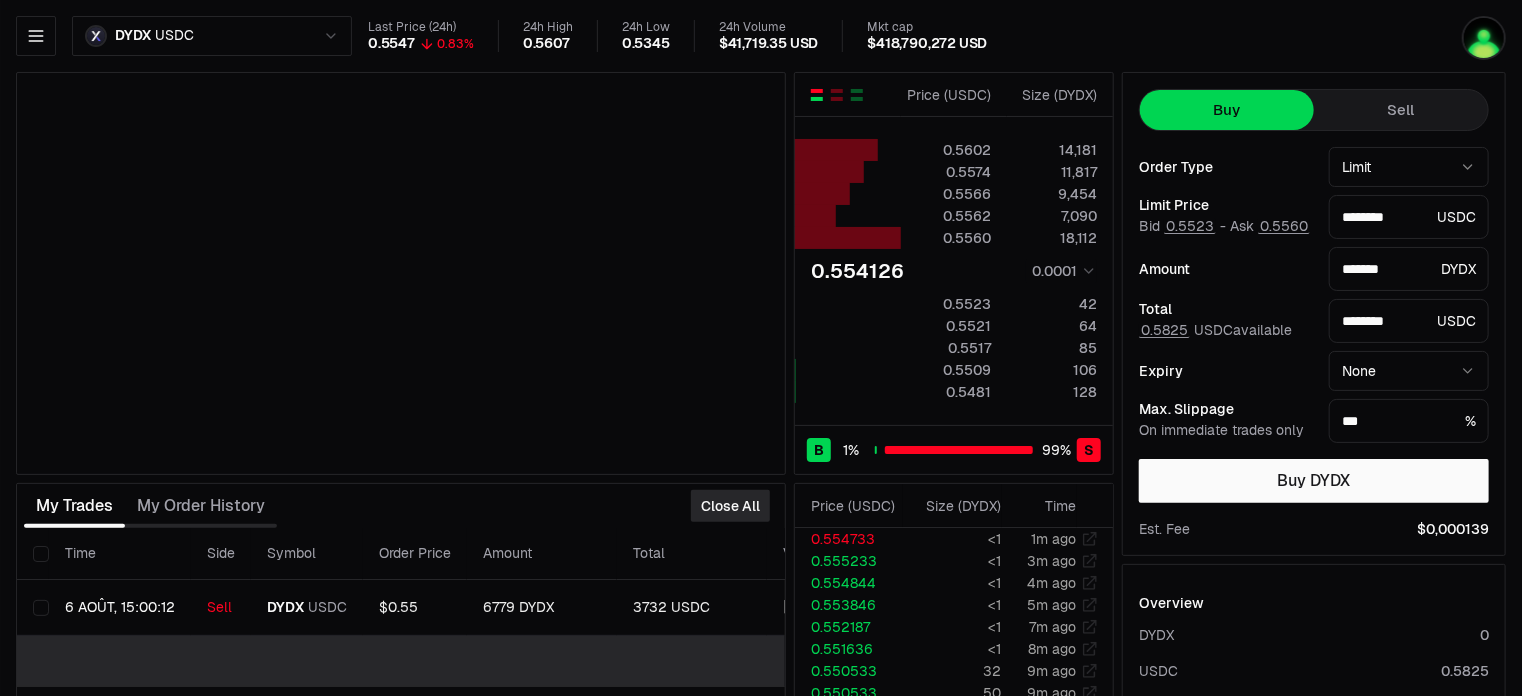 type on "********" 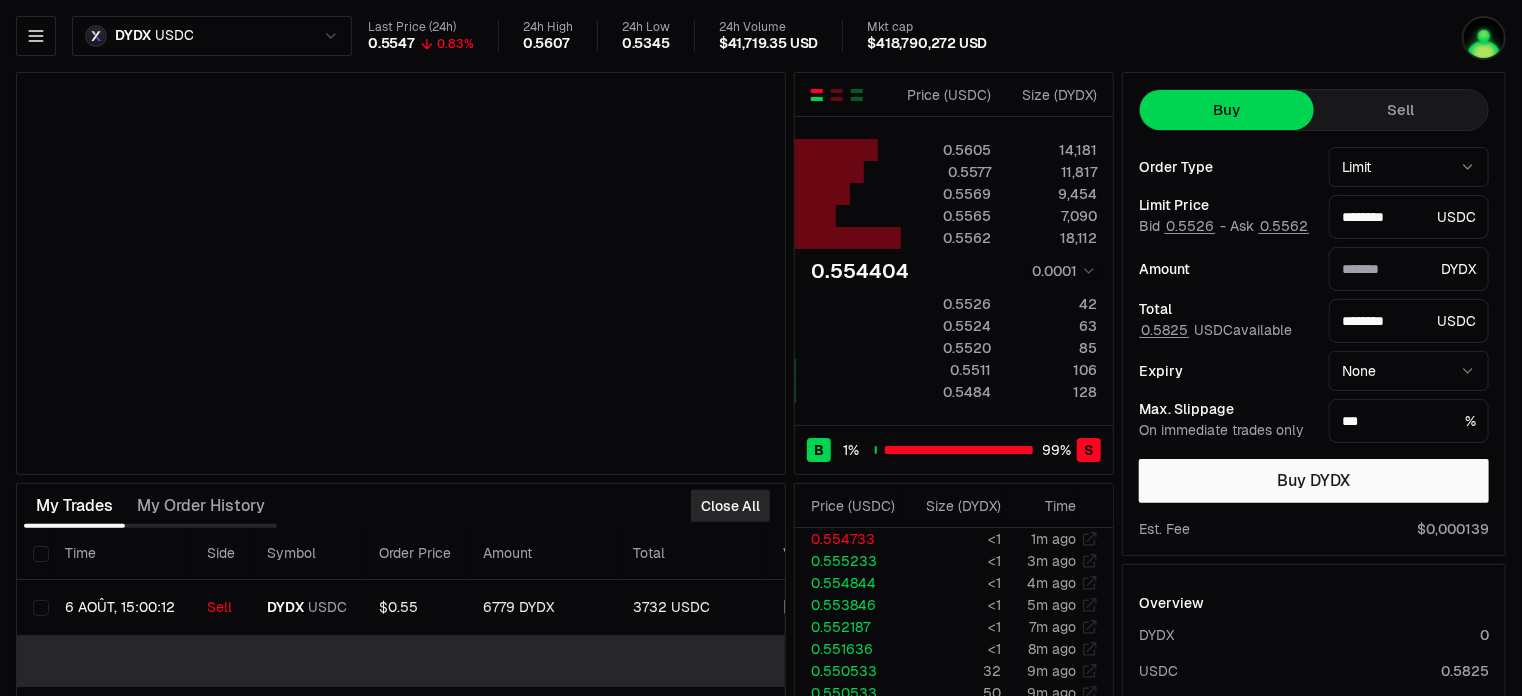 type on "*******" 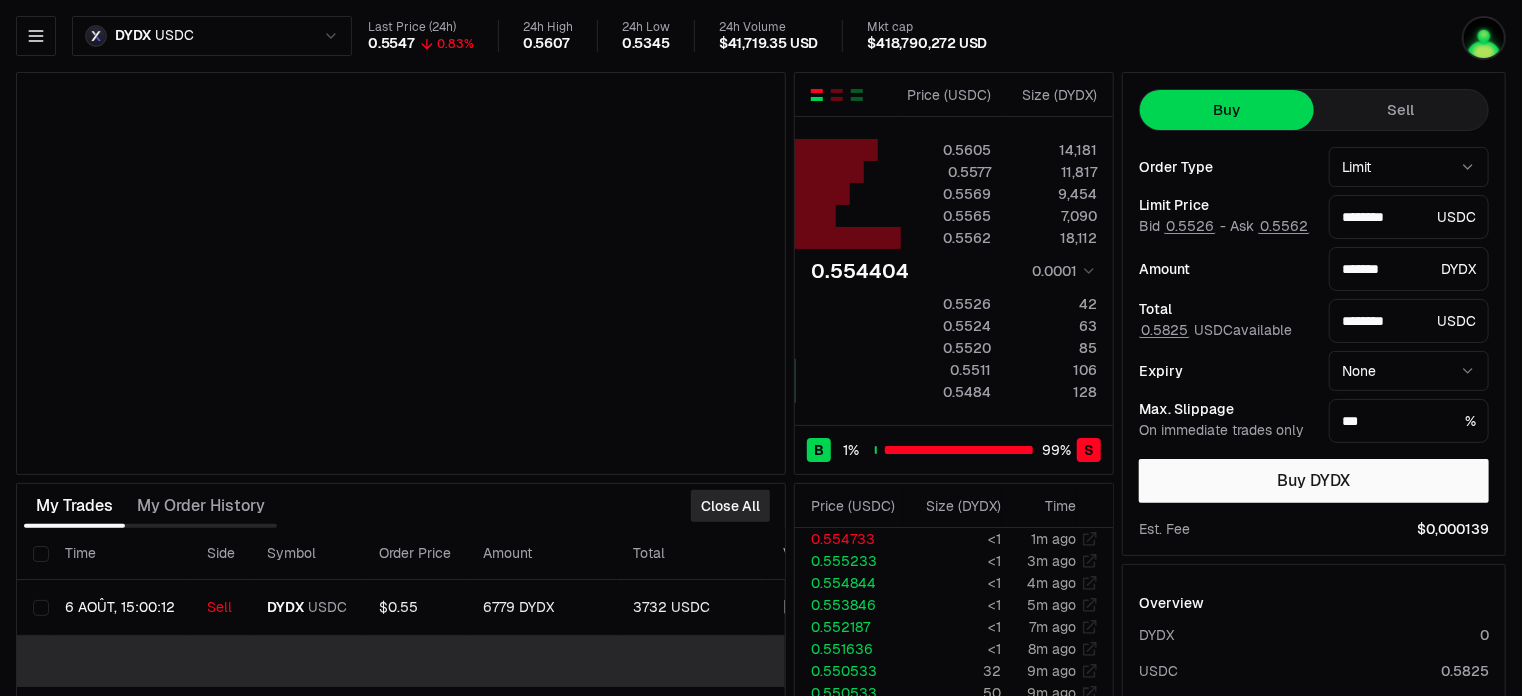 type on "********" 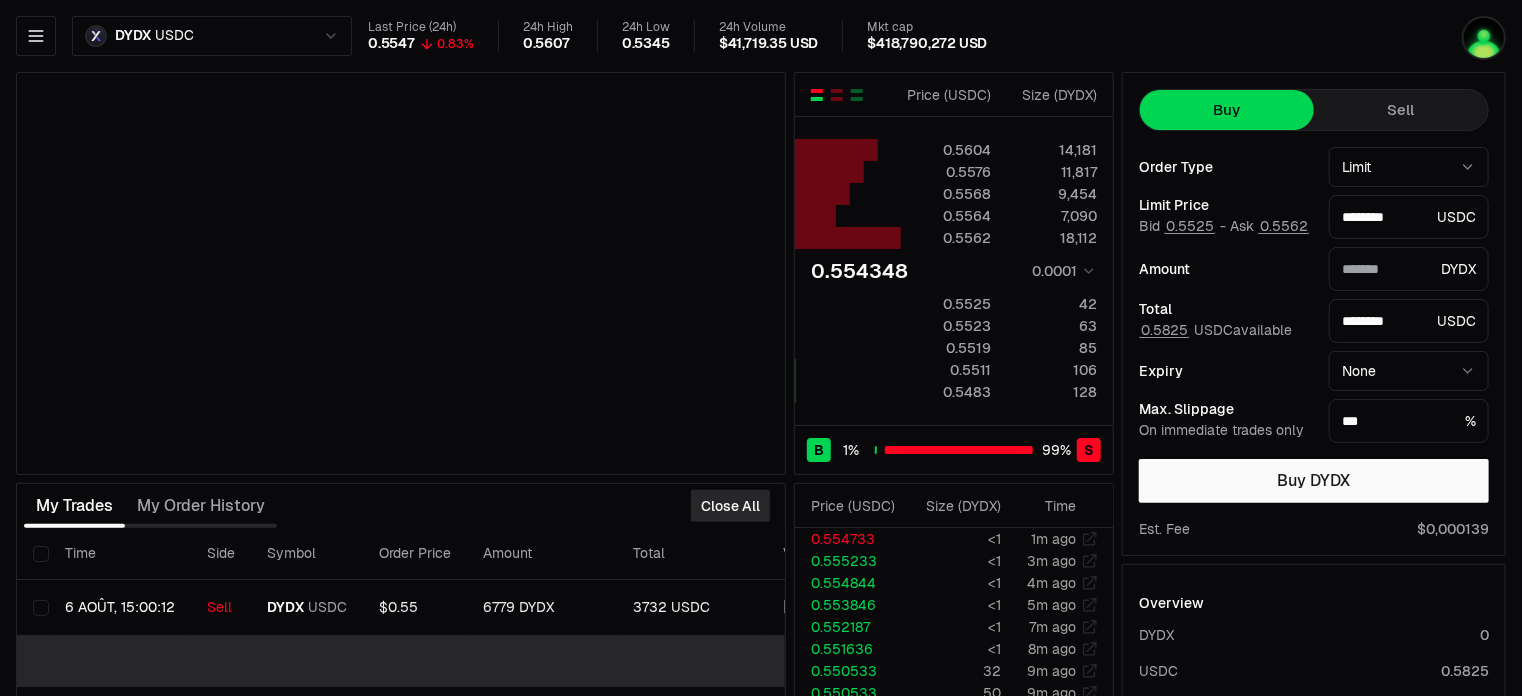 type on "*******" 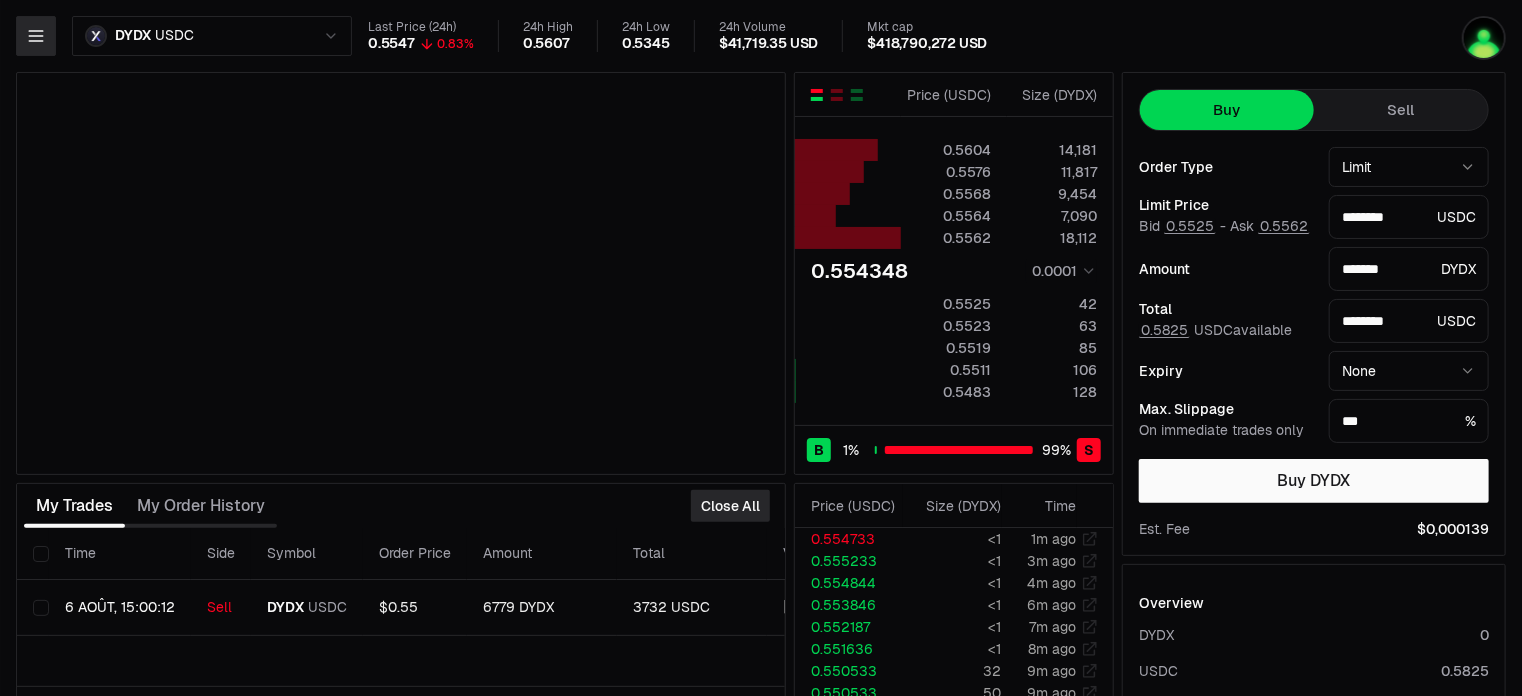 click 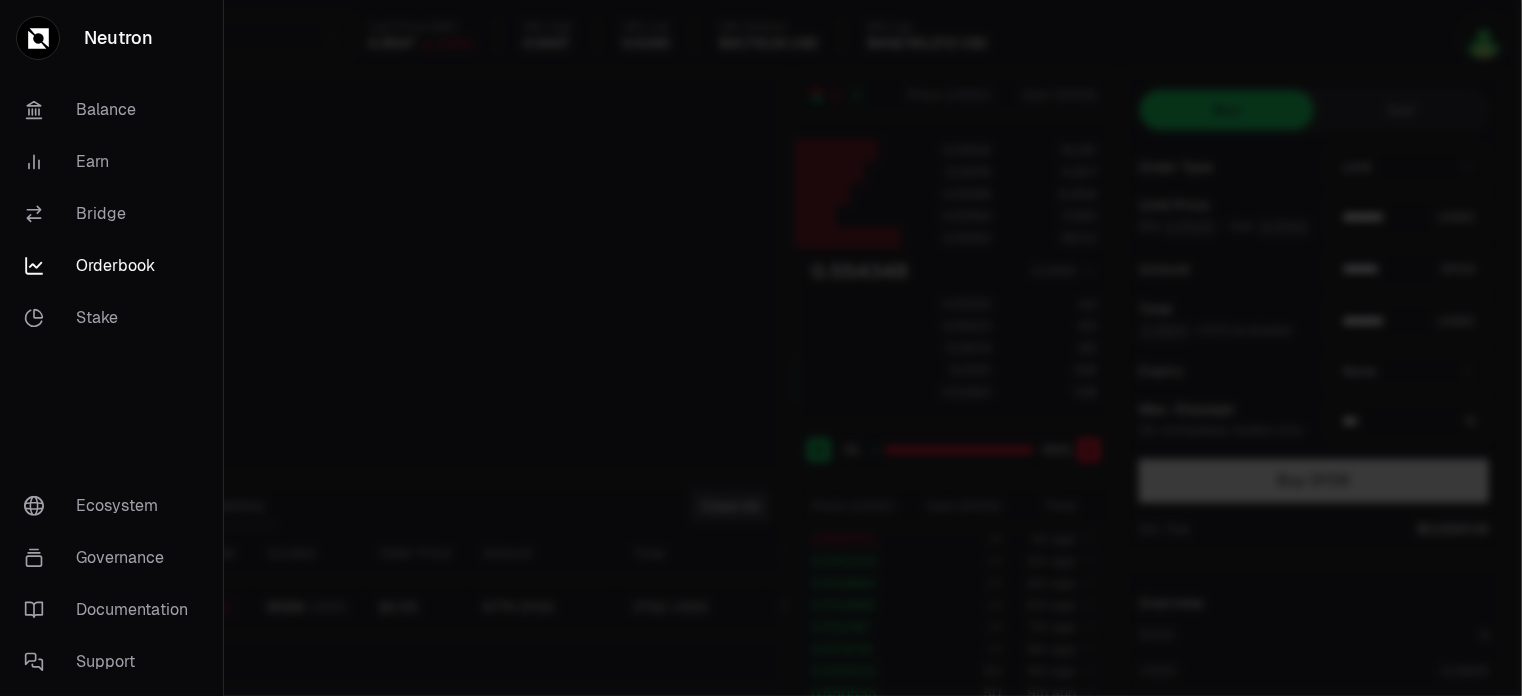 type on "********" 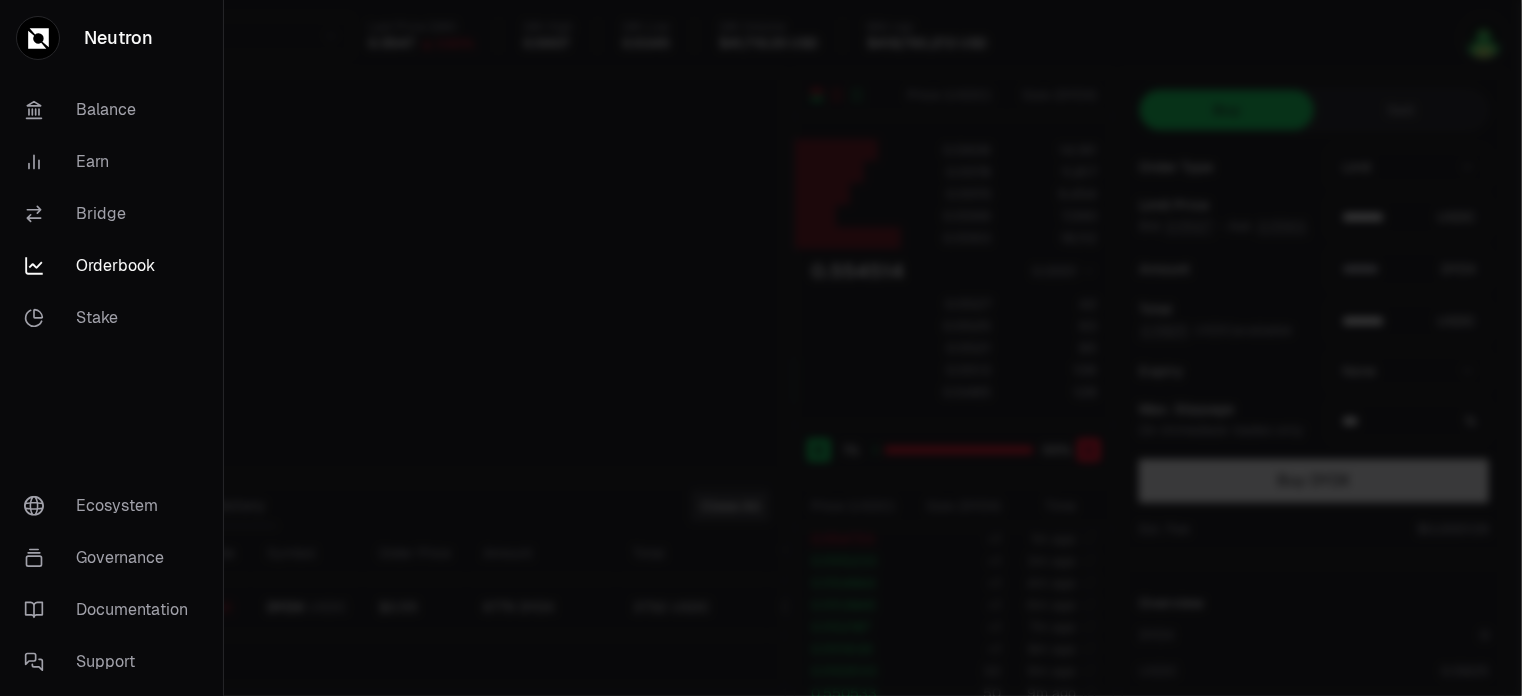 type on "*******" 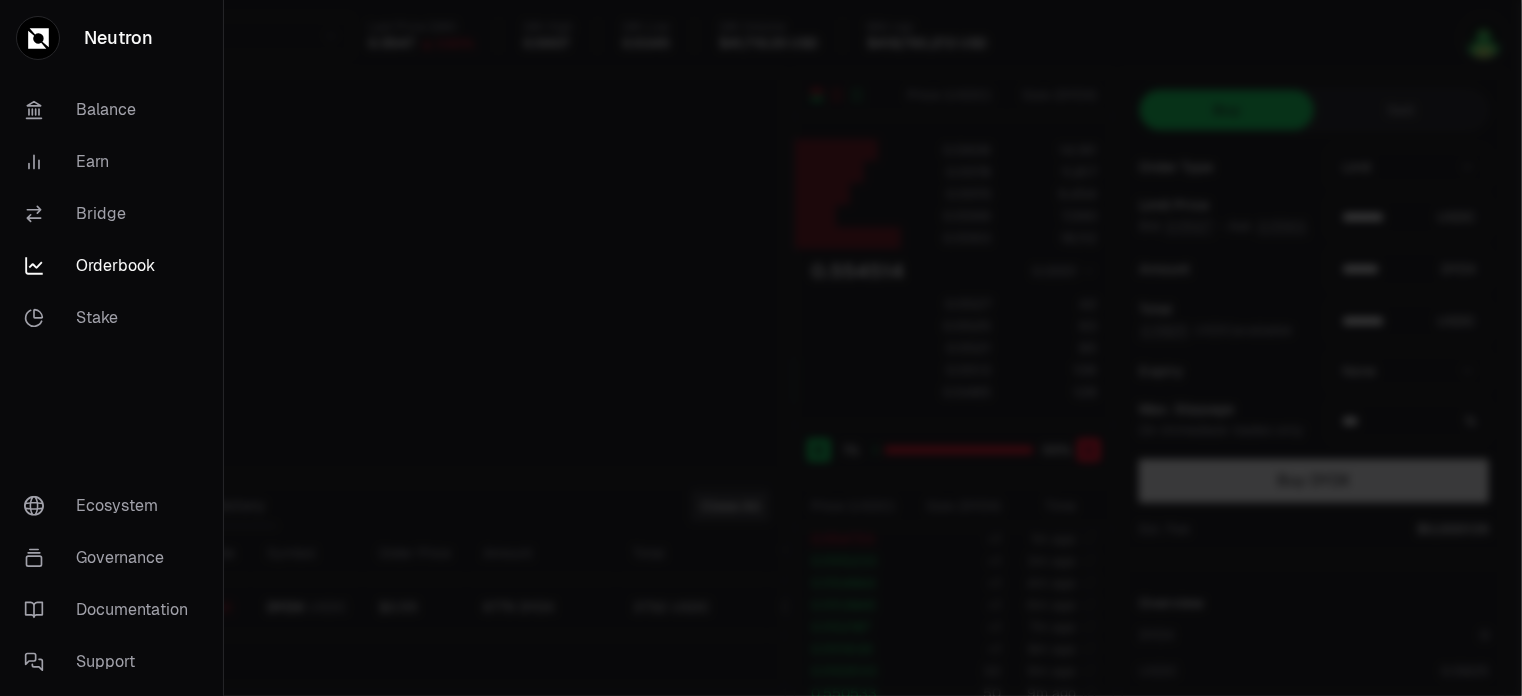 click at bounding box center [761, 348] 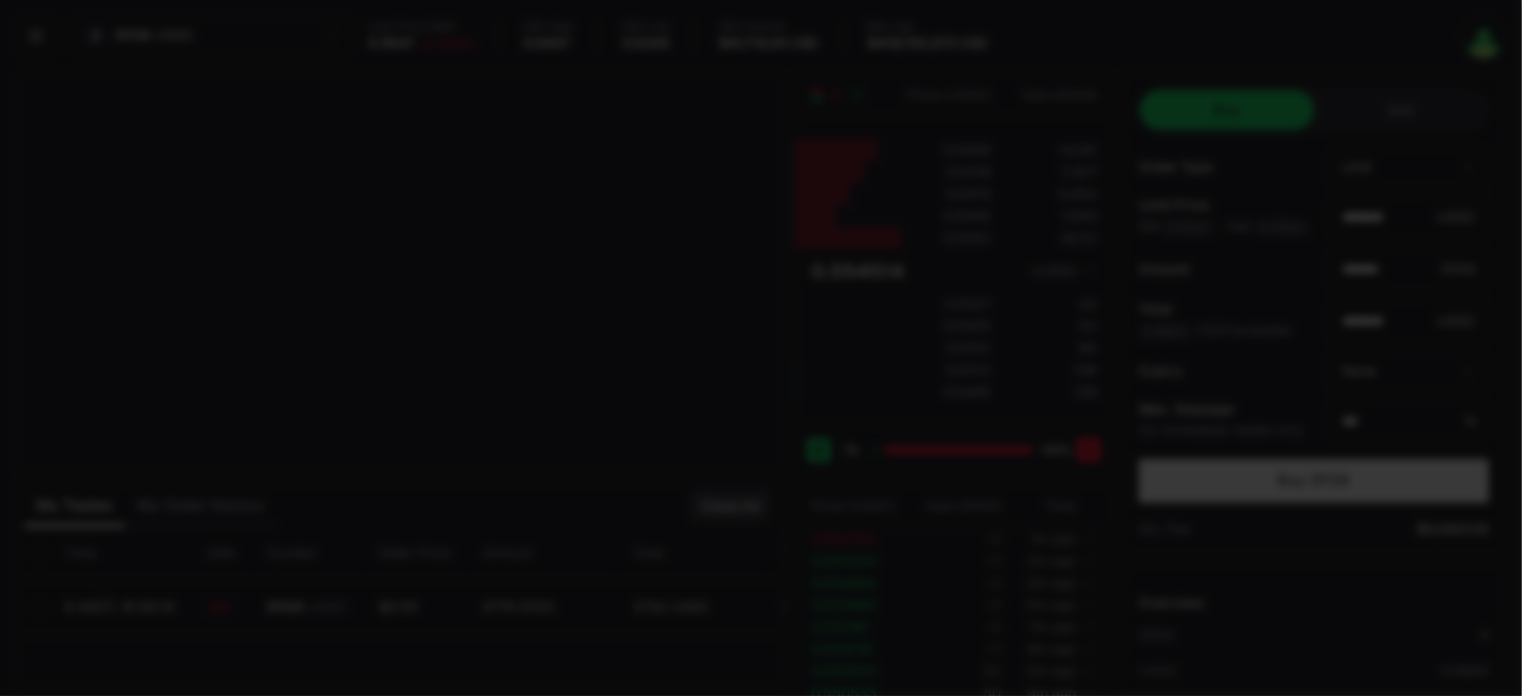 type on "********" 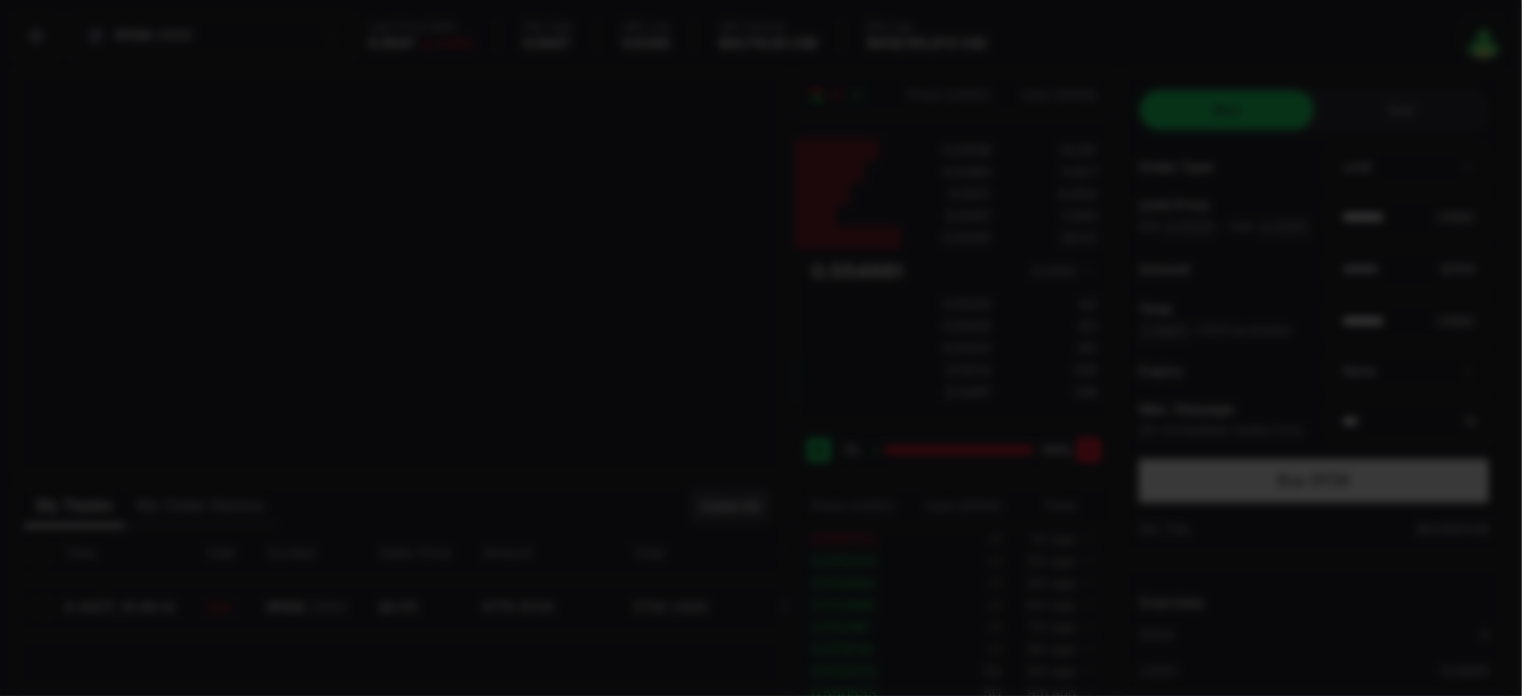 type on "*******" 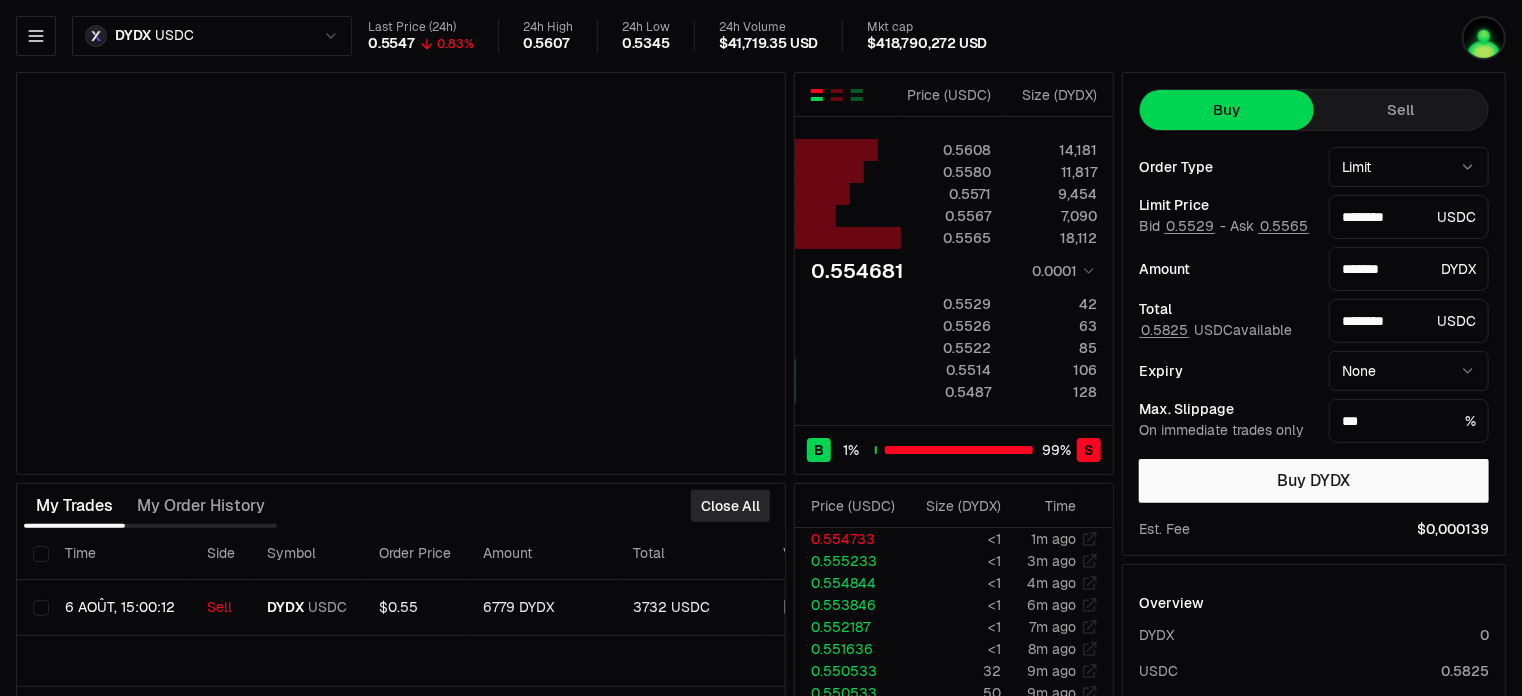 type on "********" 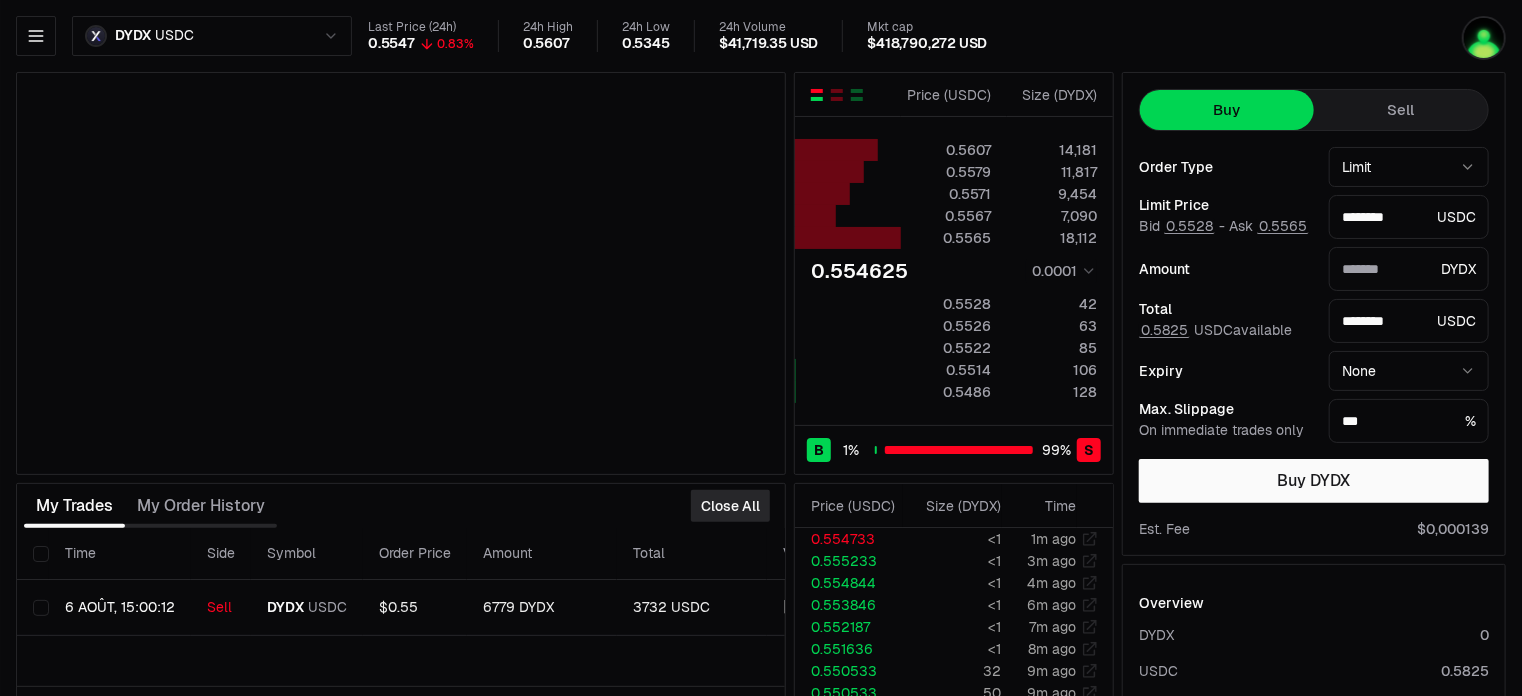 type on "*******" 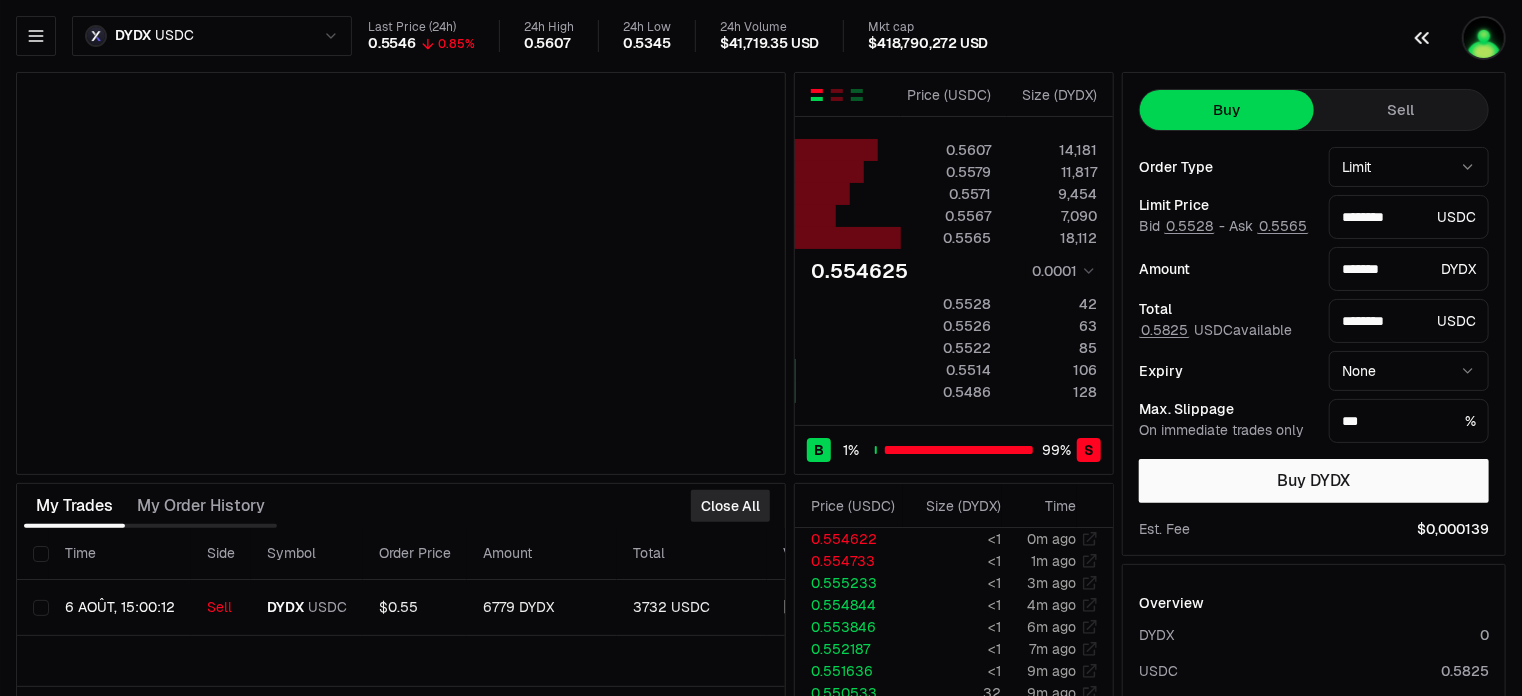 click at bounding box center [1484, 38] 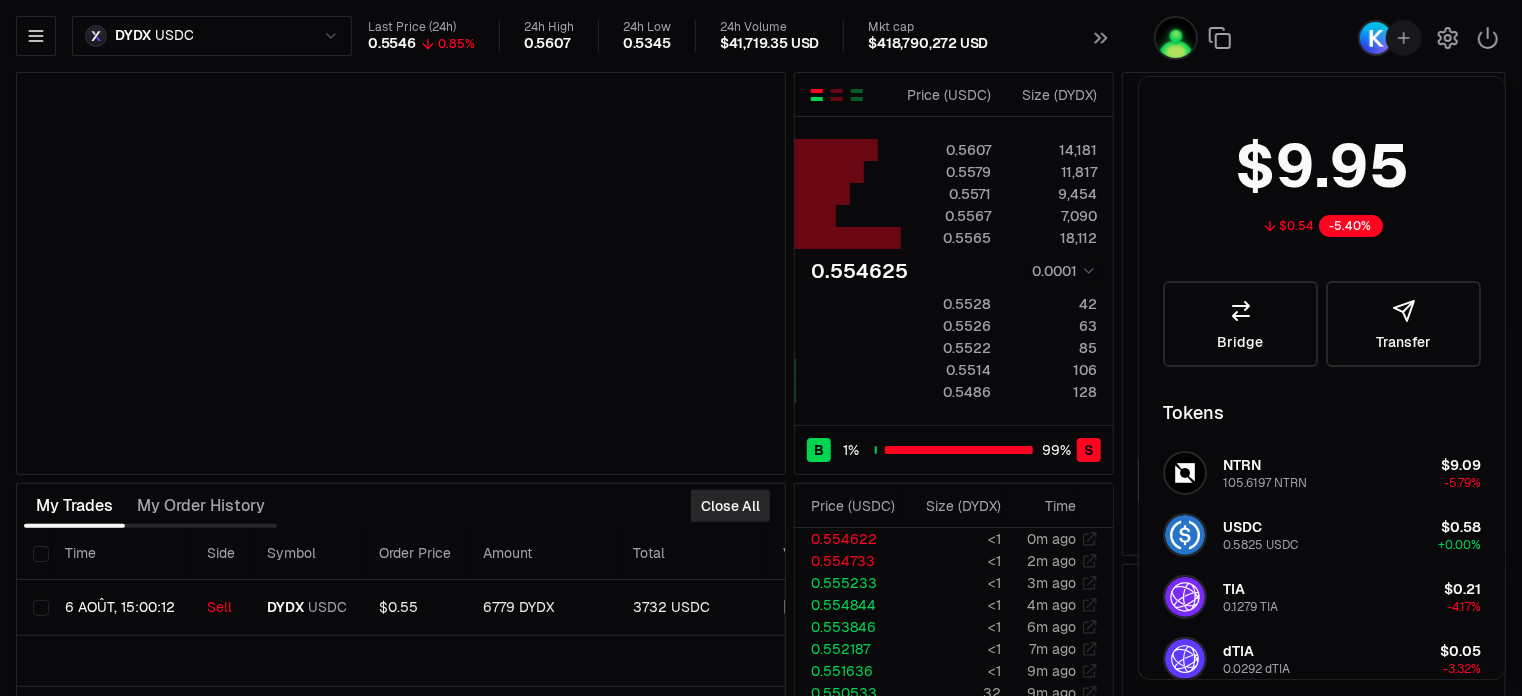 type on "********" 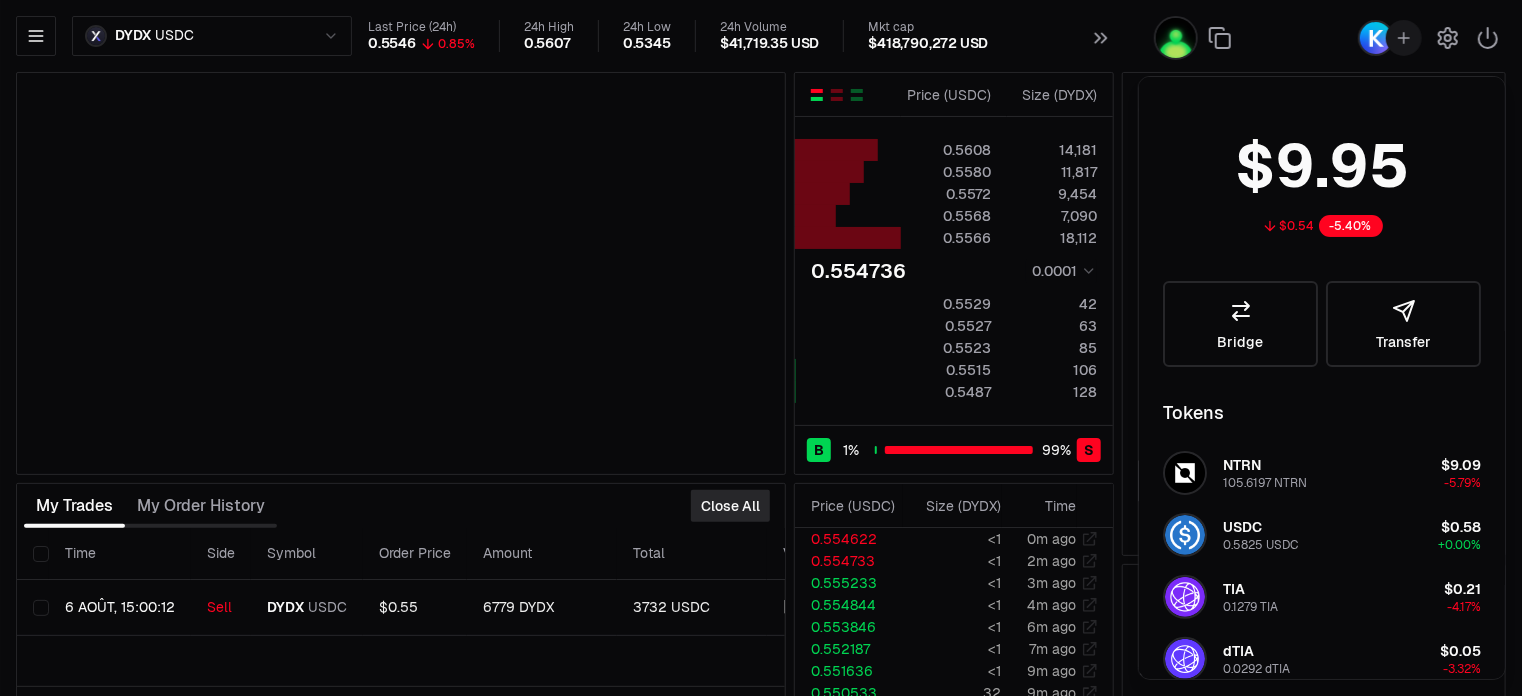type on "*******" 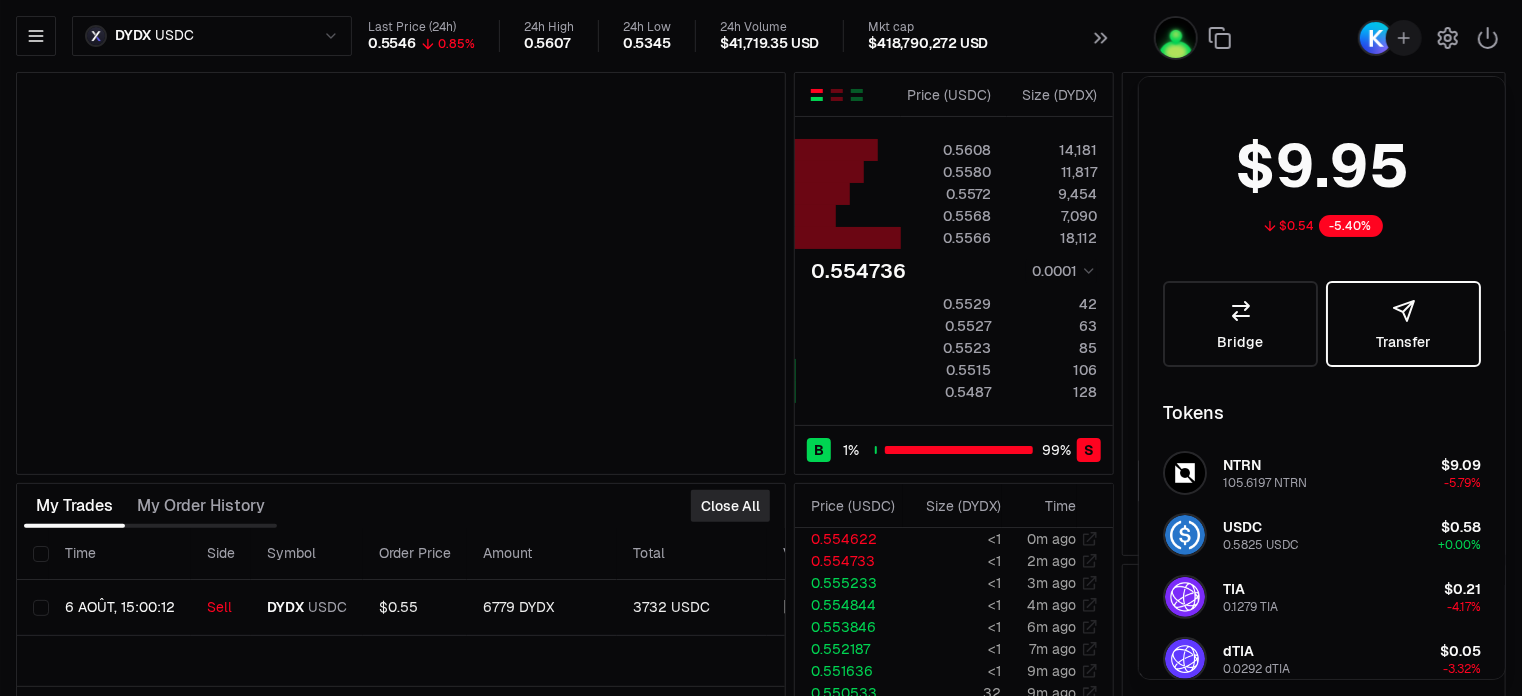 click 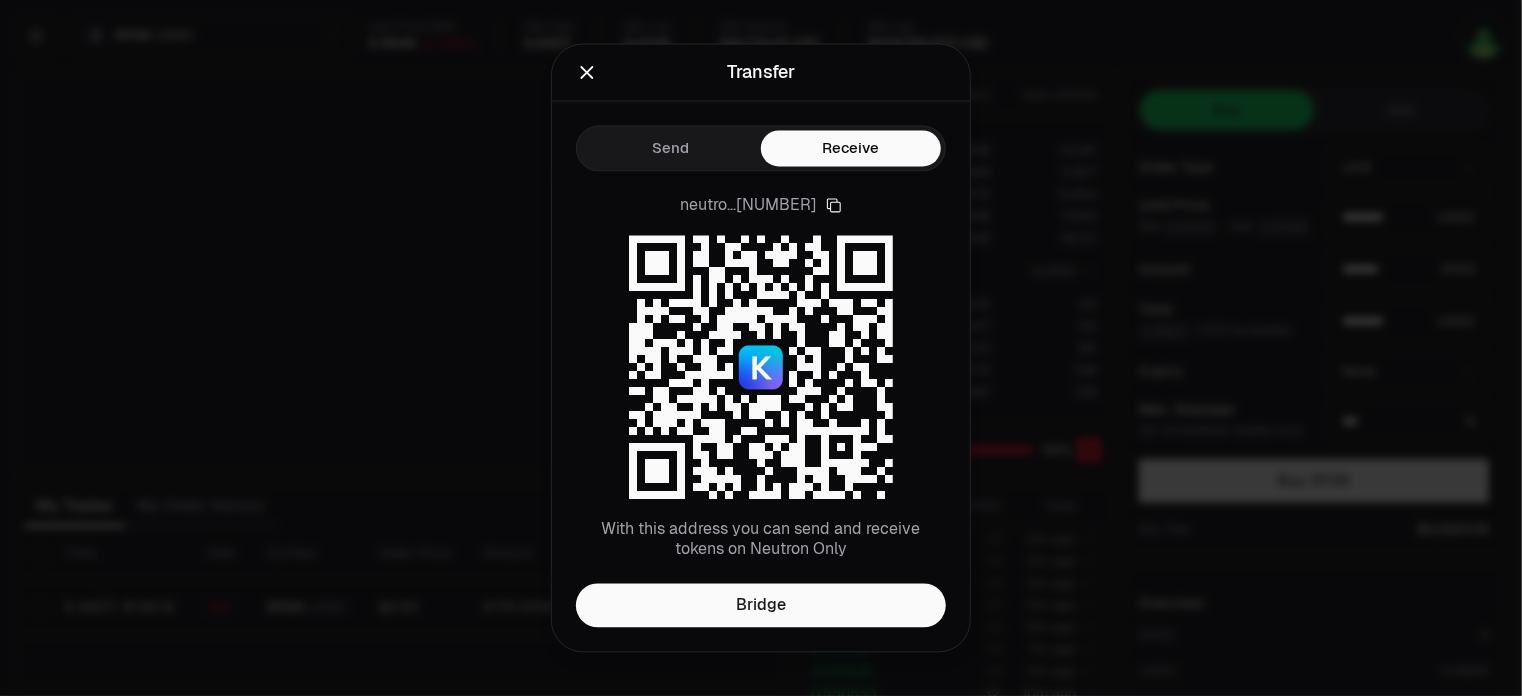 type on "********" 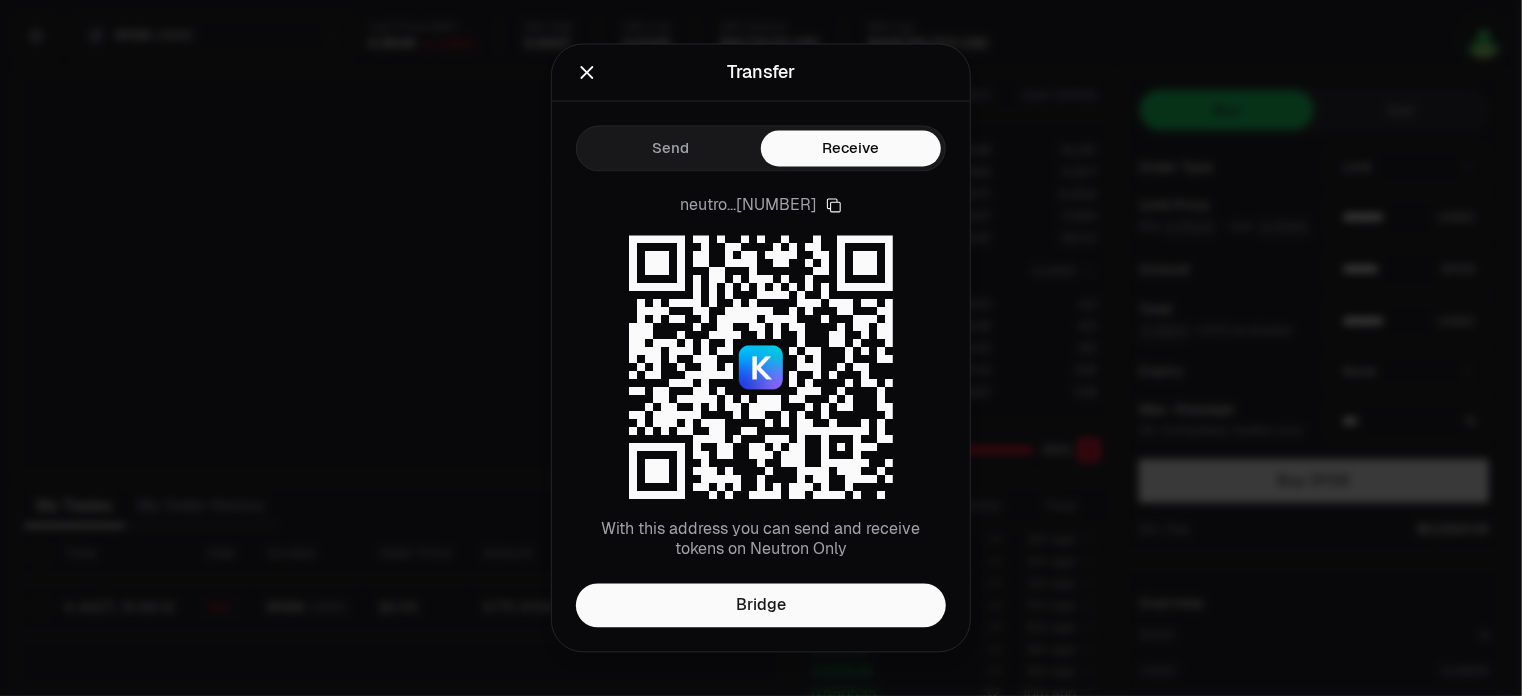type on "********" 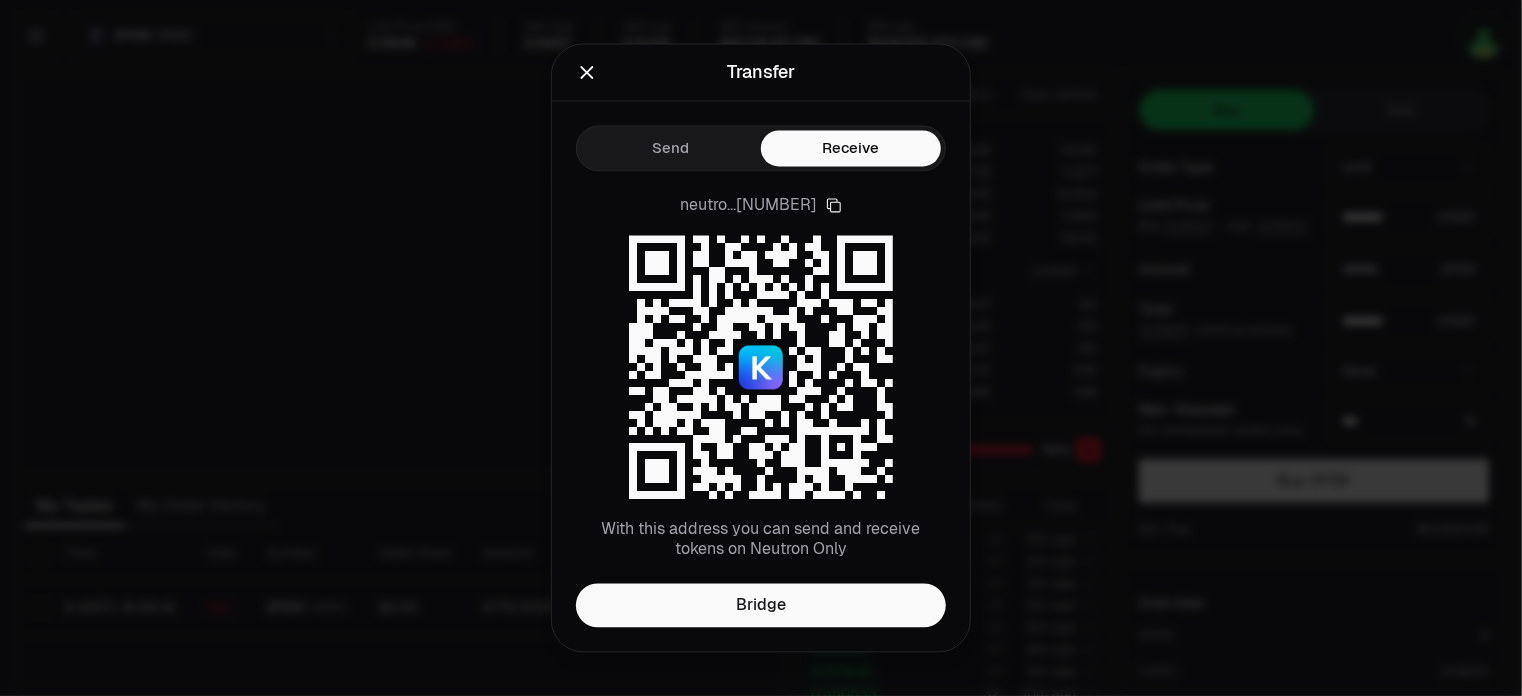 type on "*******" 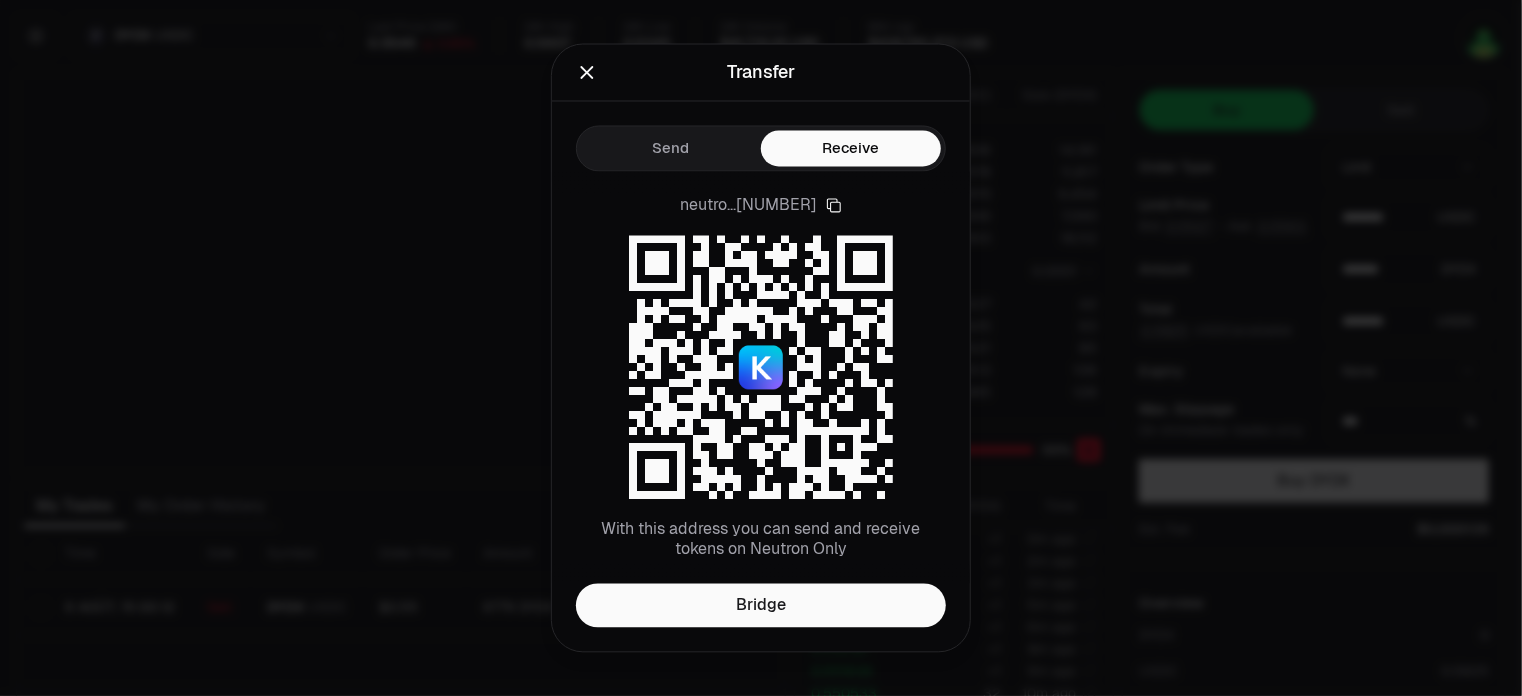 click on "Send" at bounding box center [671, 149] 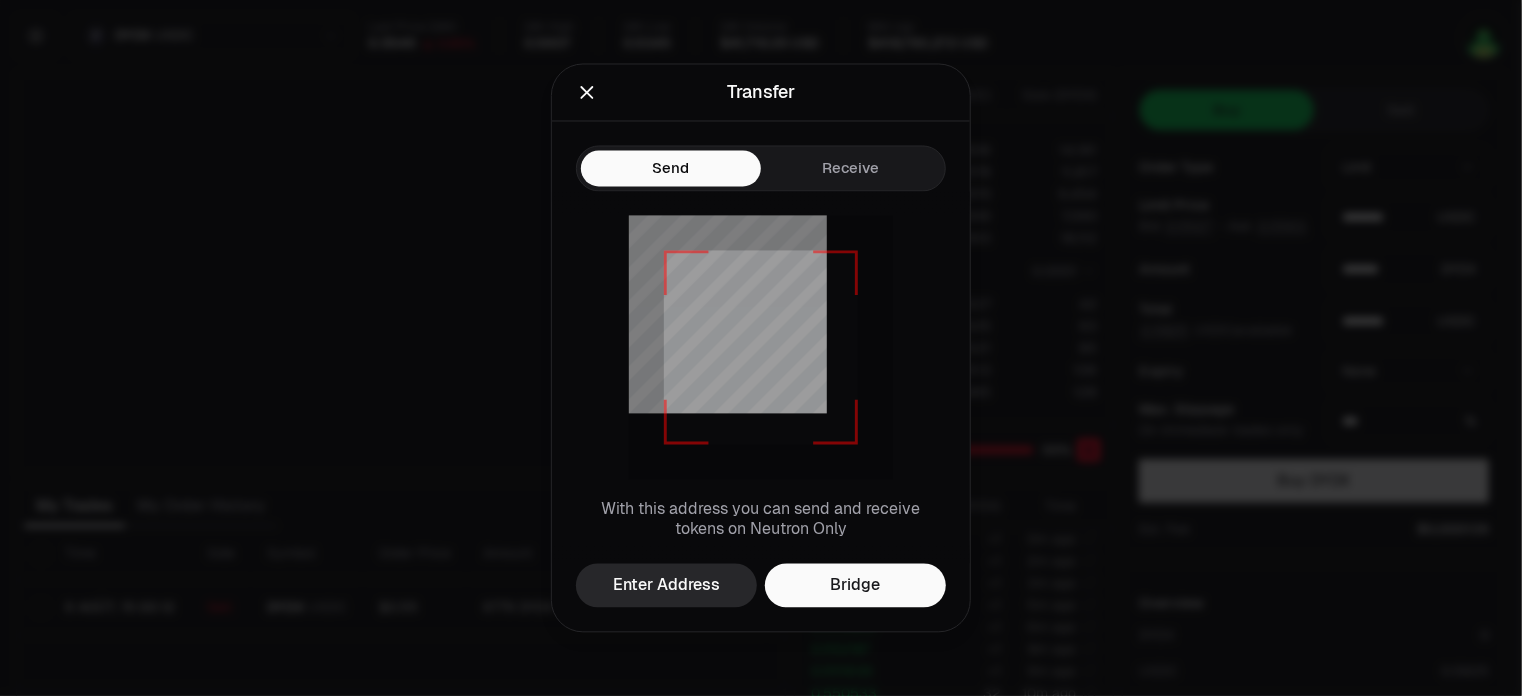 type on "********" 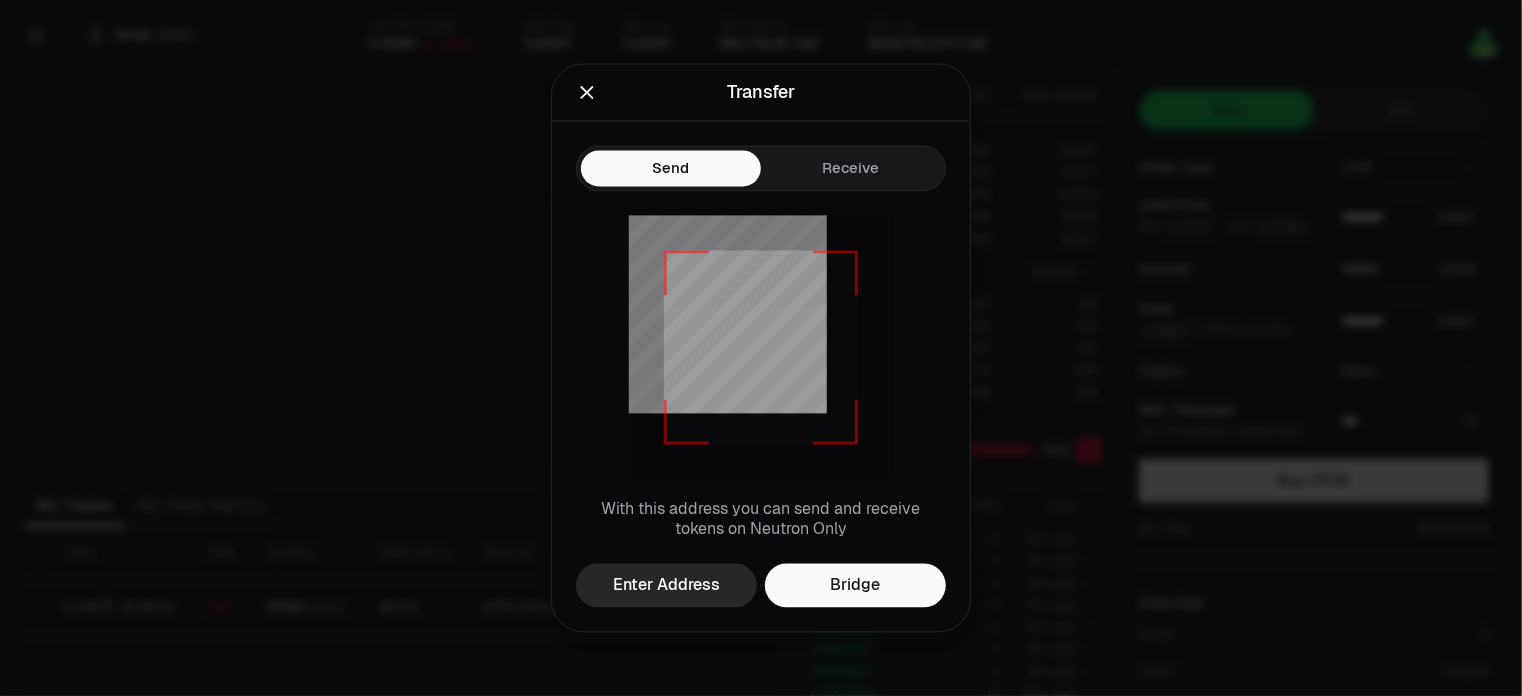 type on "*******" 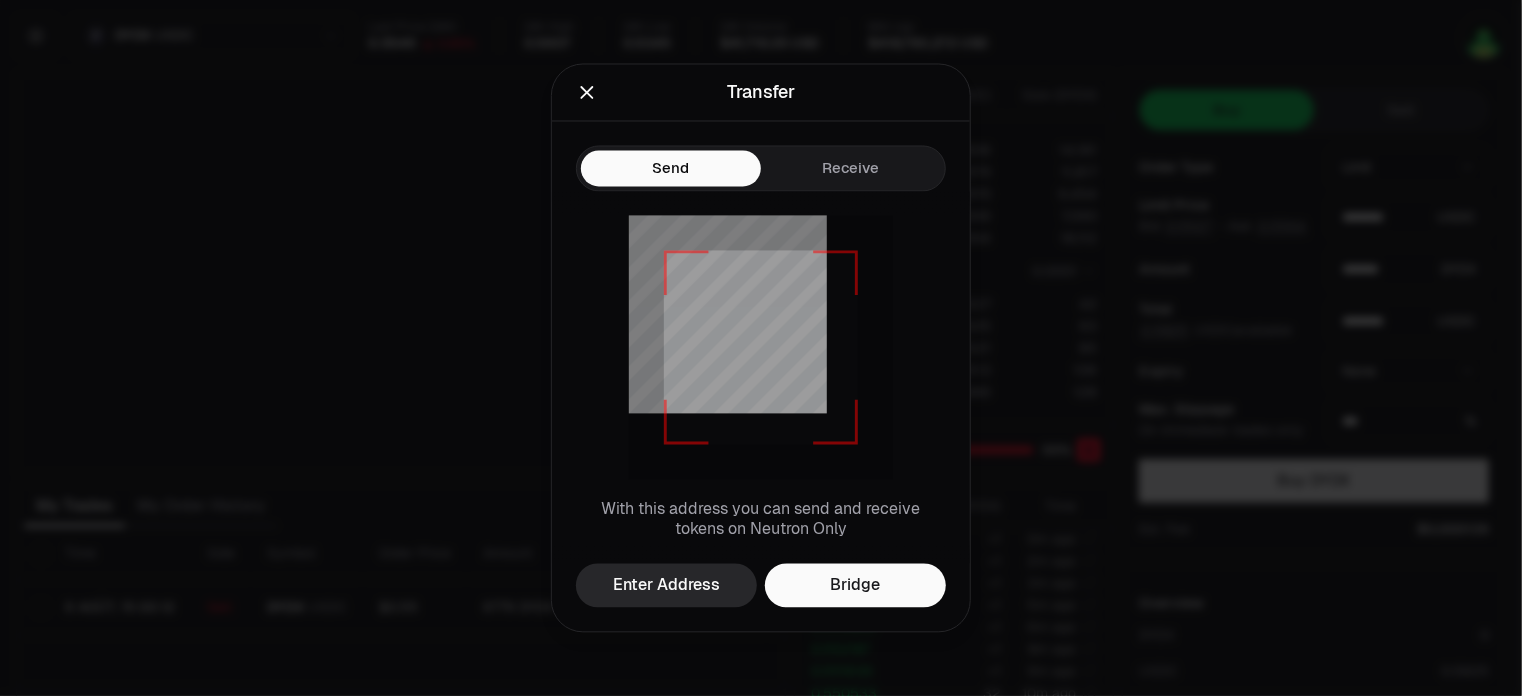 click on "Send" at bounding box center [671, 169] 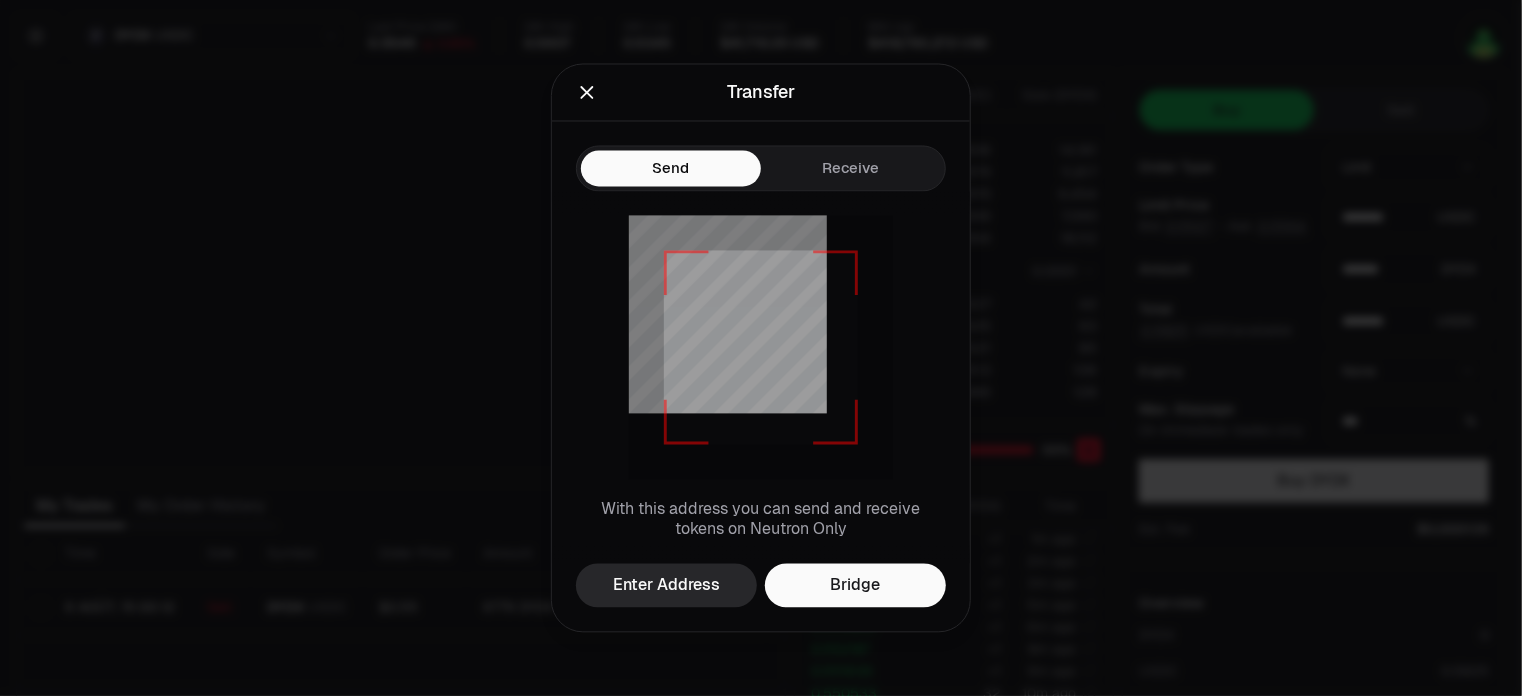 click 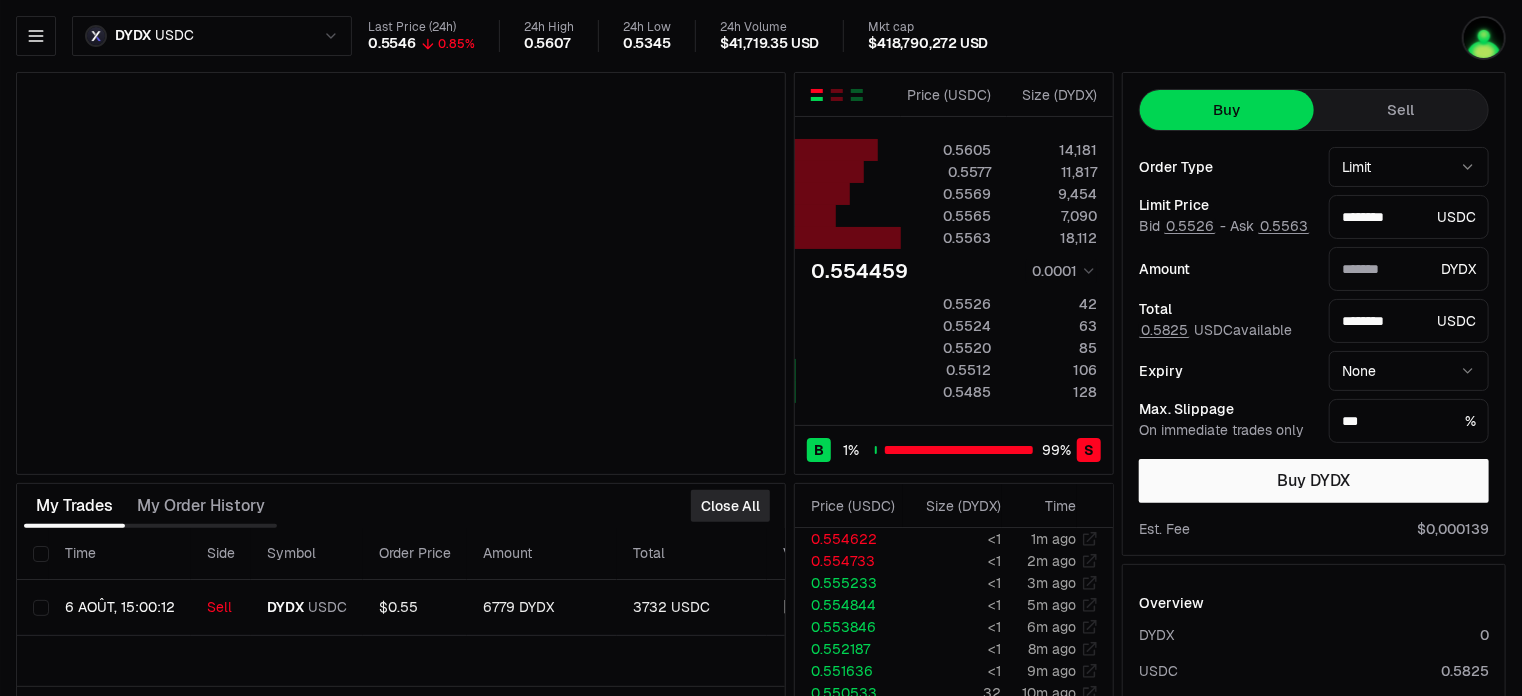 type on "********" 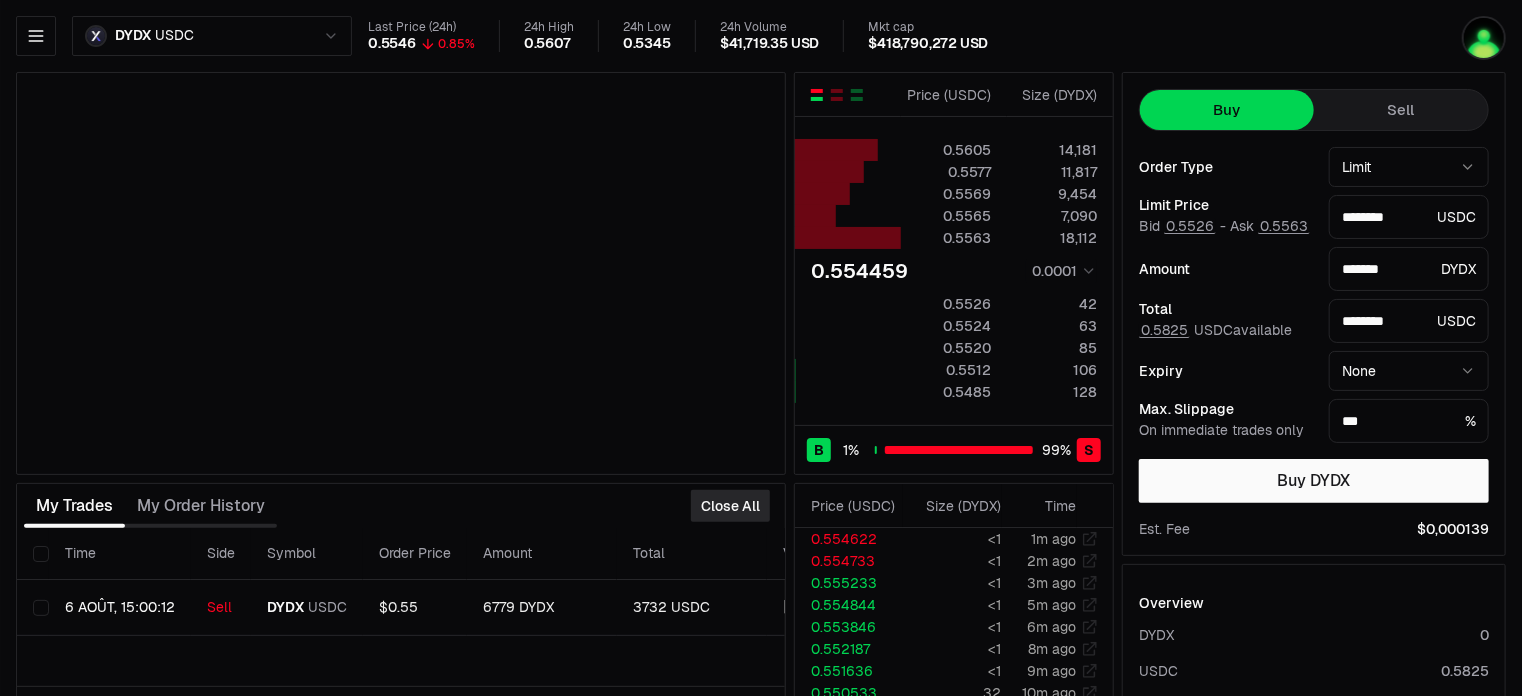 type on "********" 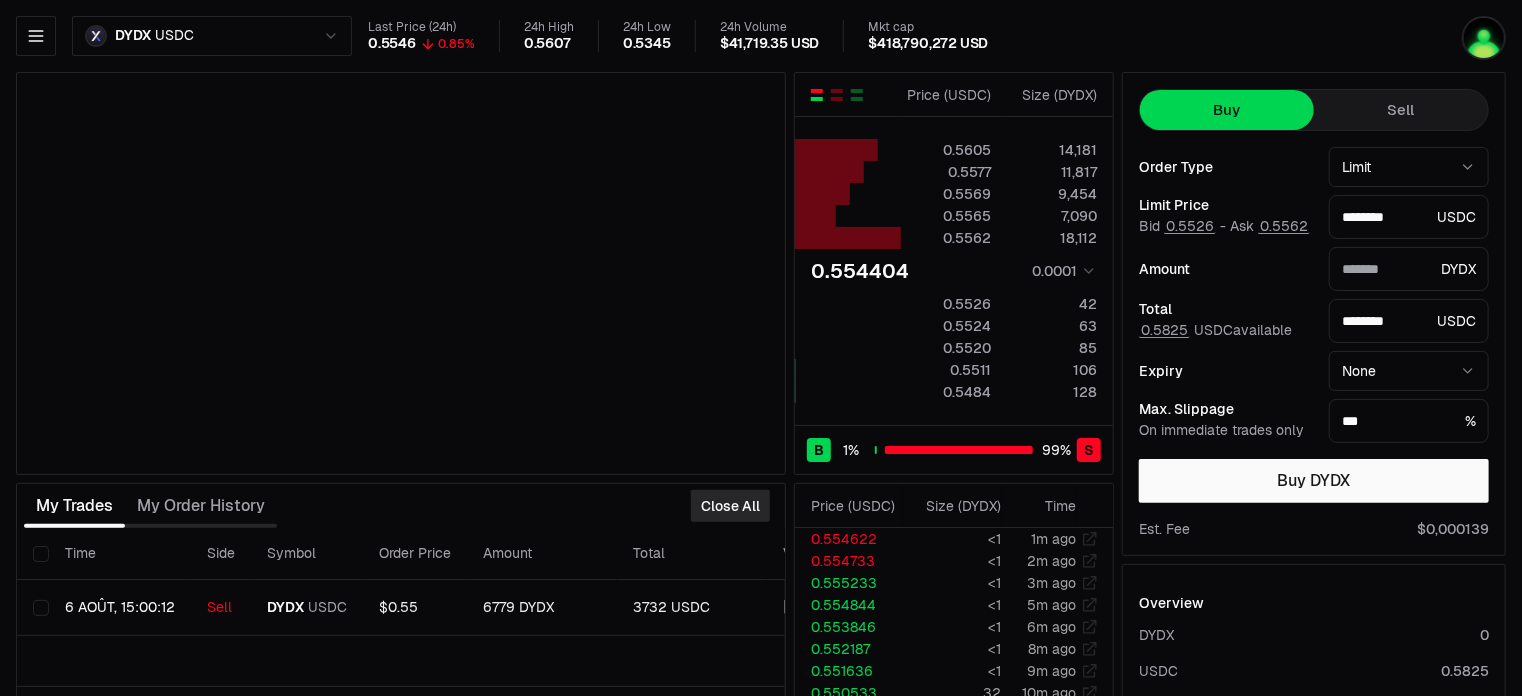 type on "*******" 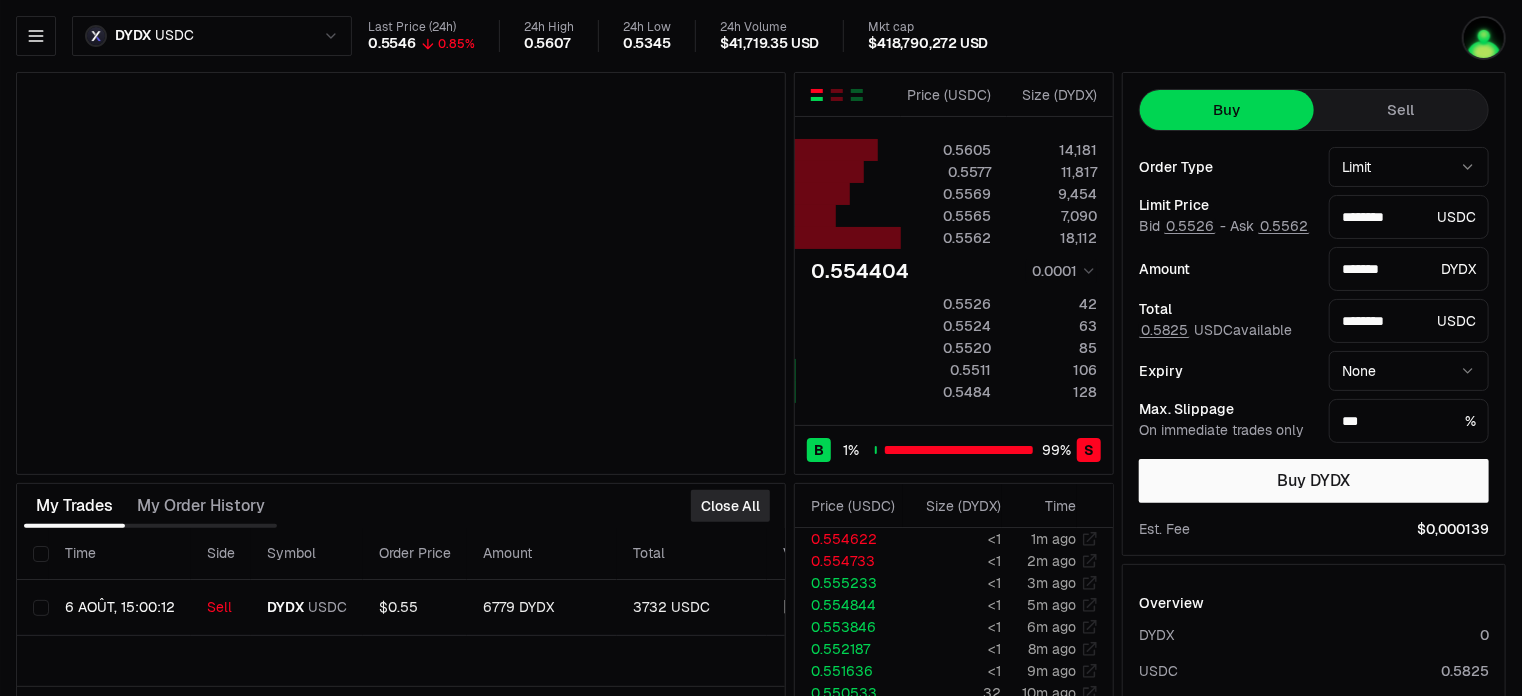 type on "********" 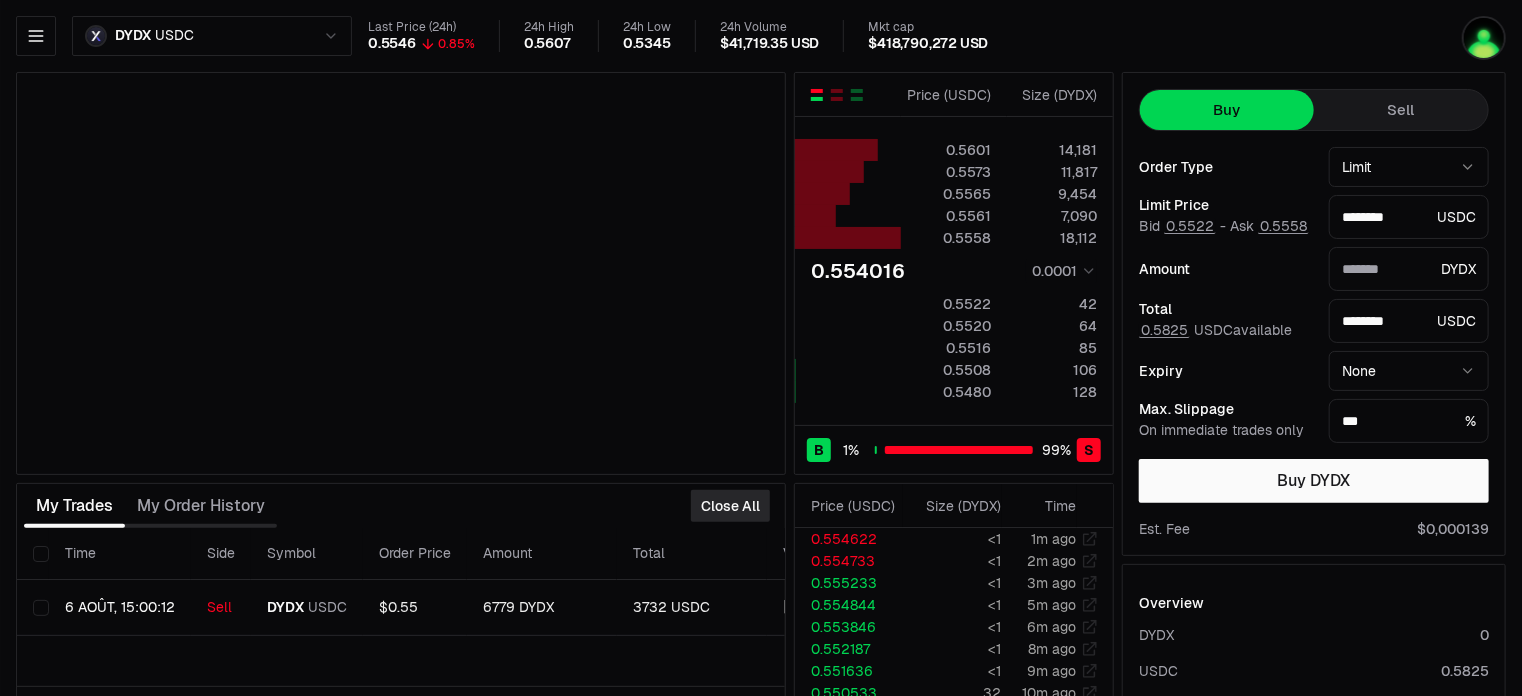 type on "*******" 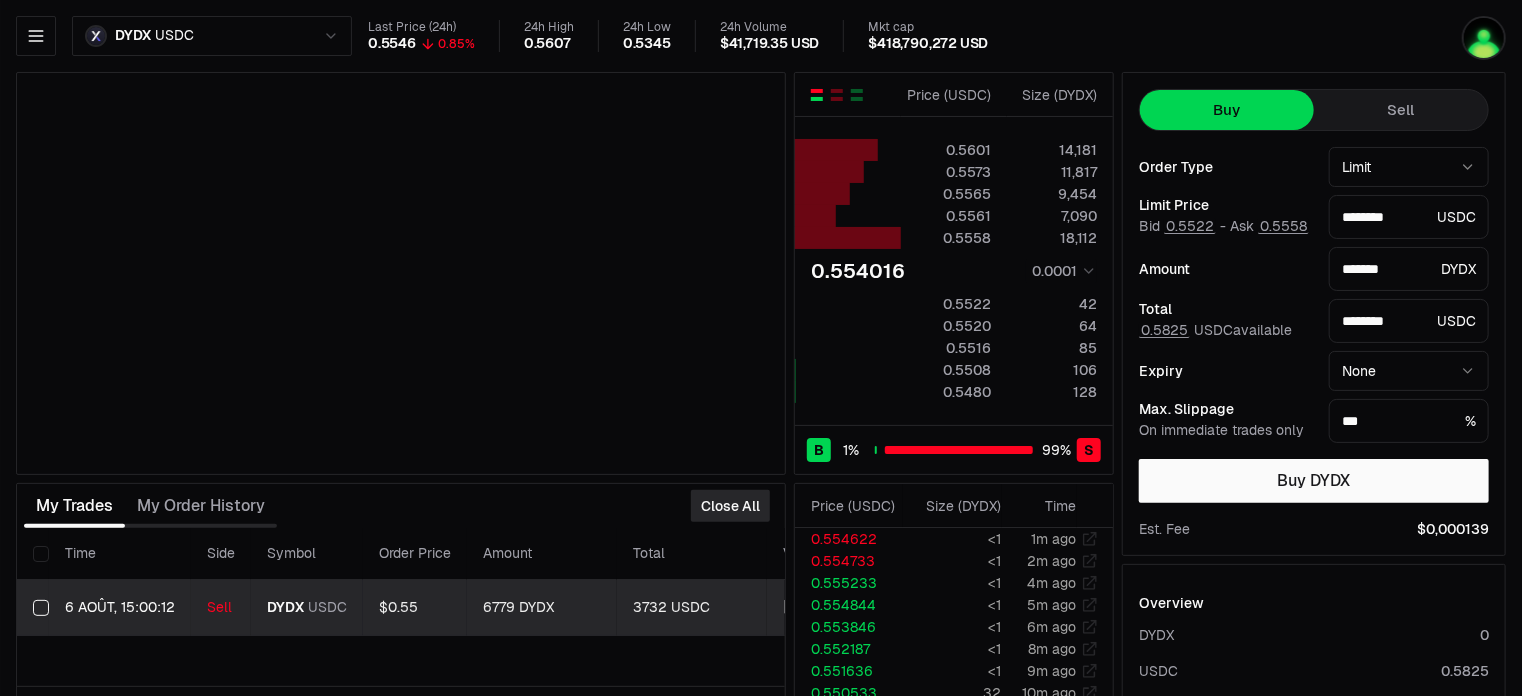 type on "********" 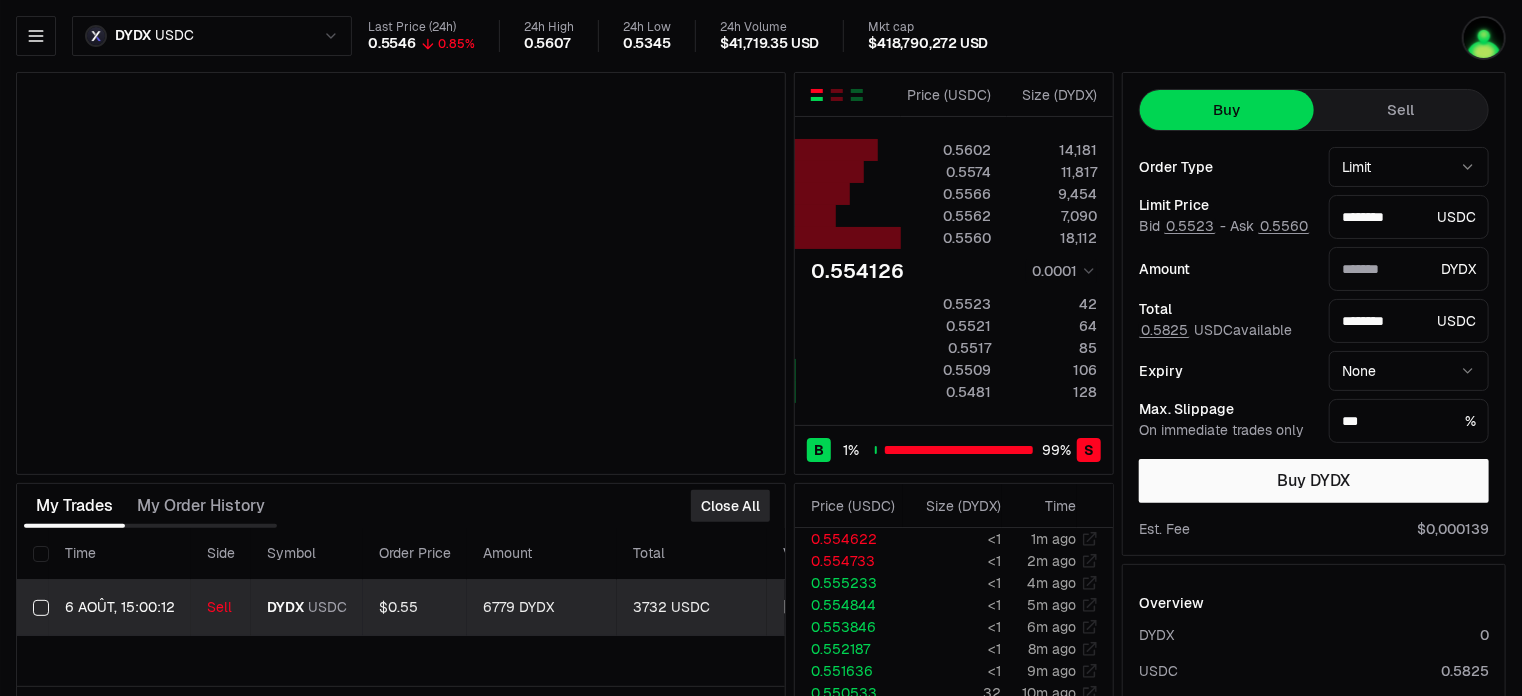 type on "*******" 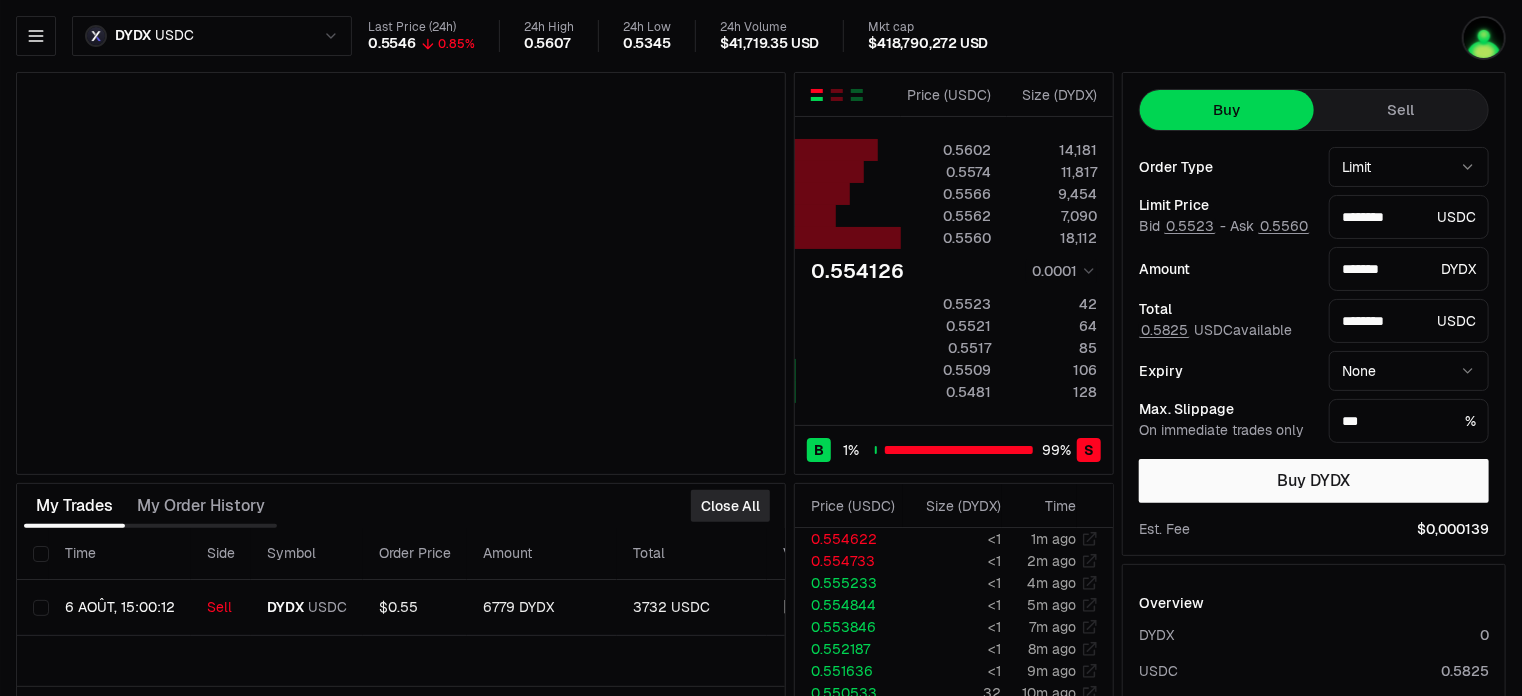 type on "********" 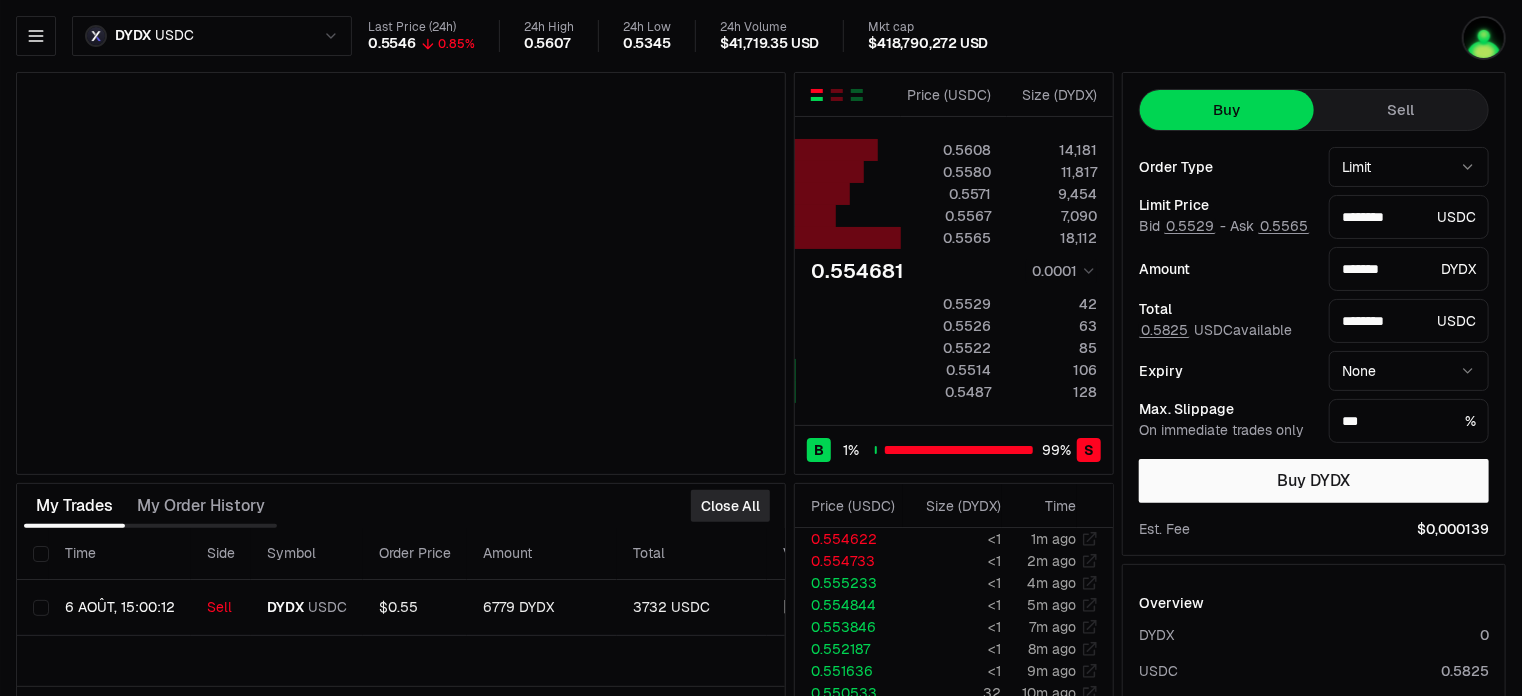 type on "********" 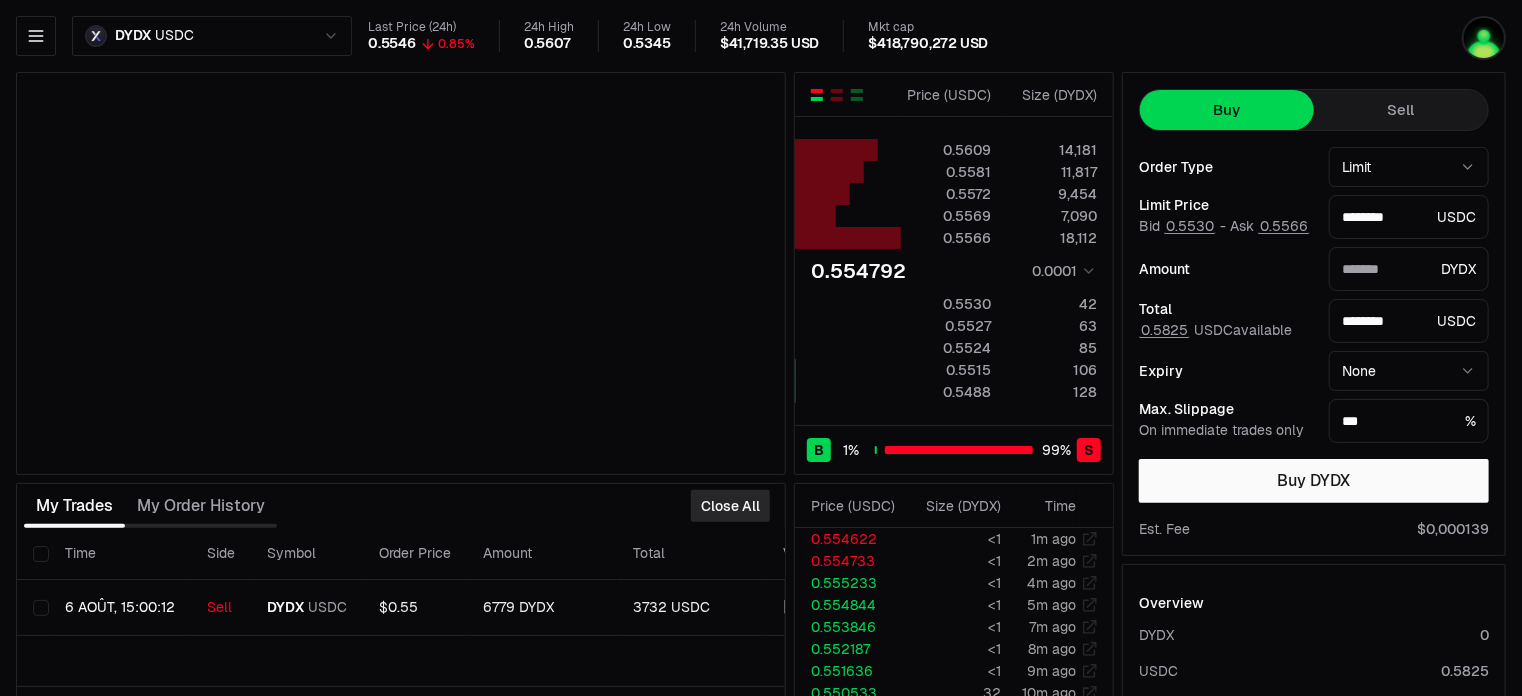 type on "*******" 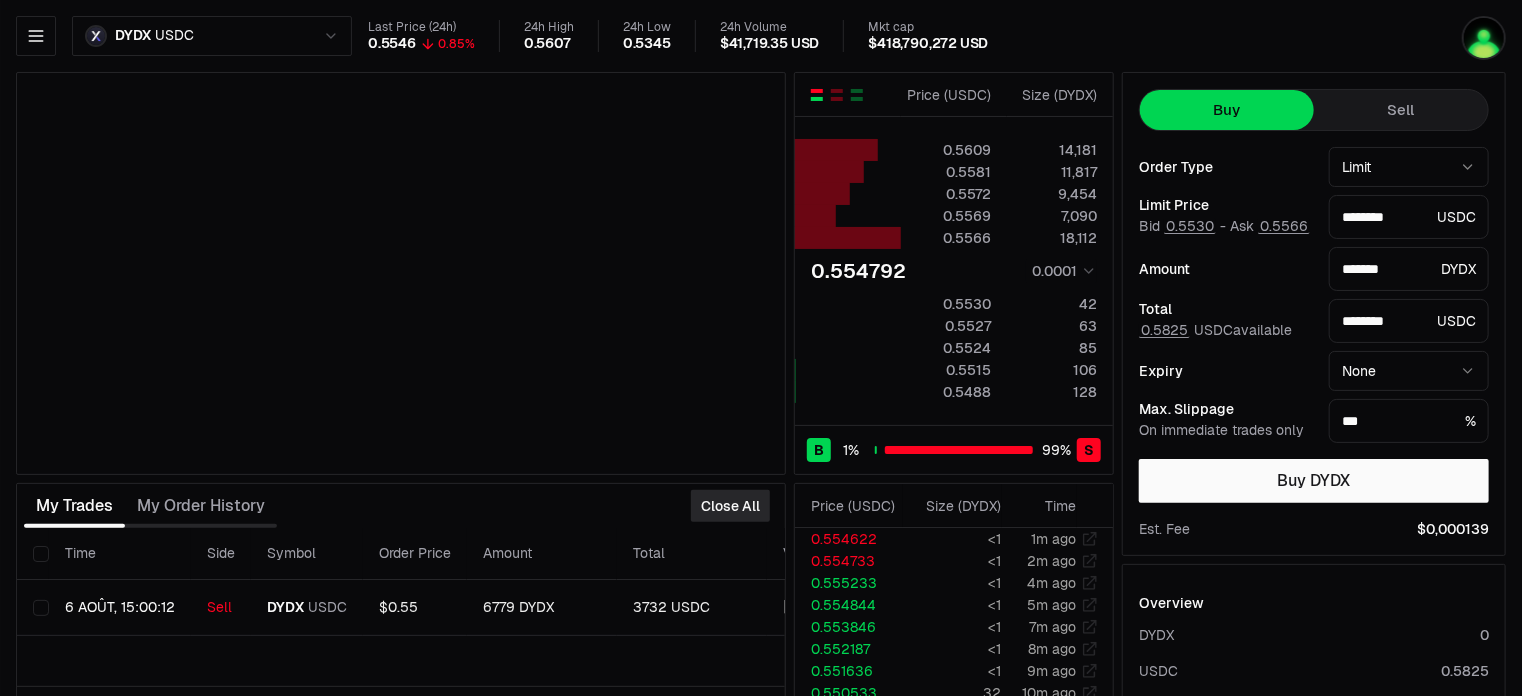 type on "********" 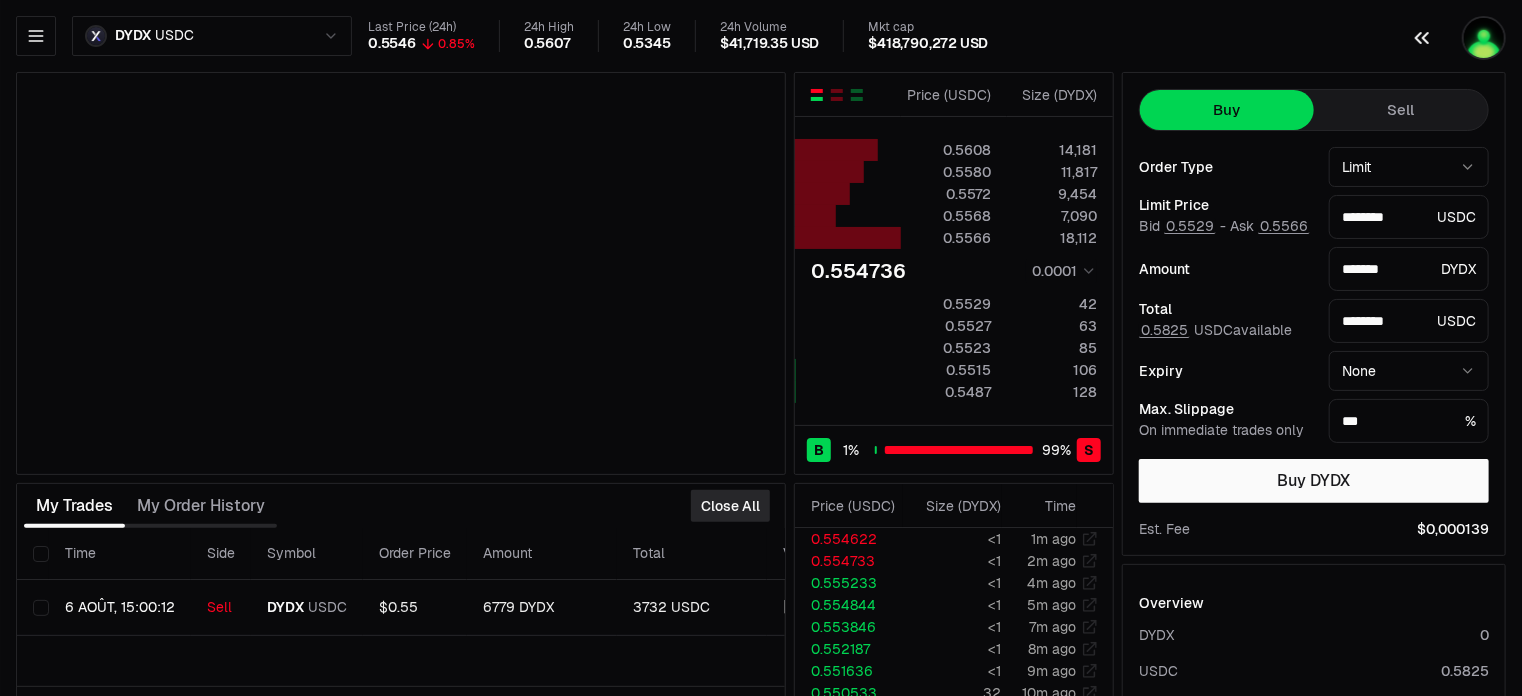 click at bounding box center [1484, 38] 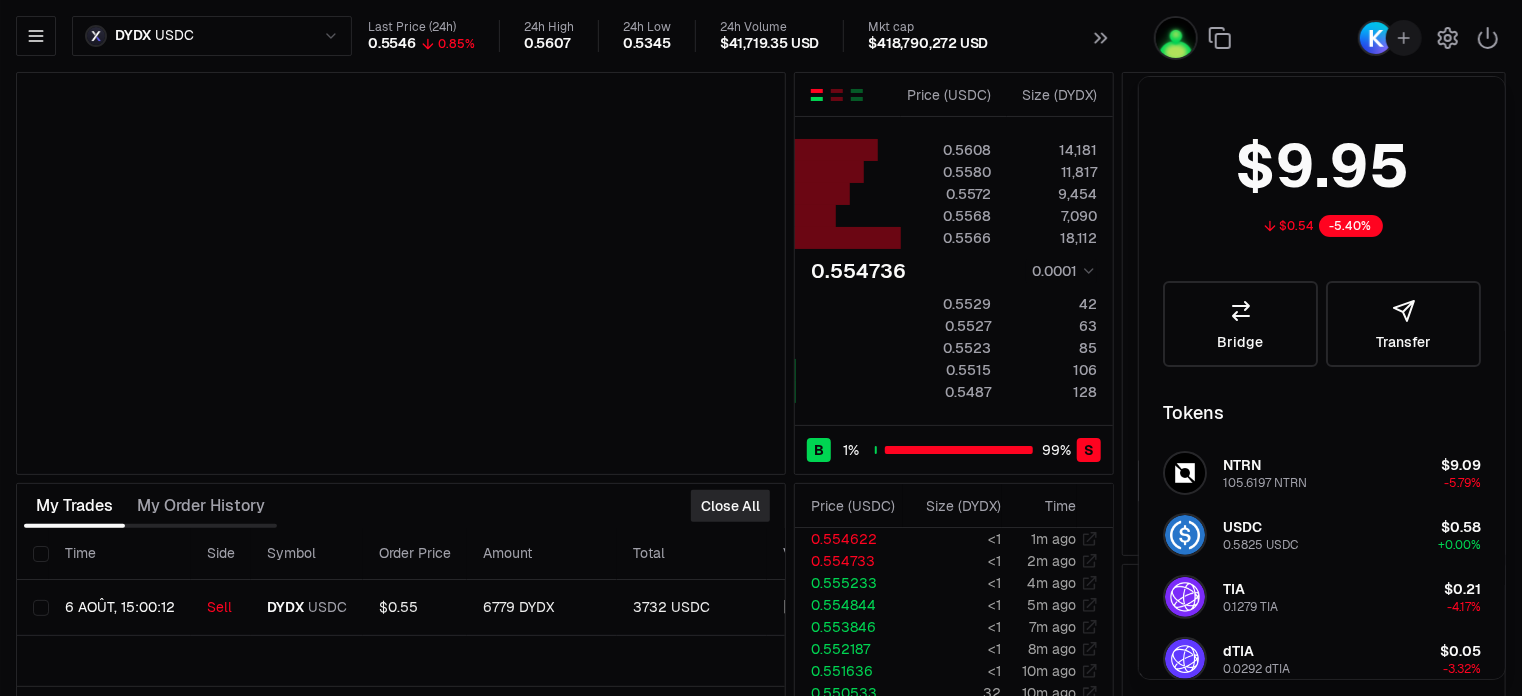type on "********" 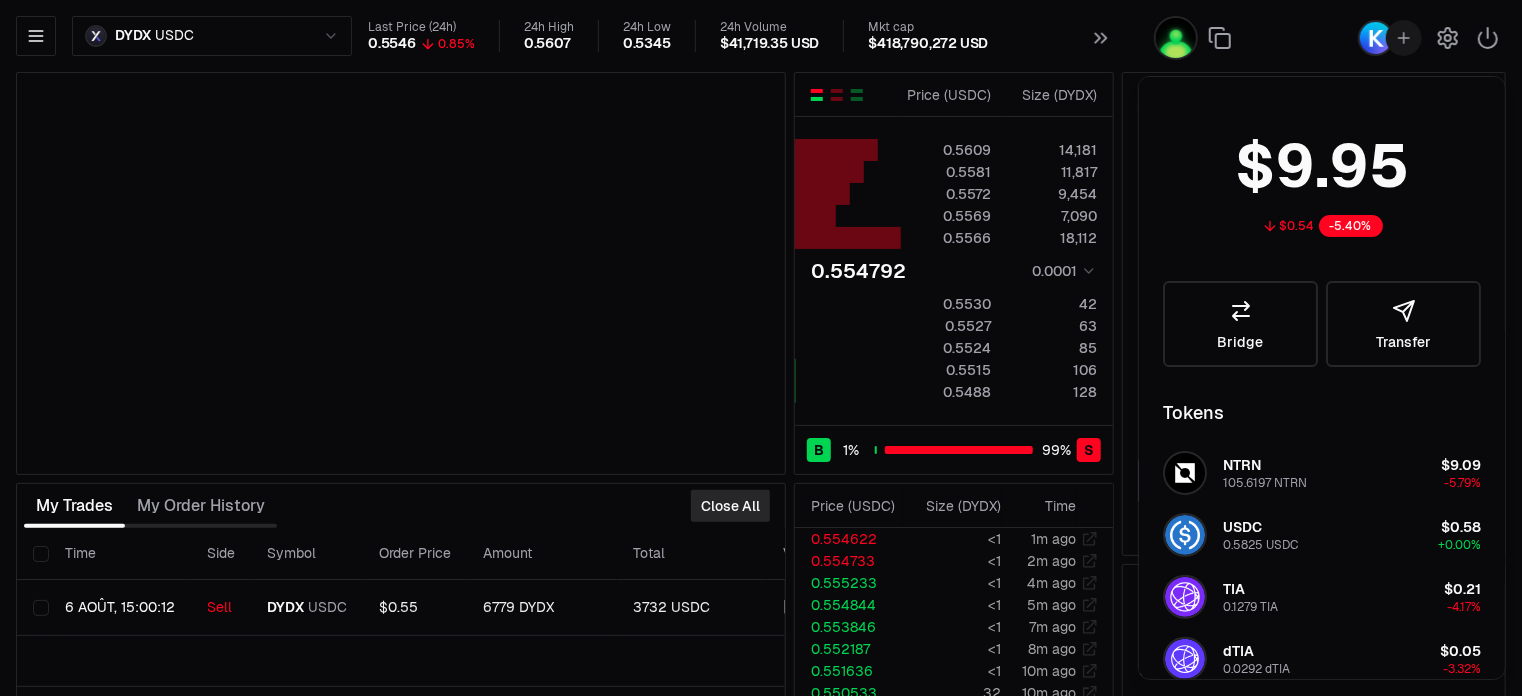 type on "*******" 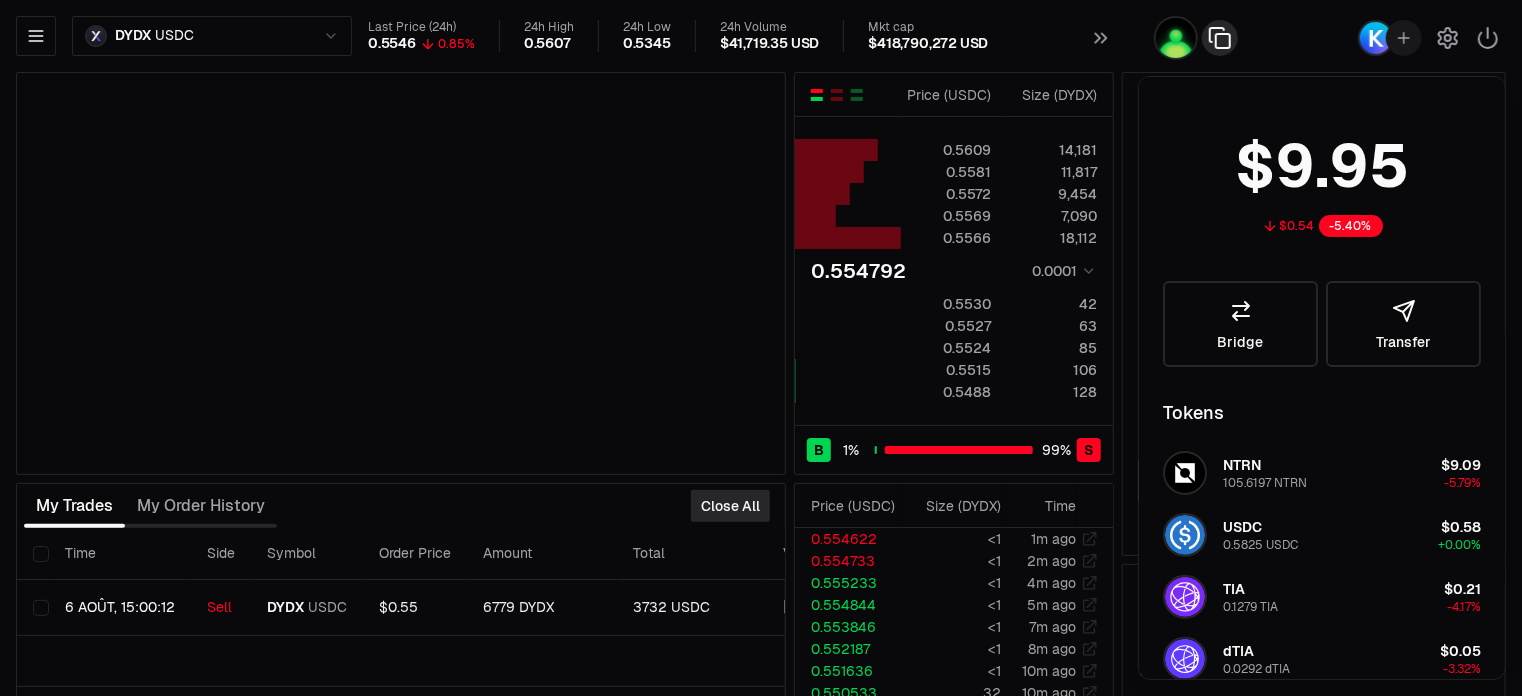 type on "********" 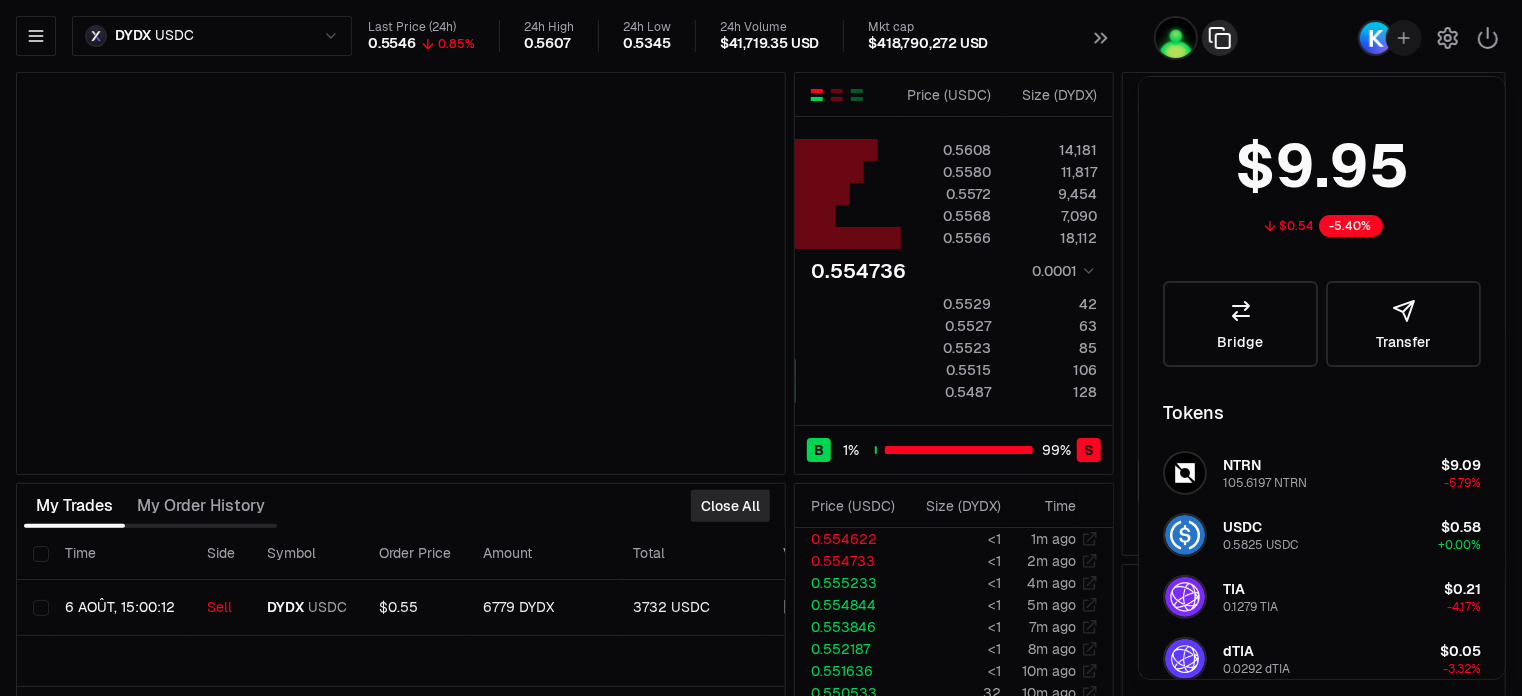 type on "*******" 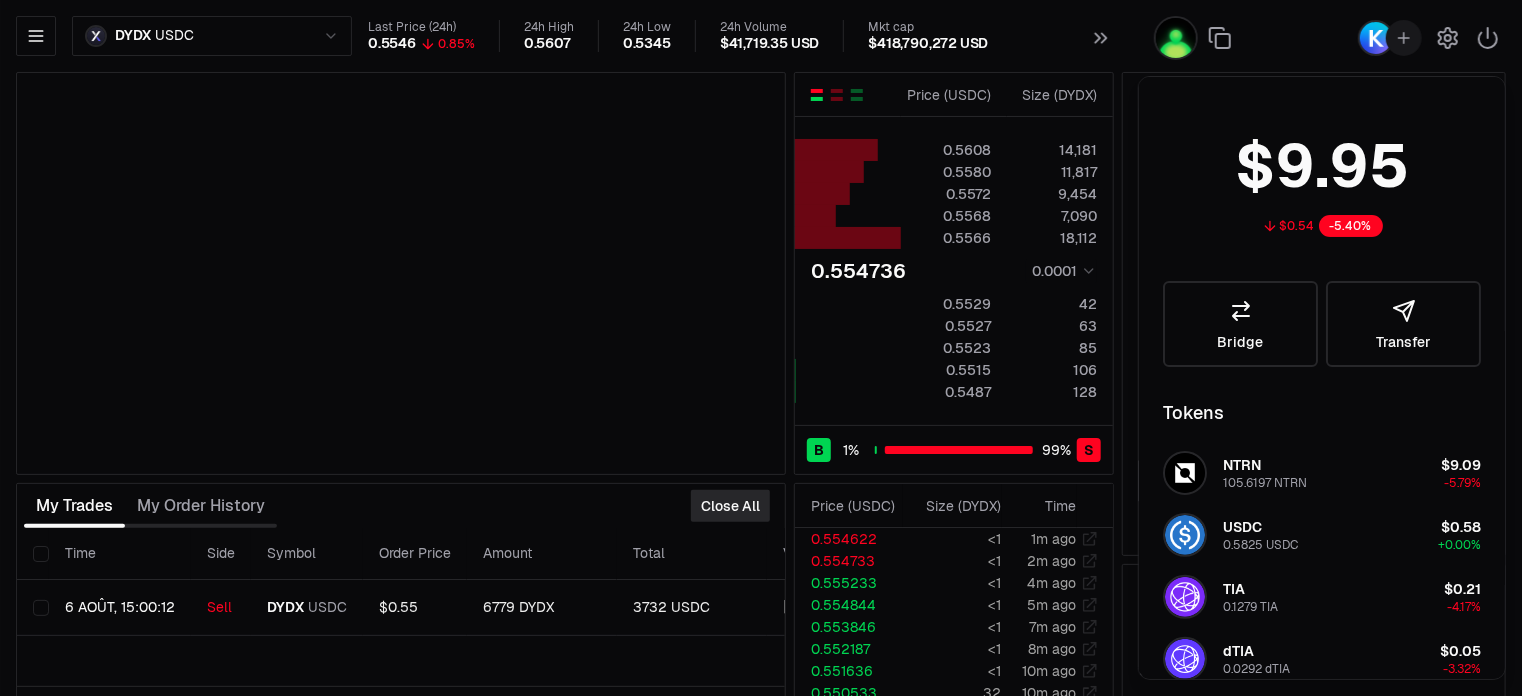 type on "********" 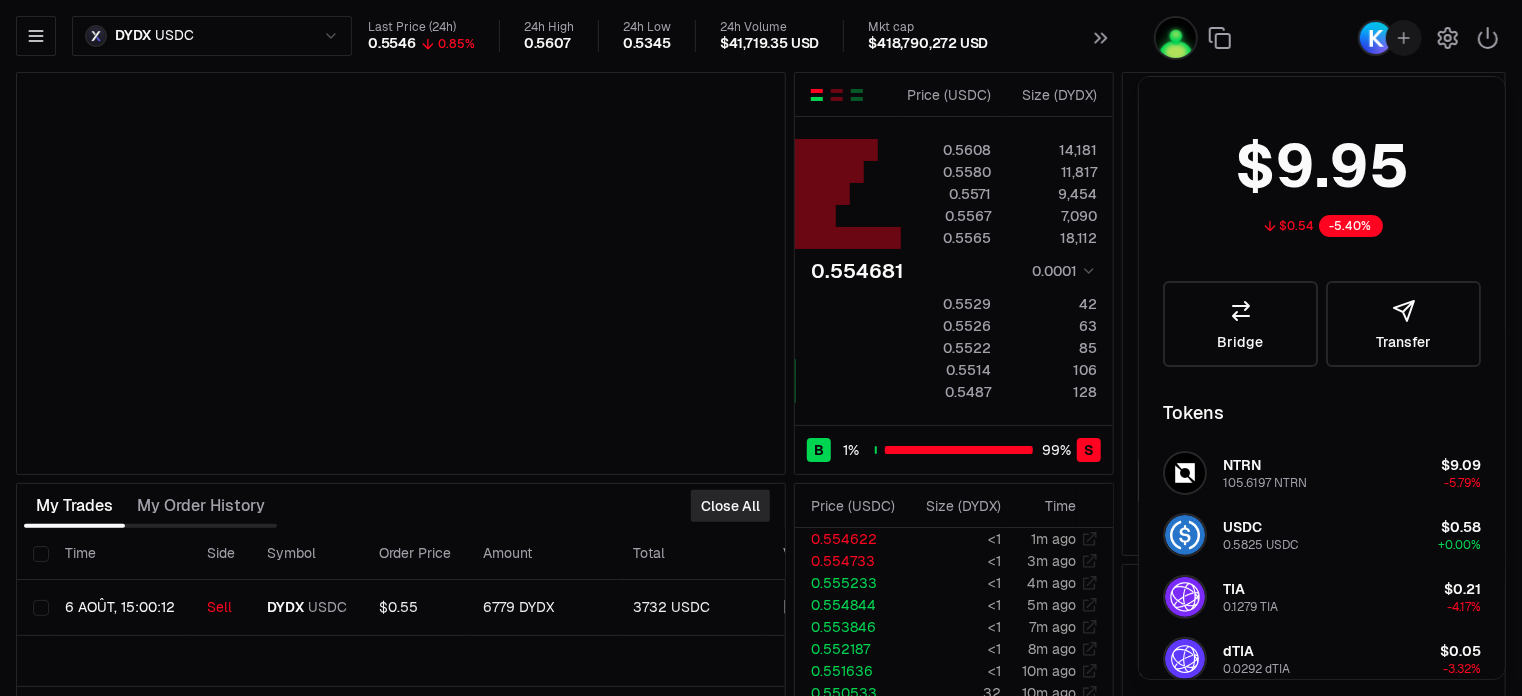 type on "*******" 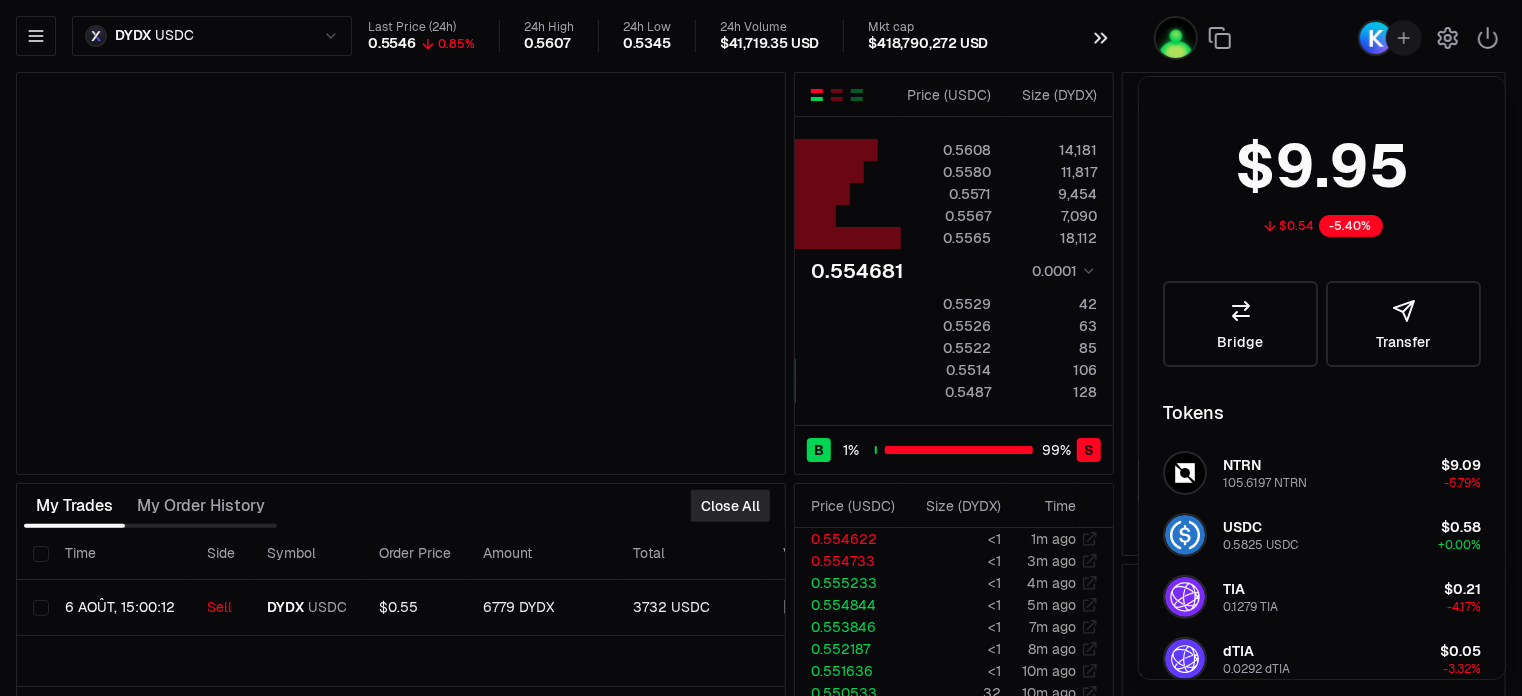type on "********" 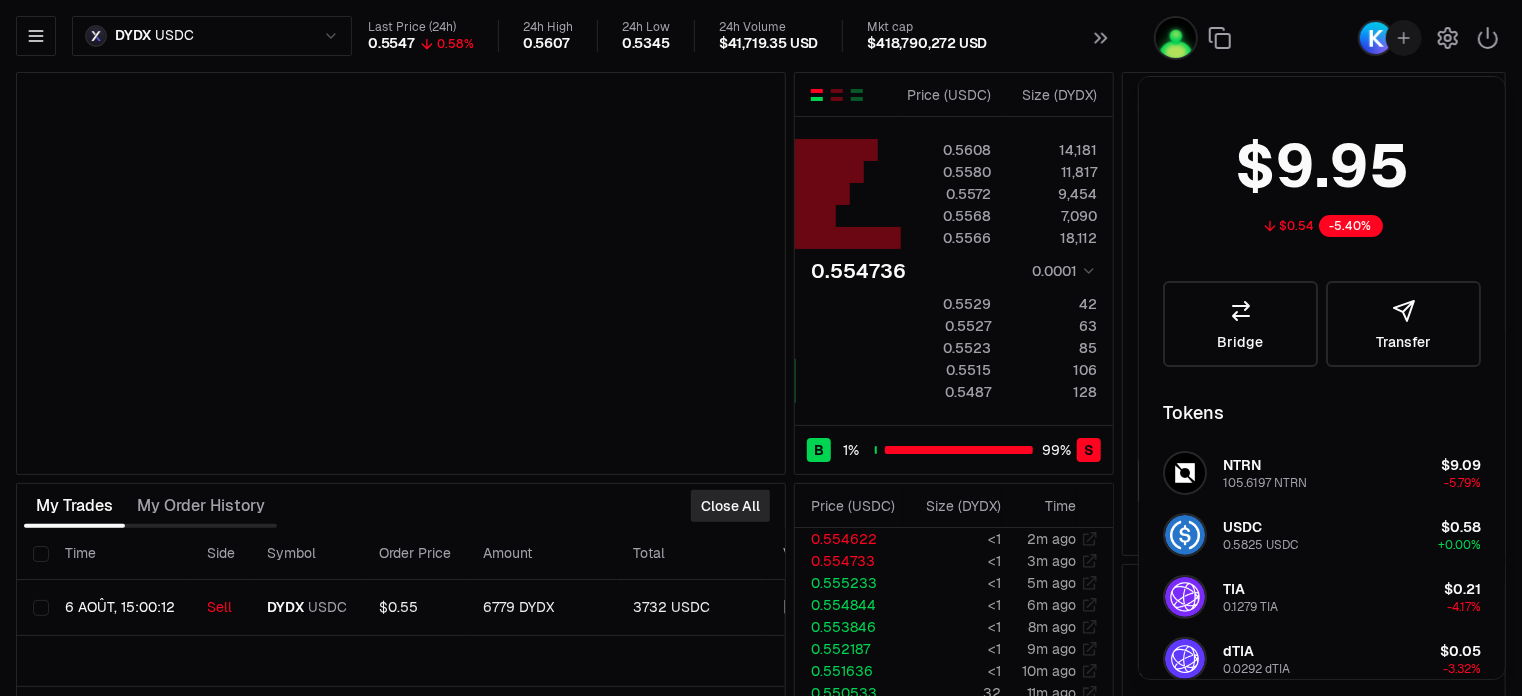 type on "********" 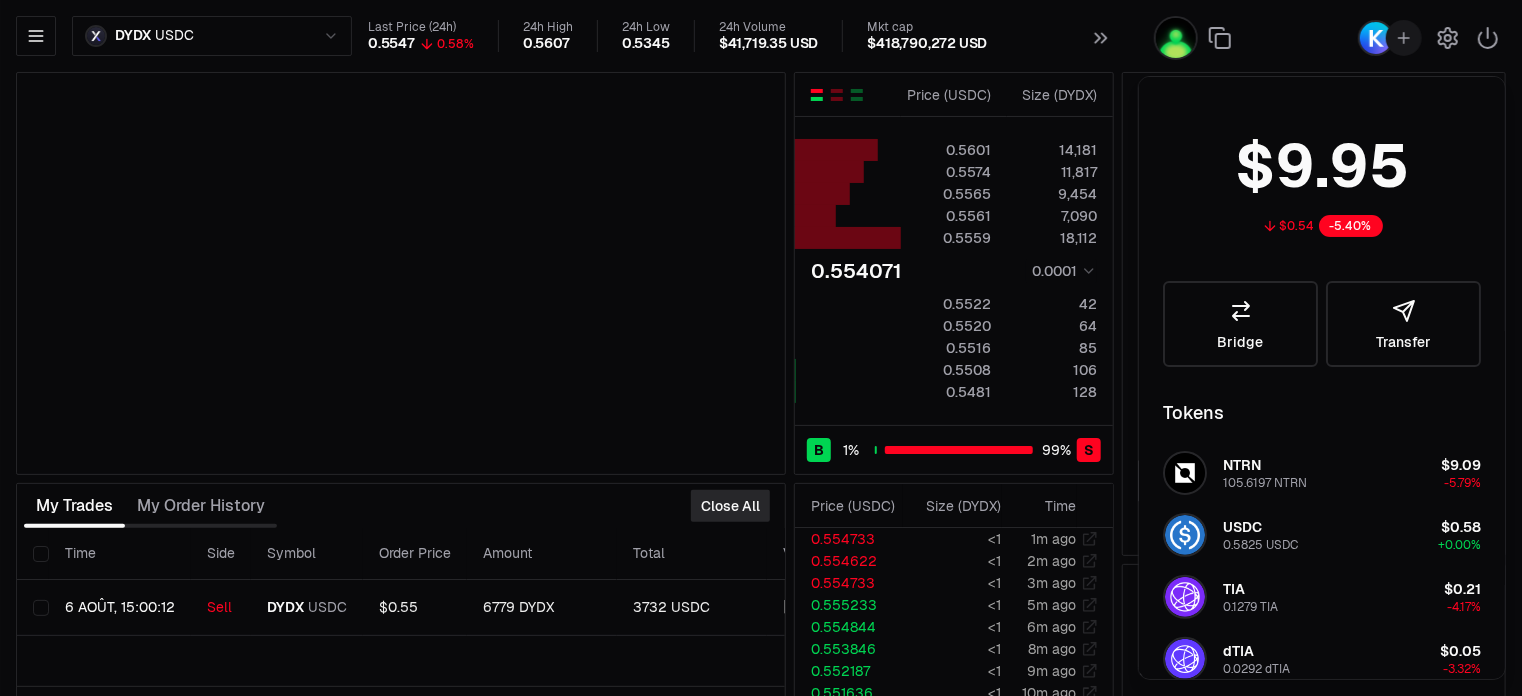 type on "********" 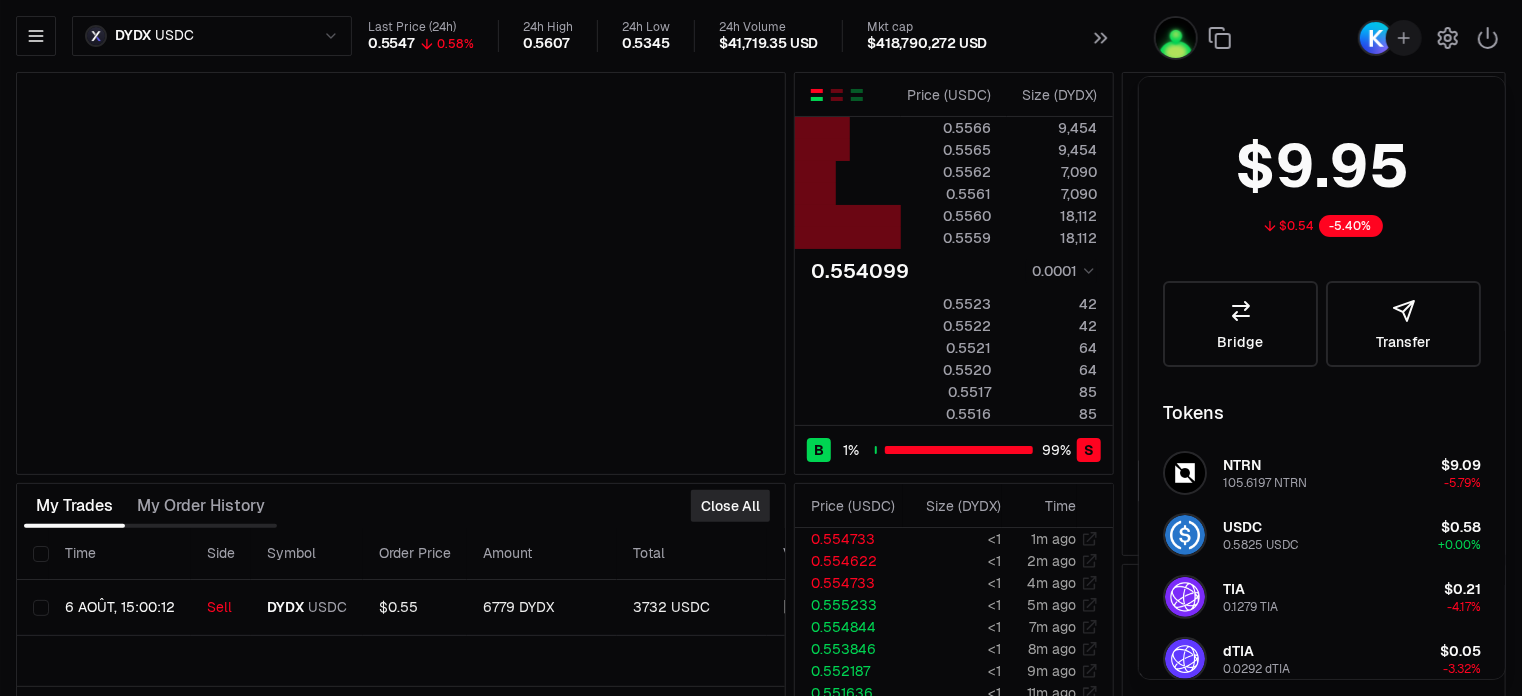 click on "Last Price (24h) 0.5547 0.58% 24h High 0.5607 24h Low 0.5345 24h Volume $41,719.35 USD Mkt cap $418,790,272 USD" at bounding box center (841, 36) 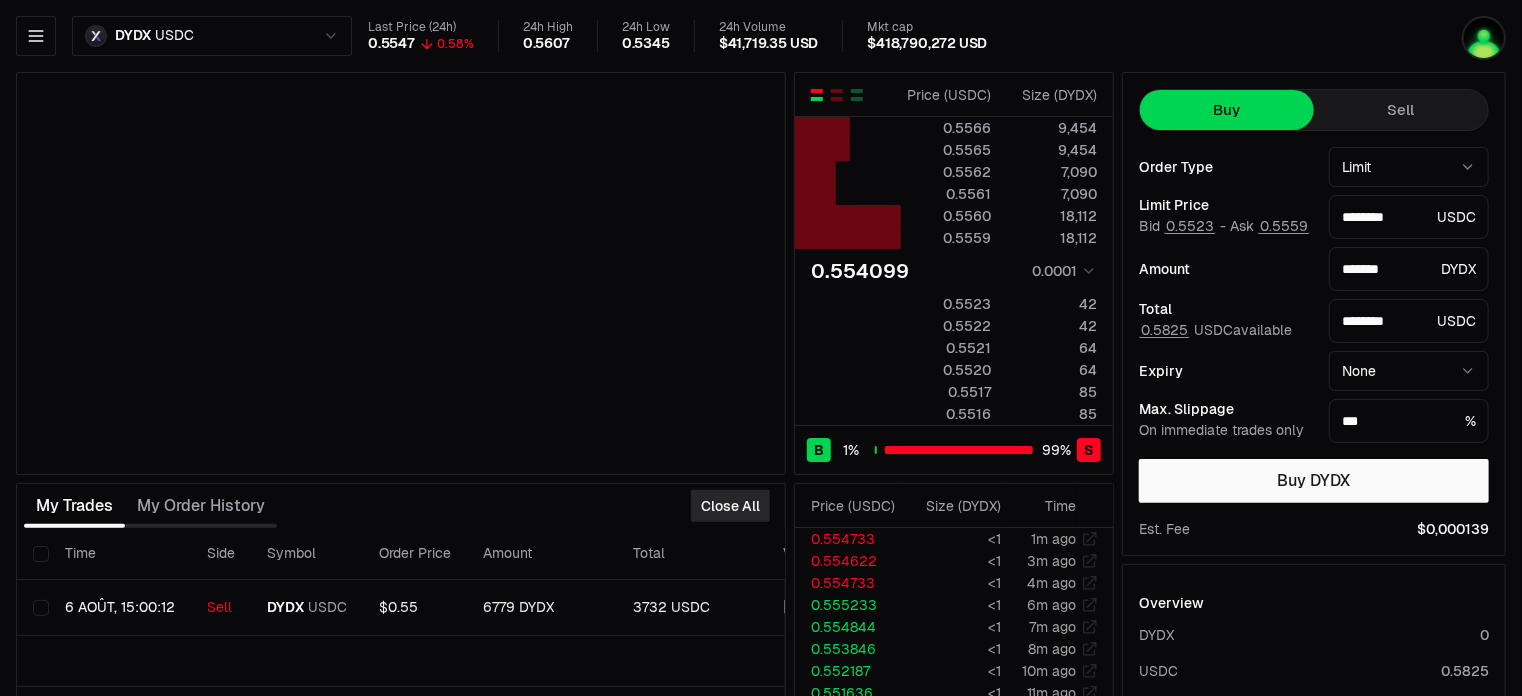 type on "********" 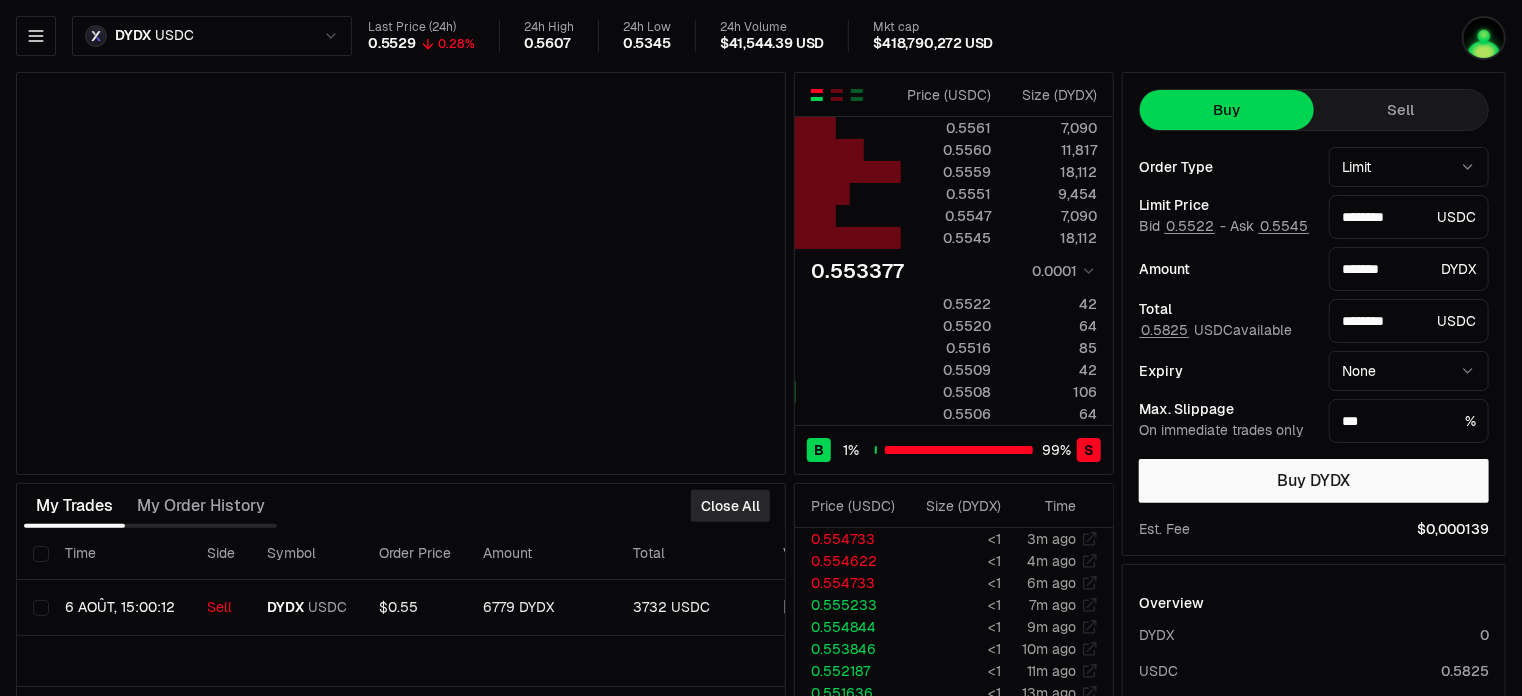 type on "********" 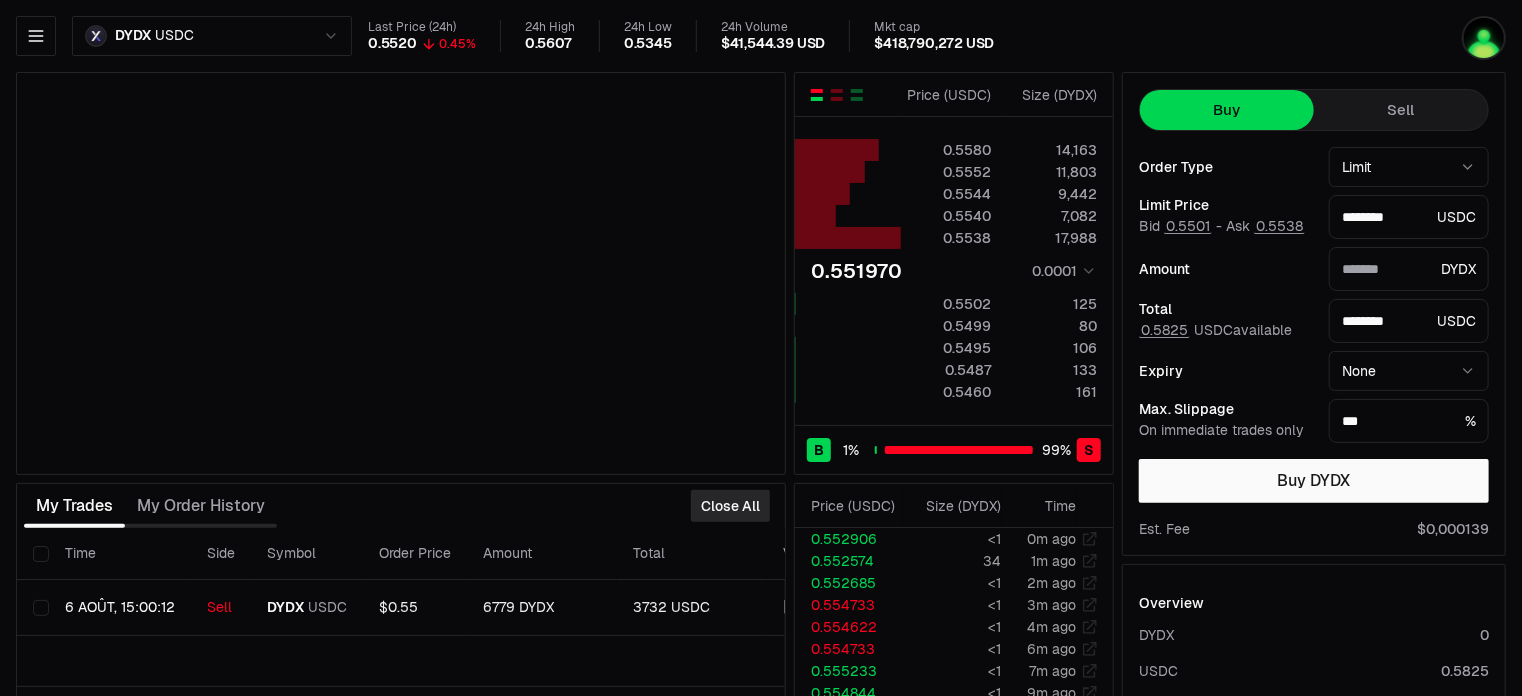 type on "********" 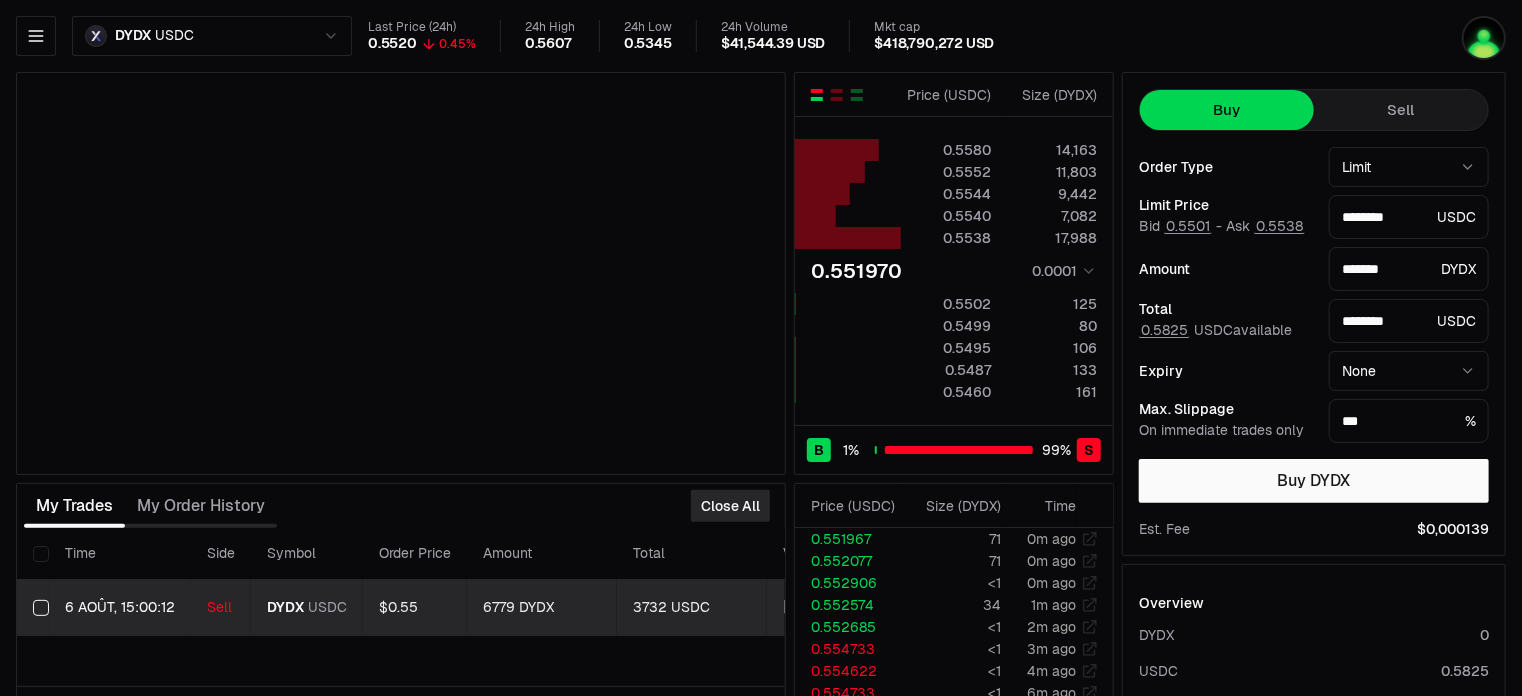 click on "6 août, 15:00:12" at bounding box center (120, 607) 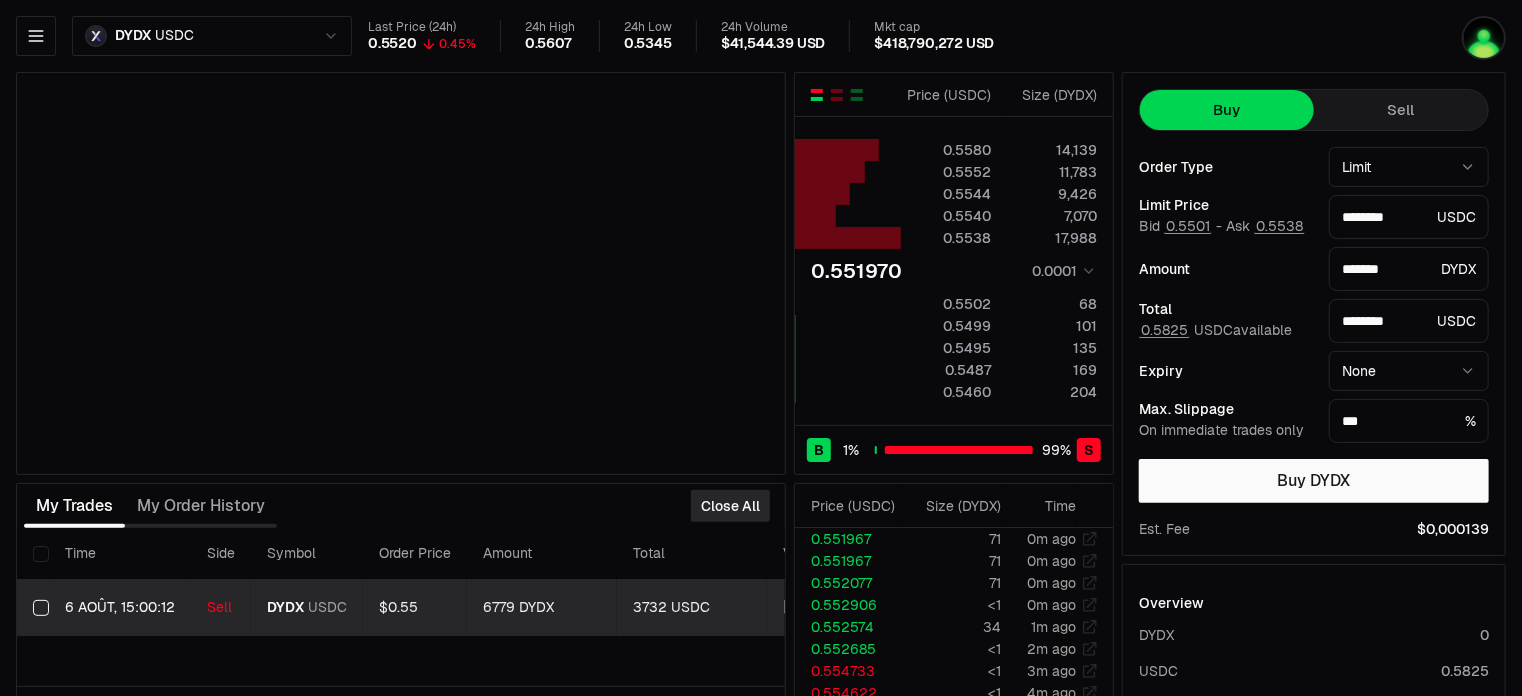 type on "********" 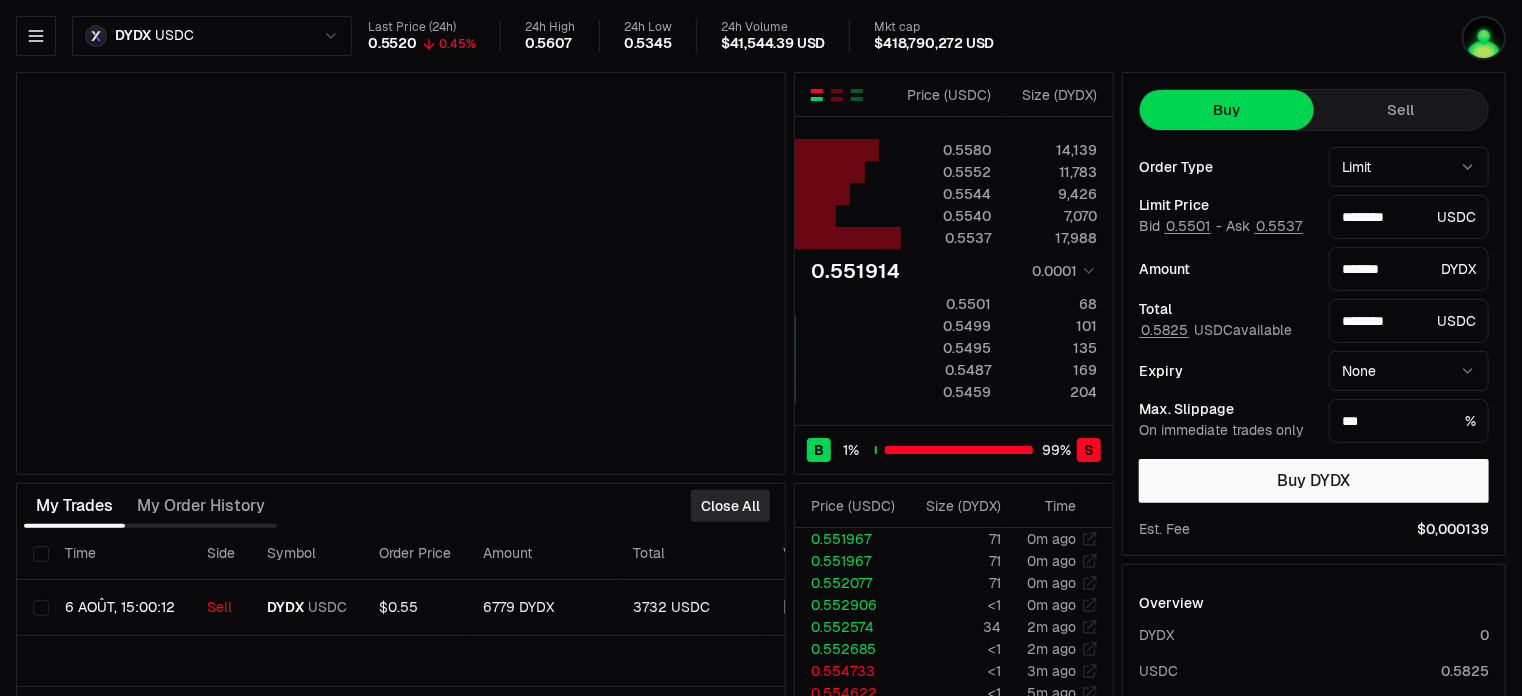 type on "********" 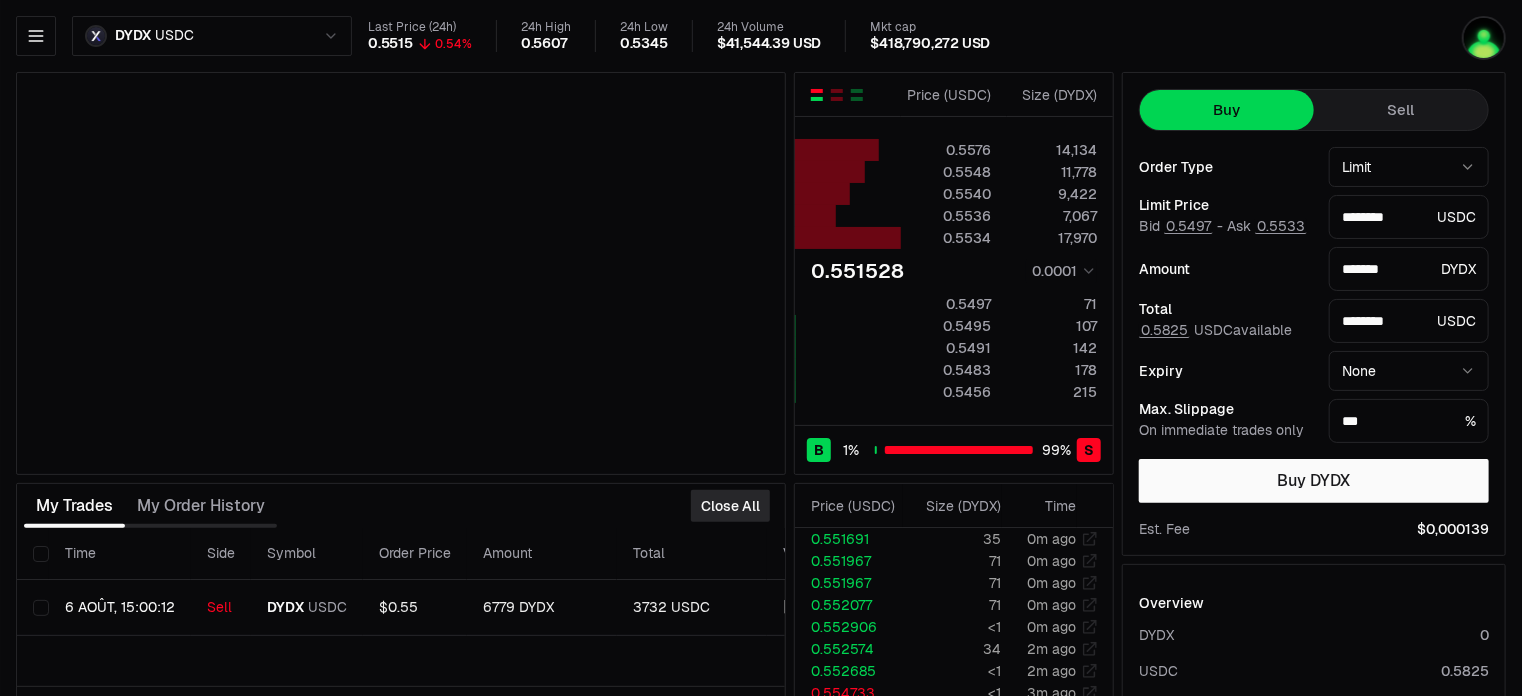 type on "********" 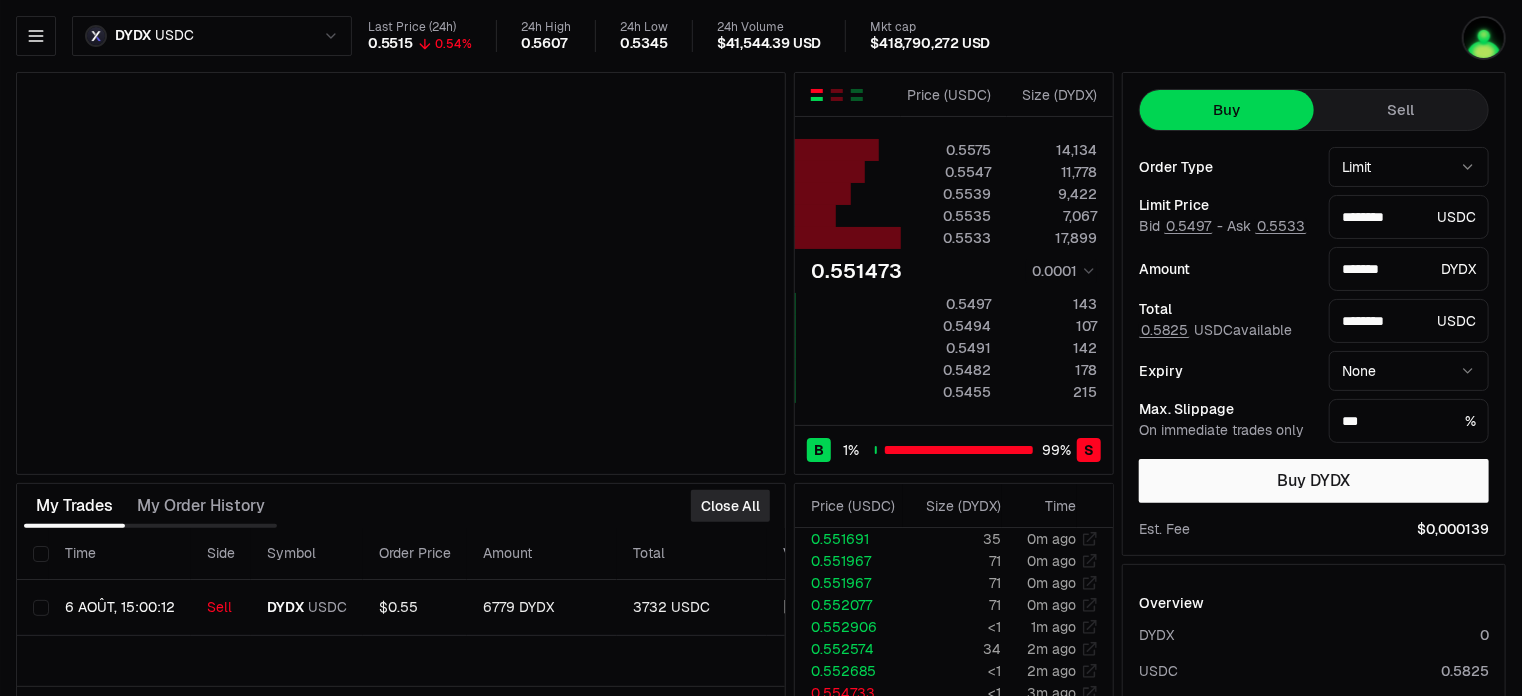 type on "********" 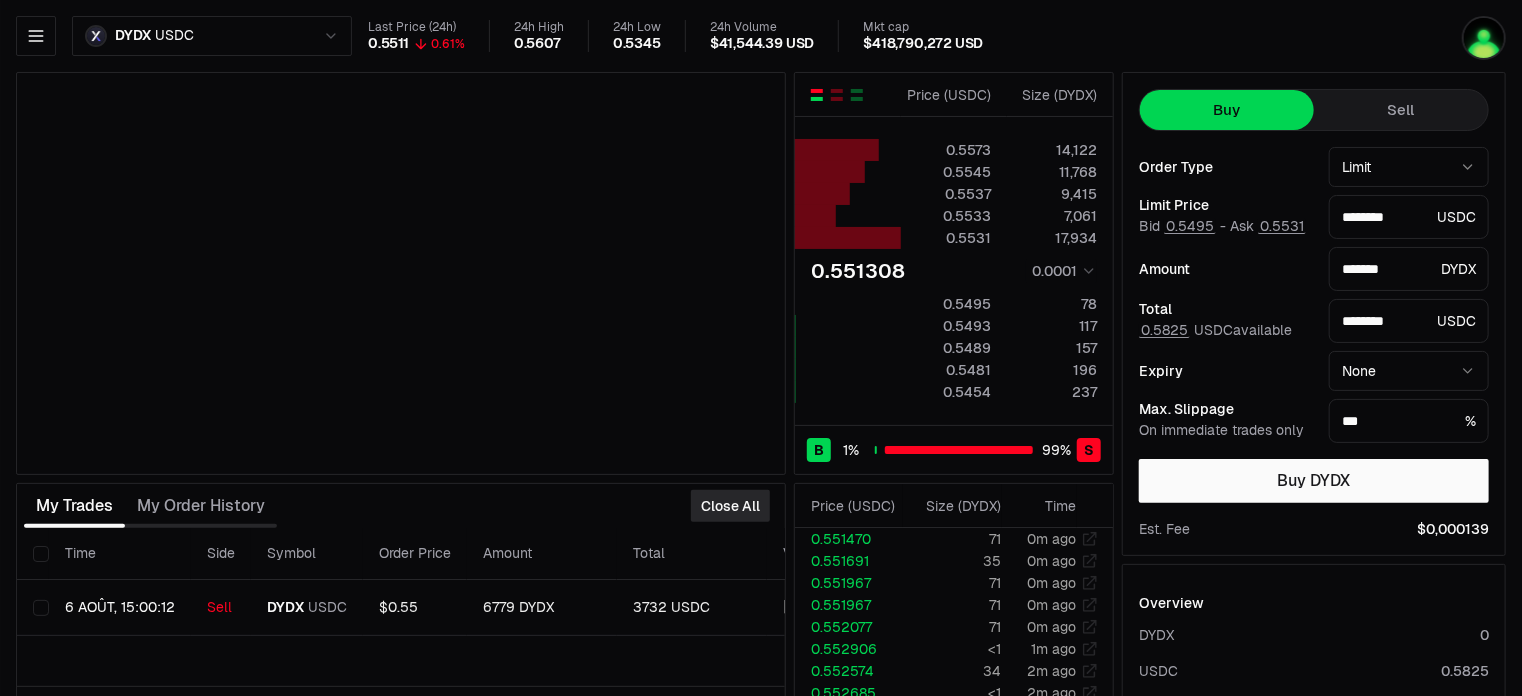 type on "********" 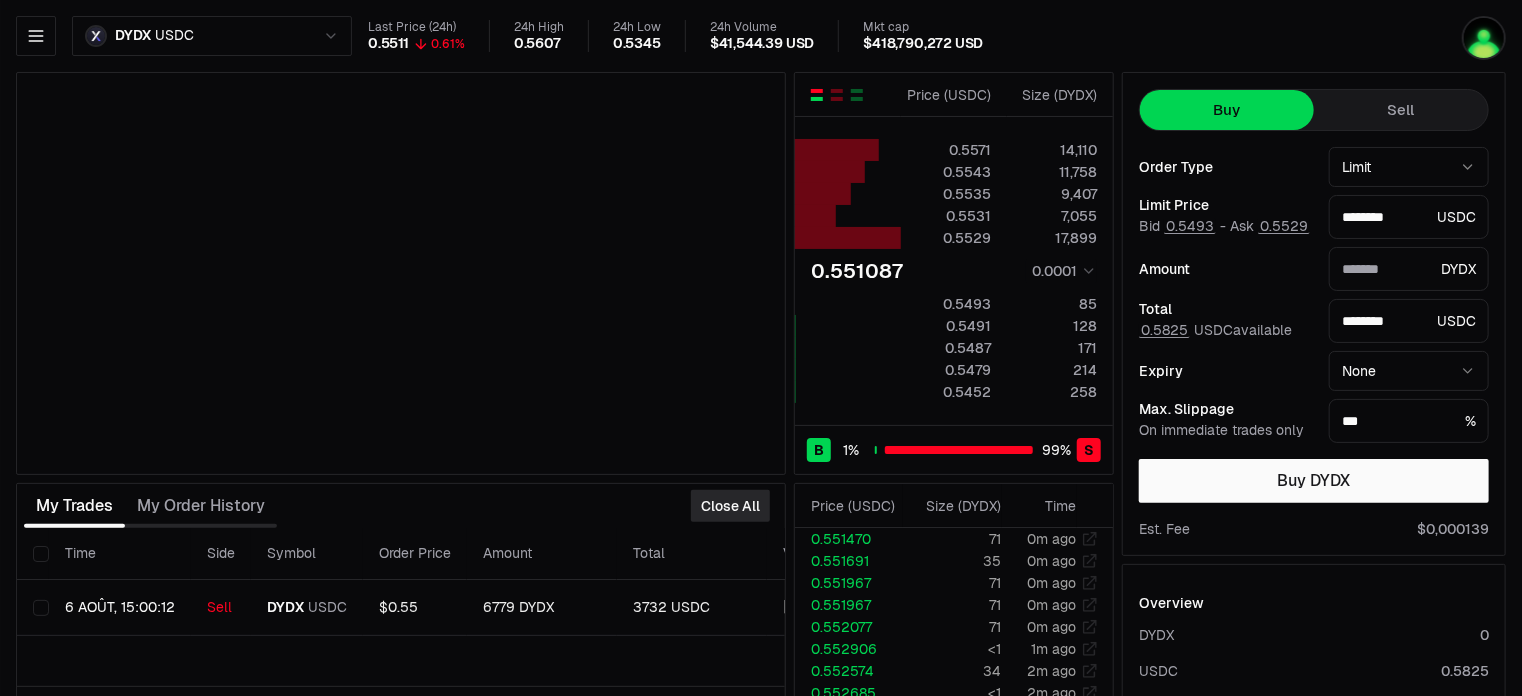type on "*******" 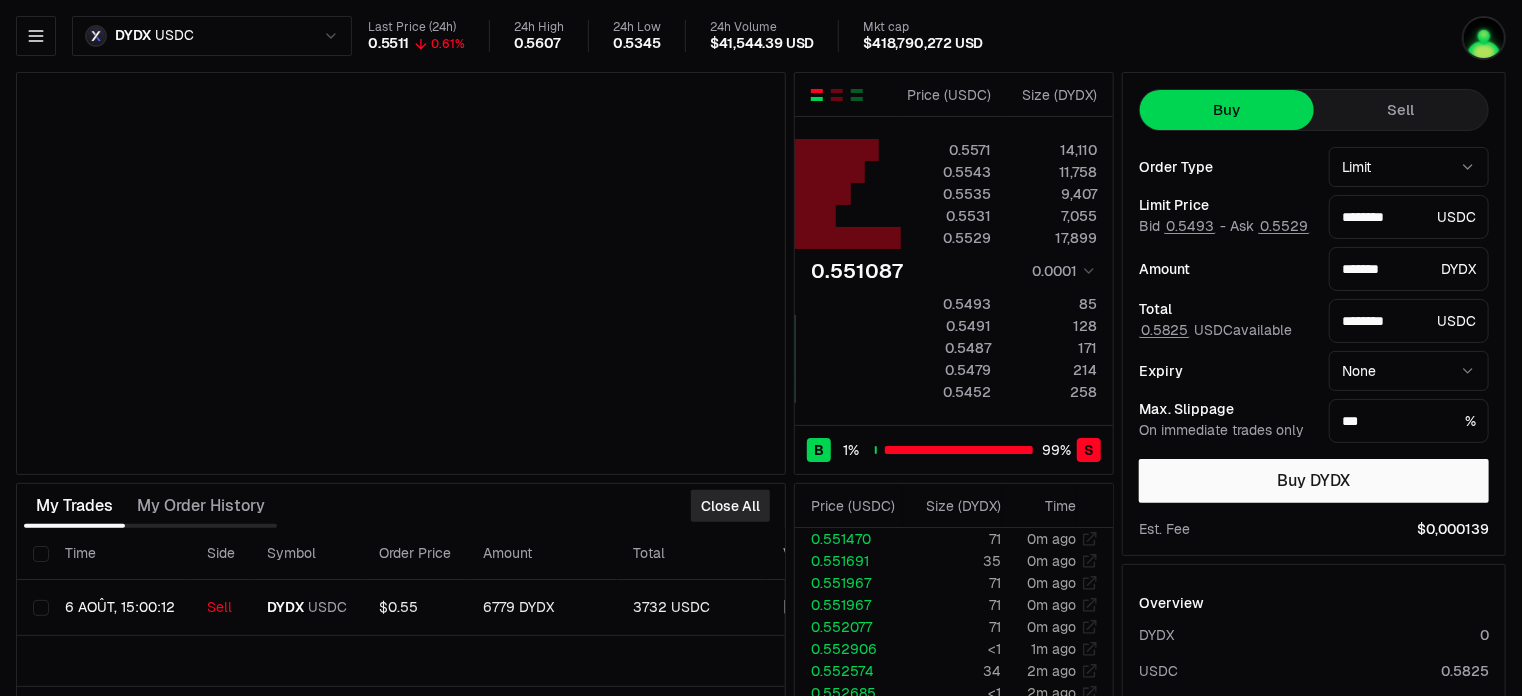 click on "Neutron Balance Earn Bridge Orderbook Stake Ecosystem Governance Documentation Support DYDX USDC Last Price (24h) 0.5511 0.61% 24h High 0.5607 24h Low 0.5345 24h Volume $41,544.39 USD Mkt cap $418,790,272 USD
Price ( USDC ) Size ( DYDX )   0.5571 14,110 0.5543 11,758 0.5535 9,407 0.5531 7,055 0.5529 17,899 0.551087 0.0001 0.5493 85 0.5491 128 0.5487 171 0.5479 214 0.5452 258   B 1 % 99 % S Price ( USDC ) Size ( DYDX )   0.5571 14,110 0.5543 11,758 0.5535 9,407 0.5531 7,055 0.5529 17,899 0.551087 0.0001 0.5493 85 0.5491 128 0.5487 171 0.5479 214 0.5452 258   B 1 % 99 % S Price ( USDC ) Size ( DYDX ) Time 0.551470 71 0m ago 0.551691 35 0m ago 0.551967 71 0m ago 0.551967 71 0m ago 0.552077 71 0m ago 0.552906 <1 1m ago 0.552574 34 2m ago 0.552685 <1 2m ago 0.554733 <1 3m ago 0.554622 <1 5m ago 0.554733 <1 6m ago 0.555233 <1 7m ago 0.554844 <1 9m ago 0.553846 <1 10m ago 0.552187 <1 12m ago 0.551636 <1 13m ago 0.550533 32 14m ago 0.550533 50 14m ago 0.550533 169 14m ago 0.550533 75 14m ago 0.550533 354 <1 83" at bounding box center [761, 435] 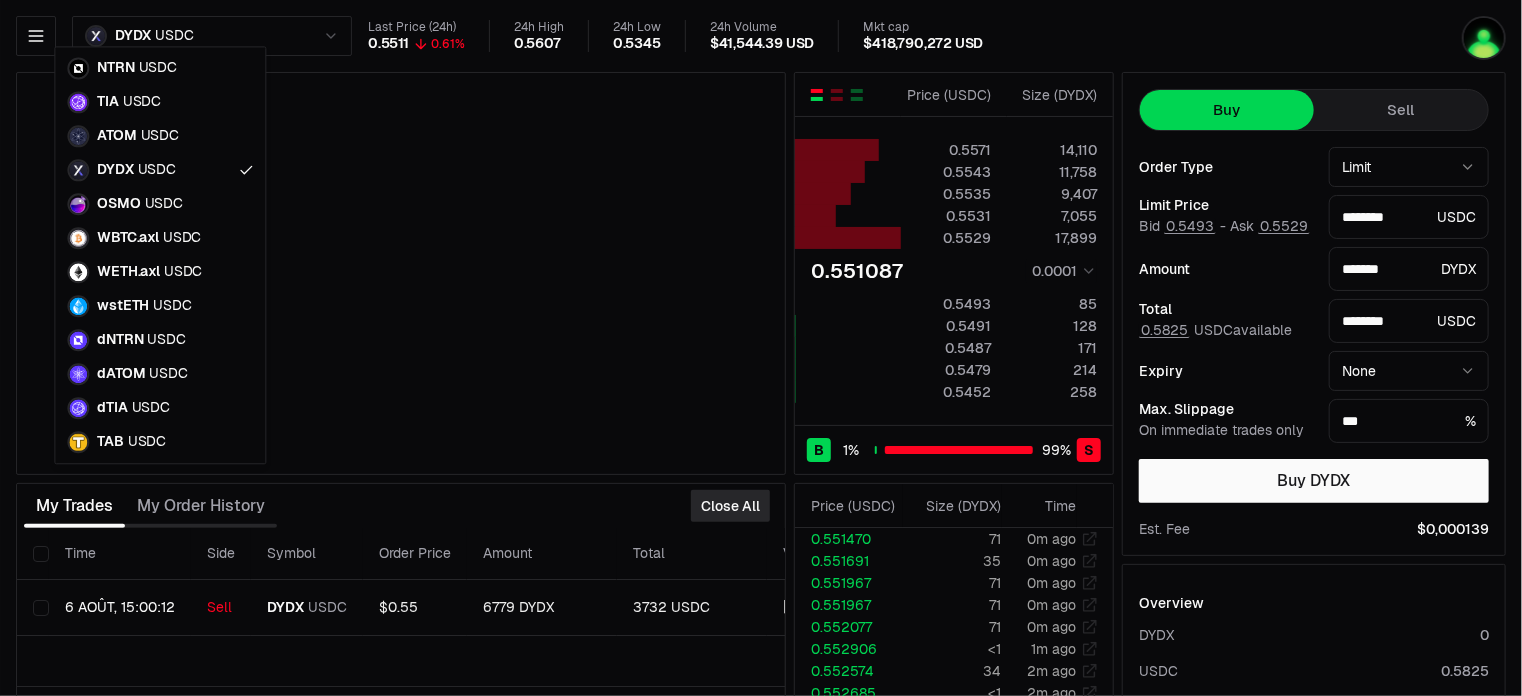 type on "********" 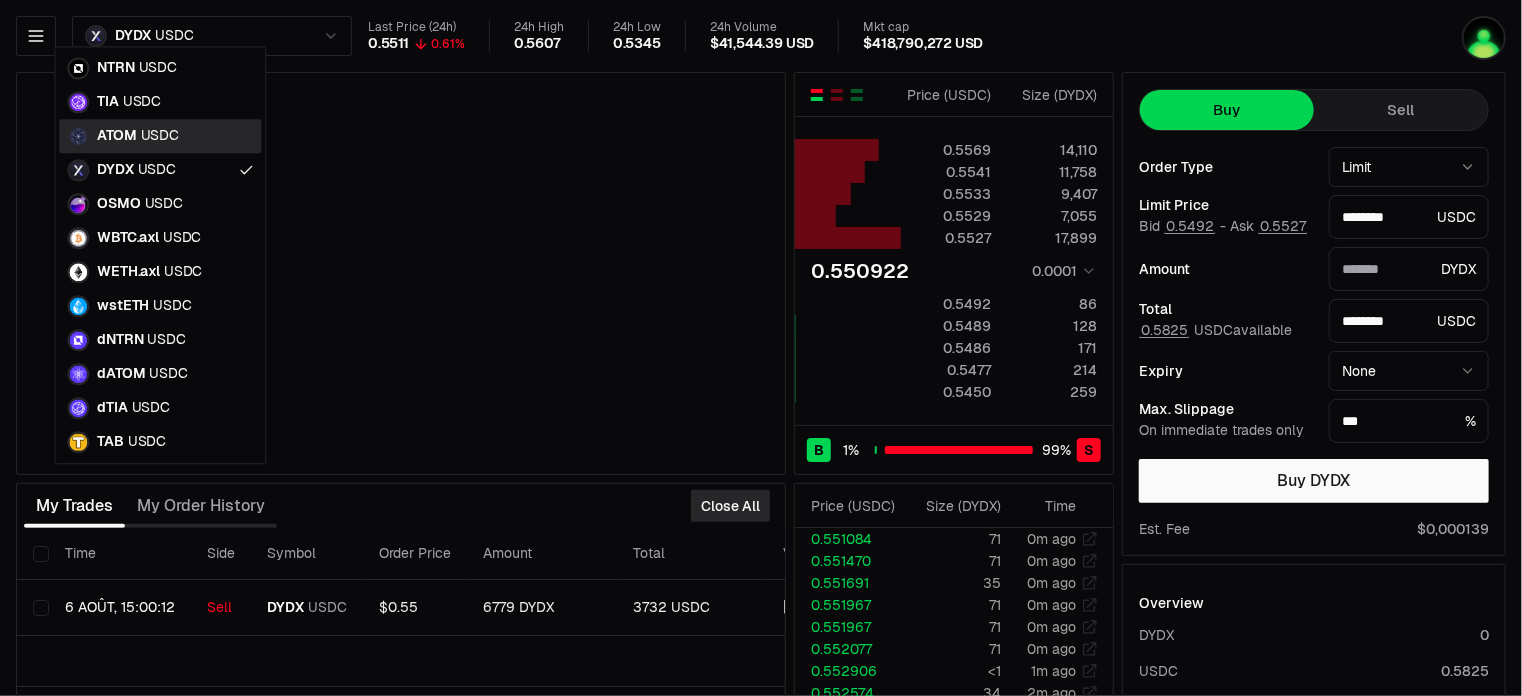 type on "*******" 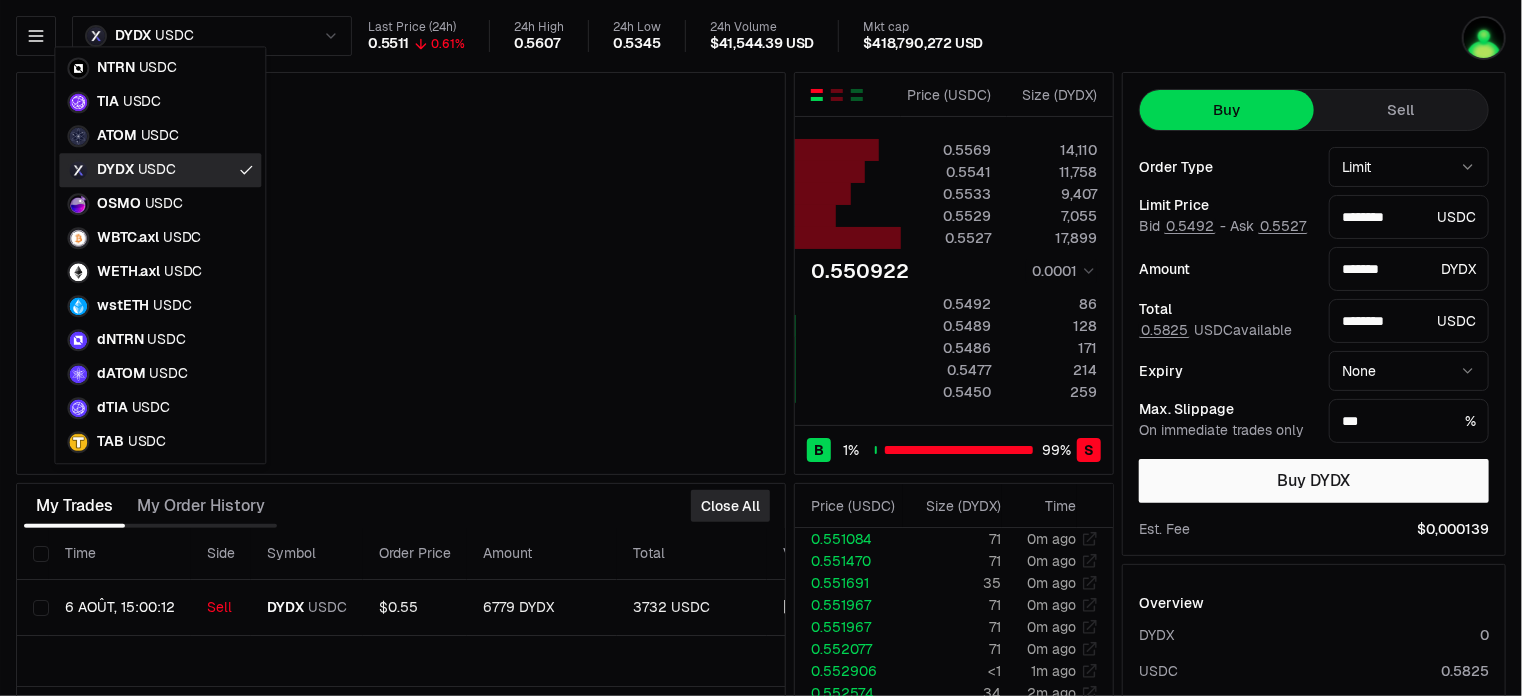 type on "********" 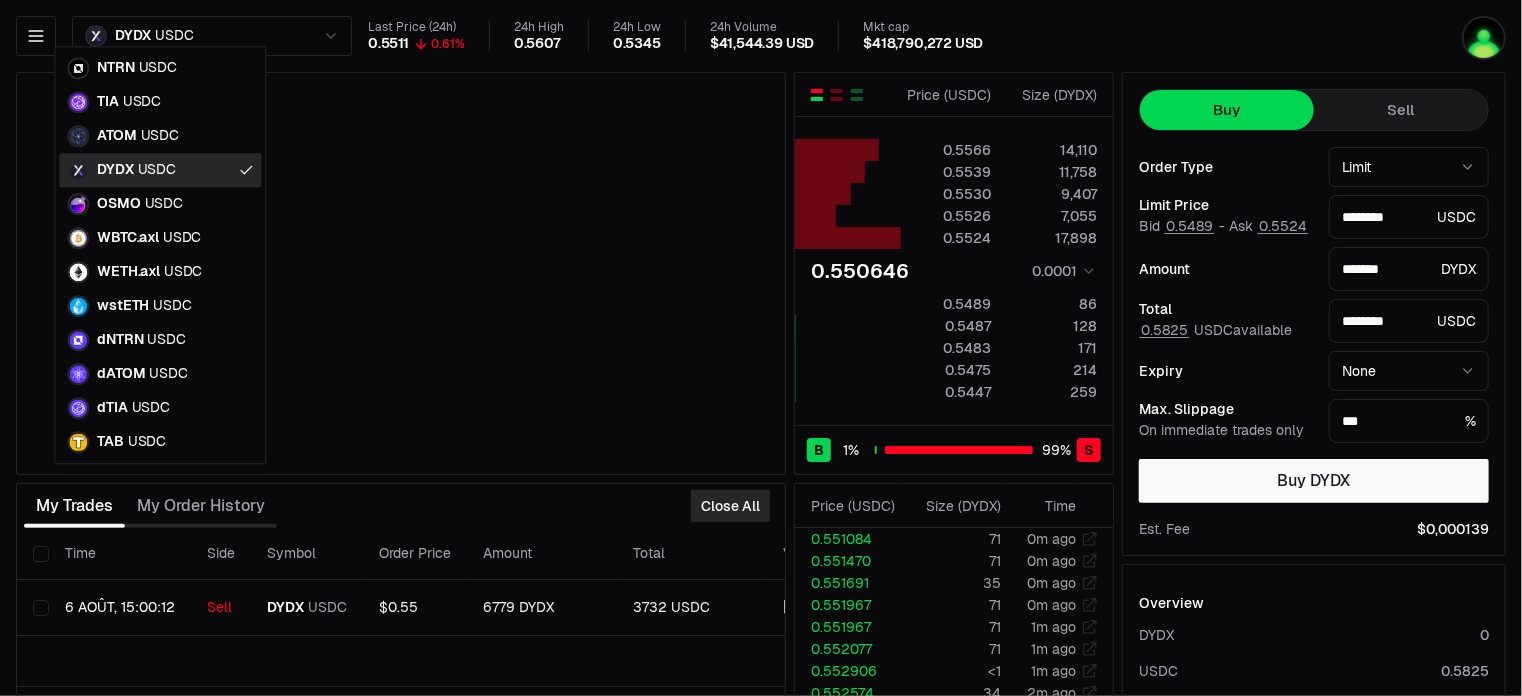 type on "********" 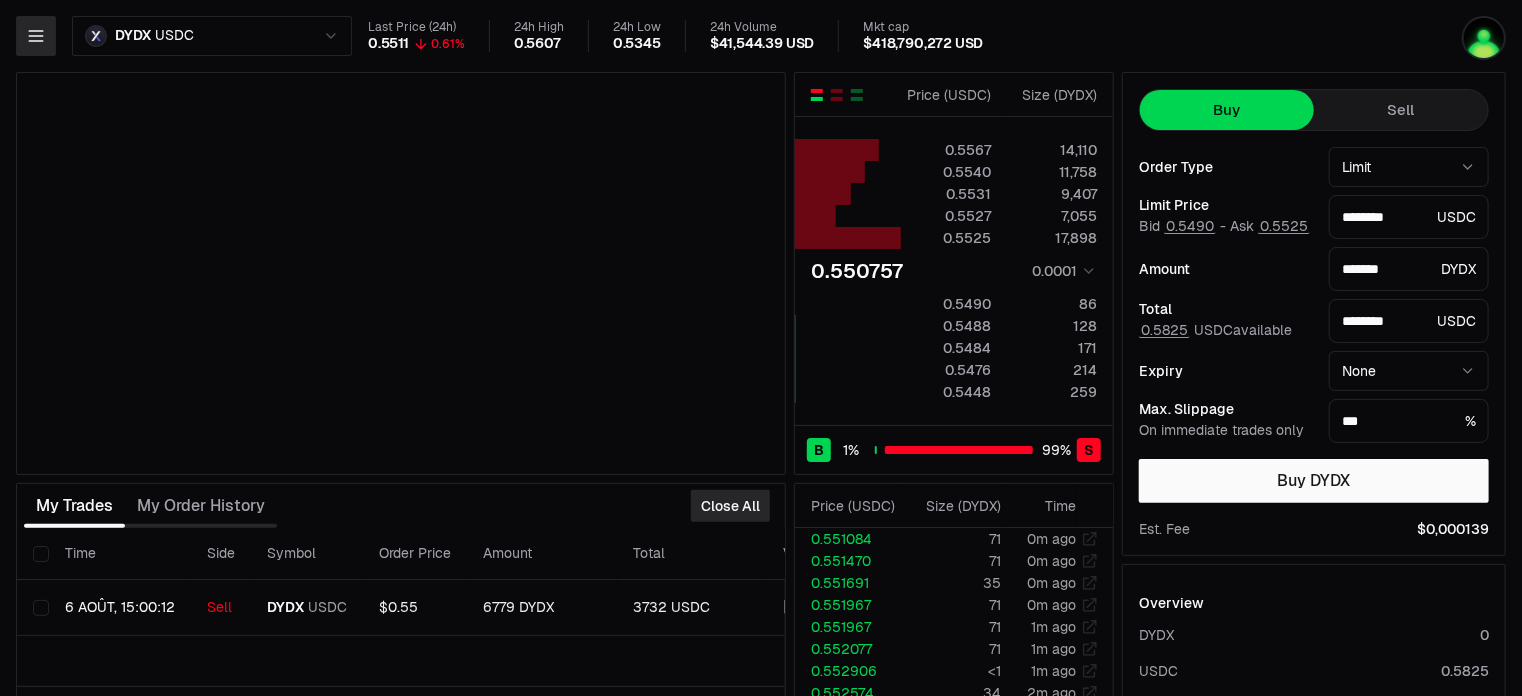 click at bounding box center (36, 36) 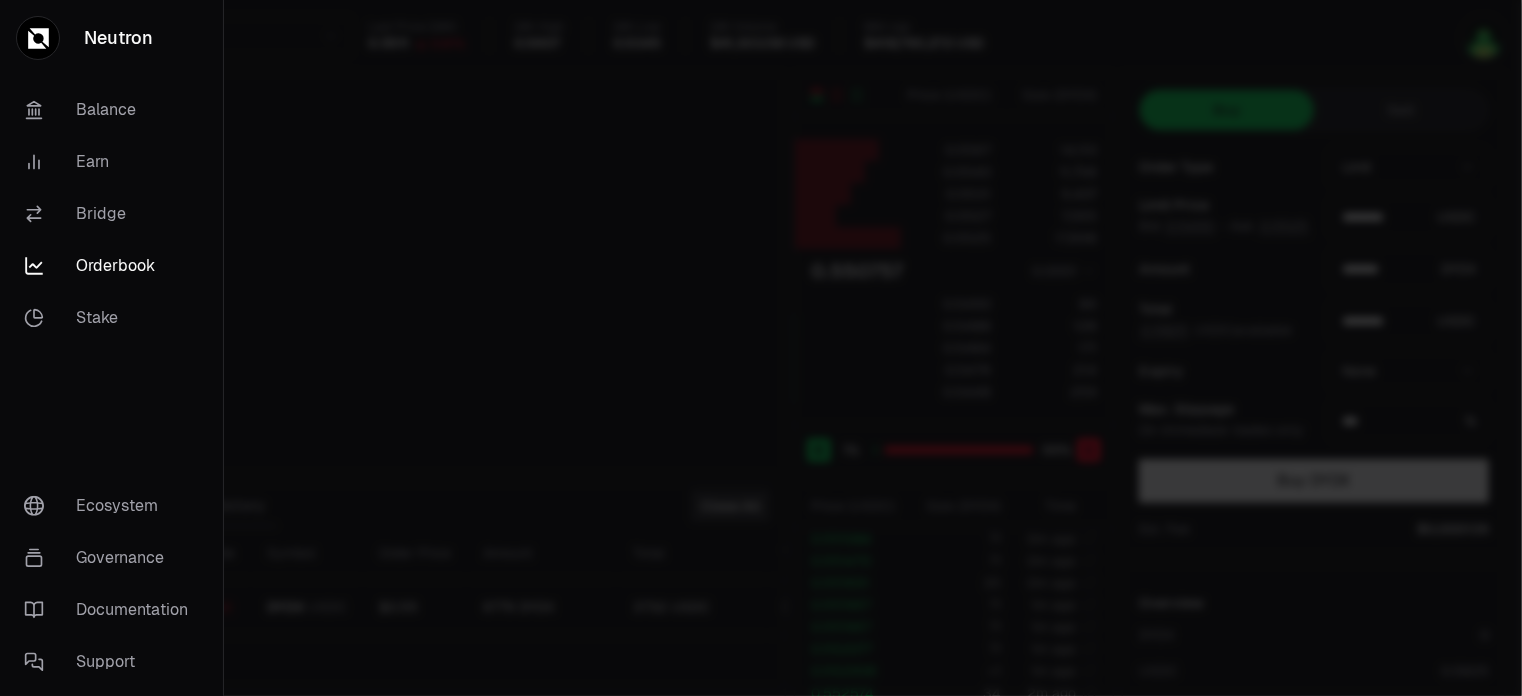 type on "********" 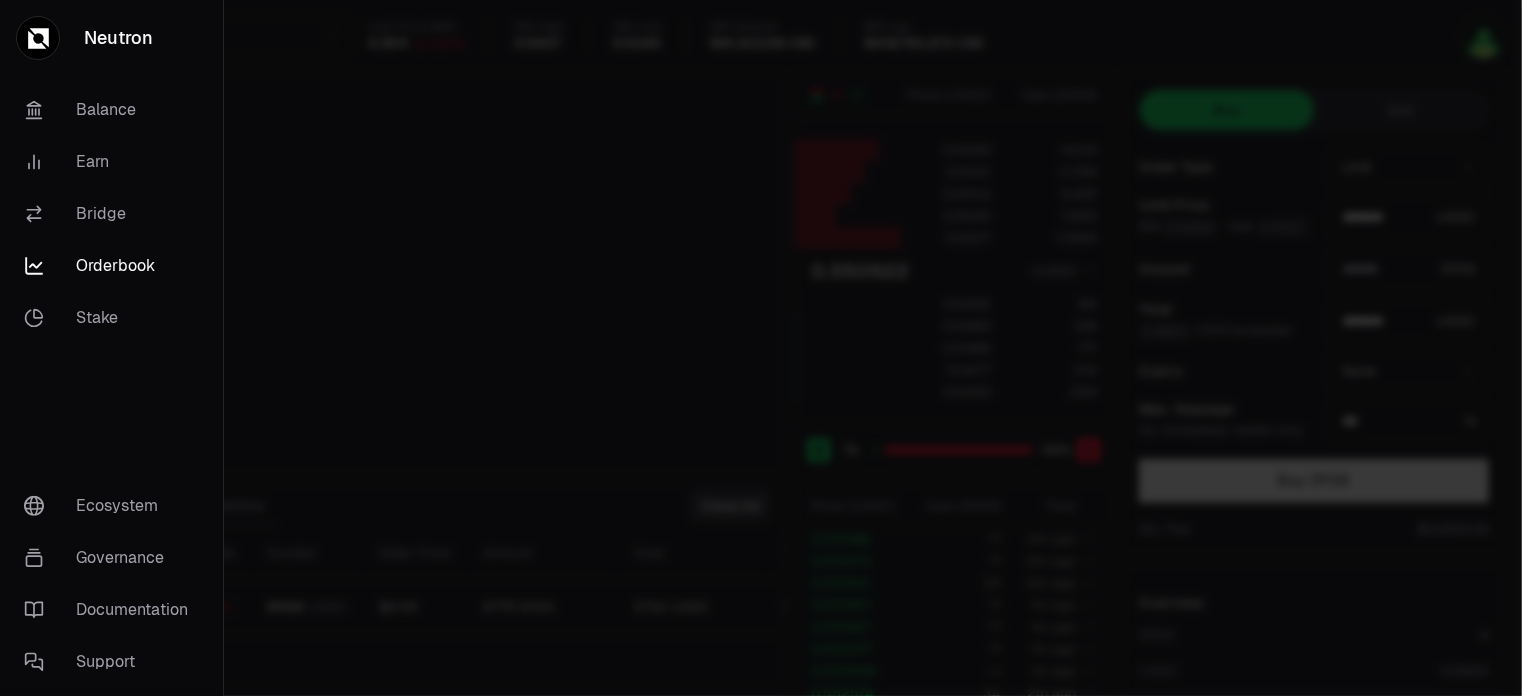 type on "*******" 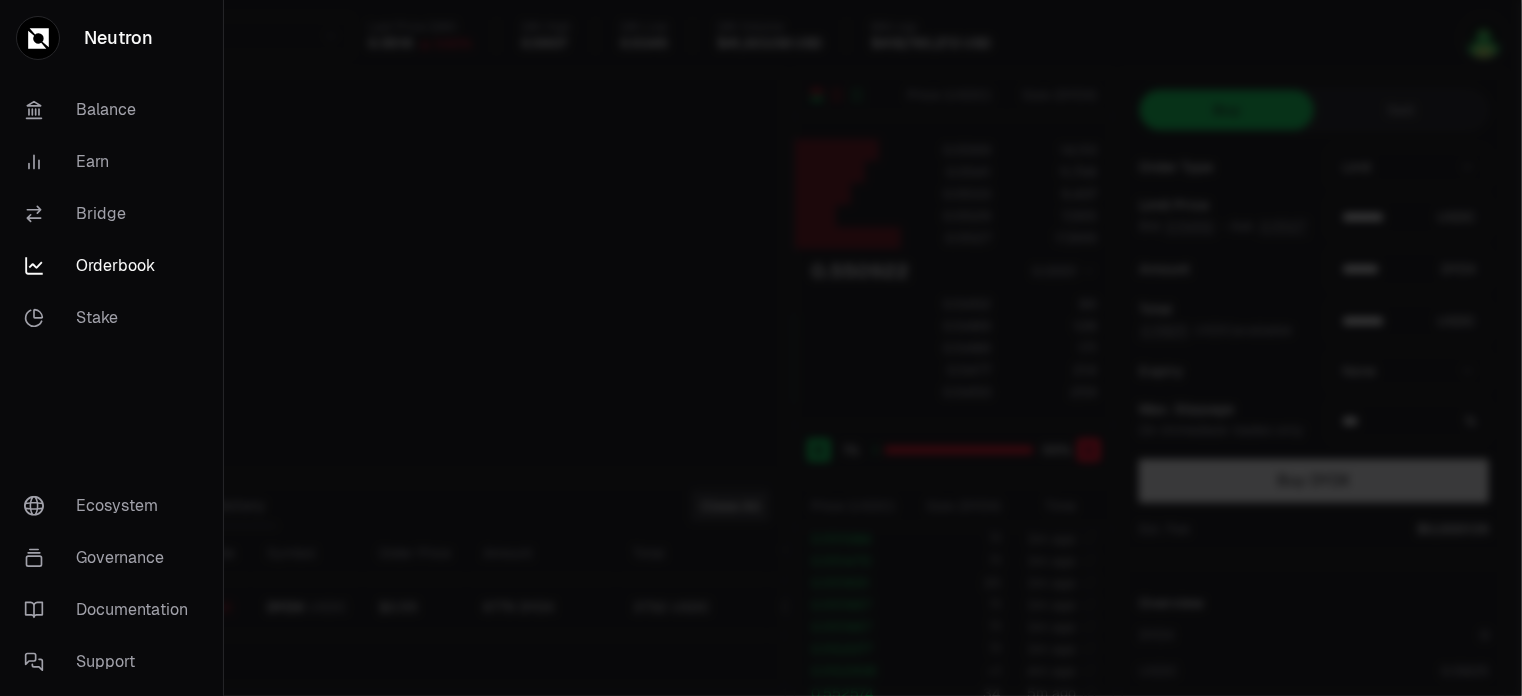 type on "********" 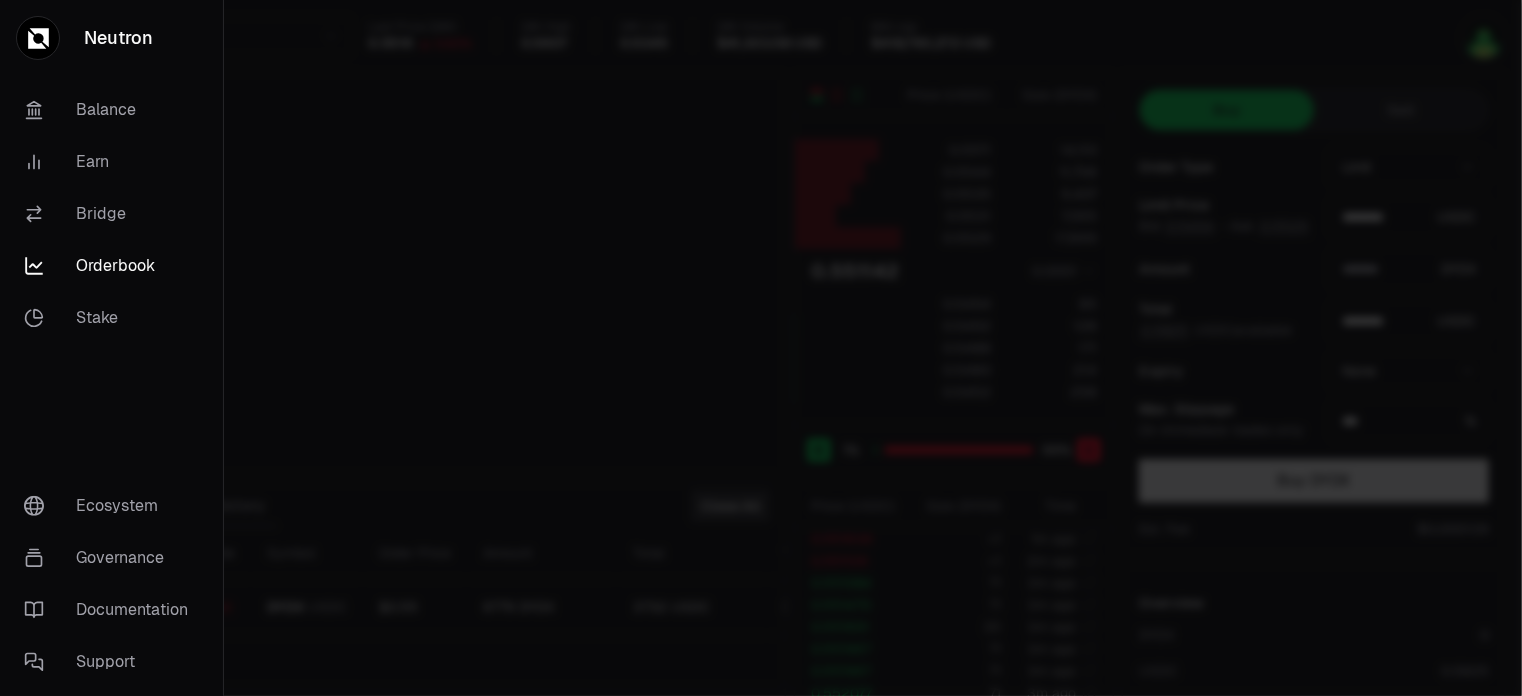 type on "*******" 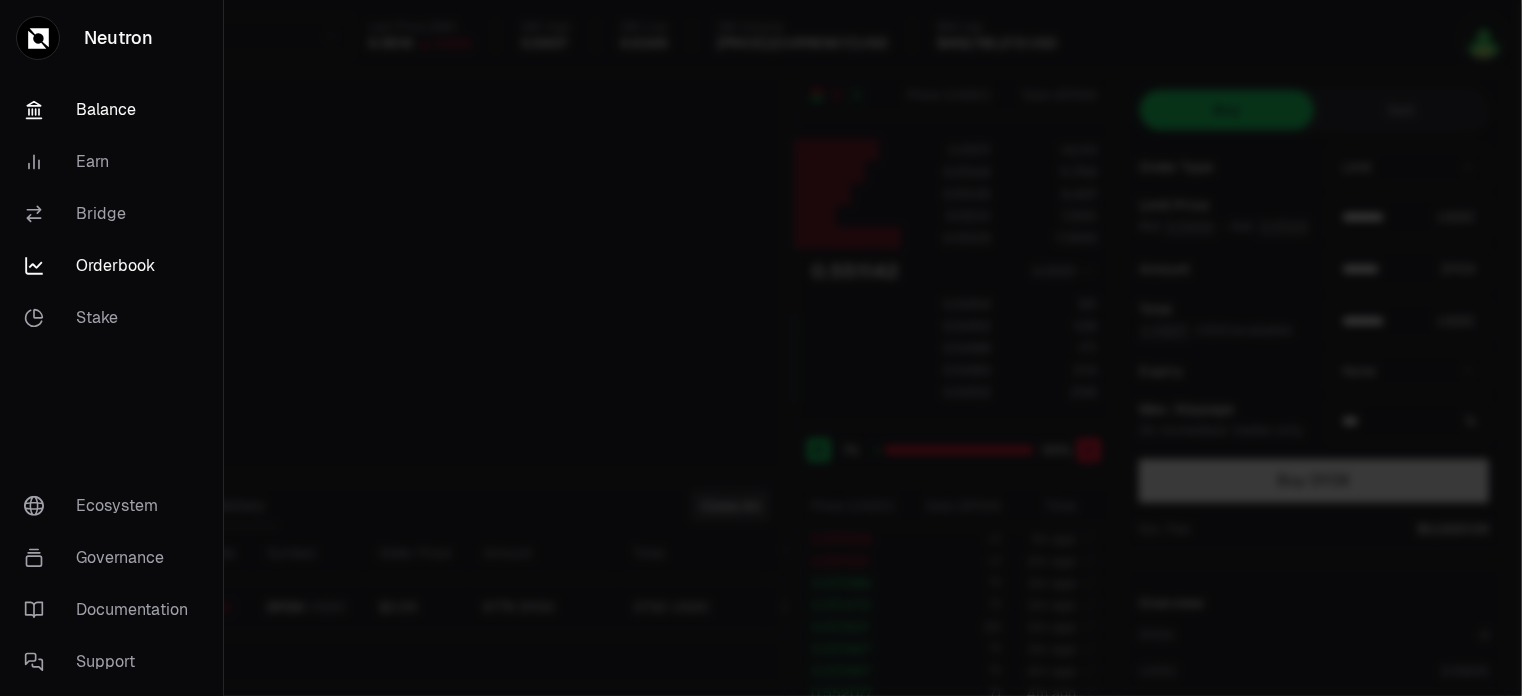 click on "Balance" at bounding box center [111, 110] 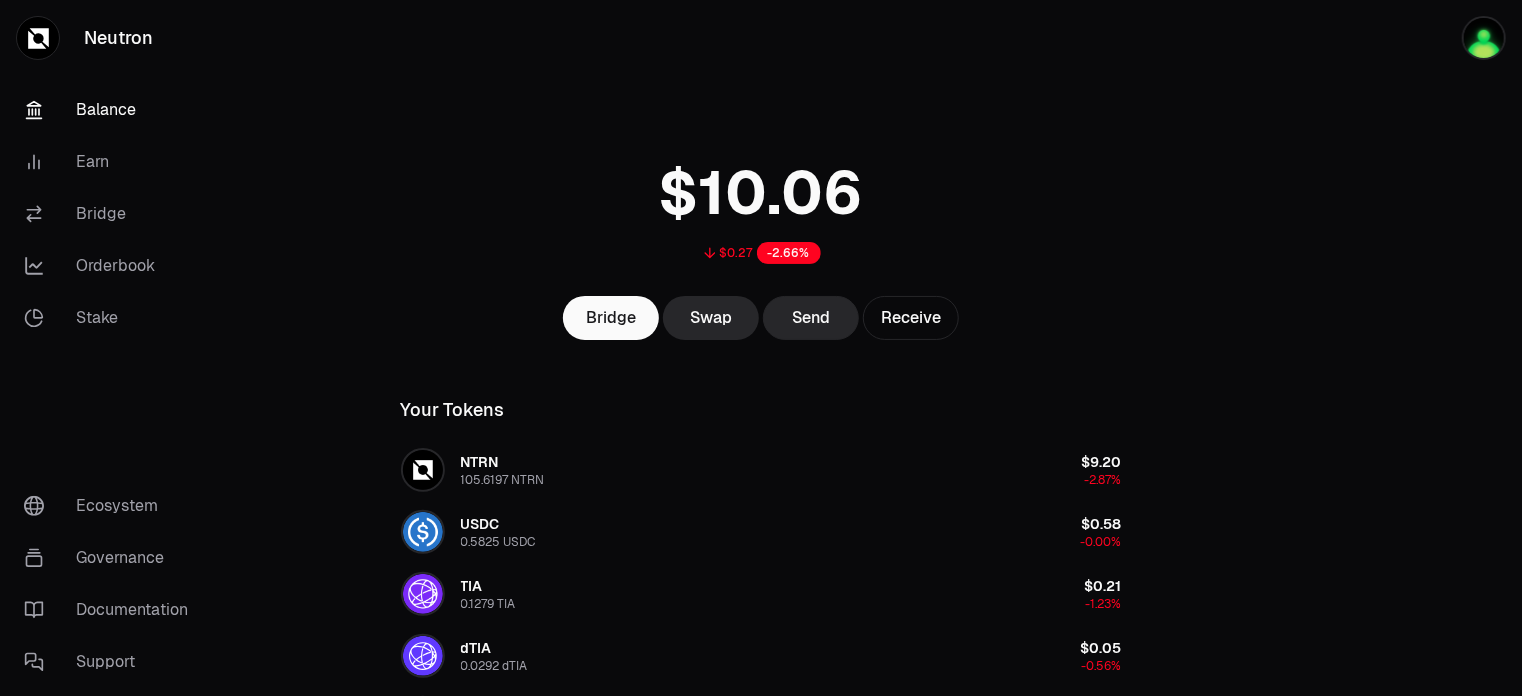 click on "Send" at bounding box center [811, 318] 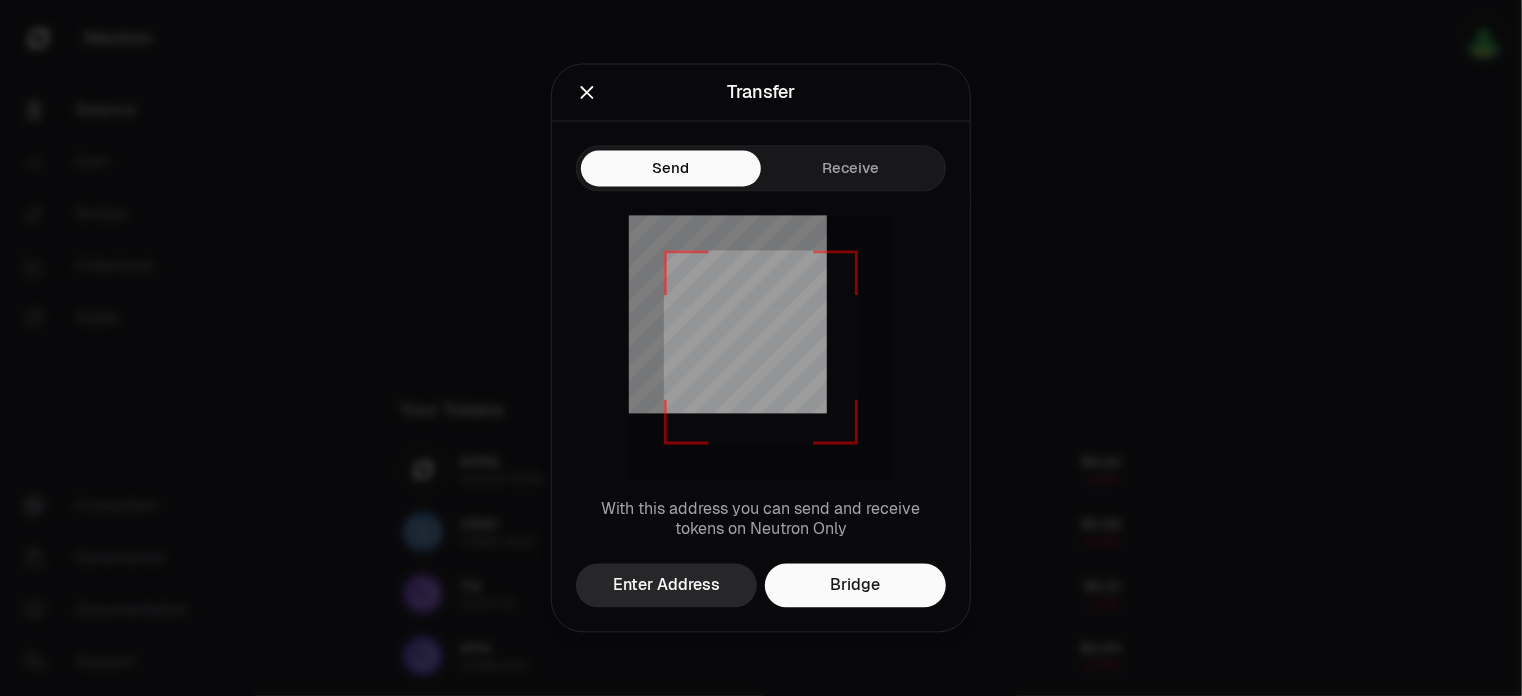 click 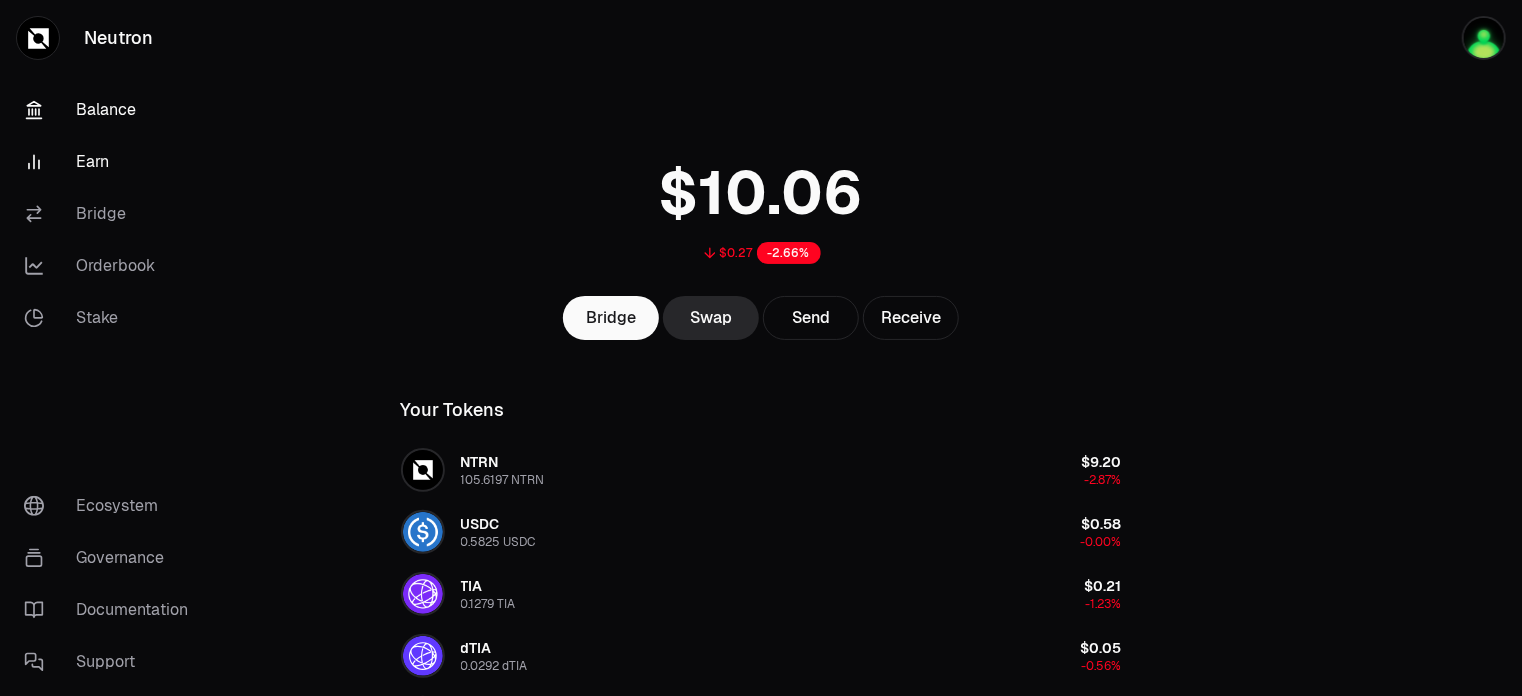 click on "Earn" at bounding box center [112, 162] 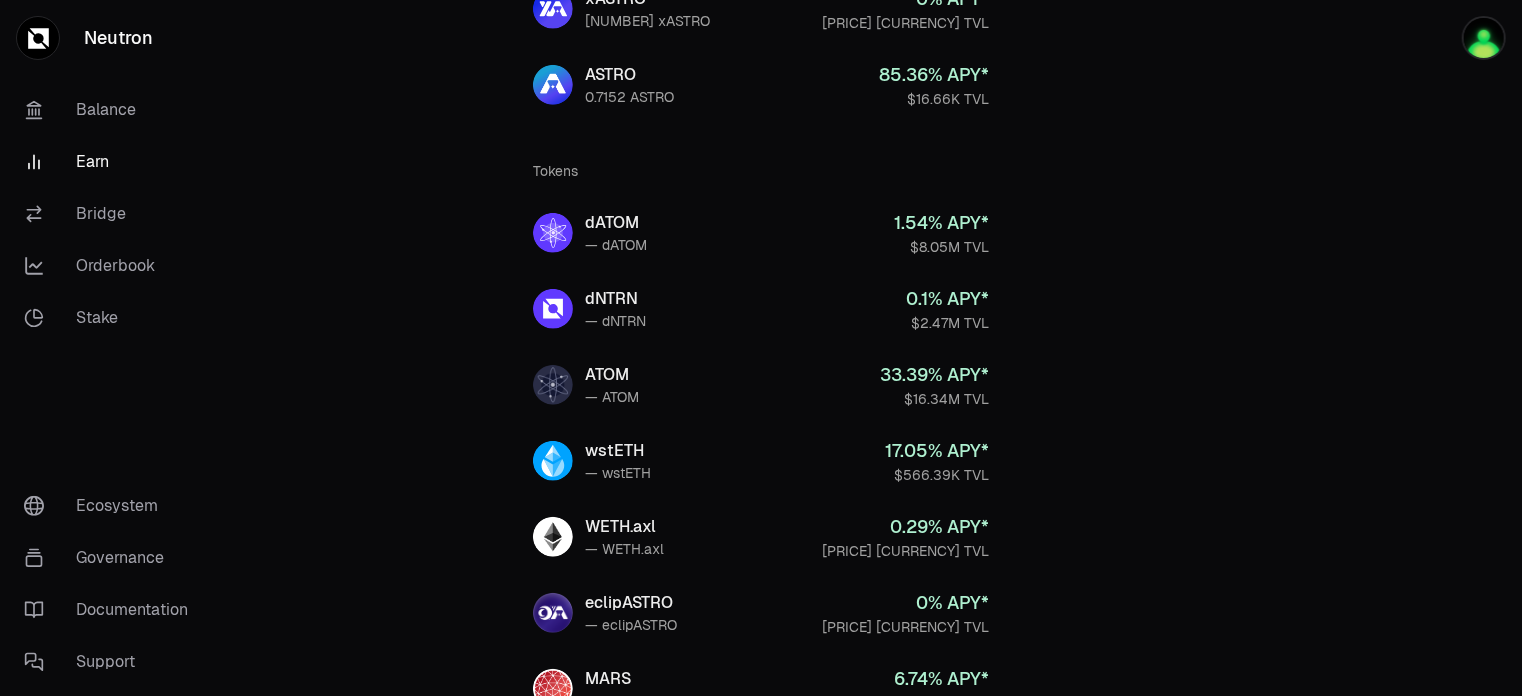 scroll, scrollTop: 0, scrollLeft: 0, axis: both 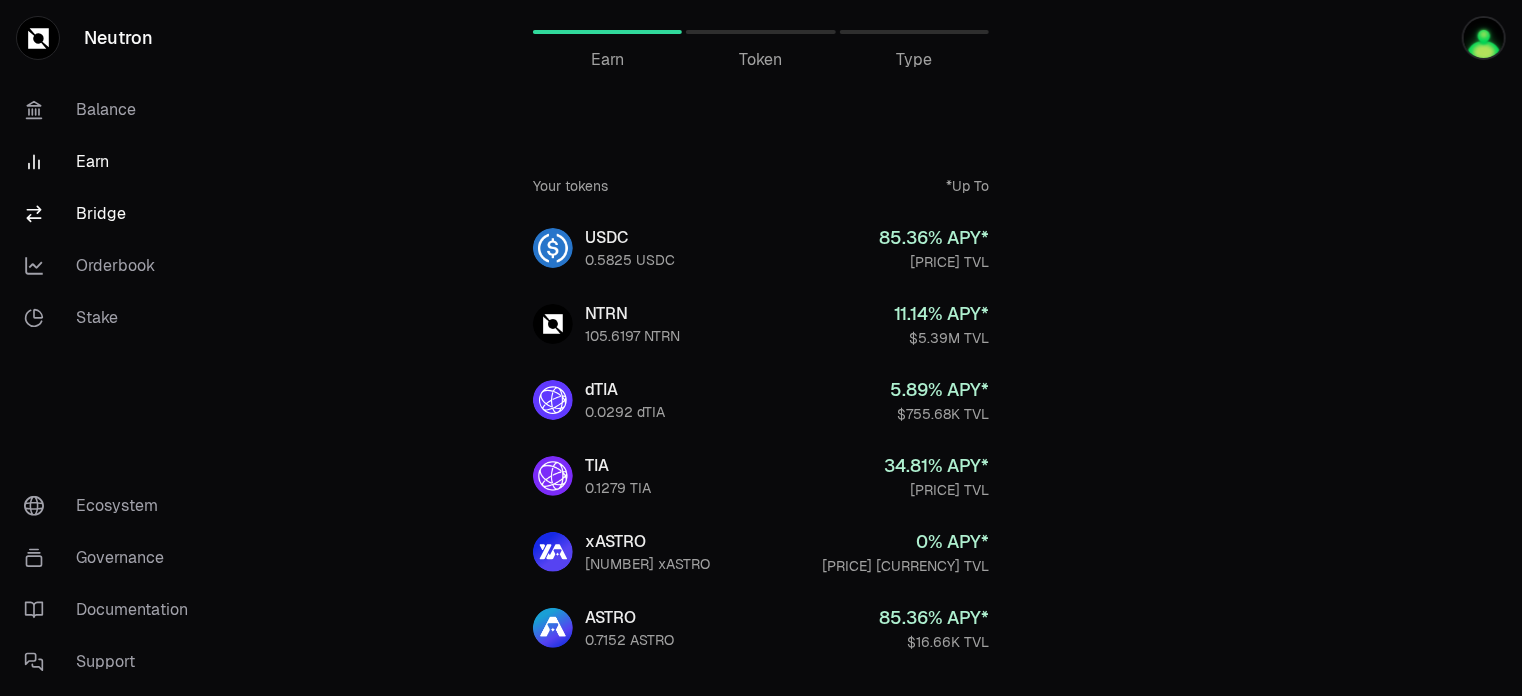 click on "Bridge" at bounding box center [112, 214] 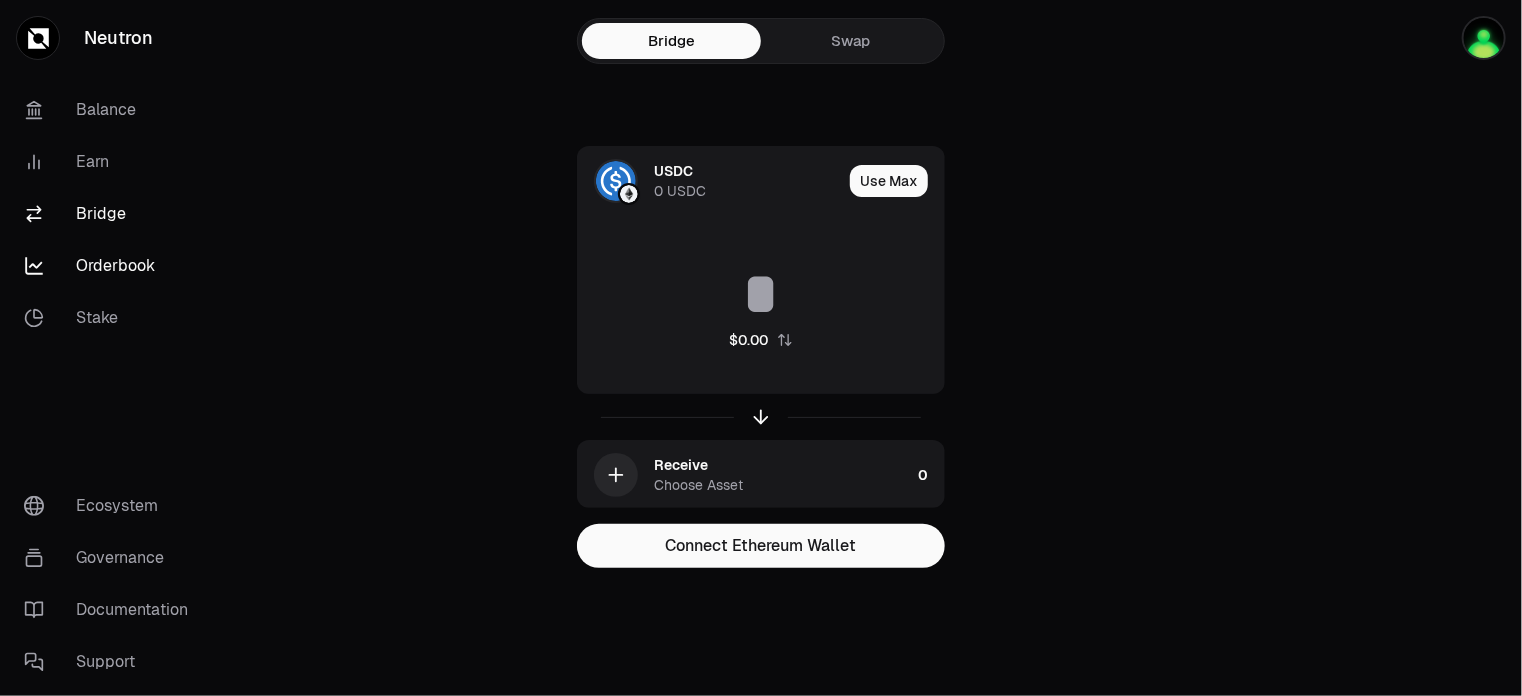 click on "Orderbook" at bounding box center [112, 266] 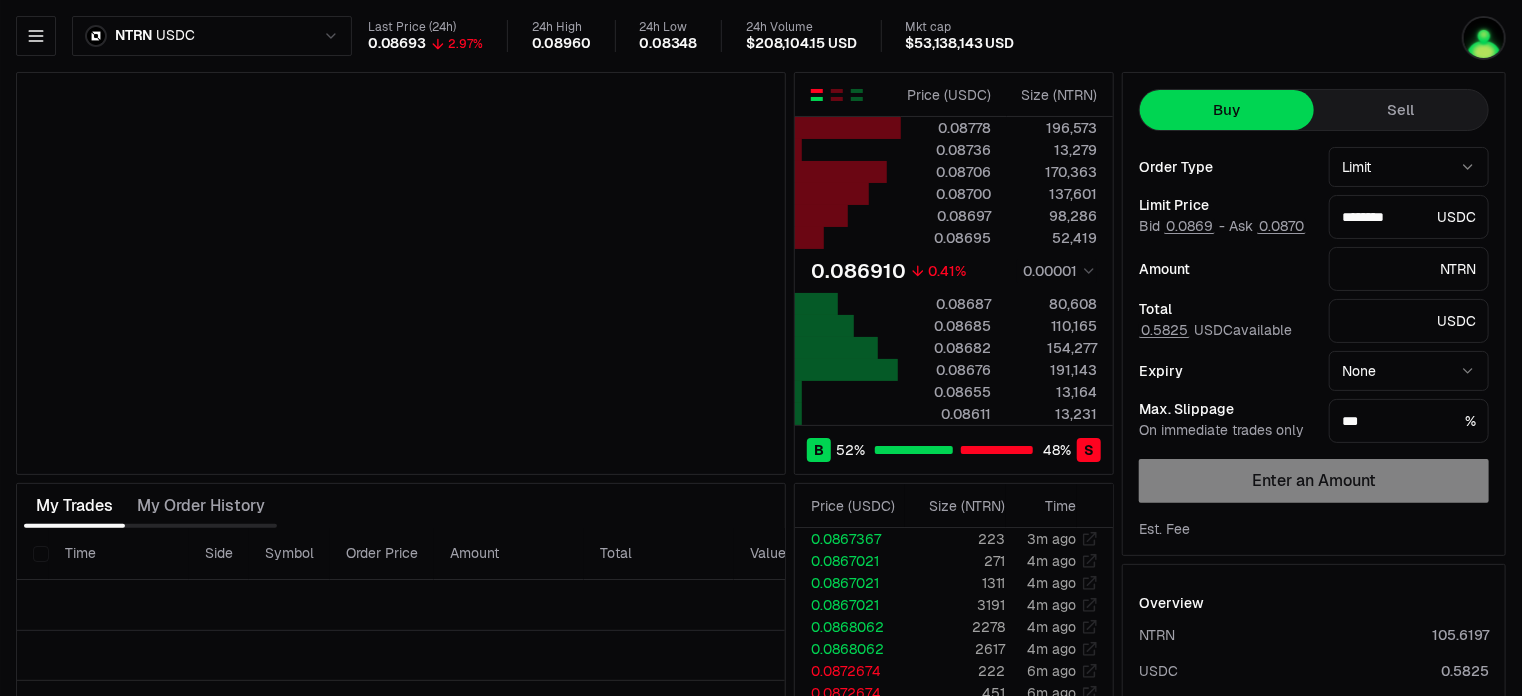 click at bounding box center [1458, 38] 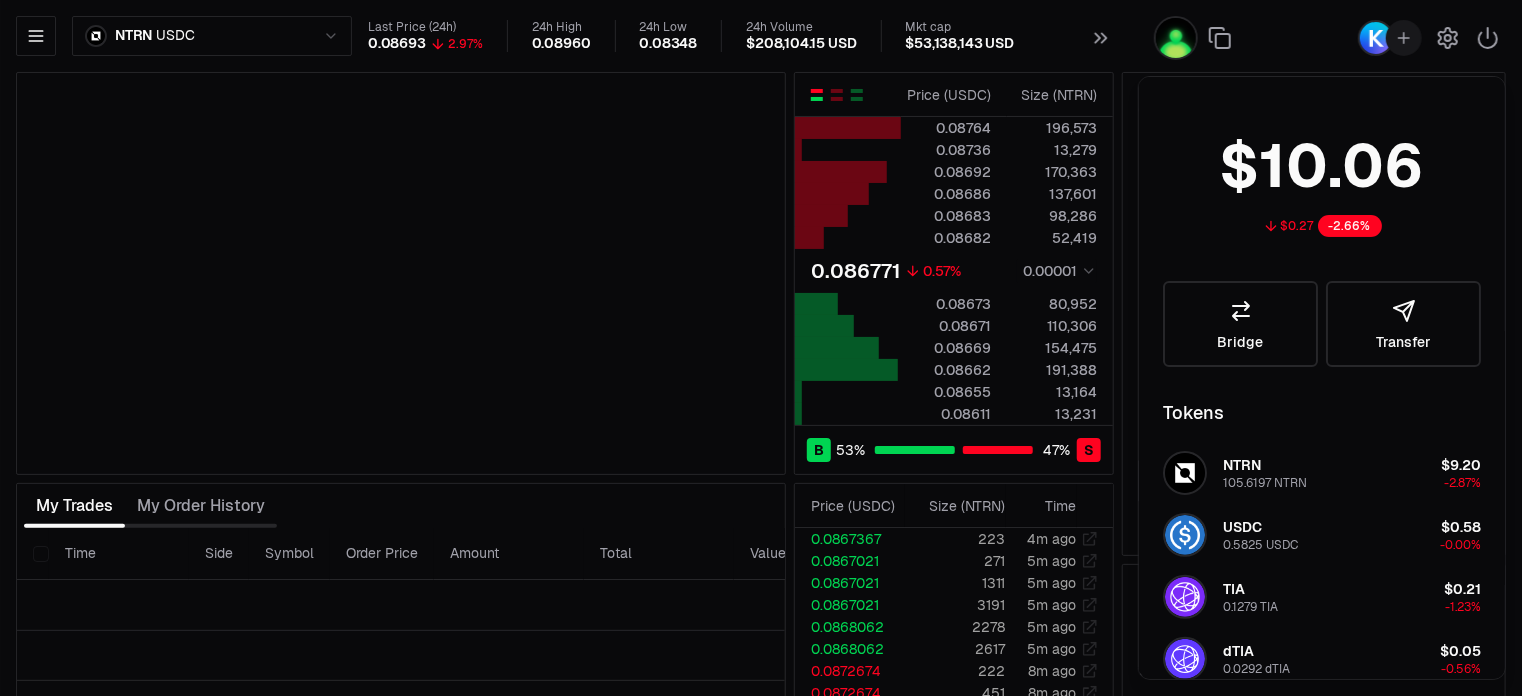 click on "Neutron Balance Earn Bridge Orderbook Stake Ecosystem Governance Documentation Support NTRN USDC Last Price (24h) 0.08693 2.97% 24h High 0.08960 24h Low 0.08348 24h Volume $208,104.15 USD Mkt cap $53,138,143 USD
Price ( USDC ) Size ( NTRN ) 0.08764 196,573 0.08736 13,279 0.08692 170,363 0.08686 137,601 0.08683 98,286 0.08682 52,419 0.086771 0.57% 0.00001 0.08673 80,952 0.08671 110,306 0.08669 154,475 0.08662 191,388 0.08655 13,164 0.08611 13,231 B 53 % 47 % S Price ( USDC ) Size ( NTRN ) 0.08764 196,573 0.08736 13,279 0.08692 170,363 0.08686 137,601 0.08683 98,286 0.08682 52,419 0.086771 0.57% 0.00001 0.08673 80,952 0.08671 110,306 0.08669 154,475 0.08662 191,388 0.08655 13,164 0.08611 13,231 B 53 % 47 % S Price ( USDC ) Size ( NTRN ) Time 0.0867367 223 4m ago 0.0867021 271 5m ago 0.0867021 1311 5m ago 0.0867021 3191 5m ago 0.0868062 2278 5m ago 0.0868062 2617 5m ago 0.0872674 222 8m ago 0.0872674 451 8m ago 0.0872674 222 8m ago 0.0872761 222 8m ago 0.0873023 222 9m ago 0.0872936 222 9m ago 0.0873460 222 )" at bounding box center [761, 435] 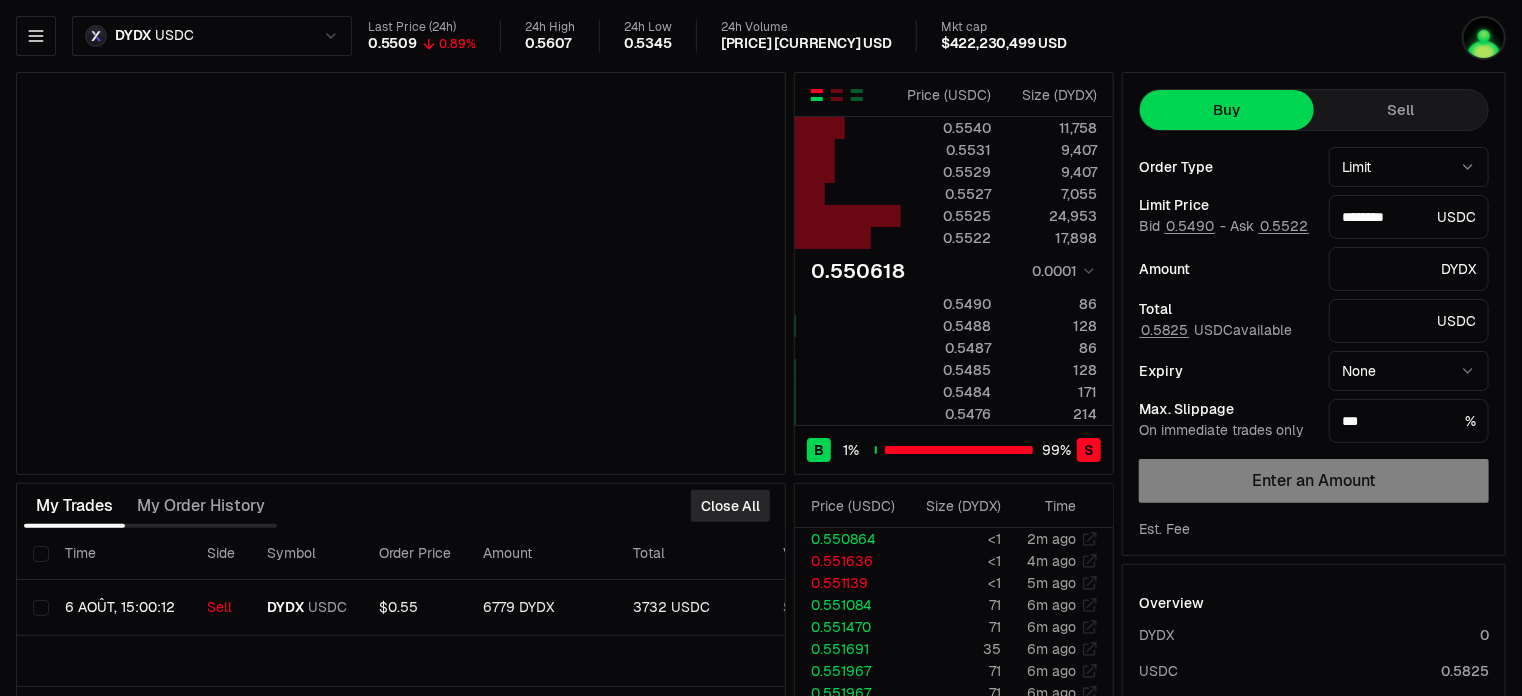 click on "Neutron Balance Earn Bridge Orderbook Stake Ecosystem Governance Documentation Support DYDX USDC Last Price (24h) 0.5509 0.89% 24h High 0.5607 24h Low 0.5345 24h Volume $41,314.74 USD Mkt cap $422,230,499 USD
Price ( USDC ) Size ( DYDX ) 0.5540 11,758 0.5531 9,407 0.5529 9,407 0.5527 7,055 0.5525 24,953 0.5522 17,898 0.550618 0.0001 0.5490 86 0.5488 128 0.5487 86 0.5485 128 0.5484 171 0.5476 214 B 1 % 99 % S Price ( USDC ) Size ( DYDX ) 0.5540 11,758 0.5531 9,407 0.5529 9,407 0.5527 7,055 0.5525 24,953 0.5522 17,898 0.550618 0.0001 0.5490 86 0.5488 128 0.5487 86 0.5485 128 0.5484 171 0.5476 214 B 1 % 99 % S Price ( USDC ) Size ( DYDX ) Time 0.550864 <1 2m ago 0.551636 <1 4m ago 0.551139 <1 5m ago 0.551084 71 6m ago 0.551470 71 6m ago 0.551691 35 6m ago 0.551967 71 6m ago 0.551967 71 6m ago 0.552077 71 6m ago 0.552906 <1 6m ago 0.552574 34 8m ago 0.552685 <1 8m ago 0.554733 <1 9m ago 0.554622 <1 11m ago 0.554733 <1 12m ago 0.555233 <1 13m ago 0.554844 <1 15m ago 0.553846 <1 16m ago 0.552187 <1 18m ago <1 32" at bounding box center (761, 435) 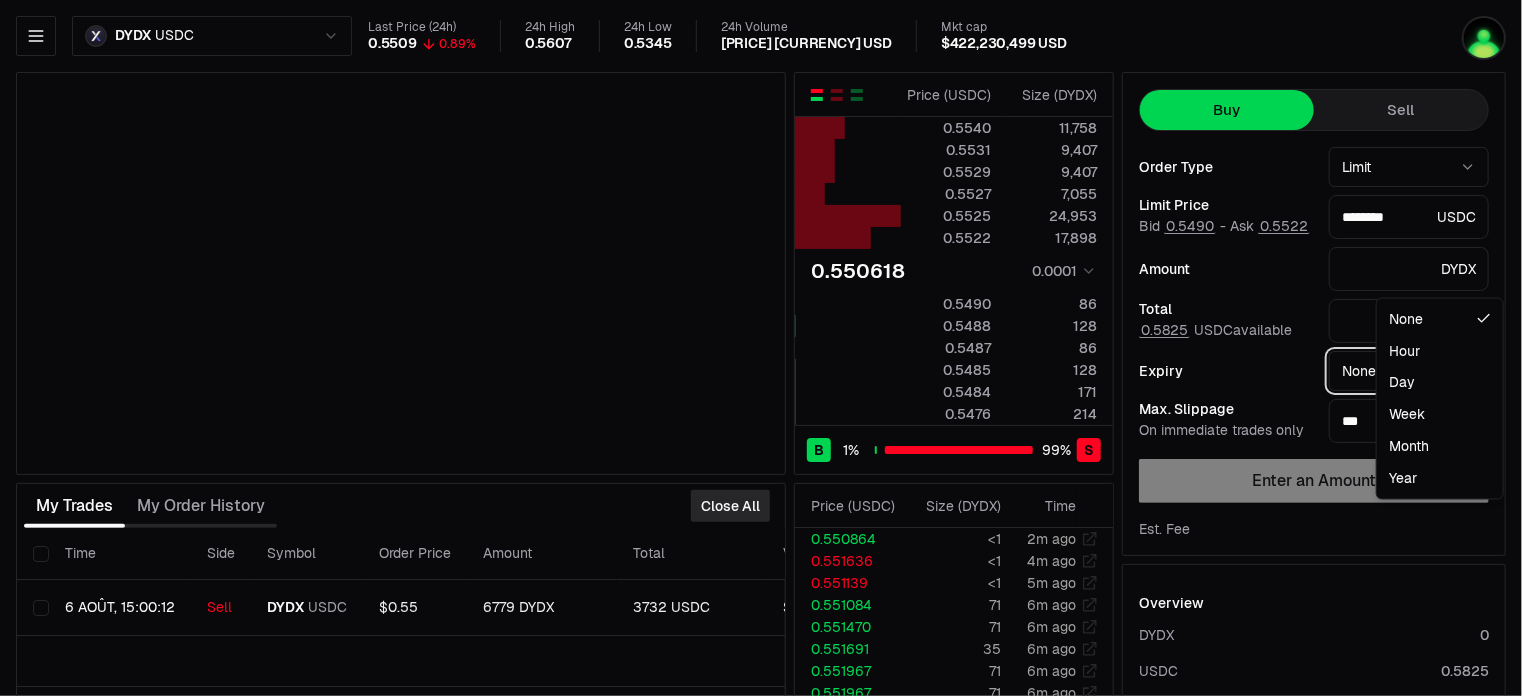 click on "Neutron Balance Earn Bridge Orderbook Stake Ecosystem Governance Documentation Support DYDX USDC Last Price (24h) 0.5509 0.89% 24h High 0.5607 24h Low 0.5345 24h Volume $41,314.74 USD Mkt cap $422,230,499 USD
Price ( USDC ) Size ( DYDX ) 0.5540 11,758 0.5531 9,407 0.5529 9,407 0.5527 7,055 0.5525 24,953 0.5522 17,898 0.550618 0.0001 0.5490 86 0.5488 128 0.5487 86 0.5485 128 0.5484 171 0.5476 214 B 1 % 99 % S Price ( USDC ) Size ( DYDX ) 0.5540 11,758 0.5531 9,407 0.5529 9,407 0.5527 7,055 0.5525 24,953 0.5522 17,898 0.550618 0.0001 0.5490 86 0.5488 128 0.5487 86 0.5485 128 0.5484 171 0.5476 214 B 1 % 99 % S Price ( USDC ) Size ( DYDX ) Time 0.550864 <1 2m ago 0.551636 <1 4m ago 0.551139 <1 5m ago 0.551084 71 6m ago 0.551470 71 6m ago 0.551691 35 6m ago 0.551967 71 6m ago 0.551967 71 6m ago 0.552077 71 6m ago 0.552906 <1 6m ago 0.552574 34 8m ago 0.552685 <1 8m ago 0.554733 <1 9m ago 0.554622 <1 11m ago 0.554733 <1 12m ago 0.555233 <1 13m ago 0.554844 <1 15m ago 0.553846 <1 16m ago 0.552187 <1 18m ago <1 32" at bounding box center [761, 435] 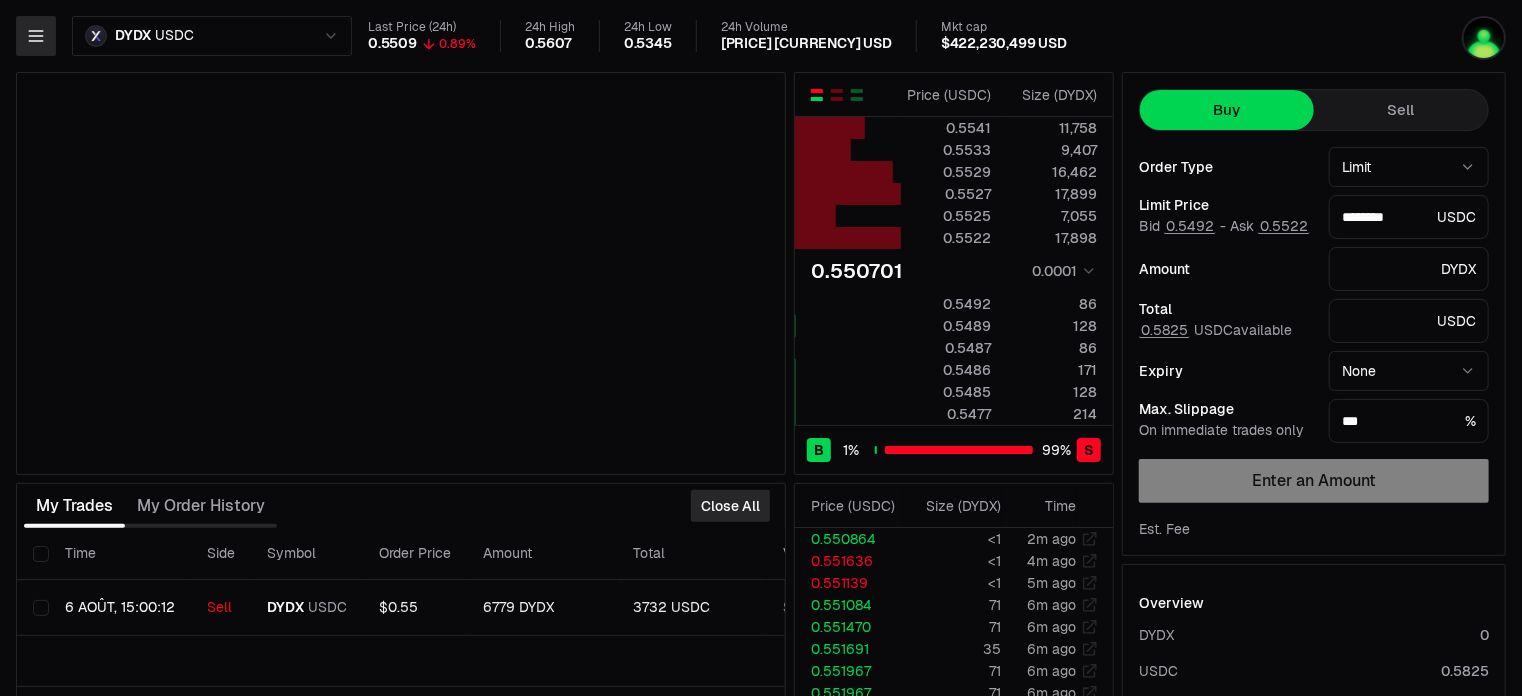 click at bounding box center (36, 36) 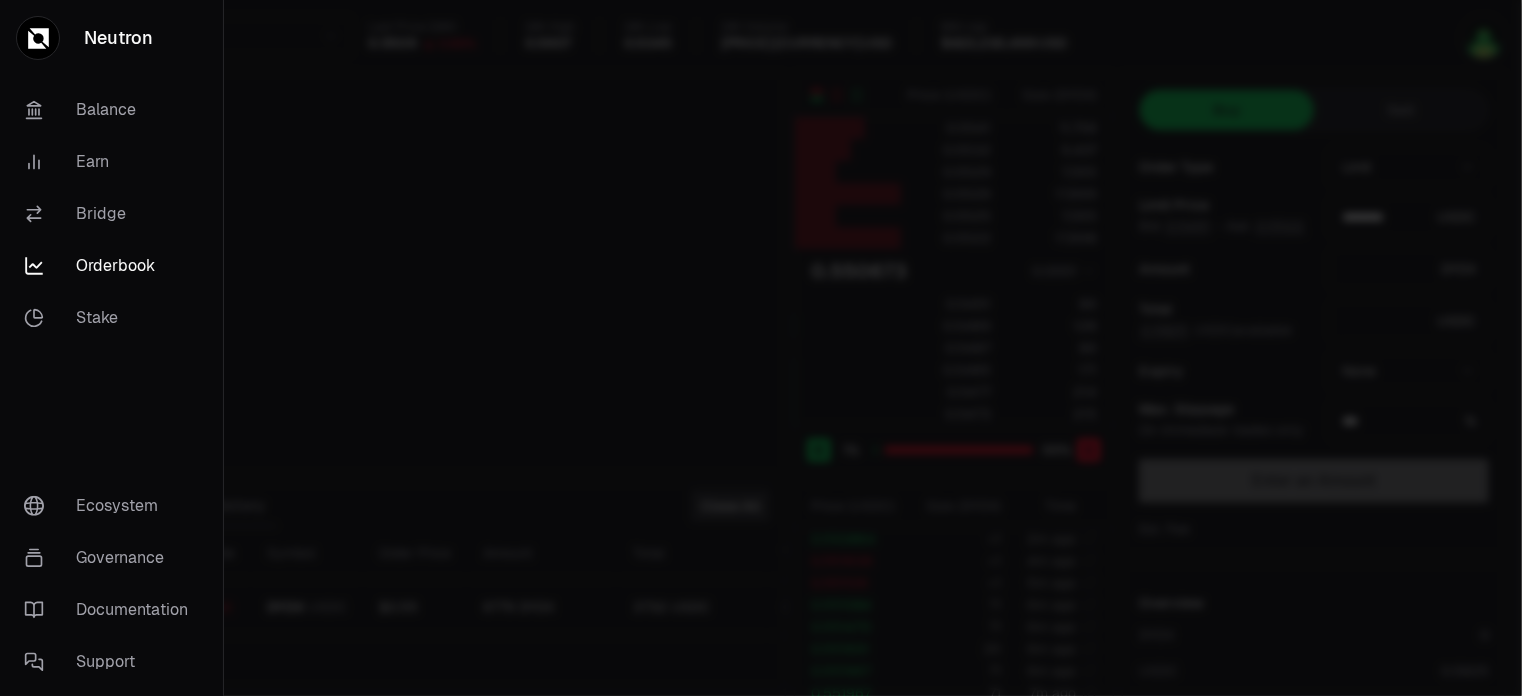 click at bounding box center (761, 348) 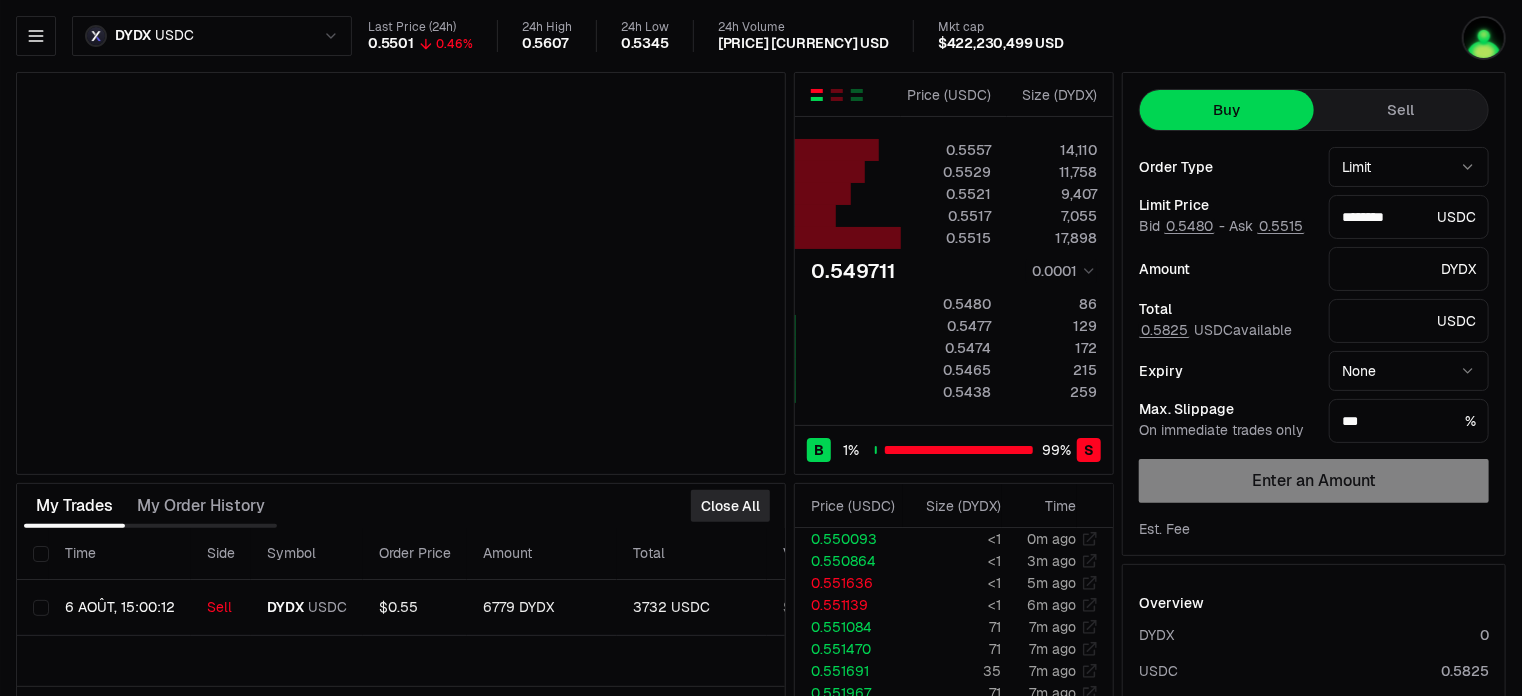 click on "Last Price (24h) 0.5501 0.46% 24h High 0.5607 24h Low 0.5345 24h Volume $41,314.74 USD Mkt cap $422,230,499 USD" at bounding box center [841, 36] 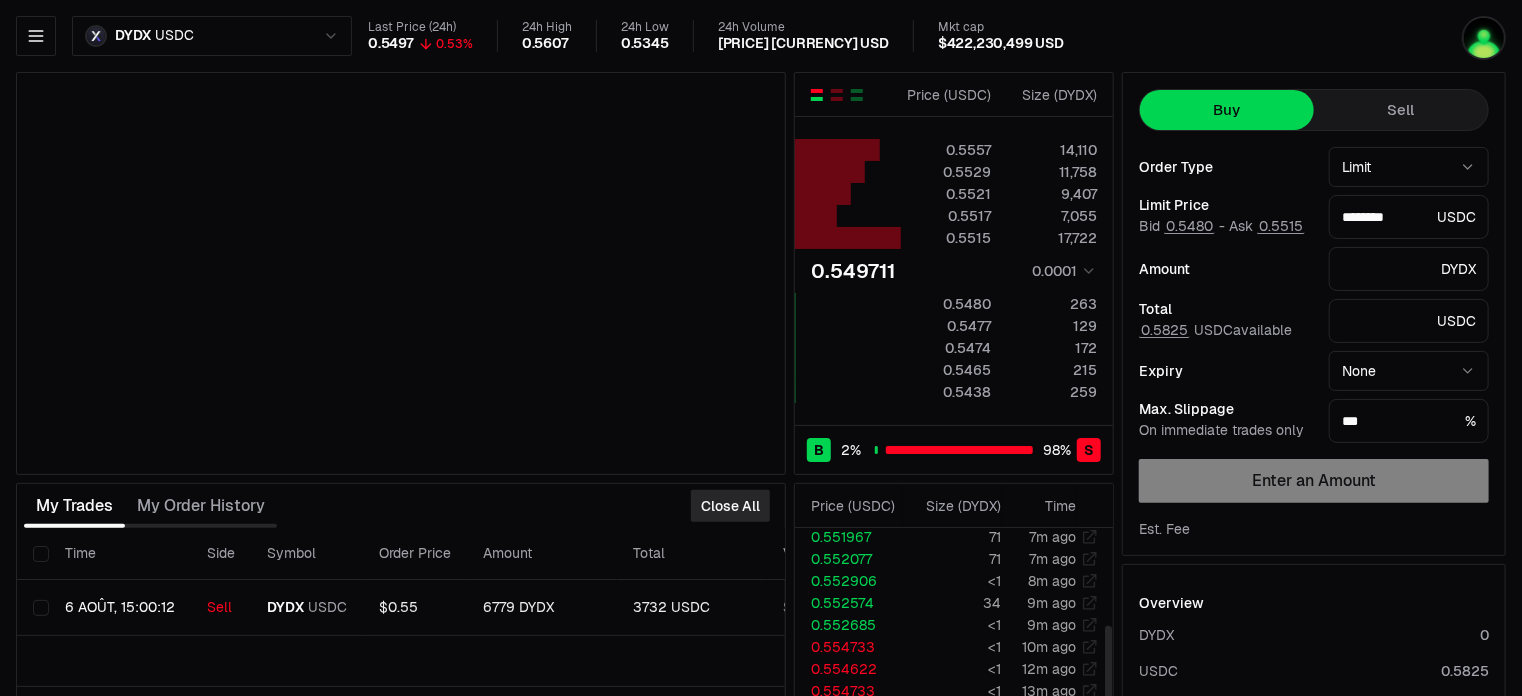 scroll, scrollTop: 560, scrollLeft: 0, axis: vertical 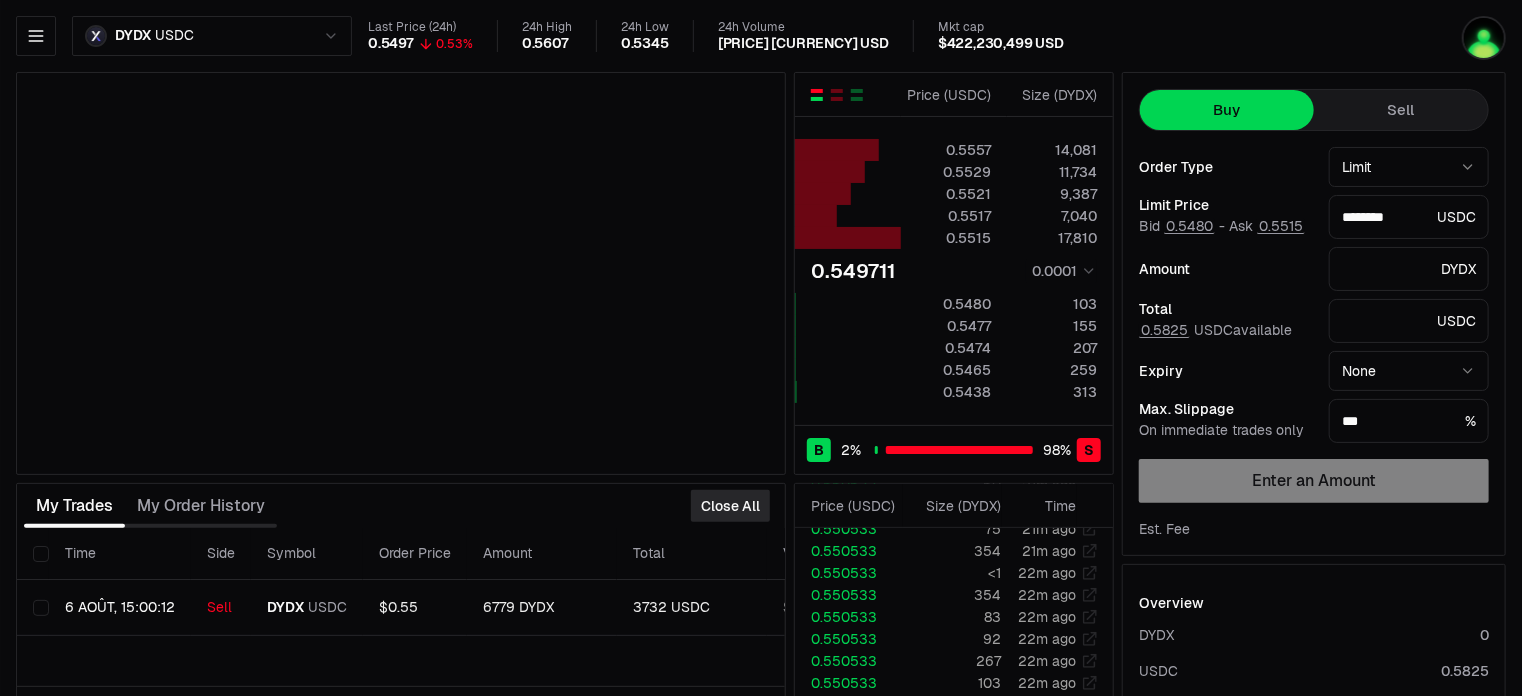 drag, startPoint x: 1140, startPoint y: 593, endPoint x: 939, endPoint y: 648, distance: 208.38905 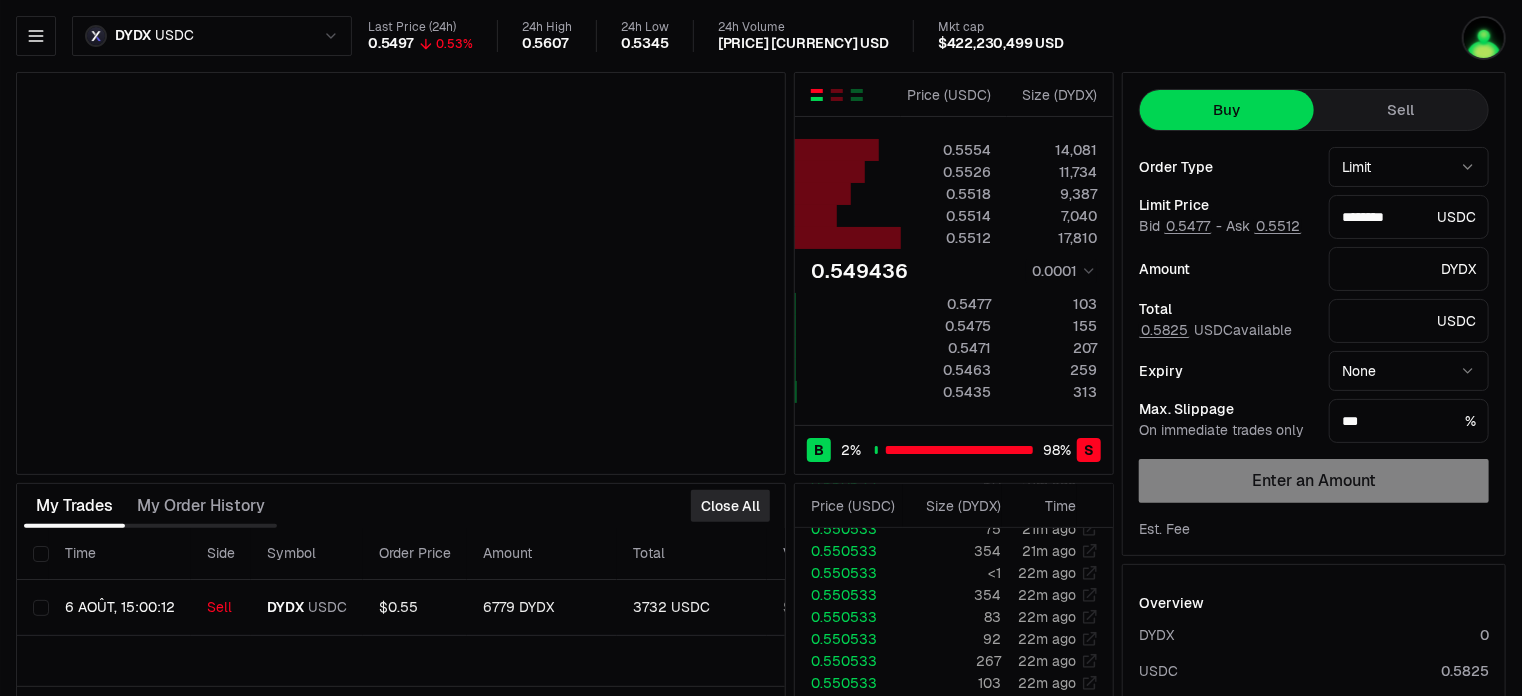 click on "Deposit Funds" at bounding box center [1314, 719] 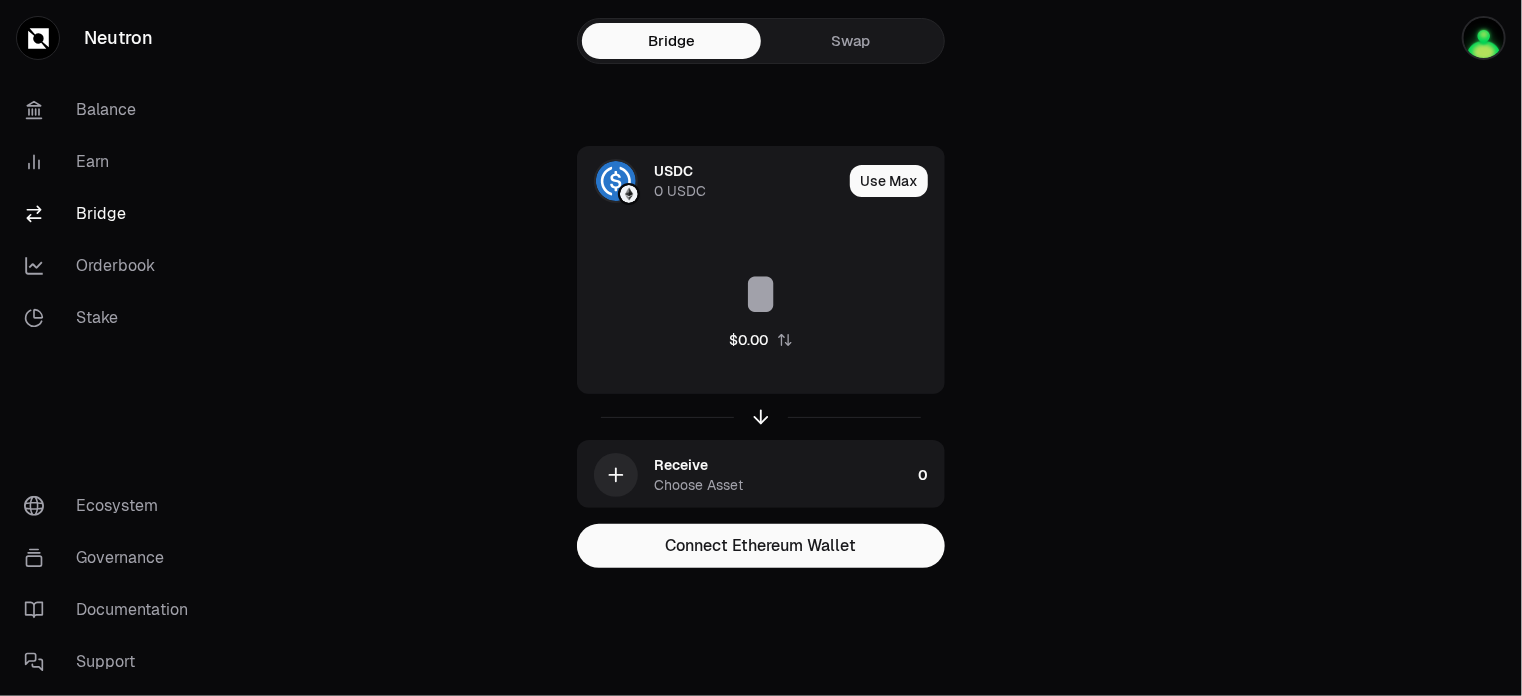 click on "Swap" at bounding box center [850, 41] 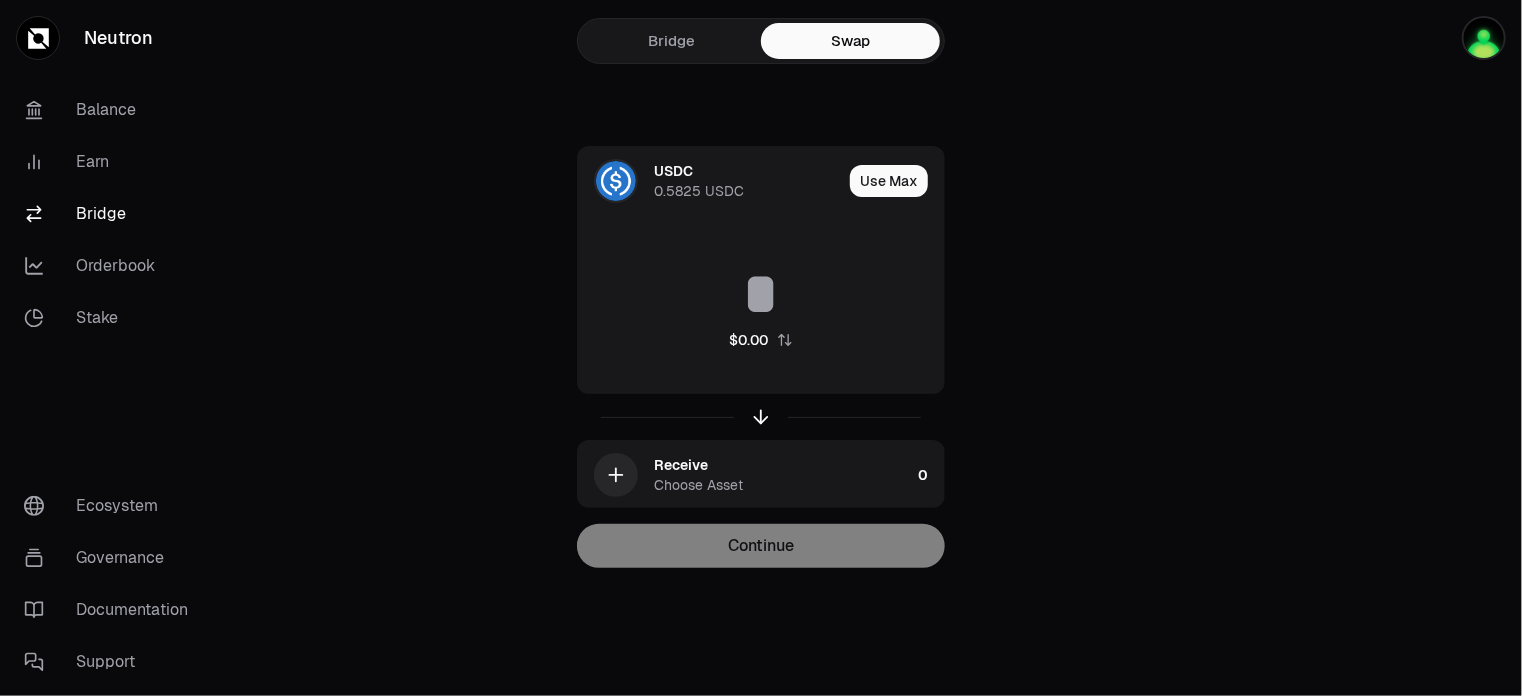 click on "Bridge Swap" at bounding box center [761, 41] 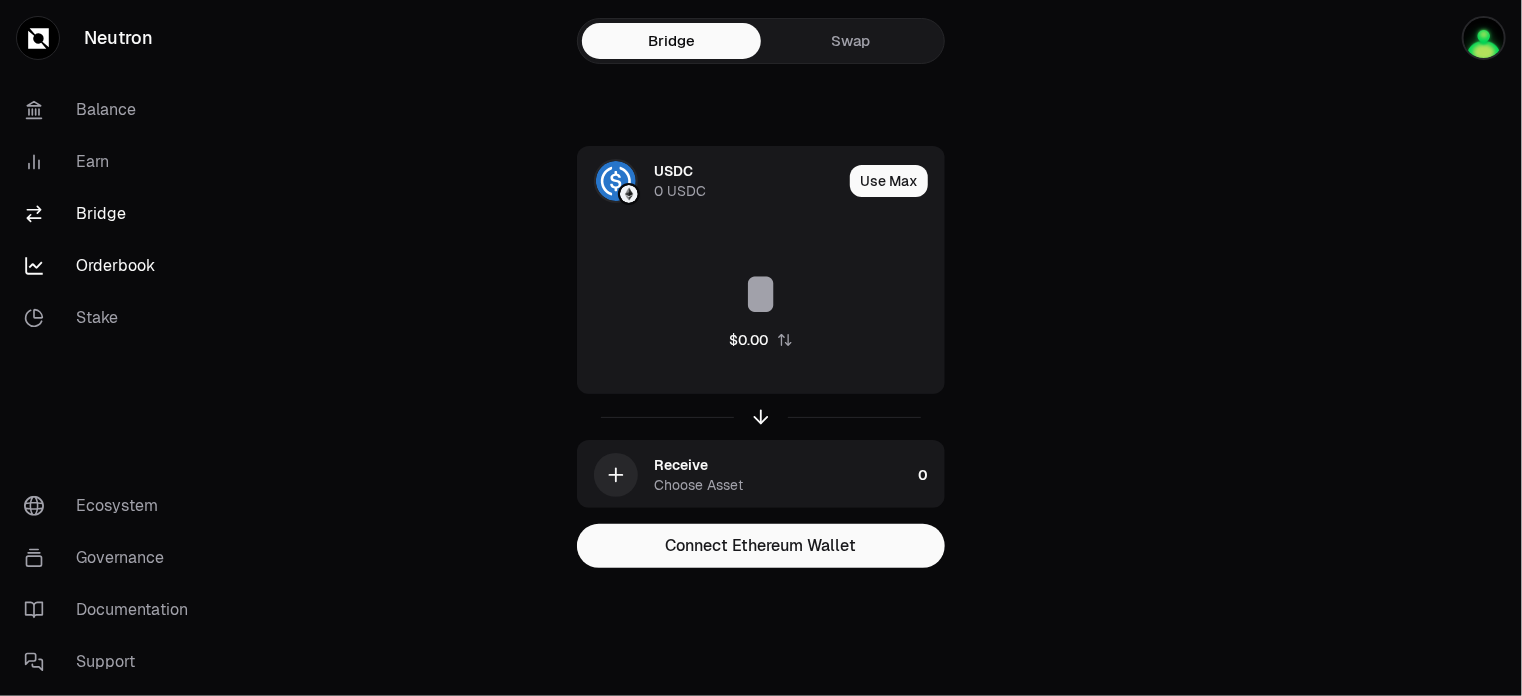 click on "Orderbook" at bounding box center [112, 266] 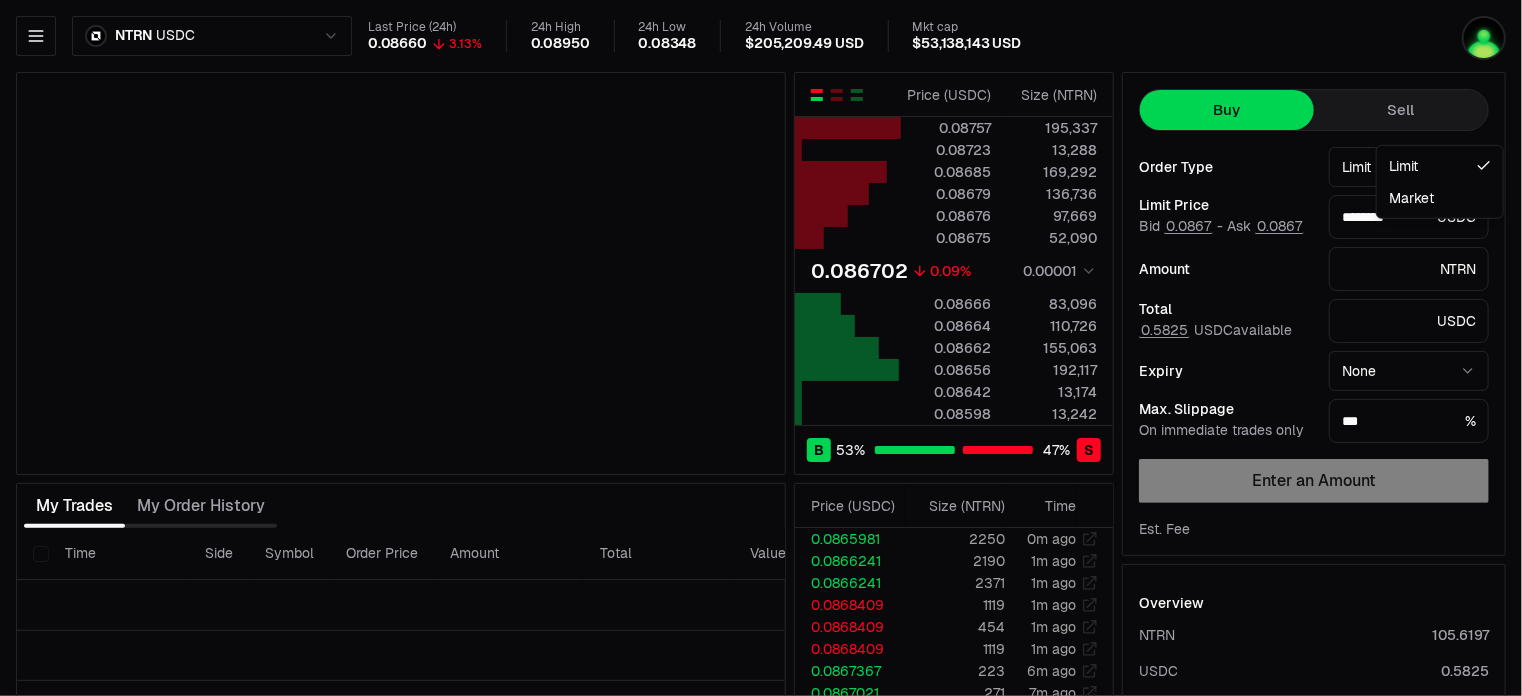 click on "Neutron Balance Earn Bridge Orderbook Stake Ecosystem Governance Documentation Support NTRN USDC Last Price (24h) 0.08660 3.13% 24h High 0.08950 24h Low 0.08348 24h Volume $205,209.49 USD Mkt cap $53,138,143 USD
Price ( USDC ) Size ( NTRN ) 0.08757 195,337 0.08723 13,288 0.08685 169,292 0.08679 136,736 0.08676 97,669 0.08675 52,090 0.086702 0.09% 0.00001 0.08666 83,096 0.08664 110,726 0.08662 155,063 0.08656 192,117 0.08642 13,174 0.08598 13,242 B 53 % 47 % S Price ( USDC ) Size ( NTRN ) 0.08757 195,337 0.08723 13,288 0.08685 169,292 0.08679 136,736 0.08676 97,669 0.08675 52,090 0.086702 0.09% 0.00001 0.08666 83,096 0.08664 110,726 0.08662 155,063 0.08656 192,117 0.08642 13,174 0.08598 13,242 B 53 % 47 % S Price ( USDC ) Size ( NTRN ) Time 0.0865981 2250 0m ago 0.0866241 2190 1m ago 0.0866241 2371 1m ago 0.0868409 1119 1m ago 0.0868409 454 1m ago 0.0868409 1119 1m ago 0.0867367 223 6m ago 0.0867021 271 7m ago 0.0867021 1311 7m ago 0.0867021 3191 7m ago 0.0868062 2278 7m ago 0.0868062 2617 7m ago 0.0872674" at bounding box center [761, 435] 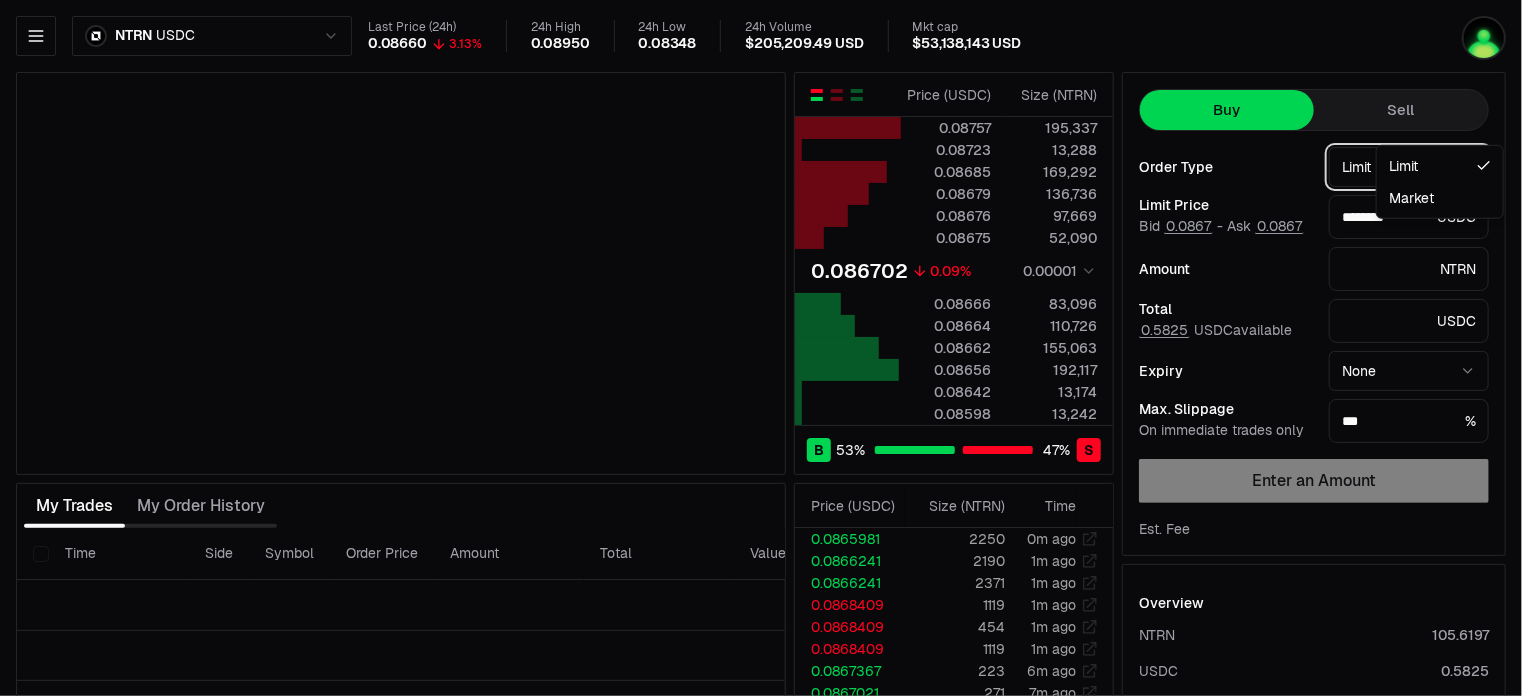 click on "Neutron Balance Earn Bridge Orderbook Stake Ecosystem Governance Documentation Support NTRN USDC Last Price (24h) 0.08660 3.13% 24h High 0.08950 24h Low 0.08348 24h Volume $205,209.49 USD Mkt cap $53,138,143 USD
Price ( USDC ) Size ( NTRN ) 0.08757 195,337 0.08723 13,288 0.08685 169,292 0.08679 136,736 0.08676 97,669 0.08675 52,090 0.086702 0.09% 0.00001 0.08666 83,096 0.08664 110,726 0.08662 155,063 0.08656 192,117 0.08642 13,174 0.08598 13,242 B 53 % 47 % S Price ( USDC ) Size ( NTRN ) 0.08757 195,337 0.08723 13,288 0.08685 169,292 0.08679 136,736 0.08676 97,669 0.08675 52,090 0.086702 0.09% 0.00001 0.08666 83,096 0.08664 110,726 0.08662 155,063 0.08656 192,117 0.08642 13,174 0.08598 13,242 B 53 % 47 % S Price ( USDC ) Size ( NTRN ) Time 0.0865981 2250 0m ago 0.0866241 2190 1m ago 0.0866241 2371 1m ago 0.0868409 1119 1m ago 0.0868409 454 1m ago 0.0868409 1119 1m ago 0.0867367 223 6m ago 0.0867021 271 7m ago 0.0867021 1311 7m ago 0.0867021 3191 7m ago 0.0868062 2278 7m ago 0.0868062 2617 7m ago 0.0872674" at bounding box center (761, 435) 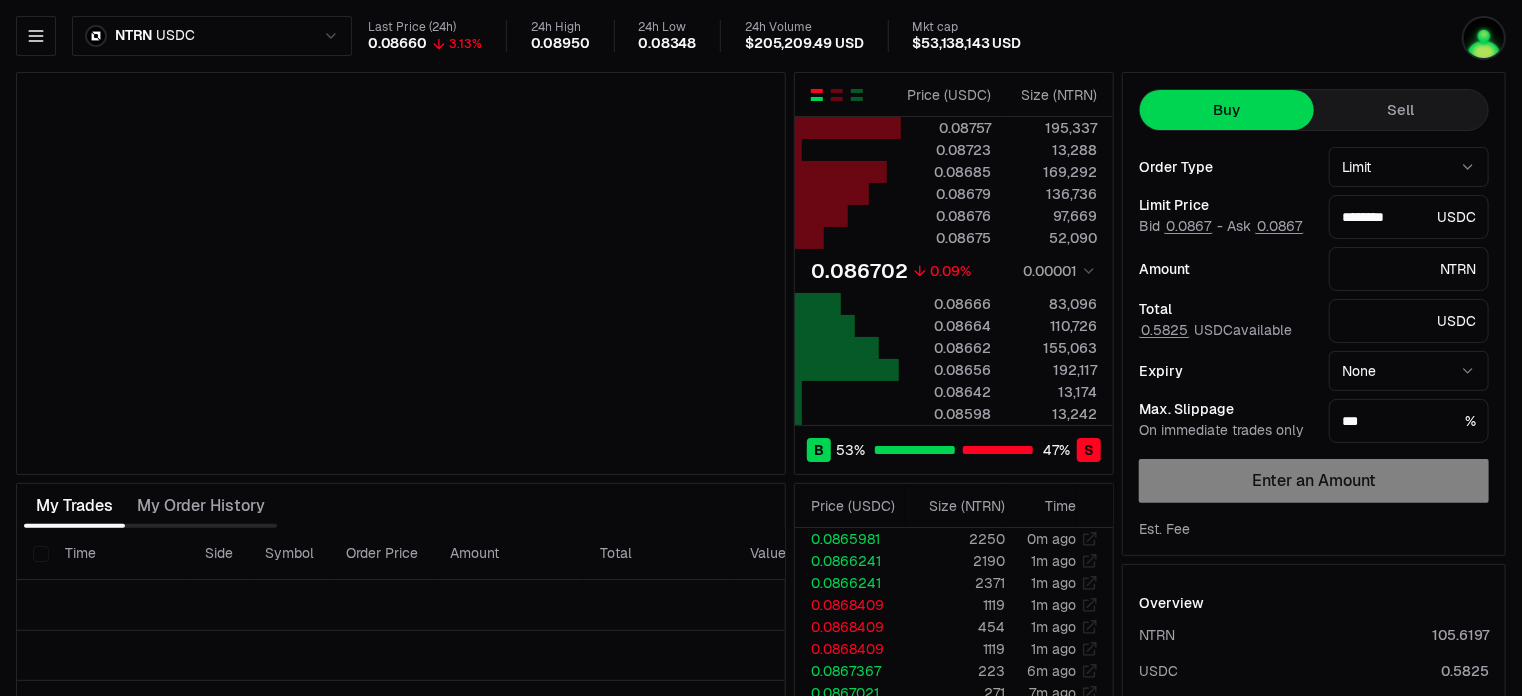 click on "Sell" at bounding box center (1401, 110) 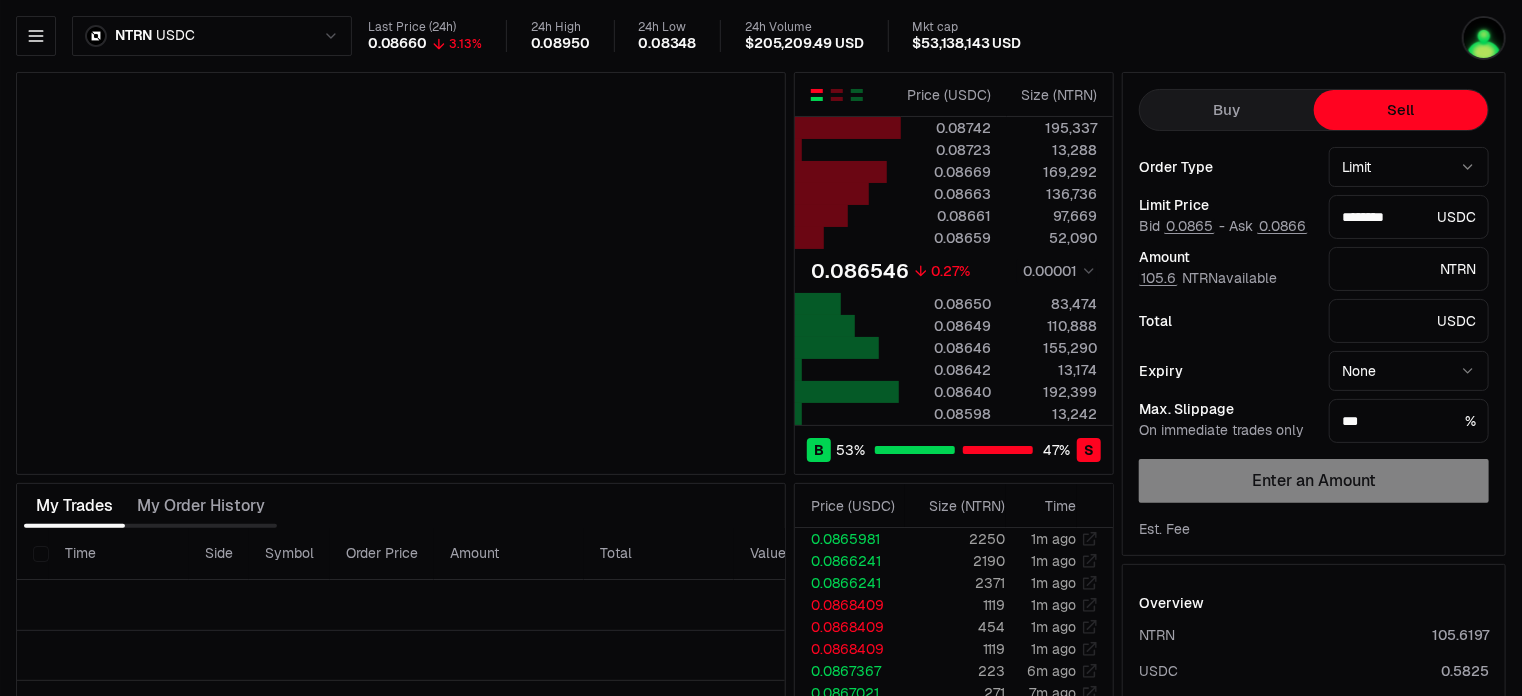 click on "Neutron Balance Earn Bridge Orderbook Stake Ecosystem Governance Documentation Support NTRN USDC Last Price (24h) 0.08660 3.13% 24h High 0.08950 24h Low 0.08348 24h Volume $205,209.49 USD Mkt cap $53,138,143 USD
Price ( USDC ) Size ( NTRN ) 0.08742 195,337 0.08723 13,288 0.08669 169,292 0.08663 136,736 0.08661 97,669 0.08659 52,090 0.086546 0.27% 0.00001 0.08650 83,474 0.08649 110,888 0.08646 155,290 0.08642 13,174 0.08640 192,399 0.08598 13,242 B 53 % 47 % S Price ( USDC ) Size ( NTRN ) 0.08742 195,337 0.08723 13,288 0.08669 169,292 0.08663 136,736 0.08661 97,669 0.08659 52,090 0.086546 0.27% 0.00001 0.08650 83,474 0.08649 110,888 0.08646 155,290 0.08642 13,174 0.08640 192,399 0.08598 13,242 B 53 % 47 % S Price ( USDC ) Size ( NTRN ) Time 0.0865981 2250 1m ago 0.0866241 2190 1m ago 0.0866241 2371 1m ago 0.0868409 1119 1m ago 0.0868409 454 1m ago 0.0868409 1119 1m ago 0.0867367 223 6m ago 0.0867021 271 7m ago 0.0867021 1311 7m ago 0.0867021 3191 7m ago 0.0868062 2278 7m ago 0.0868062 2617 7m ago 0.0872674" at bounding box center (761, 435) 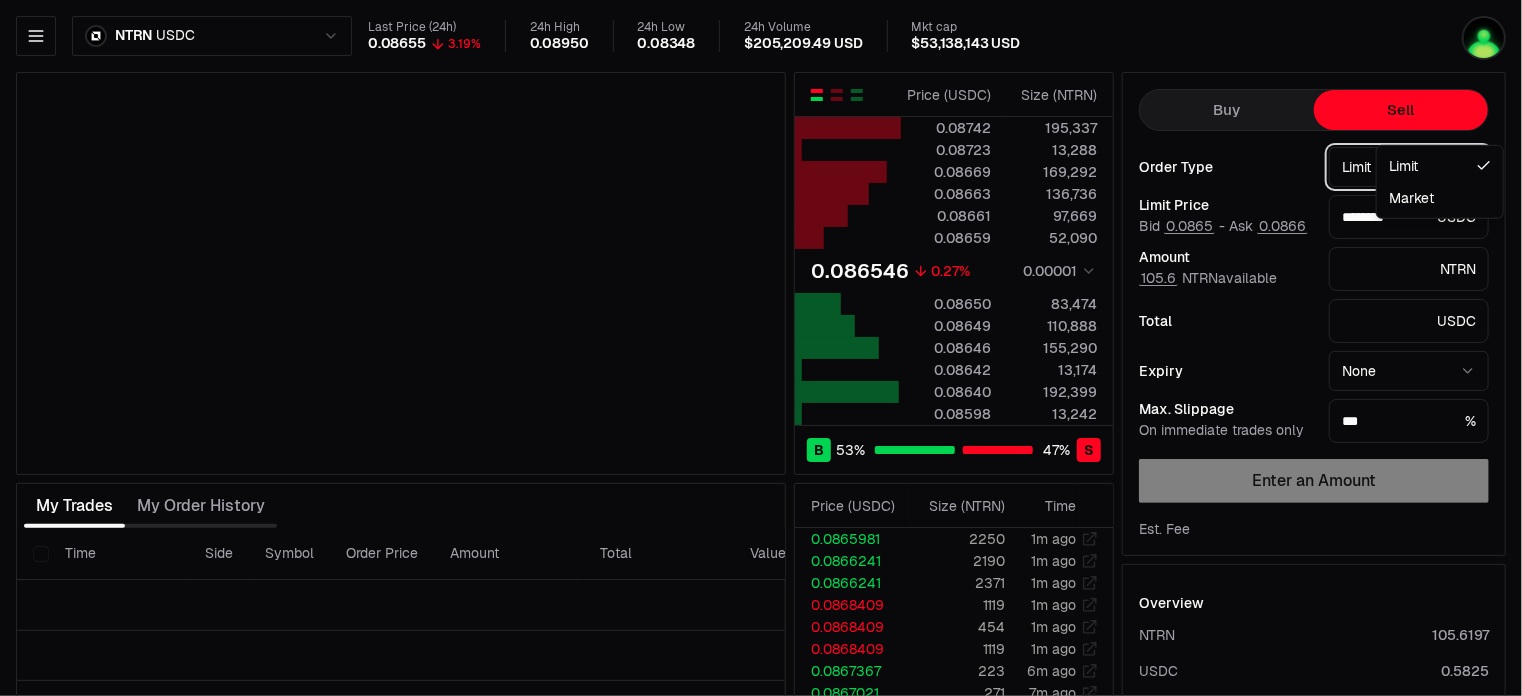 click on "Neutron Balance Earn Bridge Orderbook Stake Ecosystem Governance Documentation Support NTRN USDC Last Price (24h) 0.08655 3.19% 24h High 0.08950 24h Low 0.08348 24h Volume $205,209.49 USD Mkt cap $53,138,143 USD
Price ( USDC ) Size ( NTRN ) 0.08742 195,337 0.08723 13,288 0.08669 169,292 0.08663 136,736 0.08661 97,669 0.08659 52,090 0.086546 0.27% 0.00001 0.08650 83,474 0.08649 110,888 0.08646 155,290 0.08642 13,174 0.08640 192,399 0.08598 13,242 B 53 % 47 % S Price ( USDC ) Size ( NTRN ) 0.08742 195,337 0.08723 13,288 0.08669 169,292 0.08663 136,736 0.08661 97,669 0.08659 52,090 0.086546 0.27% 0.00001 0.08650 83,474 0.08649 110,888 0.08646 155,290 0.08642 13,174 0.08640 192,399 0.08598 13,242 B 53 % 47 % S Price ( USDC ) Size ( NTRN ) Time 0.0865981 2250 1m ago 0.0866241 2190 1m ago 0.0866241 2371 1m ago 0.0868409 1119 1m ago 0.0868409 454 1m ago 0.0868409 1119 1m ago 0.0867367 223 6m ago 0.0867021 271 7m ago 0.0867021 1311 7m ago 0.0867021 3191 7m ago 0.0868062 2278 8m ago 0.0868062 2617 8m ago 0.0872674" at bounding box center [761, 435] 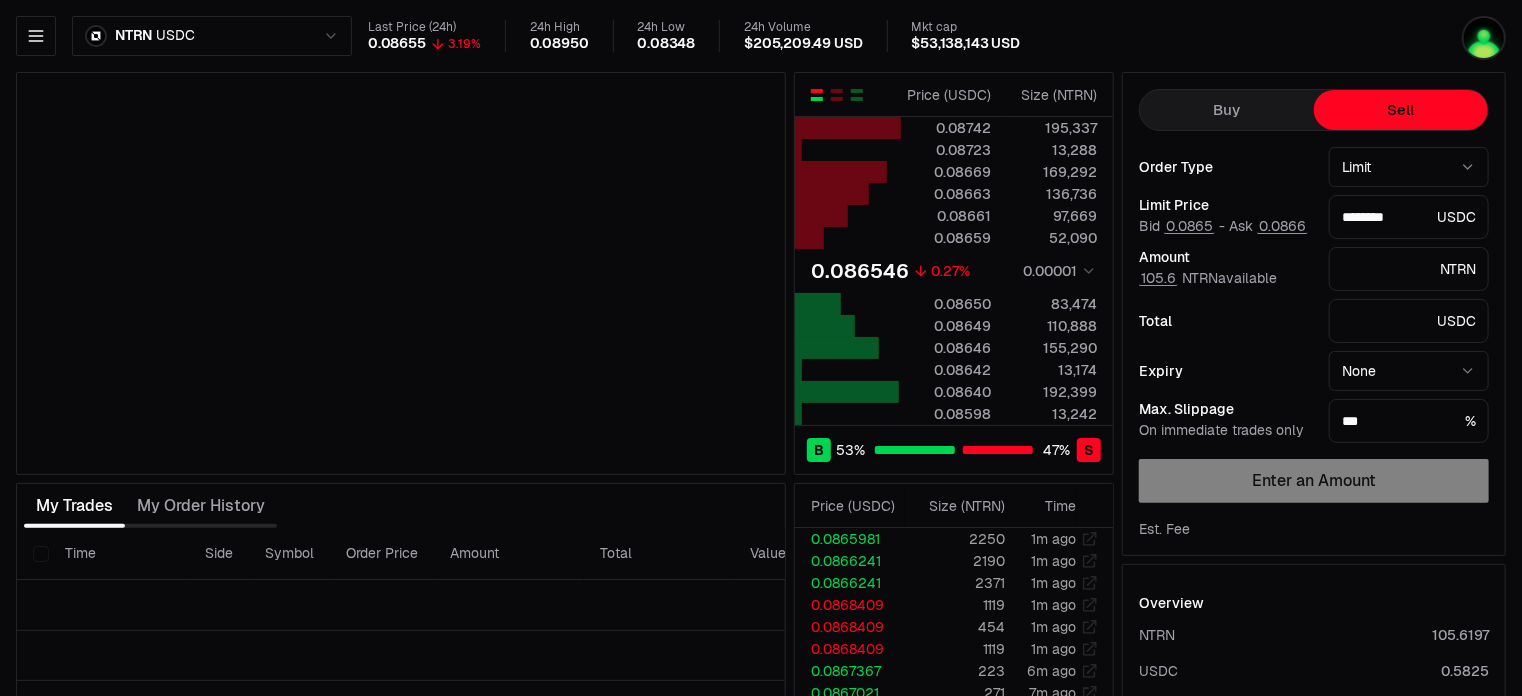 click on "Neutron Balance Earn Bridge Orderbook Stake Ecosystem Governance Documentation Support NTRN USDC Last Price (24h) 0.08655 3.19% 24h High 0.08950 24h Low 0.08348 24h Volume $205,209.49 USD Mkt cap $53,138,143 USD
Price ( USDC ) Size ( NTRN ) 0.08742 195,337 0.08723 13,288 0.08669 169,292 0.08663 136,736 0.08661 97,669 0.08659 52,090 0.086546 0.27% 0.00001 0.08650 83,474 0.08649 110,888 0.08646 155,290 0.08642 13,174 0.08640 192,399 0.08598 13,242 B 53 % 47 % S Price ( USDC ) Size ( NTRN ) 0.08742 195,337 0.08723 13,288 0.08669 169,292 0.08663 136,736 0.08661 97,669 0.08659 52,090 0.086546 0.27% 0.00001 0.08650 83,474 0.08649 110,888 0.08646 155,290 0.08642 13,174 0.08640 192,399 0.08598 13,242 B 53 % 47 % S Price ( USDC ) Size ( NTRN ) Time 0.0865981 2250 1m ago 0.0866241 2190 1m ago 0.0866241 2371 1m ago 0.0868409 1119 1m ago 0.0868409 454 1m ago 0.0868409 1119 1m ago 0.0867367 223 6m ago 0.0867021 271 7m ago 0.0867021 1311 7m ago 0.0867021 3191 7m ago 0.0868062 2278 8m ago 0.0868062 2617 8m ago 0.0872674" at bounding box center [761, 435] 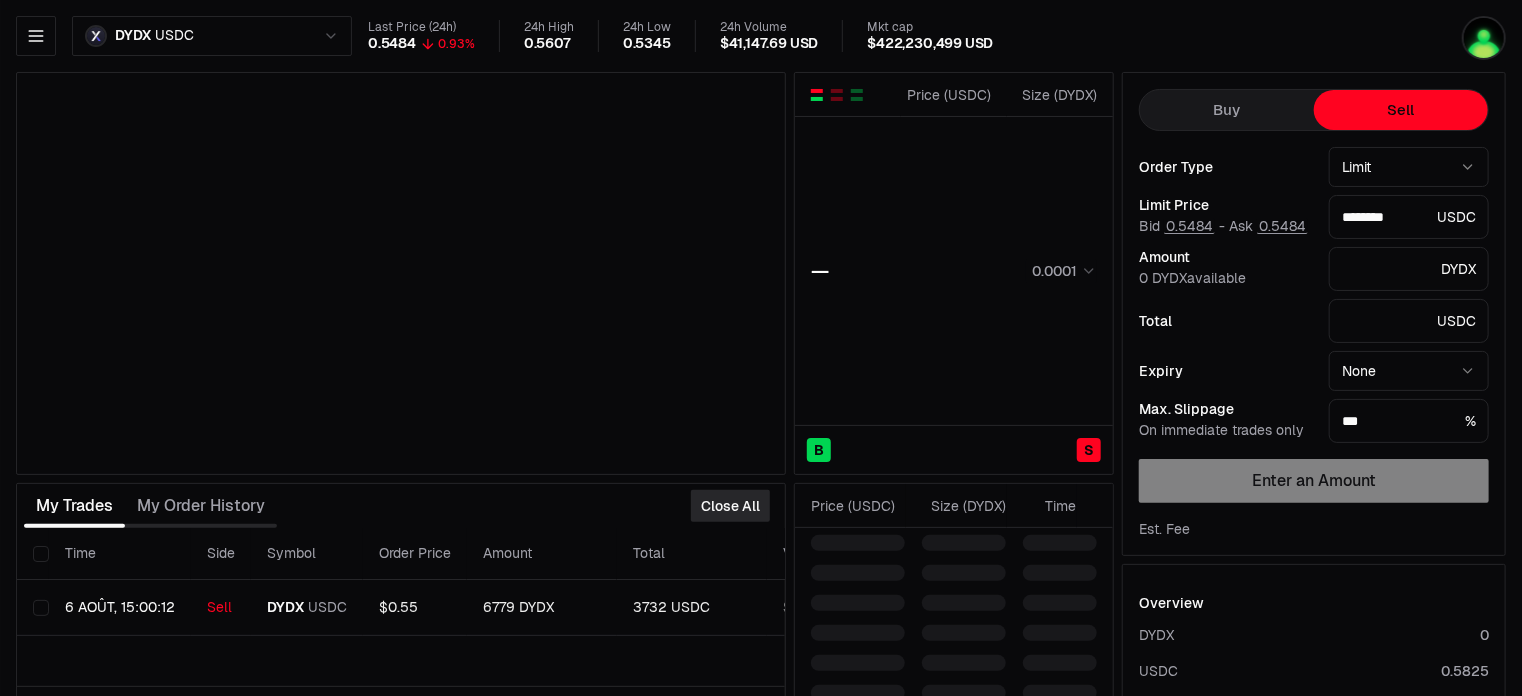 click on "Neutron Balance Earn Bridge Orderbook Stake Ecosystem Governance Documentation Support DYDX USDC Last Price (24h) 0.5484 0.93% 24h High 0.5607 24h Low 0.5345 24h Volume $41,147.69 USD Mkt cap $422,230,499 USD
Price ( USDC ) Size ( DYDX )             — 0.0001             B S Price ( USDC ) Size ( DYDX )             — 0.0001             B S Price ( USDC ) Size ( DYDX ) Time My Trades My Order History Close All Time Side Symbol Order Price Amount Total Value Filled Expiry 6 août, 15:00:12 Sell DYDX USDC $0.55 6779   DYDX 3732   USDC $3,756.35 100% -- Withdraw           Price ( USDC ) Size ( DYDX ) Time Buy Sell Order Type Limit ***** ****** Limit Price Bid   0.5484   - Ask   0.5484   ******** USDC Total USDC Amount 0   DYDX  available DYDX Expiry None **** **** *** **** ***** **** Max. Slippage On immediate trades only *** % Enter an Amount Est. Fee Overview DYDX 0 USDC 0.5825 Deposit Funds The charting technology is provided by   TradingView Developers Disclosures Terms +" at bounding box center (761, 435) 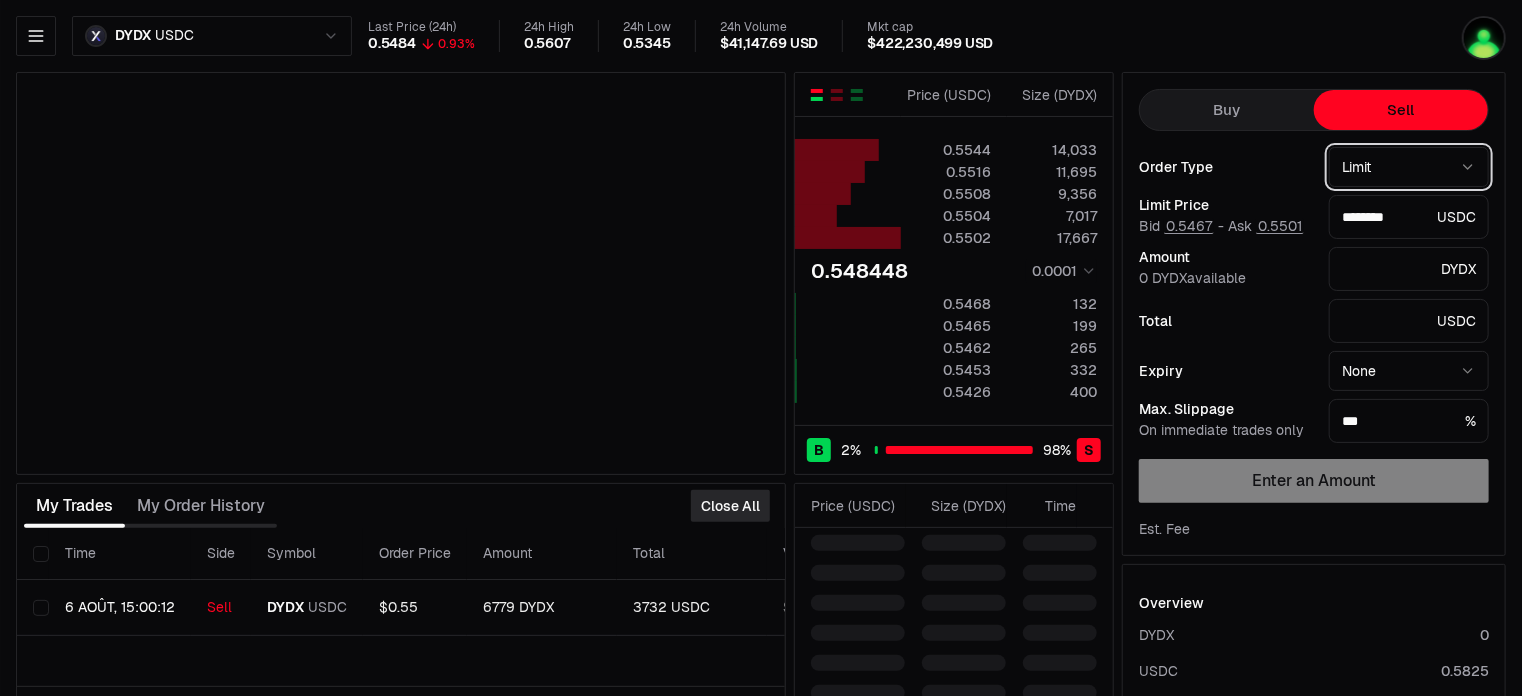 click on "Neutron Balance Earn Bridge Orderbook Stake Ecosystem Governance Documentation Support DYDX USDC Last Price (24h) 0.5484 0.93% 24h High 0.5607 24h Low 0.5345 24h Volume $41,147.69 USD Mkt cap $422,230,499 USD
Price ( USDC ) Size ( DYDX )   0.5544 14,033 0.5516 11,695 0.5508 9,356 0.5504 7,017 0.5502 17,667 0.548448 0.0001 0.5468 132 0.5465 199 0.5462 265 0.5453 332 0.5426 400   B 2 % 98 % S Price ( USDC ) Size ( DYDX )   0.5544 14,033 0.5516 11,695 0.5508 9,356 0.5504 7,017 0.5502 17,667 0.548448 0.0001 0.5468 132 0.5465 199 0.5462 265 0.5453 332 0.5426 400   B 2 % 98 % S Price ( USDC ) Size ( DYDX ) Time My Trades My Order History Close All Time Side Symbol Order Price Amount Total Value Filled Expiry 6 août, 15:00:12 Sell DYDX USDC $0.55 6779   DYDX 3732   USDC $3,756.35 100% -- Withdraw           Price ( USDC ) Size ( DYDX ) Time Buy Sell Order Type Limit ***** ****** Limit Price Bid   0.5467   - Ask   0.5501   ******** USDC Total USDC Amount 0   DYDX  available DYDX Expiry None **** **** ***" at bounding box center [761, 435] 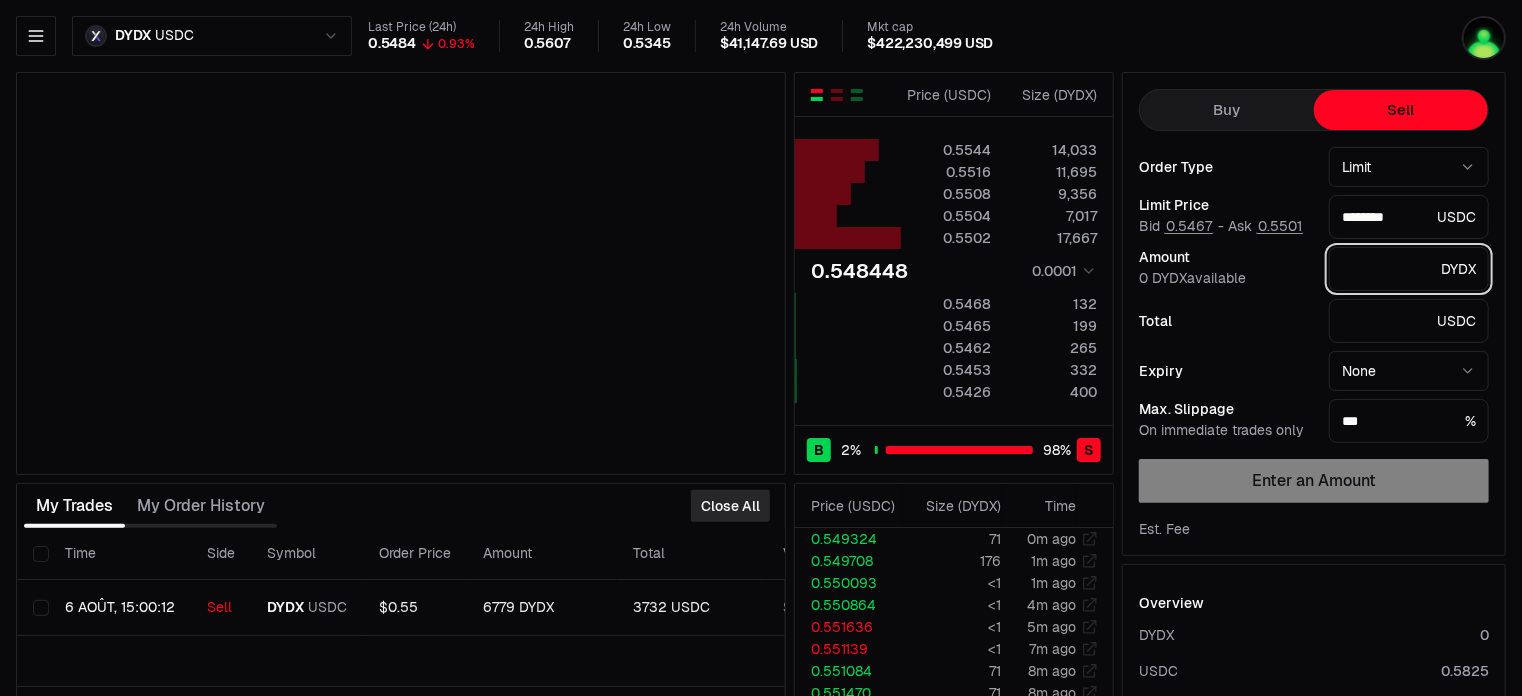 click at bounding box center (1387, 269) 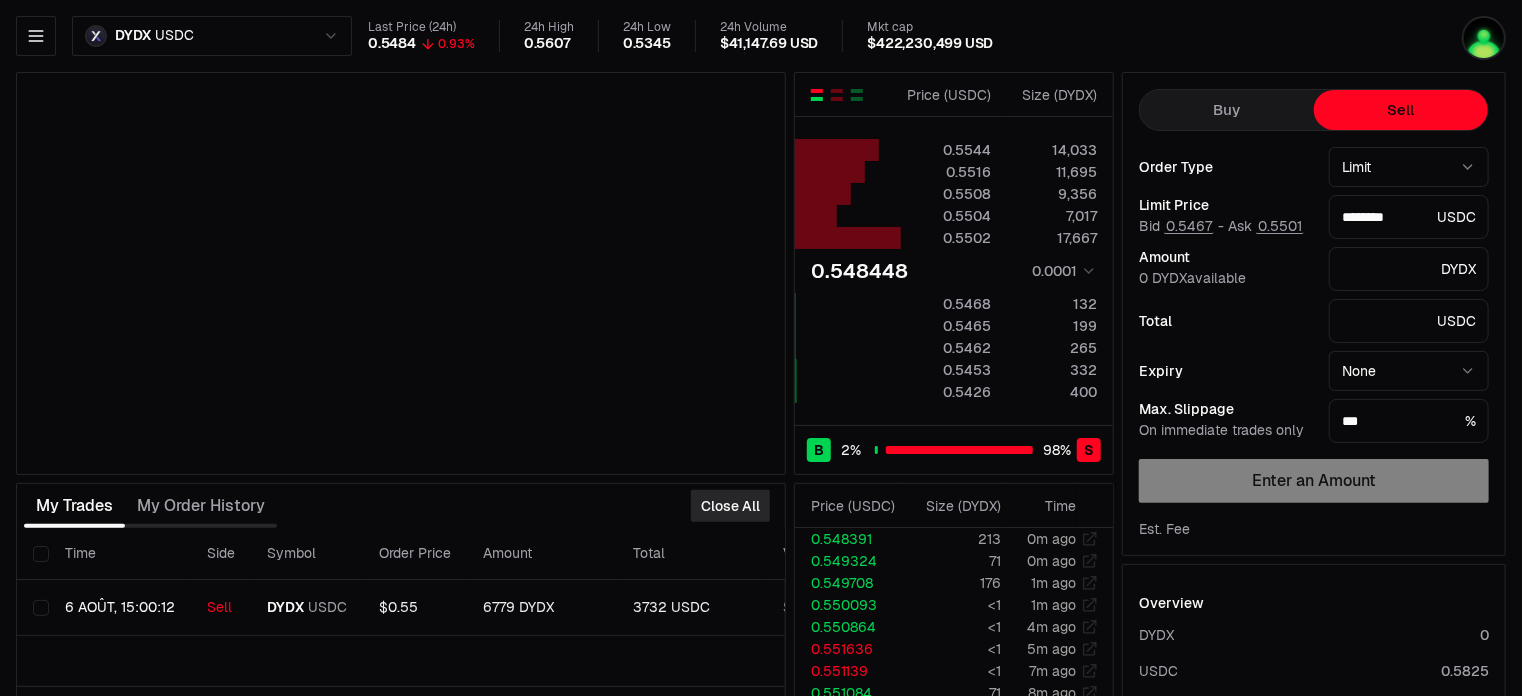 click on "Buy" at bounding box center [1227, 110] 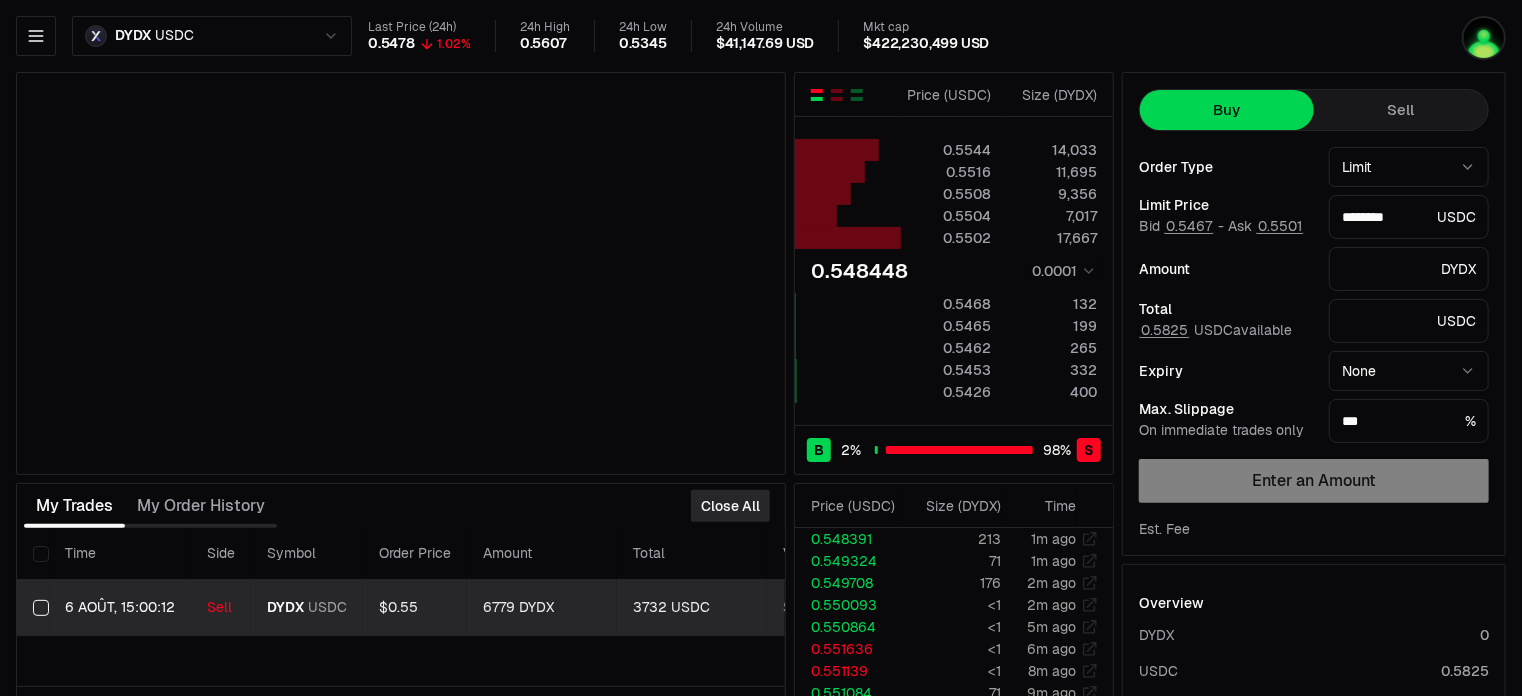 click on "100%" at bounding box center (900, 608) 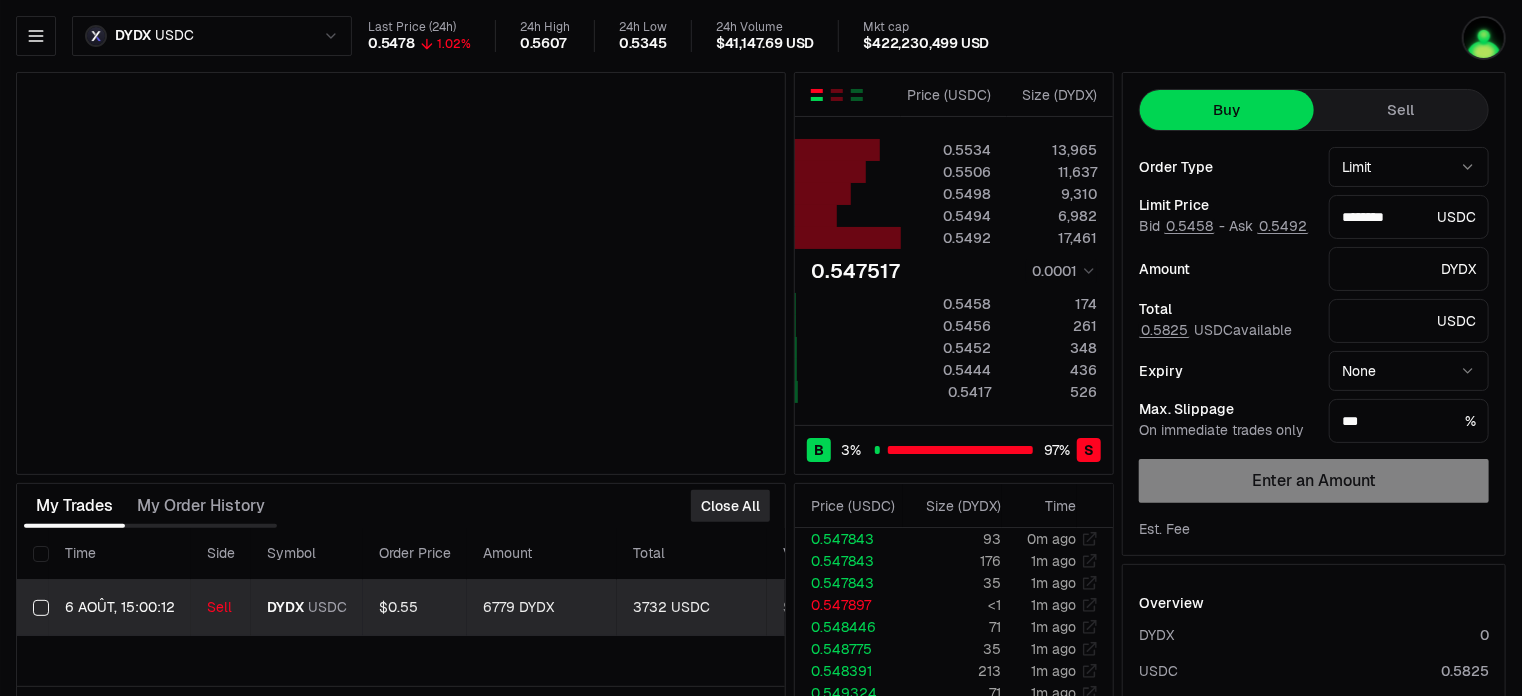 click on "3732   USDC" at bounding box center (692, 608) 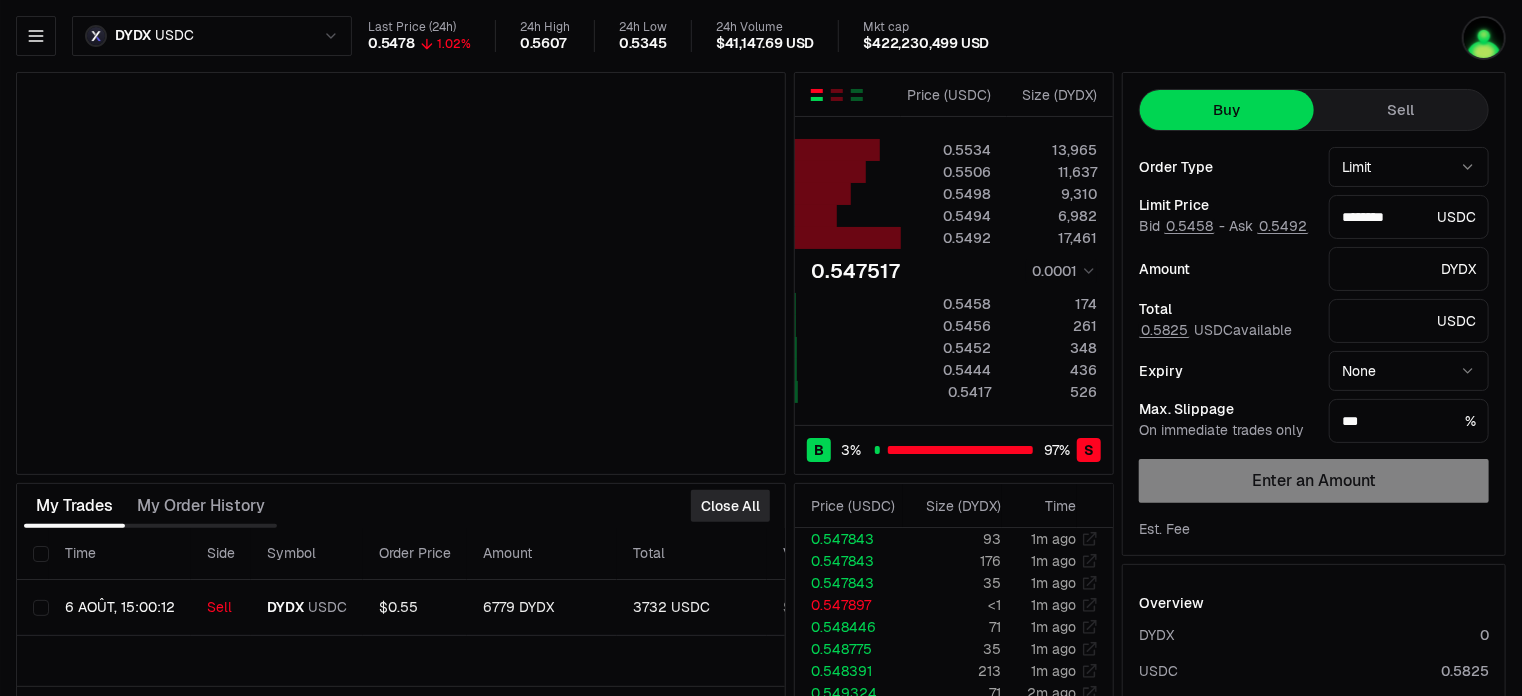 click on "My Trades My Order History Close All" at bounding box center [401, 506] 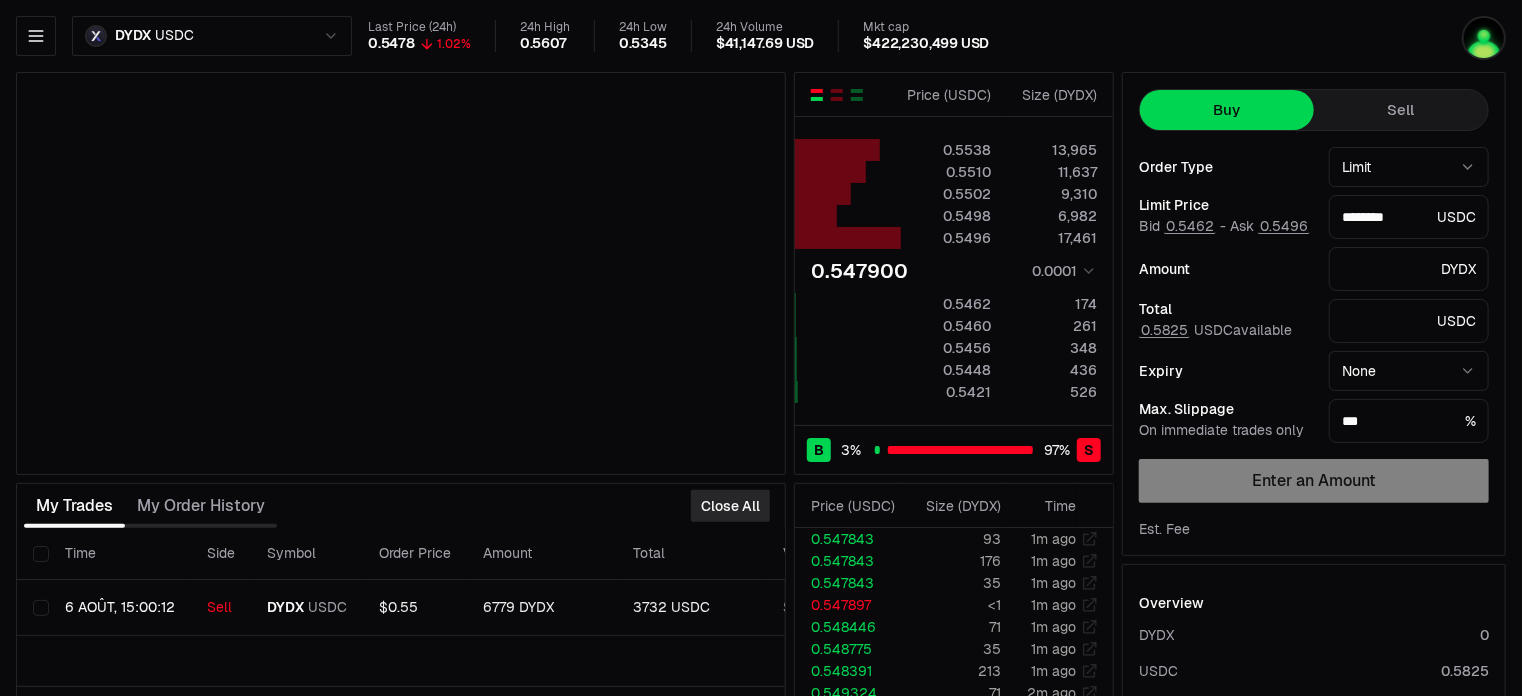 type on "********" 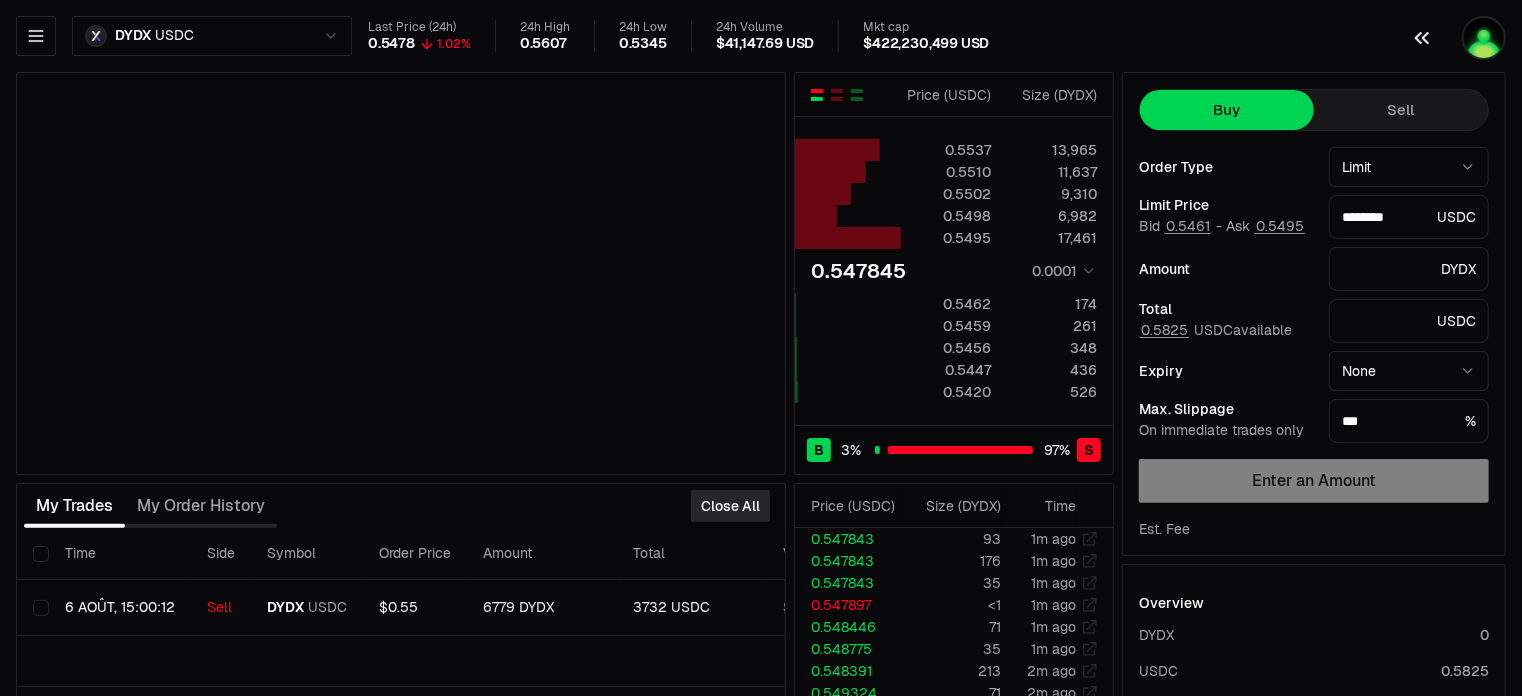 click at bounding box center (1484, 38) 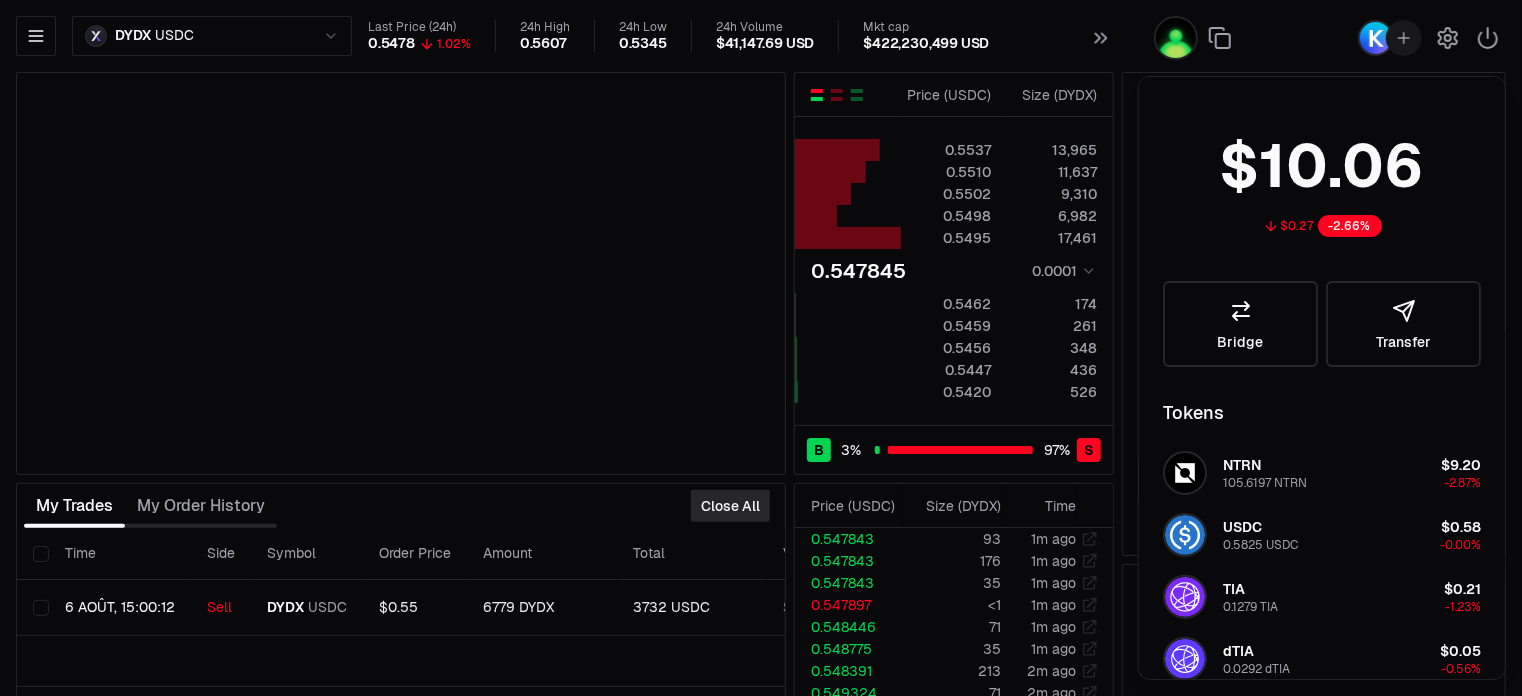 click at bounding box center (1376, 38) 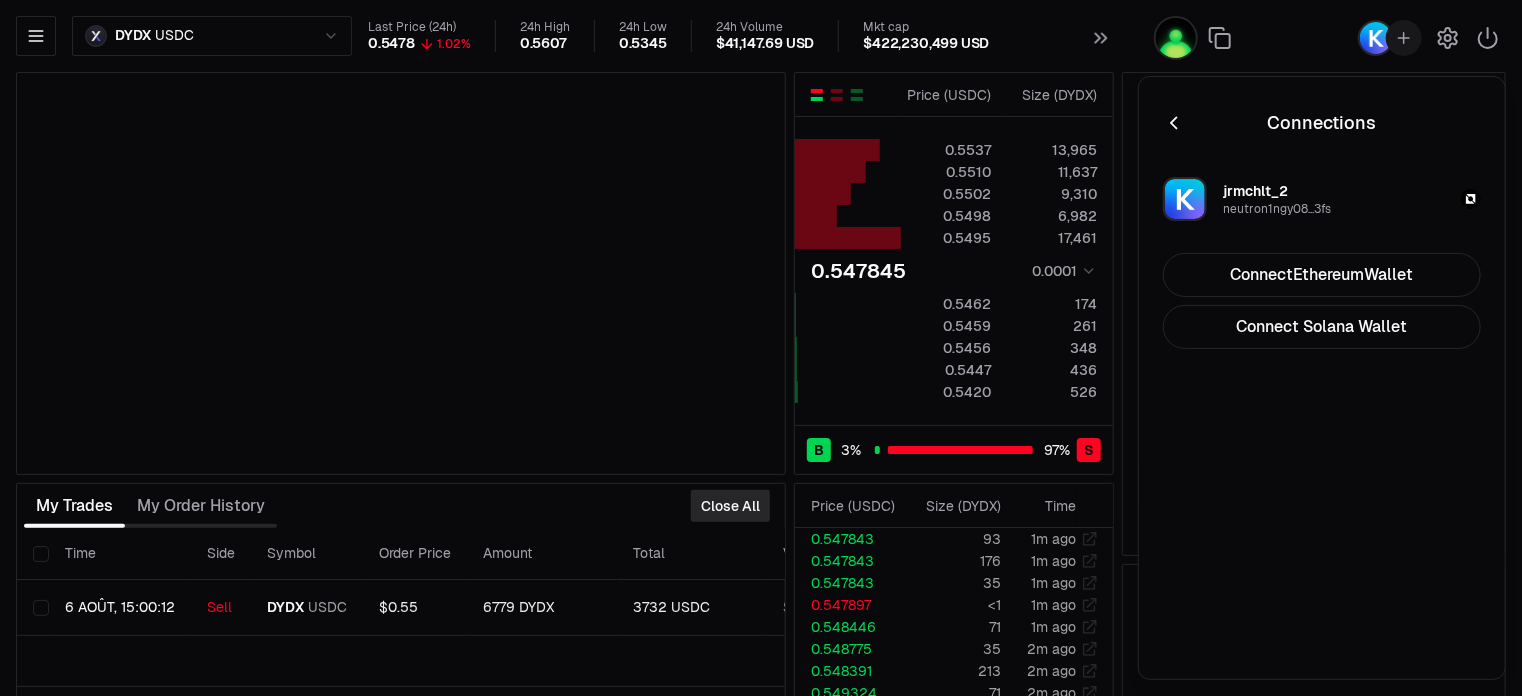 type 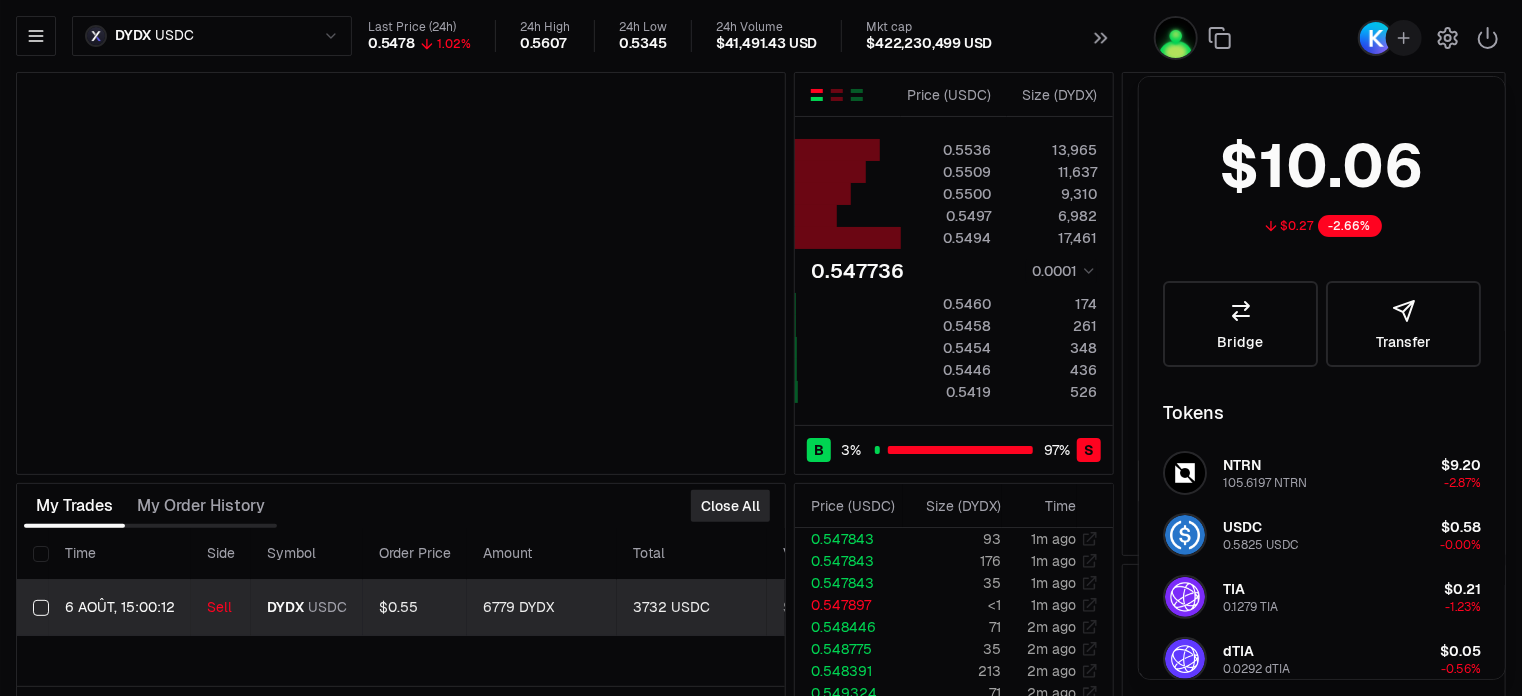 click on "6779   DYDX" at bounding box center (542, 608) 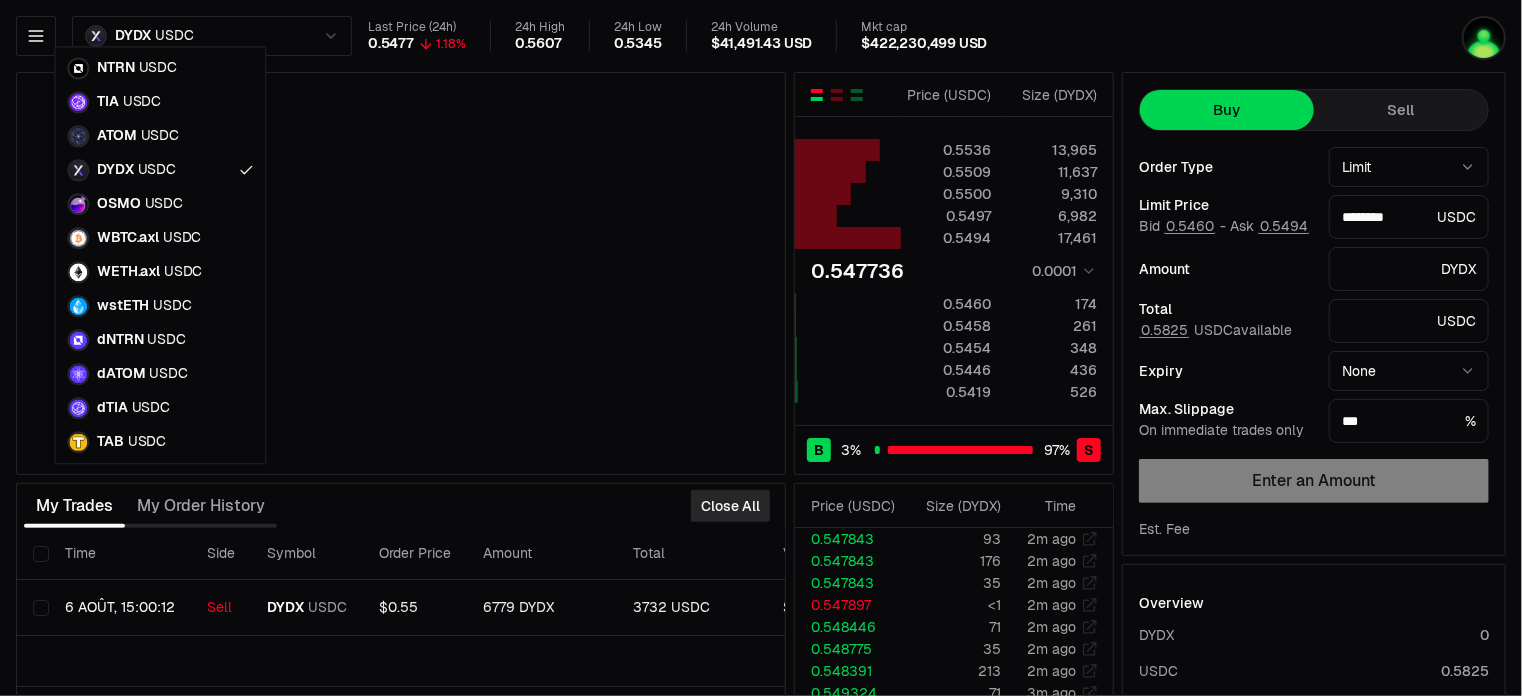 click on "Neutron Balance Earn Bridge Orderbook Stake Ecosystem Governance Documentation Support DYDX USDC Last Price (24h) 0.5477 1.18% 24h High 0.5607 24h Low 0.5345 24h Volume $41,491.43 USD Mkt cap $422,230,499 USD
Price ( USDC ) Size ( DYDX )   0.5536 13,965 0.5509 11,637 0.5500 9,310 0.5497 6,982 0.5494 17,461 0.547736 0.0001 0.5460 174 0.5458 261 0.5454 348 0.5446 436 0.5419 526   B 3 % 97 % S Price ( USDC ) Size ( DYDX )   0.5536 13,965 0.5509 11,637 0.5500 9,310 0.5497 6,982 0.5494 17,461 0.547736 0.0001 0.5460 174 0.5458 261 0.5454 348 0.5446 436 0.5419 526   B 3 % 97 % S Price ( USDC ) Size ( DYDX ) Time 0.547843 93 2m ago 0.547843 176 2m ago 0.547843 35 2m ago 0.547897 <1 2m ago 0.548446 71 2m ago 0.548775 35 2m ago 0.548391 213 2m ago 0.549324 71 3m ago 0.549708 176 3m ago 0.550093 <1 3m ago 0.550864 <1 6m ago 0.551636 <1 8m ago 0.551139 <1 9m ago 0.551084 71 10m ago 0.551470 71 10m ago 0.551691 35 10m ago 0.551967 71 10m ago 0.551967 71 10m ago 0.552077 71 10m ago 0.552906 <1 10m ago 0.552574 34 <1" at bounding box center (761, 435) 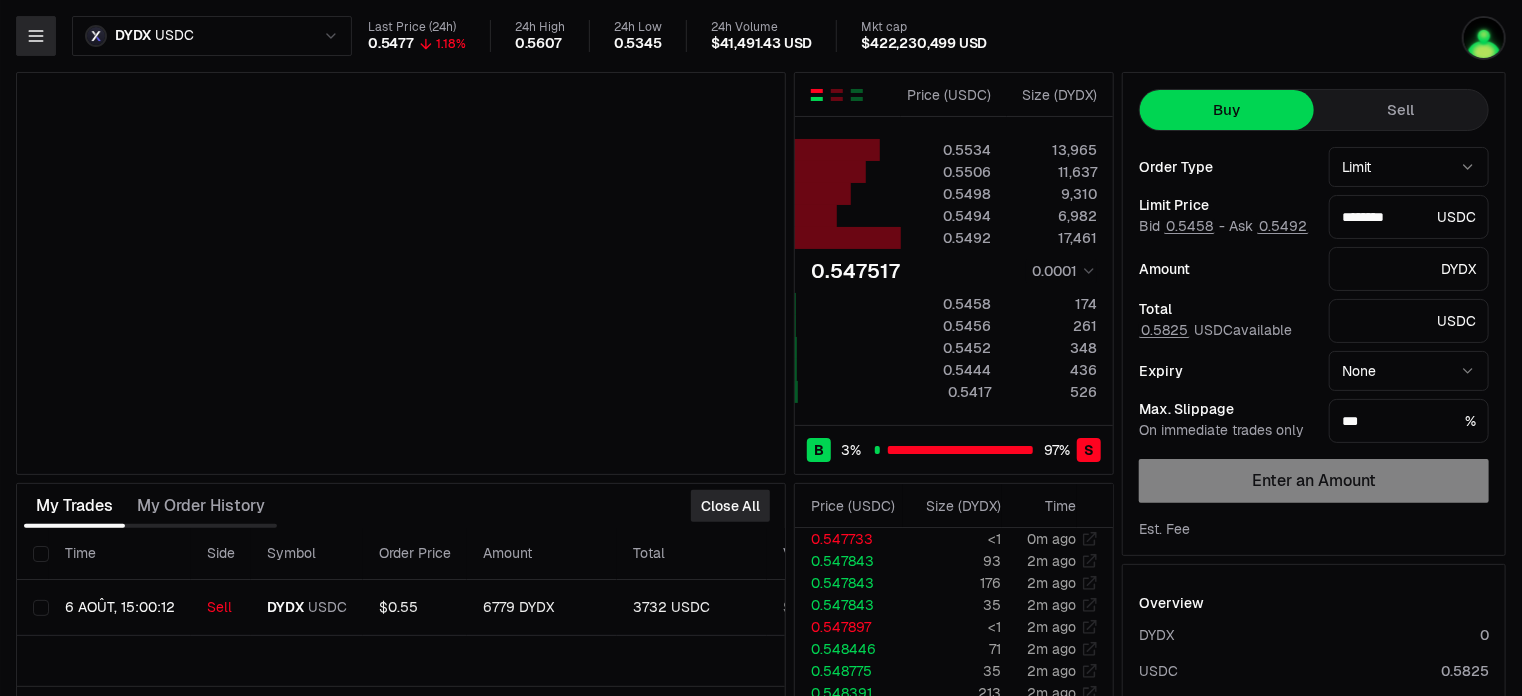click 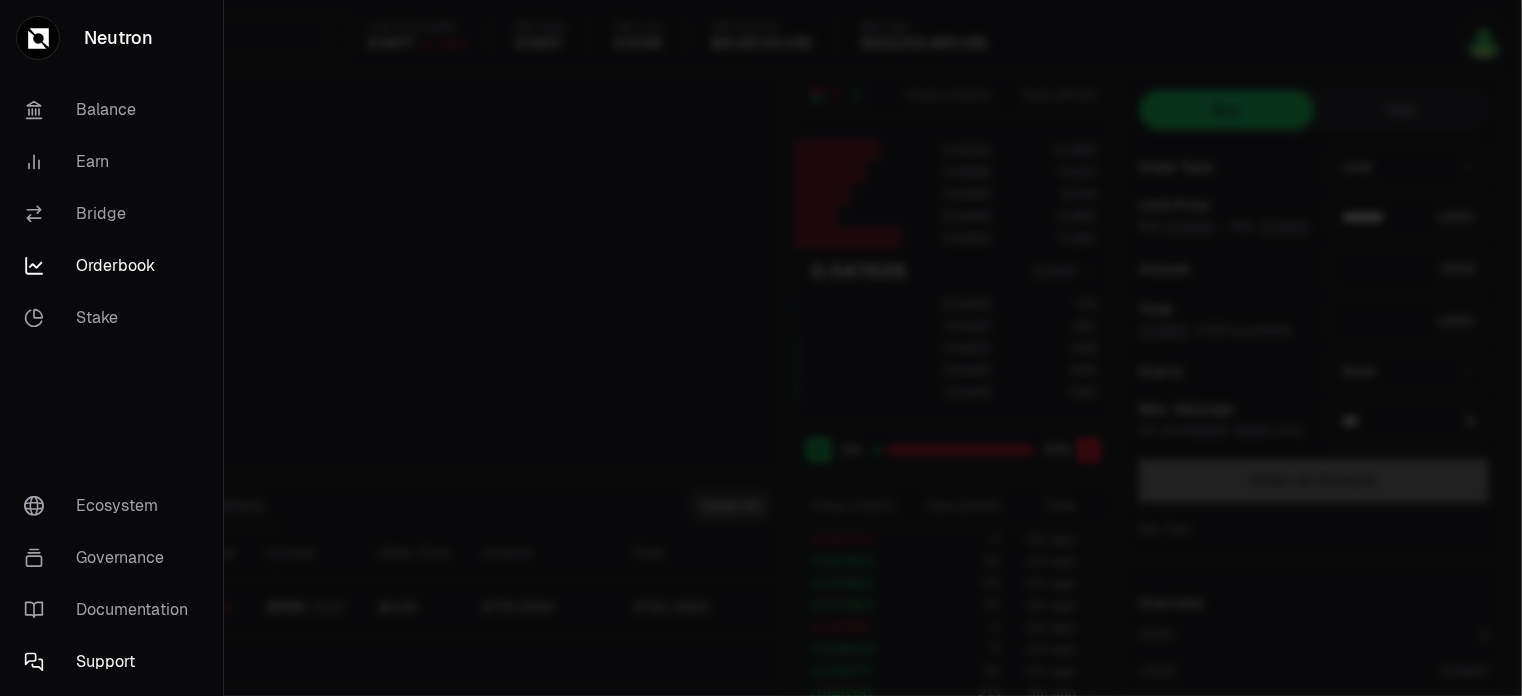 click on "Support" at bounding box center (111, 662) 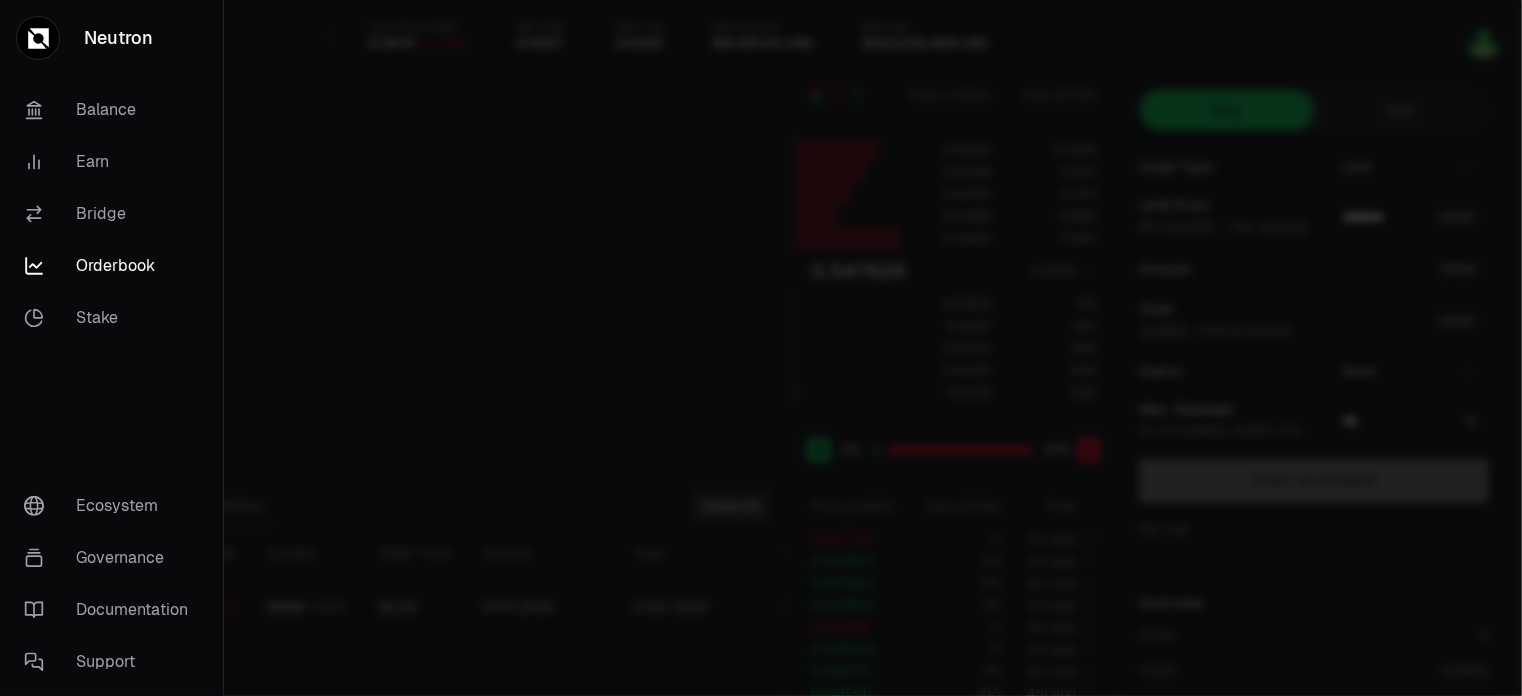 type on "********" 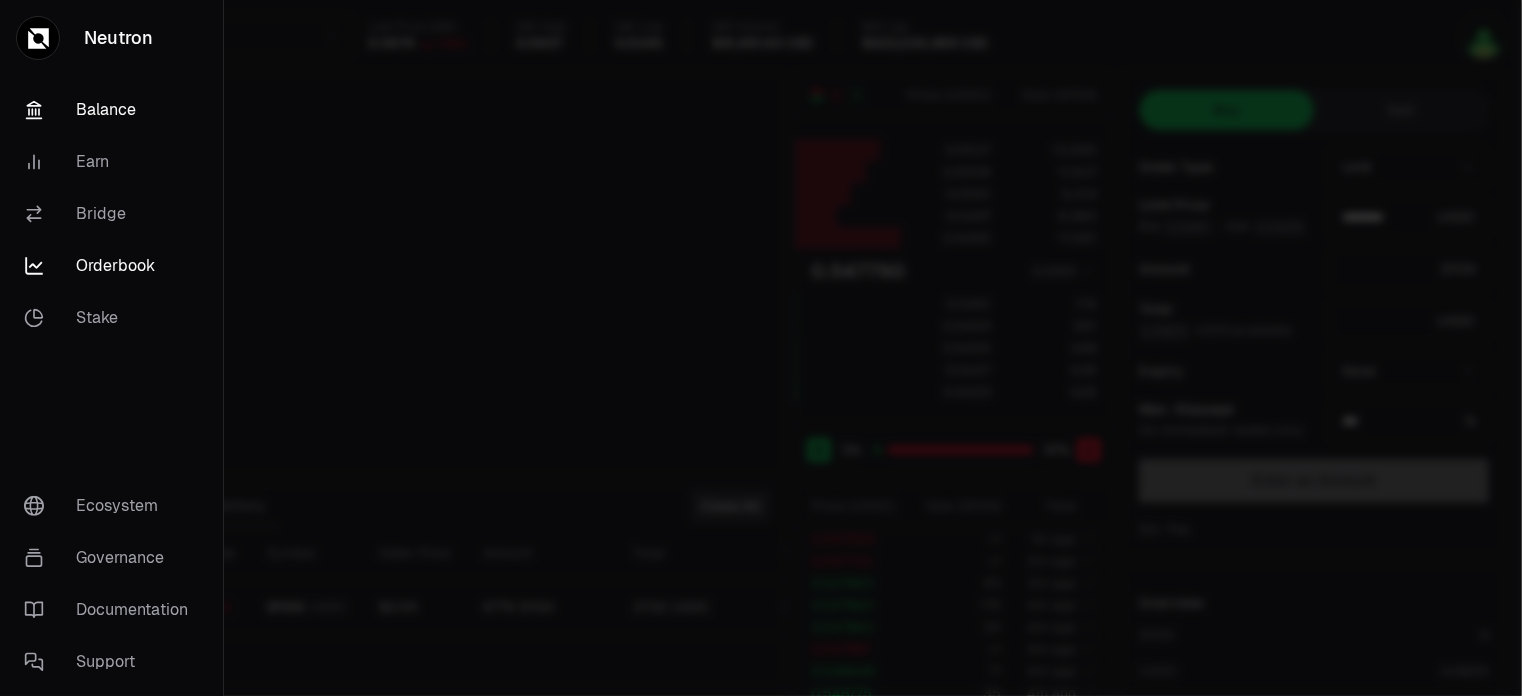 click on "Balance" at bounding box center (111, 110) 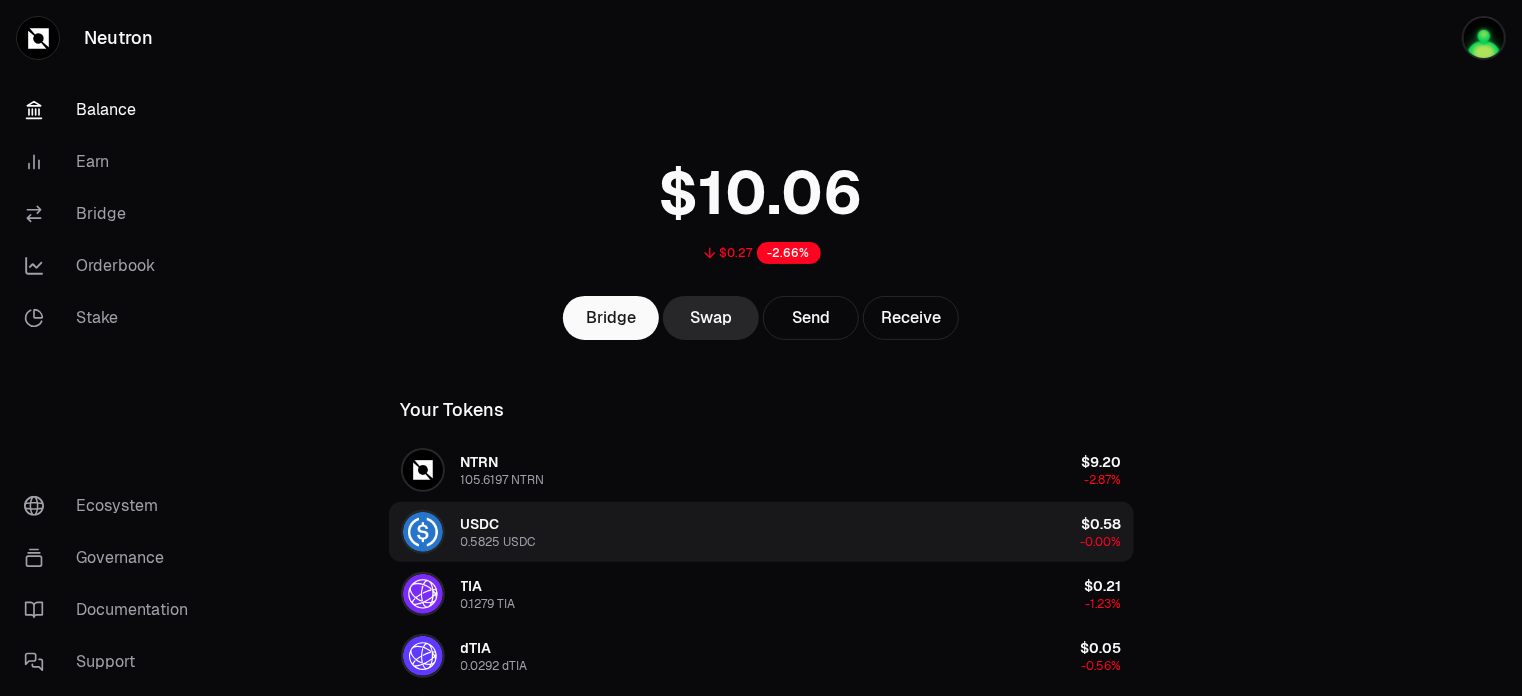 click on "0.5825 USDC" at bounding box center (498, 542) 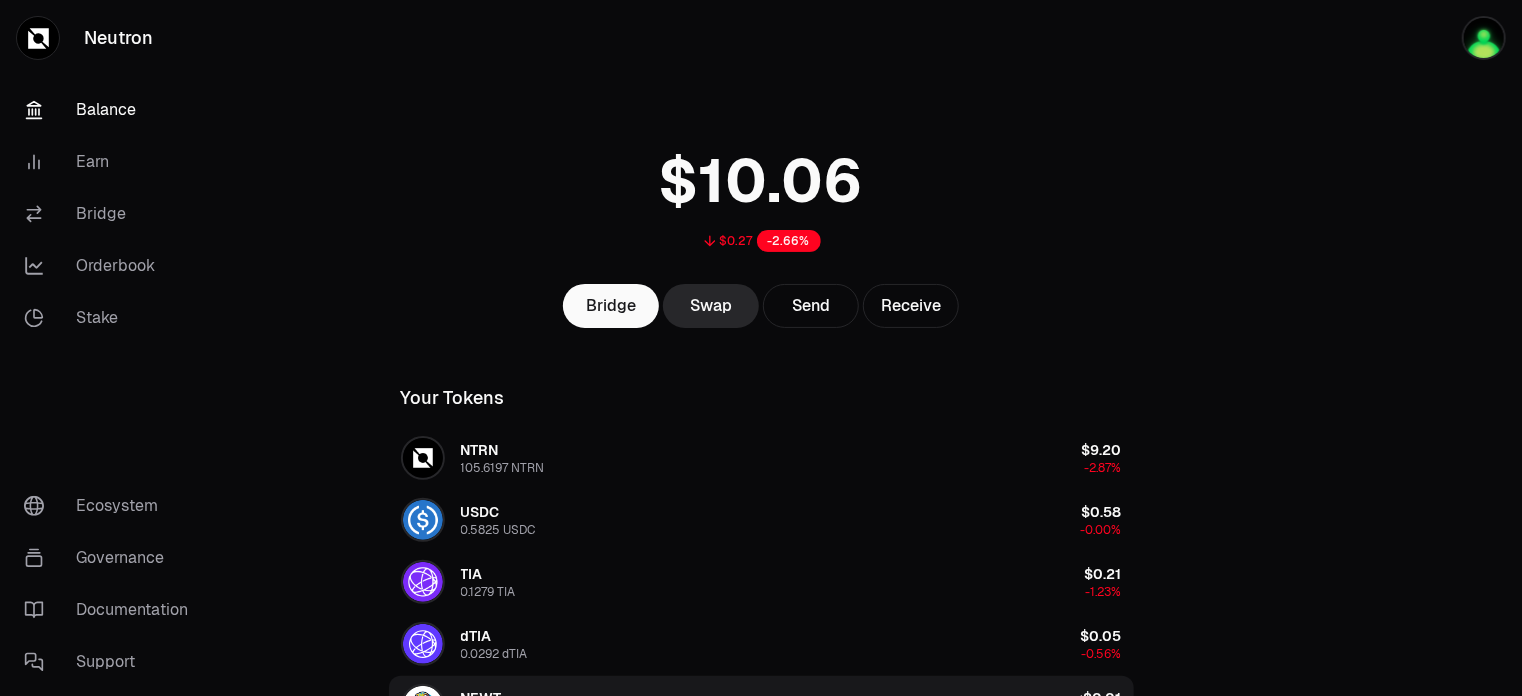 scroll, scrollTop: 0, scrollLeft: 0, axis: both 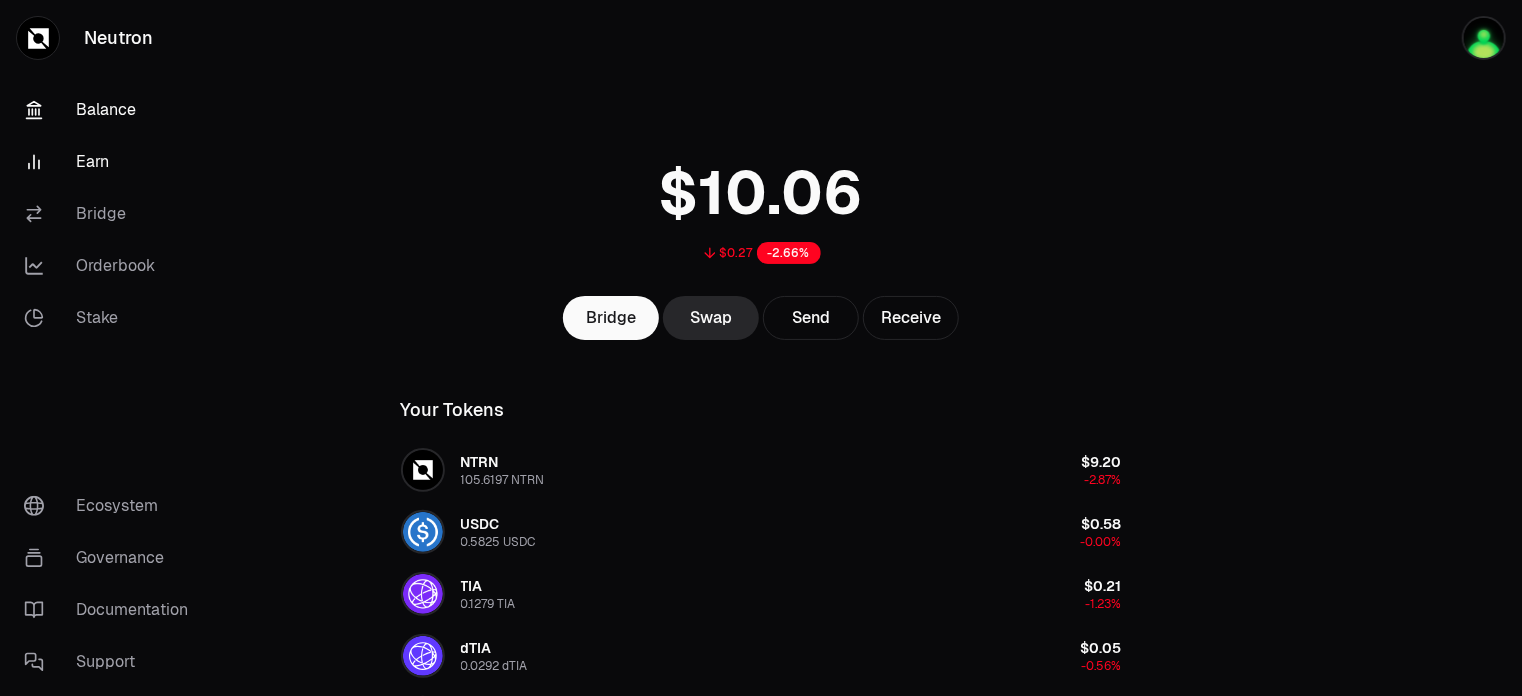 click on "Earn" at bounding box center (112, 162) 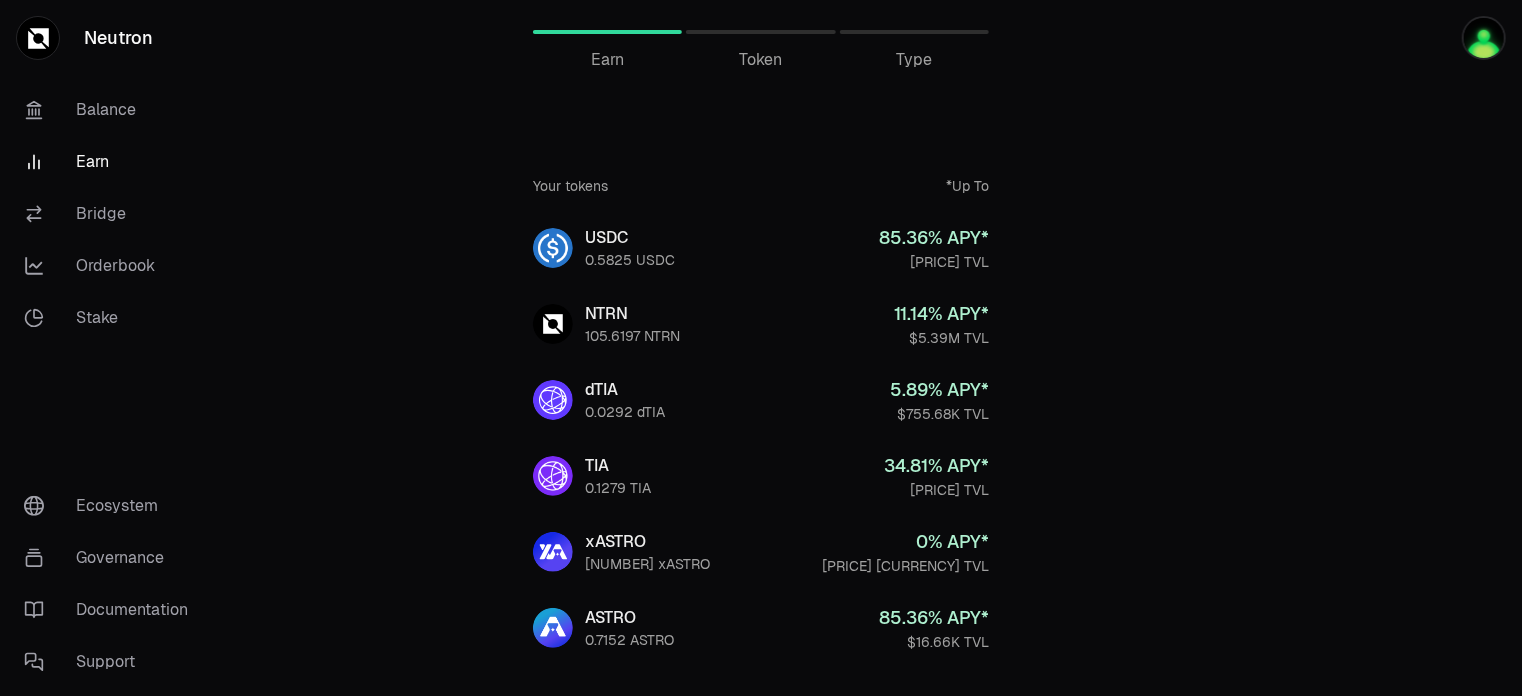 click on "Earn Token Type" at bounding box center [761, 40] 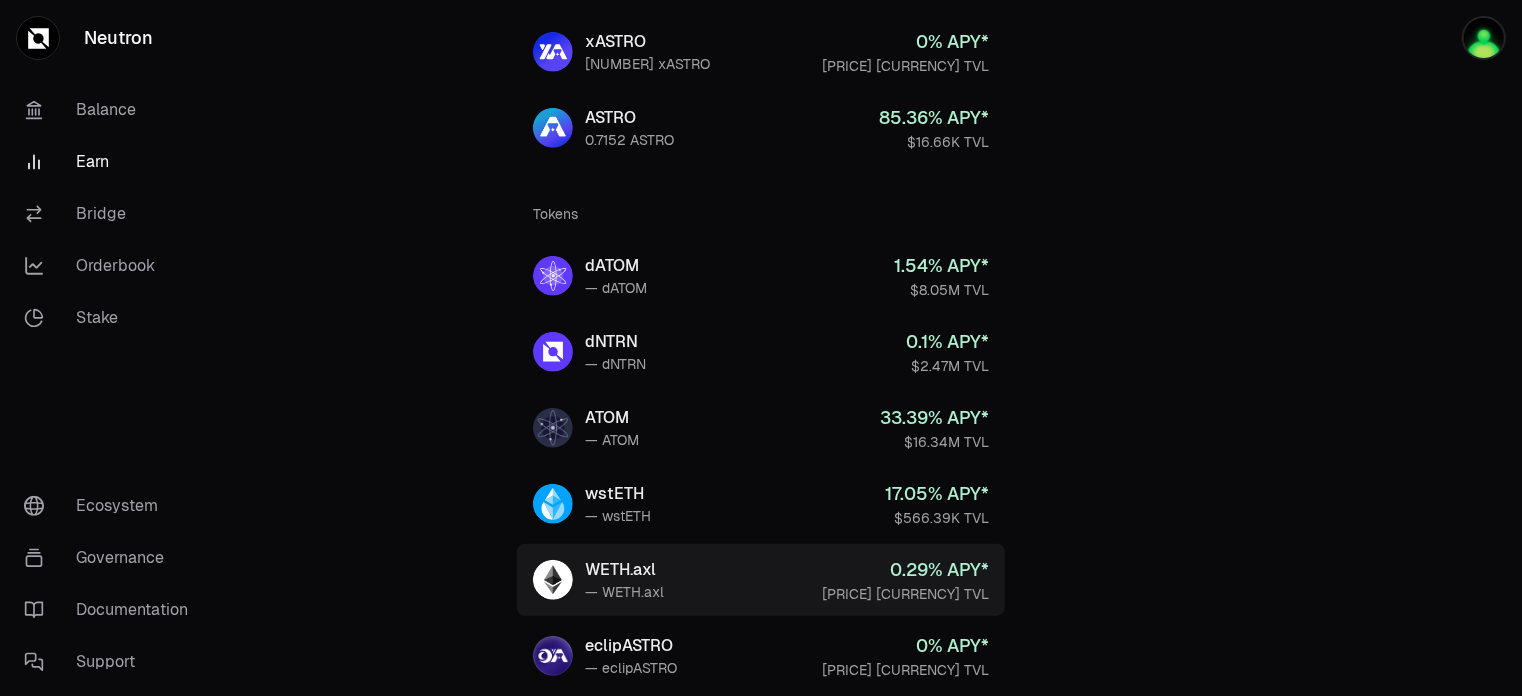 scroll, scrollTop: 543, scrollLeft: 0, axis: vertical 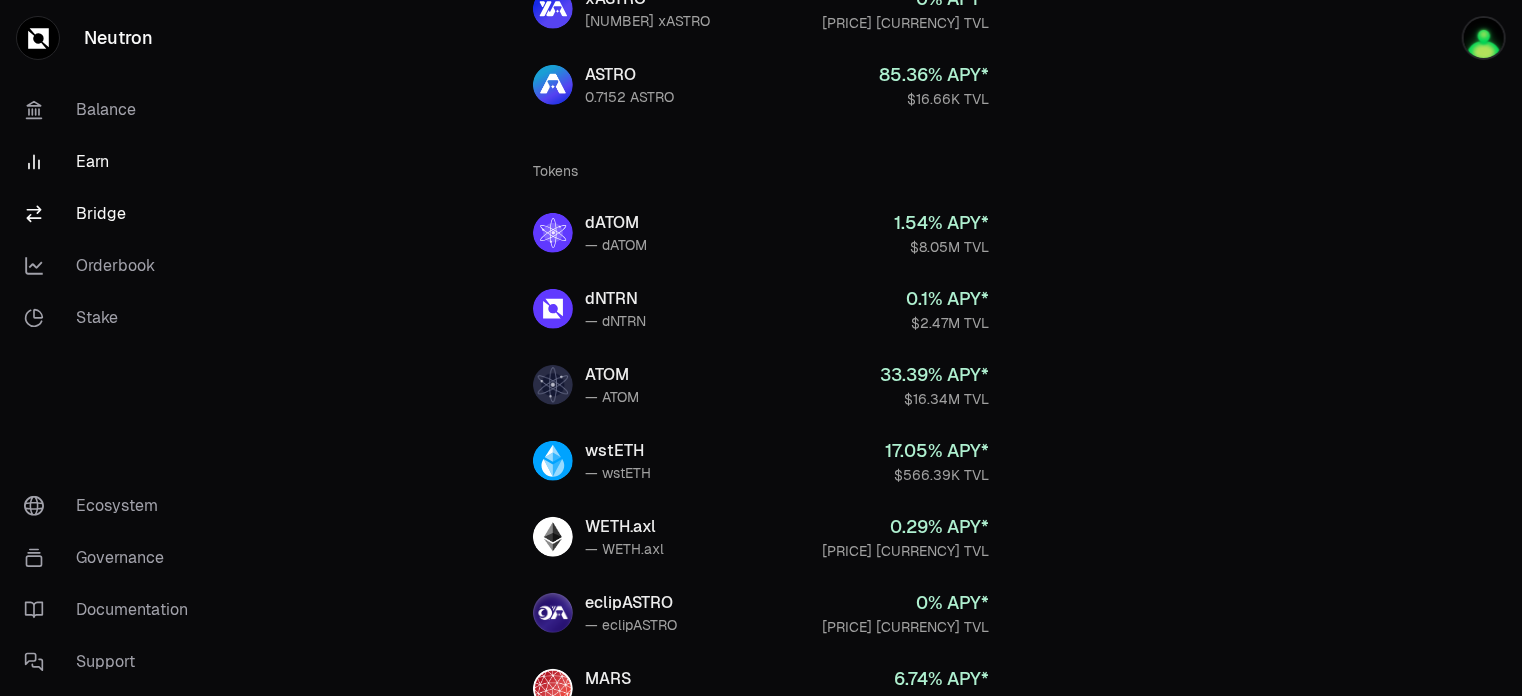 click on "Bridge" at bounding box center [112, 214] 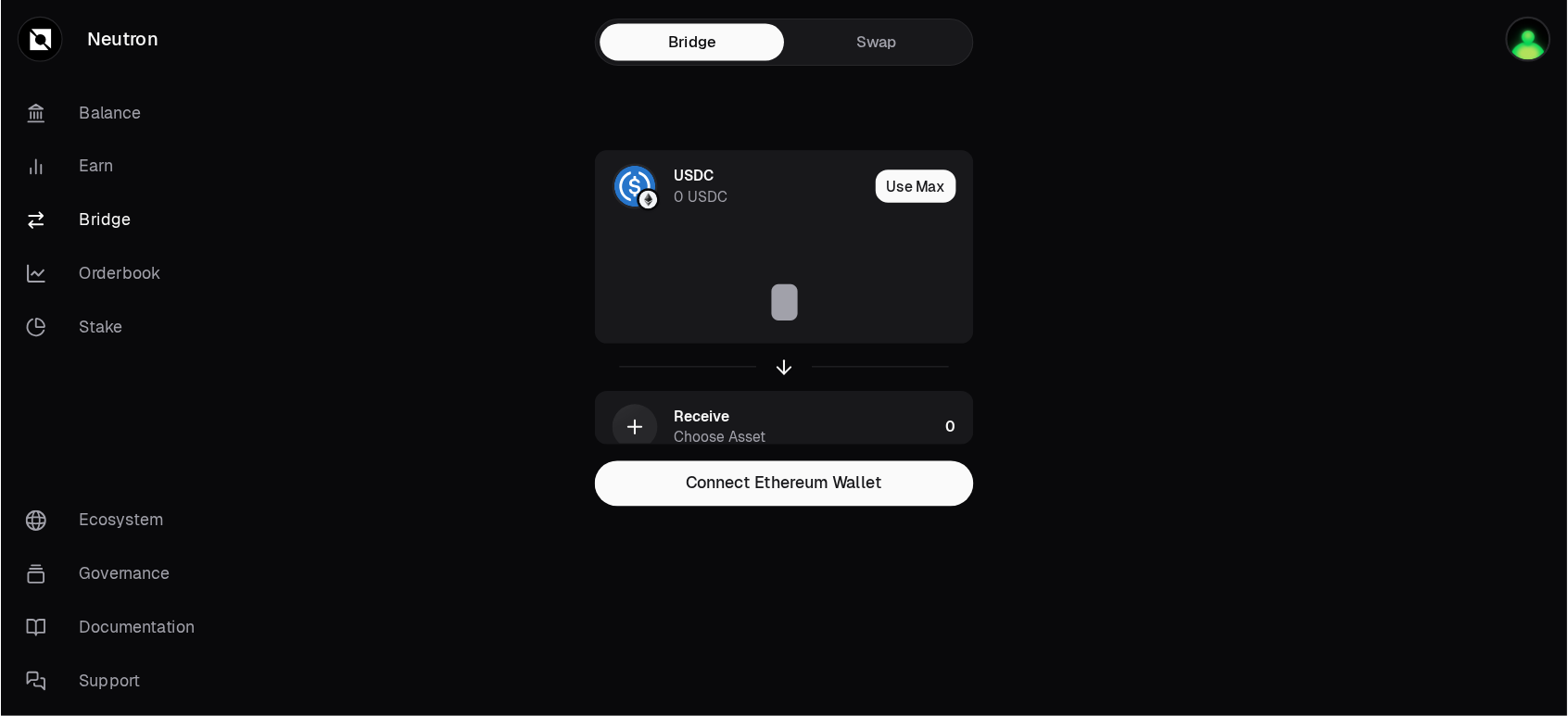 scroll, scrollTop: 0, scrollLeft: 0, axis: both 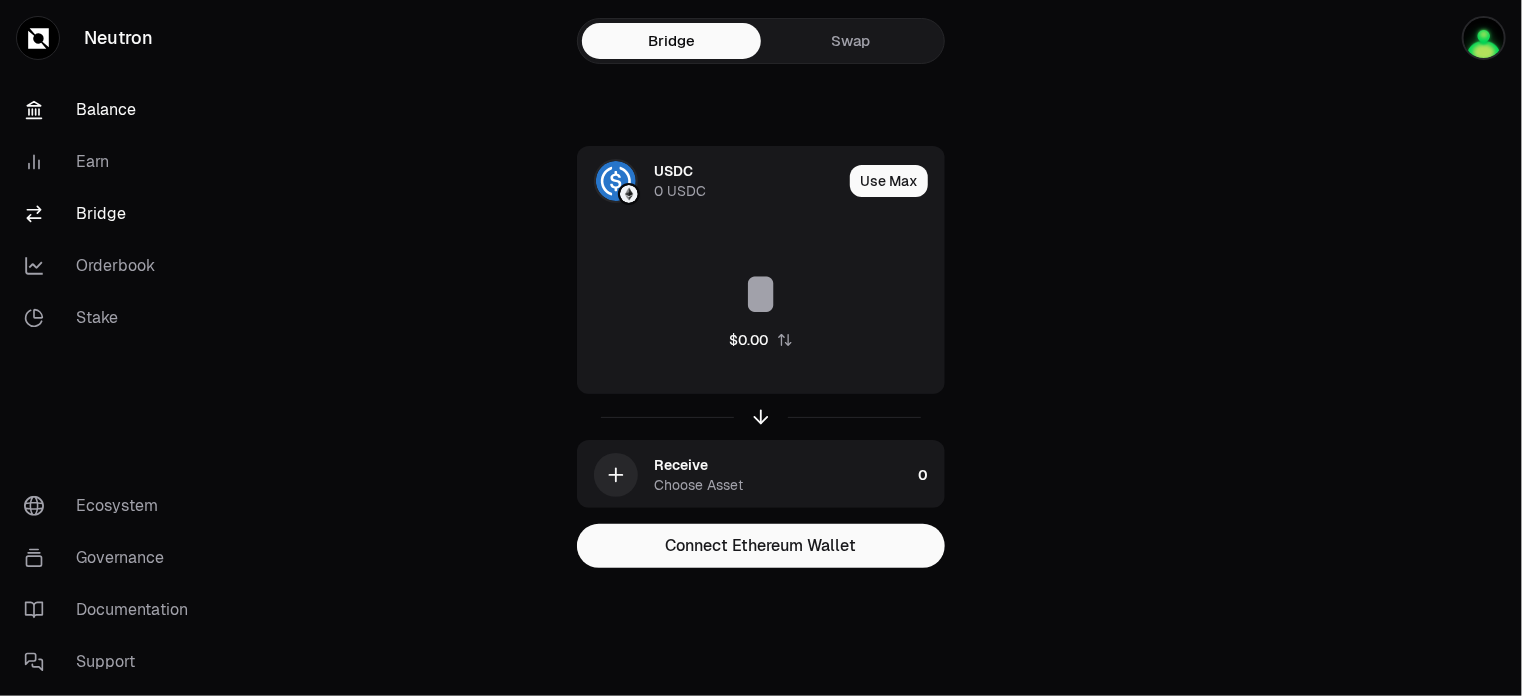 click on "Balance" at bounding box center (112, 110) 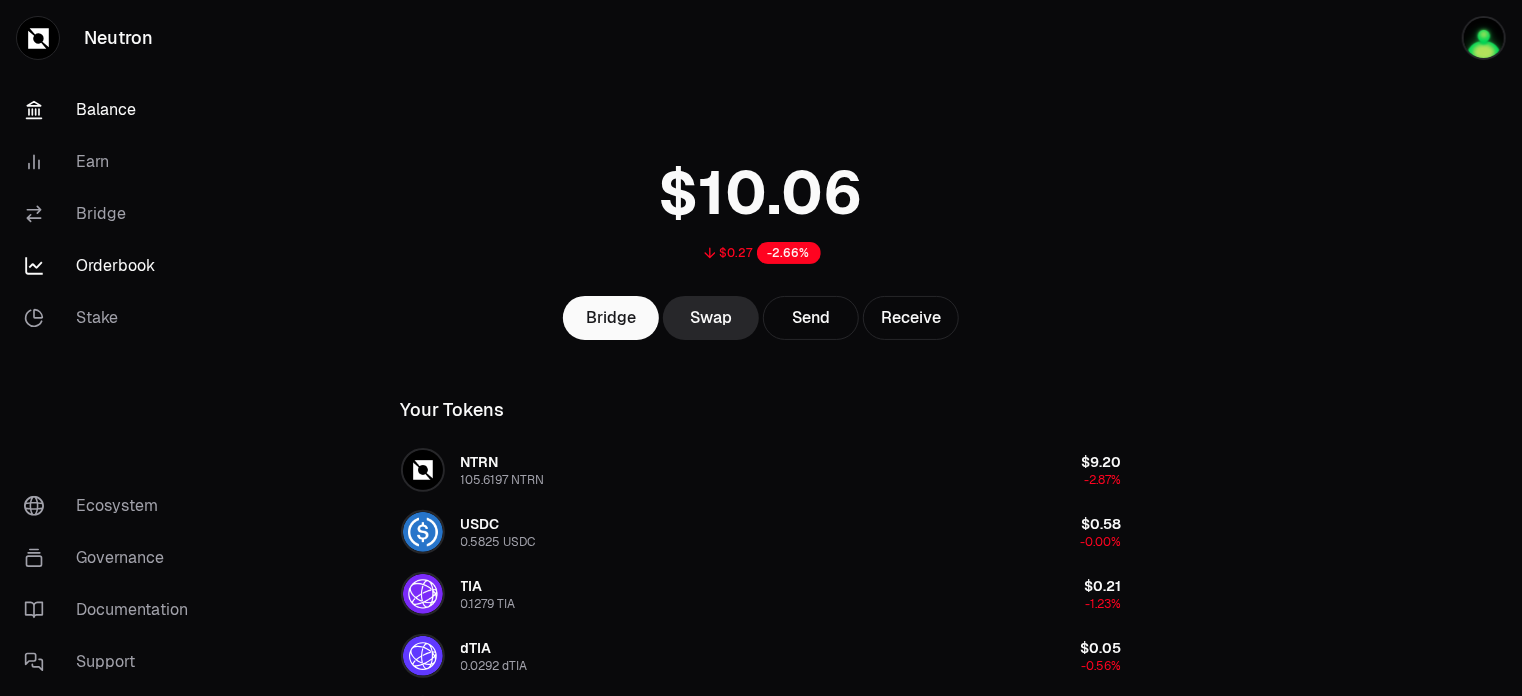 click on "Orderbook" at bounding box center (112, 266) 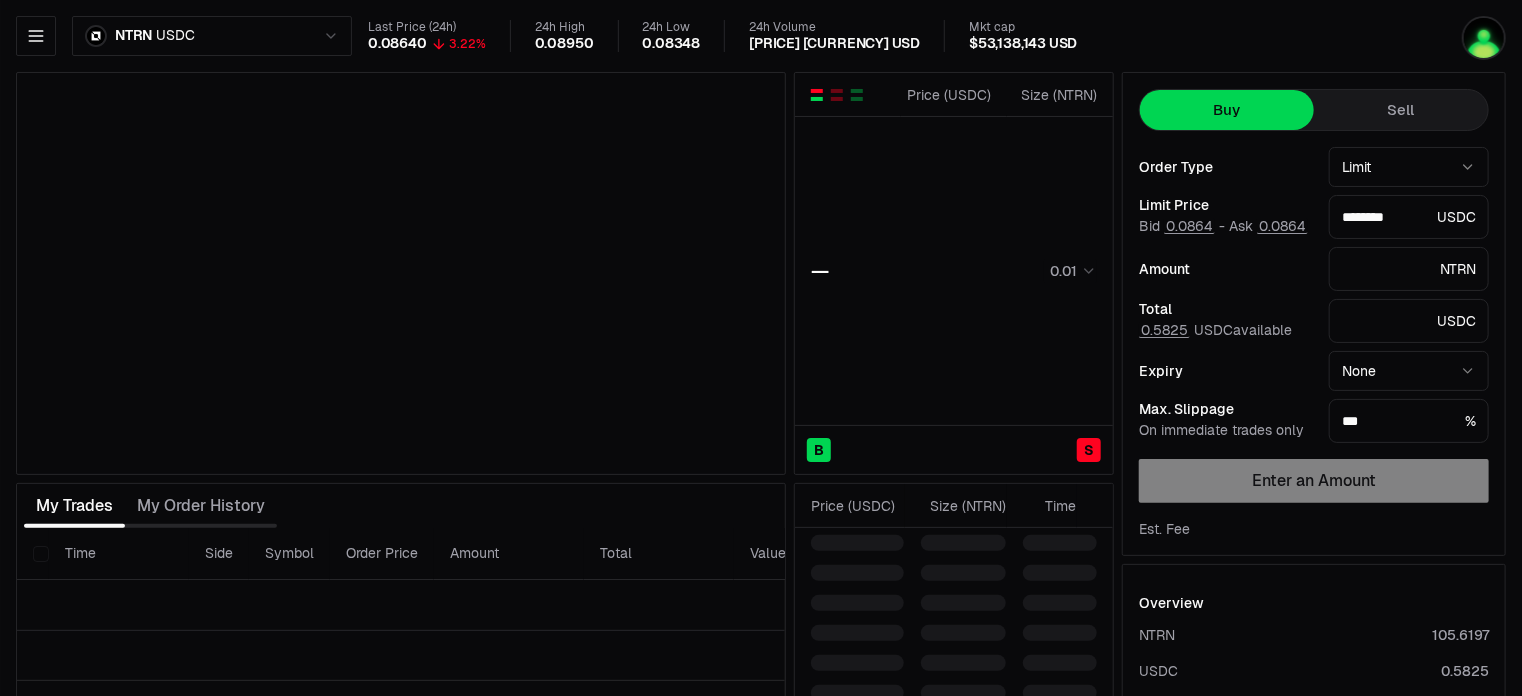 click on "Neutron Balance Earn Bridge Orderbook Stake Ecosystem Governance Documentation Support NTRN USDC Last Price (24h) 0.08640 3.22% 24h High 0.08950 24h Low 0.08348 24h Volume $208,328.75 USD Mkt cap $53,138,143 USD
Price ( USDC ) Size ( NTRN )             — 0.01             B S Price ( USDC ) Size ( NTRN )             — 0.01             B S Price ( USDC ) Size ( NTRN ) Time My Trades My Order History Time Side Symbol Order Price Amount Total Value Filled Expiry             Price ( USDC ) Size ( NTRN ) Time Buy Sell Order Type Limit ***** ****** Limit Price Bid   0.0864   - Ask   0.0864   ******** USDC Amount NTRN Total 0.5825   USDC  available USDC Expiry None **** **** *** **** ***** **** Max. Slippage On immediate trades only *** % Enter an Amount Est. Fee Overview NTRN 105.6197 USDC 0.5825 Deposit Funds The charting technology is provided by   TradingView Developers Disclosures Terms Privacy Policy Version  0.1.0 + 6581e93   in  production
Orderbook | Neutron" at bounding box center (761, 435) 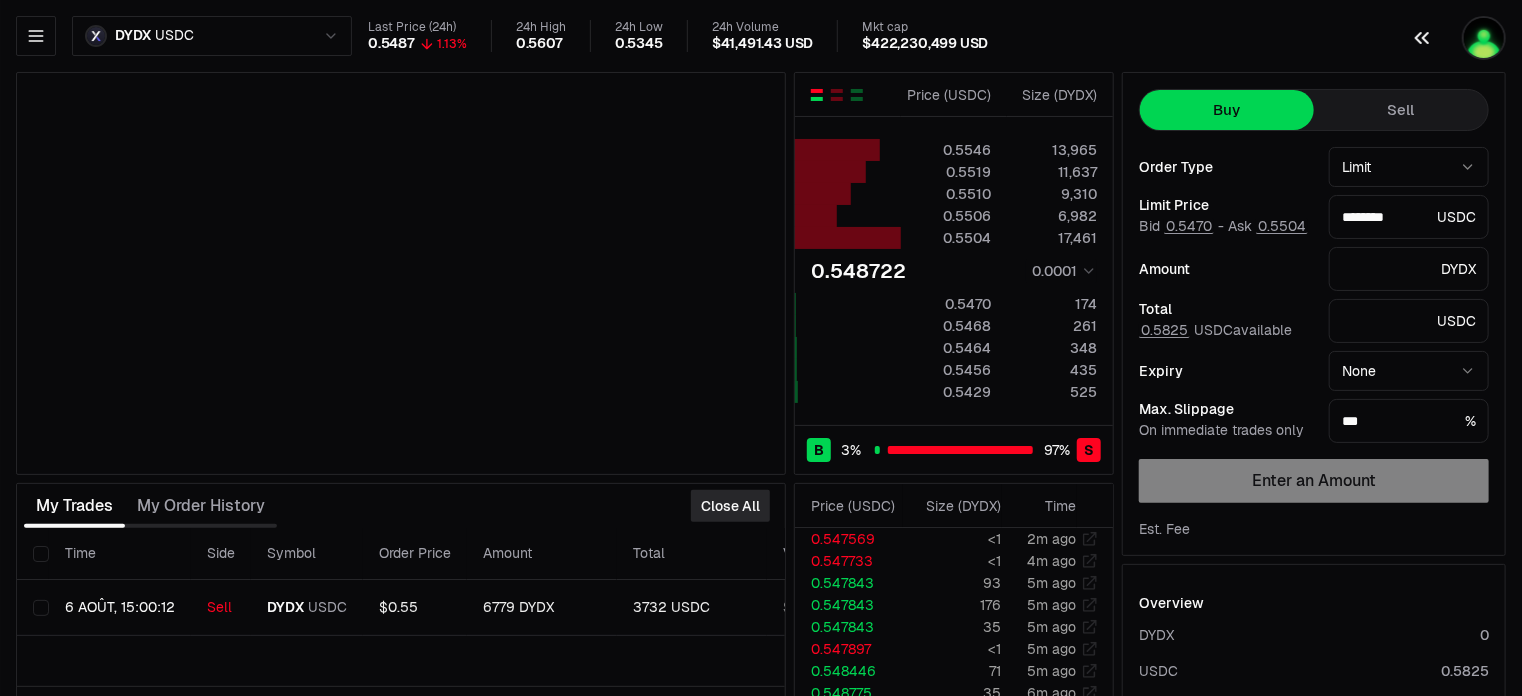 click at bounding box center [1458, 38] 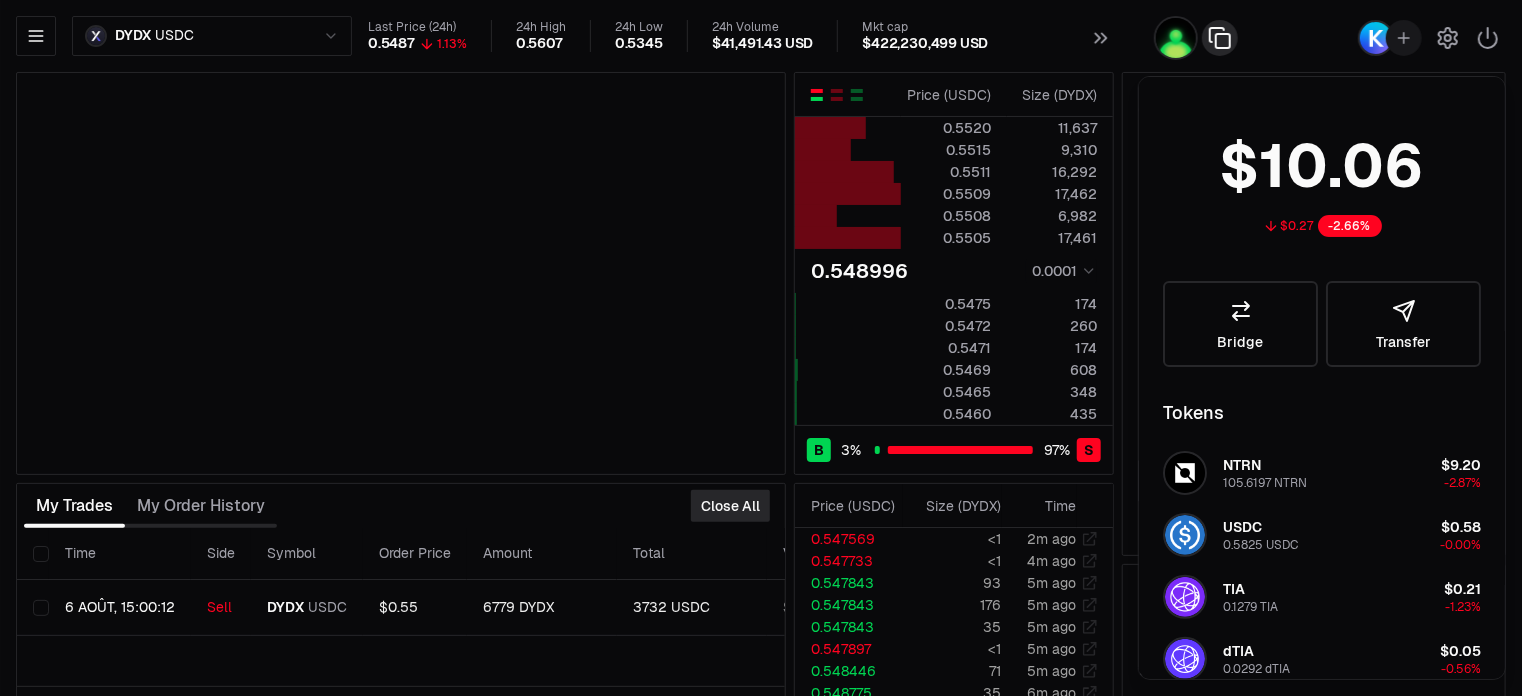 click 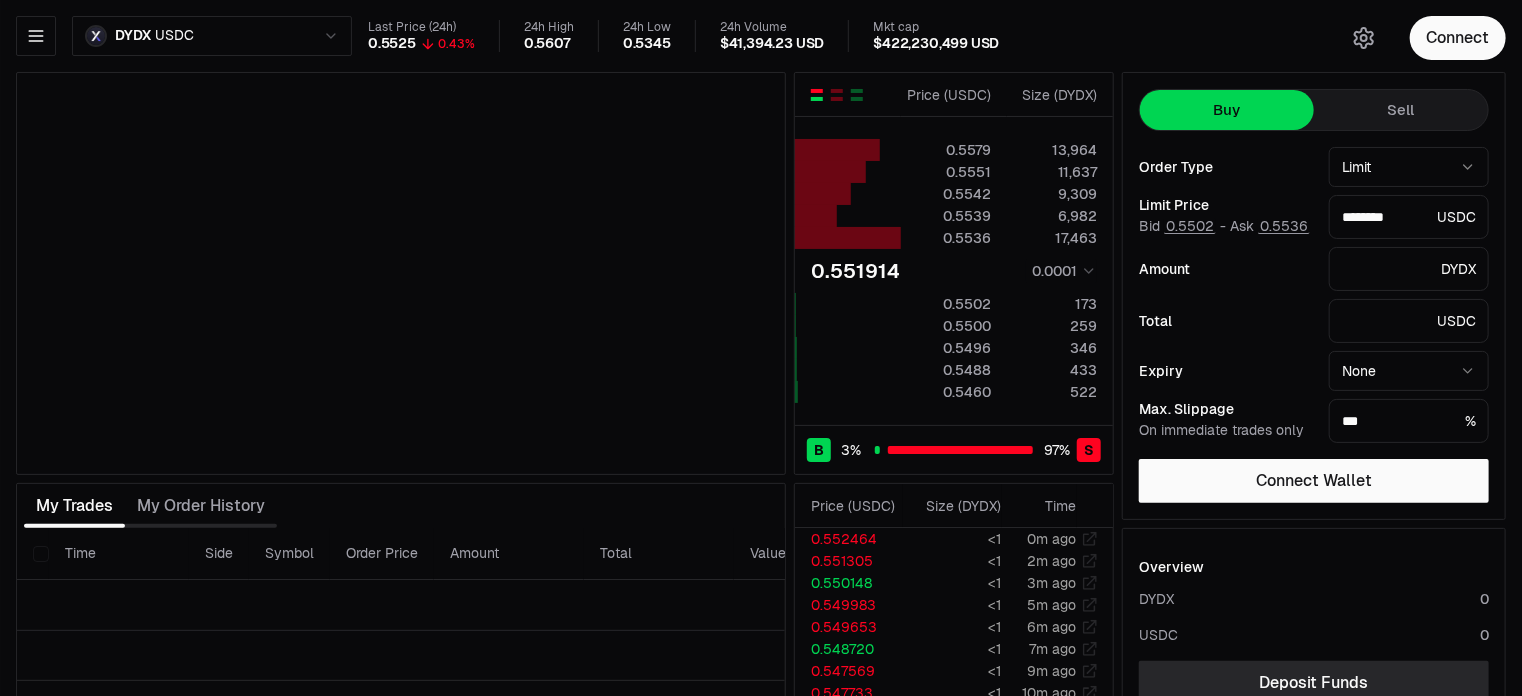 click on "Amount" at bounding box center (1226, 269) 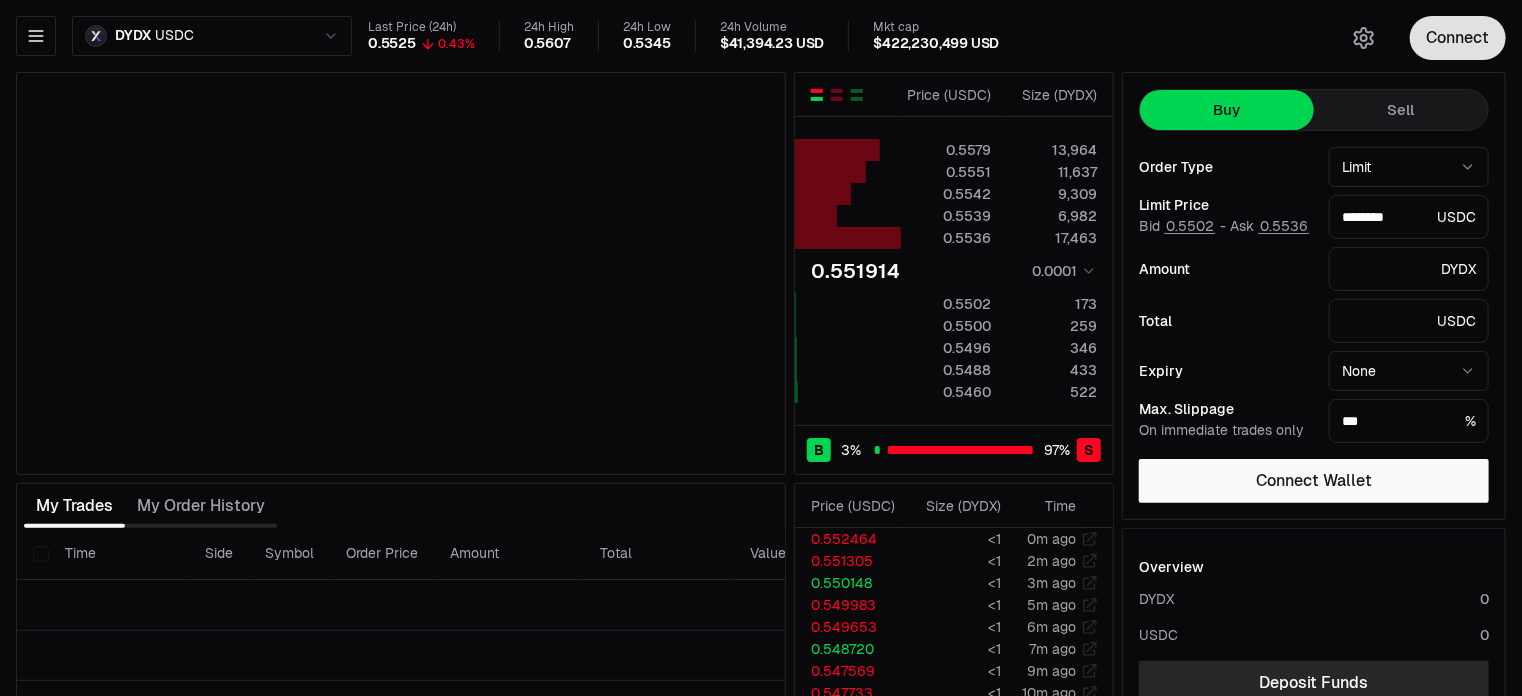 click on "Connect" at bounding box center (1458, 38) 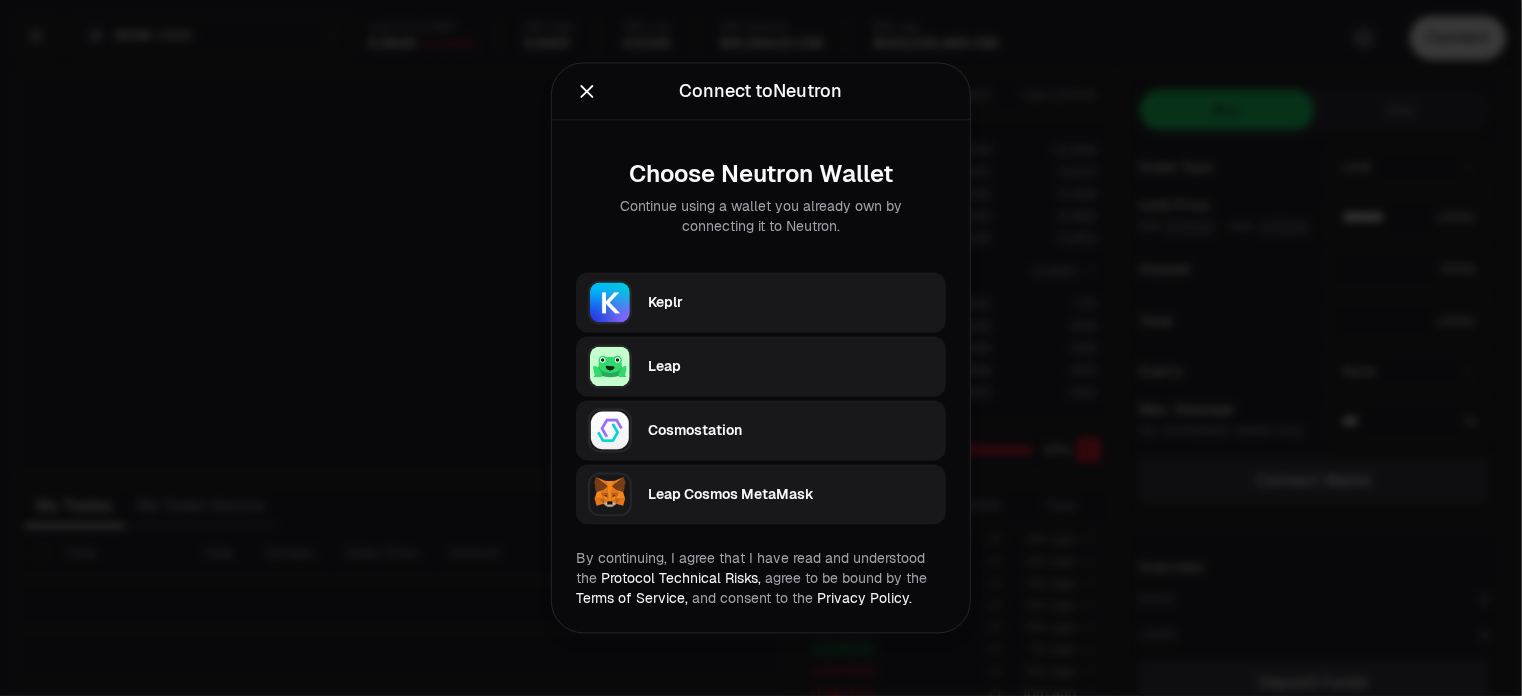 click on "Keplr" at bounding box center [791, 303] 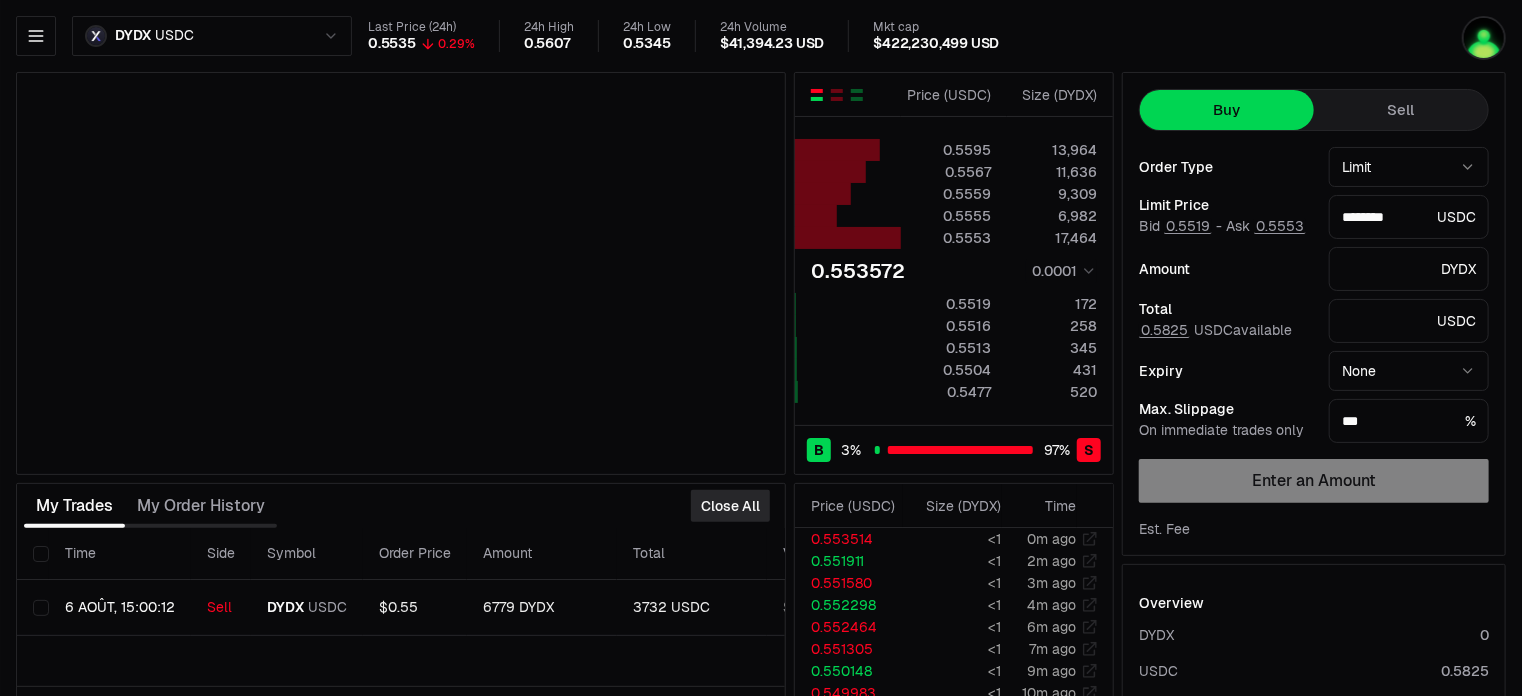 type on "********" 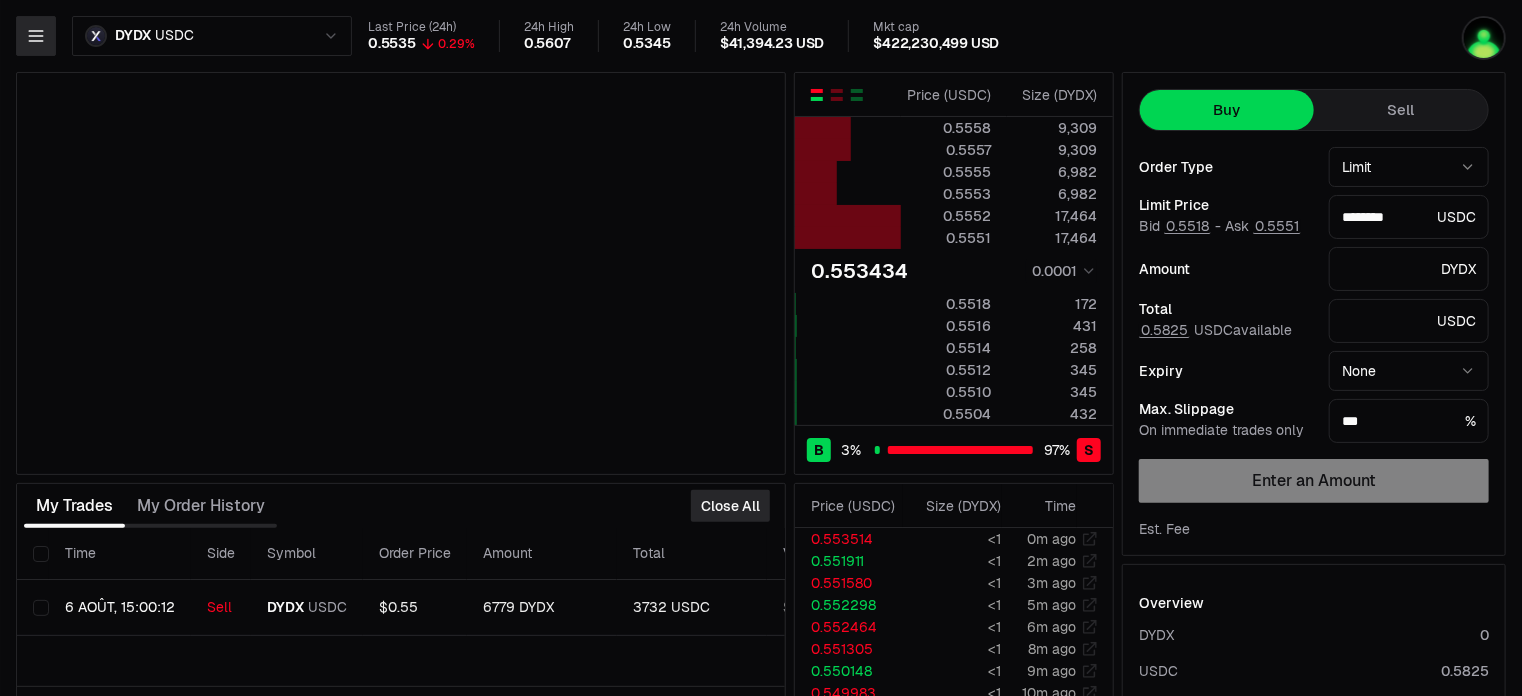 click 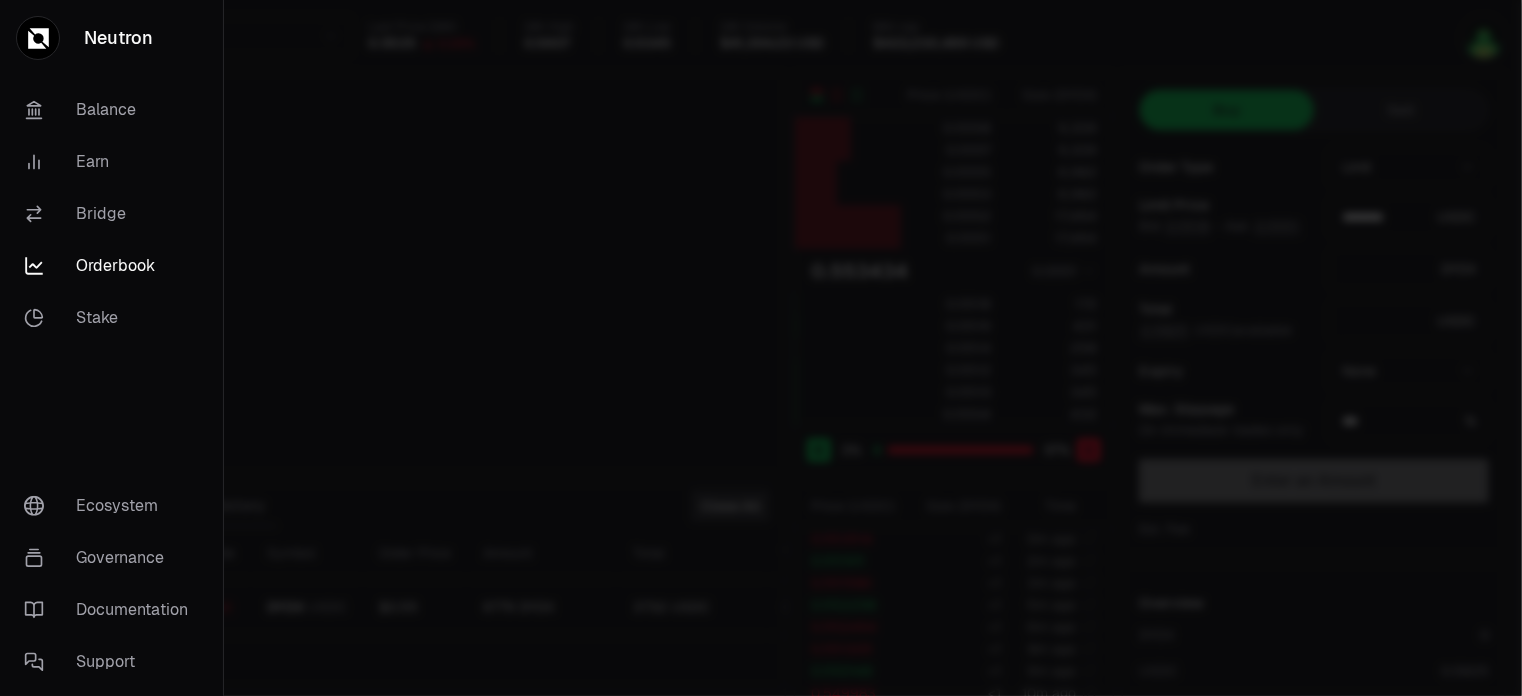 click on "Neutron" at bounding box center (111, 38) 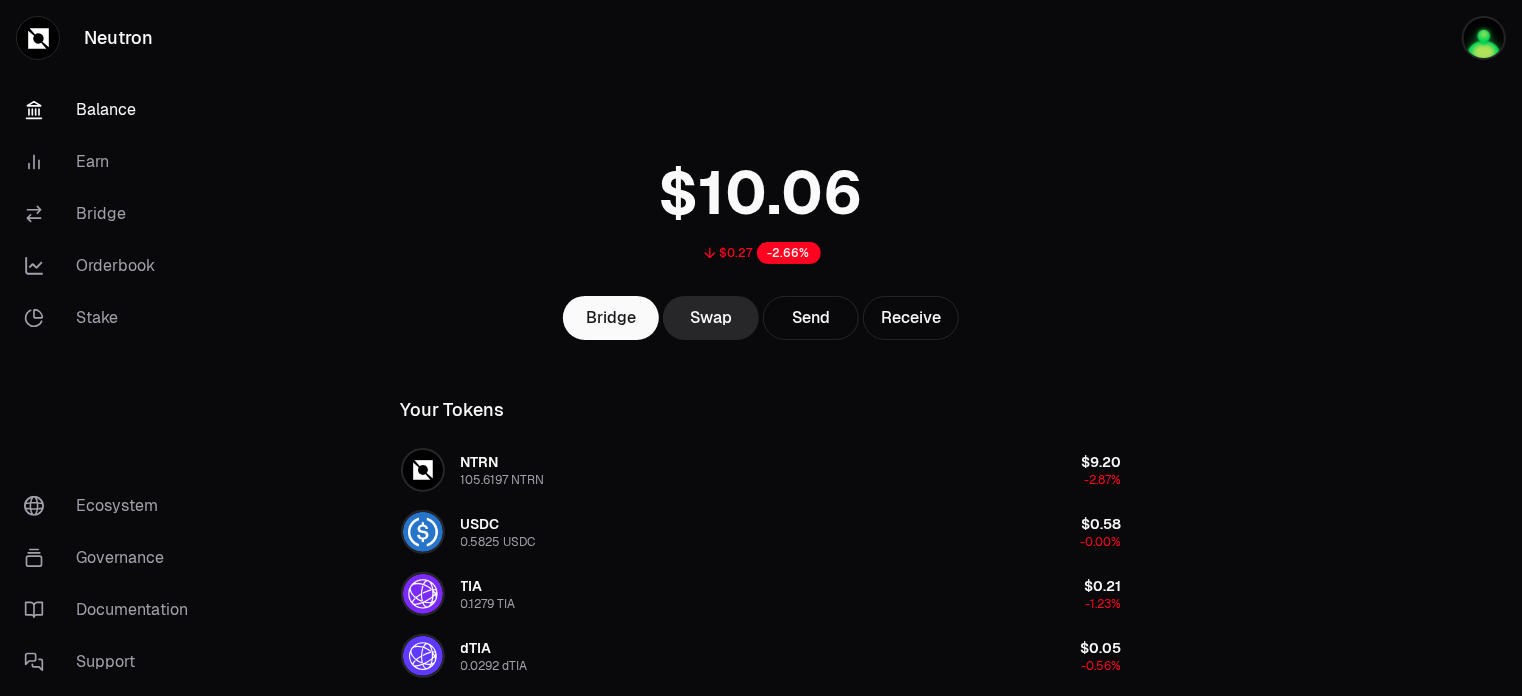 click on "Neutron" at bounding box center (112, 38) 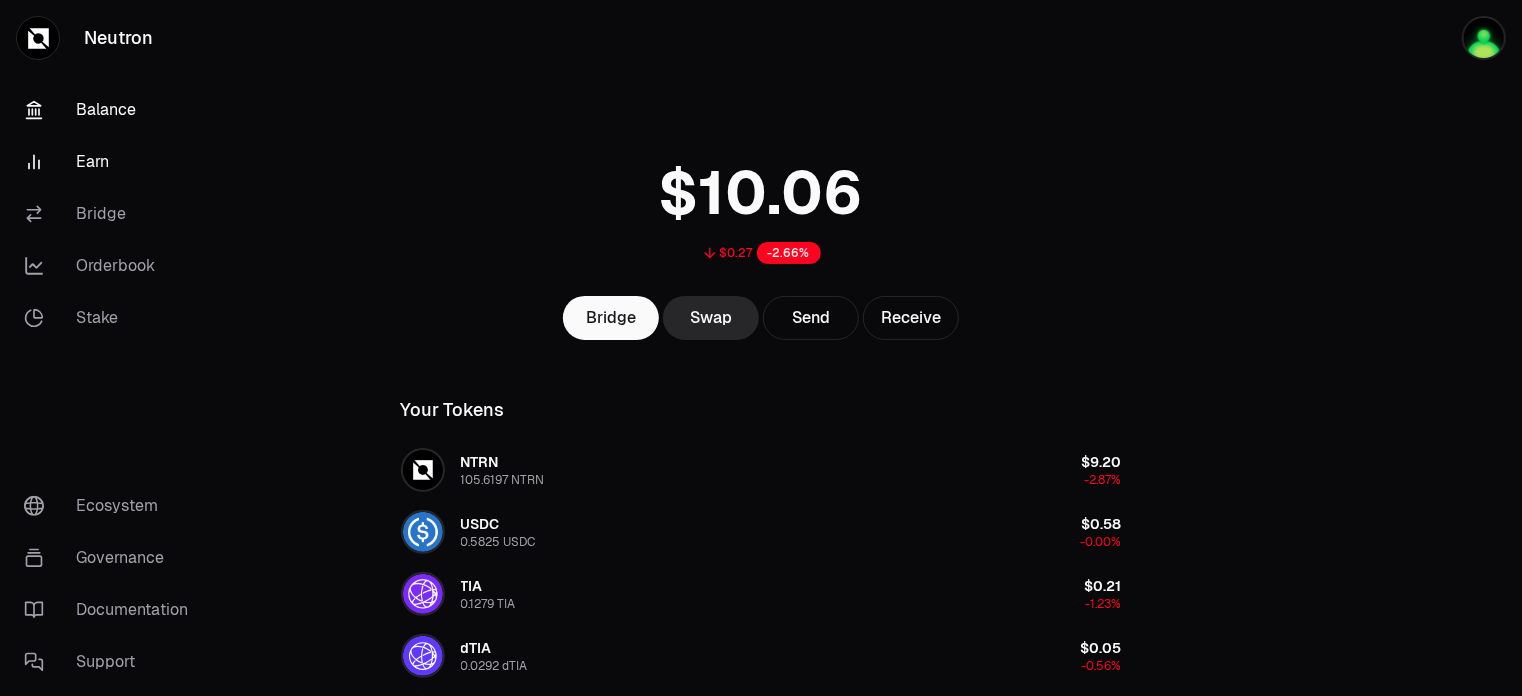 click on "Earn" at bounding box center (112, 162) 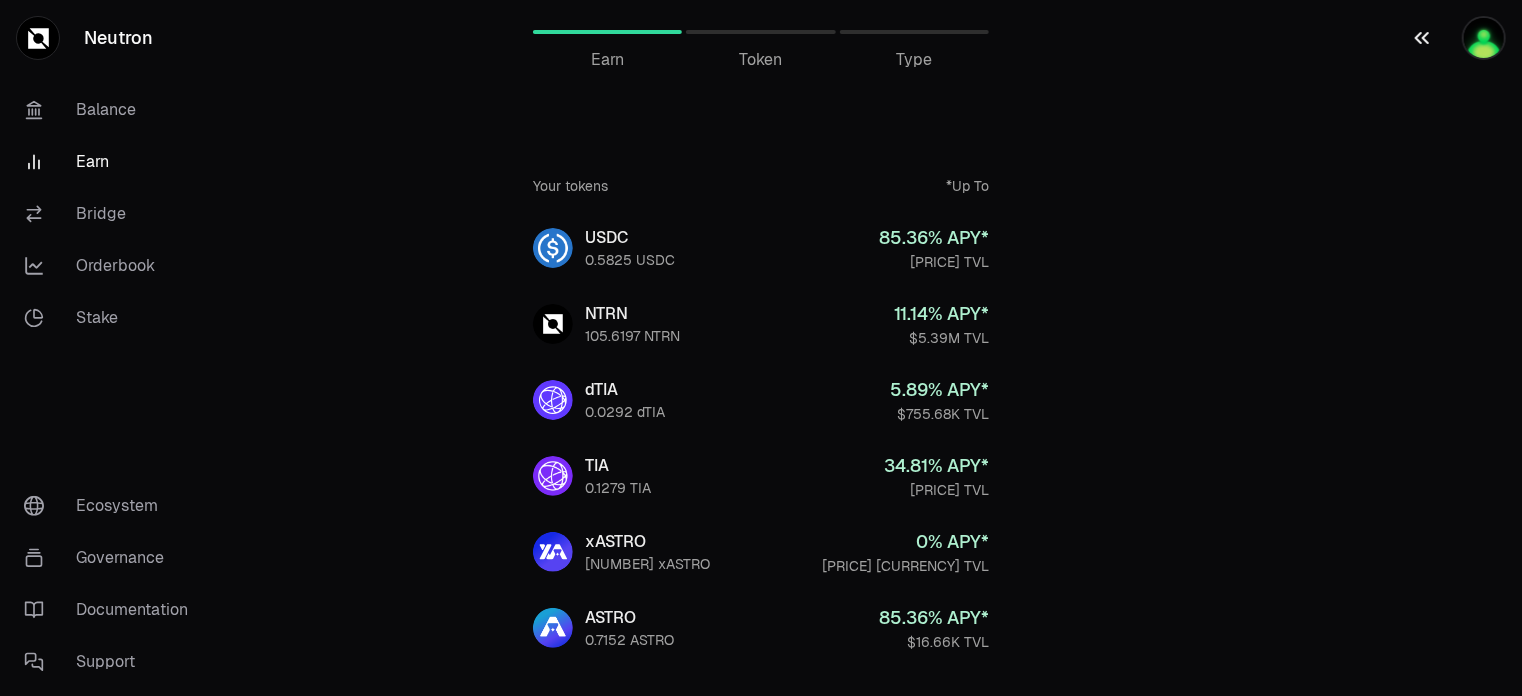 click at bounding box center [1458, 38] 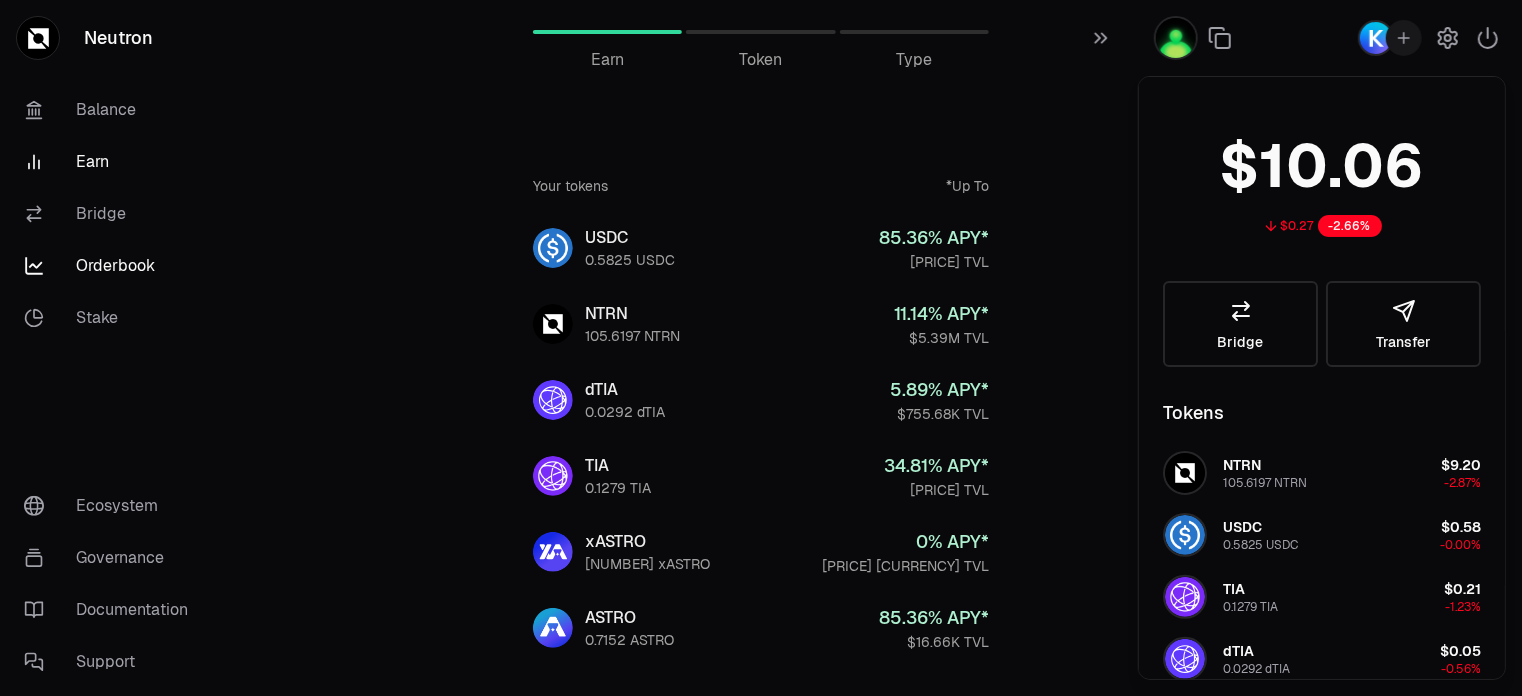 click on "Orderbook" at bounding box center (112, 266) 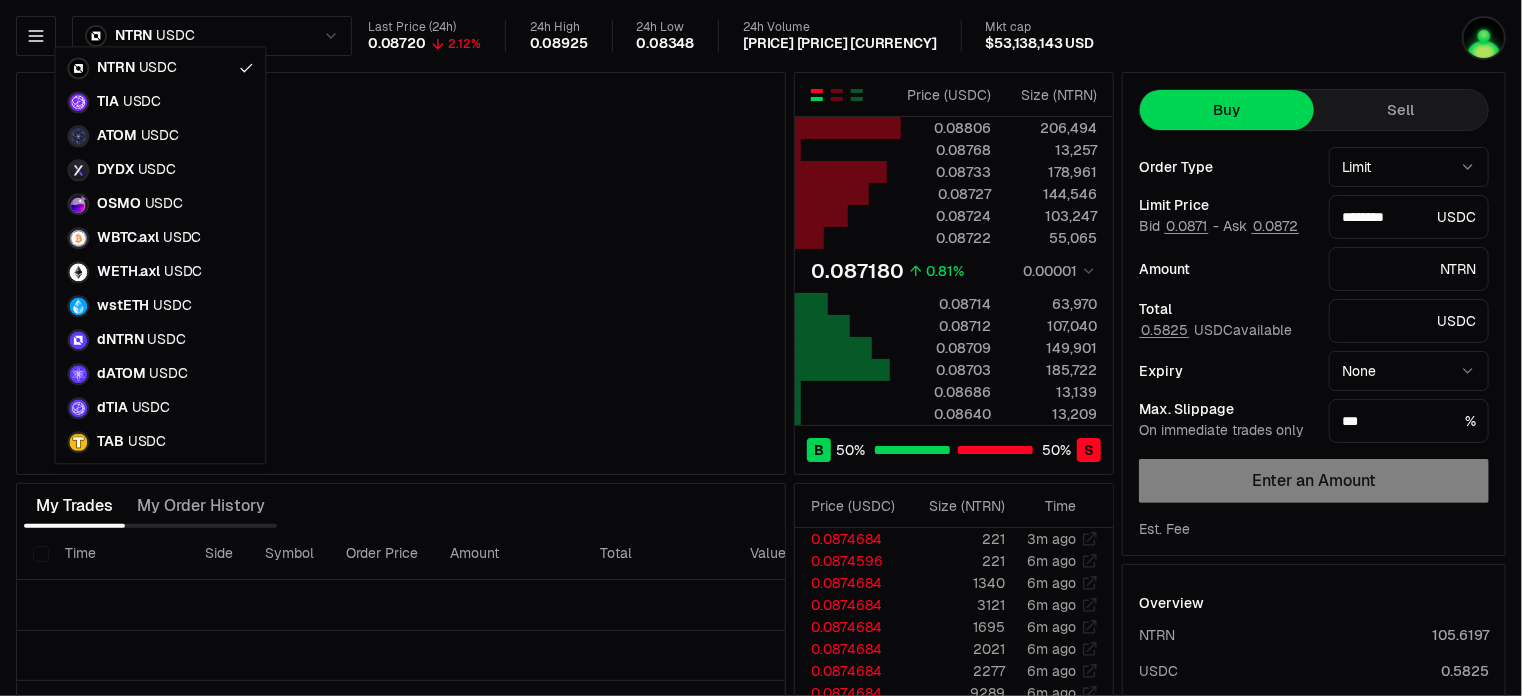 click on "Neutron Balance Earn Bridge Orderbook Stake Ecosystem Governance Documentation Support NTRN USDC Last Price (24h) 0.08720 2.12% 24h High 0.08925 24h Low 0.08348 24h Volume $207,890.55 USD Mkt cap $53,138,143 USD
Price ( USDC ) Size ( NTRN ) 0.08806 206,494 0.08768 13,257 0.08733 178,961 0.08727 144,546 0.08724 103,247 0.08722 55,065 0.087180 0.81% 0.00001 0.08714 63,970 0.08712 107,040 0.08709 149,901 0.08703 185,722 0.08686 13,139 0.08640 13,209 B 50 % 50 % S Price ( USDC ) Size ( NTRN ) 0.08806 206,494 0.08768 13,257 0.08733 178,961 0.08727 144,546 0.08724 103,247 0.08722 55,065 0.087180 0.81% 0.00001 0.08714 63,970 0.08712 107,040 0.08709 149,901 0.08703 185,722 0.08686 13,139 0.08640 13,209 B 50 % 50 % S Price ( USDC ) Size ( NTRN ) Time 0.0874684 221 3m ago 0.0874596 221 6m ago 0.0874684 1340 6m ago 0.0874684 3121 6m ago 0.0874684 1695 6m ago 0.0874684 2021 6m ago 0.0874684 2277 6m ago 0.0874684 9289 6m ago 0.0874684 69 6m ago 0.0874684 1431 6m ago 0.0874684 1611 6m ago 0.0873023 451 6m ago 0.0873023" at bounding box center (761, 435) 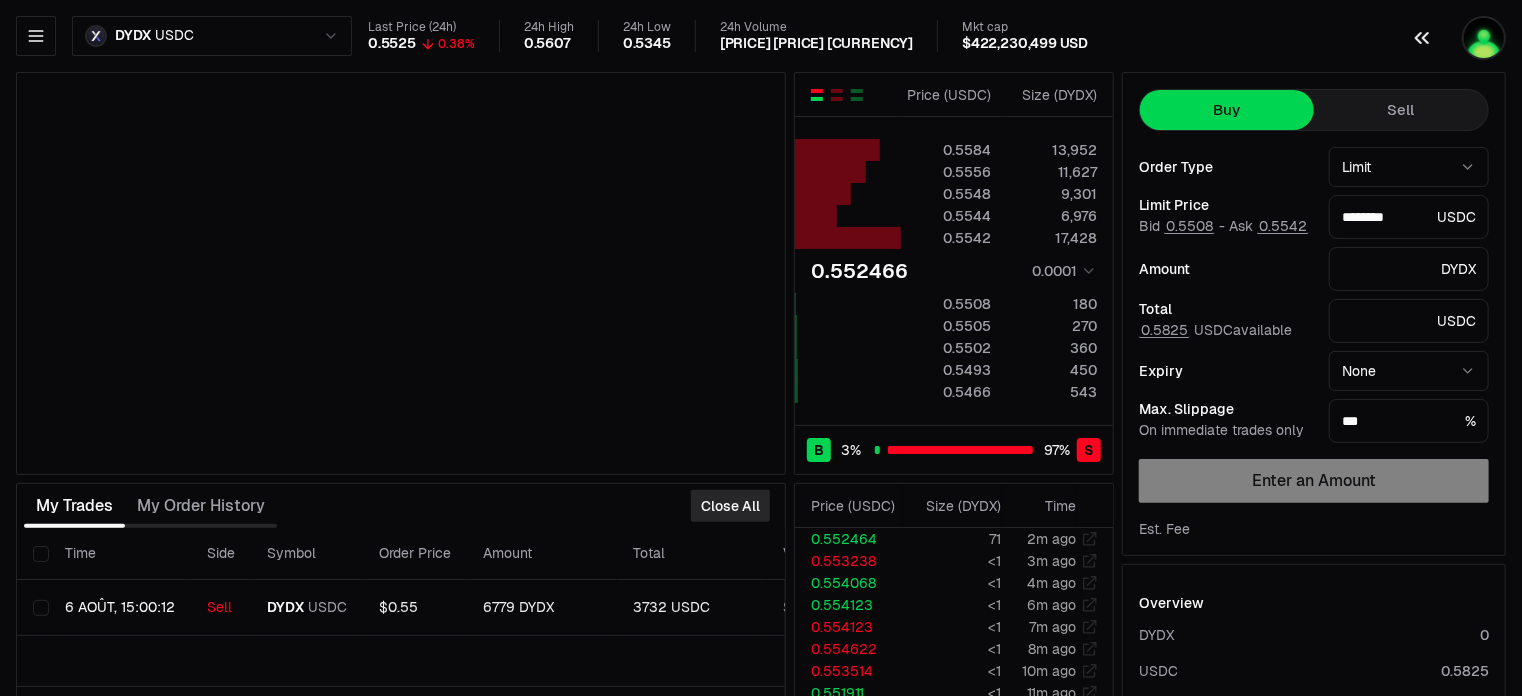 click at bounding box center [1484, 38] 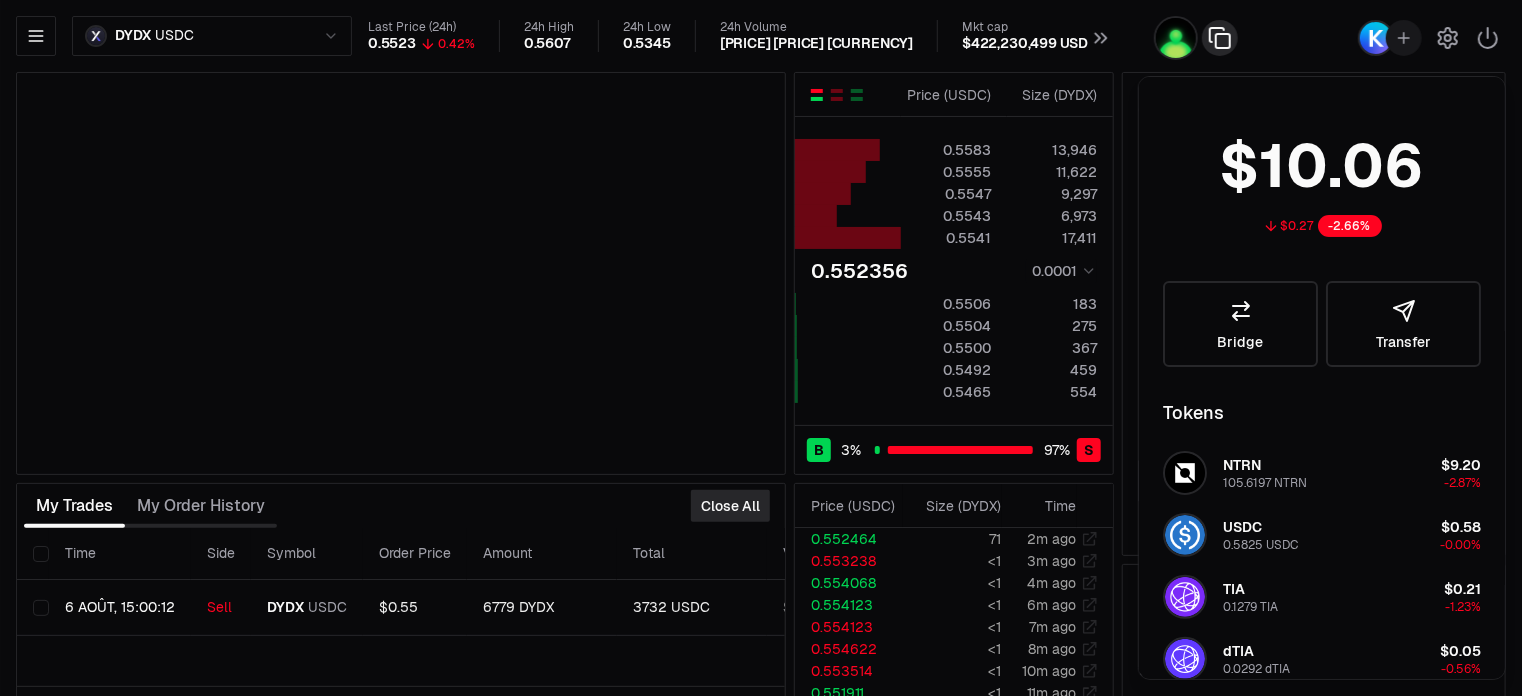 click 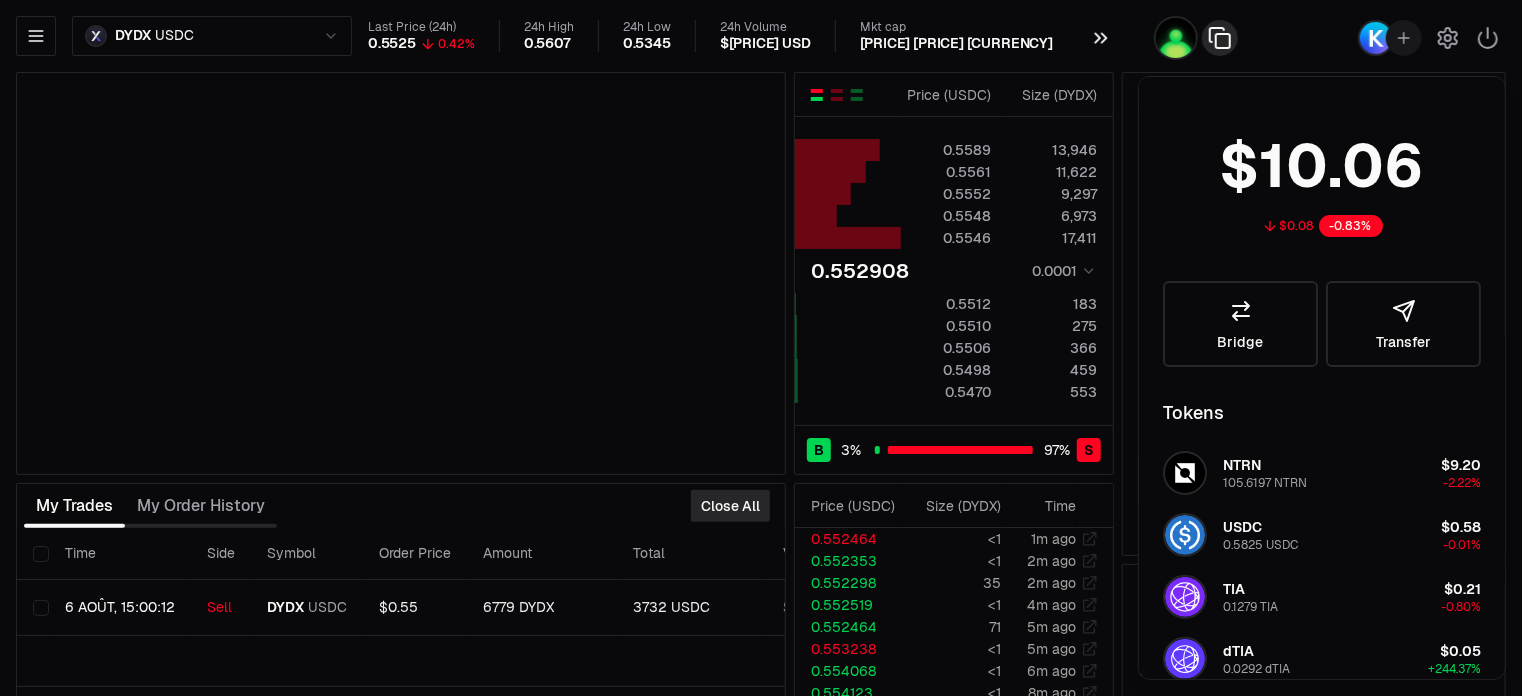 click 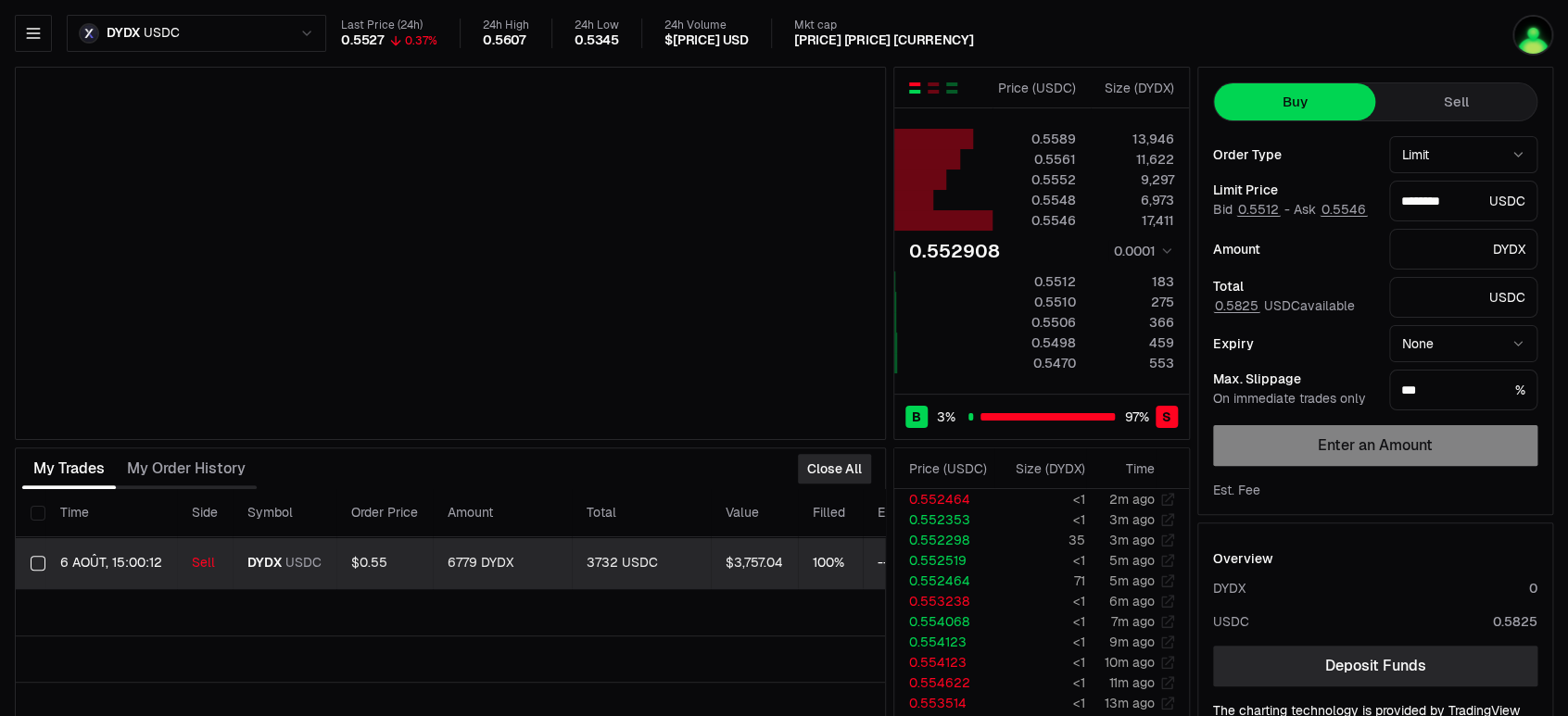 click on "Withdraw" at bounding box center [1067, 563] 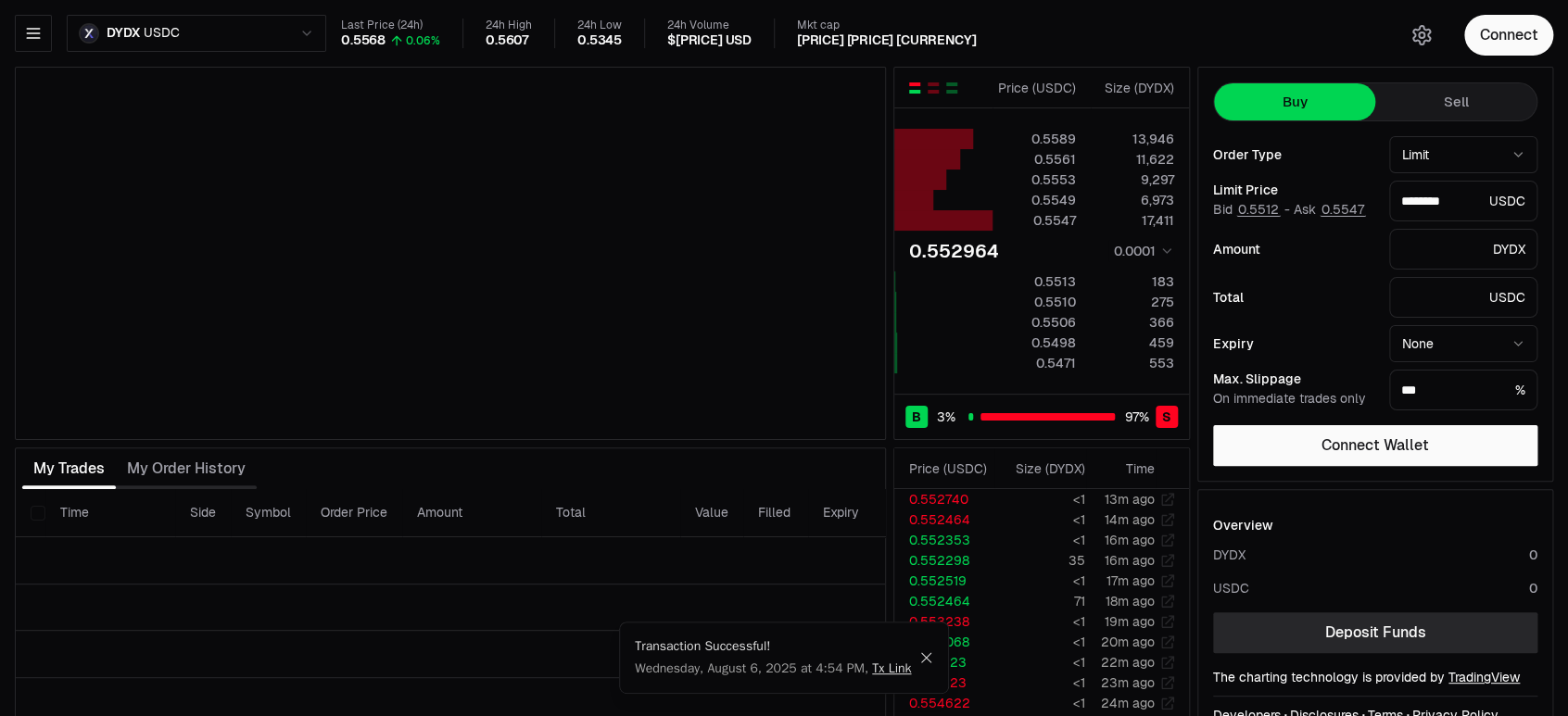 type on "********" 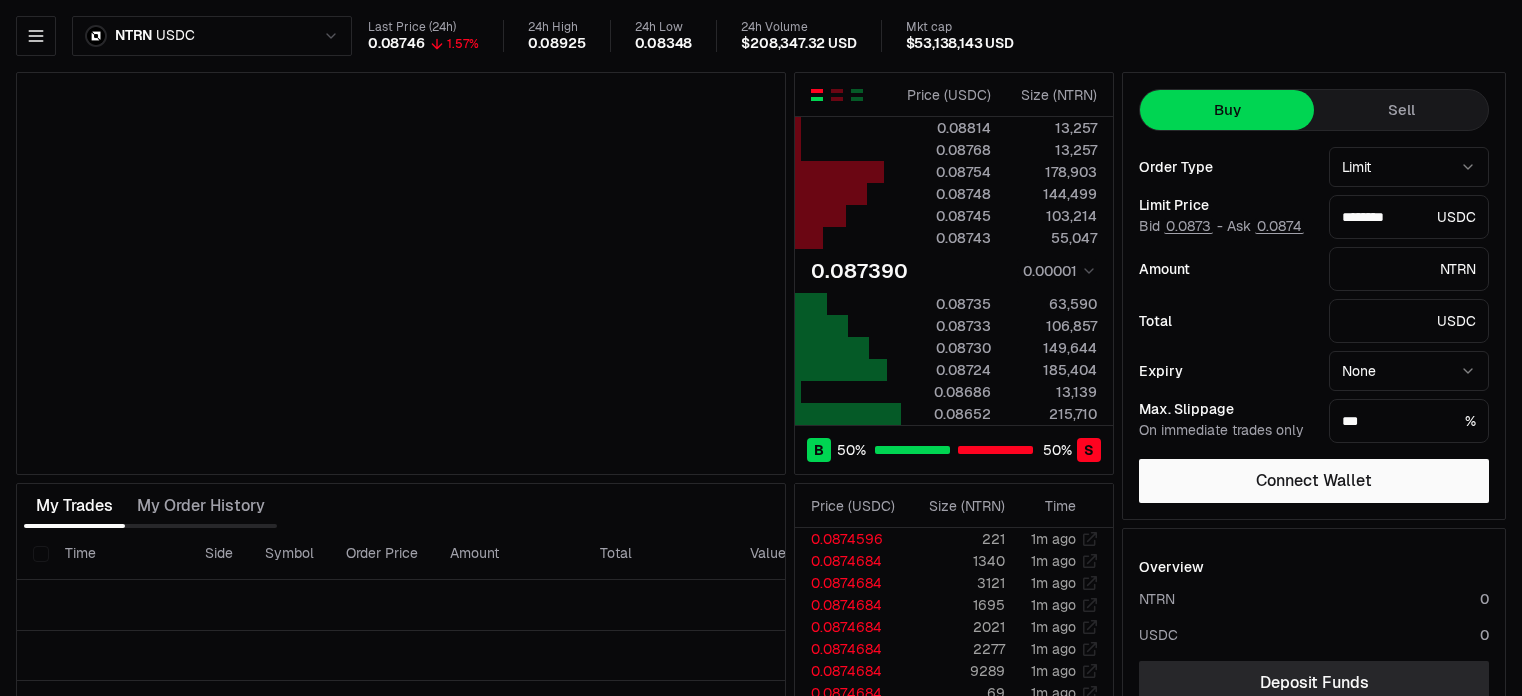 scroll, scrollTop: 0, scrollLeft: 0, axis: both 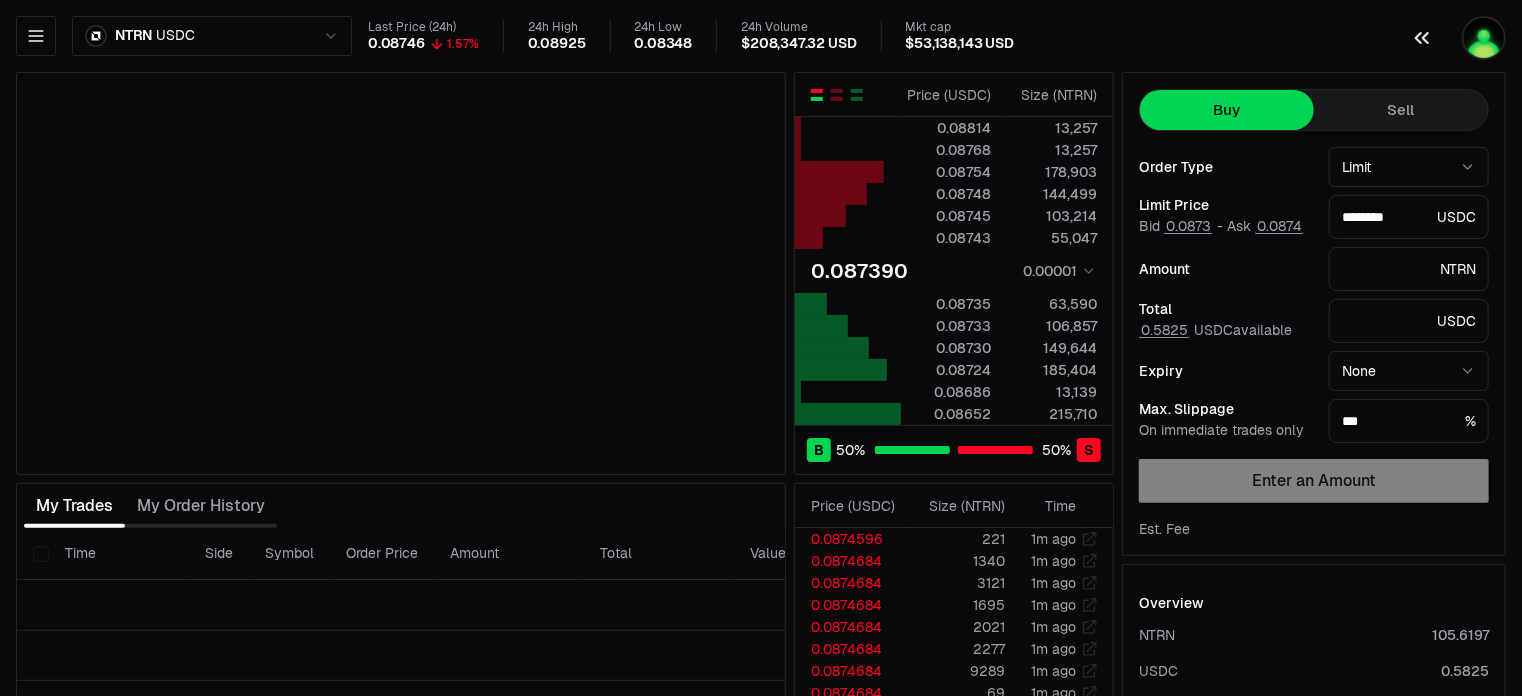 click at bounding box center (1484, 38) 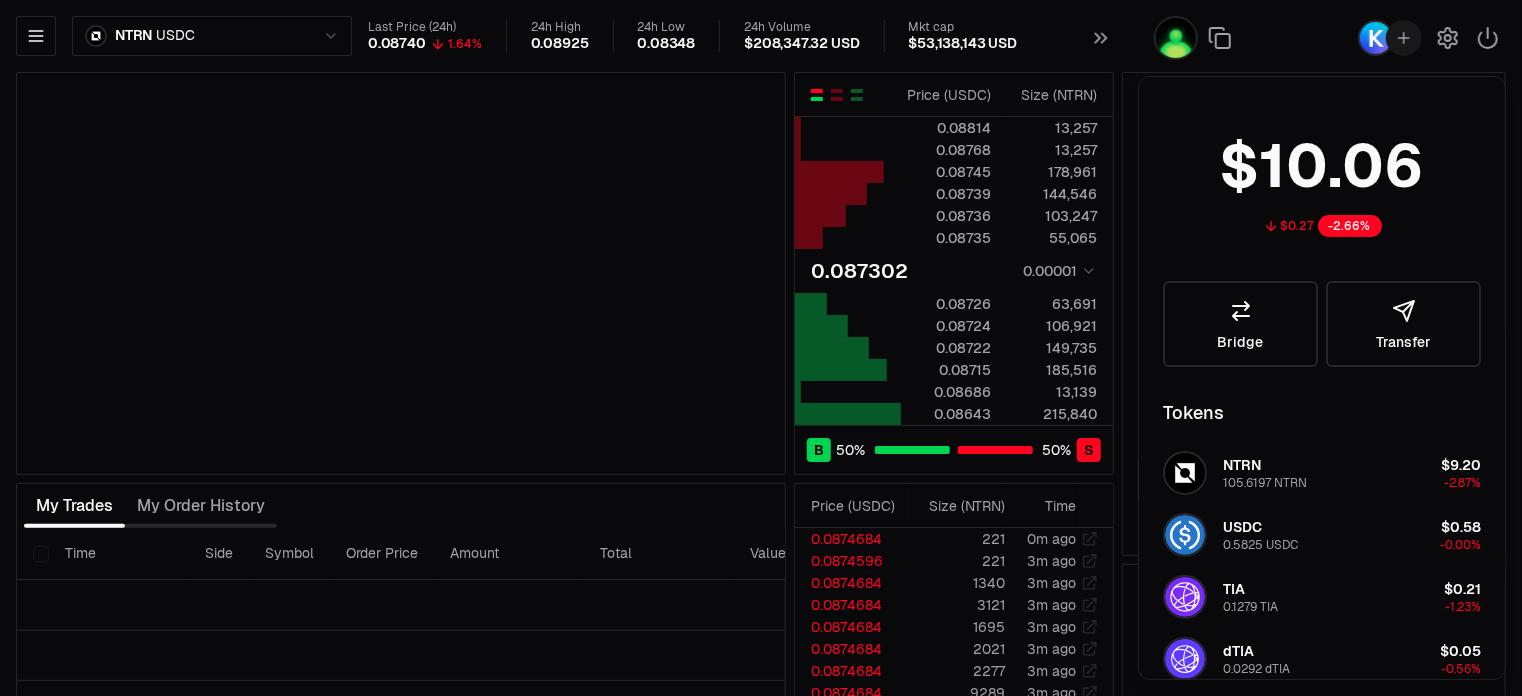 type on "********" 